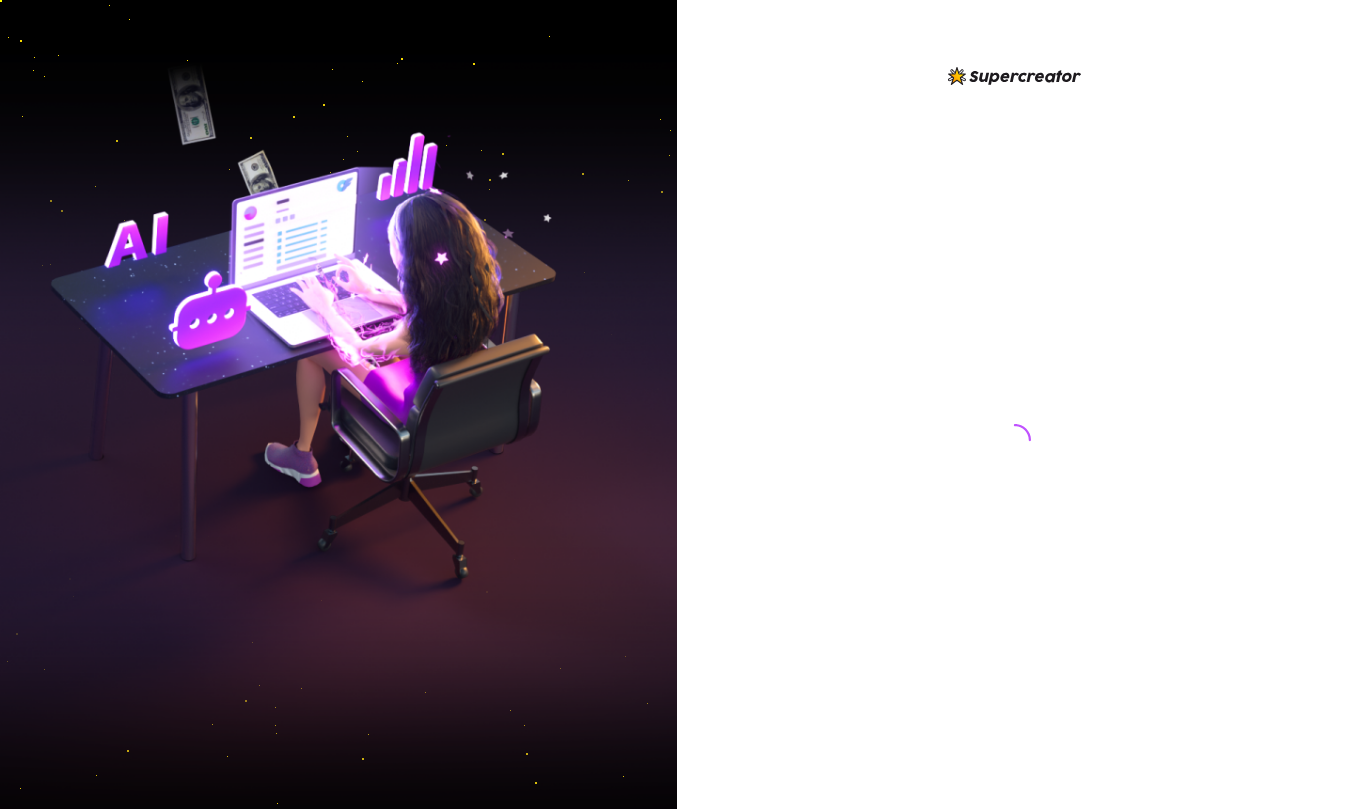 scroll, scrollTop: 0, scrollLeft: 0, axis: both 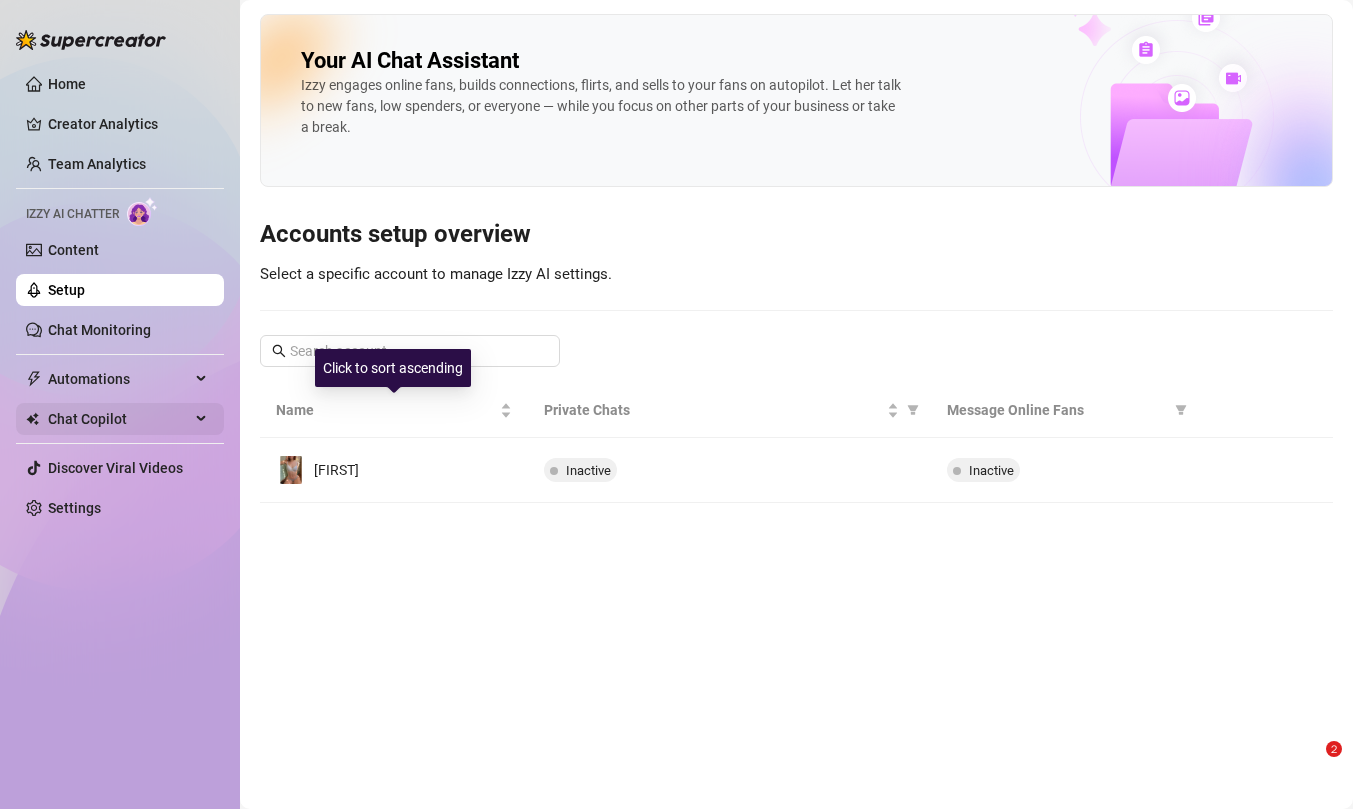 click on "Chat Copilot" at bounding box center [119, 419] 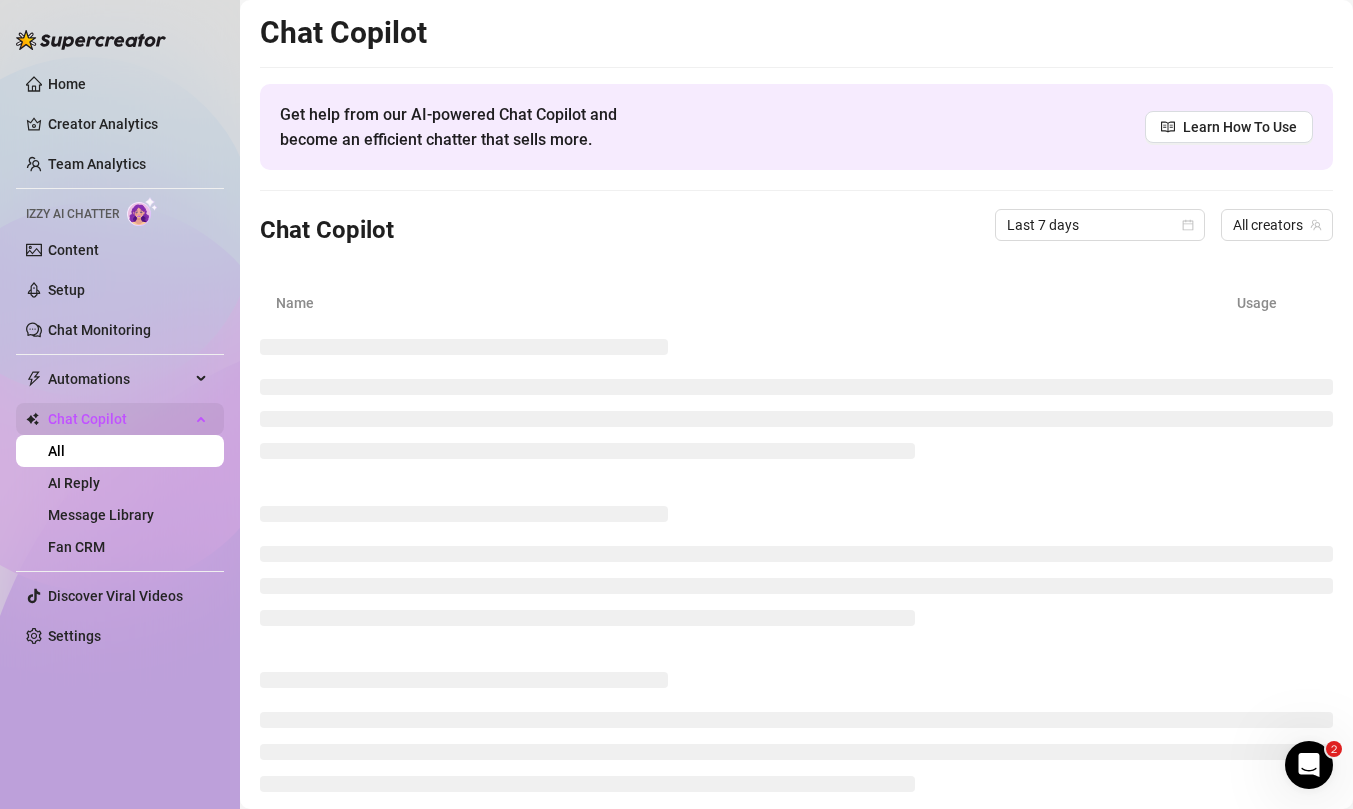 scroll, scrollTop: 0, scrollLeft: 0, axis: both 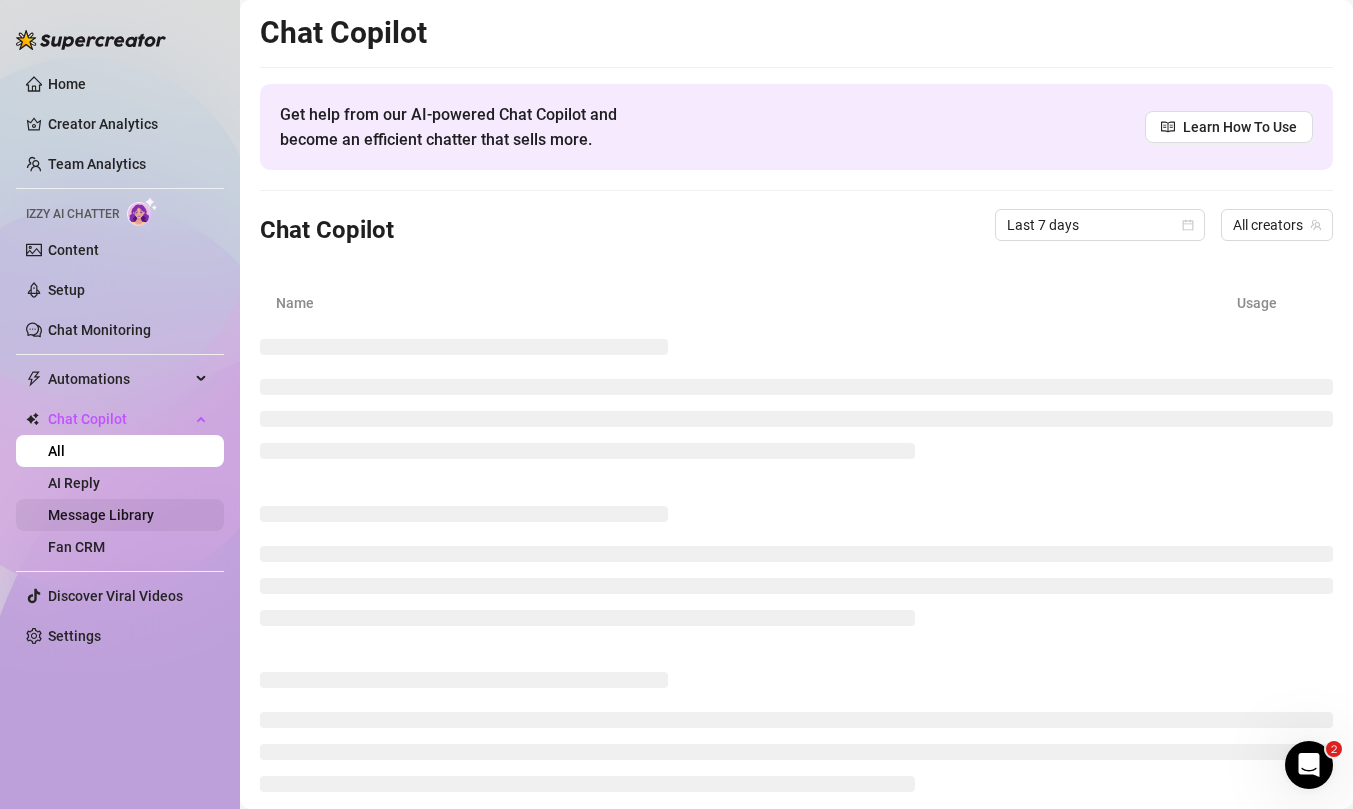 click on "Message Library" at bounding box center [101, 515] 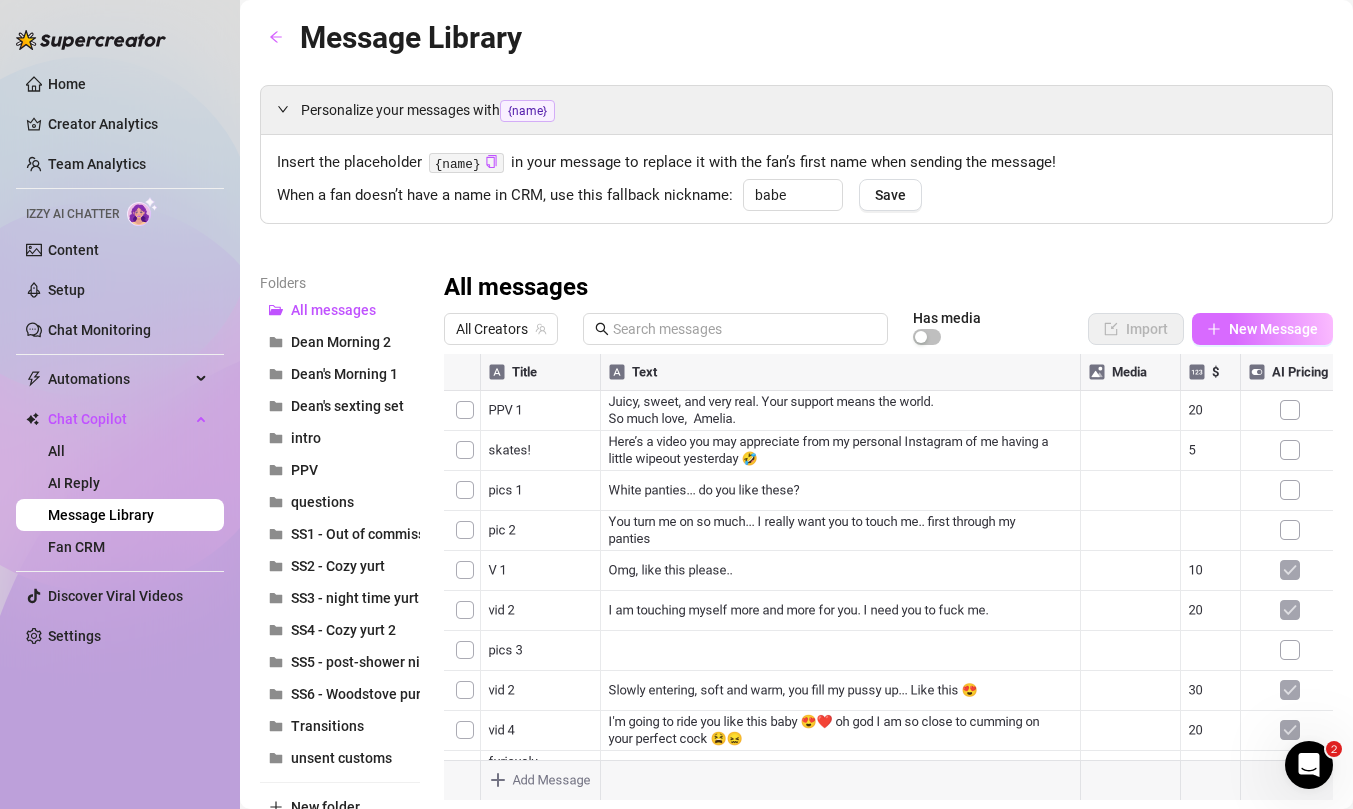 click on "New Message" at bounding box center (1273, 329) 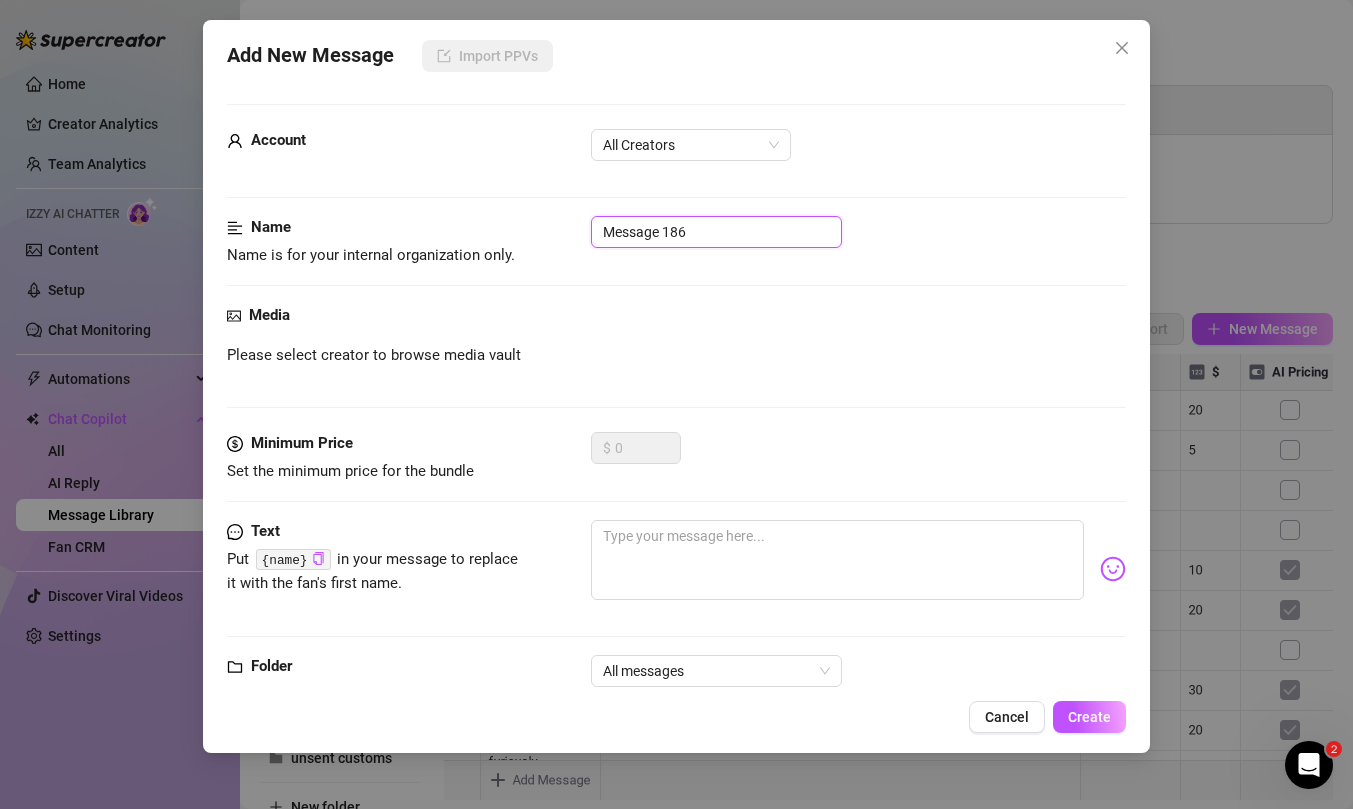 click on "Message 186" at bounding box center [716, 232] 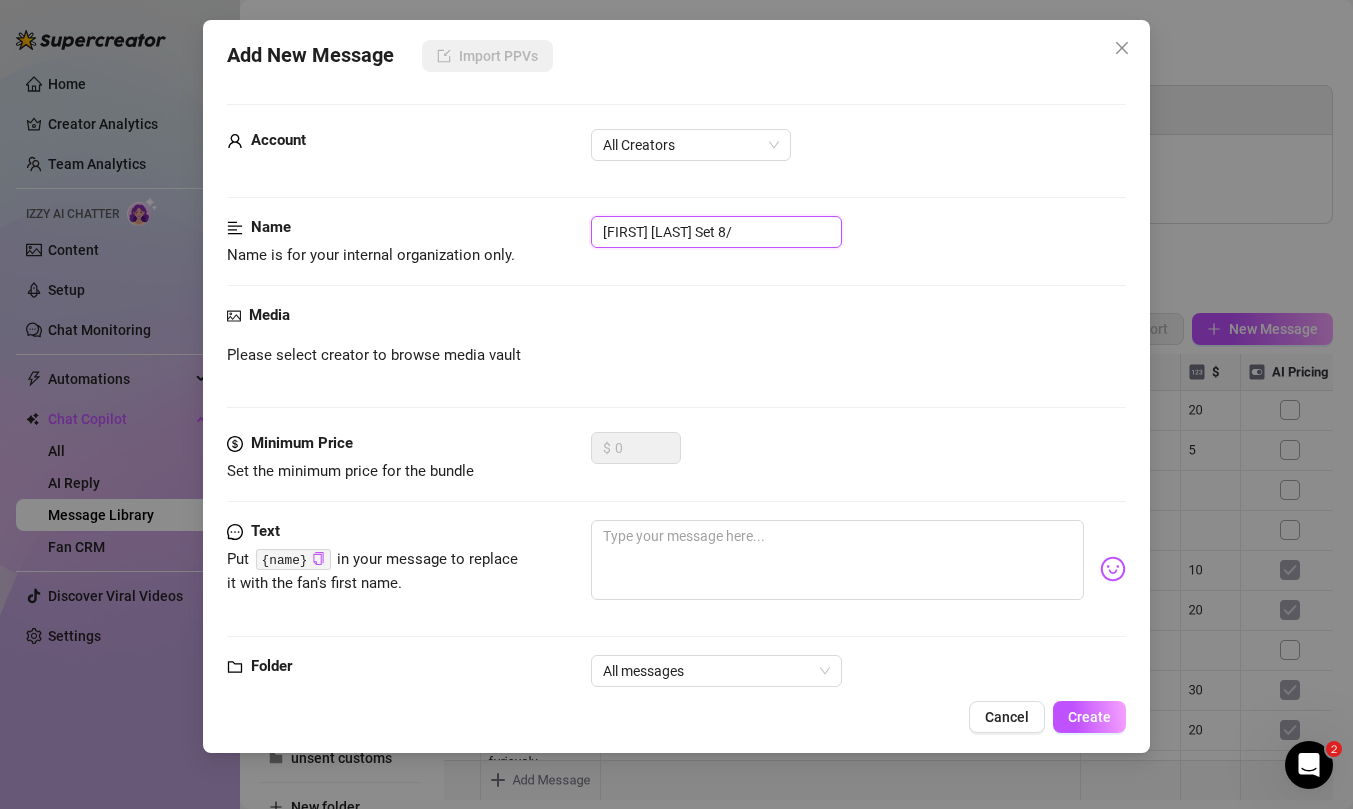 type on "Dean Long Set 8/8" 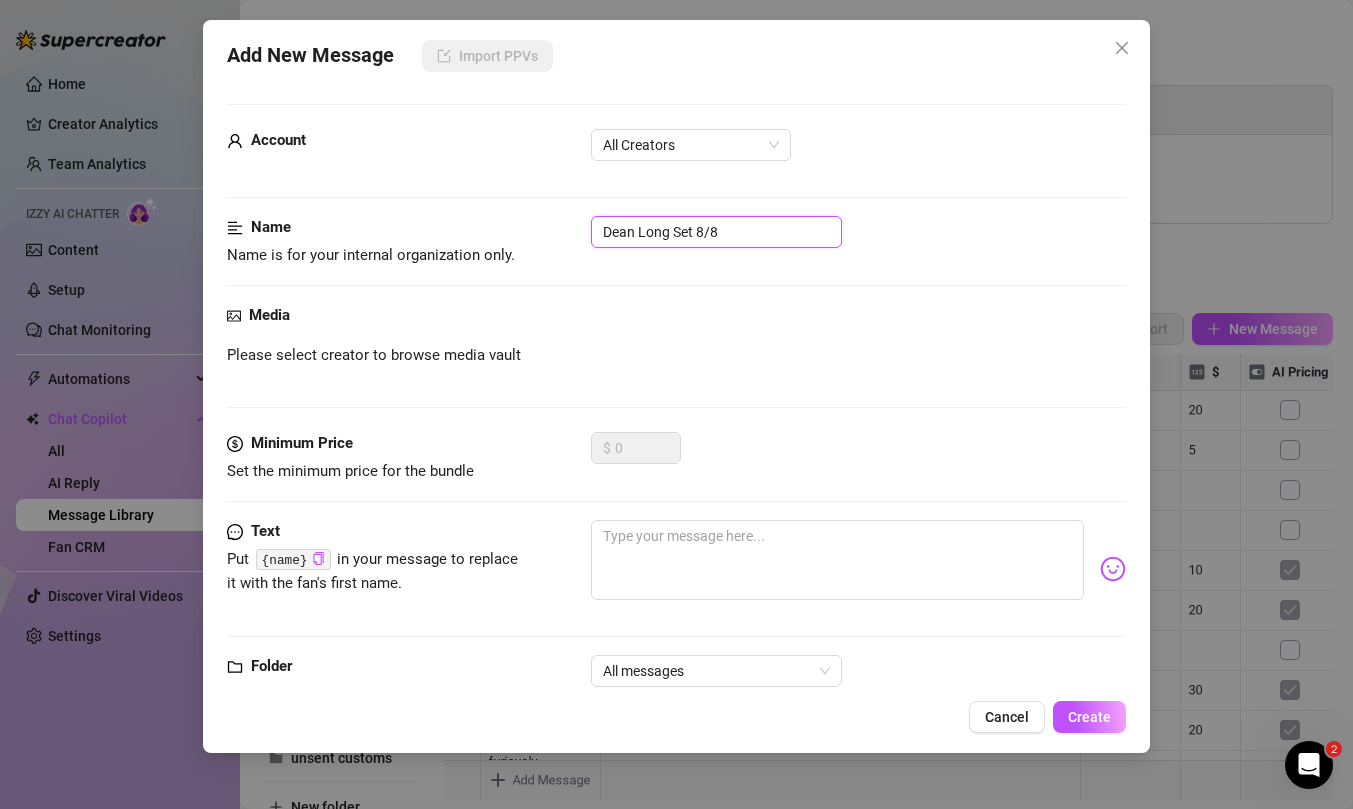 click on "Dean Long Set 8/8" at bounding box center (716, 232) 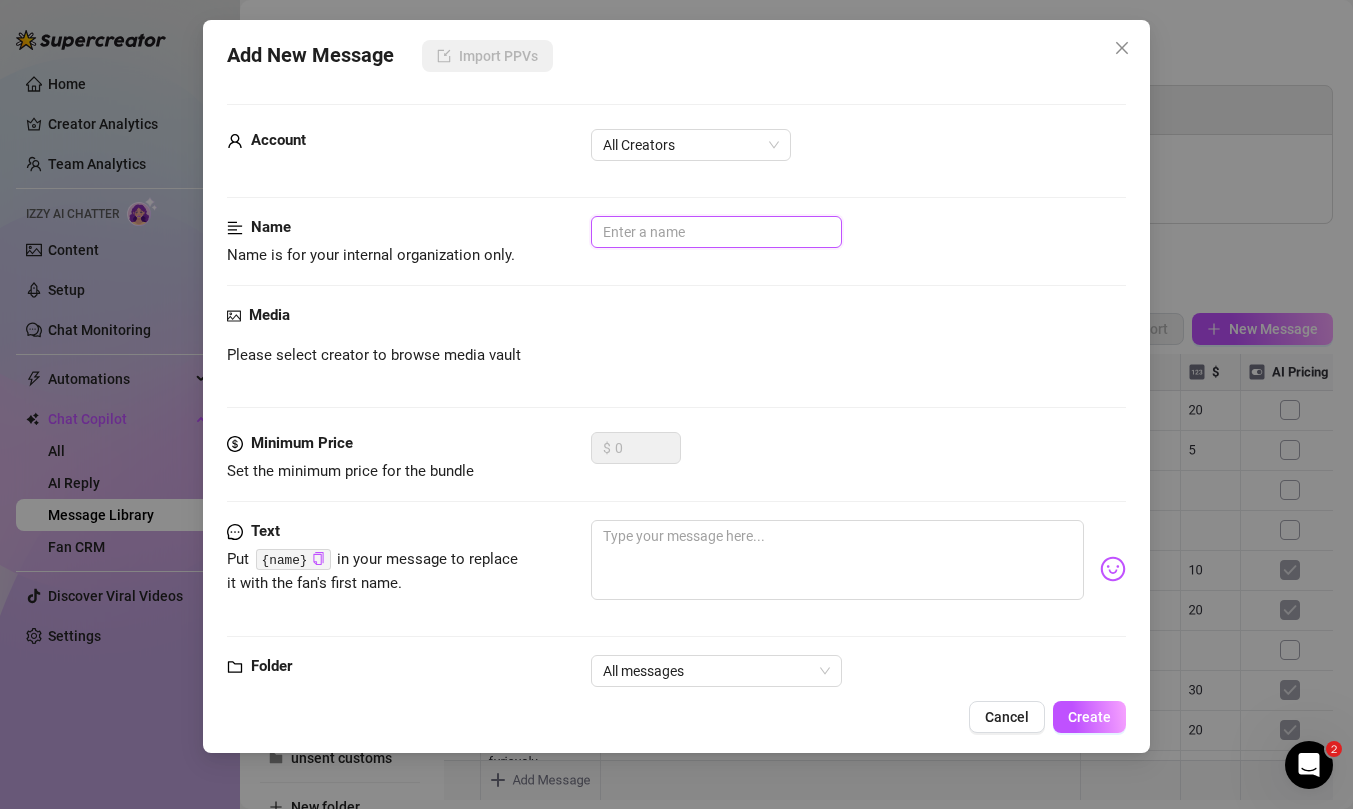 scroll, scrollTop: 53, scrollLeft: 0, axis: vertical 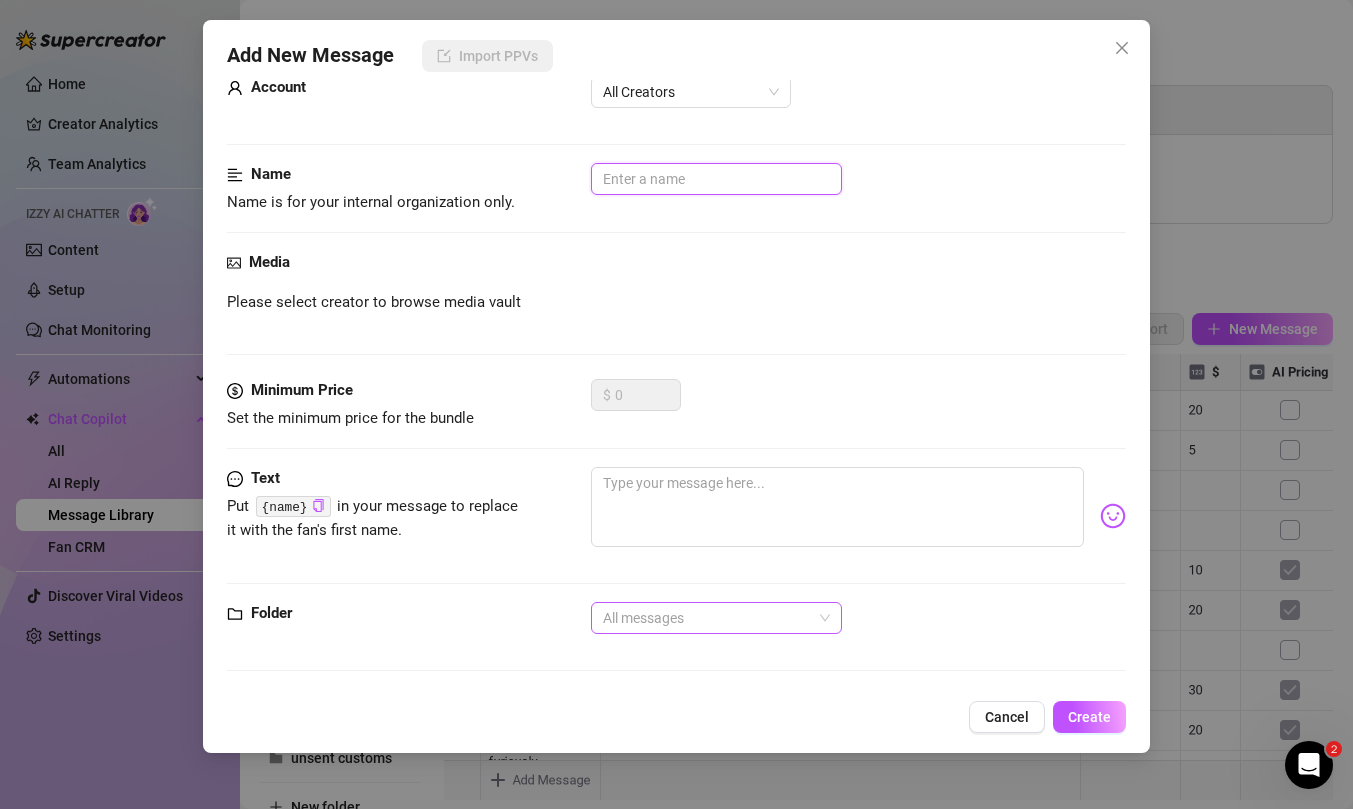 click on "All messages" at bounding box center (716, 618) 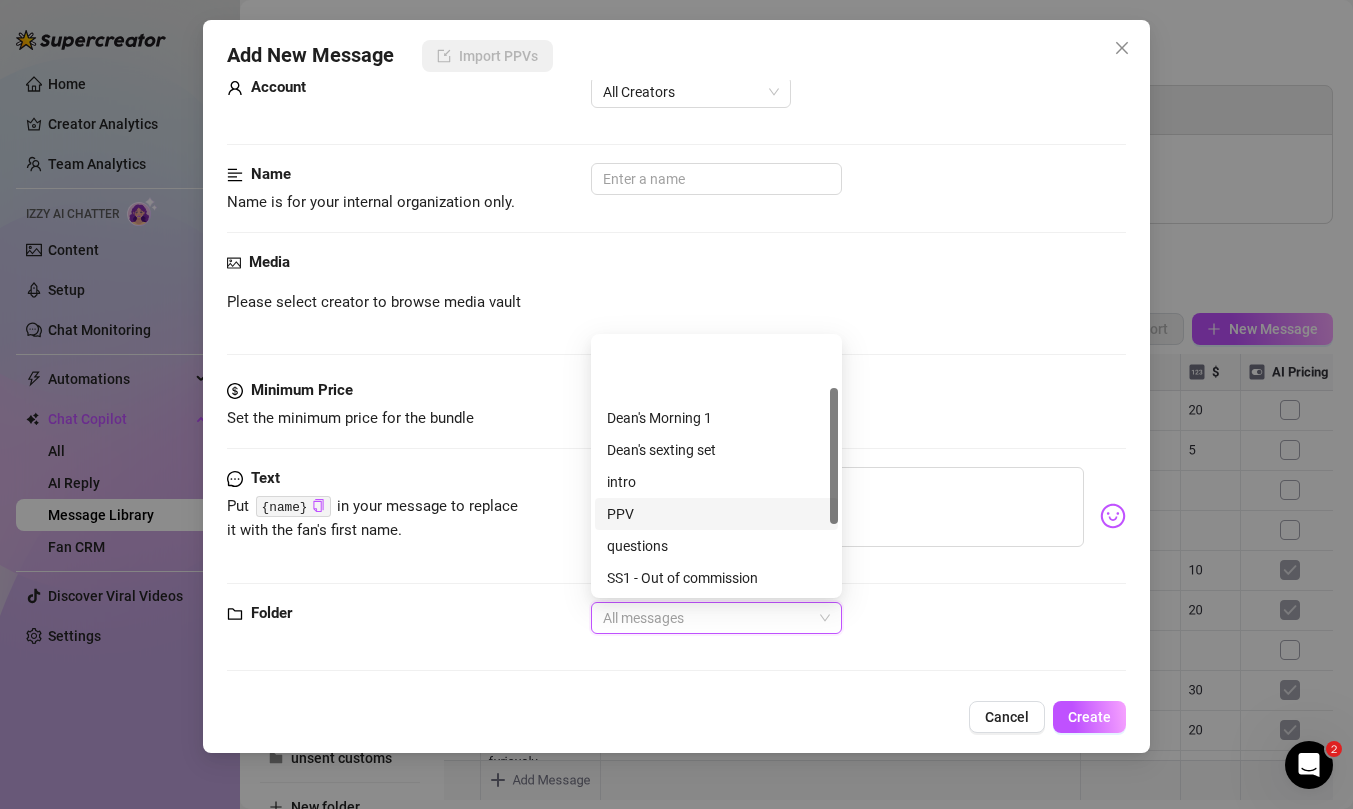 scroll, scrollTop: 224, scrollLeft: 0, axis: vertical 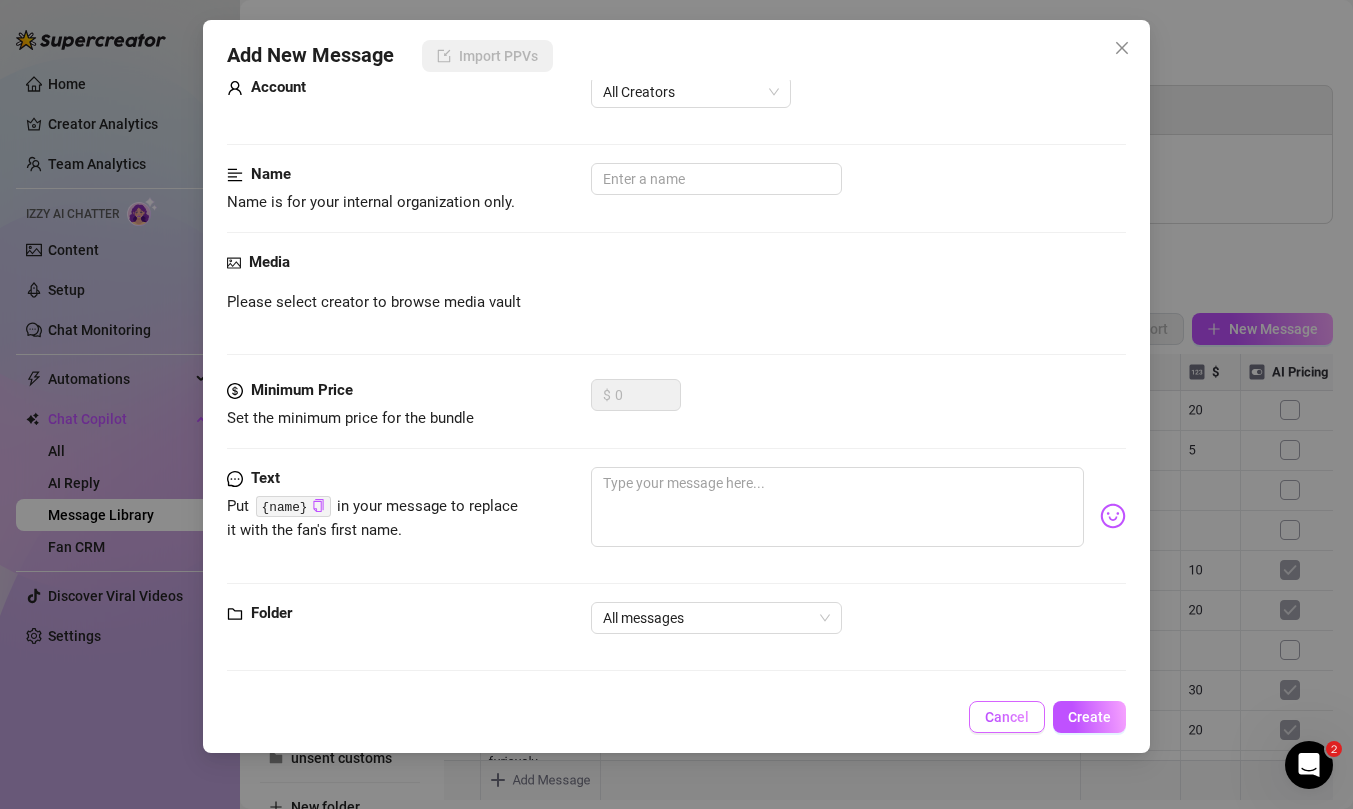 click on "Cancel" at bounding box center [1007, 717] 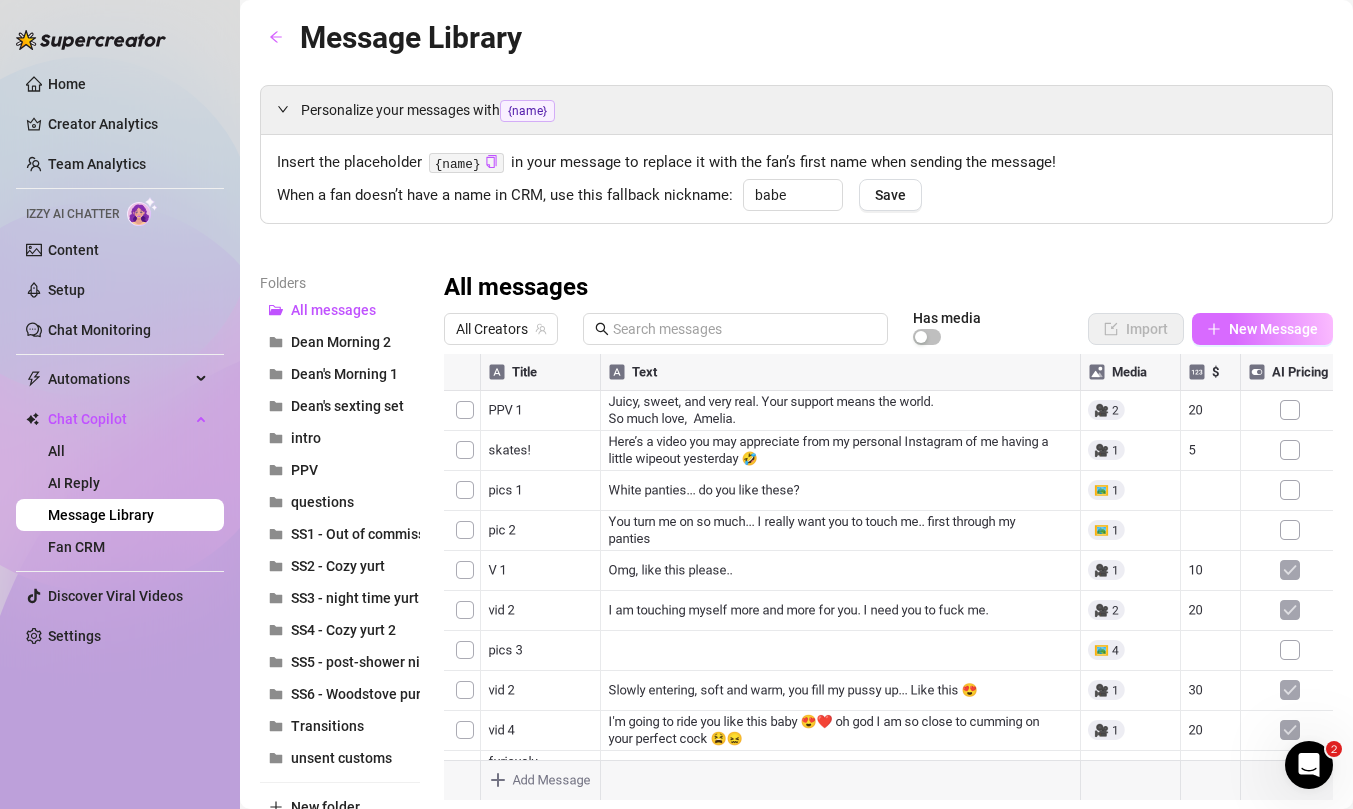 click on "New Message" at bounding box center [1273, 329] 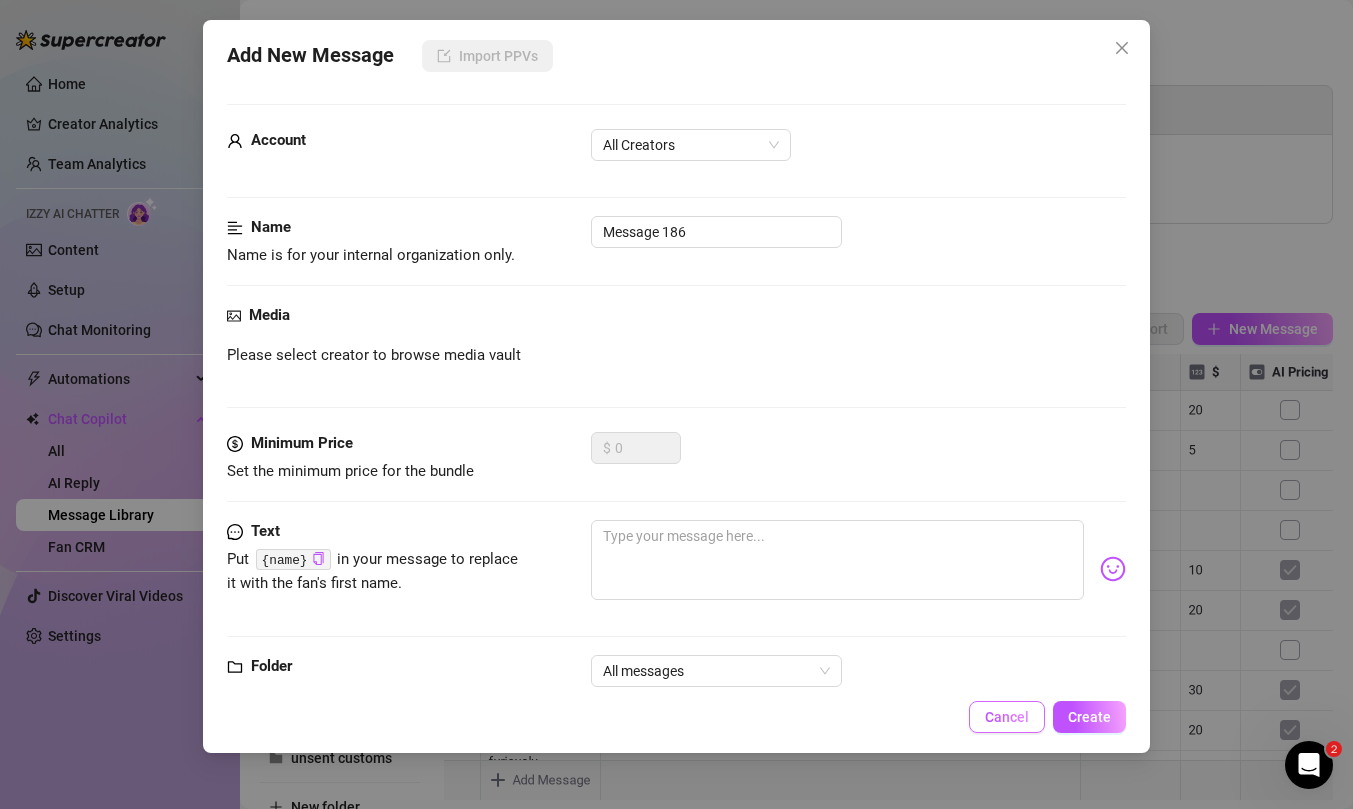 click on "Cancel" at bounding box center (1007, 717) 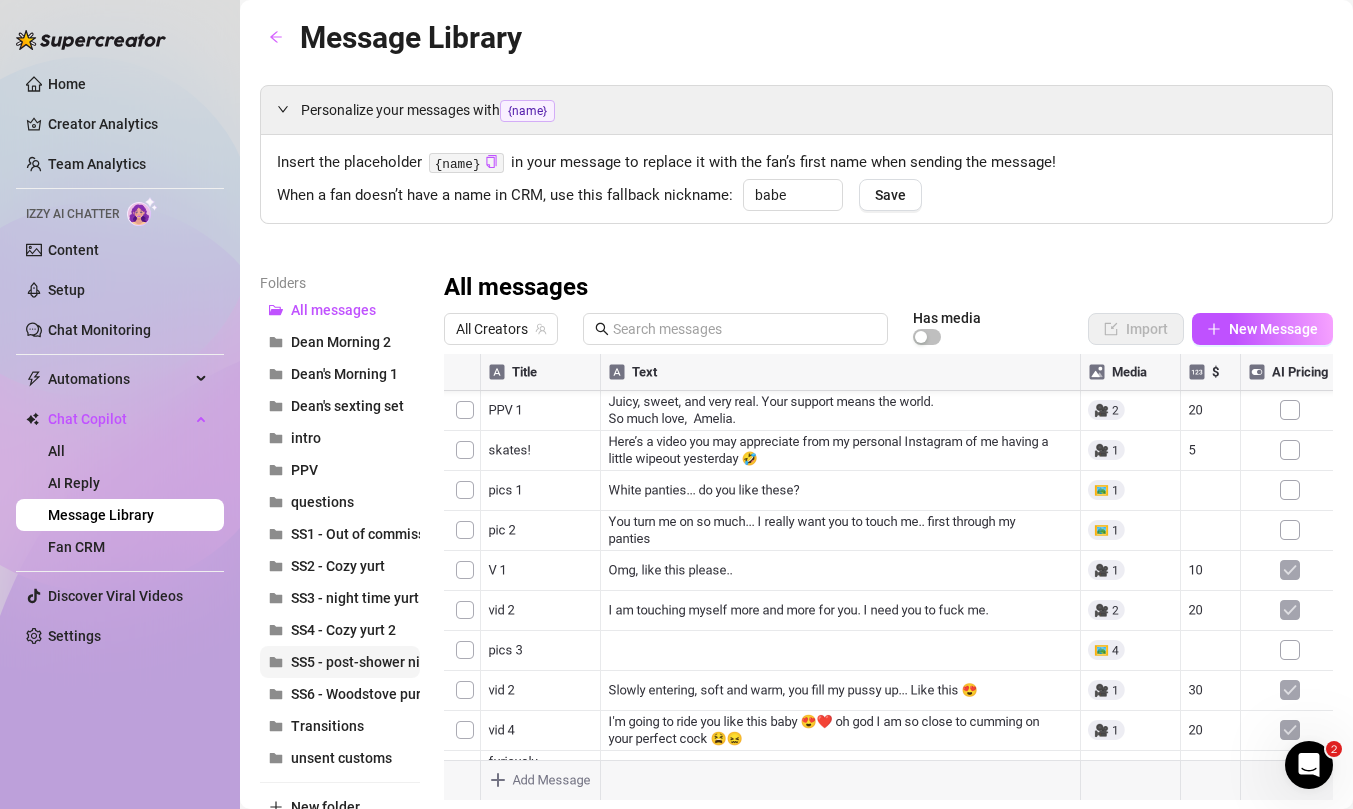 scroll, scrollTop: 710, scrollLeft: 0, axis: vertical 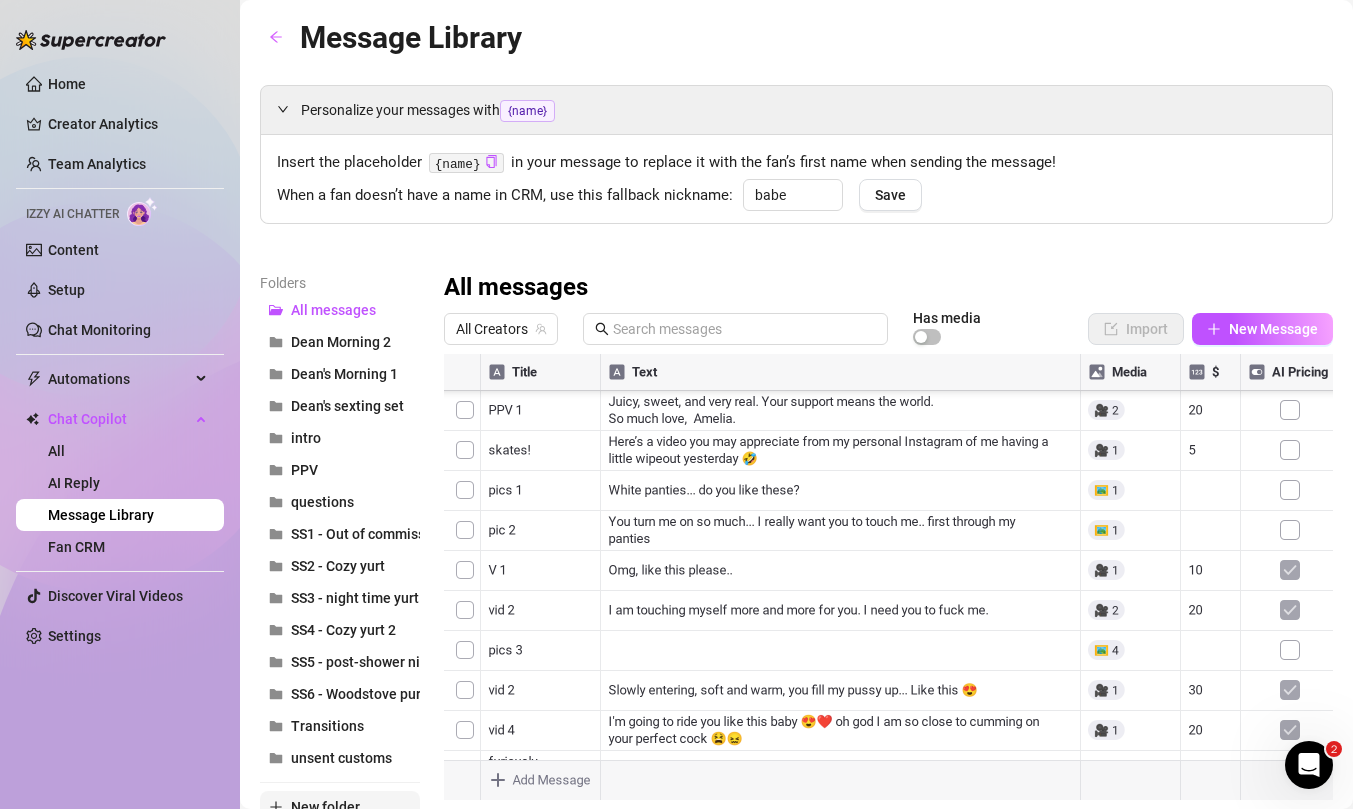 click on "New folder" at bounding box center [325, 807] 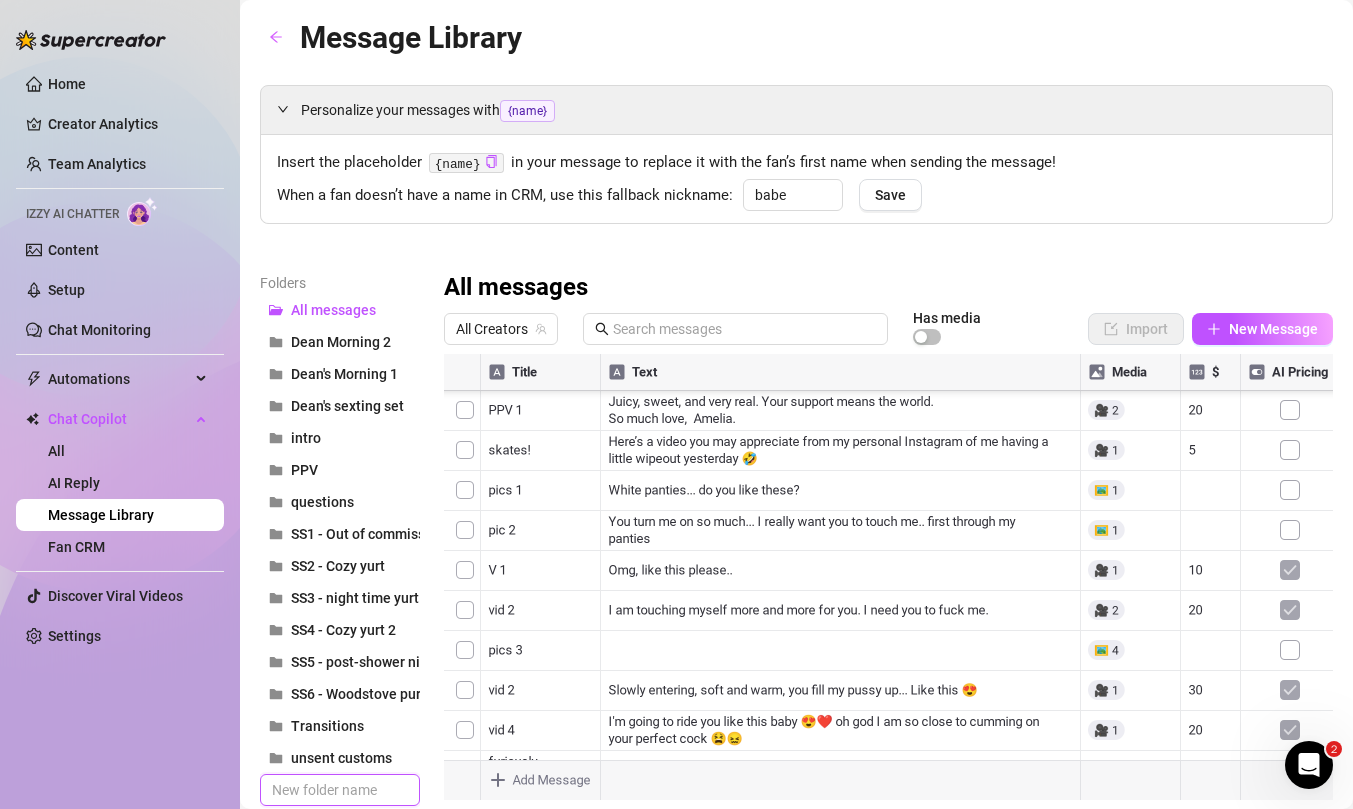 click at bounding box center (340, 790) 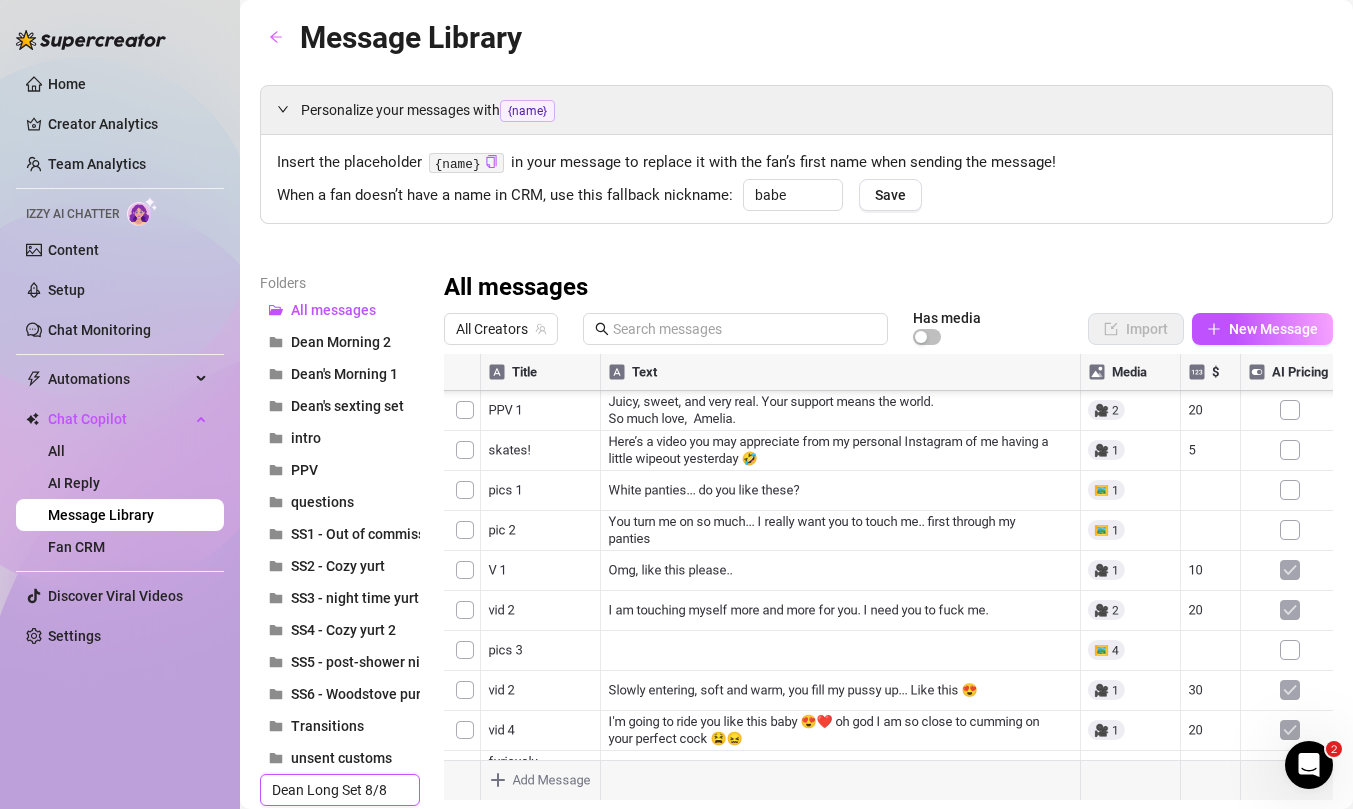 type on "Dean Long Set 8/8" 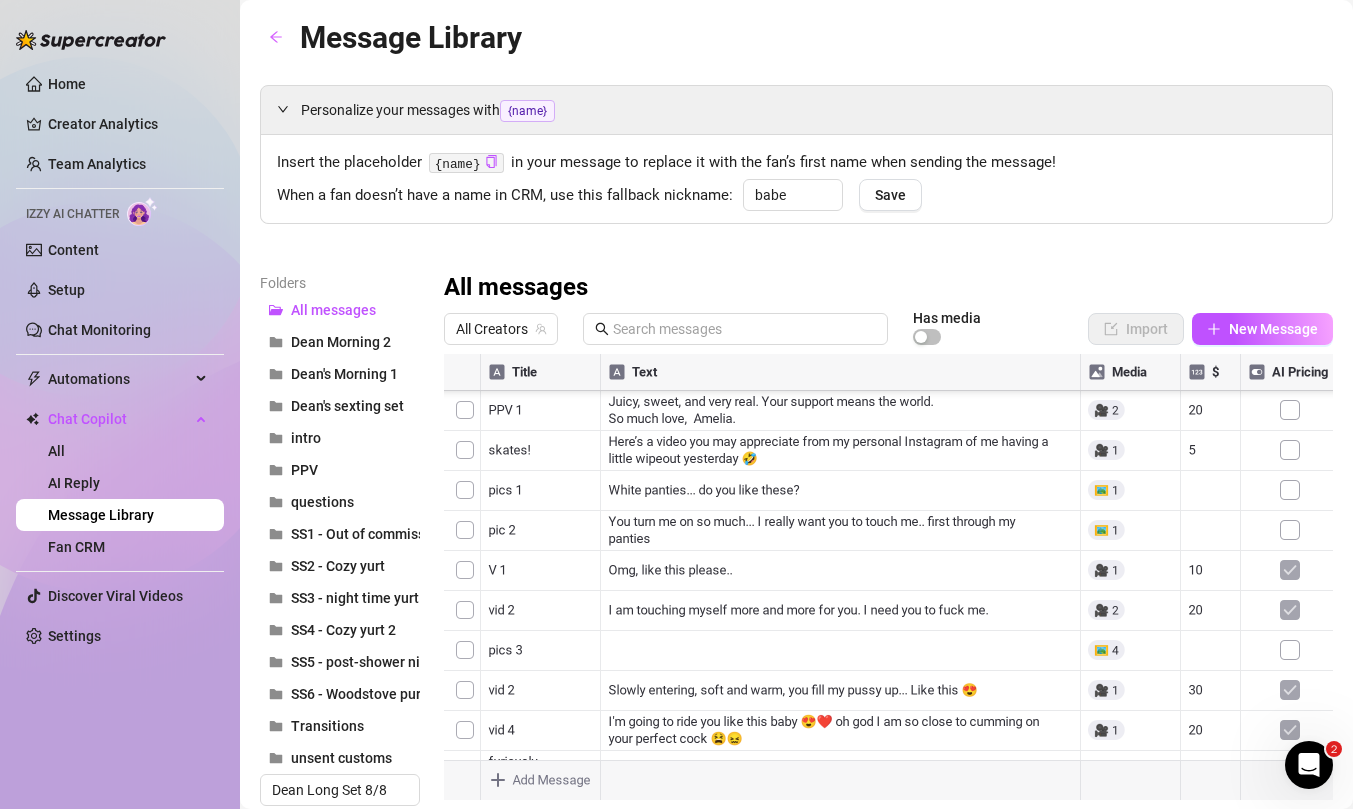 click on "Message Library Personalize your messages with  {name} Insert the placeholder   {name}   in your message to replace it with the fan’s first name when sending the message! When a fan doesn’t have a name in CRM, use this fallback nickname:   babe Save Folders All messages Dean Morning 2 Dean's Morning 1 Dean's sexting set intro PPV questions SS1 - Out of commission SS2 - Cozy yurt  SS3 - night time yurt SS4 - Cozy yurt 2 SS5 - post-shower night SS6 - Woodstove purple toy Transitions unsent customs Dean Long Set 8/8 New folder All messages All Creators Has media Import New Message Title Text Media $ AI Pricing Rates Great! My current rates are 20$/min for most videos that include masturbation :) false M1  Hi :3 Do you like my little linen dress? false M2 You can touch your cock while you look at me, you know... It turns me on to imagining that you are.. false M3 Are you getting hard yet? >:) false M4 Show me! <3 false M5 false M6 (optional ass) false M7 God I'm so wet O_o false M8 false M9 (dildo riding) M12" at bounding box center (796, 457) 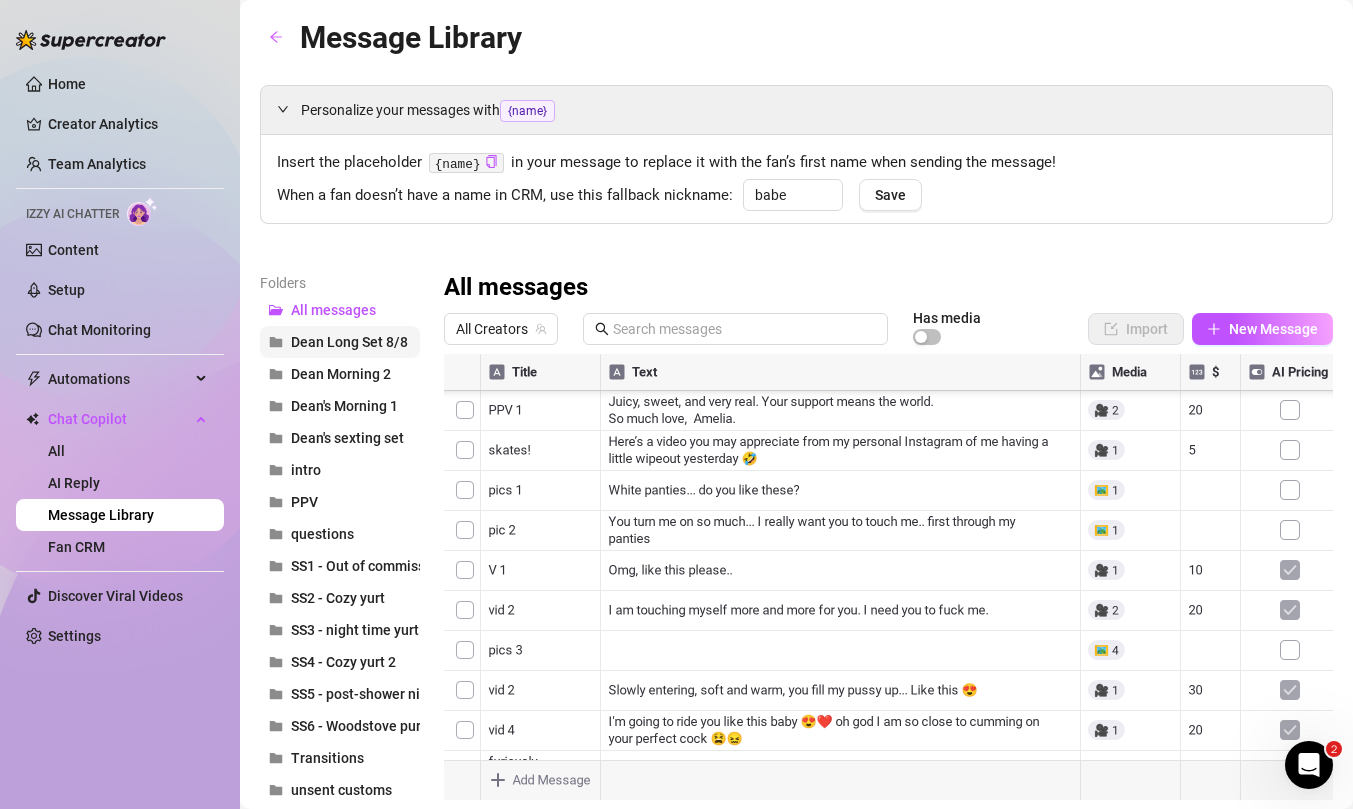 click on "Dean Long Set 8/8" at bounding box center [349, 342] 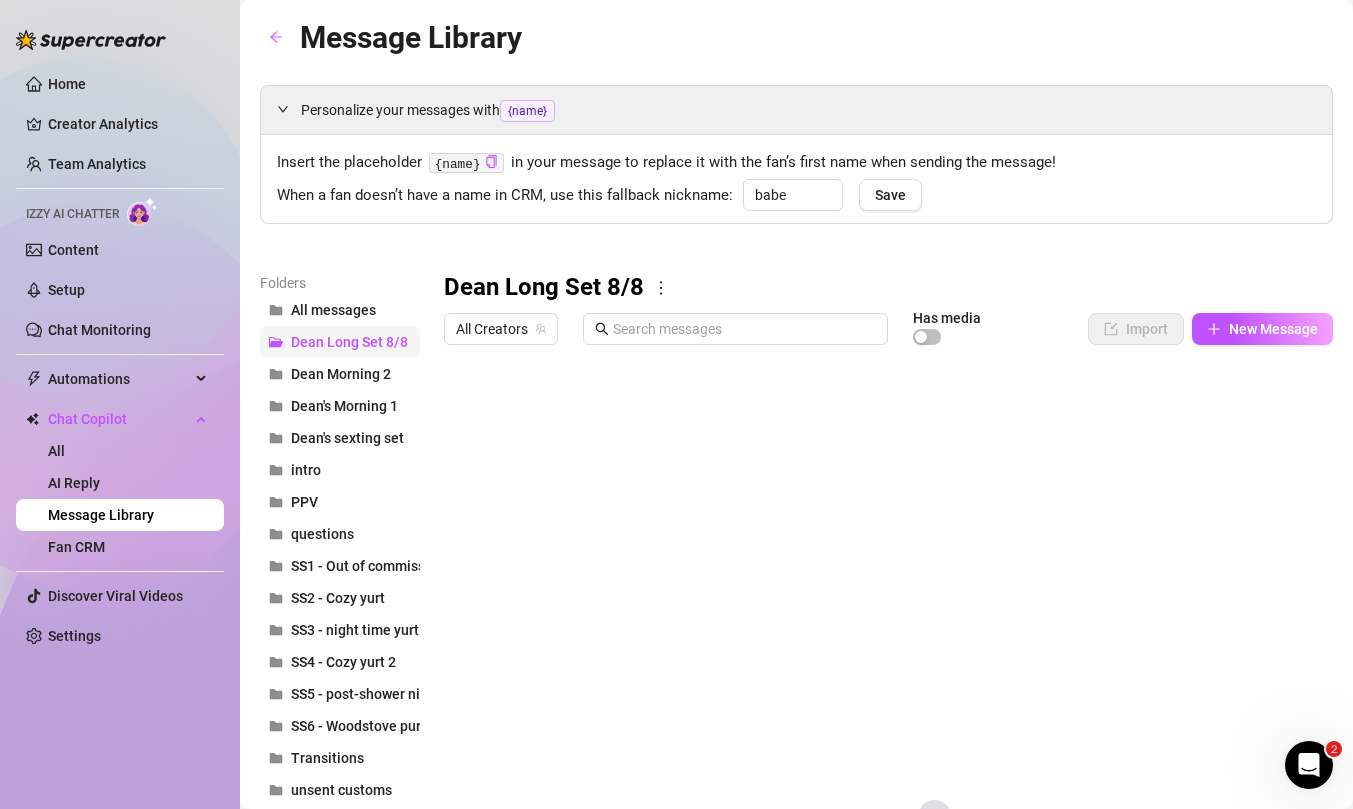 scroll, scrollTop: 0, scrollLeft: 0, axis: both 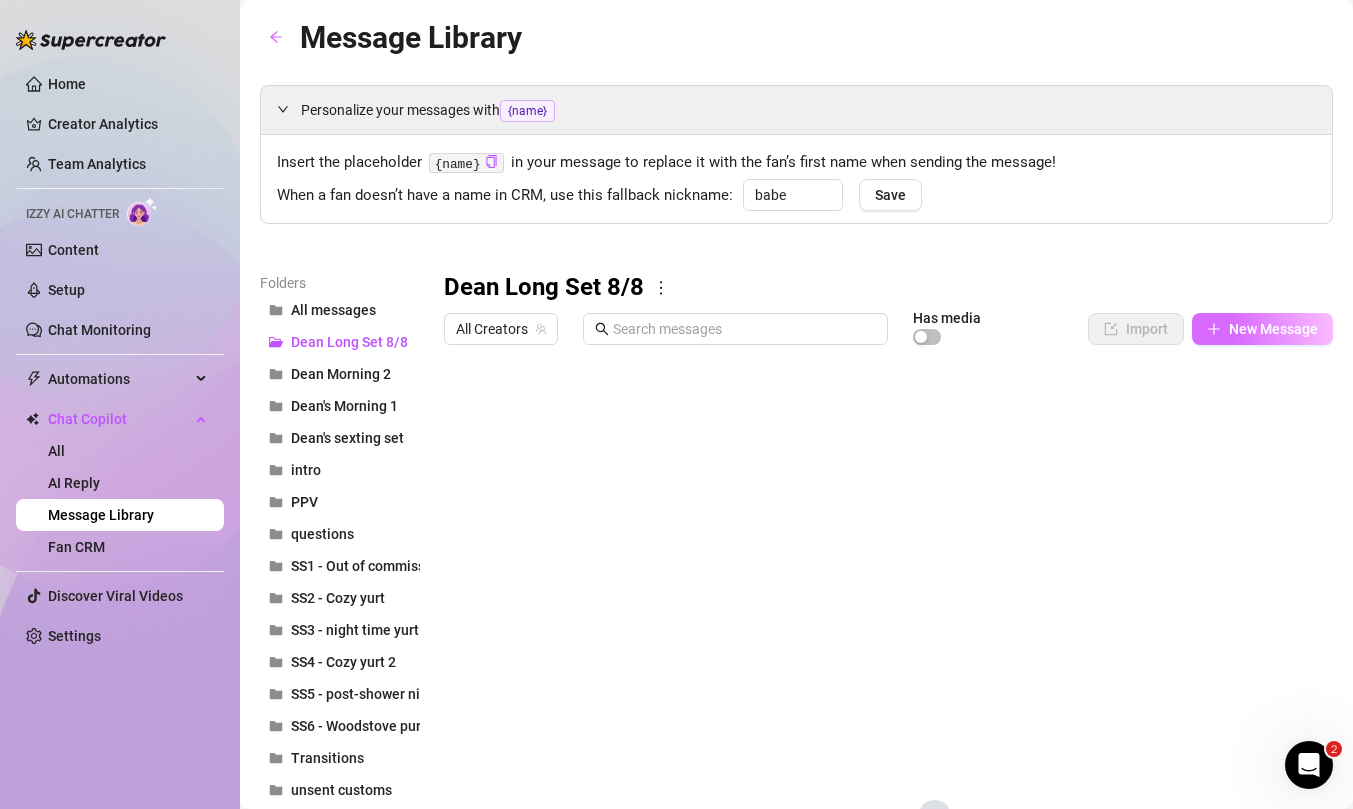 click on "New Message" at bounding box center (1273, 329) 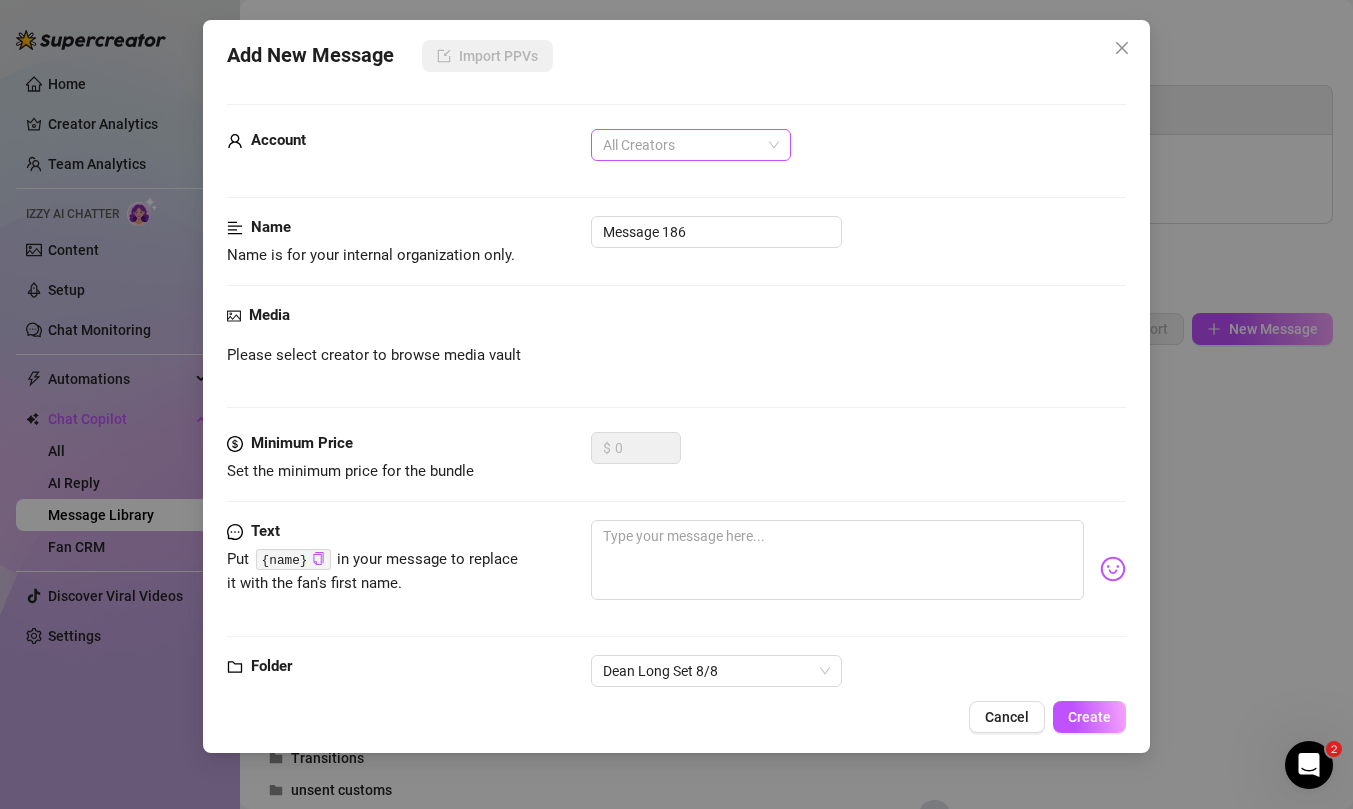 click on "All Creators" at bounding box center (691, 145) 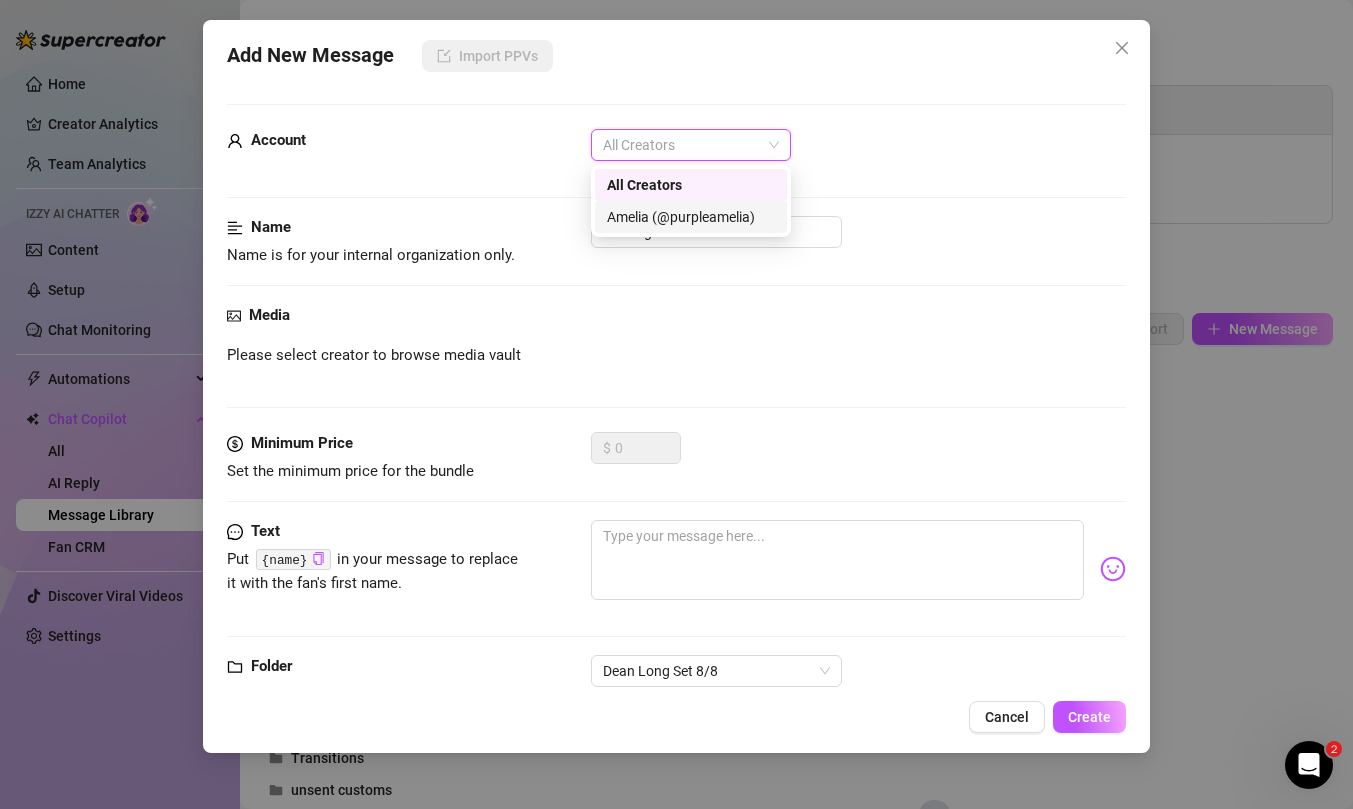 click on "Amelia (@purpleamelia)" at bounding box center [691, 217] 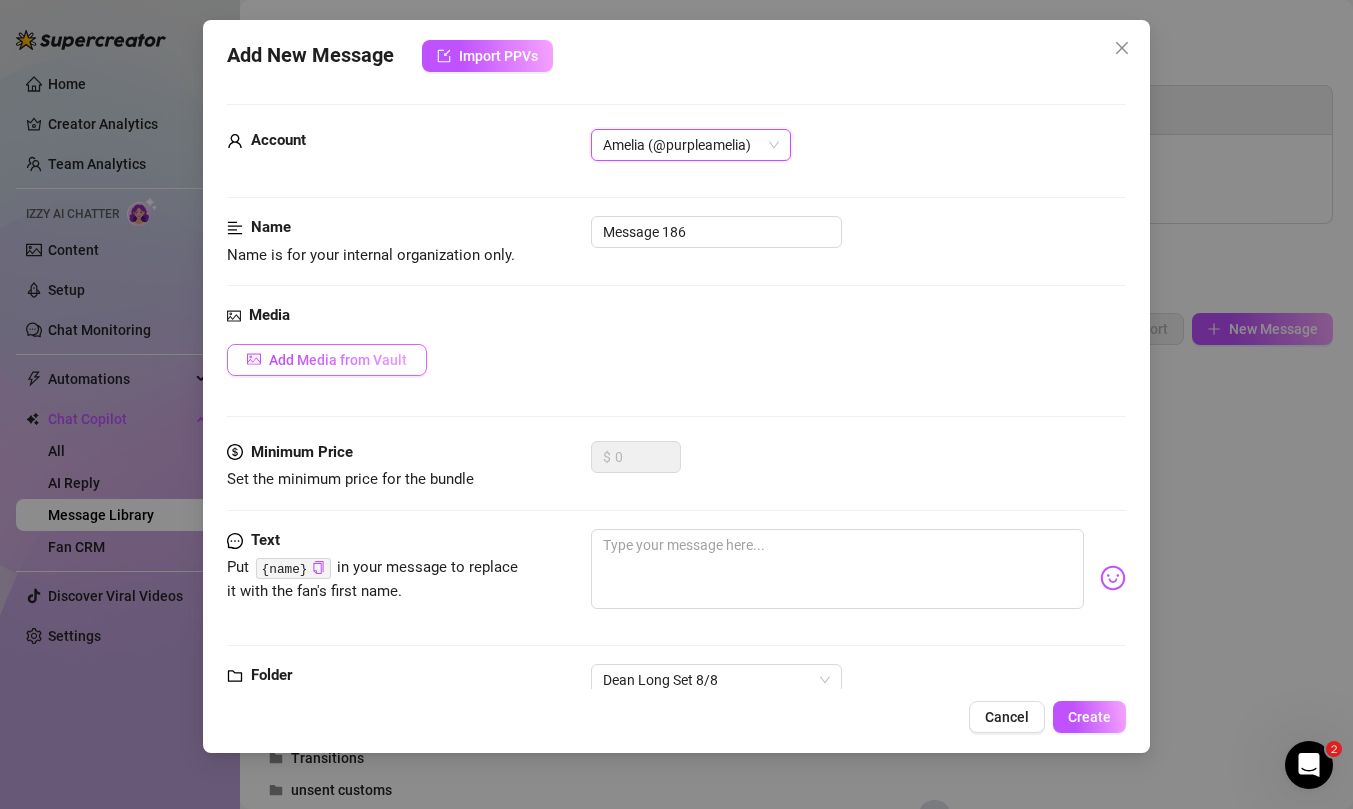 click on "Add Media from Vault" at bounding box center (338, 360) 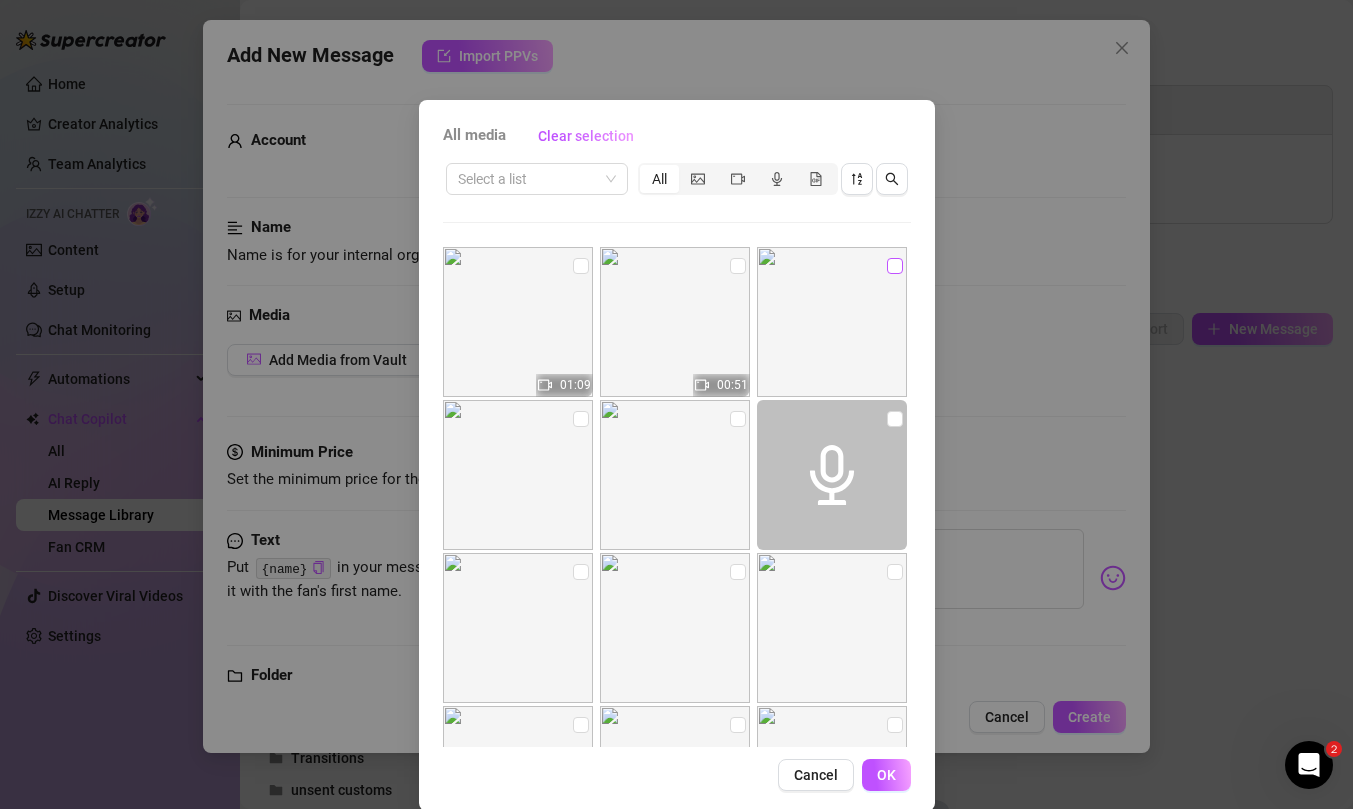 click at bounding box center [895, 266] 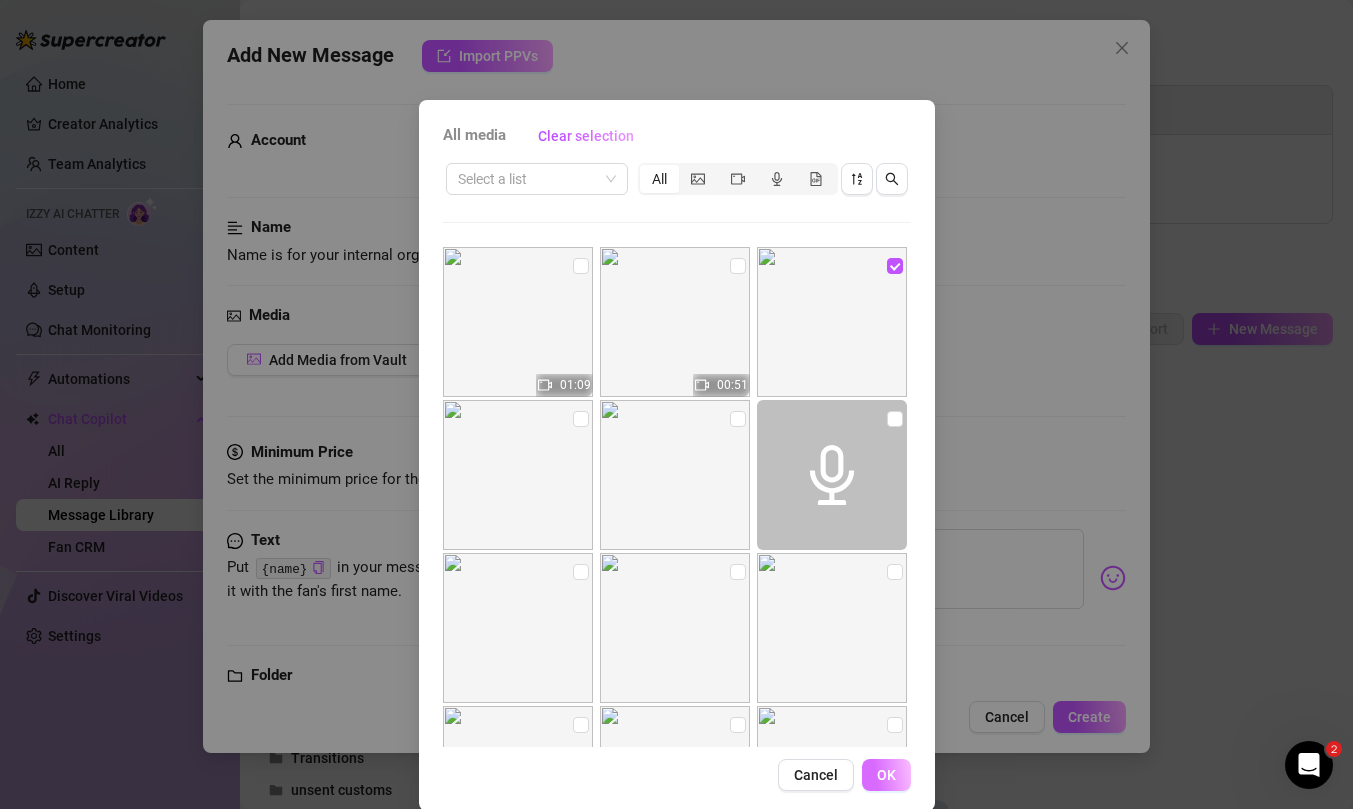 click on "OK" at bounding box center (886, 775) 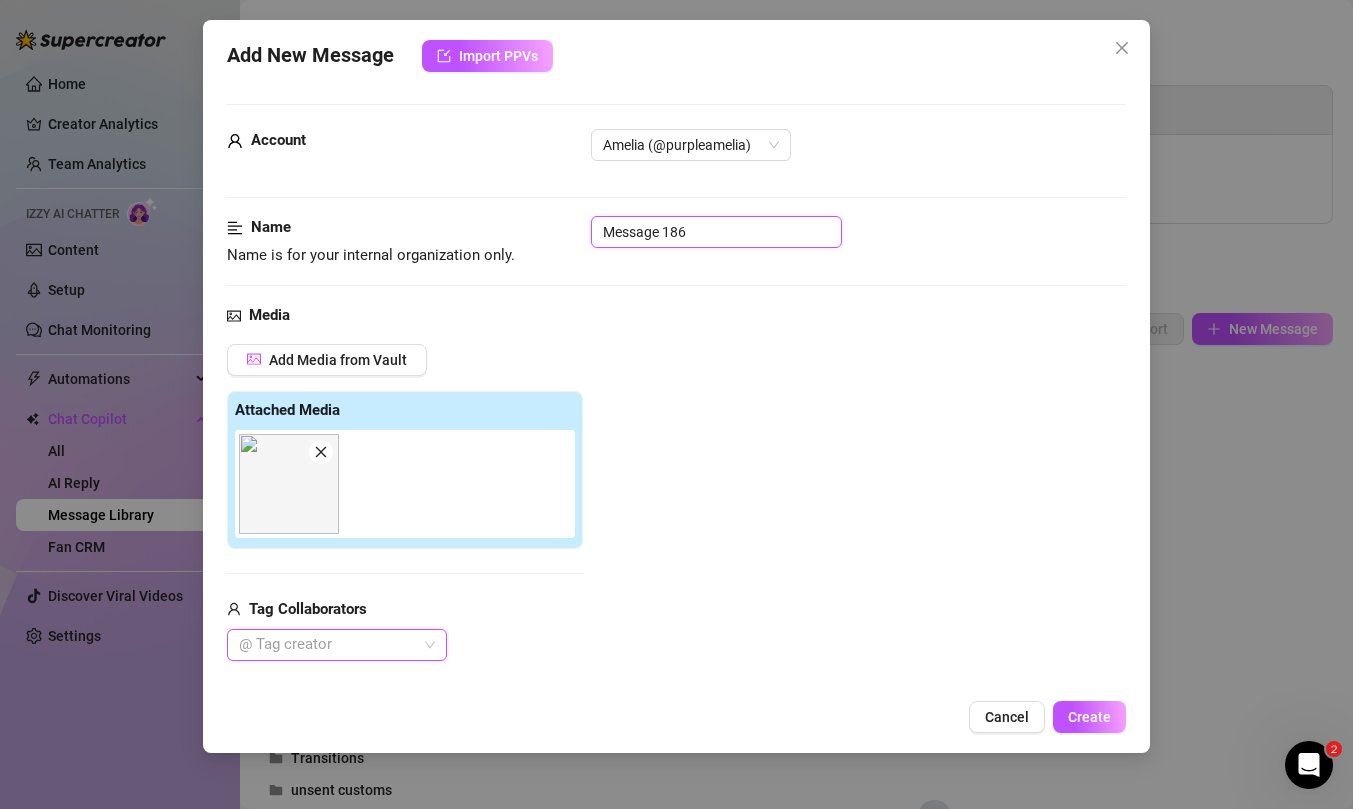 click on "Message 186" at bounding box center (716, 232) 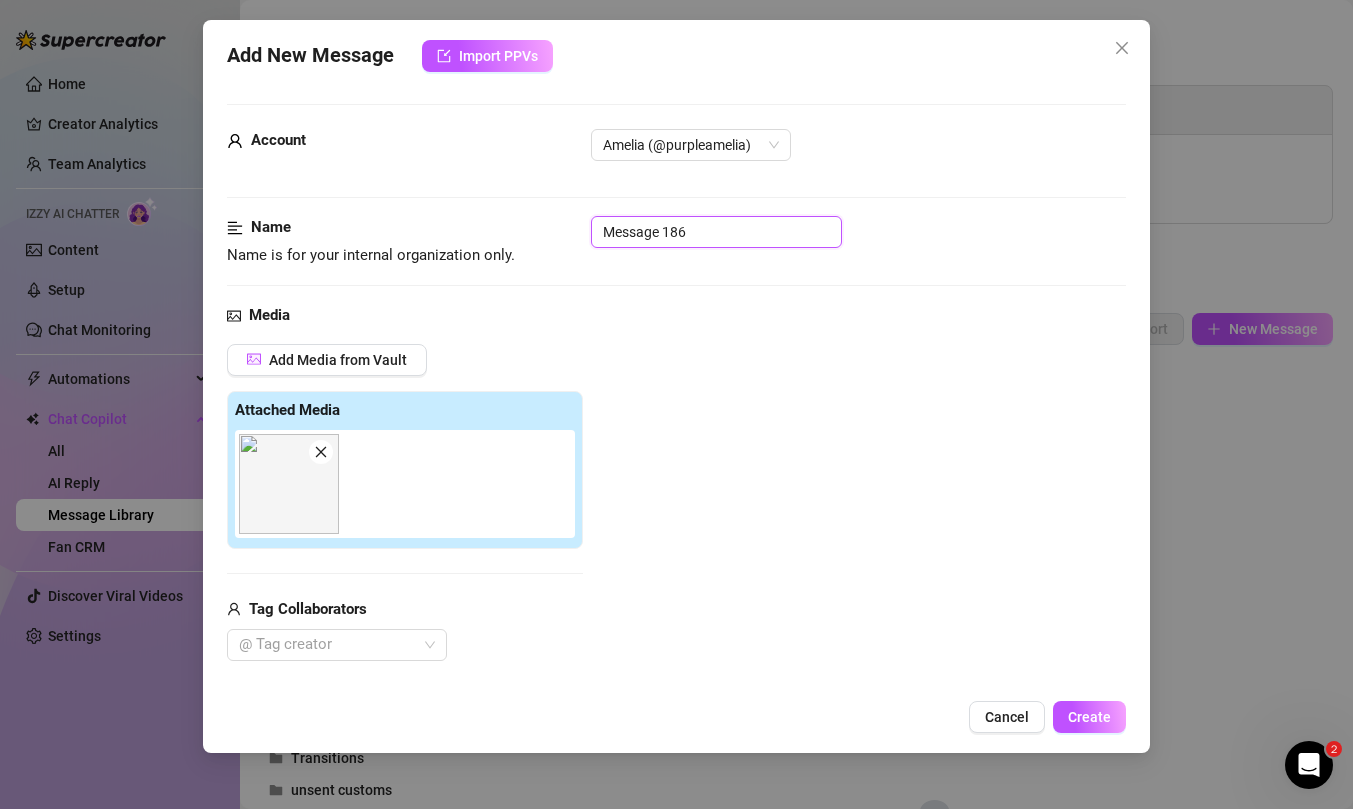 click on "Message 186" at bounding box center (716, 232) 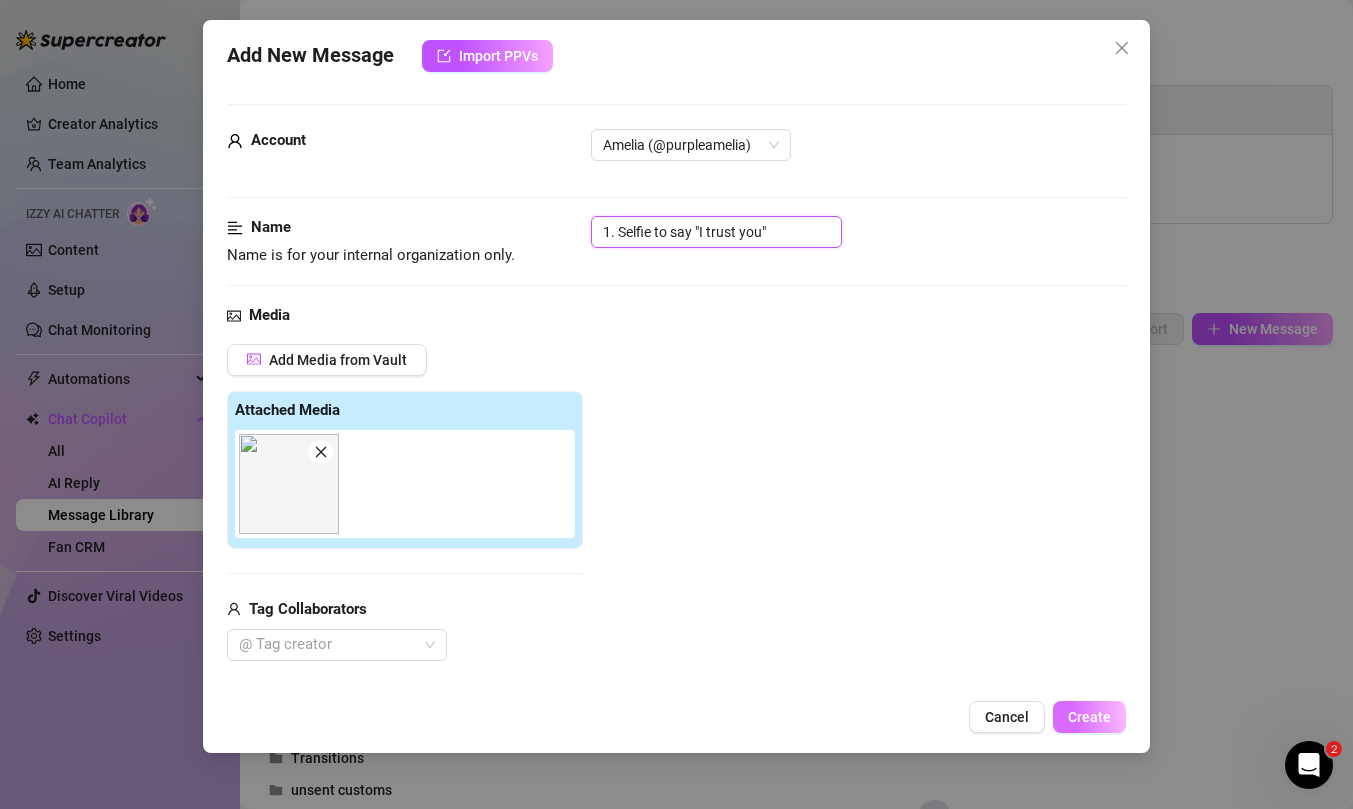 type on "1. Selfie to say "I trust you"" 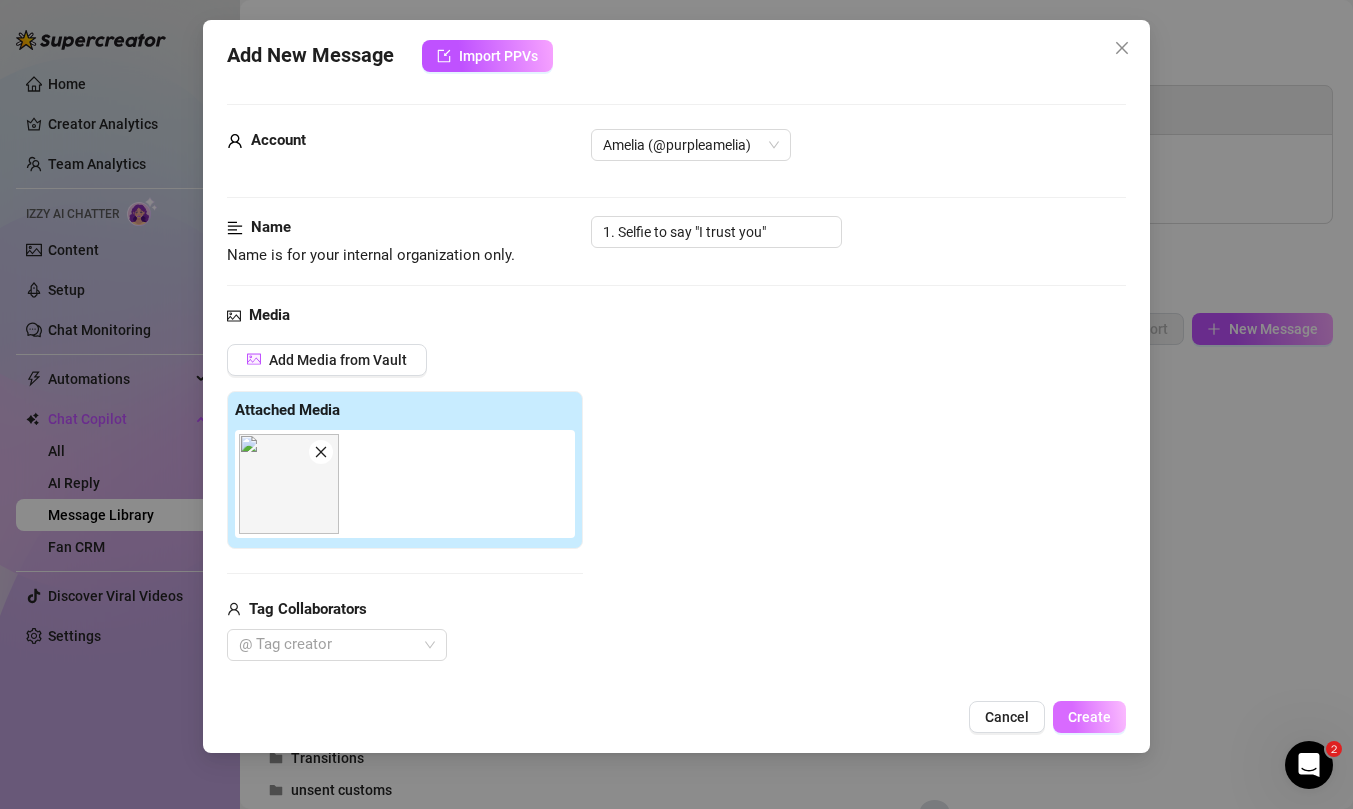 click on "Create" at bounding box center (1089, 717) 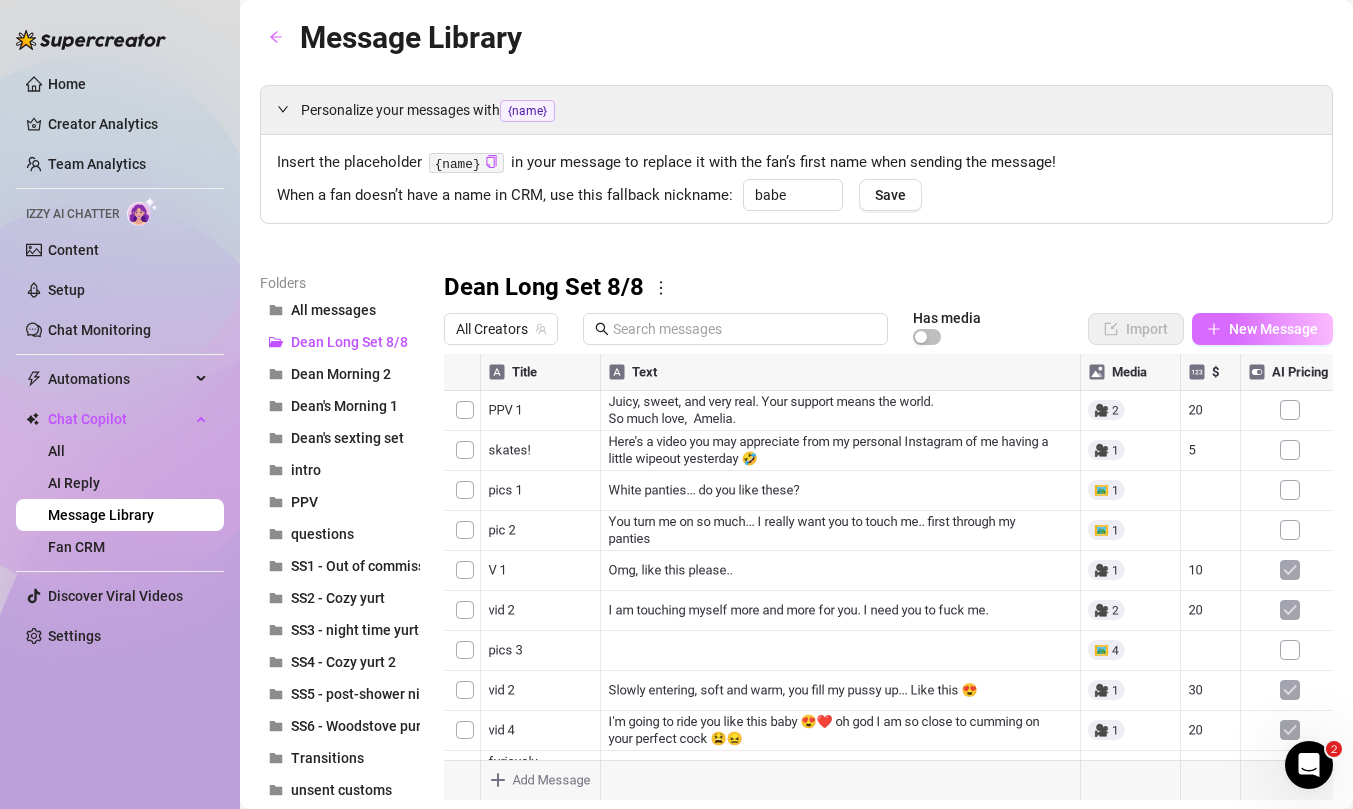 click on "New Message" at bounding box center [1273, 329] 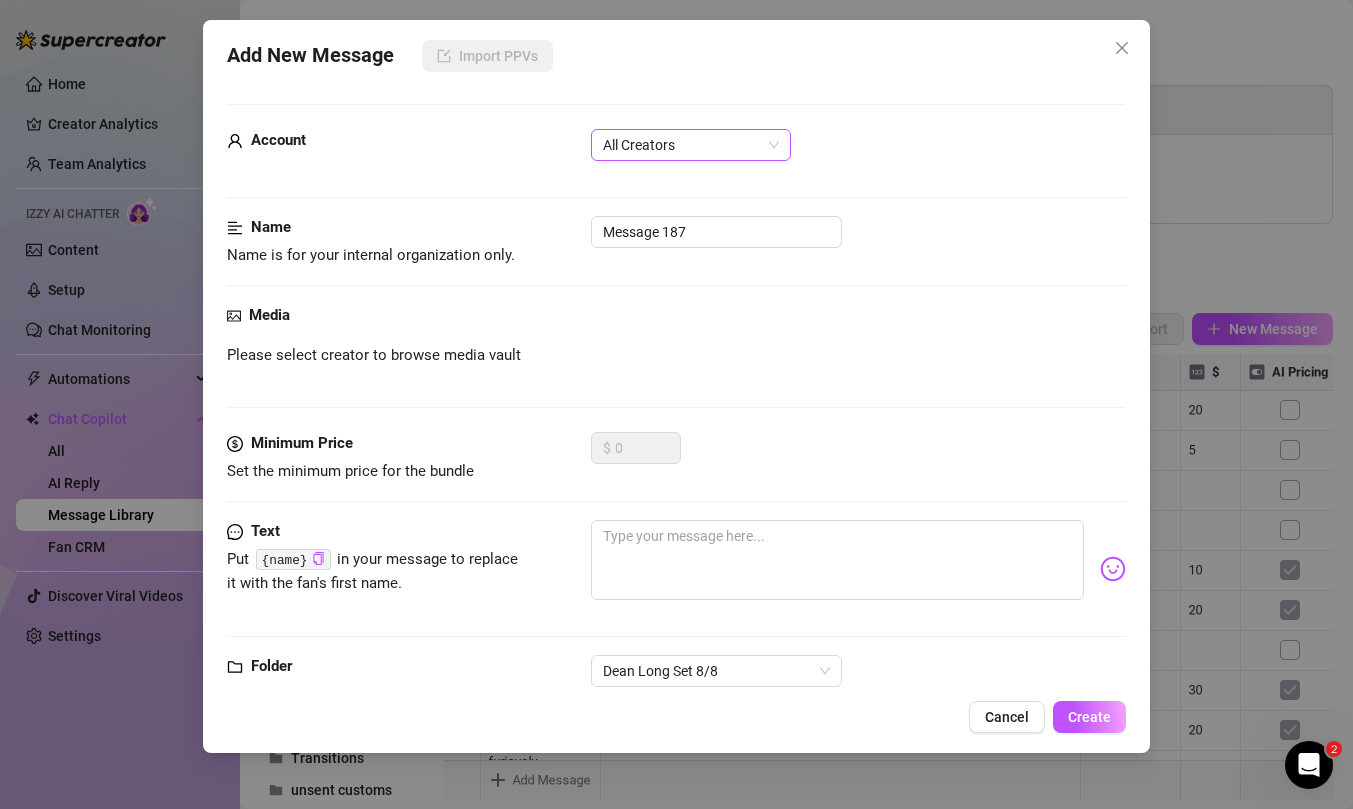 click on "All Creators" at bounding box center (691, 145) 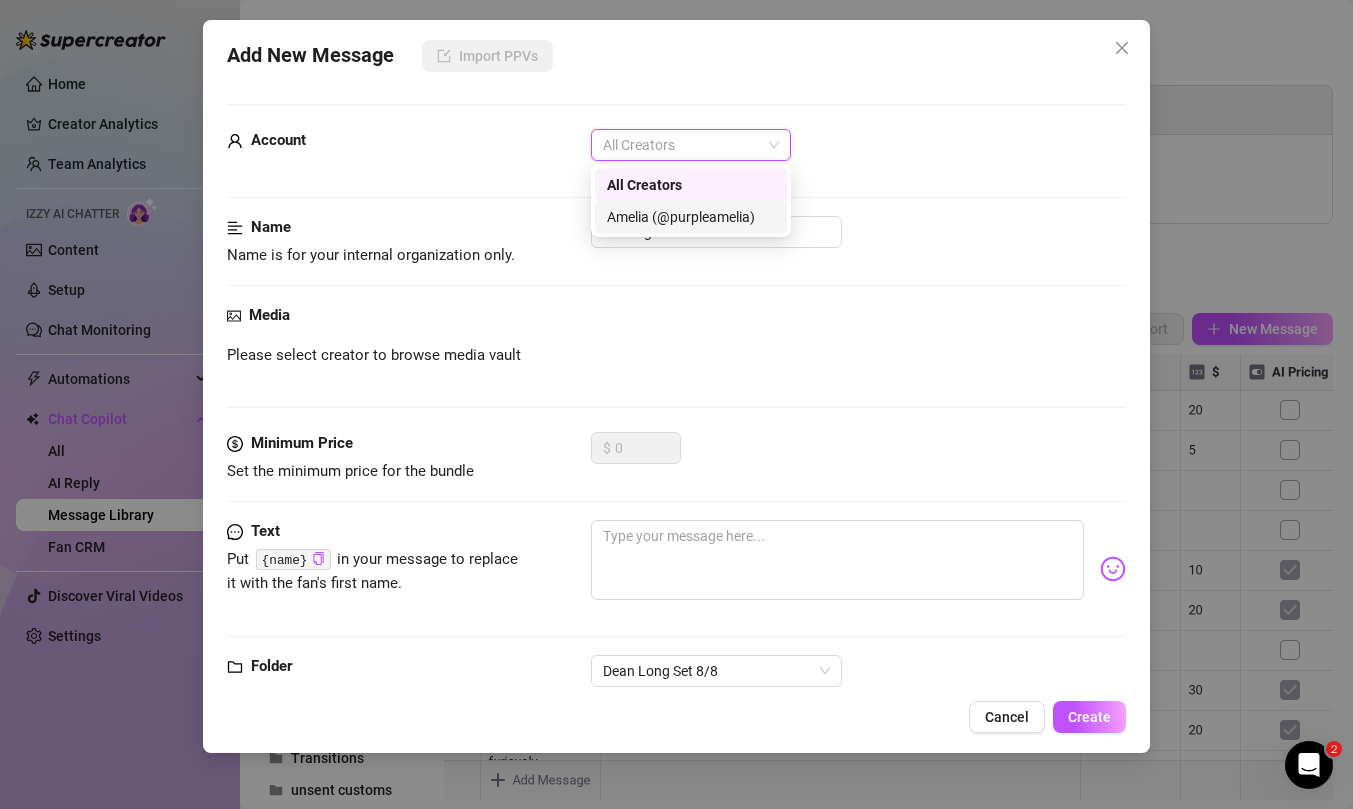 click on "Amelia (@purpleamelia)" at bounding box center (691, 217) 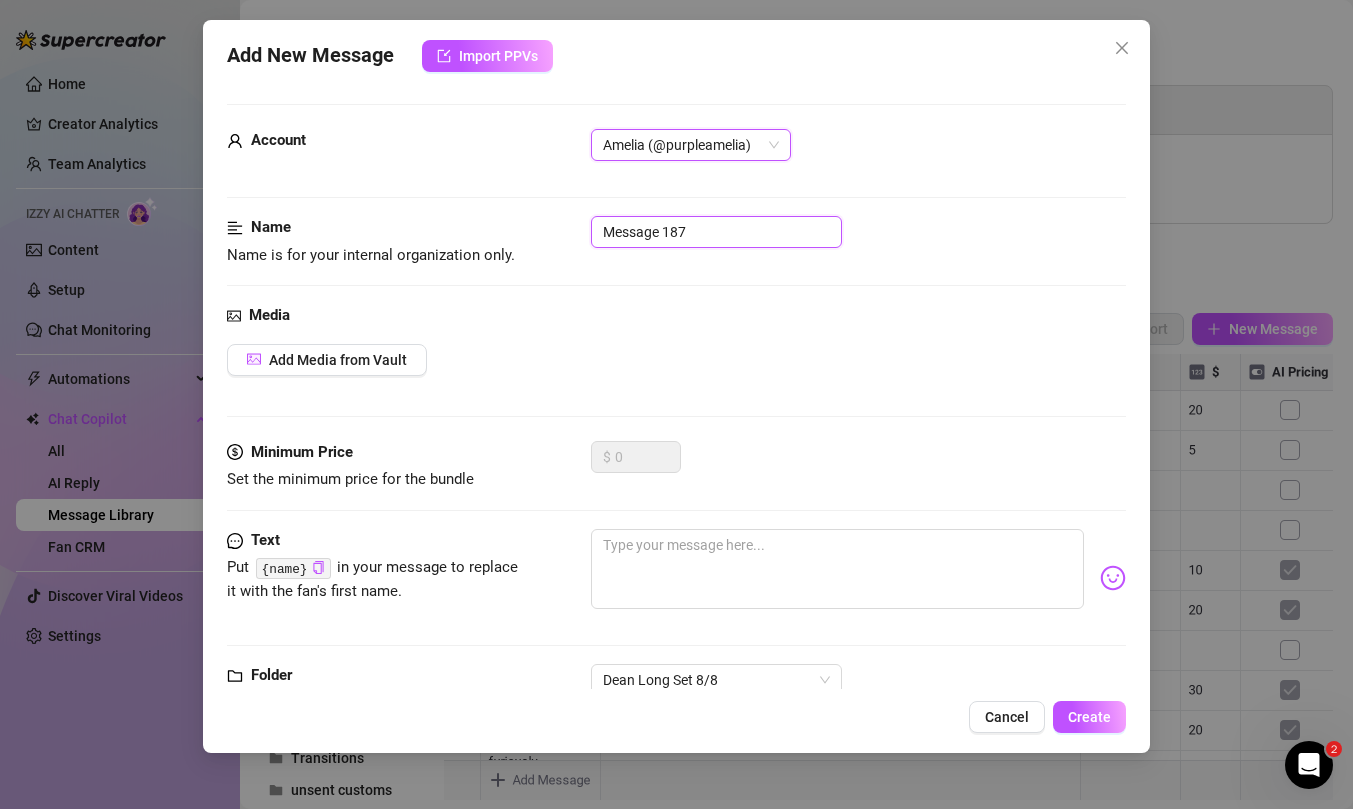 click on "Message 187" at bounding box center (716, 232) 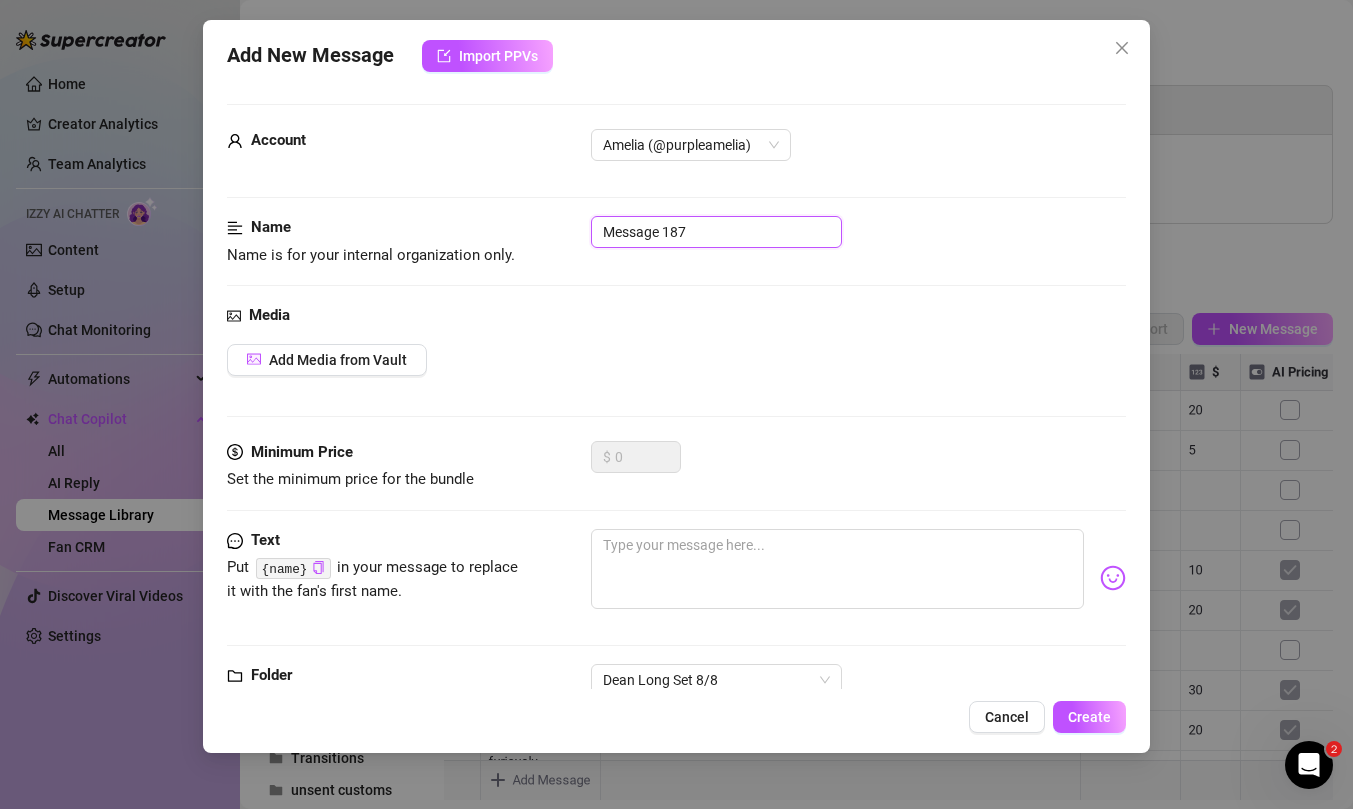 click on "Message 187" at bounding box center (716, 232) 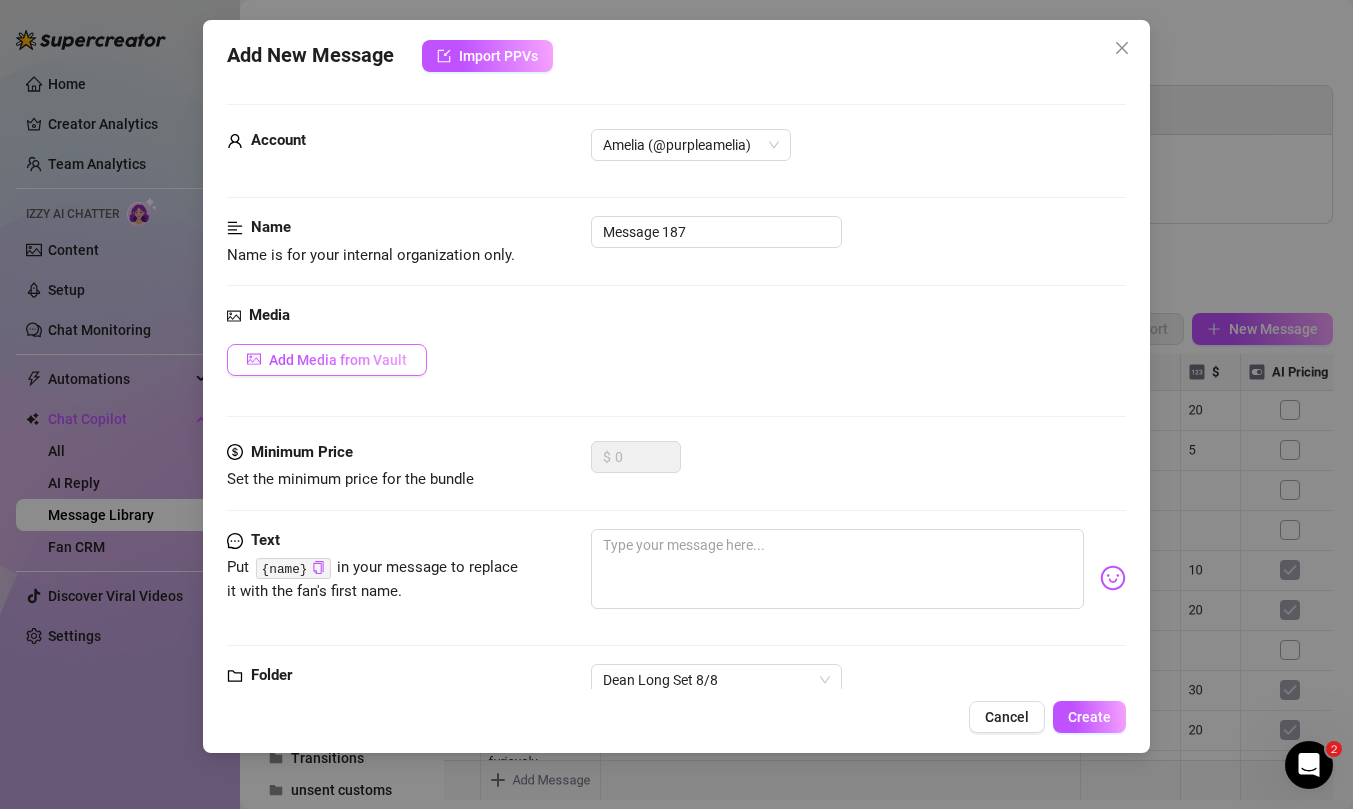 click on "Add Media from Vault" at bounding box center [327, 360] 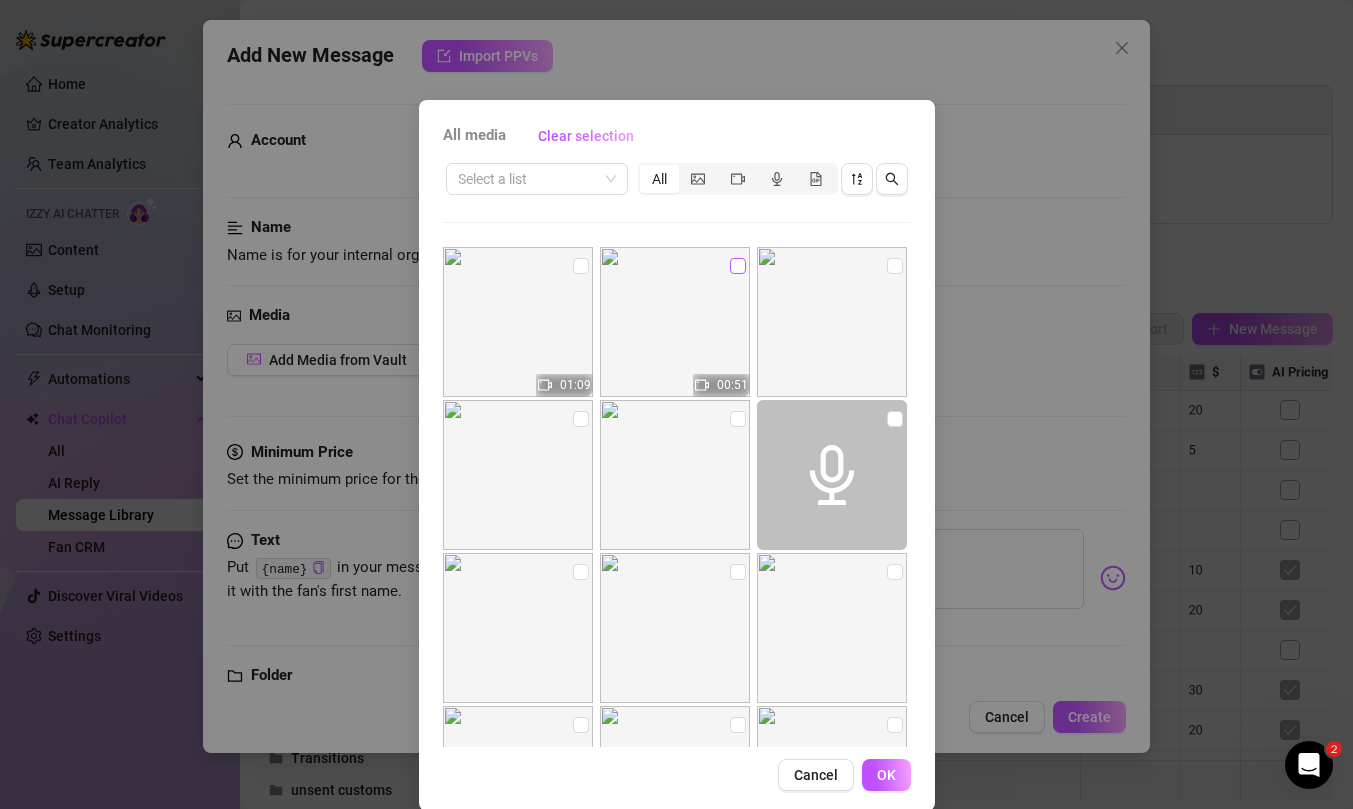 click at bounding box center [738, 266] 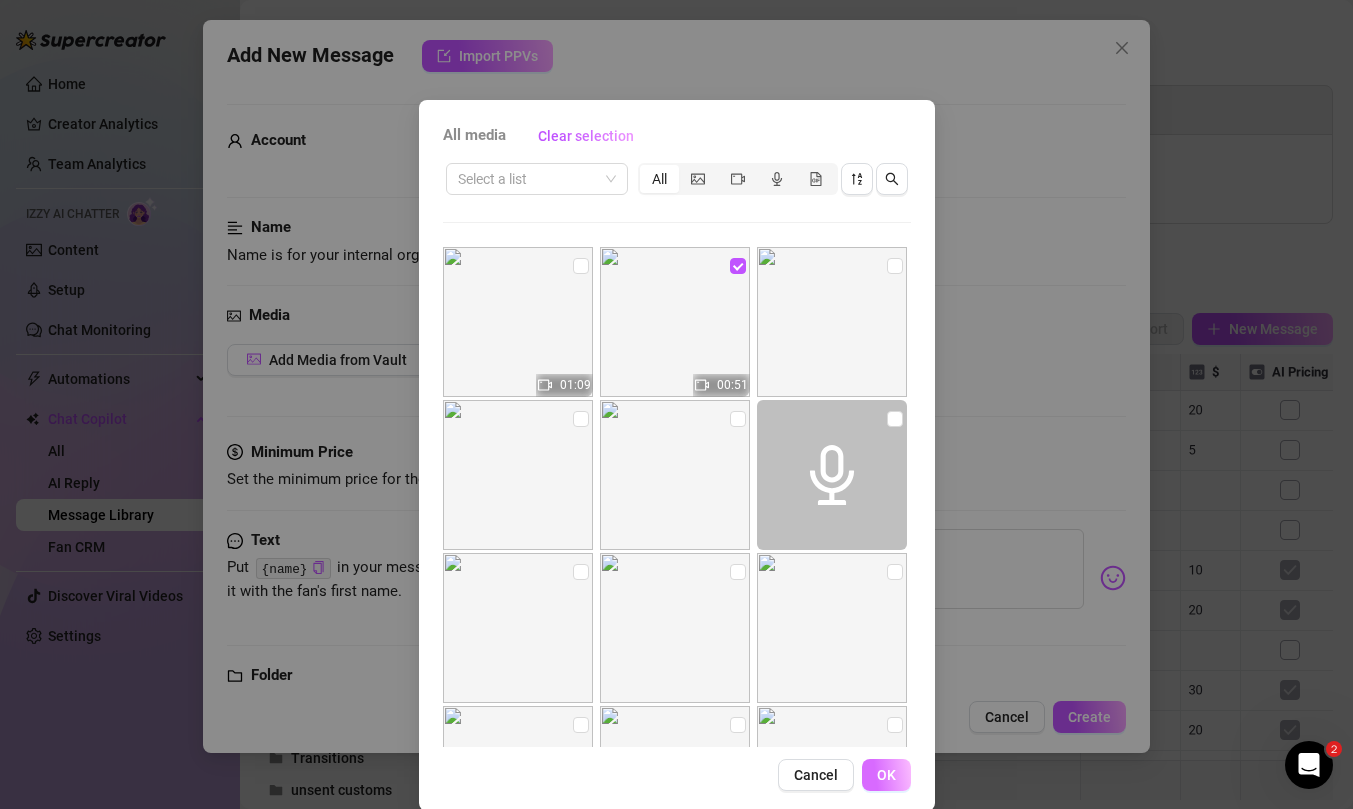 click on "OK" at bounding box center (886, 775) 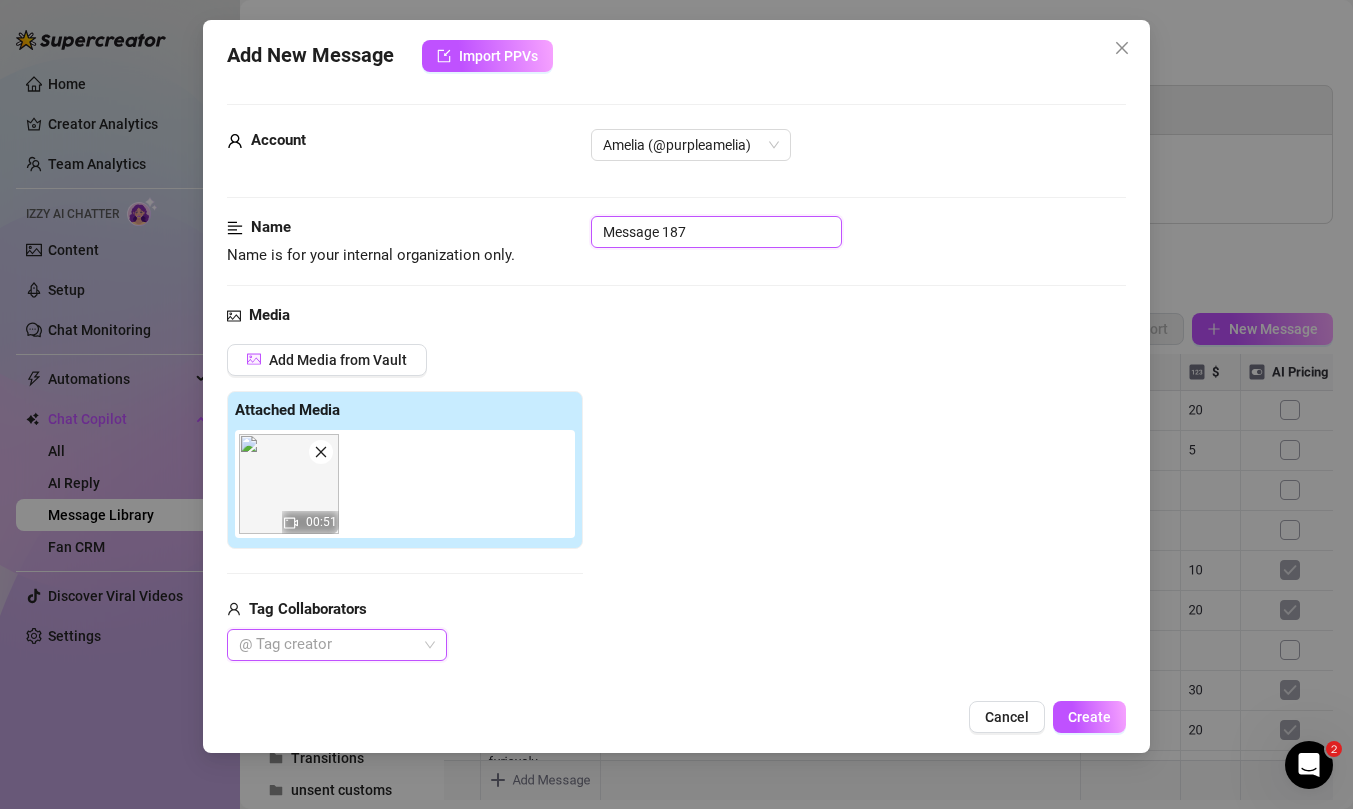 click on "Message 187" at bounding box center [716, 232] 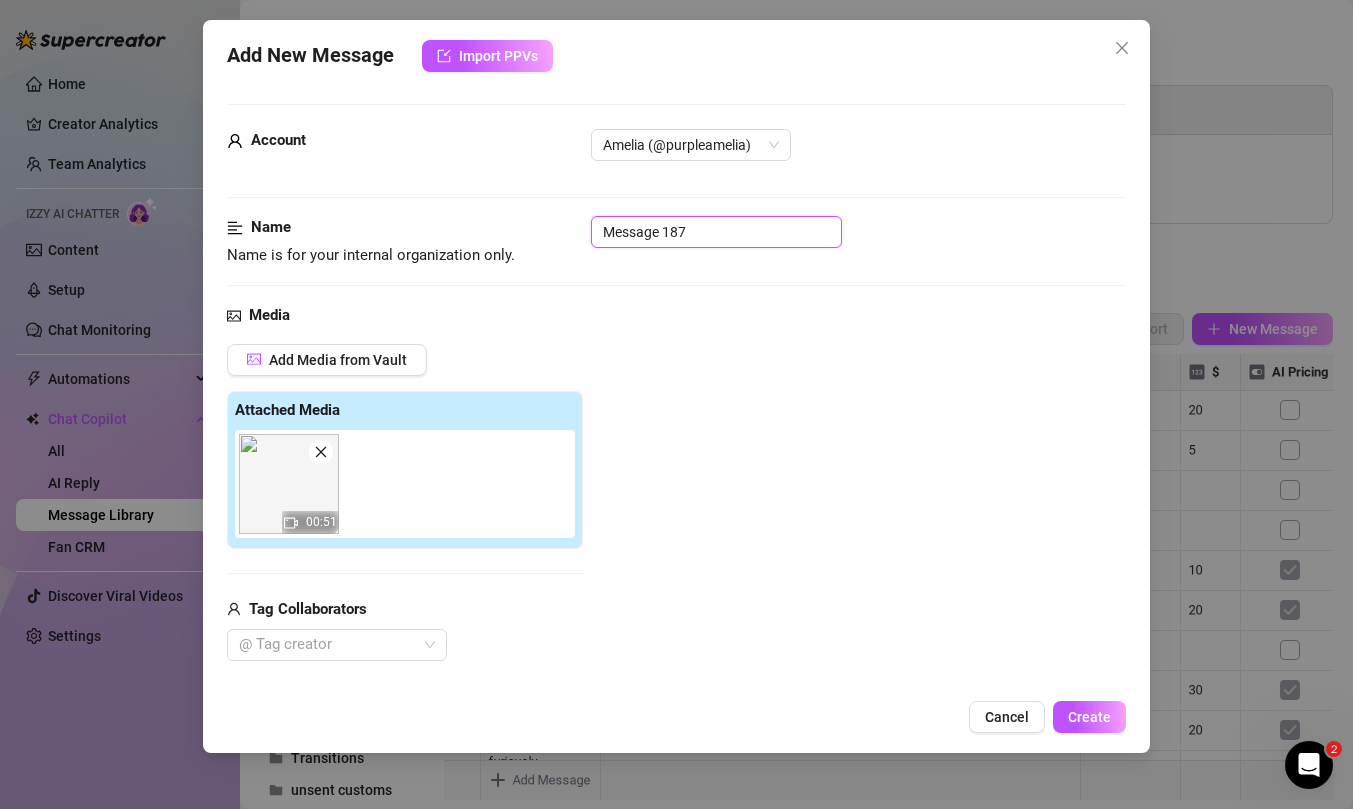 click on "Message 187" at bounding box center (716, 232) 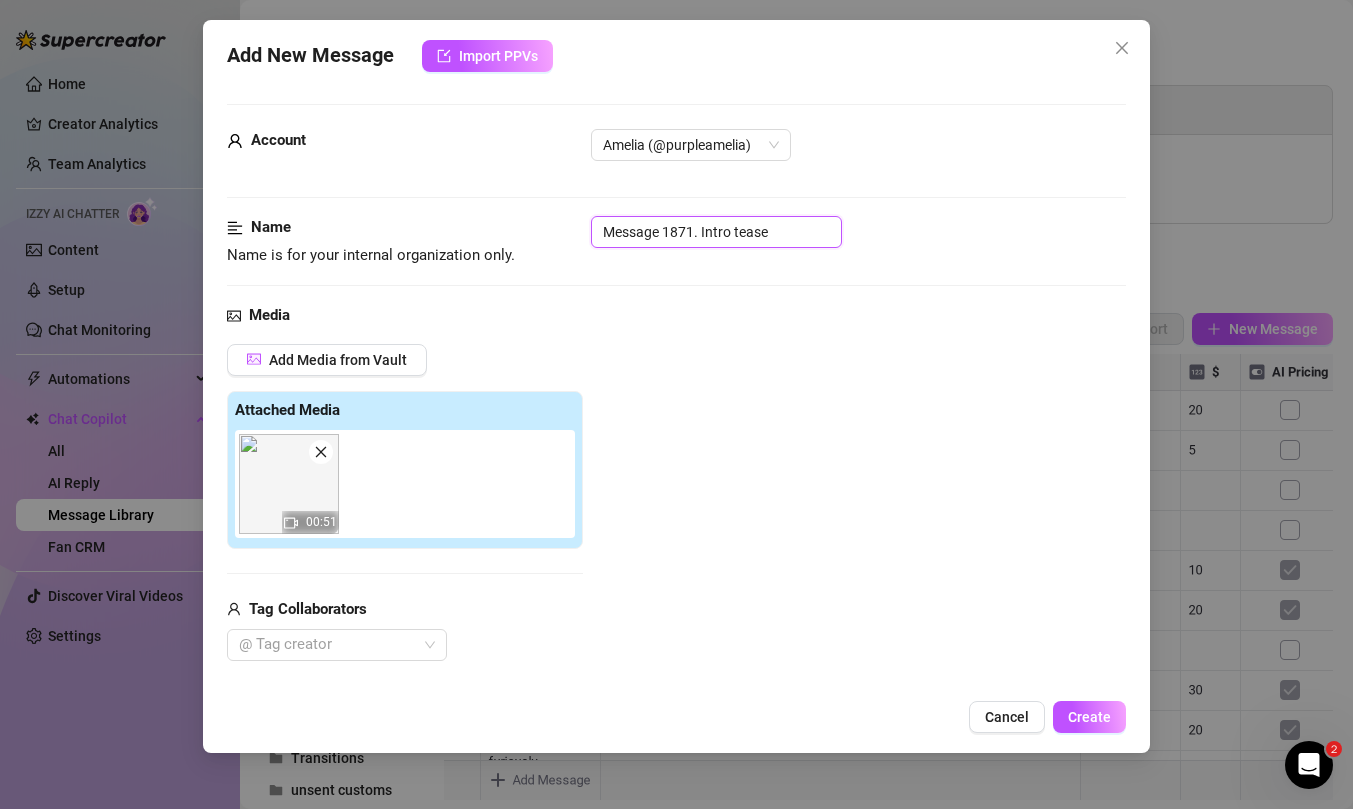 drag, startPoint x: 701, startPoint y: 233, endPoint x: 590, endPoint y: 232, distance: 111.0045 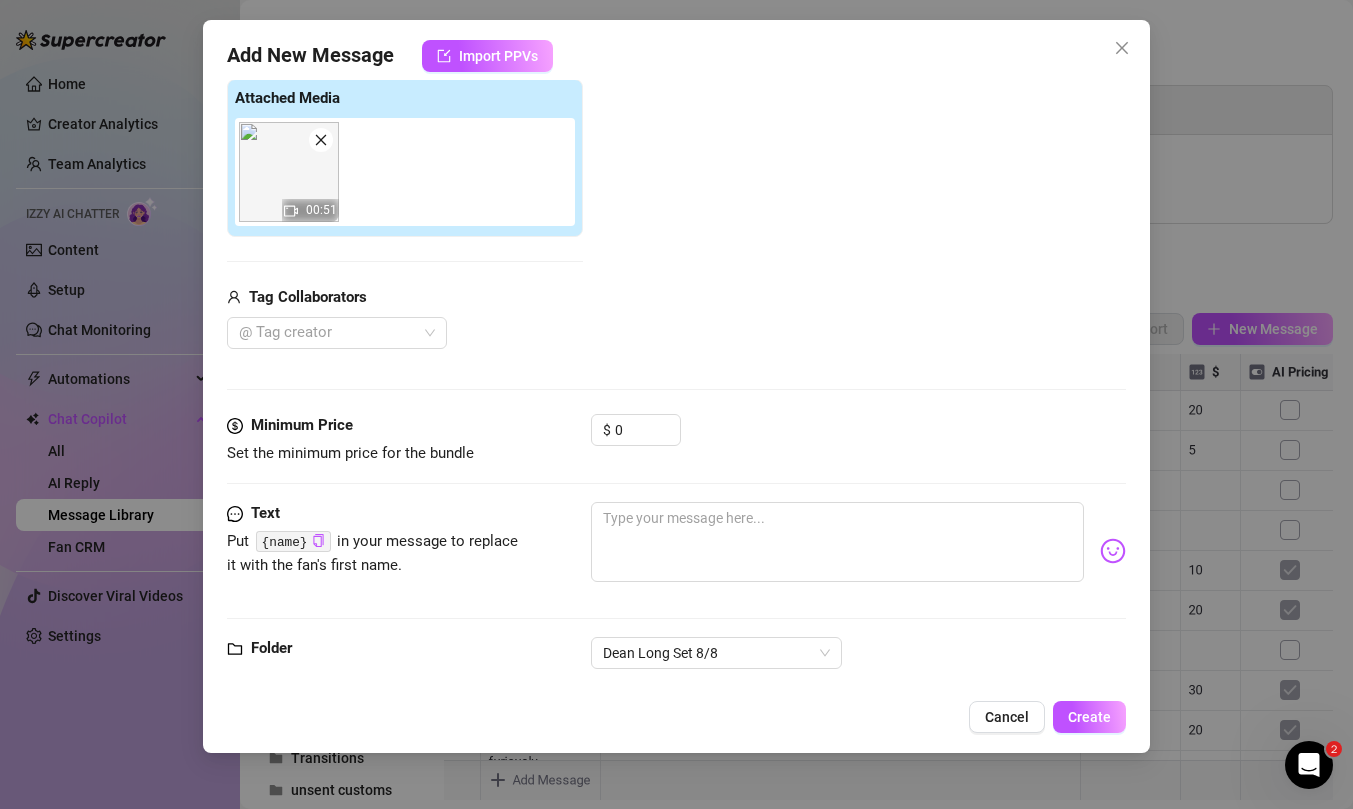 scroll, scrollTop: 322, scrollLeft: 0, axis: vertical 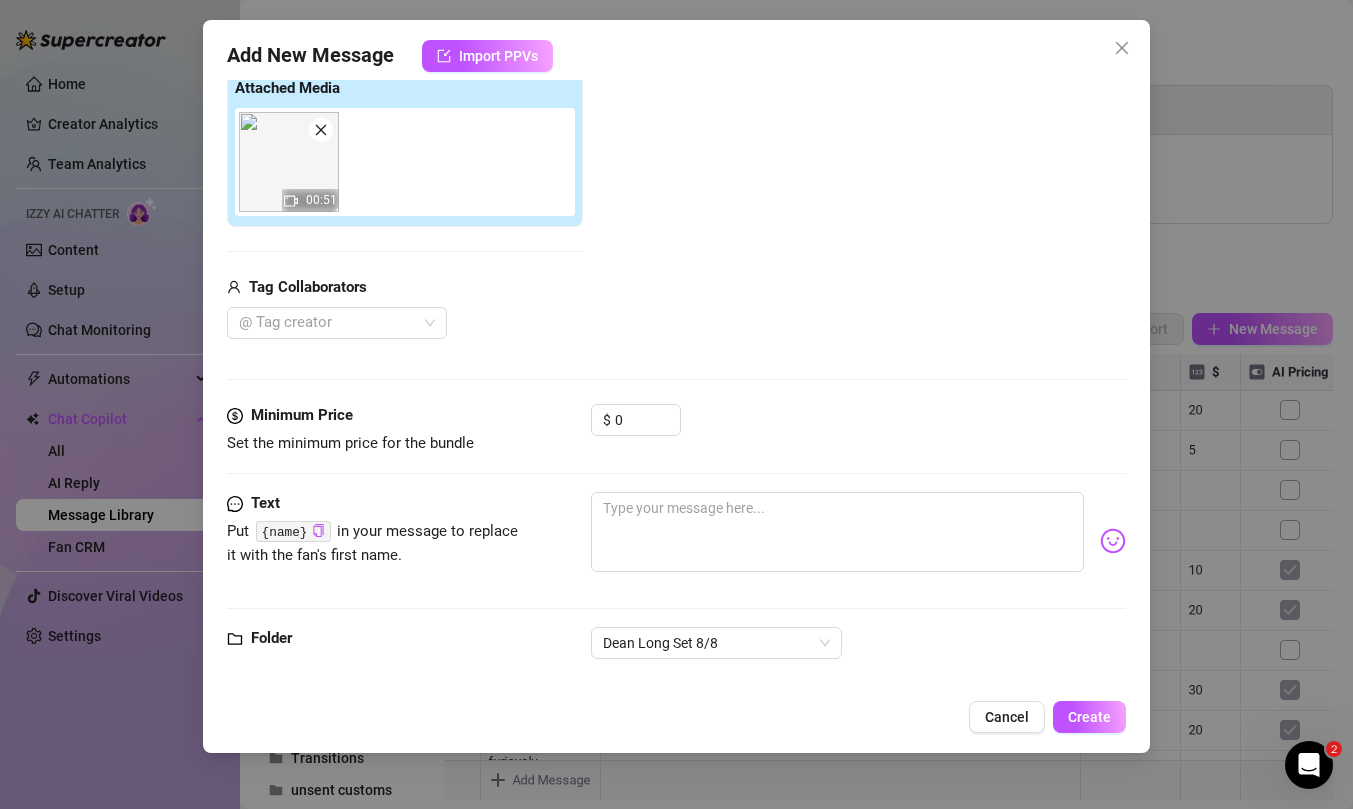 type on "2. Intro tease" 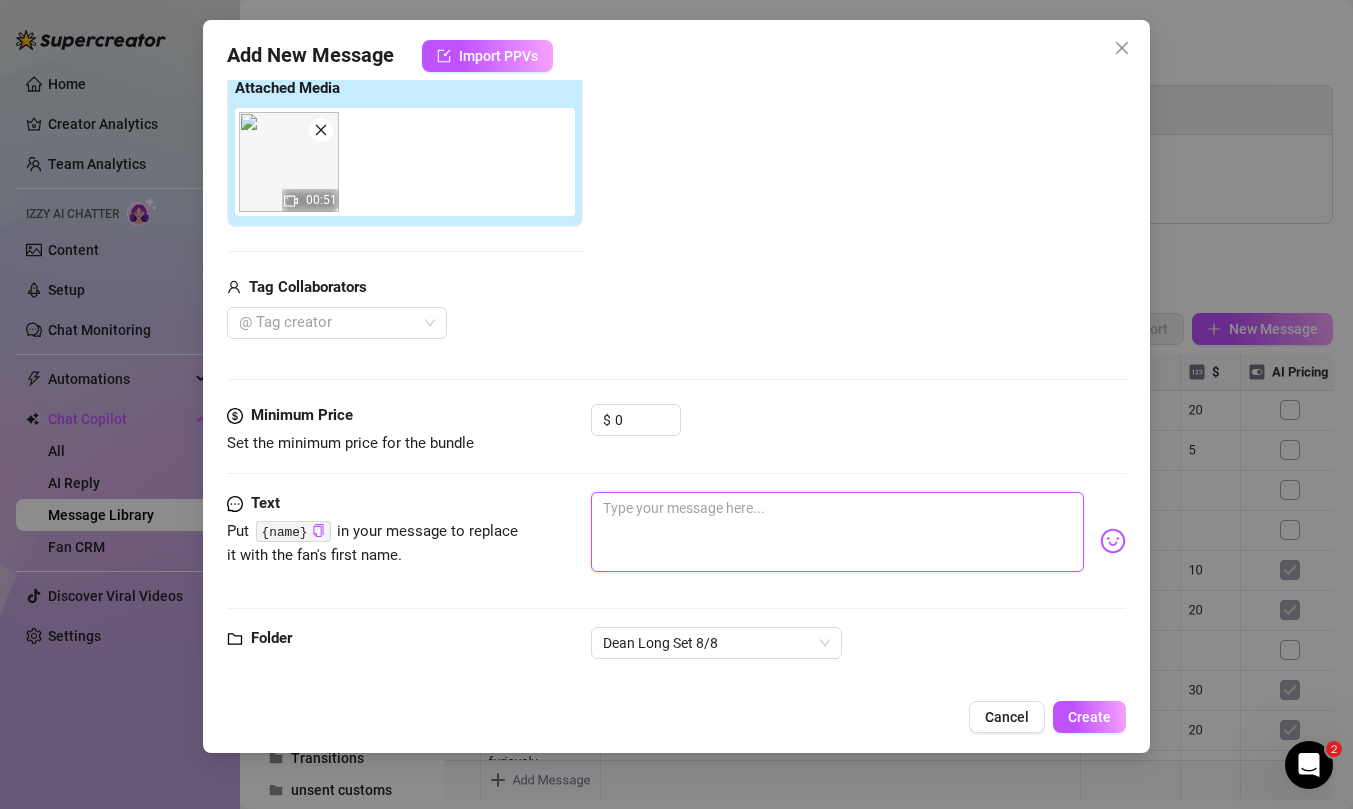 click at bounding box center [837, 532] 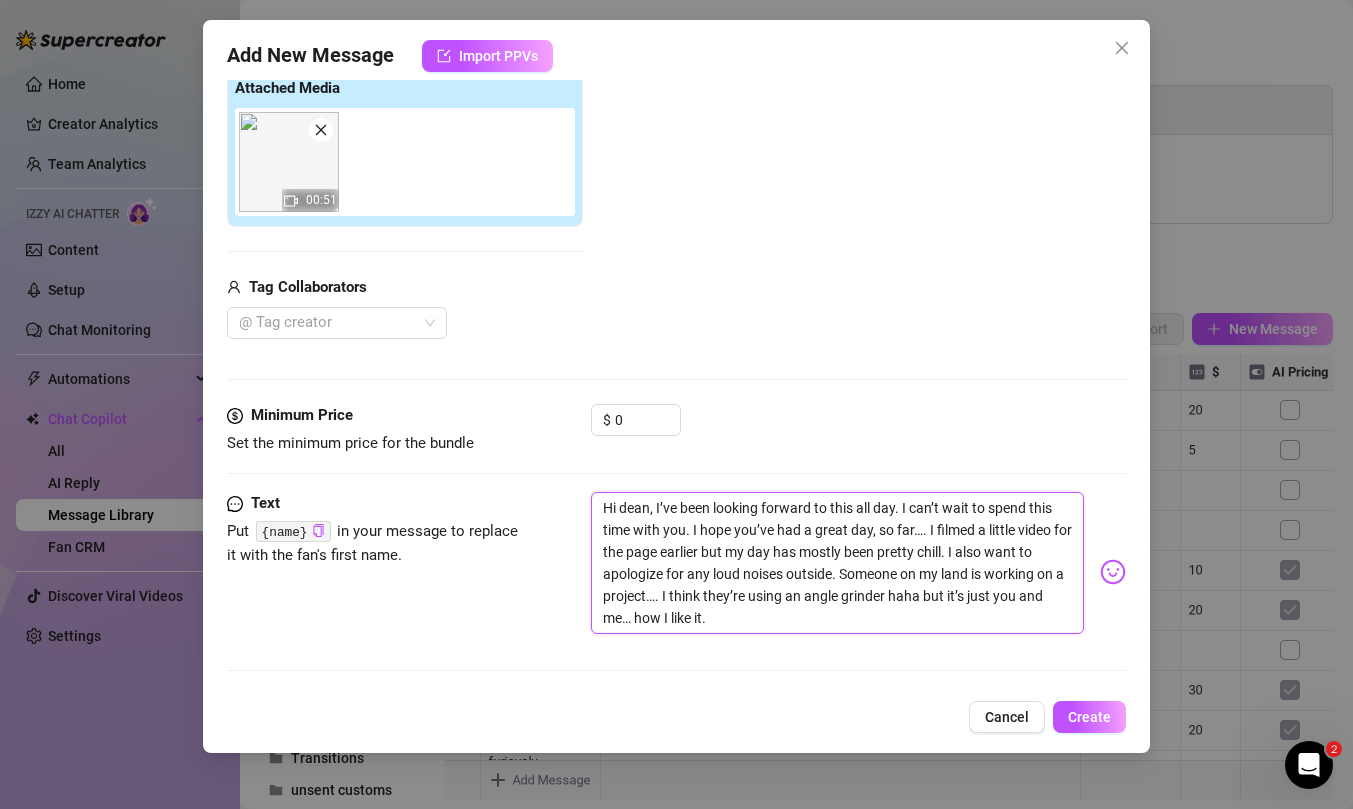 scroll, scrollTop: 0, scrollLeft: 0, axis: both 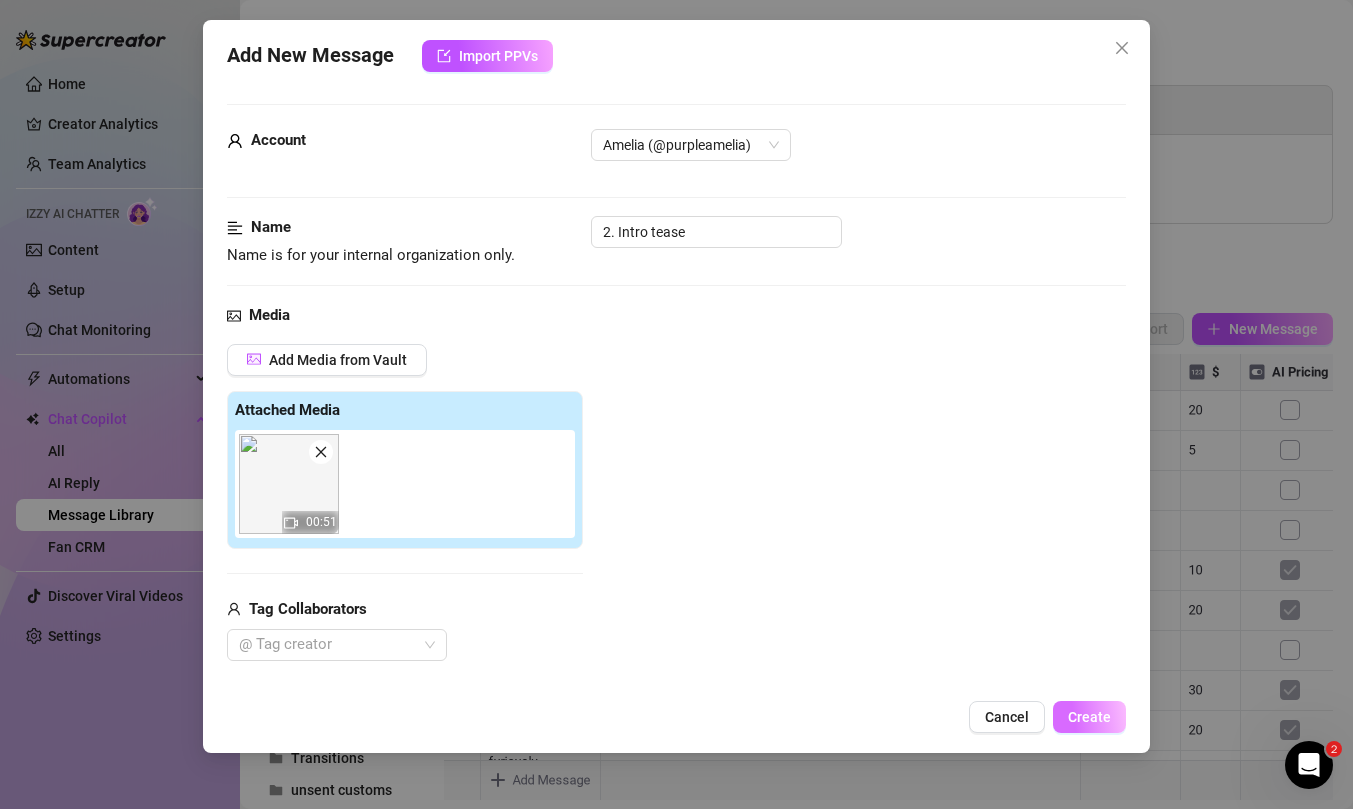 type on "Hi dean, I’ve been looking forward to this all day. I can’t wait to spend this time with you. I hope you’ve had a great day, so far…. I filmed a little video for the page earlier but my day has mostly been pretty chill. I also want to apologize for any loud noises outside. Someone on my land is working on a project…. I think they’re using an angle grinder haha but it’s just you and me… how I like it." 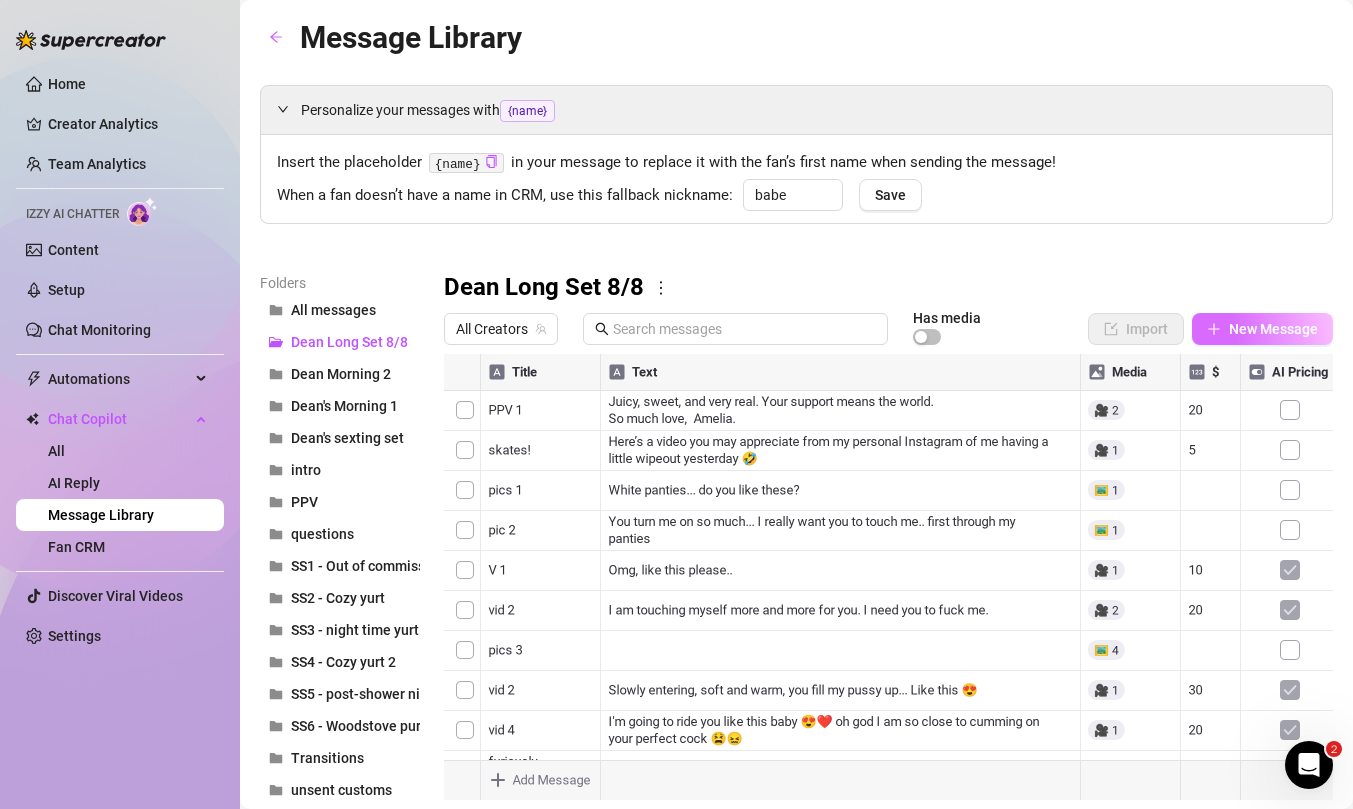 click on "New Message" at bounding box center [1273, 329] 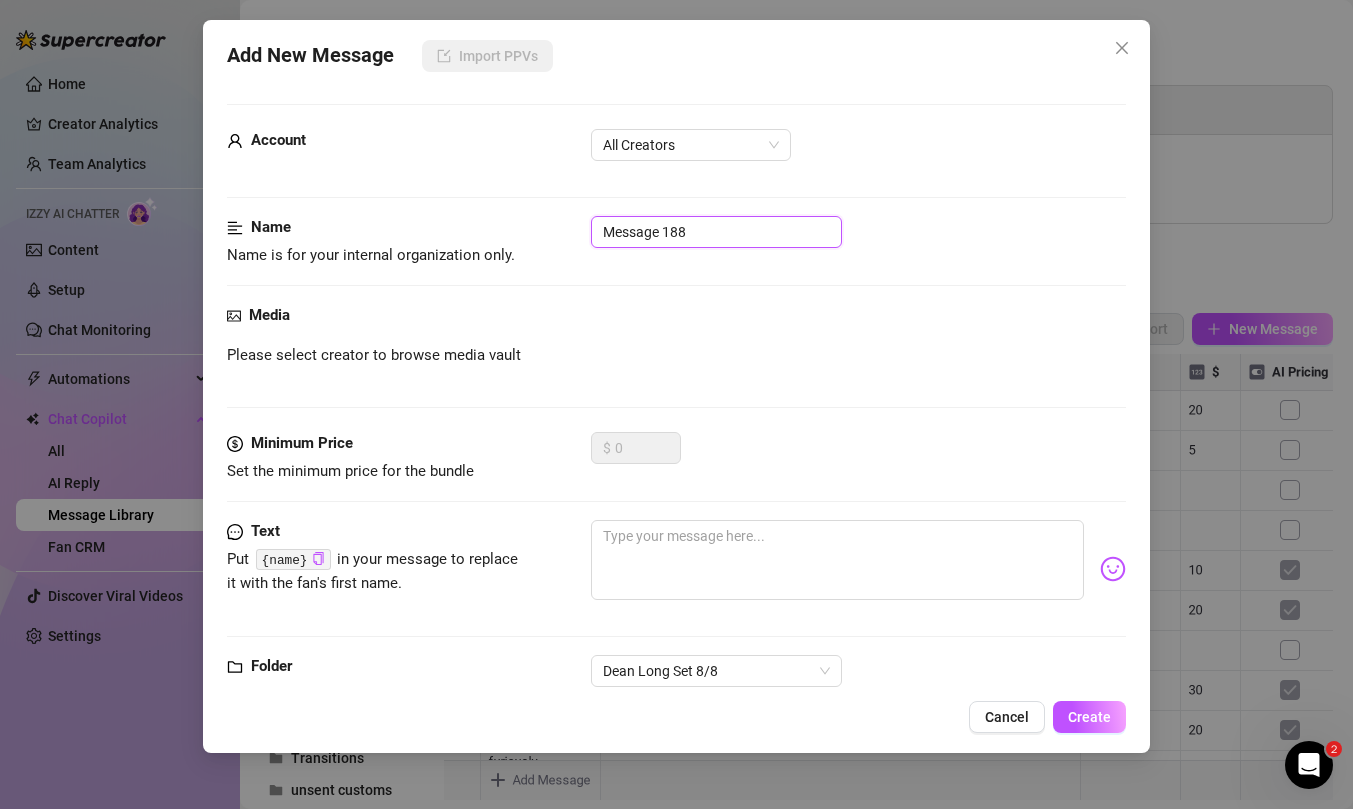 click on "Message 188" at bounding box center (716, 232) 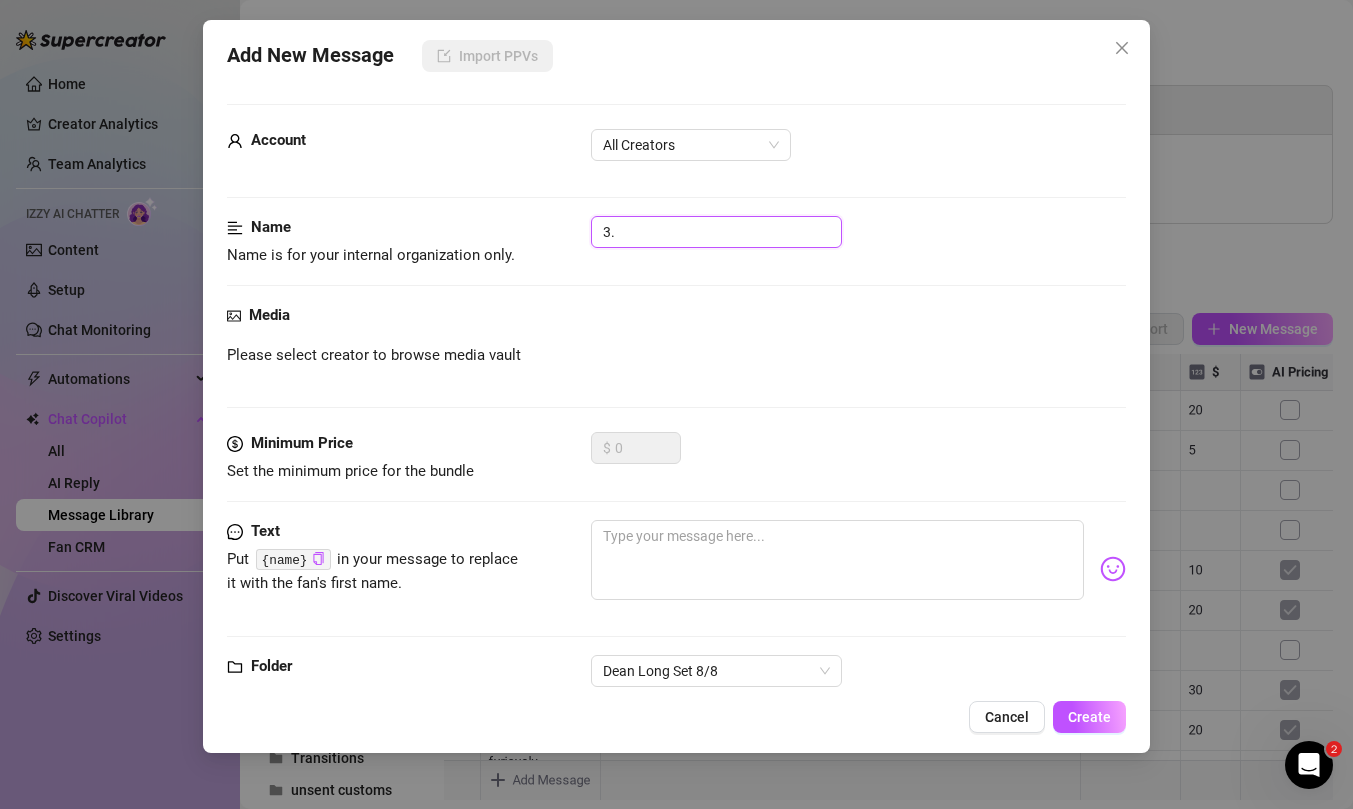 click on "3." at bounding box center [716, 232] 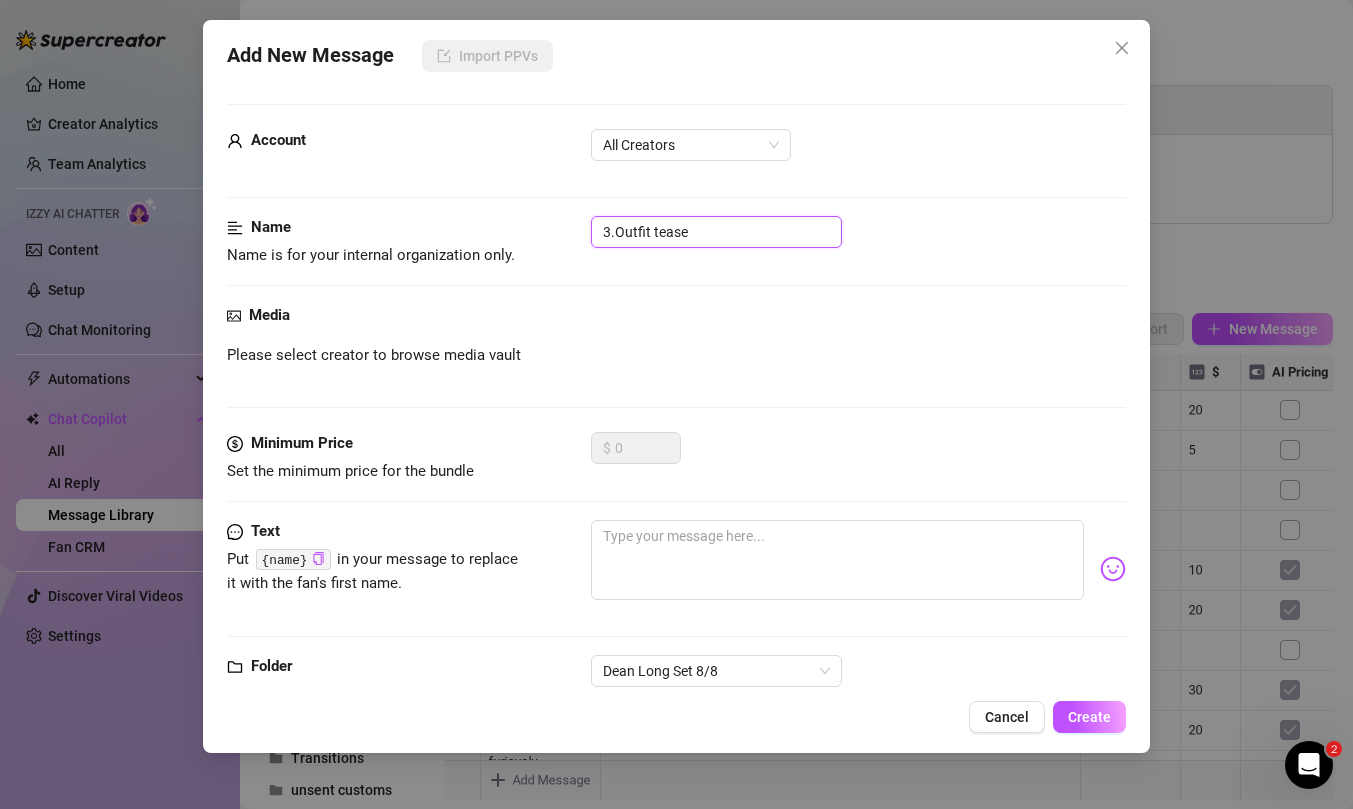 type on "3.Outfit tease" 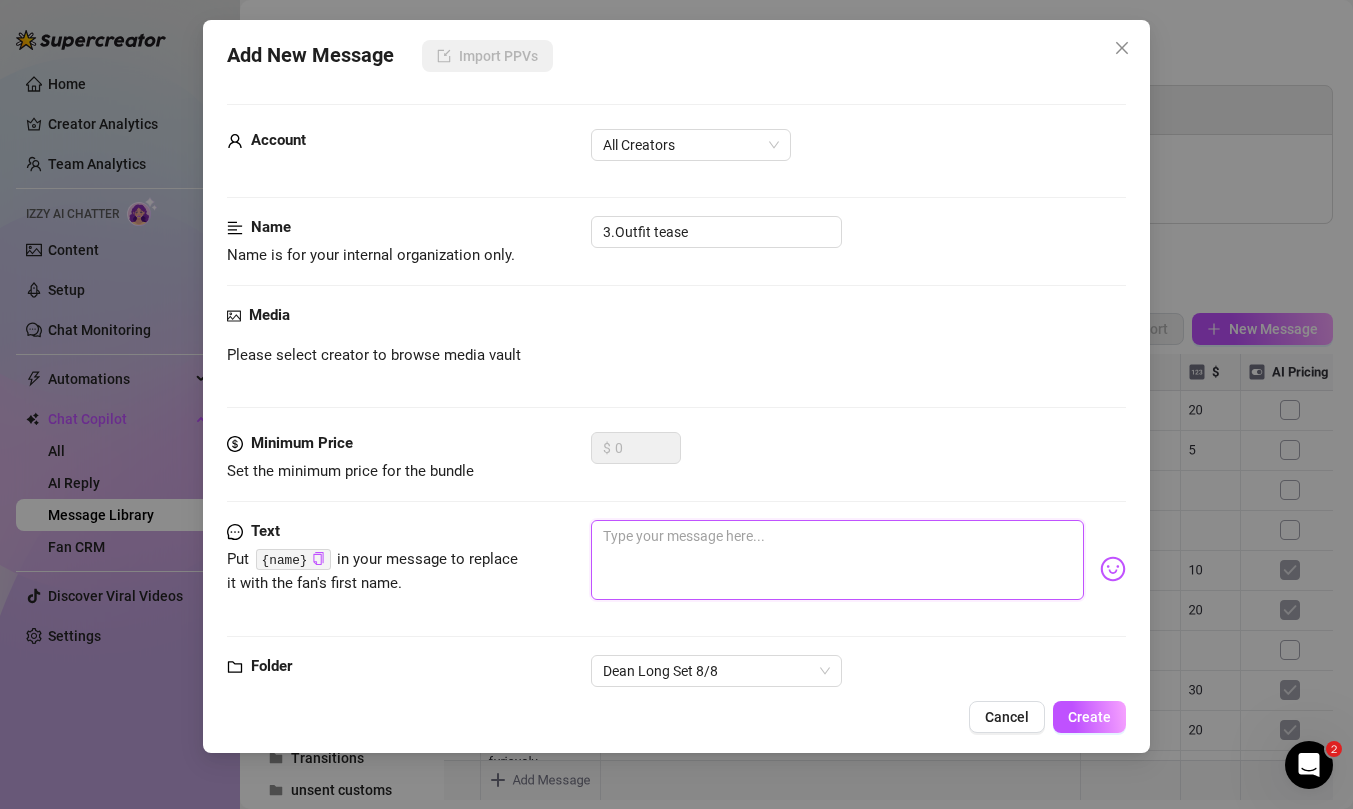 click at bounding box center (837, 560) 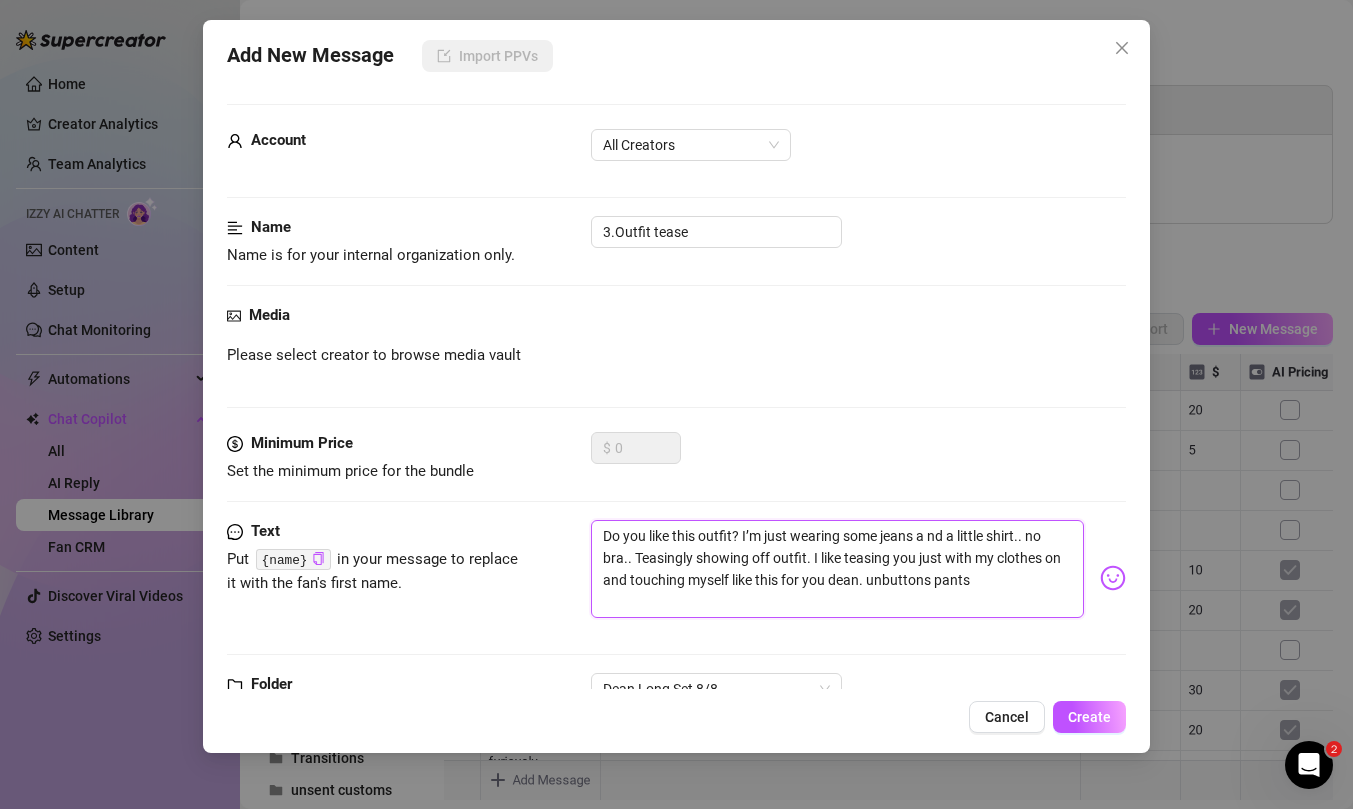 scroll, scrollTop: 0, scrollLeft: 0, axis: both 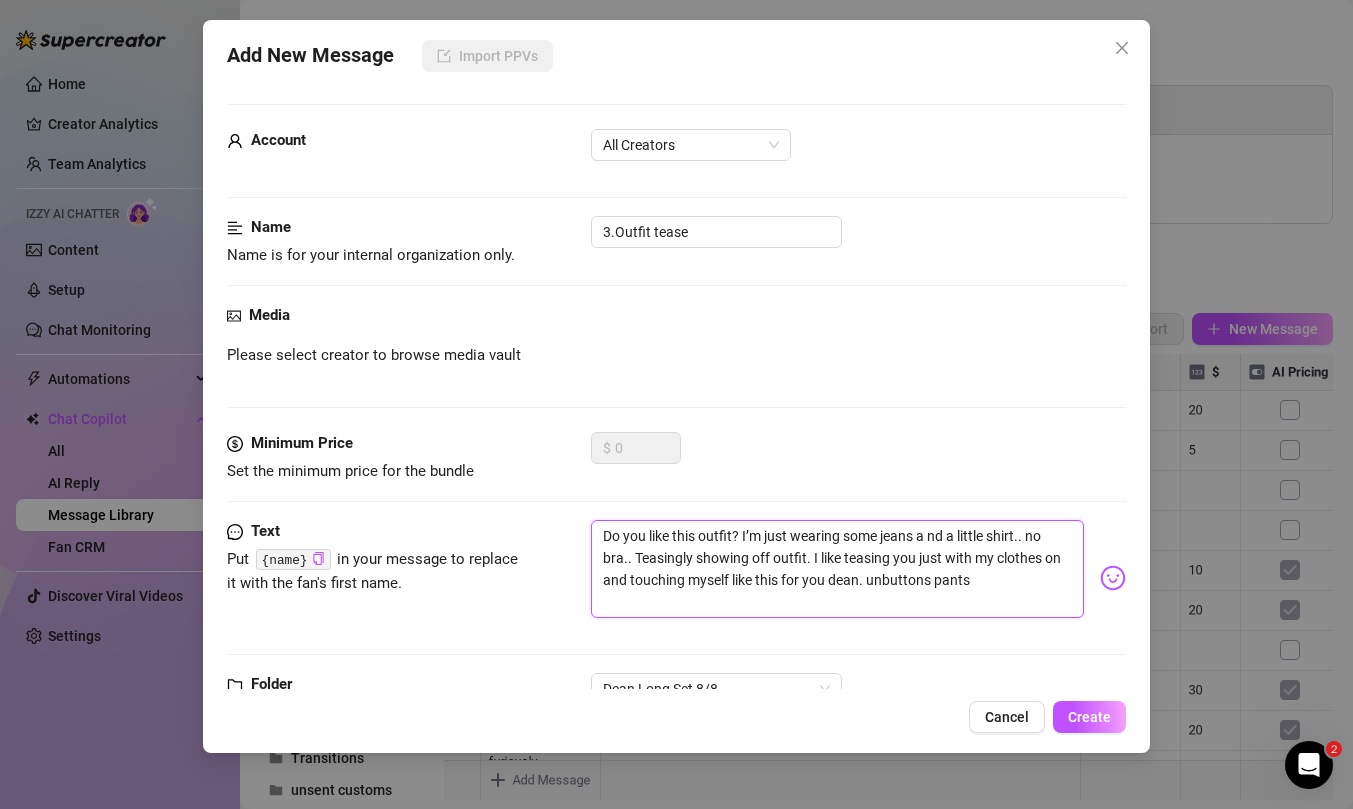 click on "Do you like this outfit? I’m just wearing some jeans a nd a little shirt.. no bra.. Teasingly showing off outfit. I like teasing you just with my clothes on and touching myself like this for you dean. unbuttons pants" at bounding box center [837, 569] 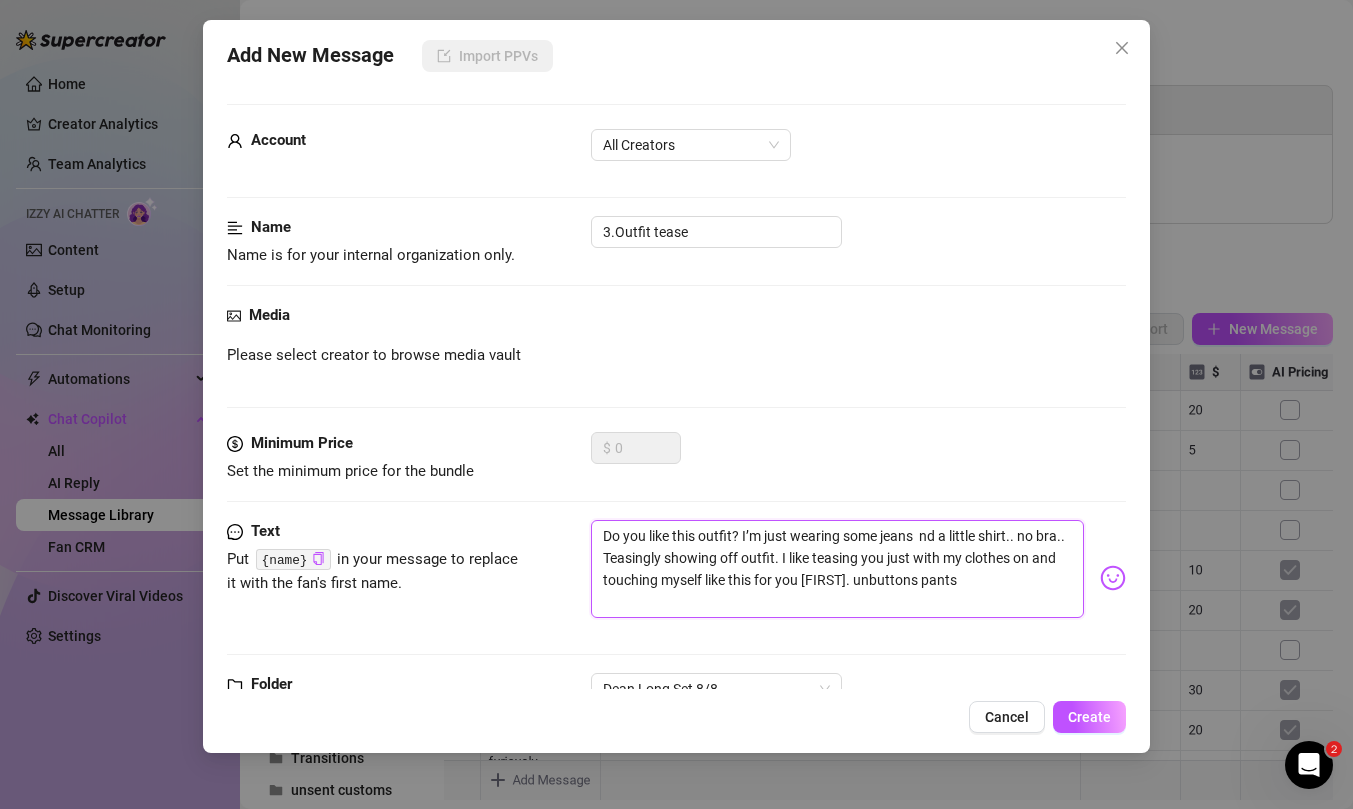 type on "Do you like this outfit? I’m just wearing some jeans  and a little shirt.. no bra.. Teasingly showing off outfit. I like teasing you just with my clothes on and touching myself like this for you dean. unbuttons pants" 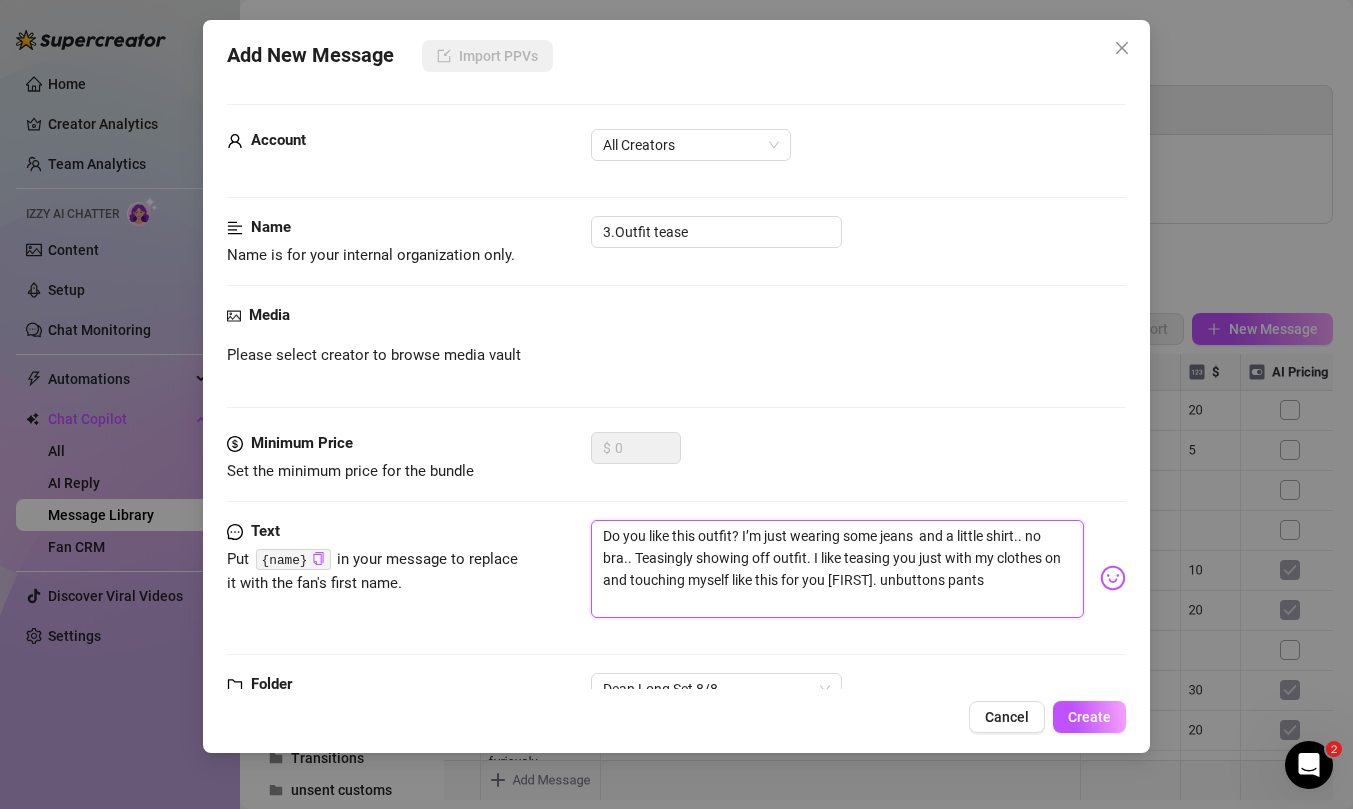 type on "Do you like this outfit? I’m just wearing some jeans and a little shirt.. no bra.. Teasingly showing off outfit. I like teasing you just with my clothes on and touching myself like this for you dean. unbuttons pants" 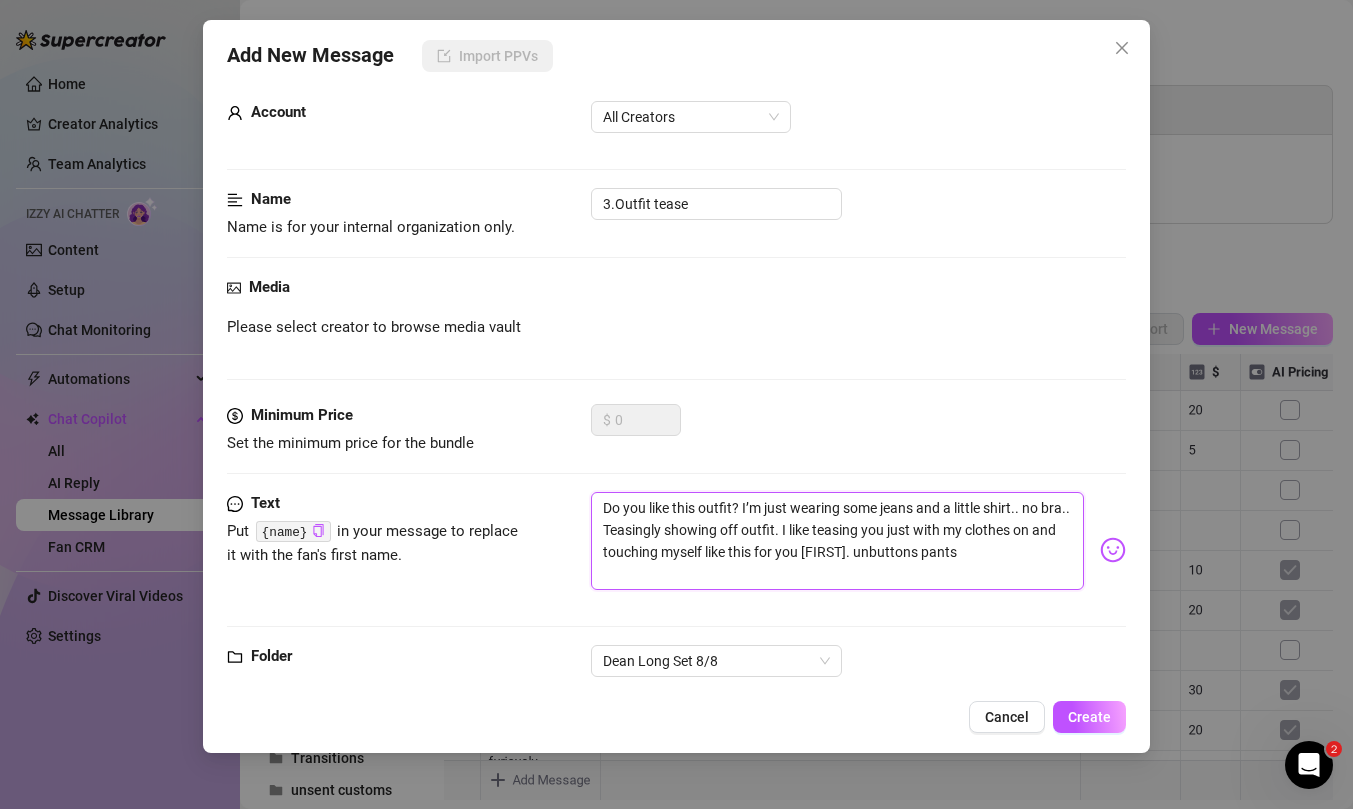 scroll, scrollTop: 35, scrollLeft: 0, axis: vertical 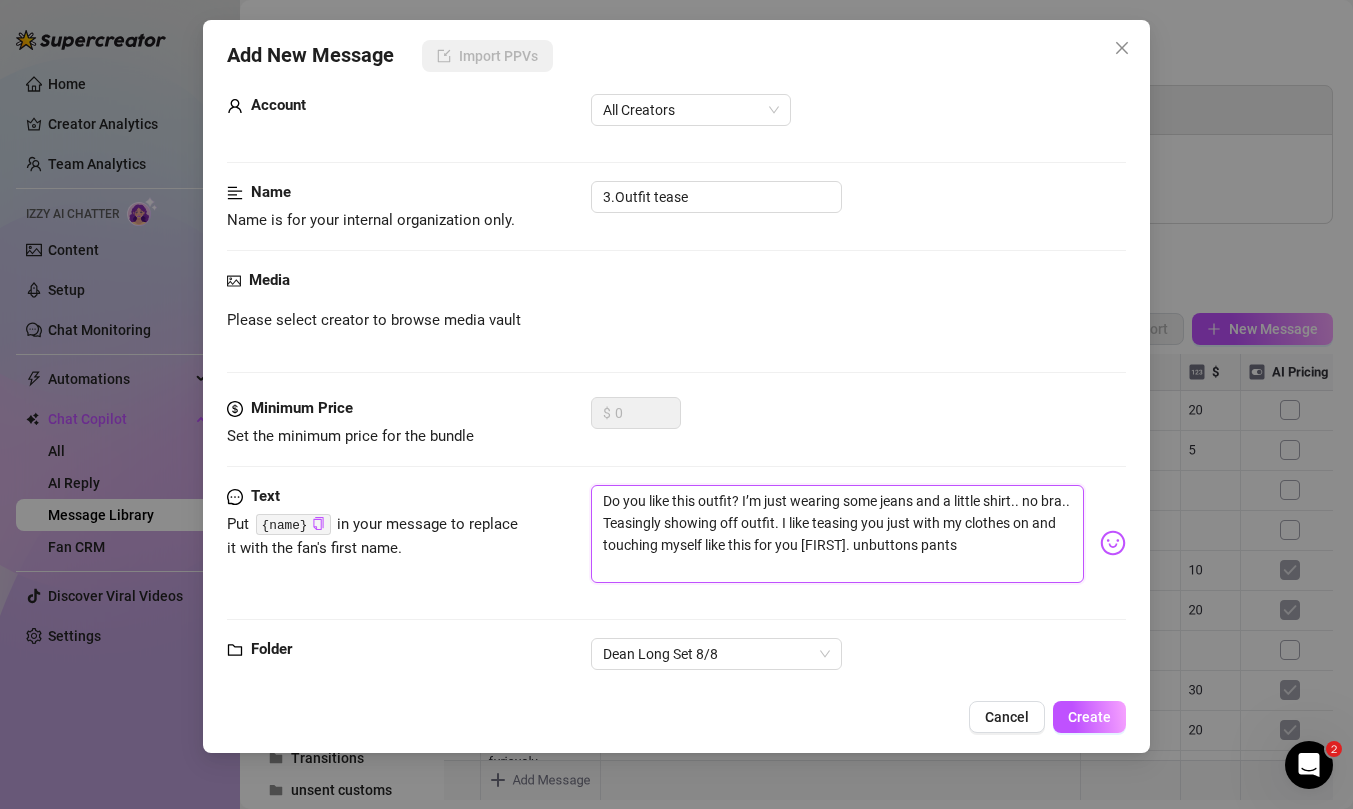 click on "Do you like this outfit? I’m just wearing some jeans and a little shirt.. no bra.. Teasingly showing off outfit. I like teasing you just with my clothes on and touching myself like this for you dean. unbuttons pants" at bounding box center [837, 534] 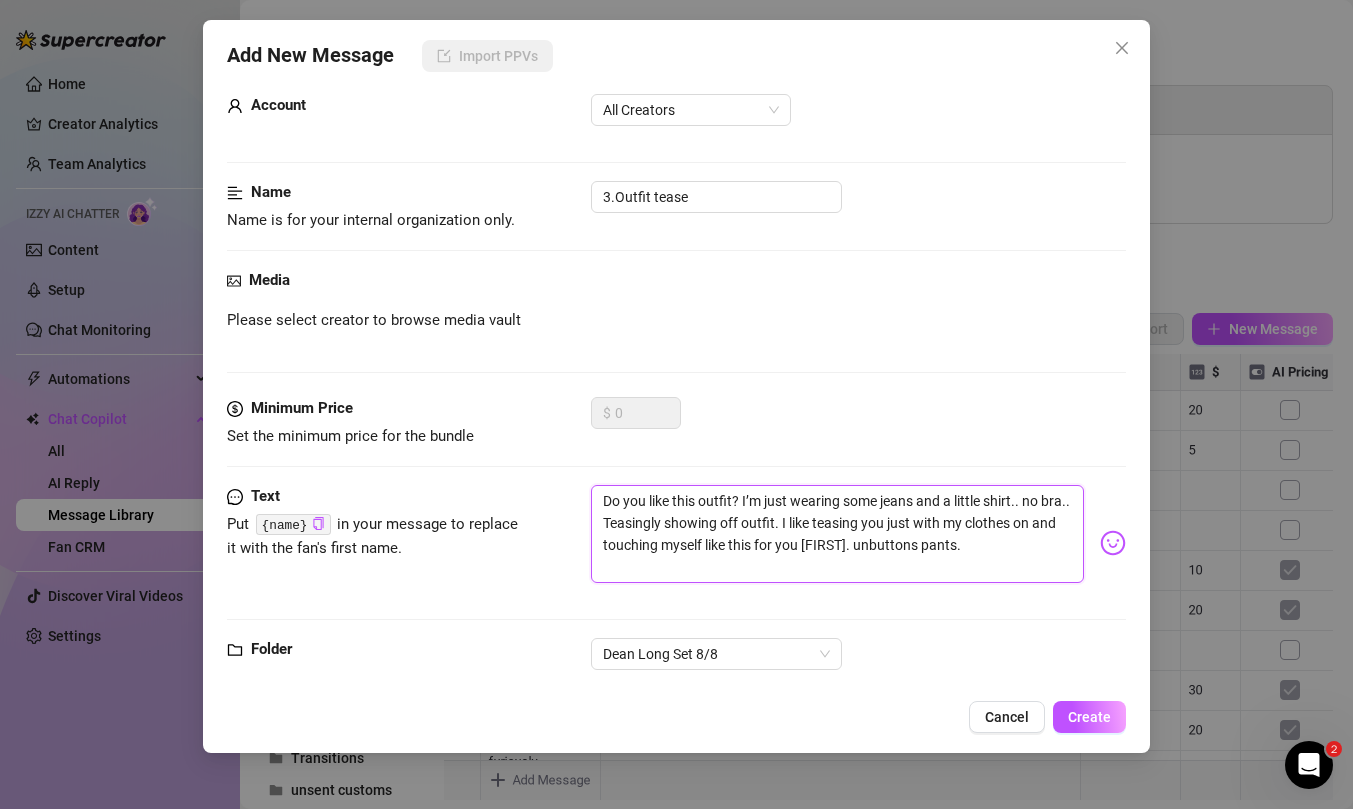 type on "Do you like this outfit? I’m just wearing some jeans and a little shirt.. no bra.. Teasingly showing off outfit. I like teasing you just with my clothes on and touching myself like this for you Dean. unbuttons pants." 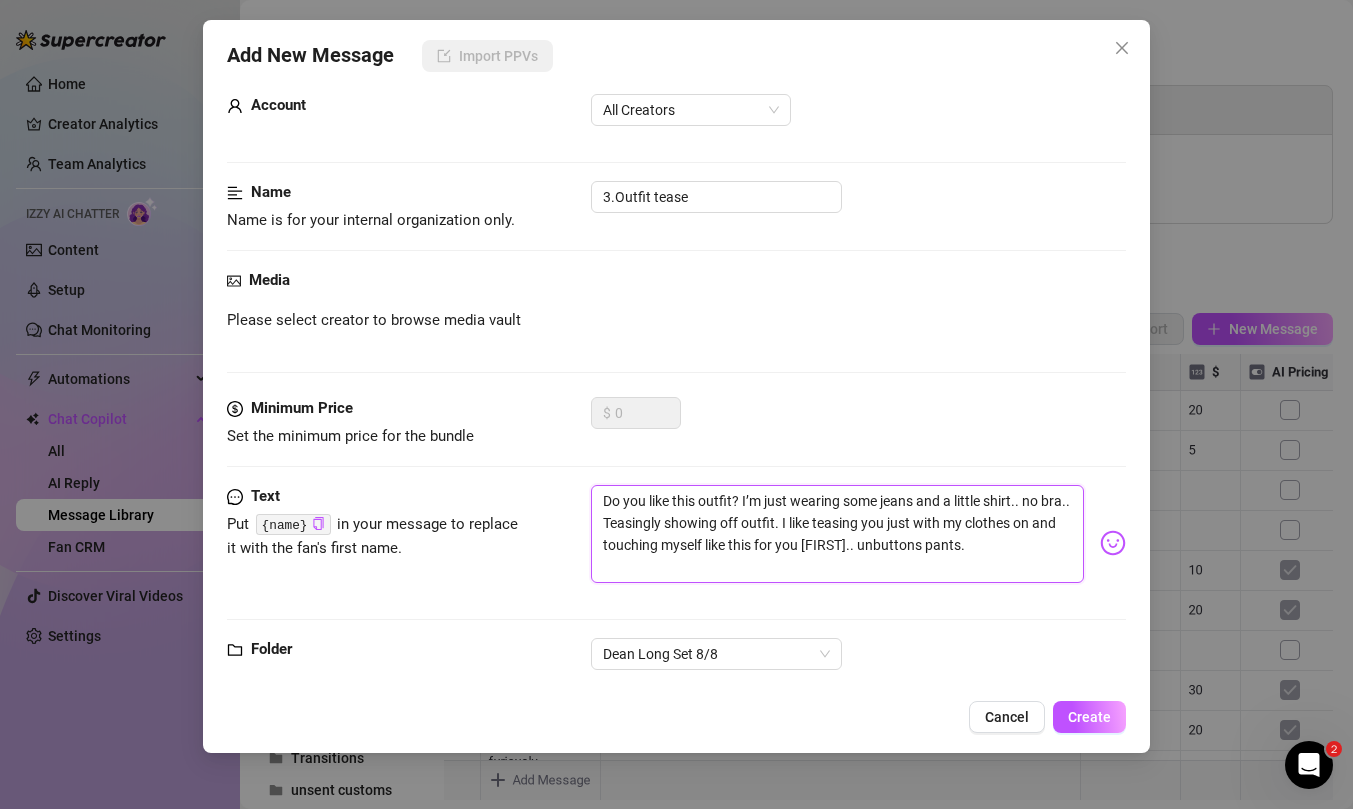 type on "Do you like this outfit? I’m just wearing some jeans and a little shirt.. no bra.. Teasingly showing off outfit. I like teasing you just with my clothes on and touching myself like this for you Dean... unbuttons pants." 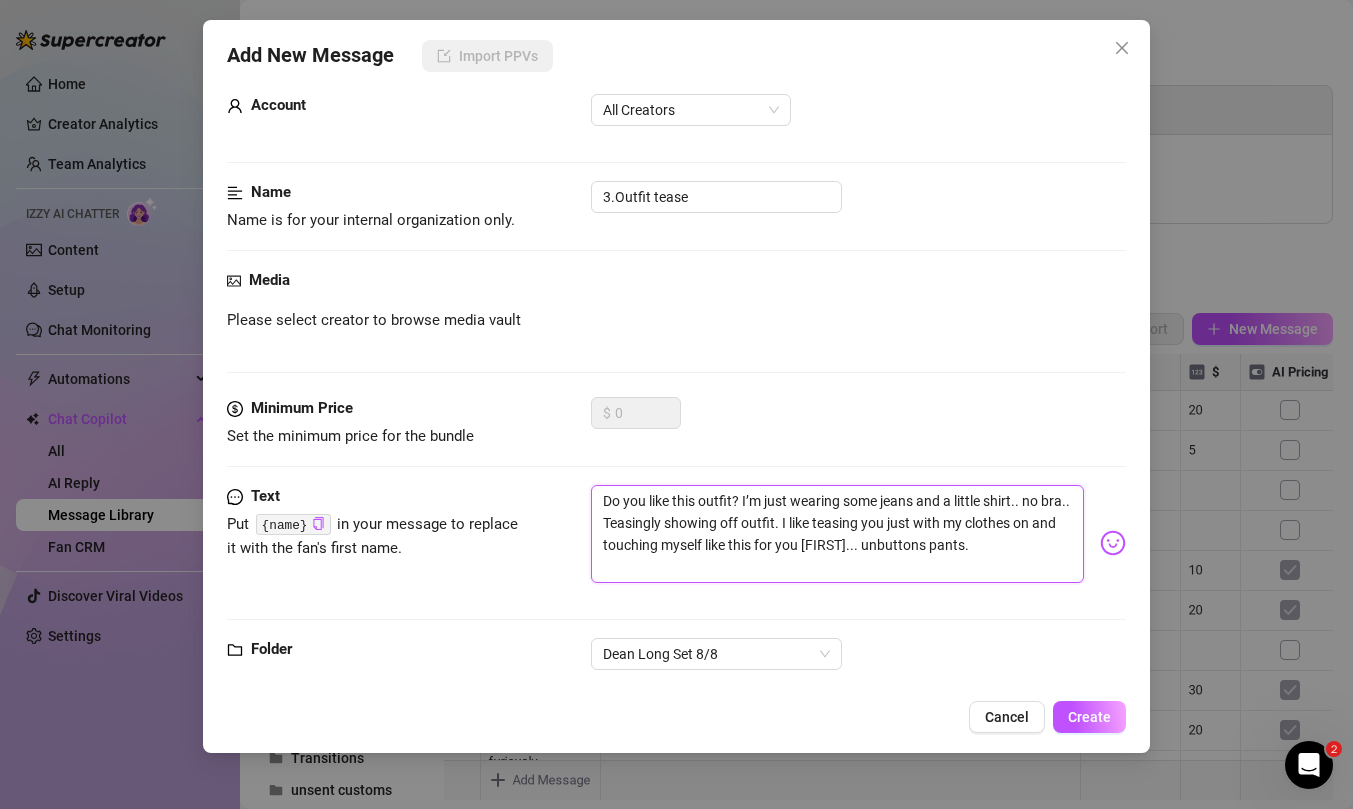 type on "Do you like this outfit? I’m just wearing some jeans and a little shirt.. no bra.. Teasingly showing off outfit. I like teasing you just with my clothes on and touching myself like this for you Dean.... unbuttons pants." 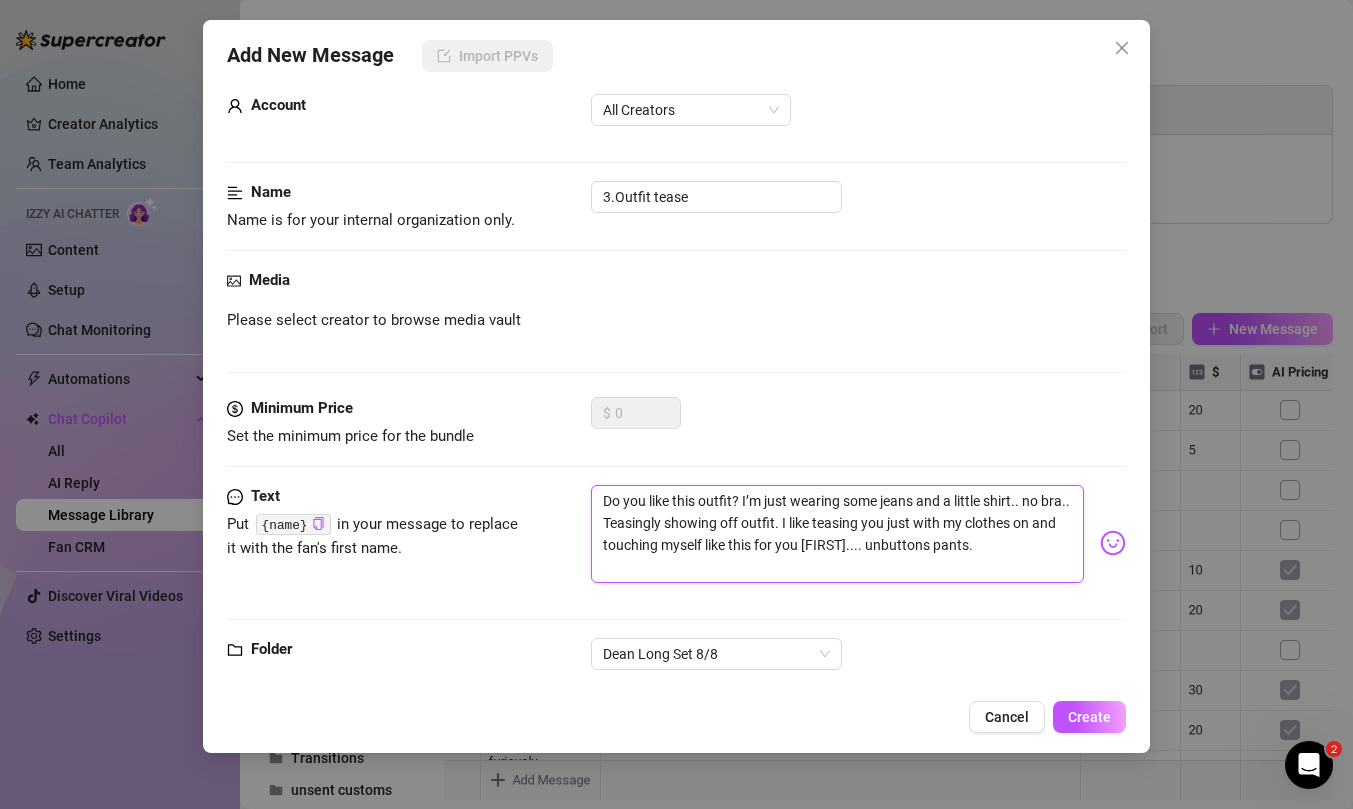 type on "Do you like this outfit? I’m just wearing some jeans and a little shirt.. no bra.. Teasingly showing off outfit. I like teasing you just with my clothes on and touching myself like this for you Dean... unbuttons pants." 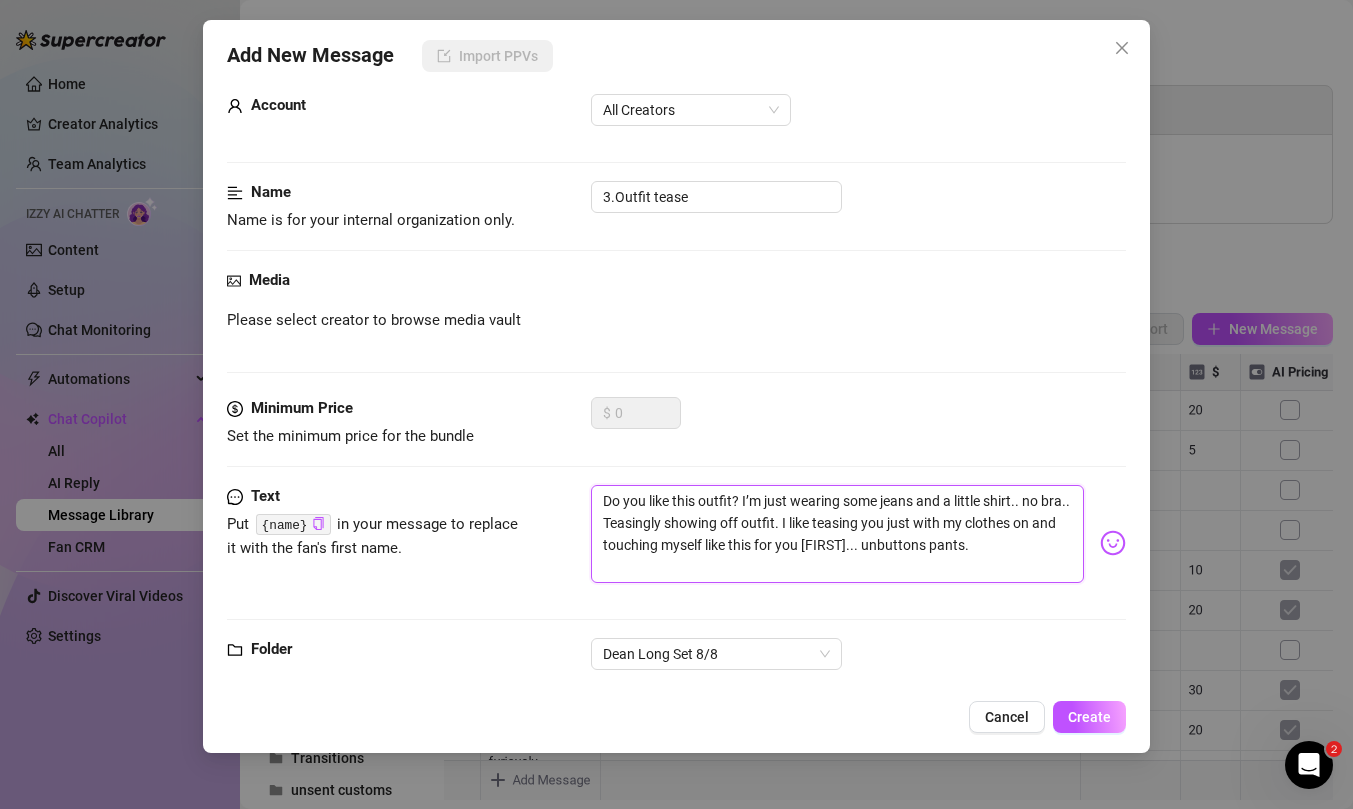 type on "Do you like this outfit? I’m just wearing some jeans and a little shirt.. no bra.. Teasingly showing off outfit. I like teasing you just with my clothes on and touching myself like this for you Dean... unbuttons pants." 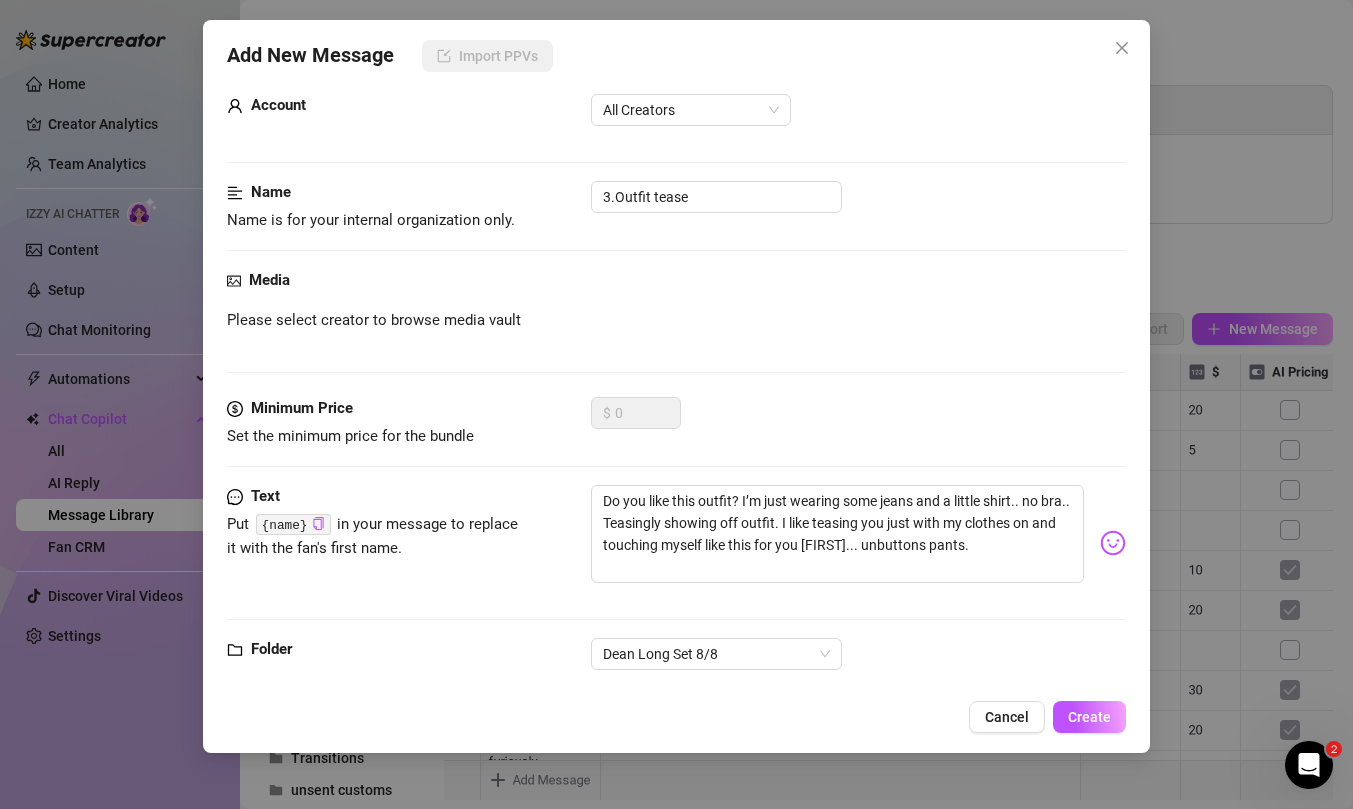 click on "Dean Long Set 8/8" at bounding box center [858, 654] 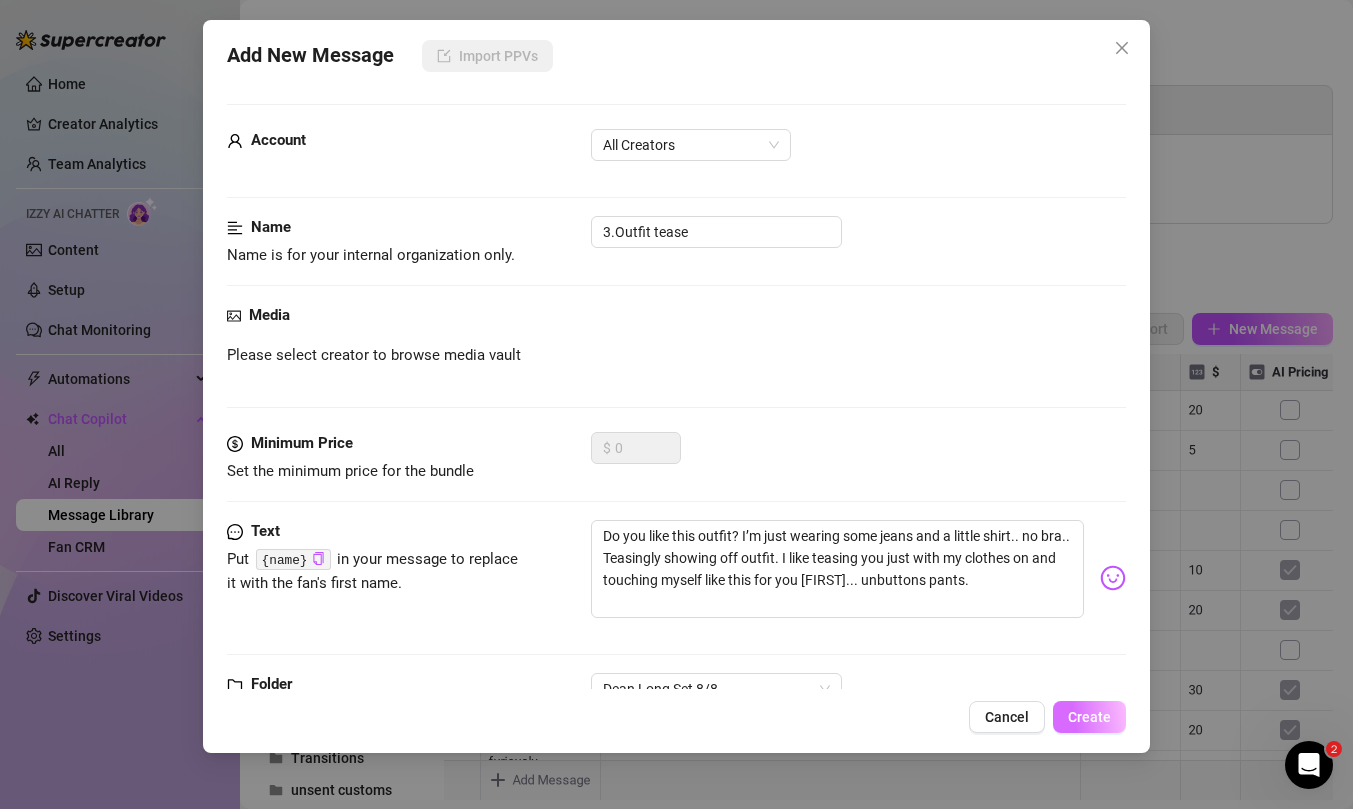 click on "Create" at bounding box center [1089, 717] 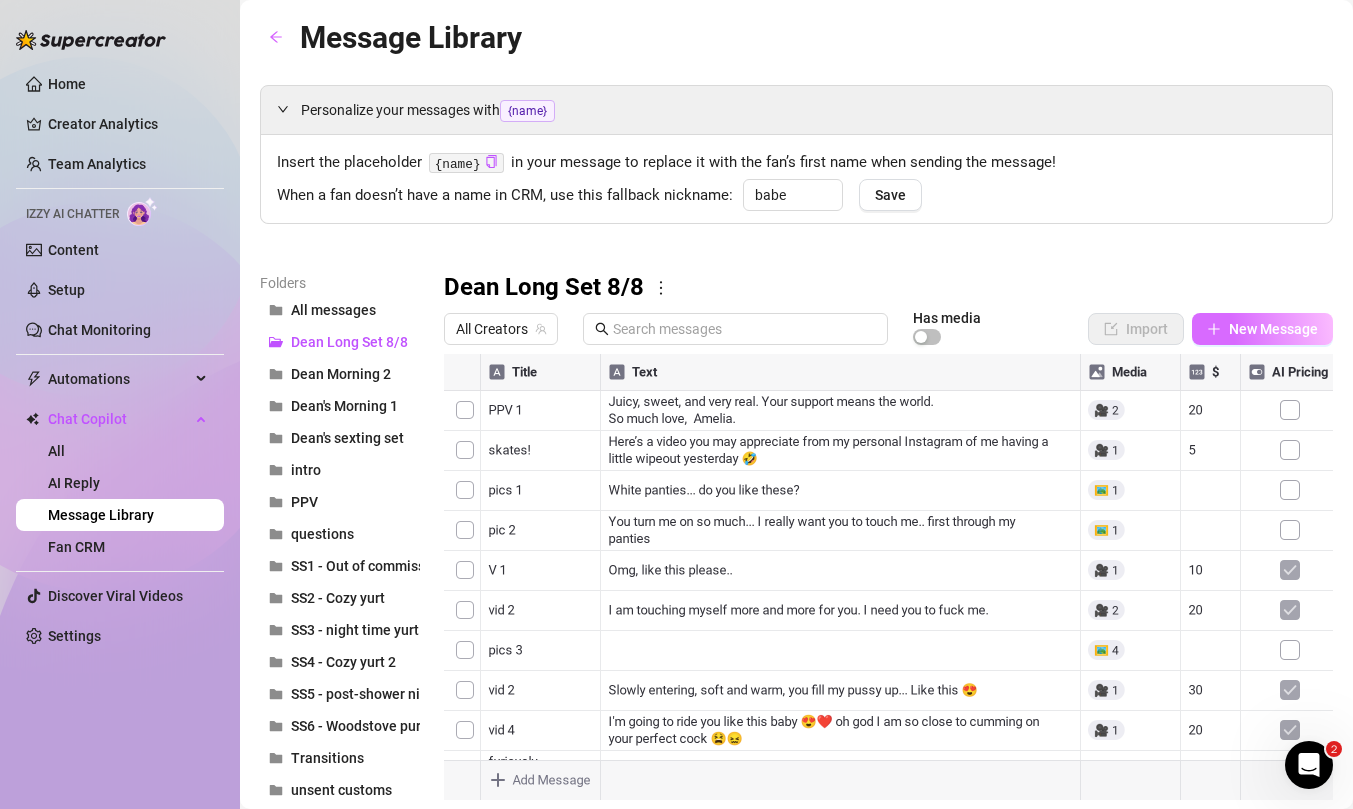 click on "New Message" at bounding box center [1273, 329] 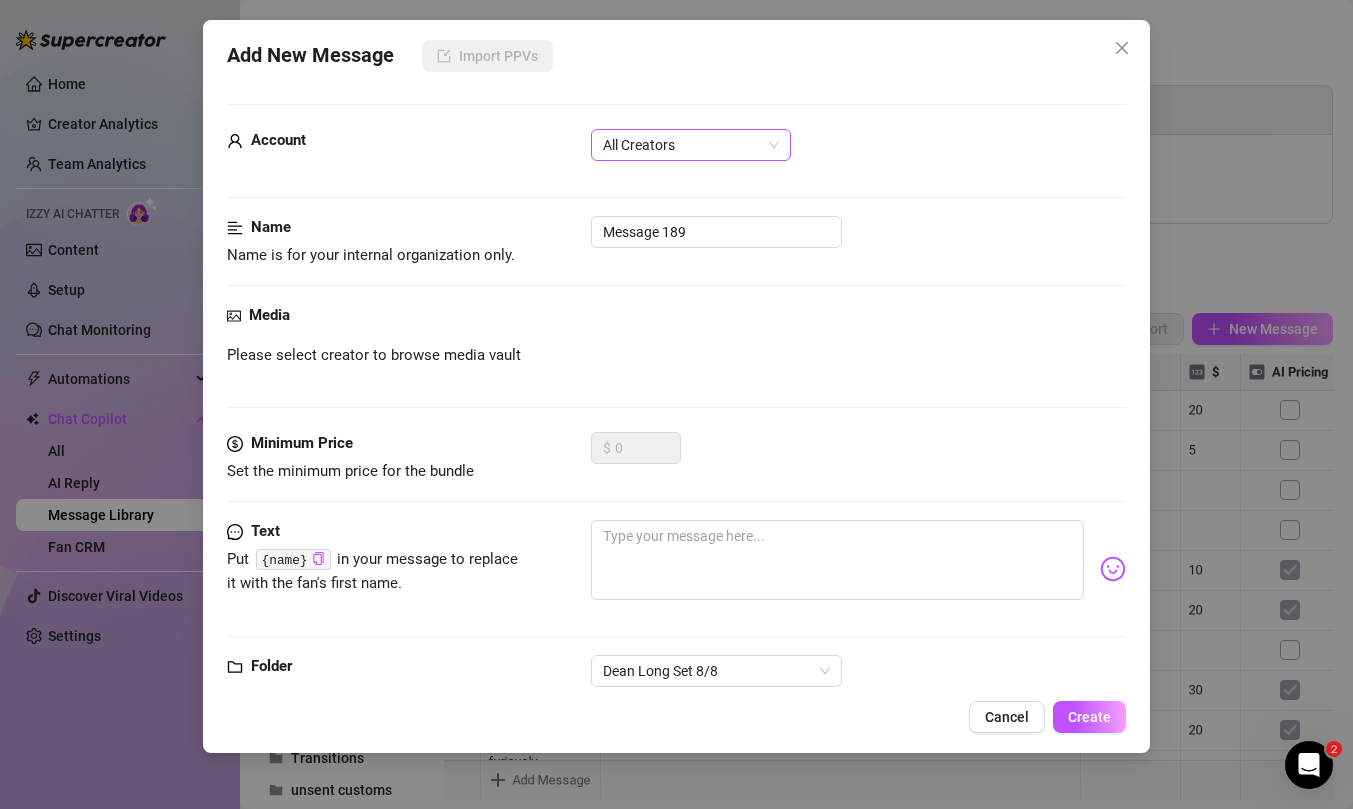 click on "All Creators" at bounding box center (691, 145) 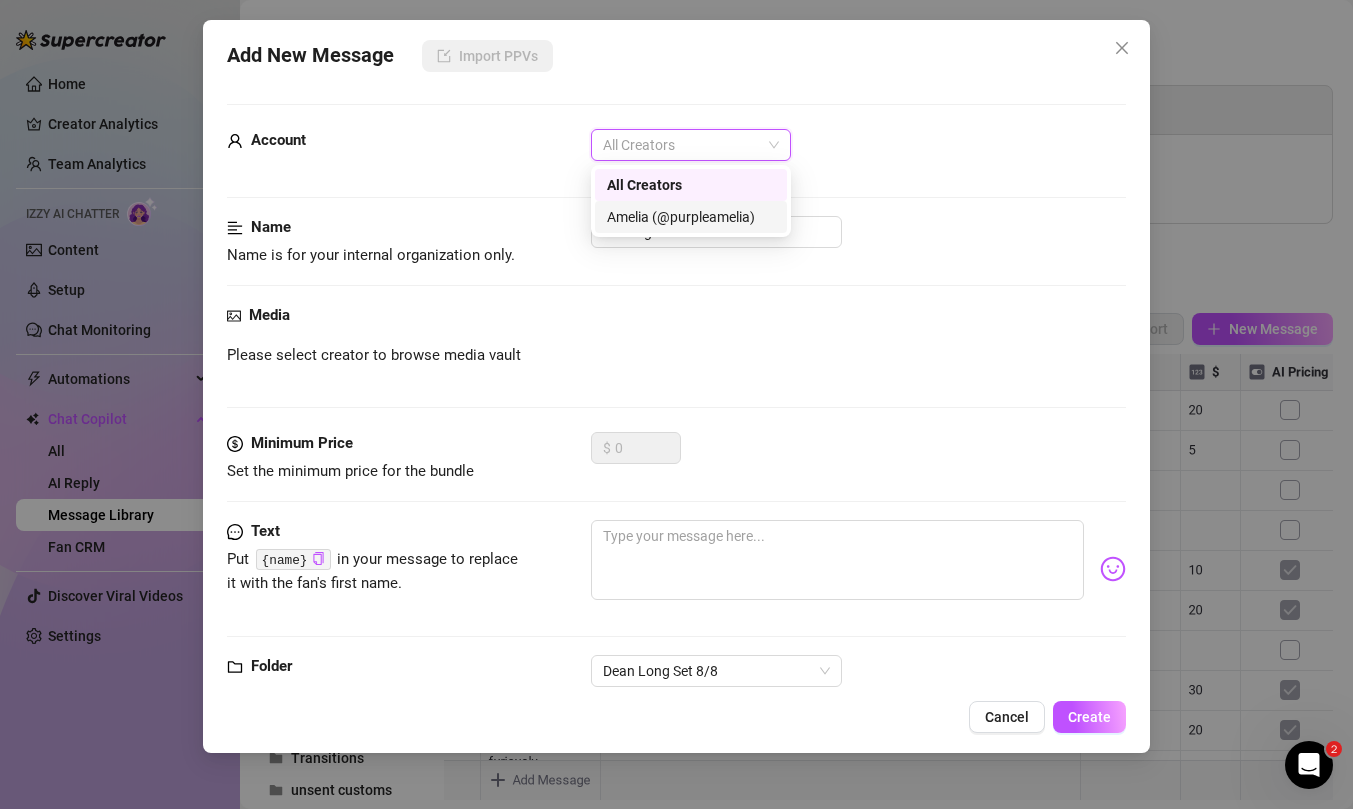 click on "Amelia (@purpleamelia)" at bounding box center (691, 217) 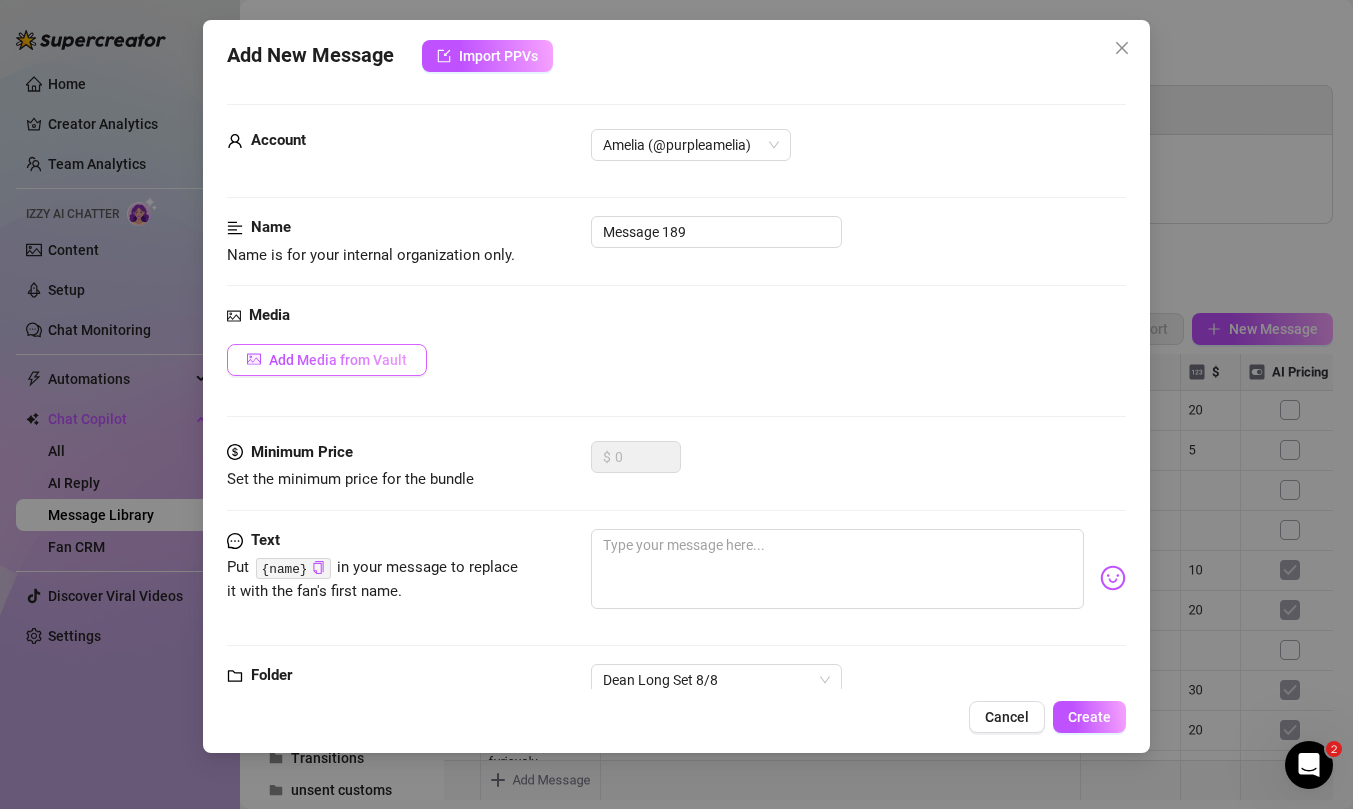 click on "Add Media from Vault" at bounding box center [327, 360] 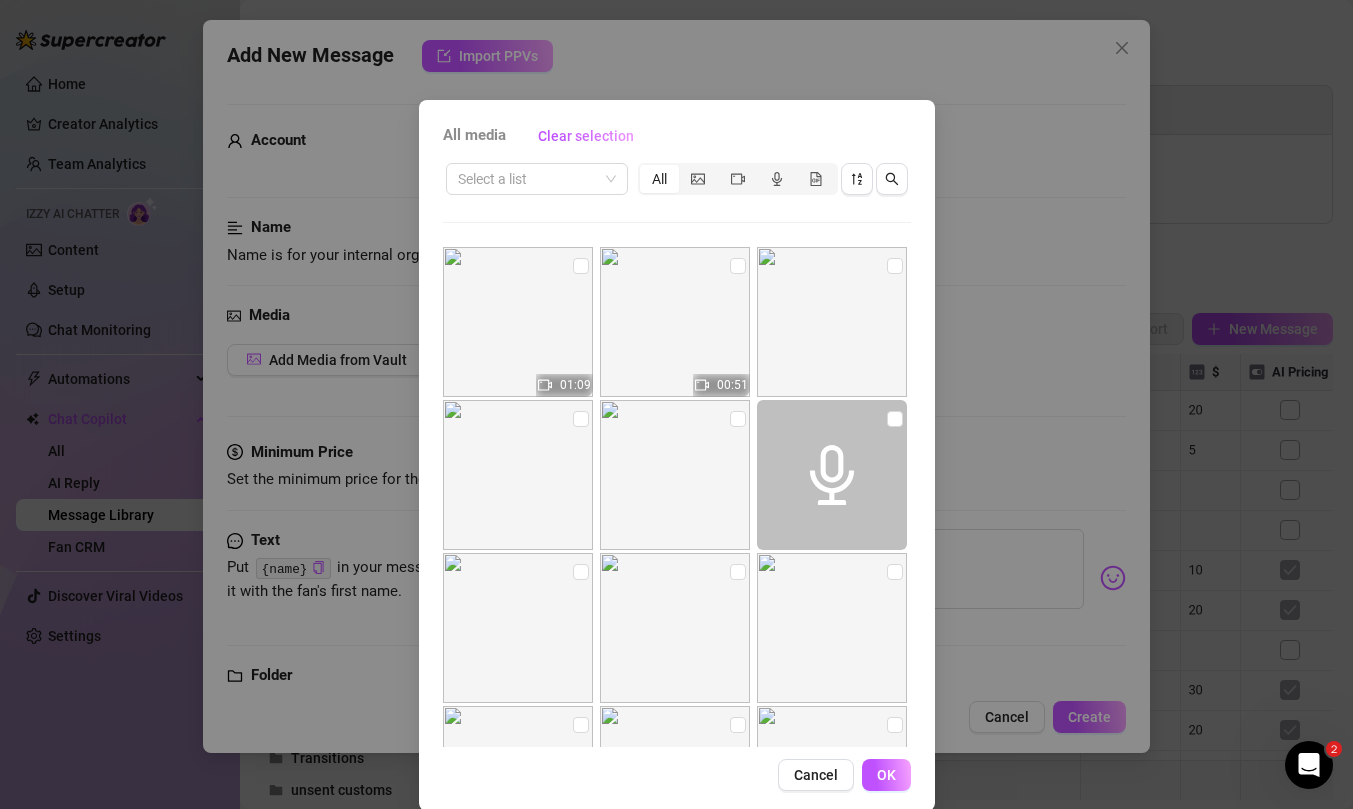 click on "All media Clear selection Select a list All 01:09 00:51 00:02 04:54 04:32 Cancel OK" at bounding box center [676, 404] 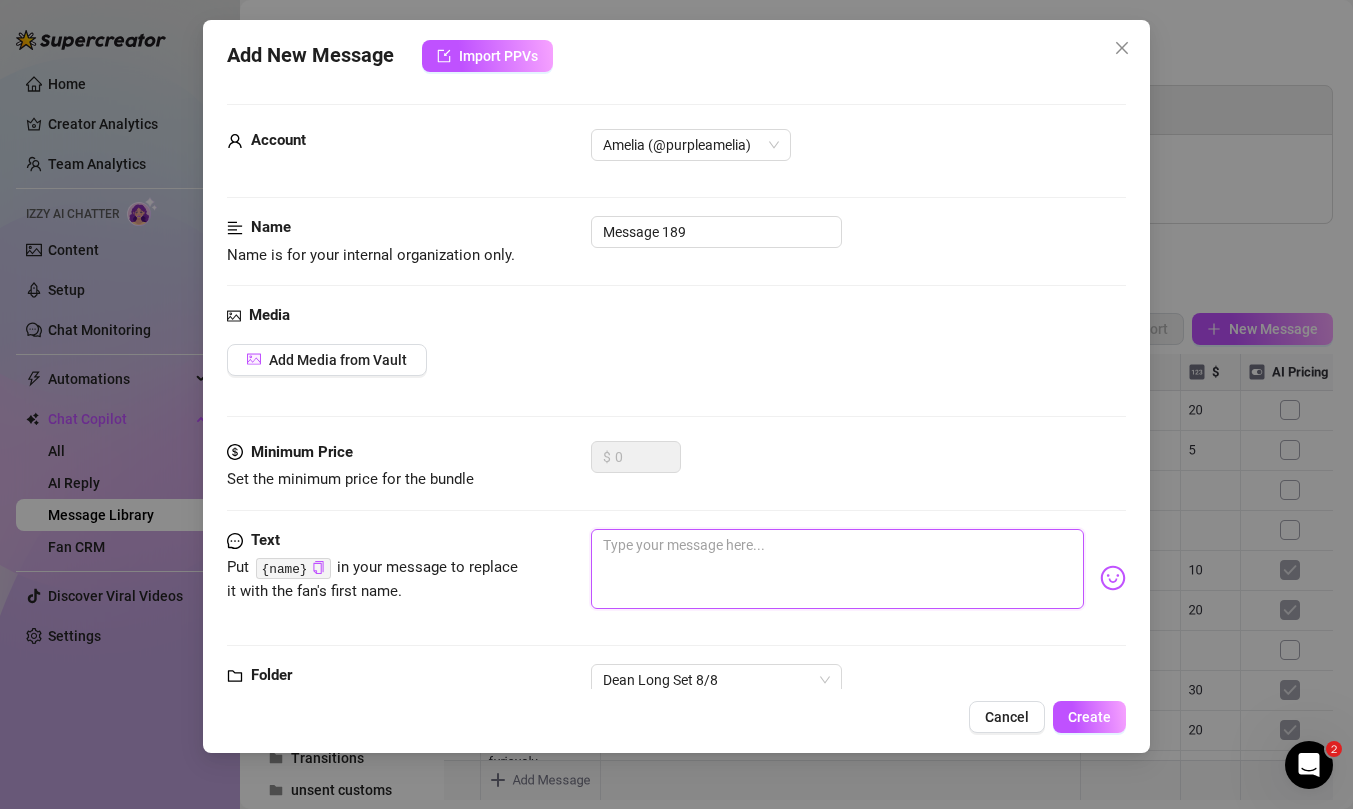 click at bounding box center (837, 569) 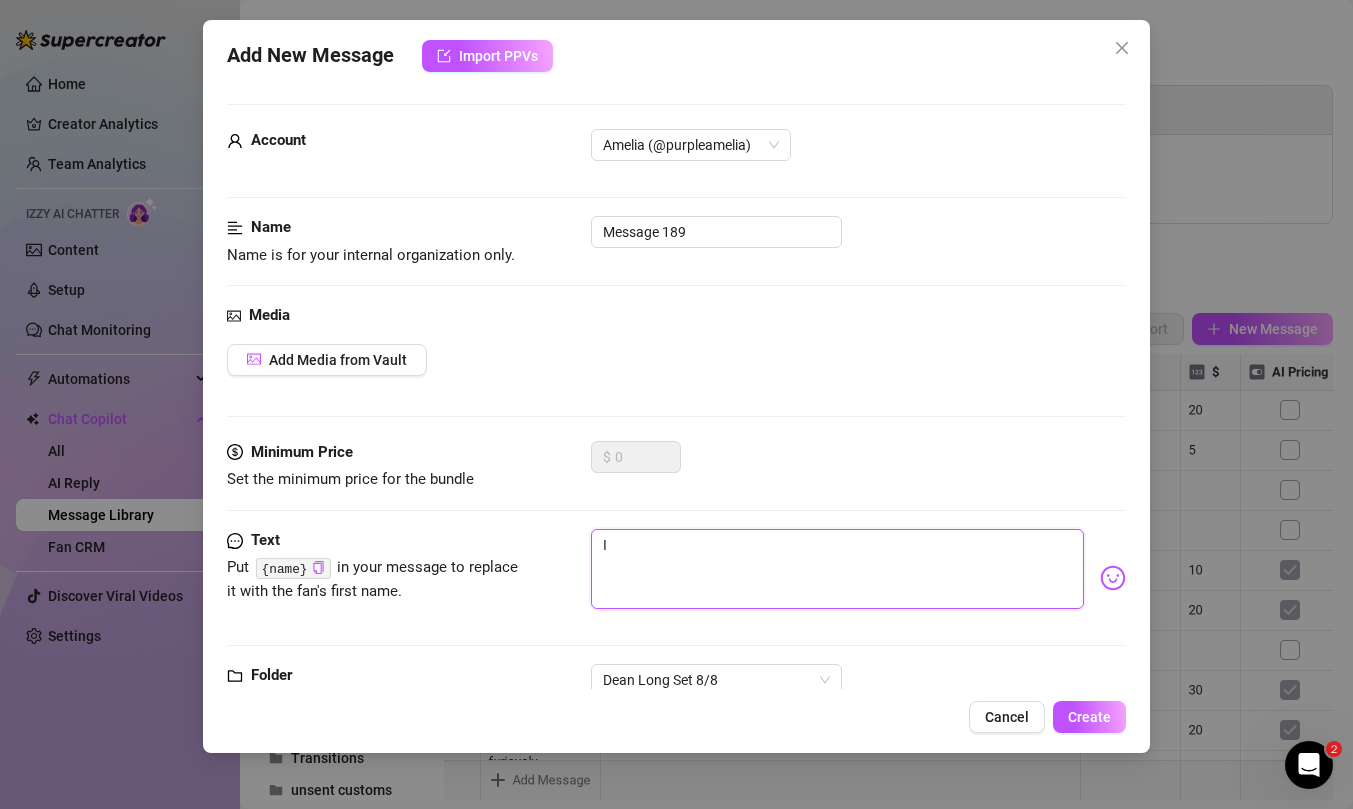 type on "I" 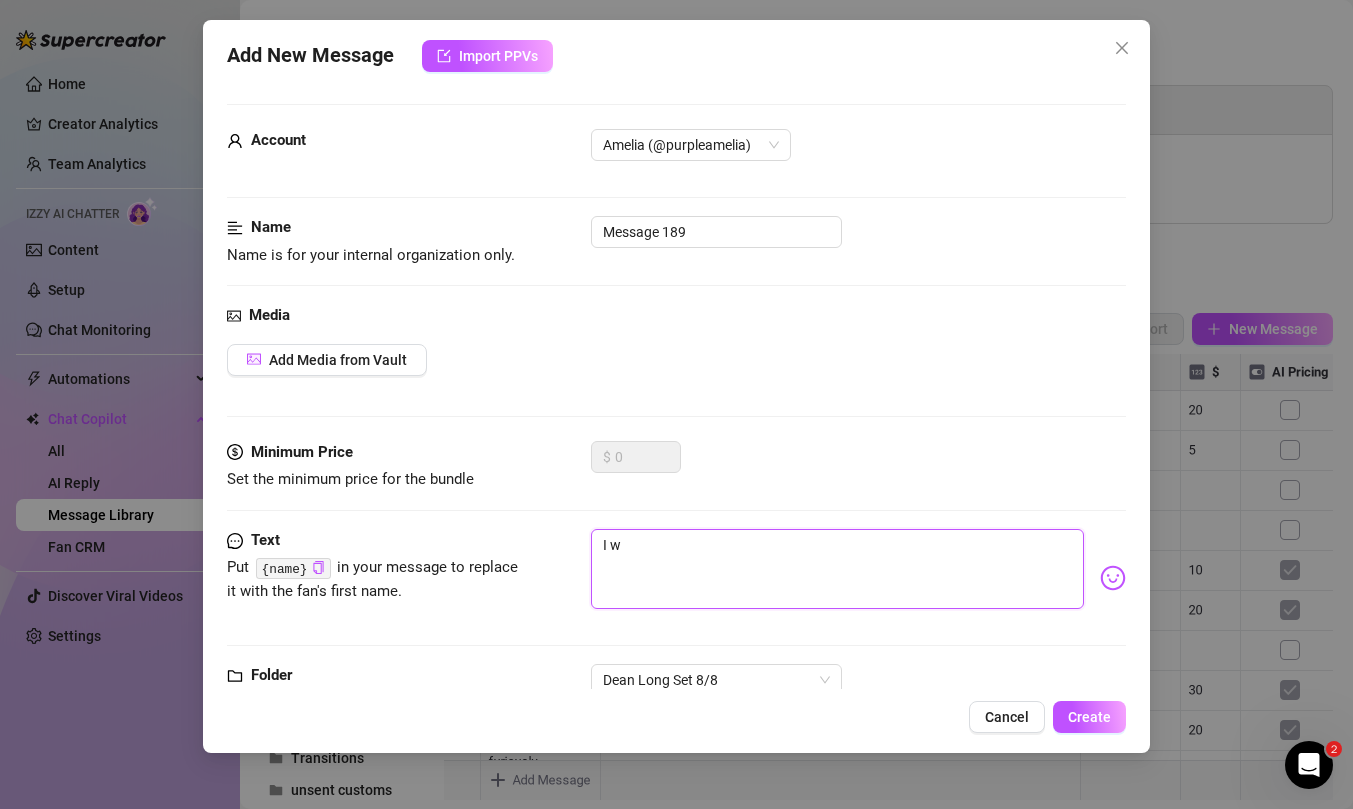 type on "I wa" 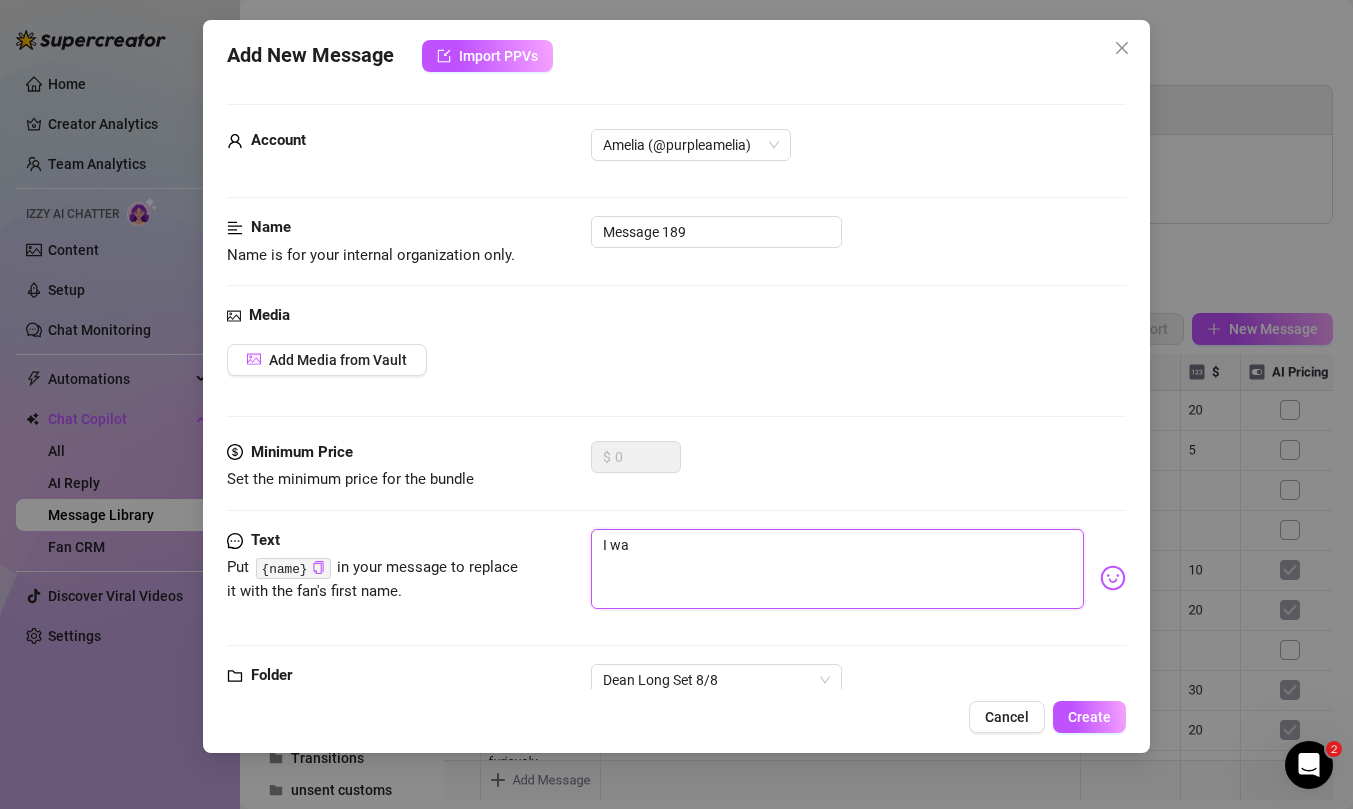 type on "I wan" 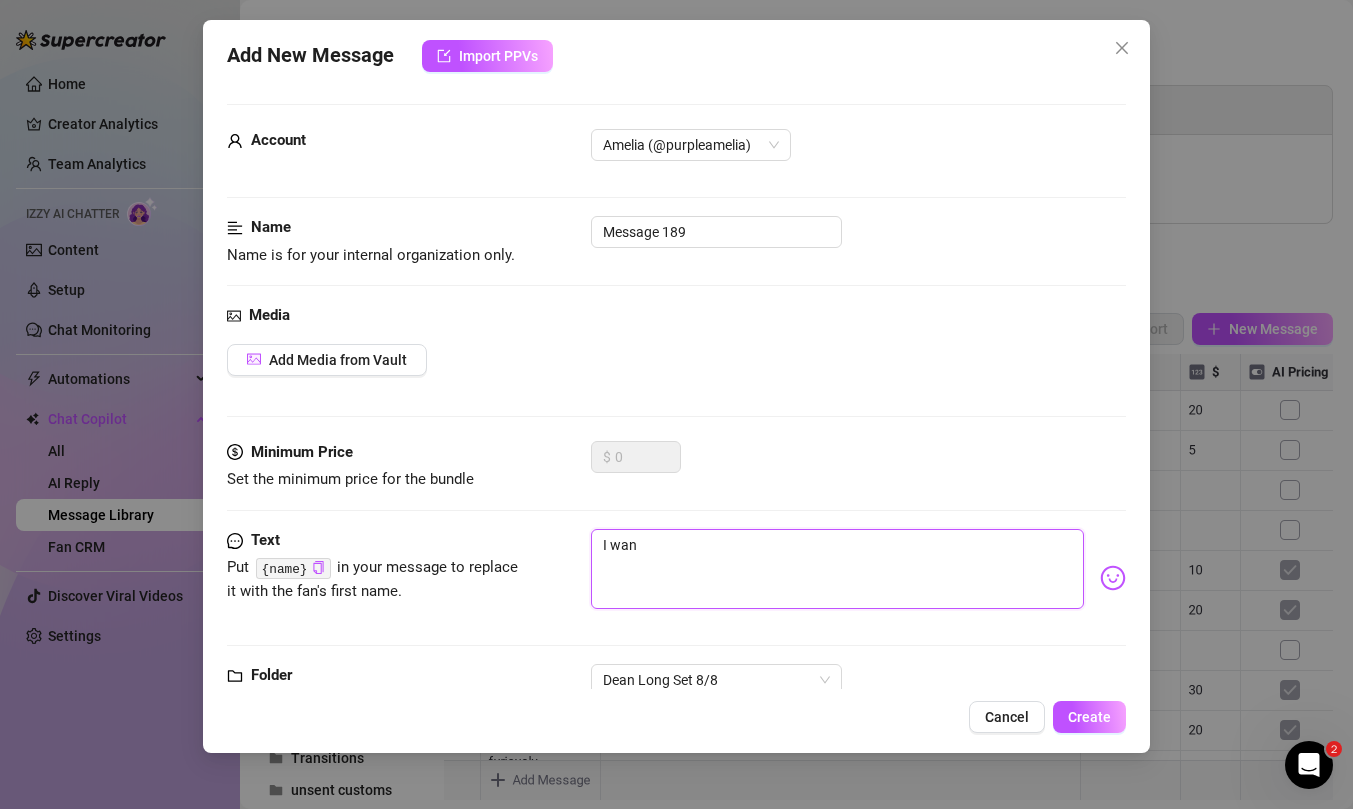 type on "I want" 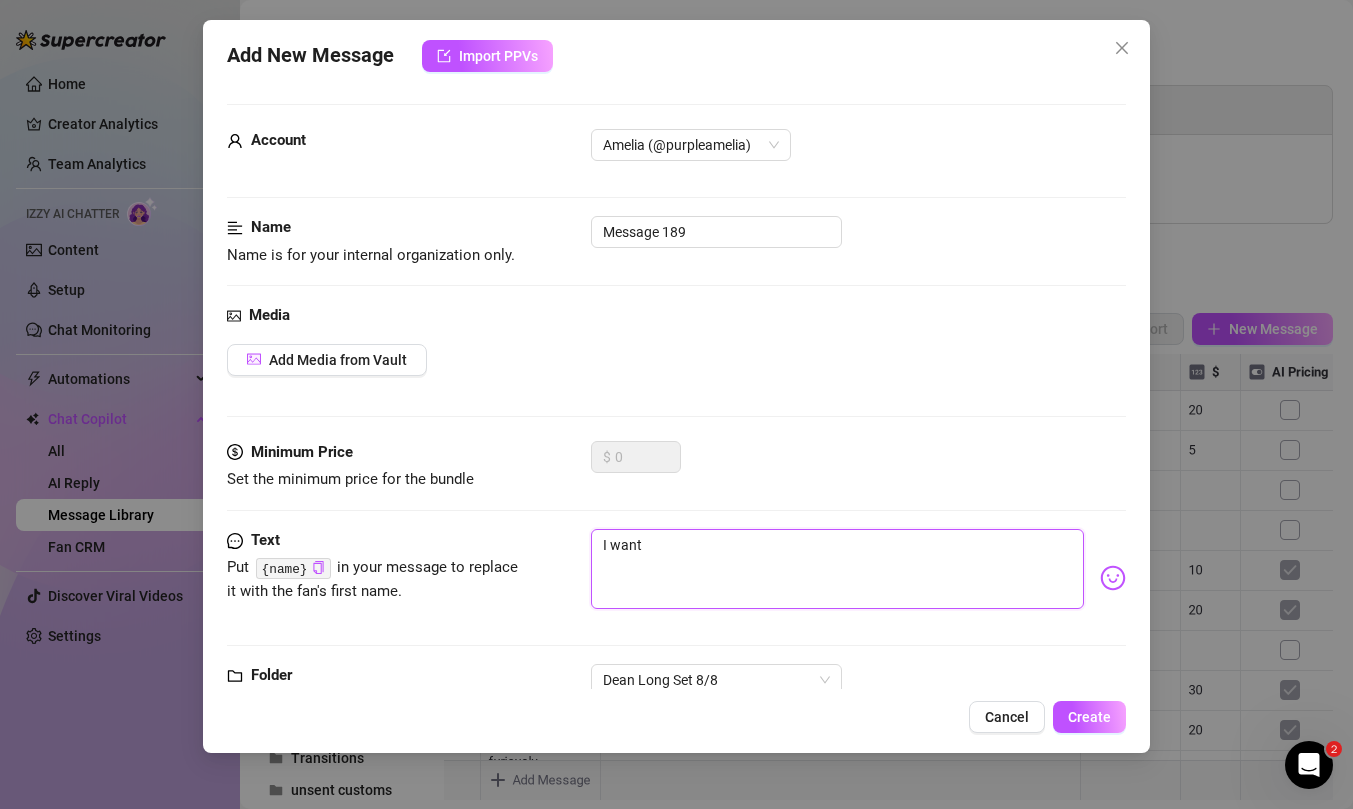type on "I want" 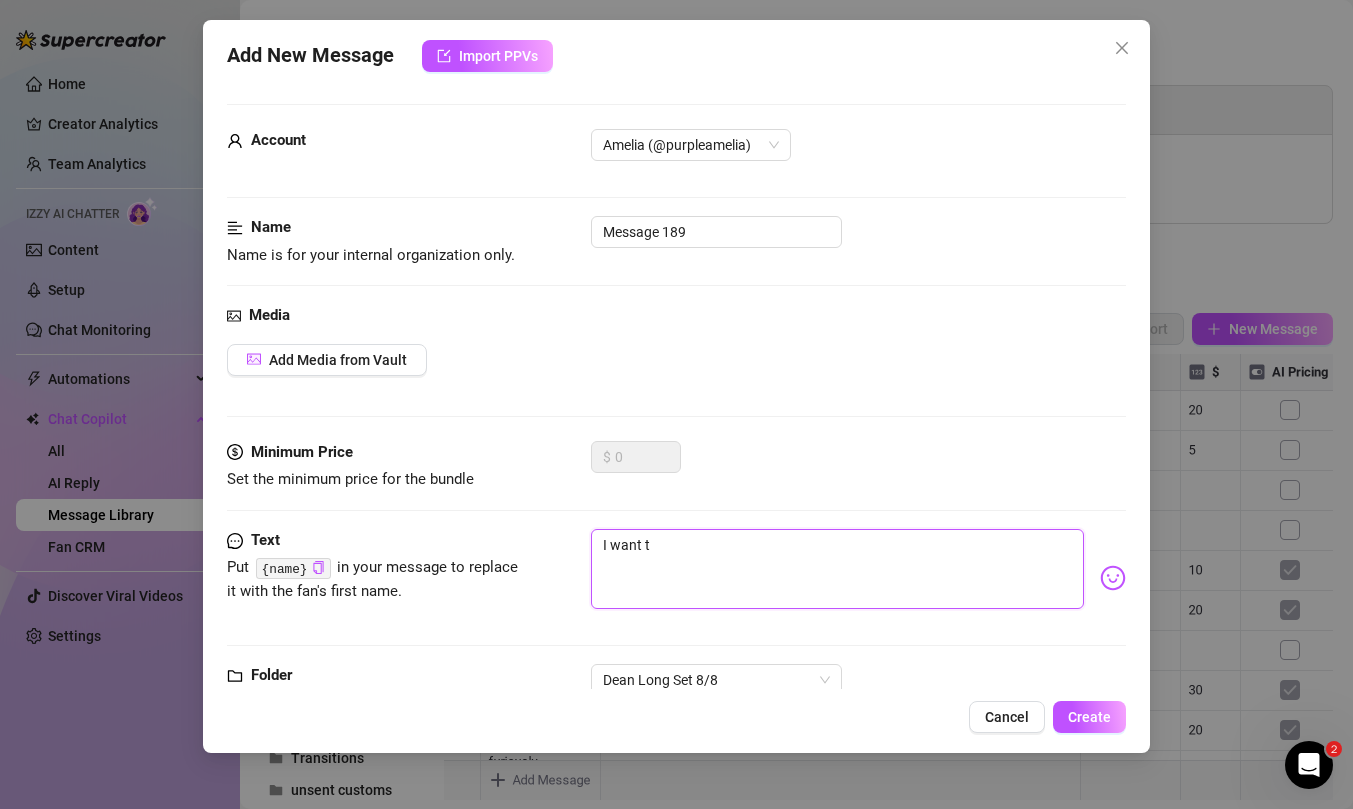 type on "I want to" 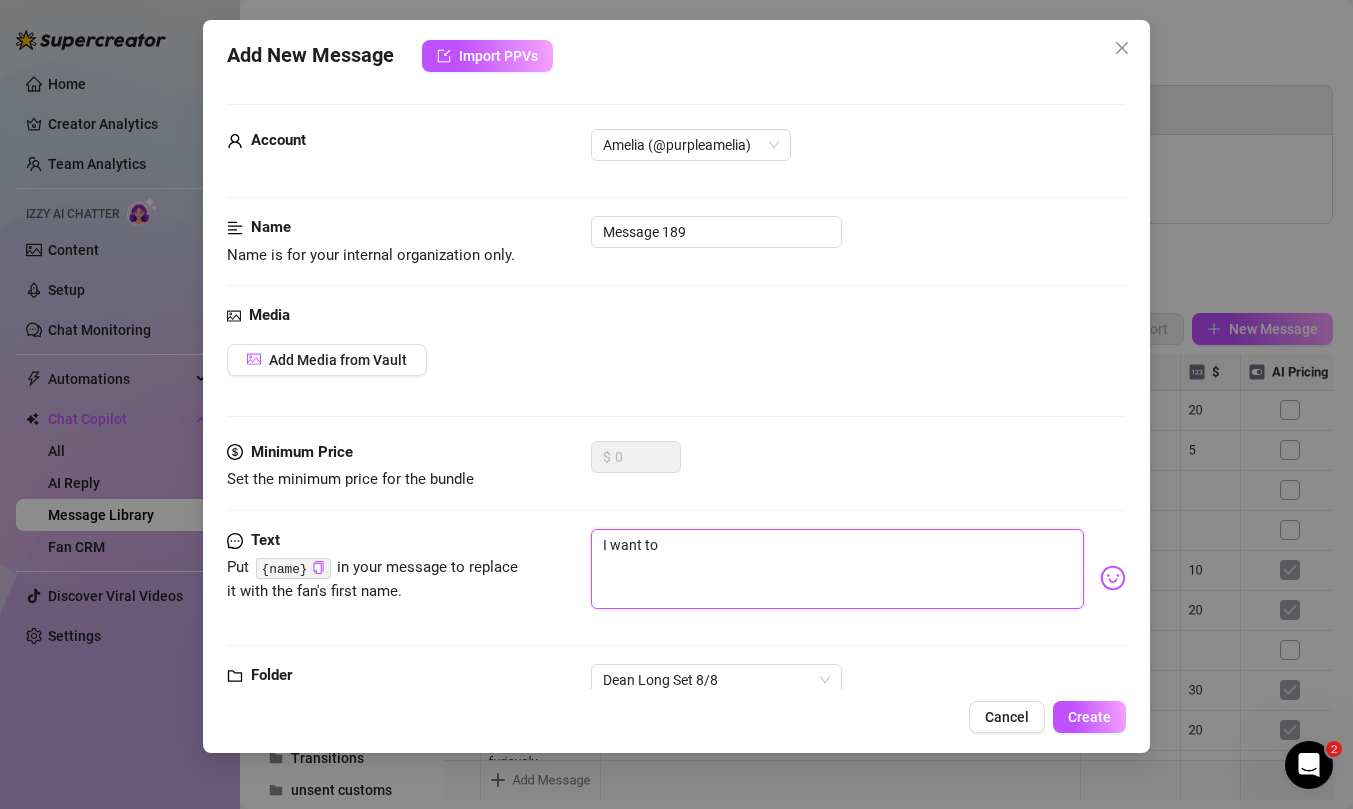 type on "I want to" 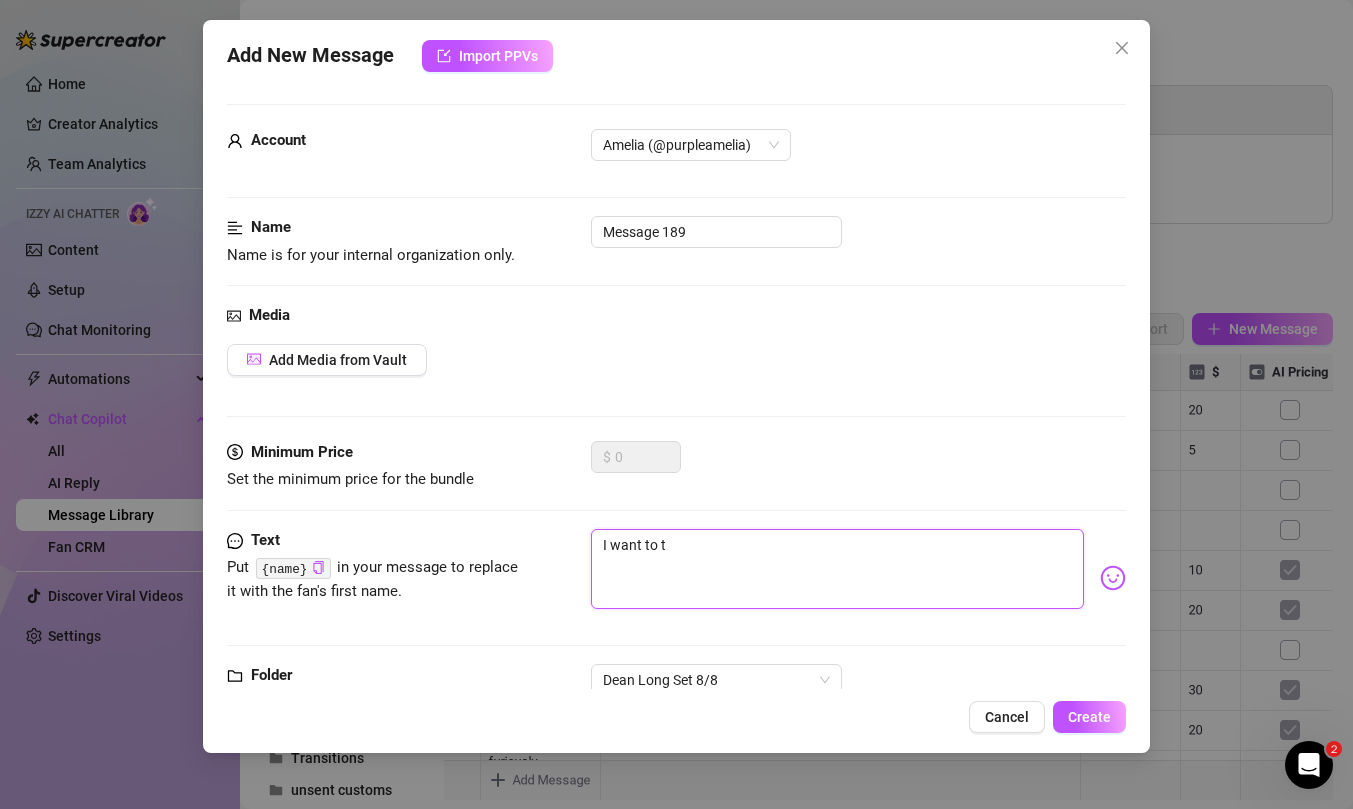 type on "I want to ta" 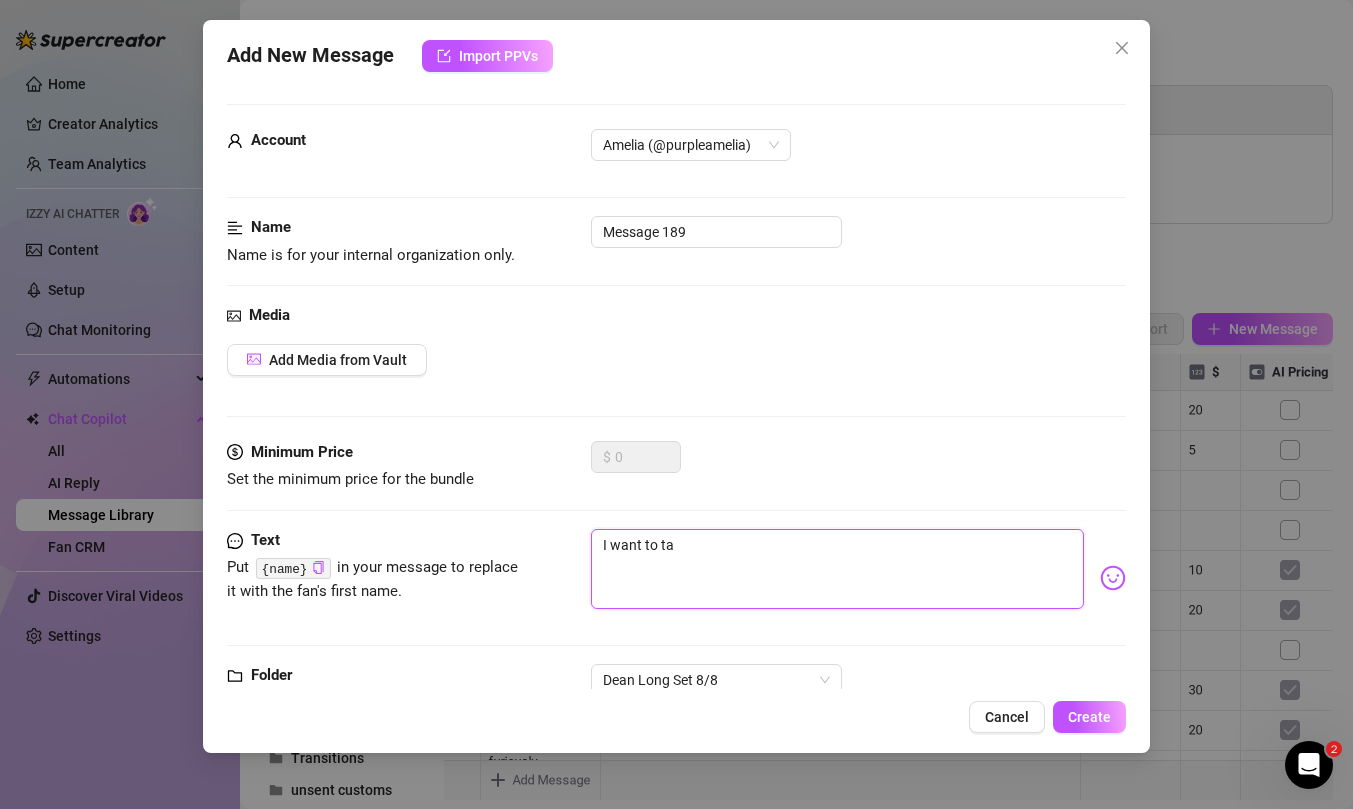 type on "I want to tak" 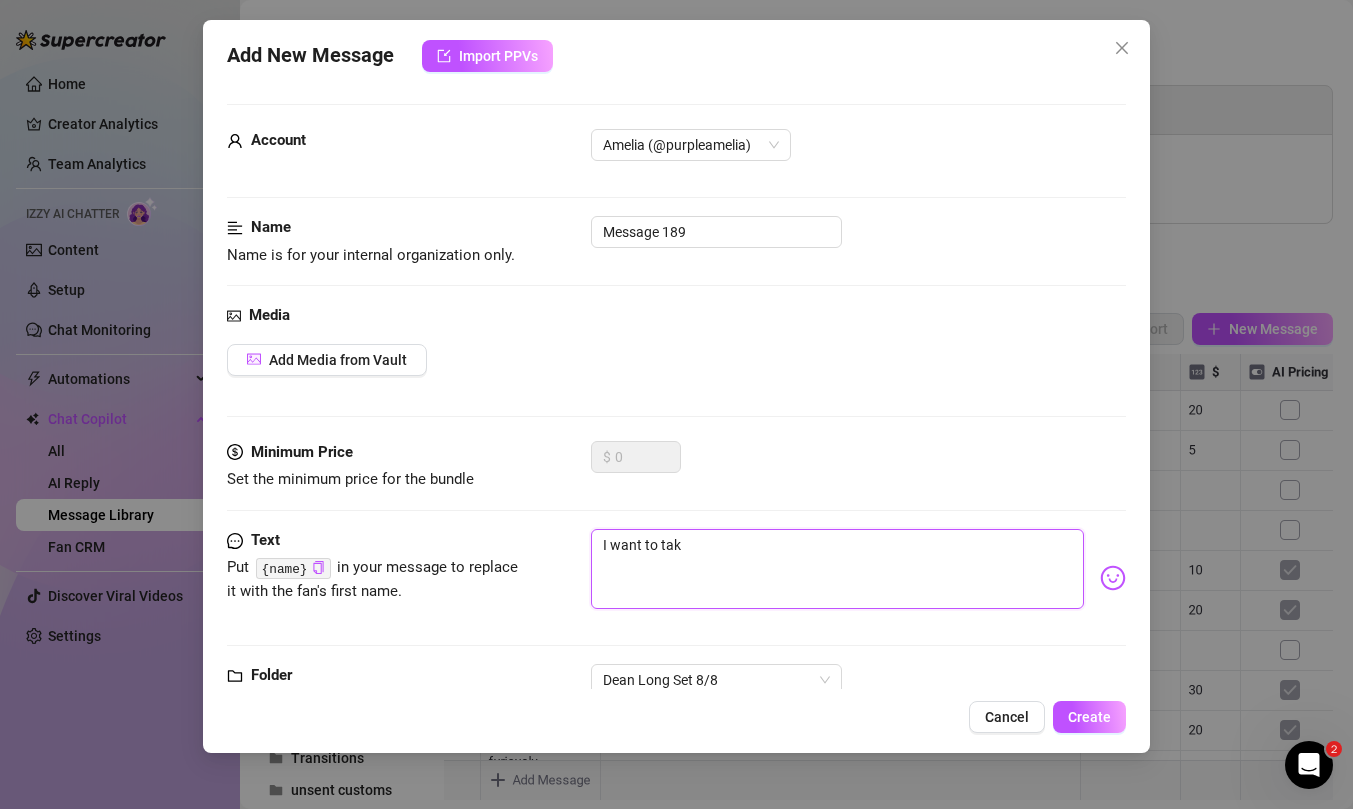 type on "I want to take" 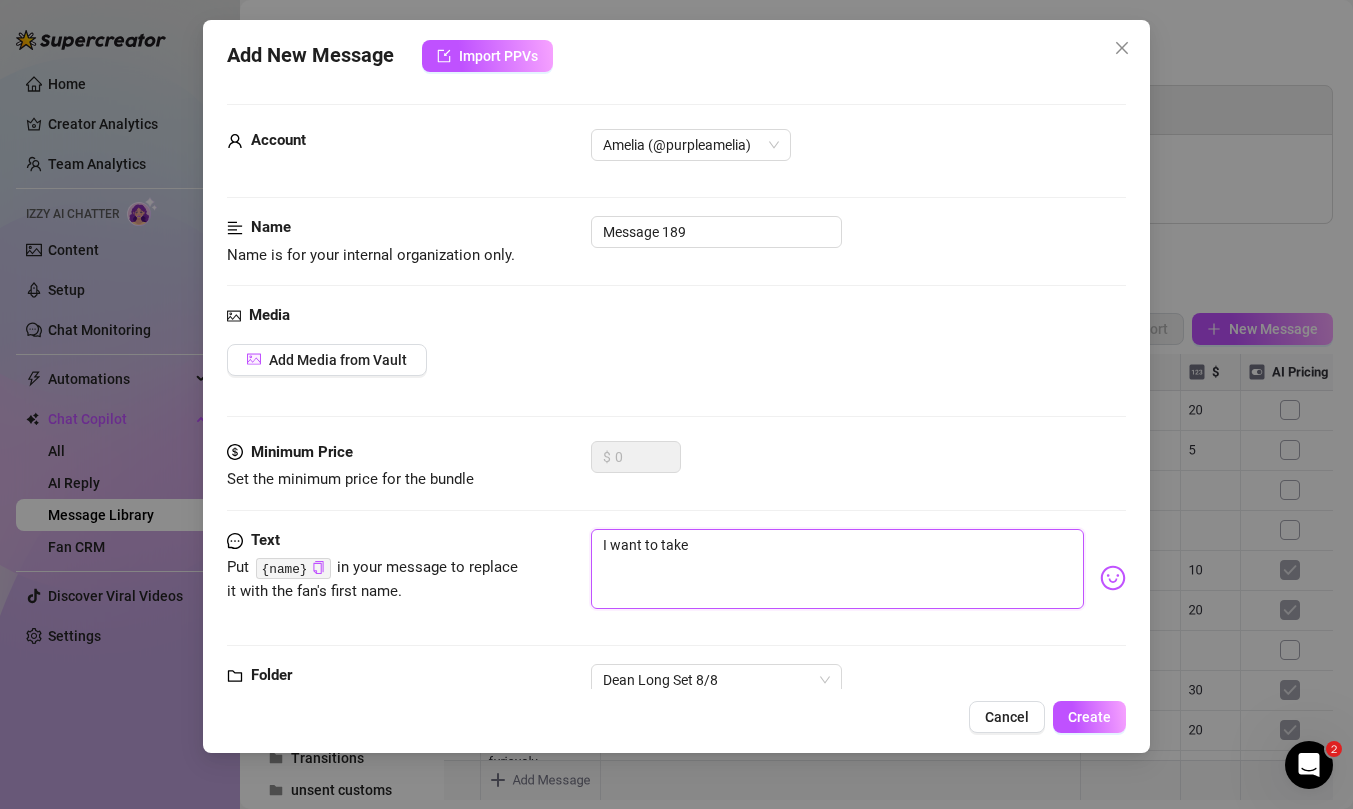 type on "I want to take" 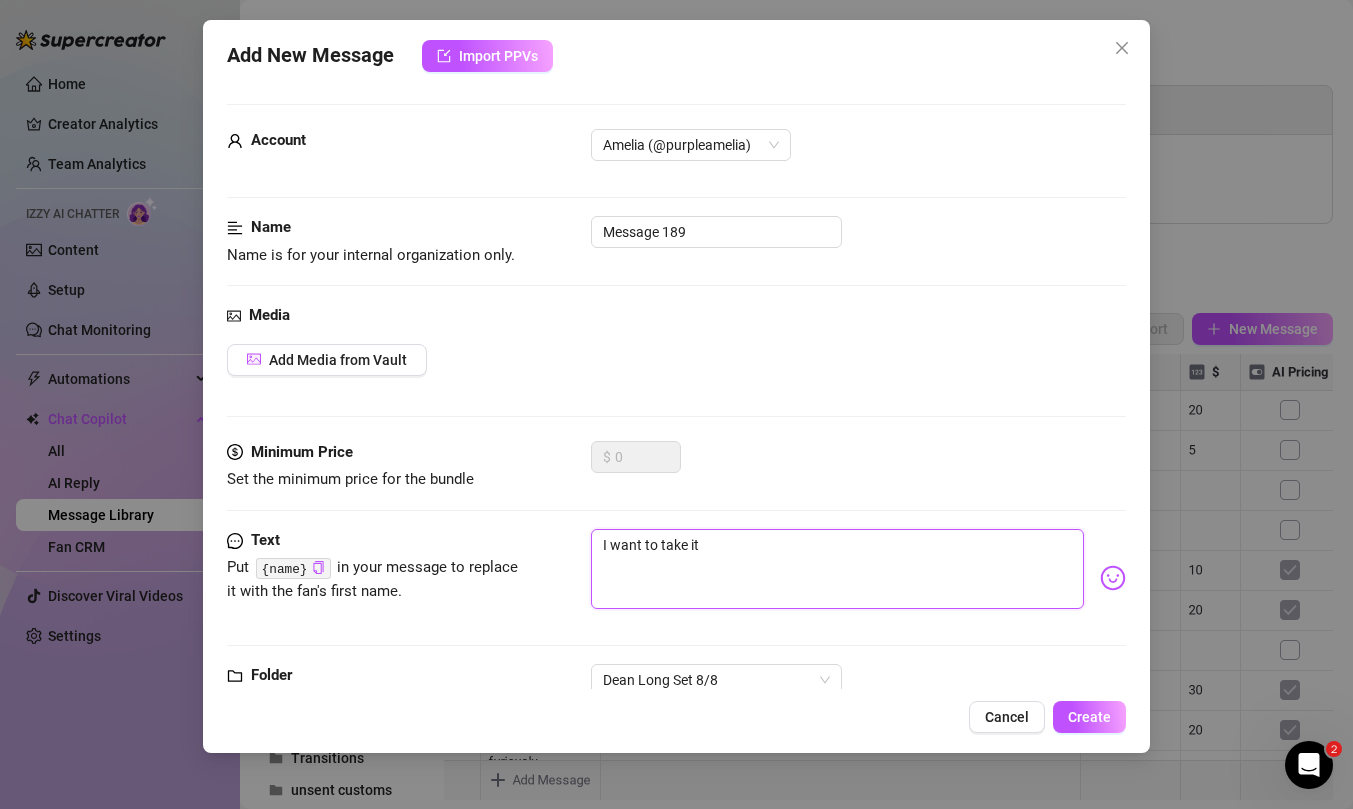 type on "I want to take it" 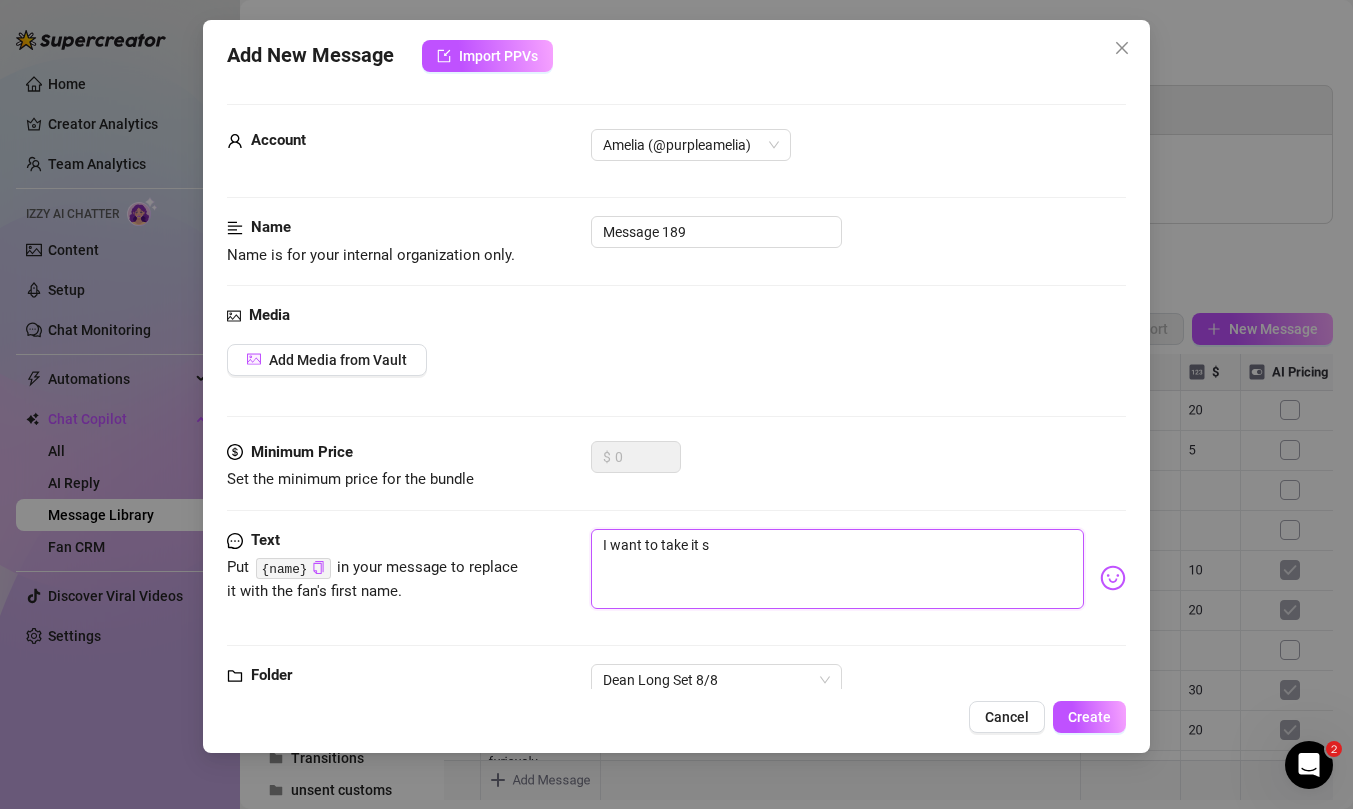 type on "I want to take it so" 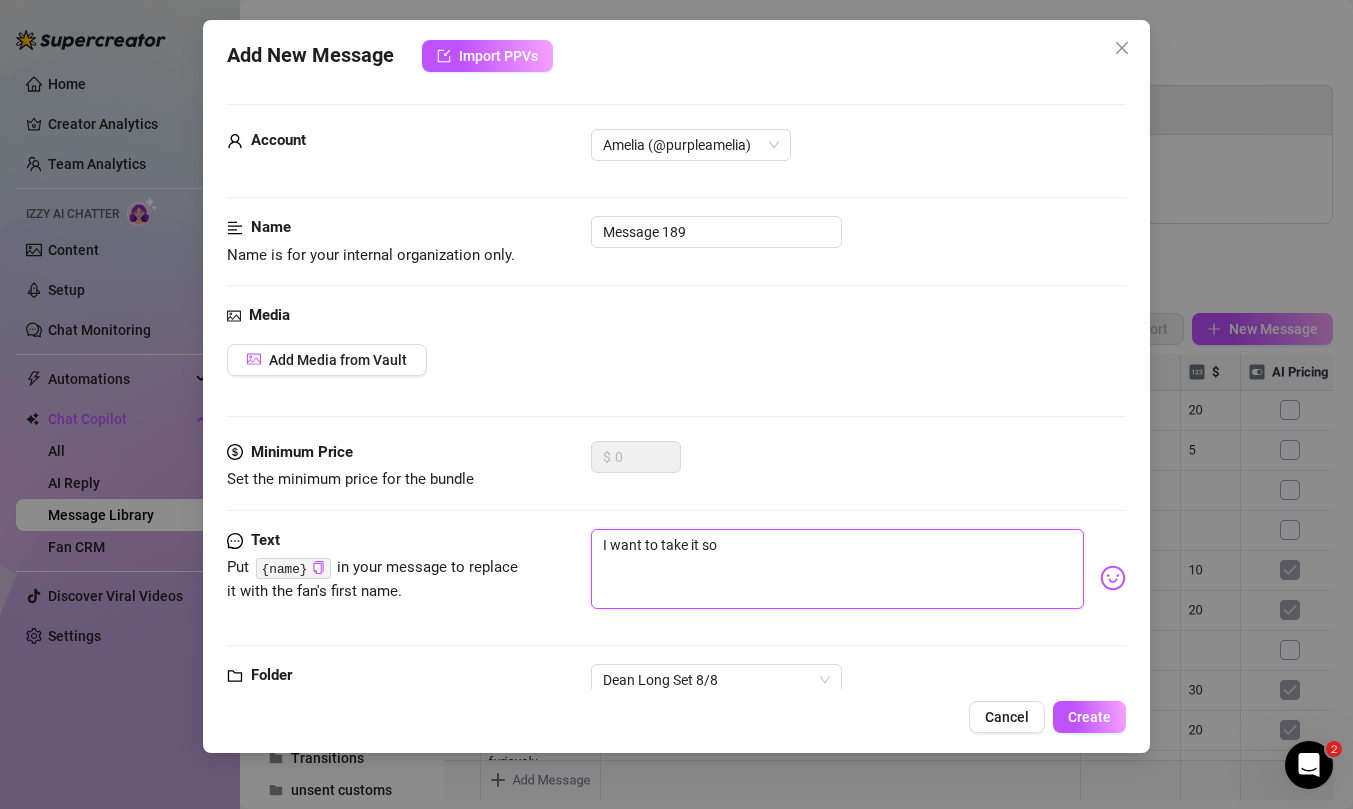 type on "I want to take it so" 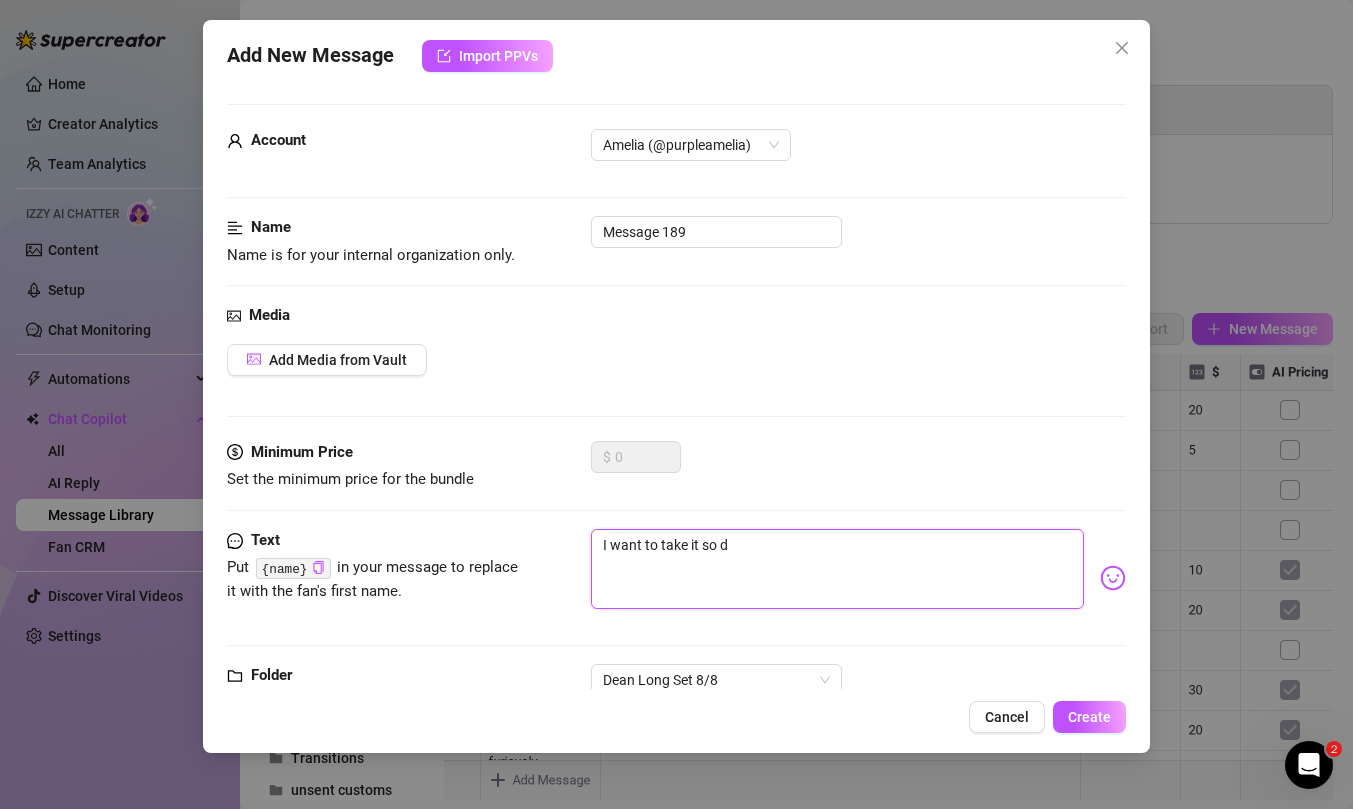 type on "I want to take it so de" 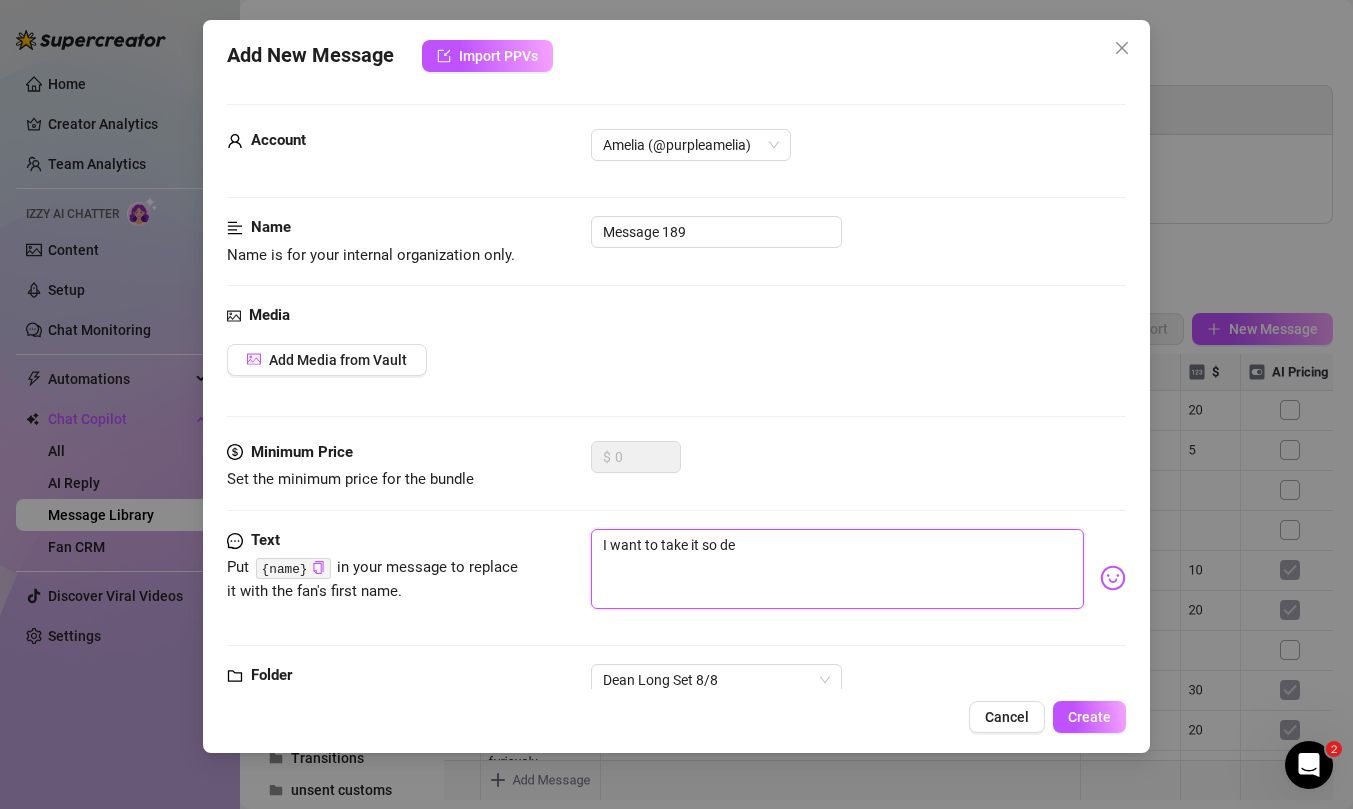 type on "I want to take it so del" 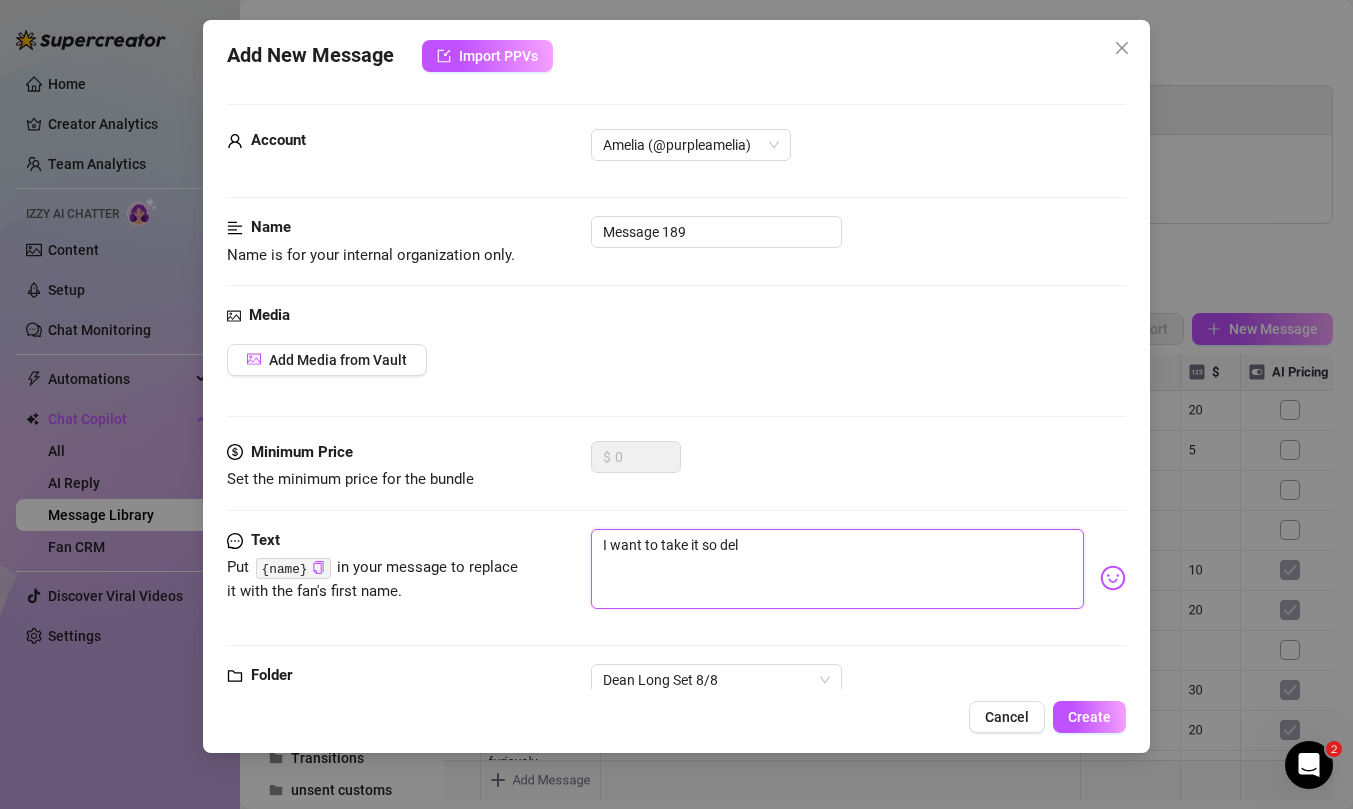 type on "I want to take it so deli" 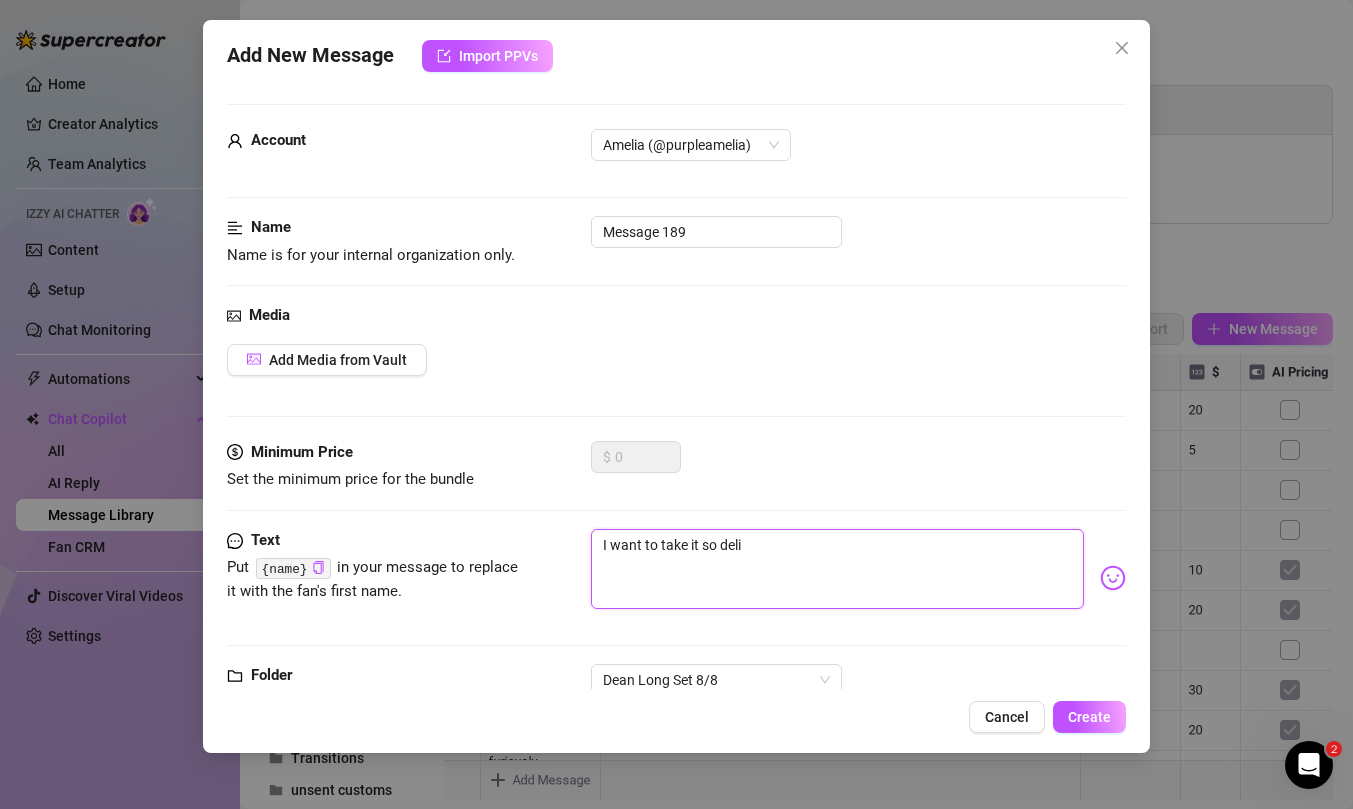 type on "I want to take it so delic" 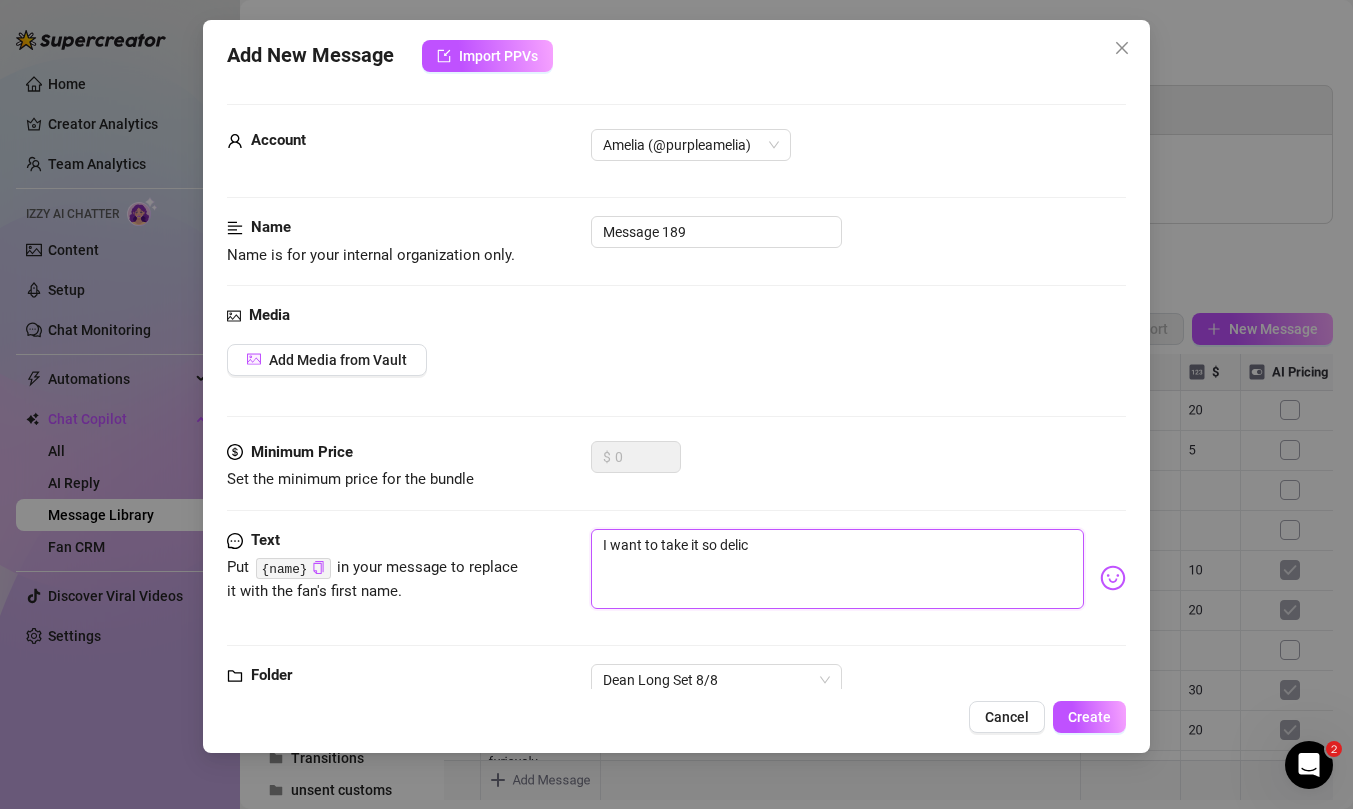 type on "I want to take it so delici" 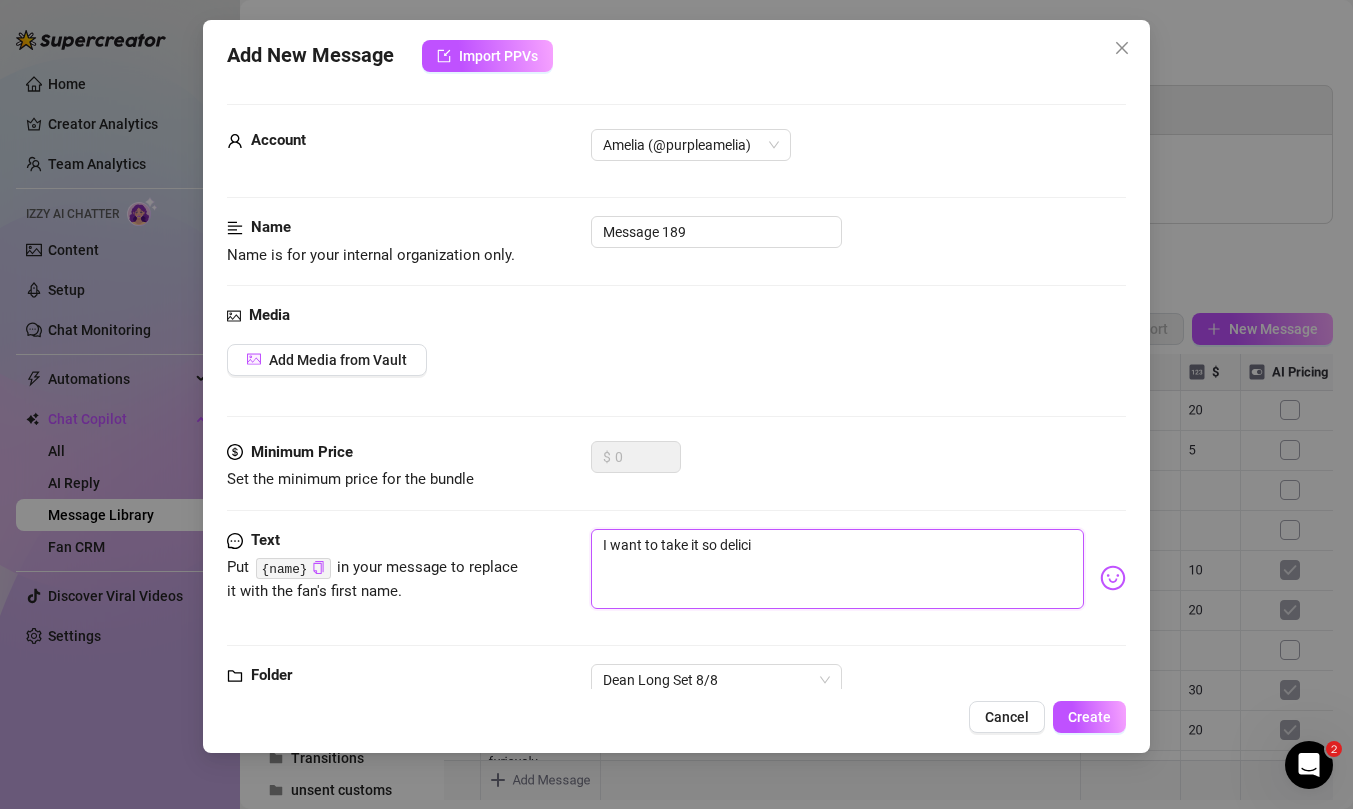 type on "I want to take it so delicio" 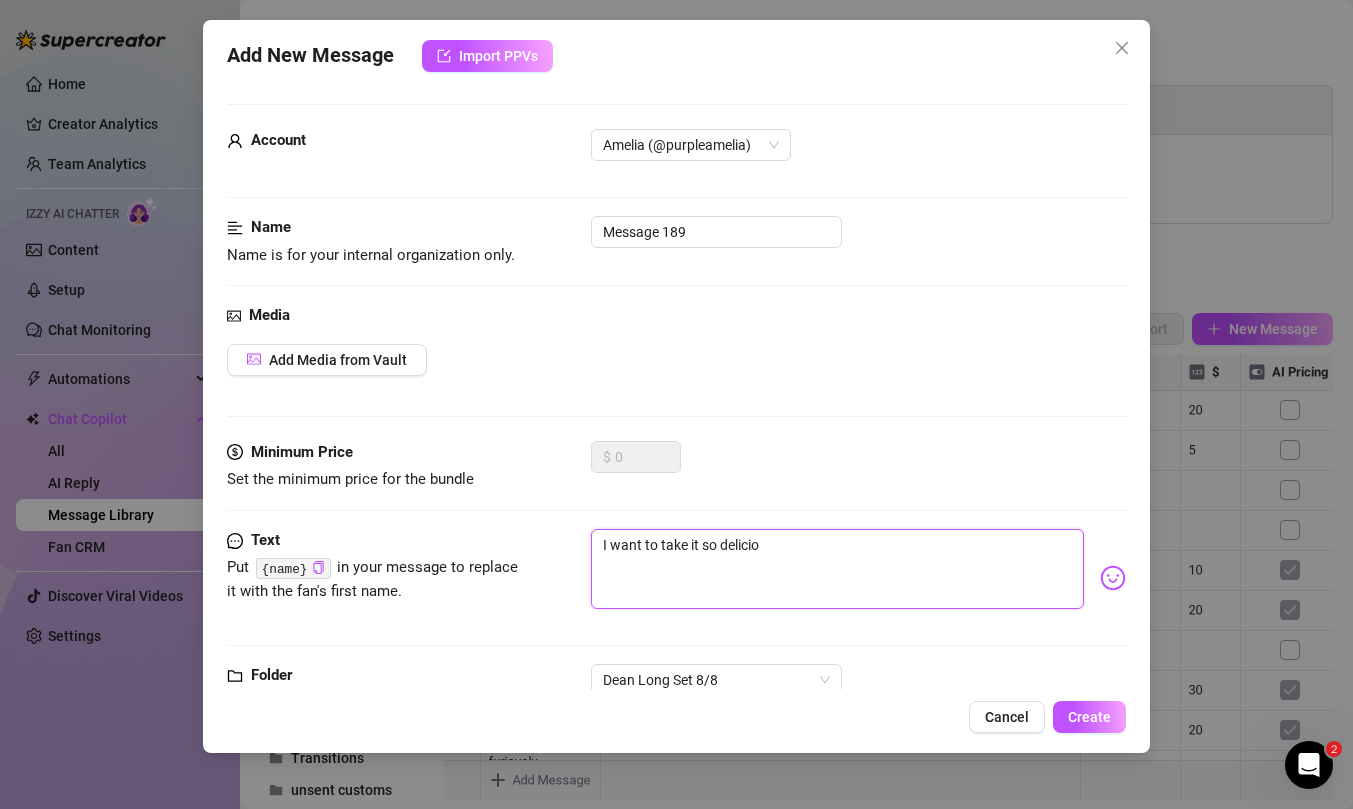 type on "I want to take it so deliciou" 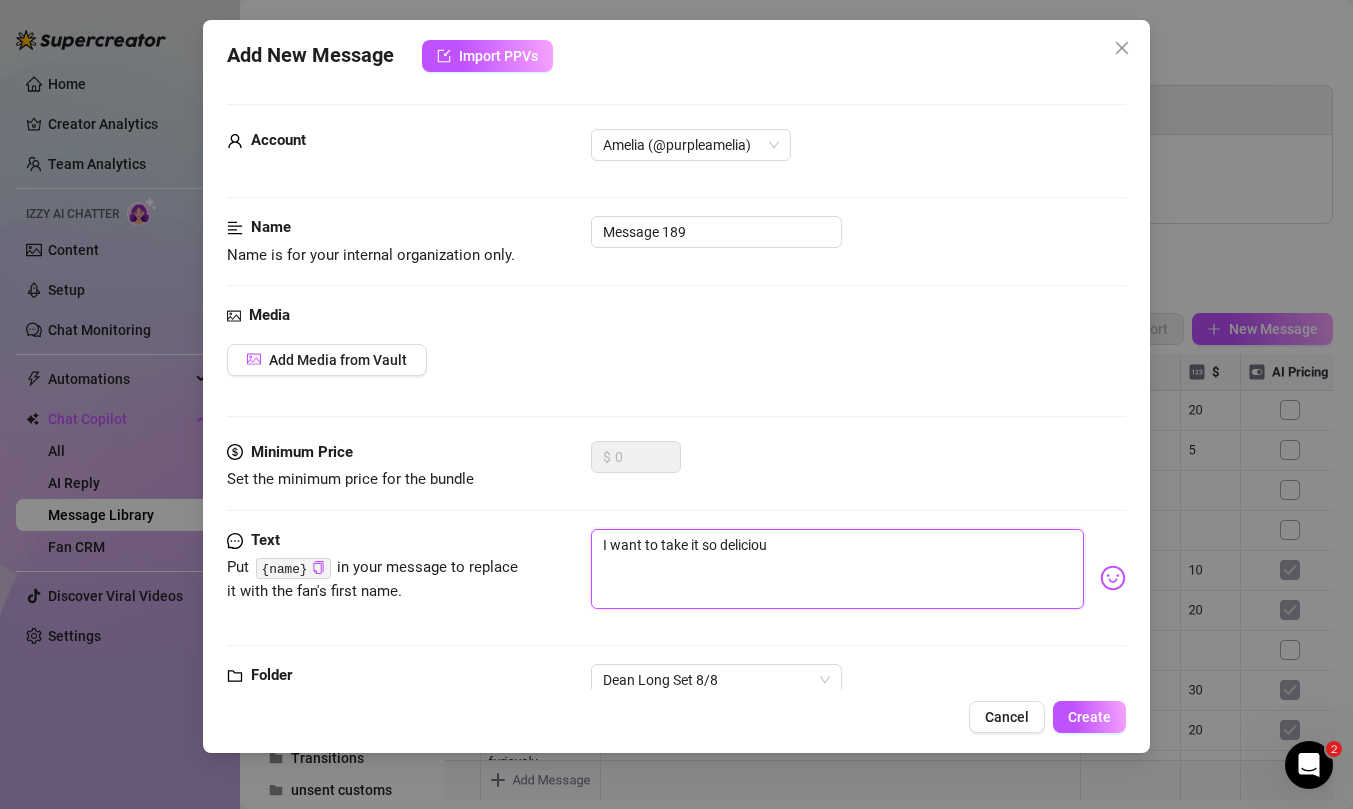 type on "I want to take it so delicious" 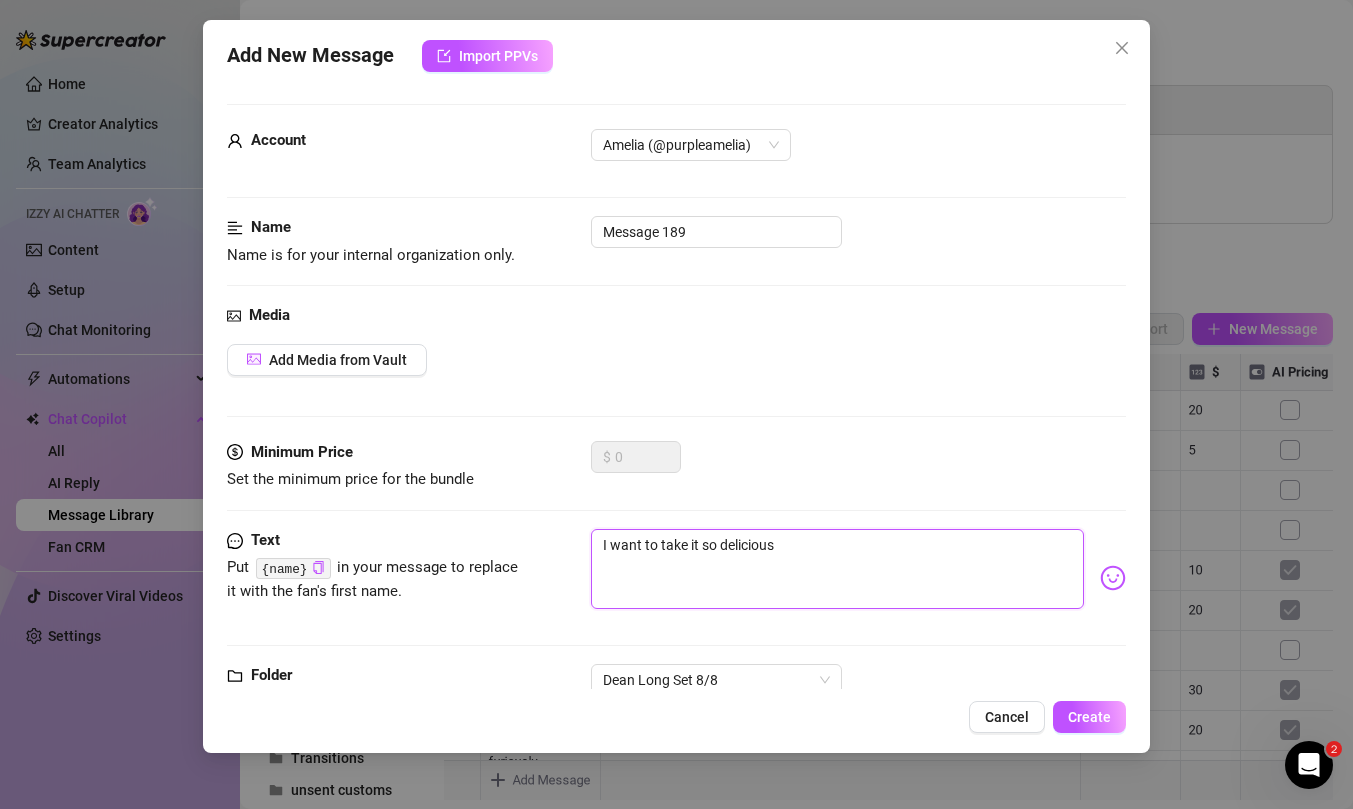 type on "I want to take it so deliciousl" 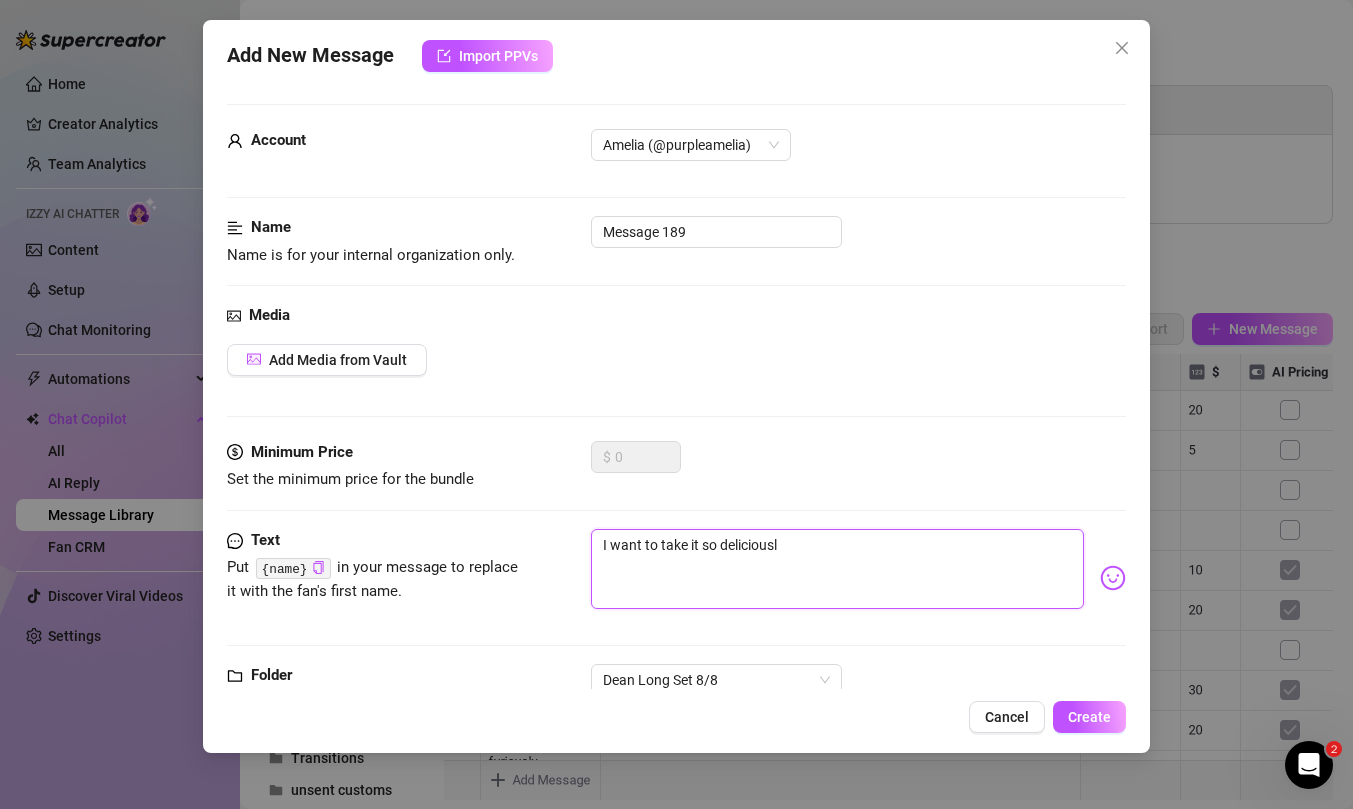type on "I want to take it so deliciously" 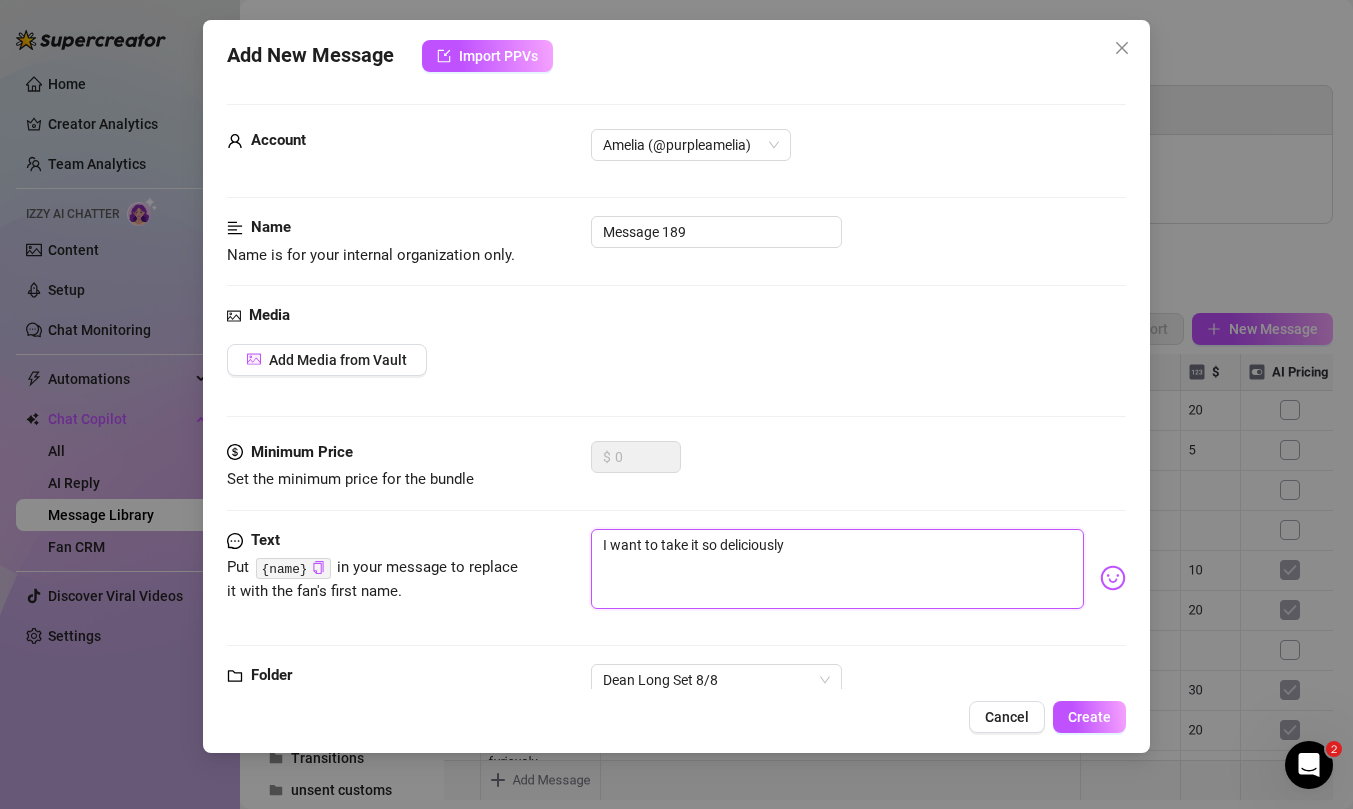 type on "I want to take it so deliciously" 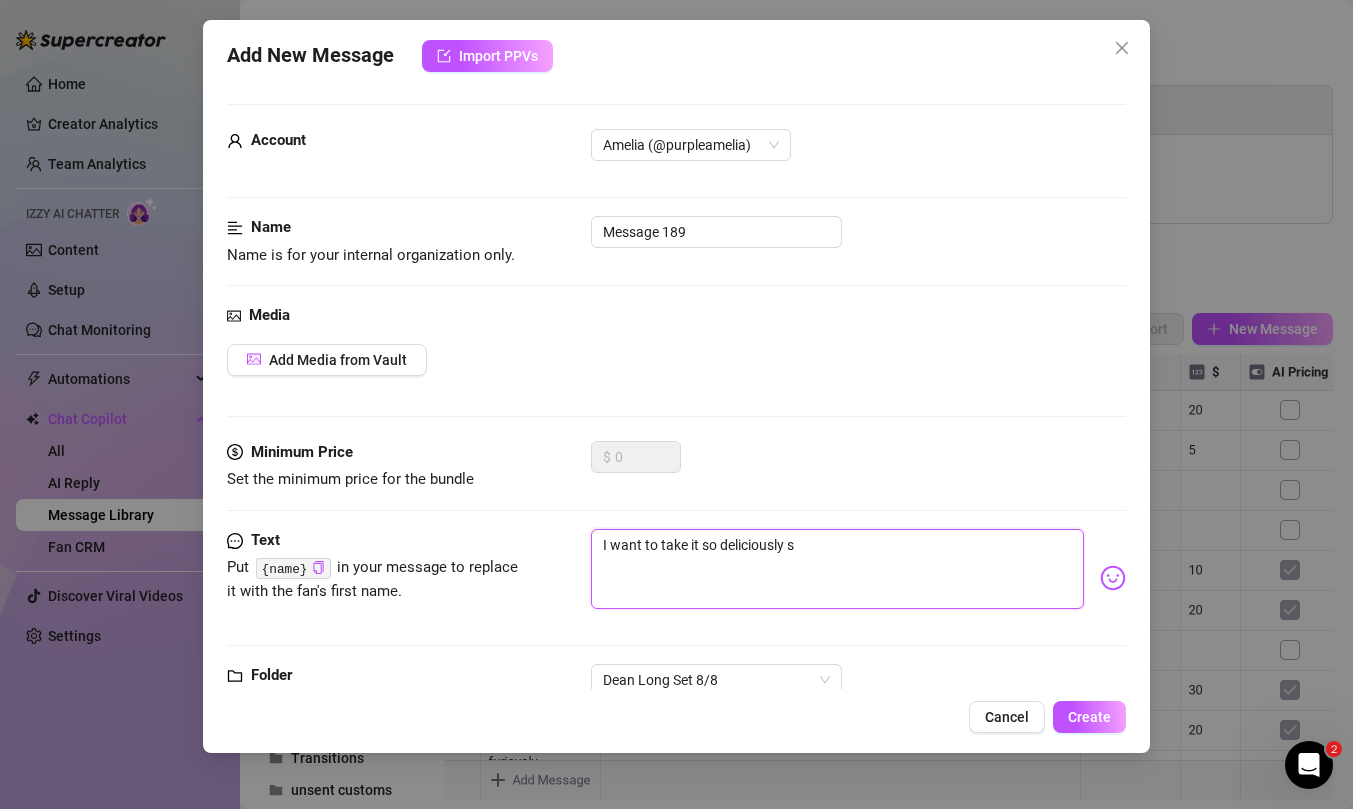 type on "I want to take it so deliciously sl" 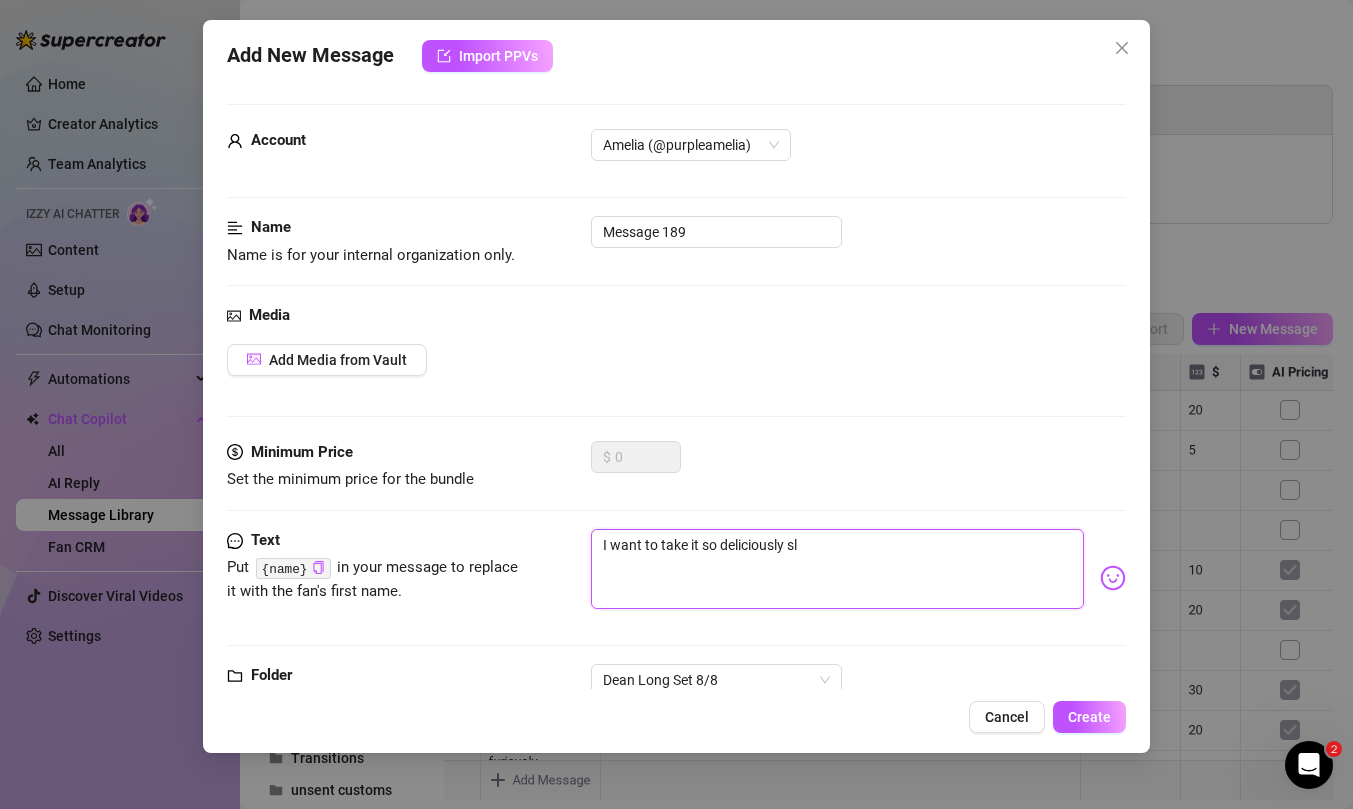 type on "I want to take it so deliciously slo" 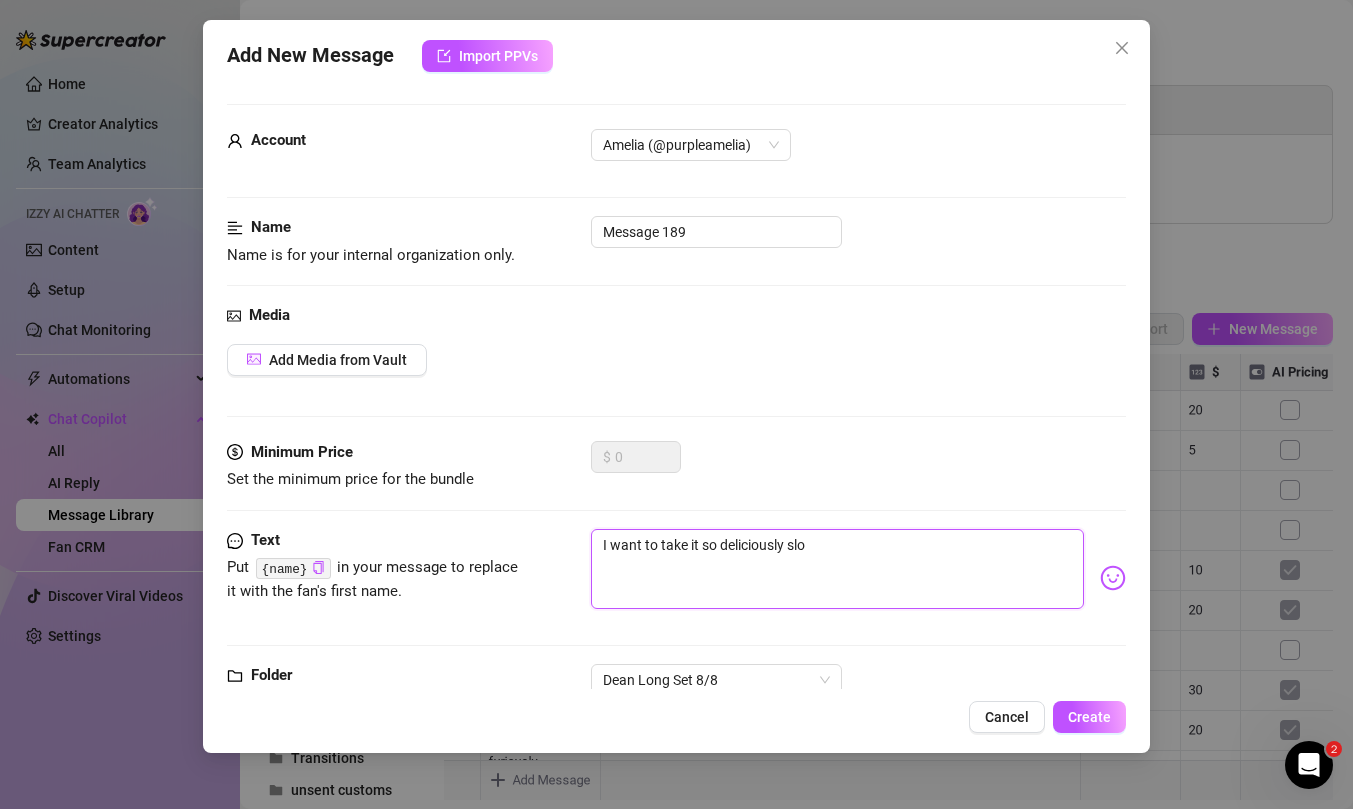 type on "I want to take it so deliciously slow" 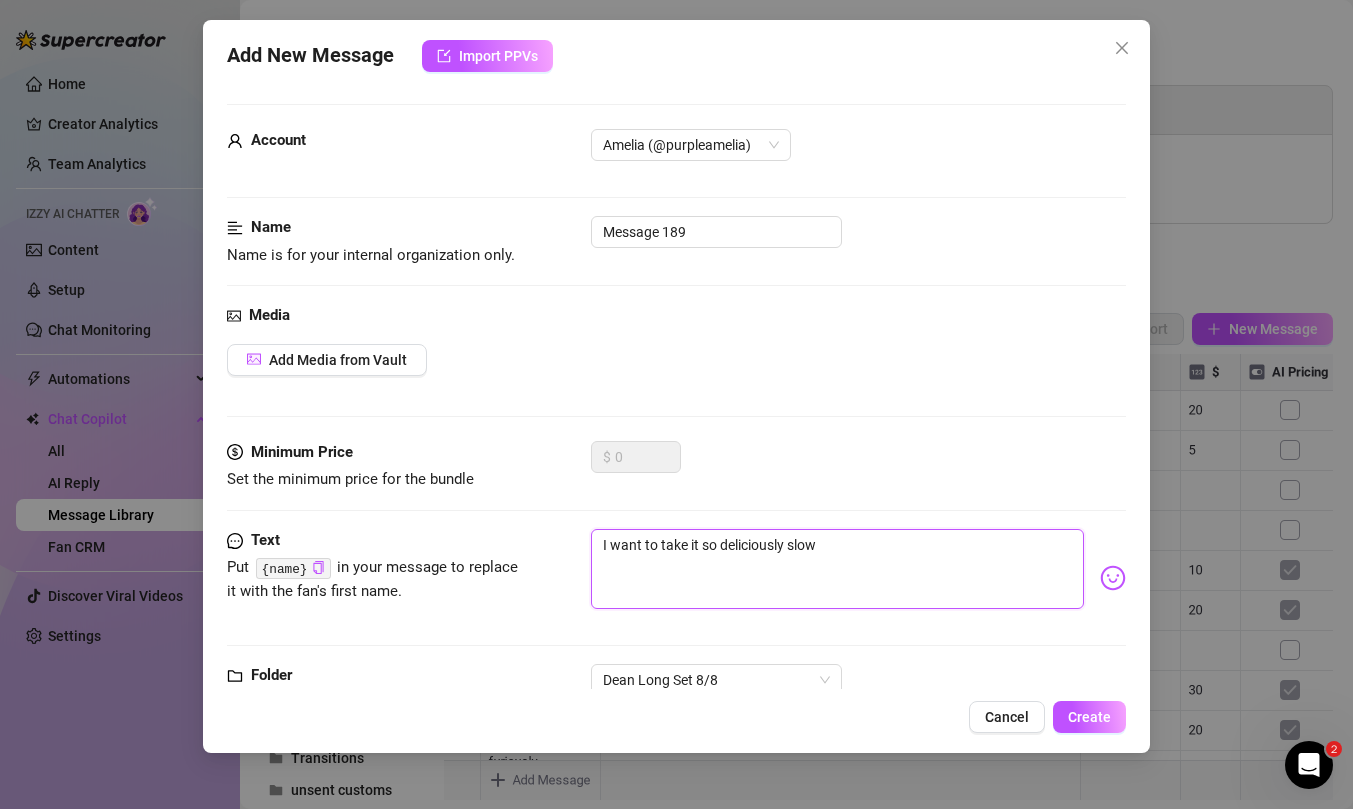 type on "I want to take it so deliciously slowl" 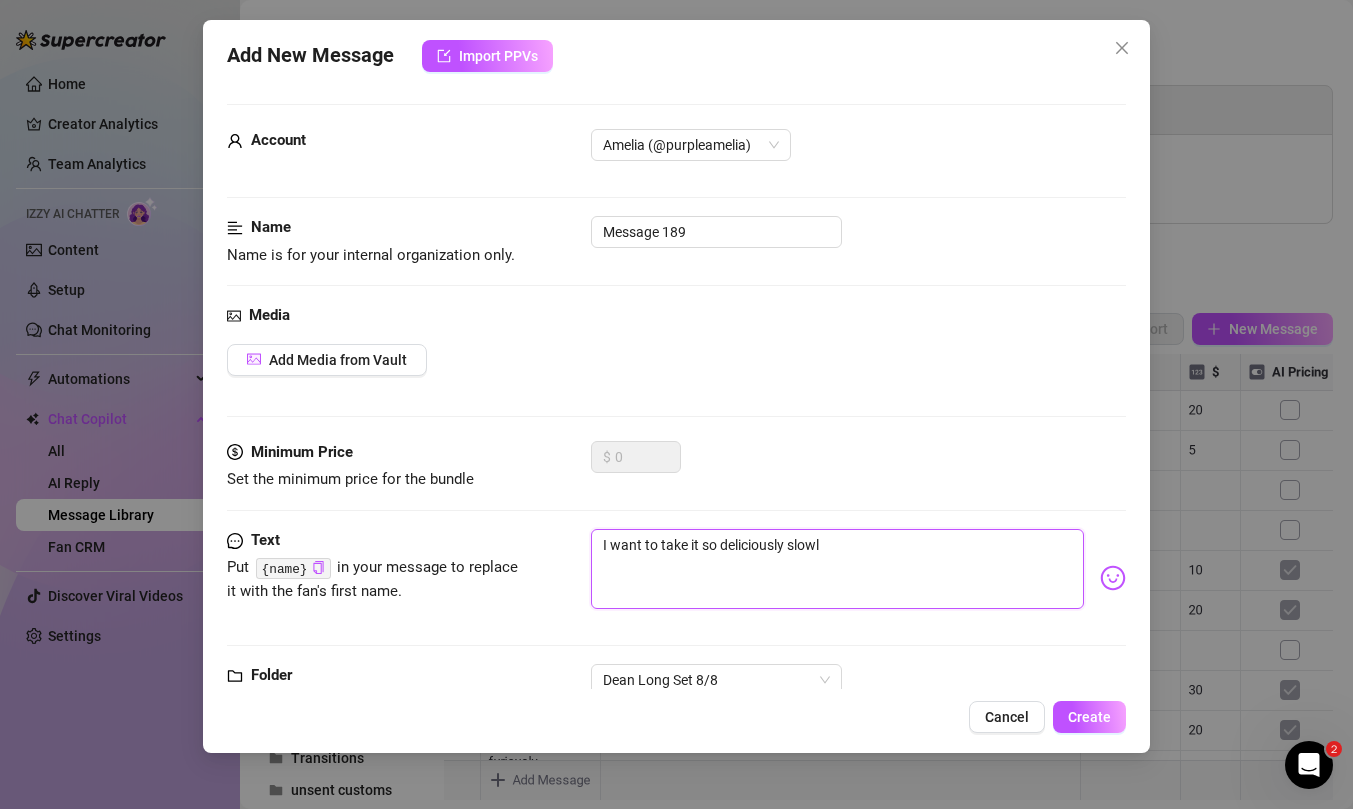 type on "I want to take it so deliciously slowly" 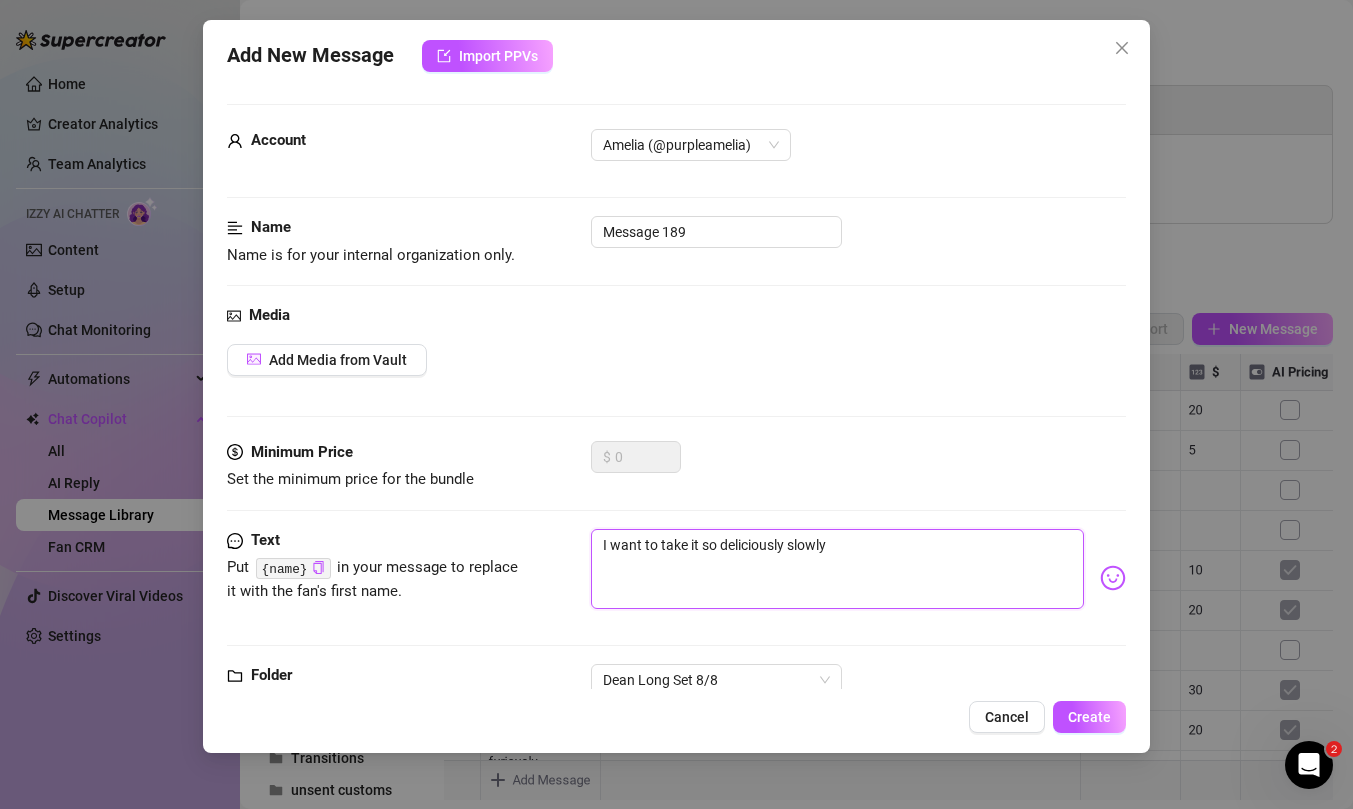 type on "I want to take it so deliciously slowly" 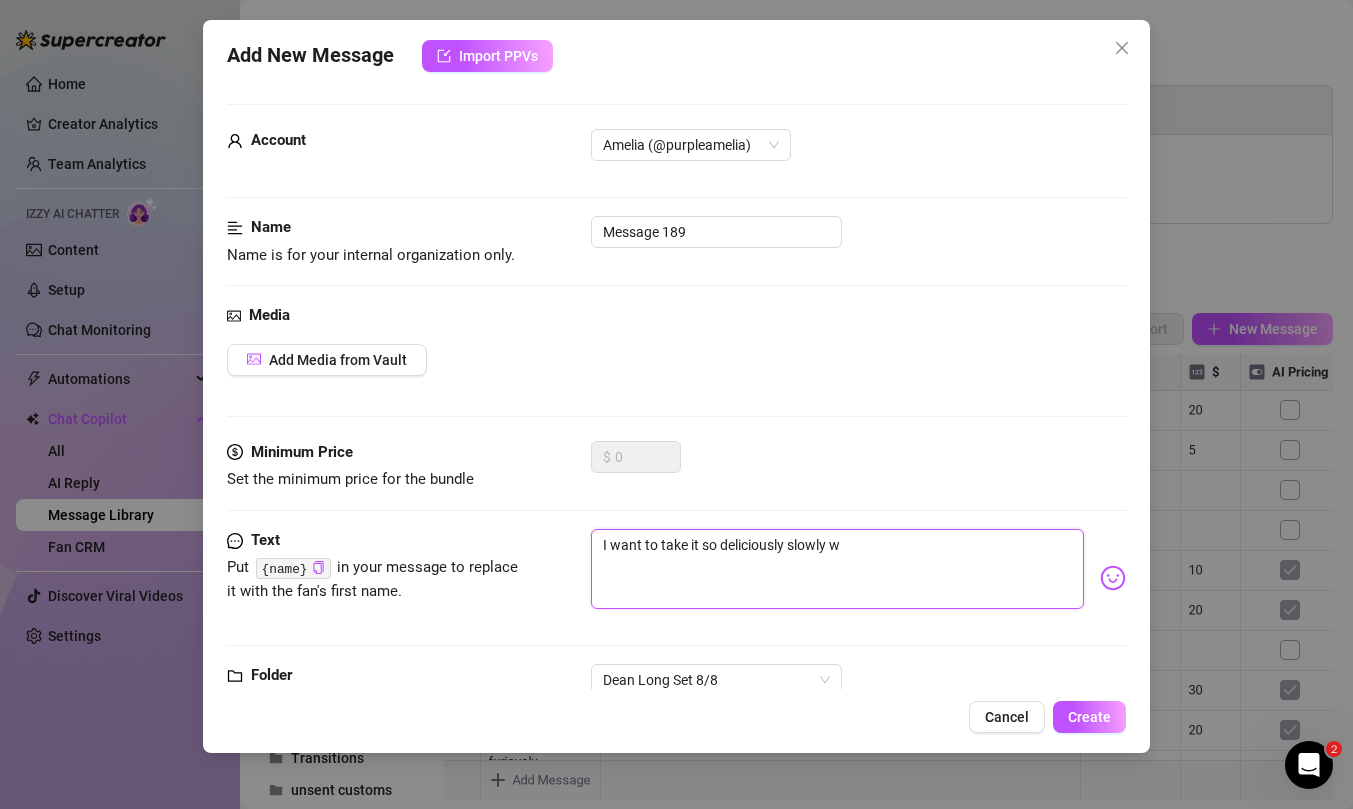 type on "I want to take it so deliciously slowly wi" 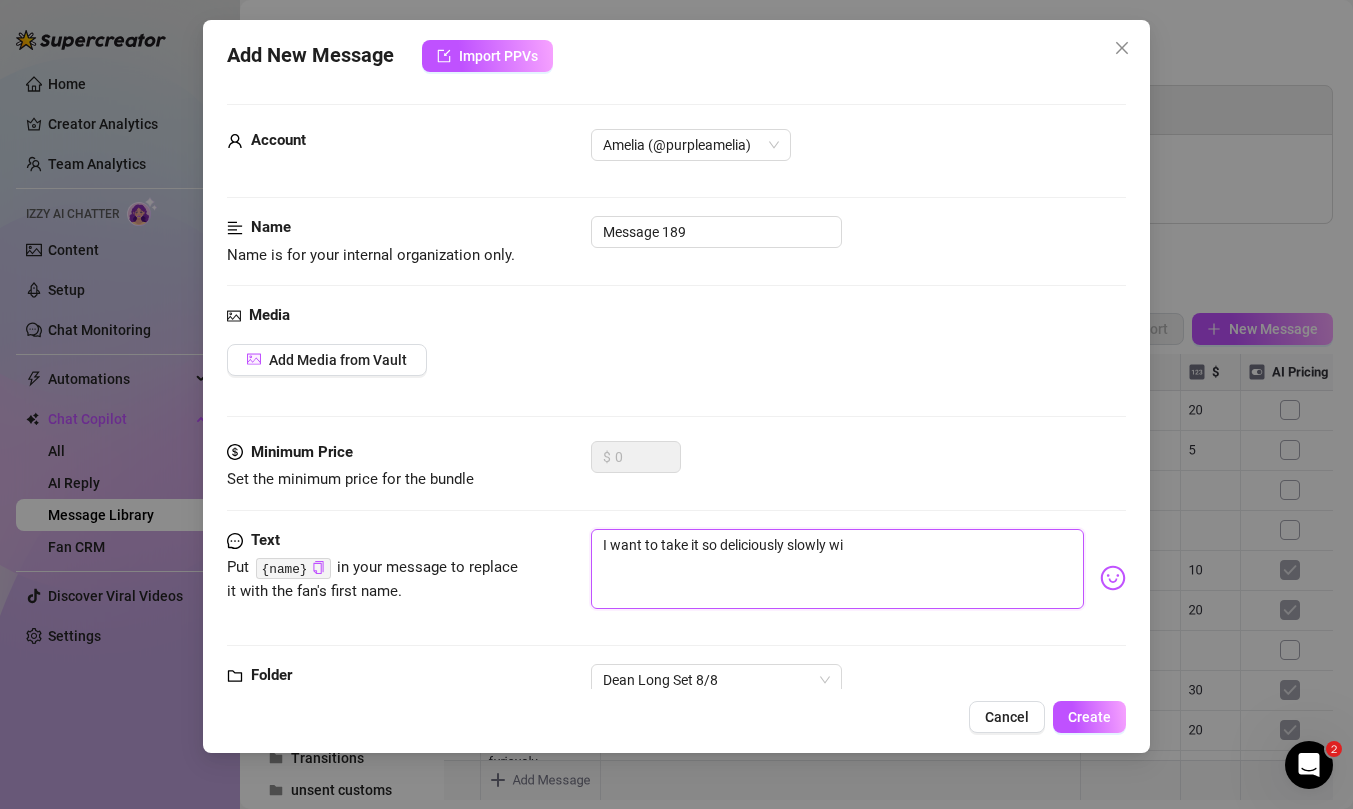 type on "I want to take it so deliciously slowly wit" 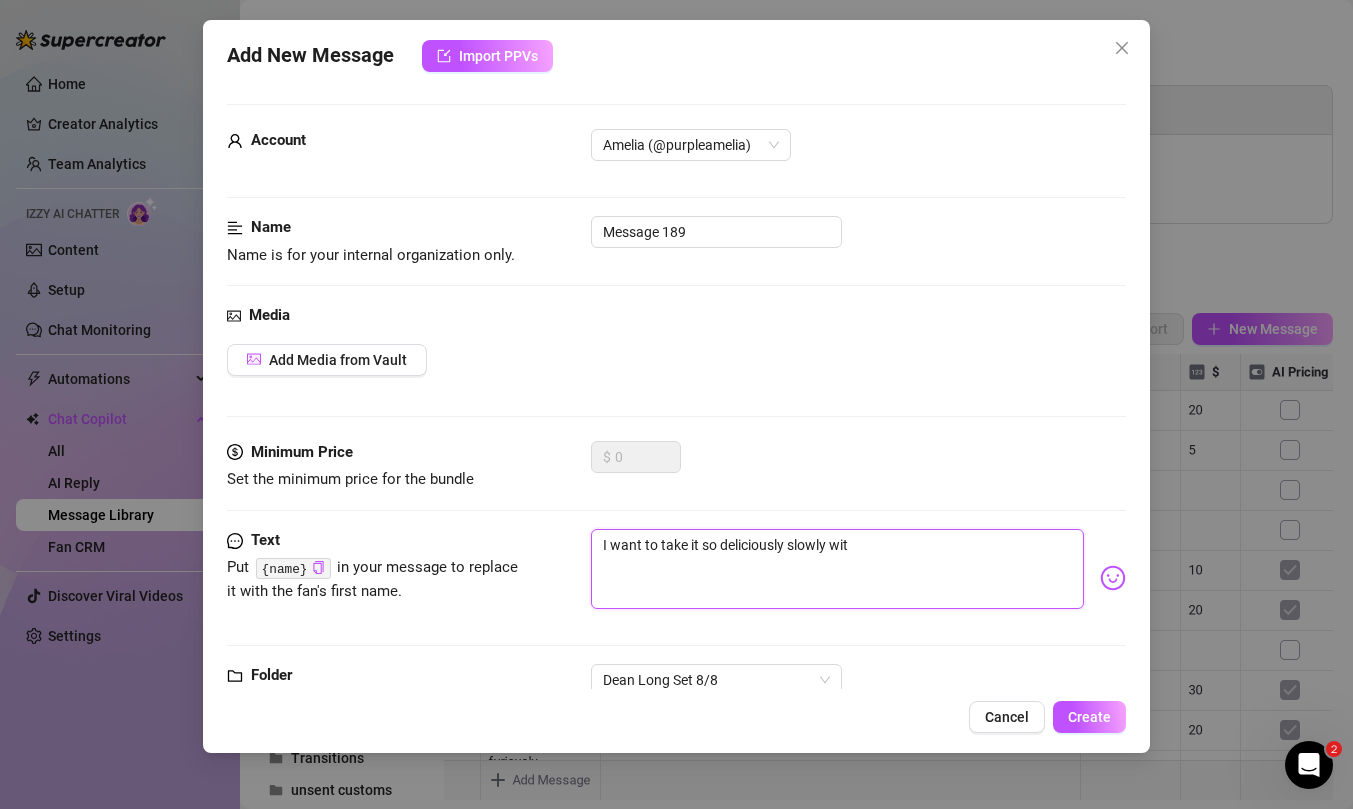 type on "I want to take it so deliciously slowly with" 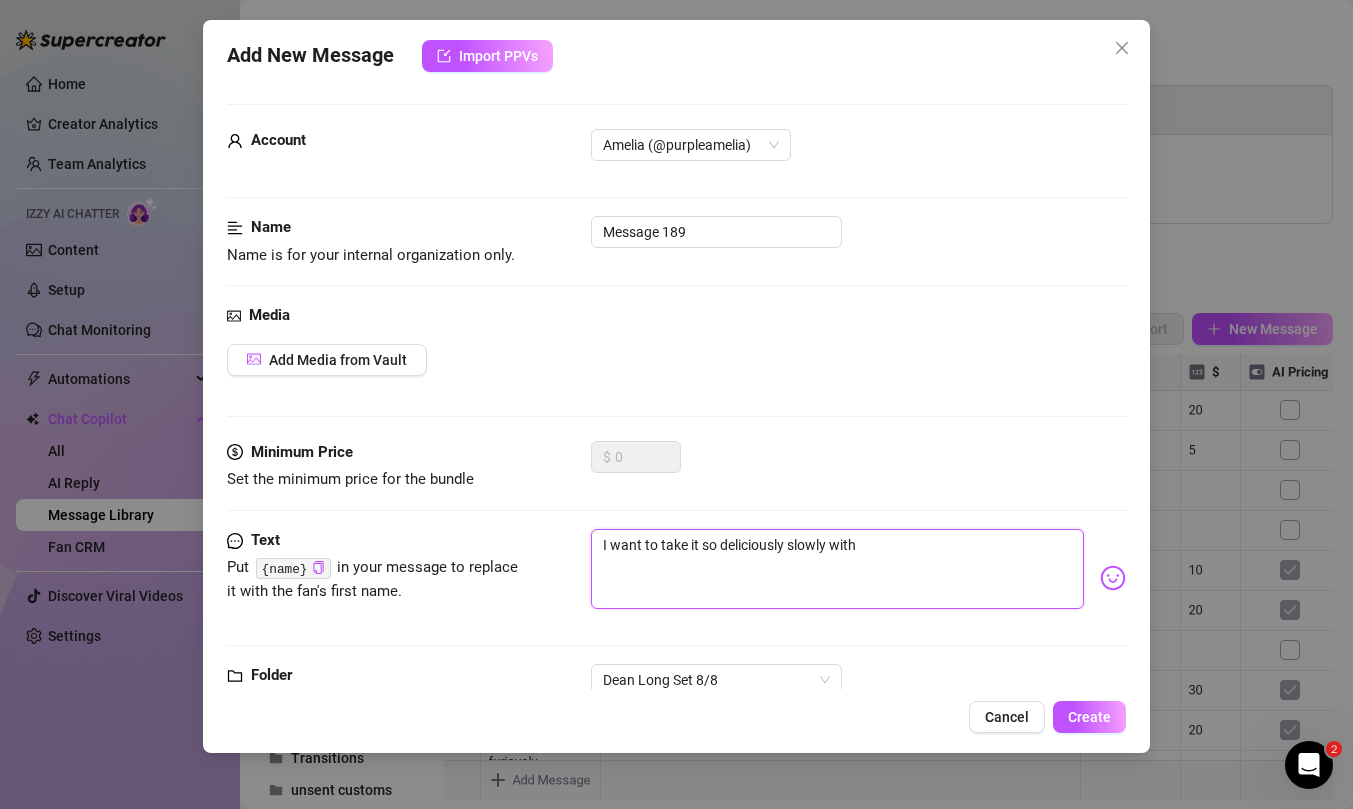type on "I want to take it so deliciously slowly with" 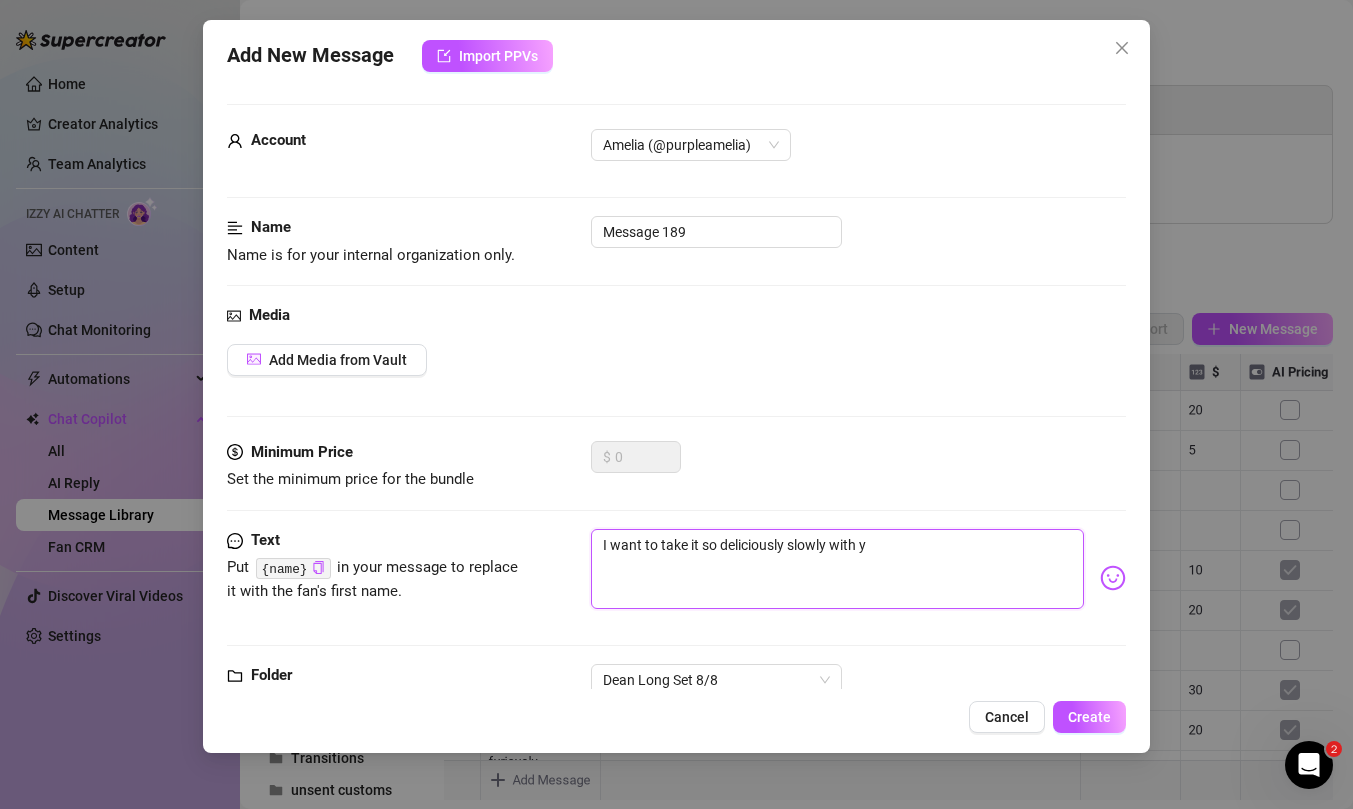 type on "I want to take it so deliciously slowly with yo" 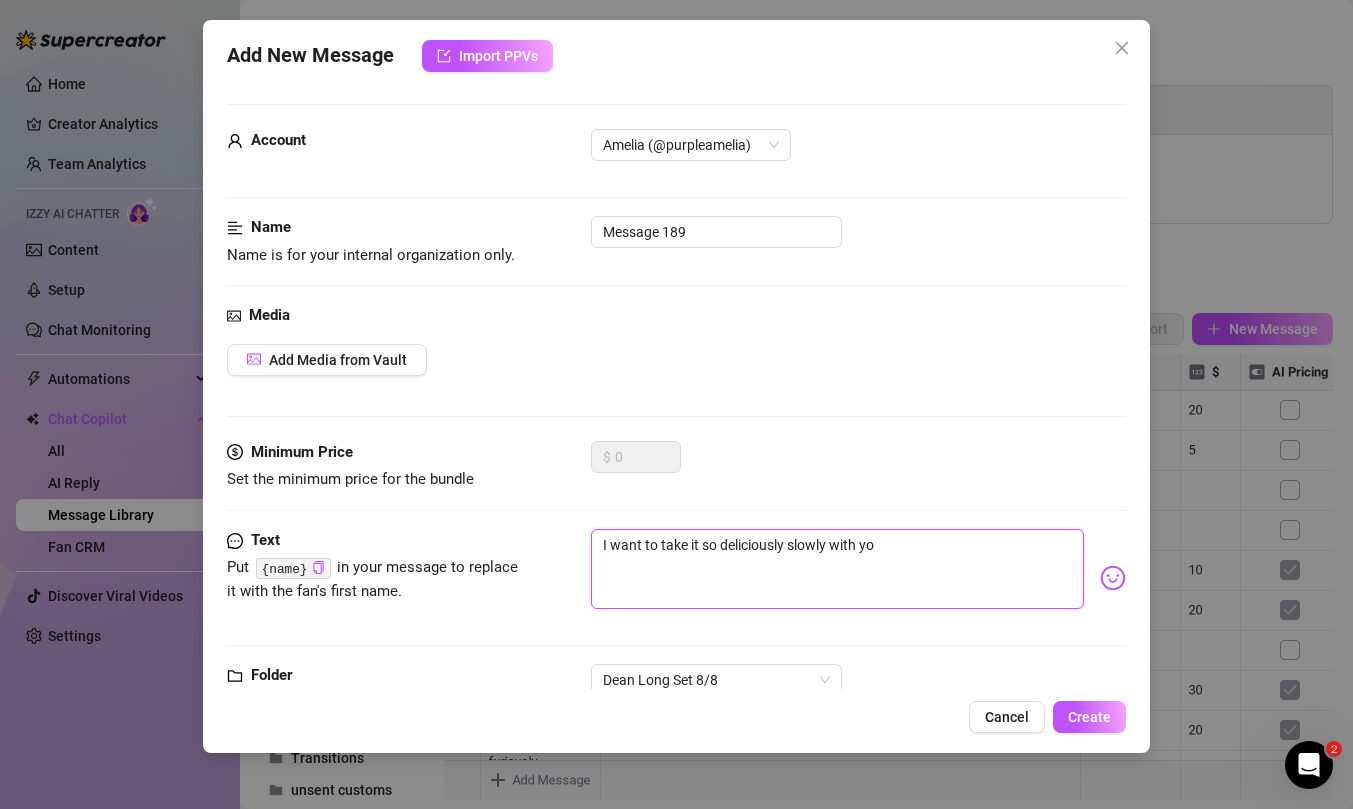 type on "I want to take it so deliciously slowly with you" 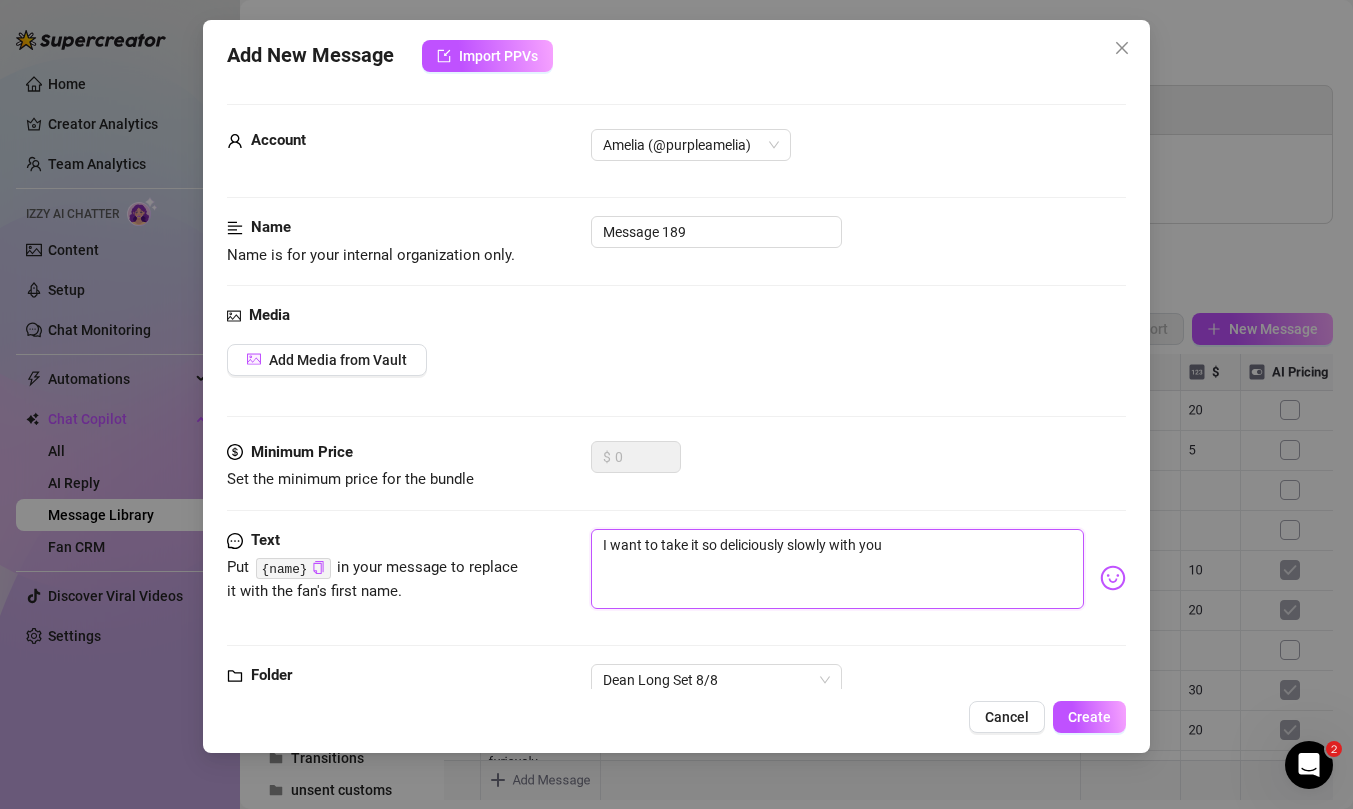 type on "I want to take it so deliciously slowly with you" 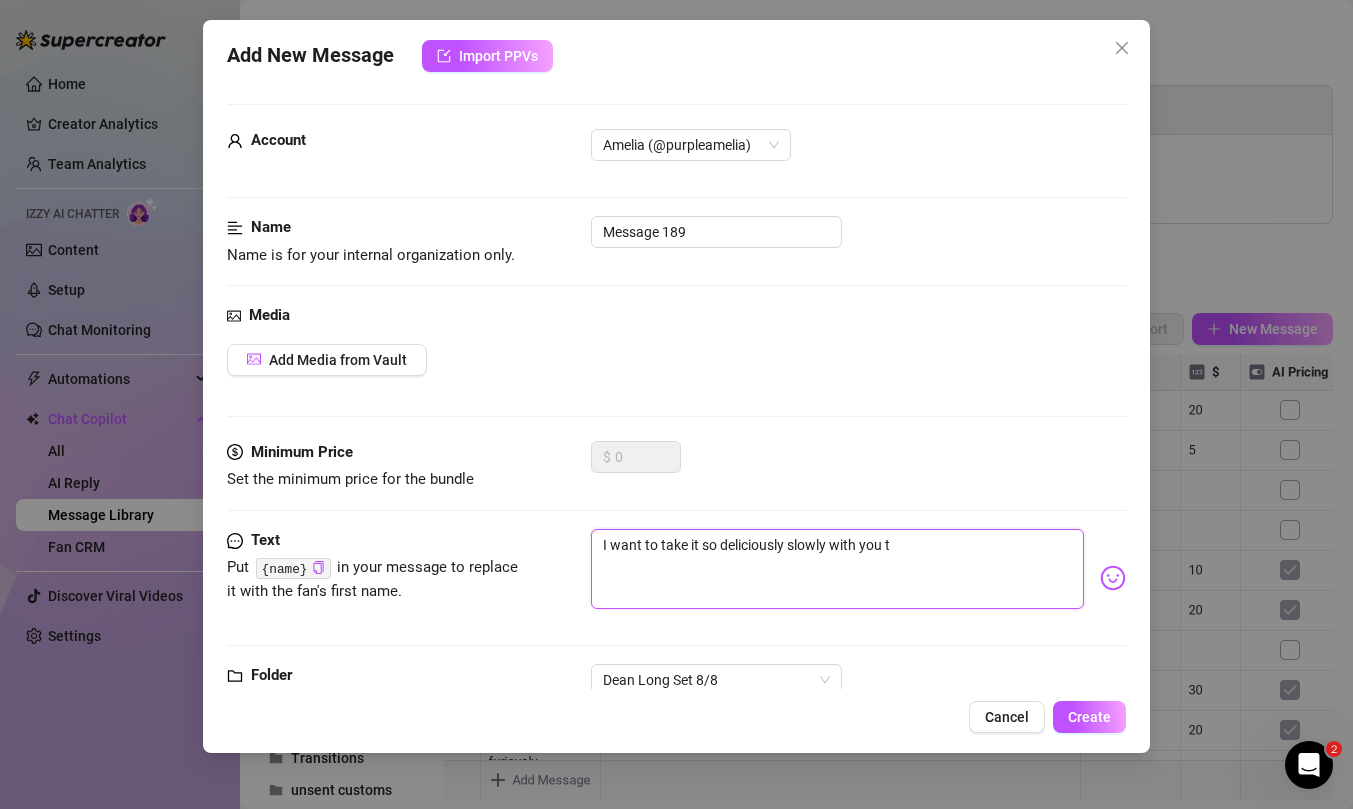 type on "I want to take it so deliciously slowly with you to" 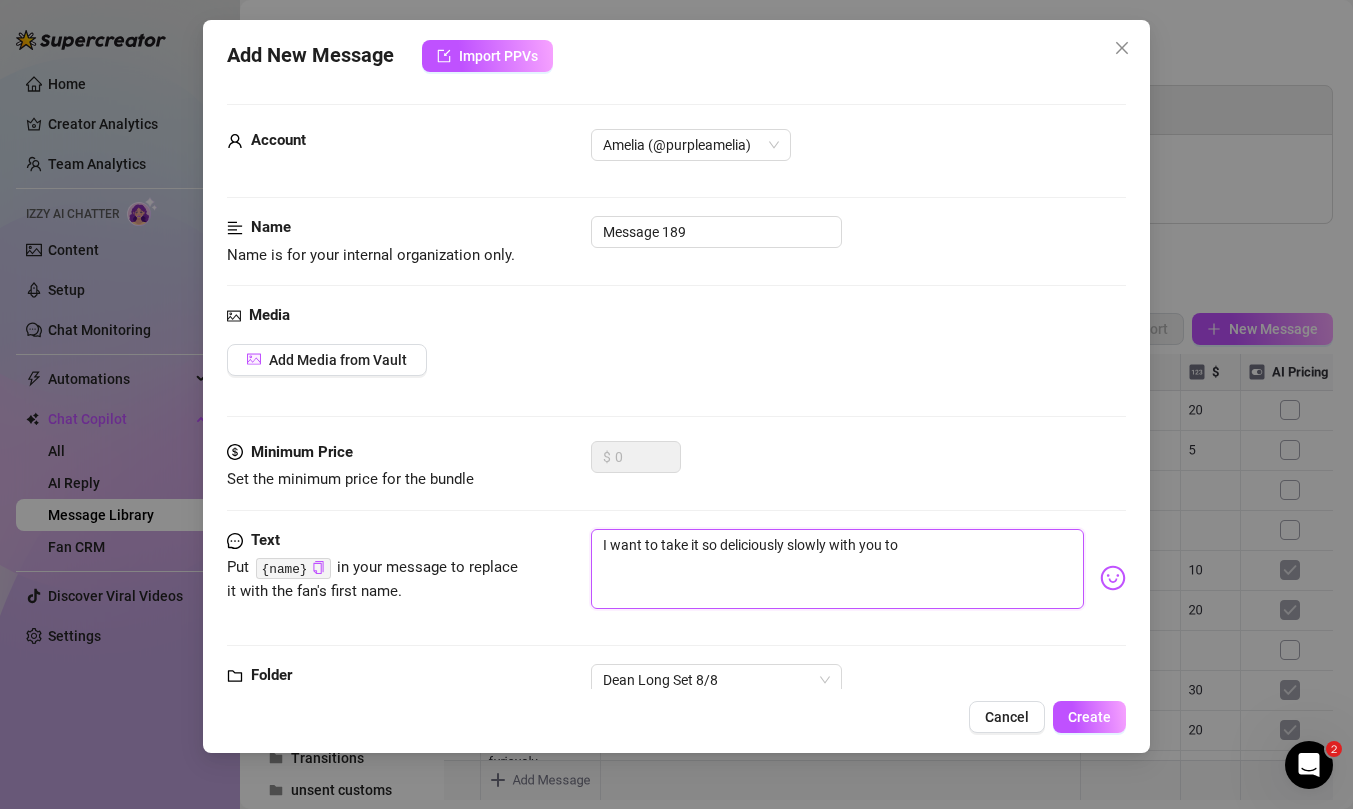 type on "I want to take it so deliciously slowly with you tod" 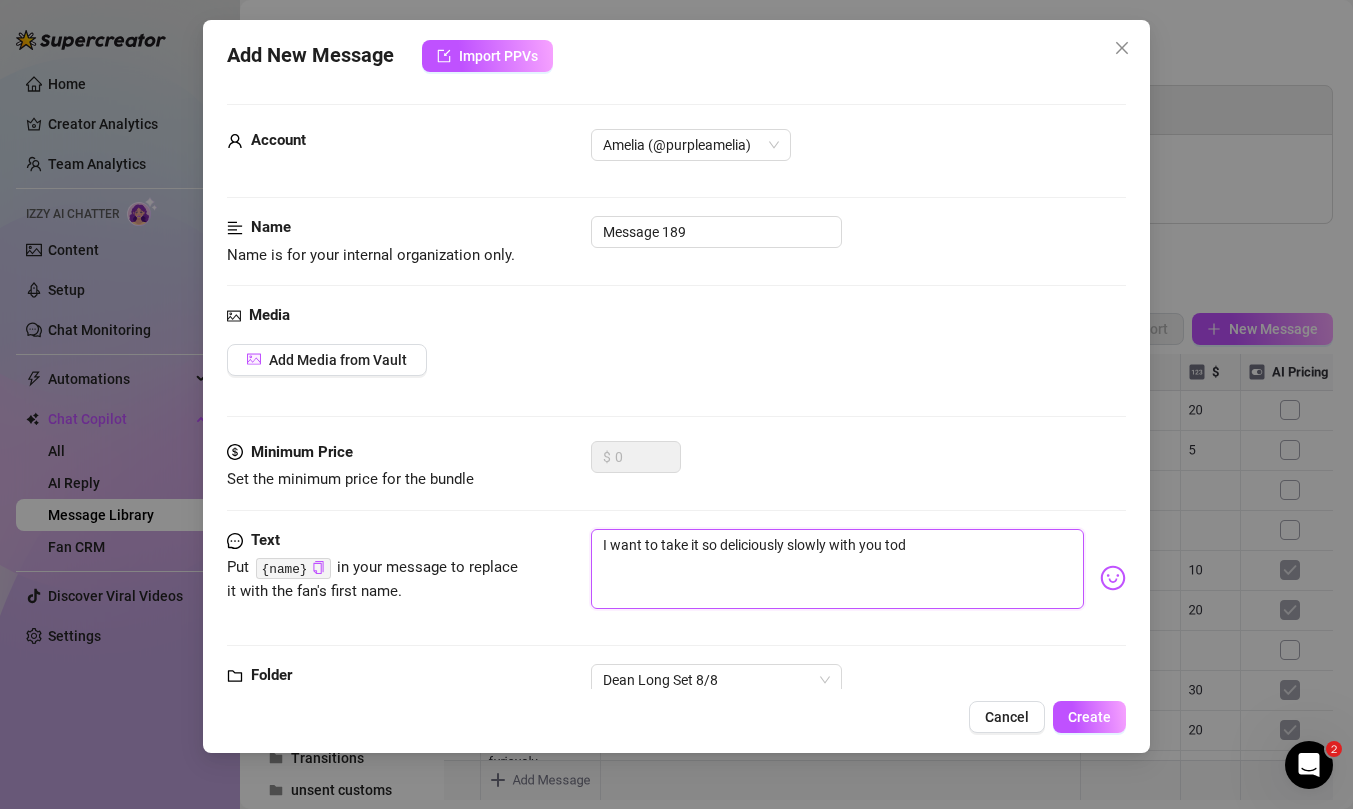 type on "I want to take it so deliciously slowly with you toda" 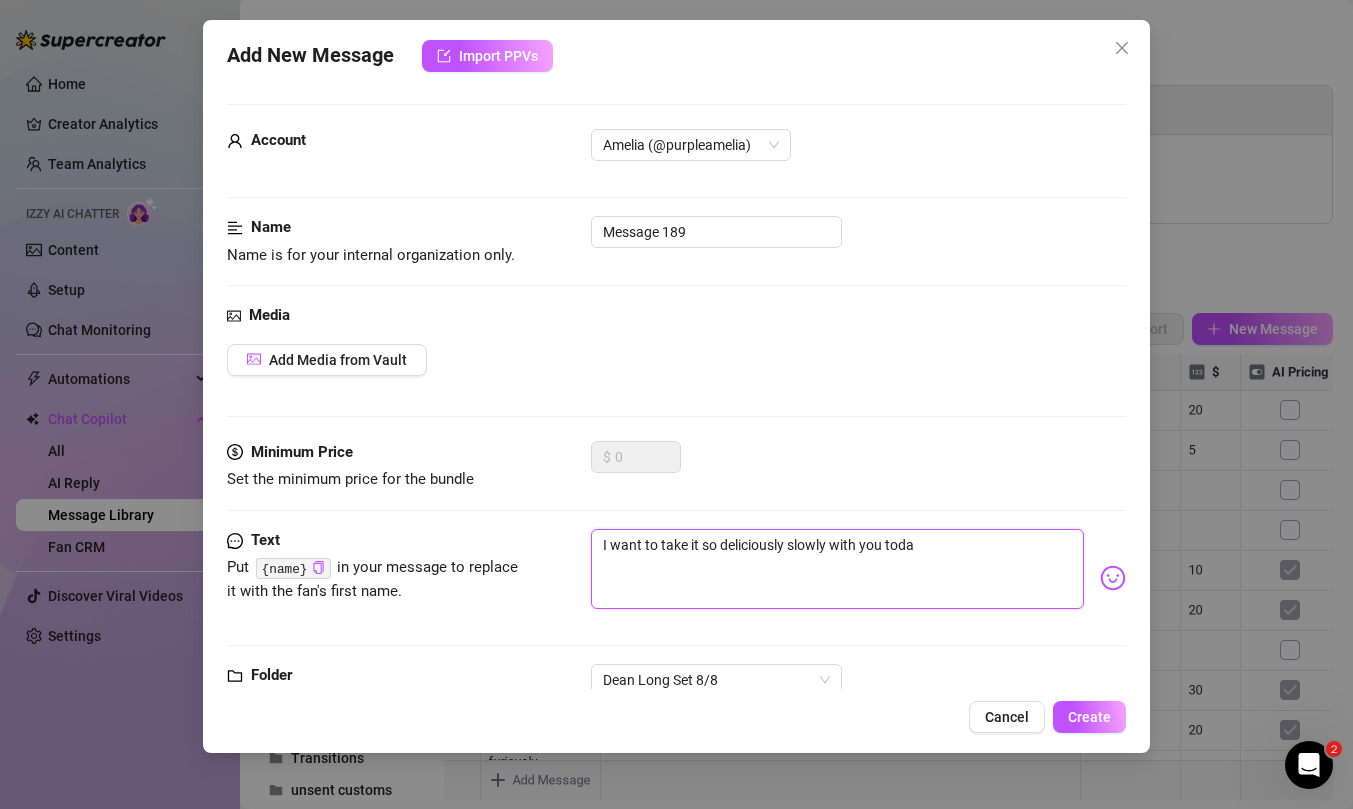 type on "I want to take it so deliciously slowly with you today" 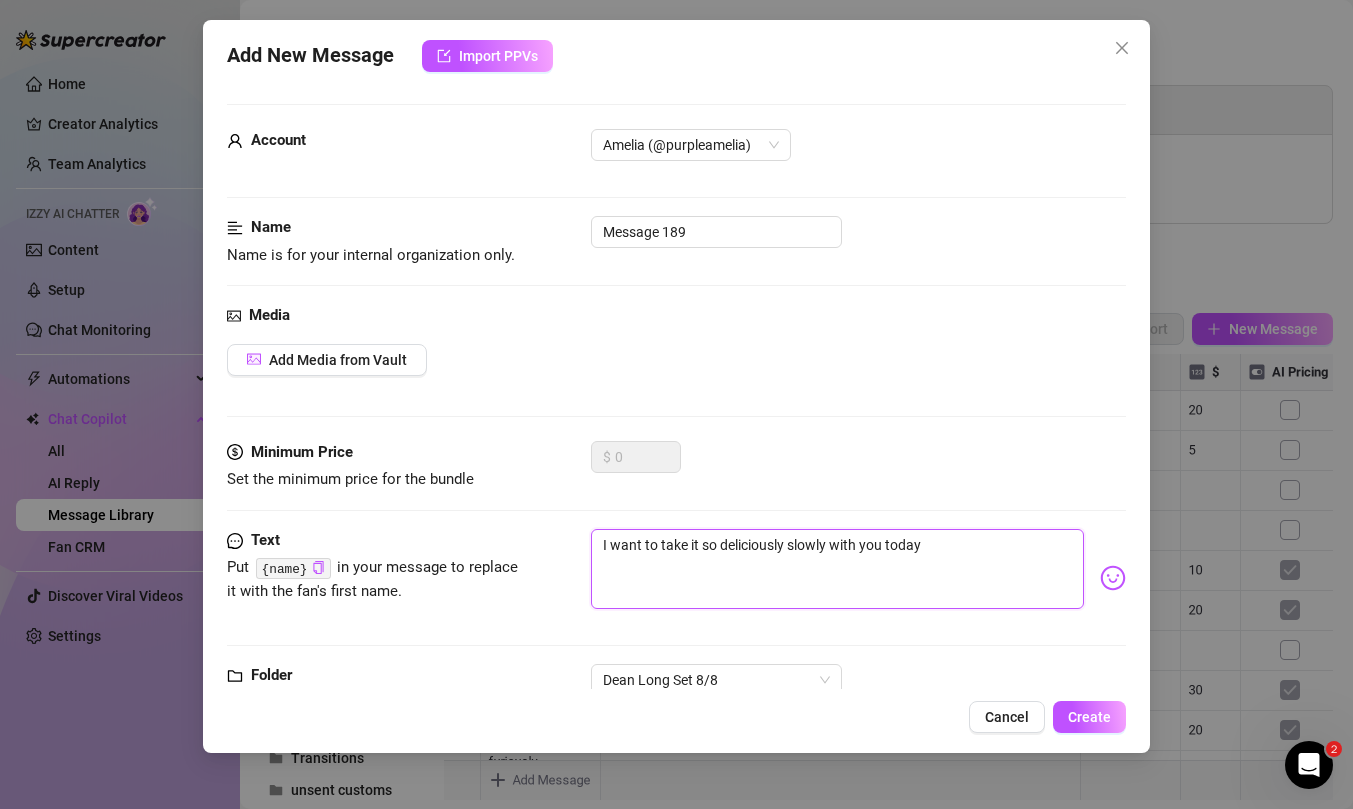 type on "I want to take it so deliciously slowly with you today" 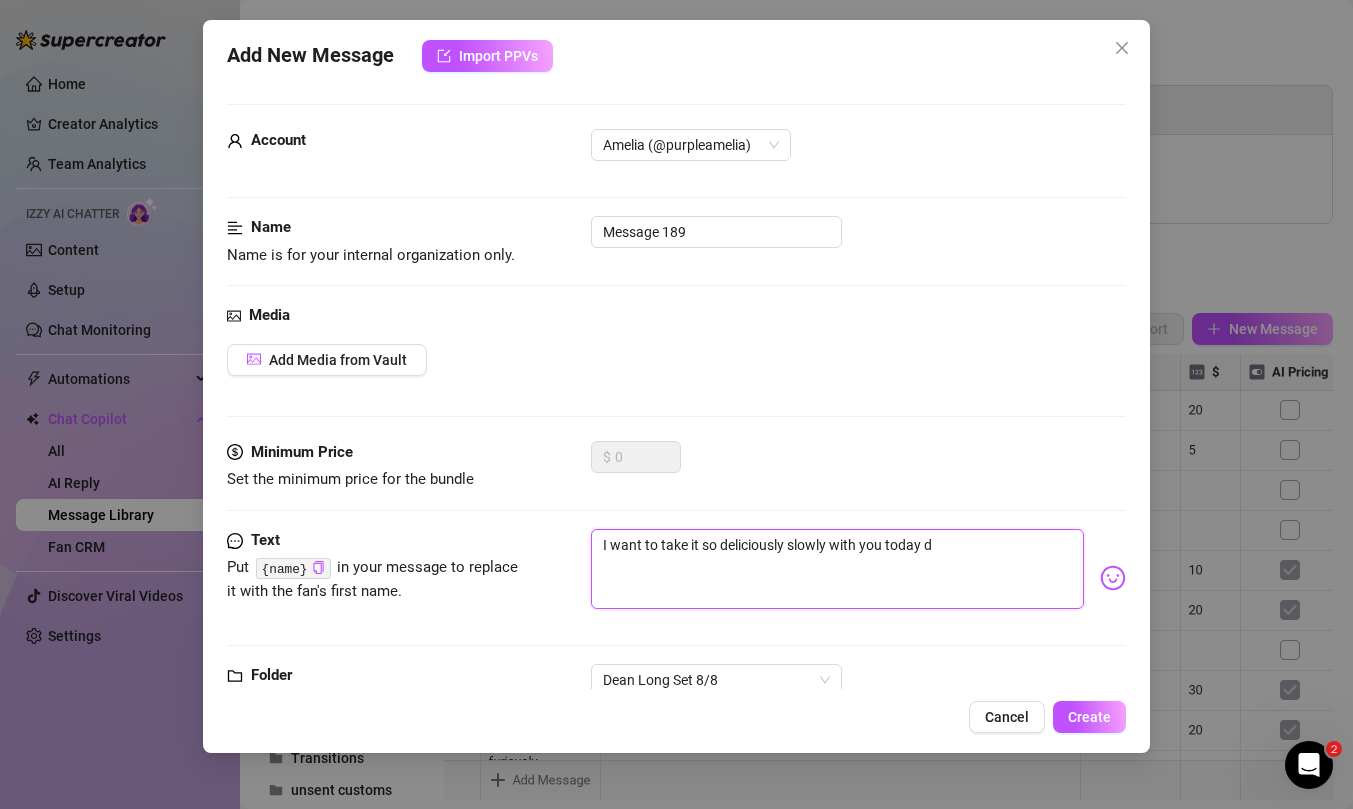 type on "I want to take it so deliciously slowly with you today de" 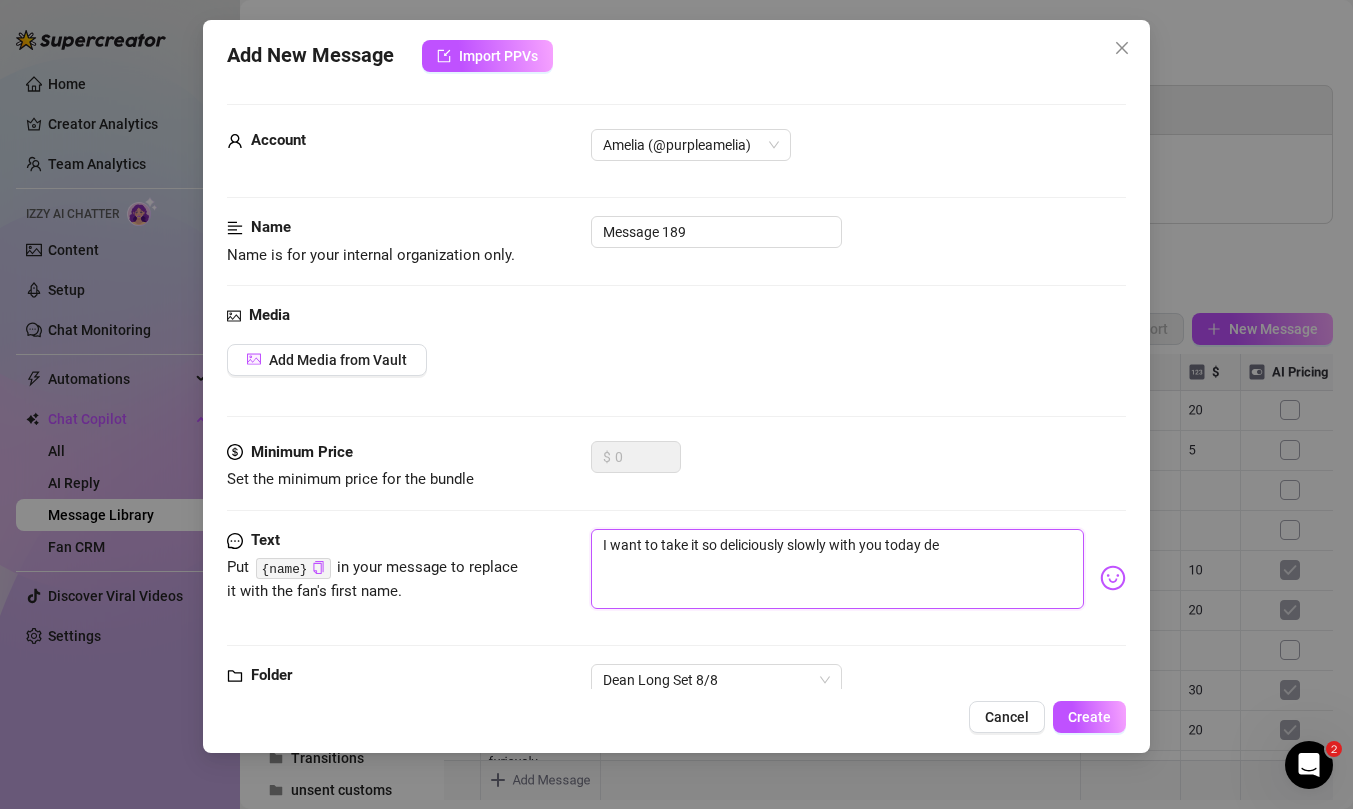 type on "I want to take it so deliciously slowly with you today dea" 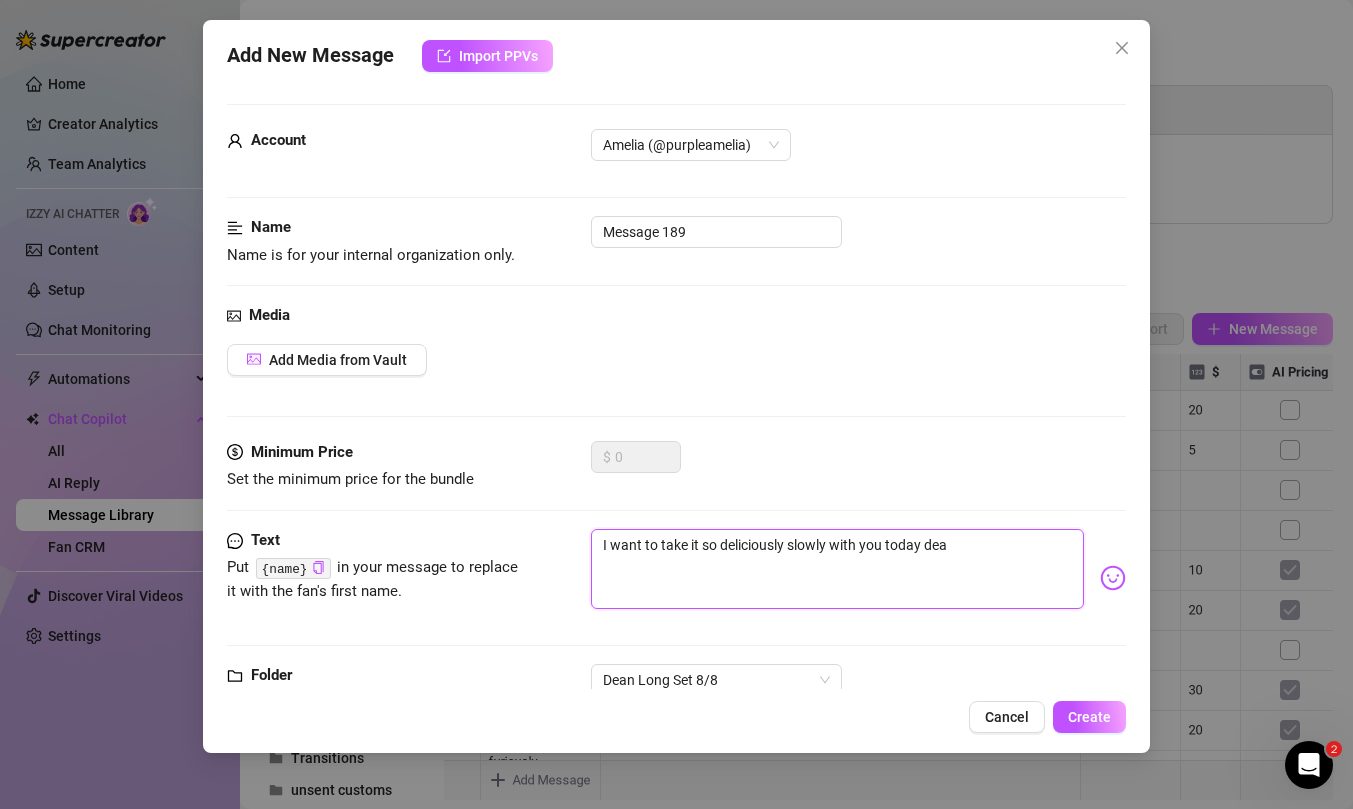 type on "I want to take it so deliciously slowly with you today dean" 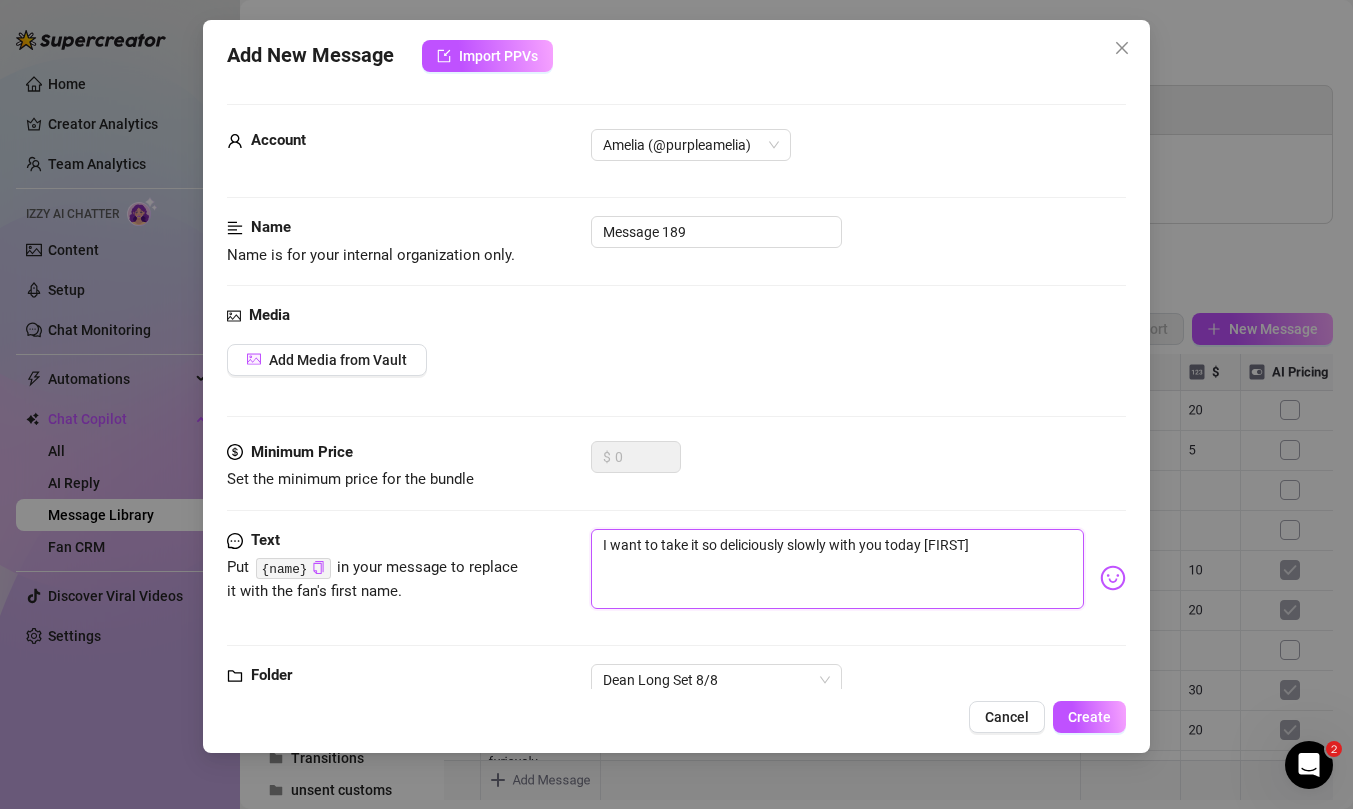 type on "I want to take it so deliciously slowly with you today dean." 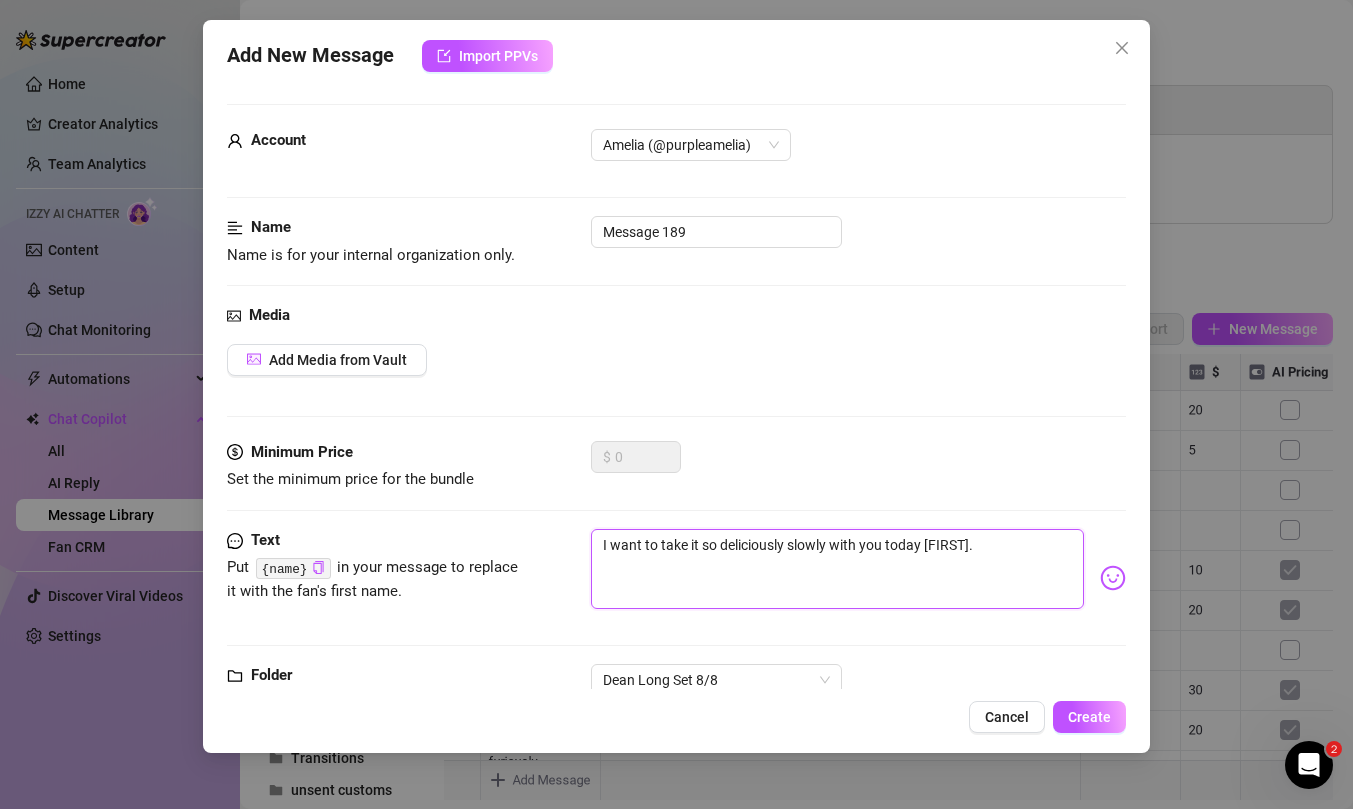 type on "I want to take it so deliciously slowly with you today dean." 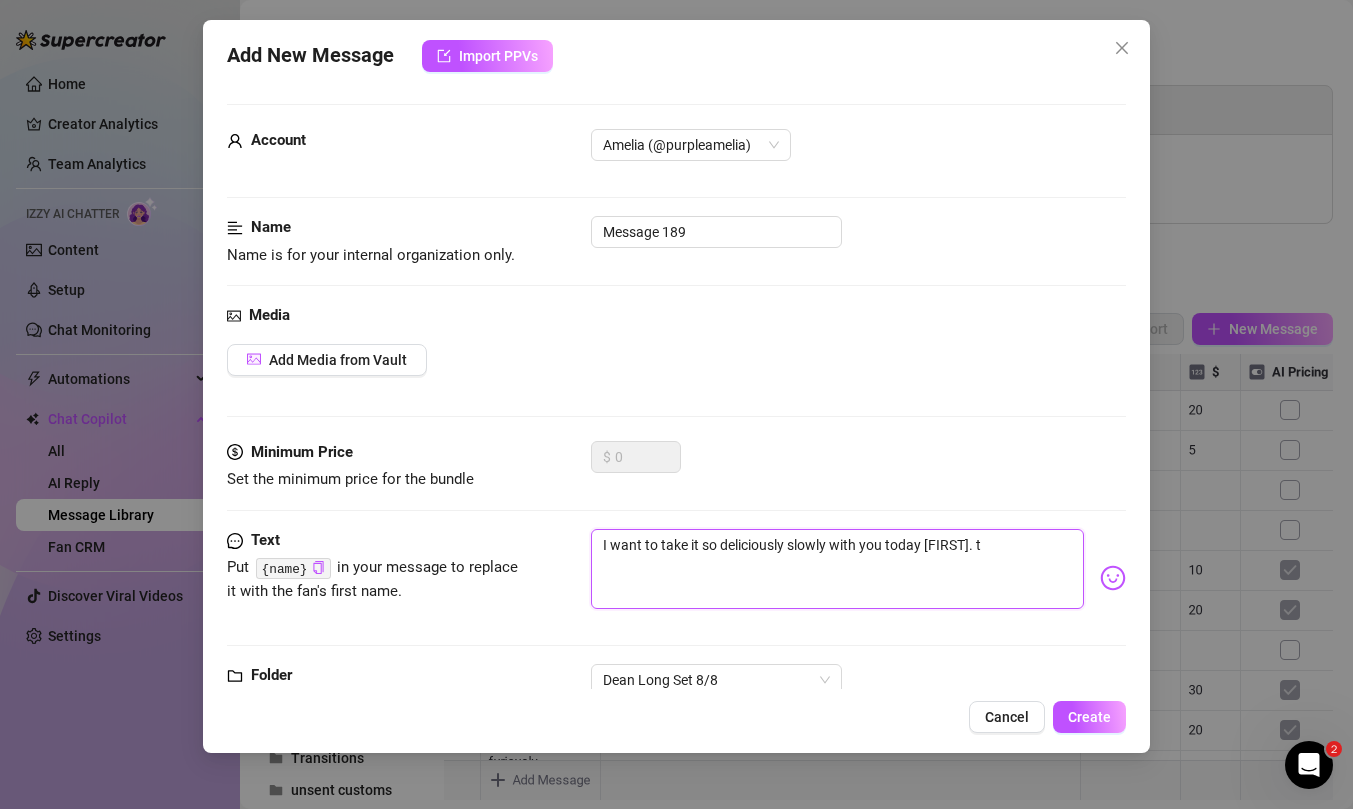type on "I want to take it so deliciously slowly with you today dean. ta" 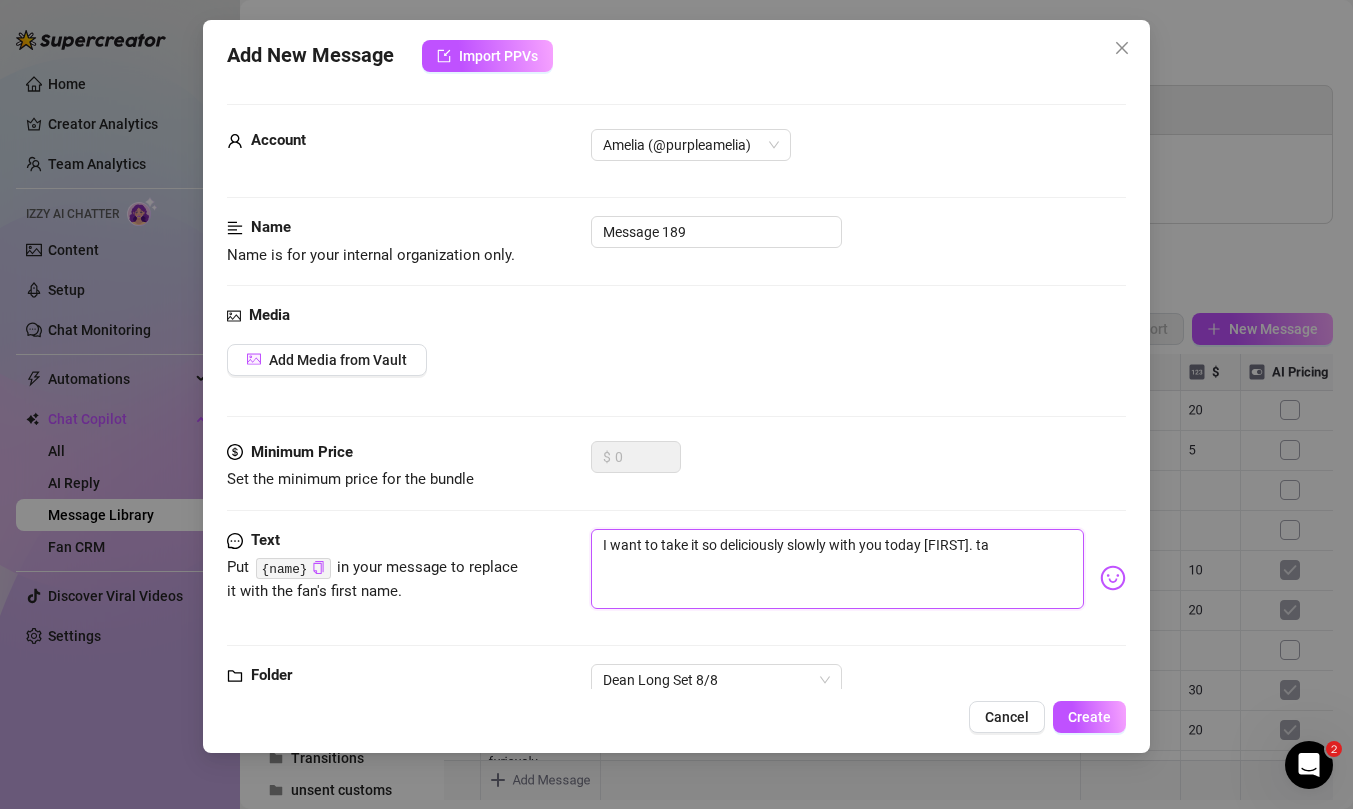 type on "I want to take it so deliciously slowly with you today dean. tak" 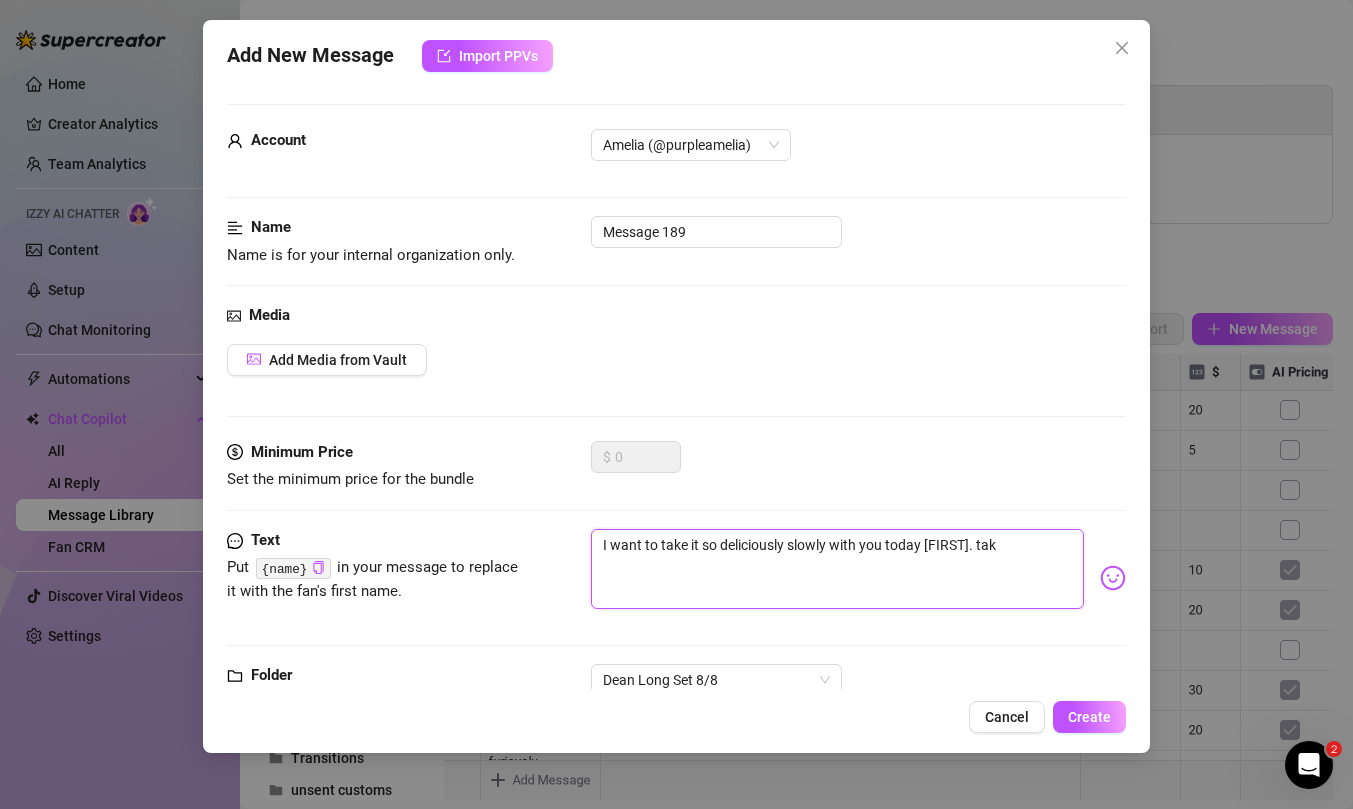 type on "I want to take it so deliciously slowly with you today dean. take" 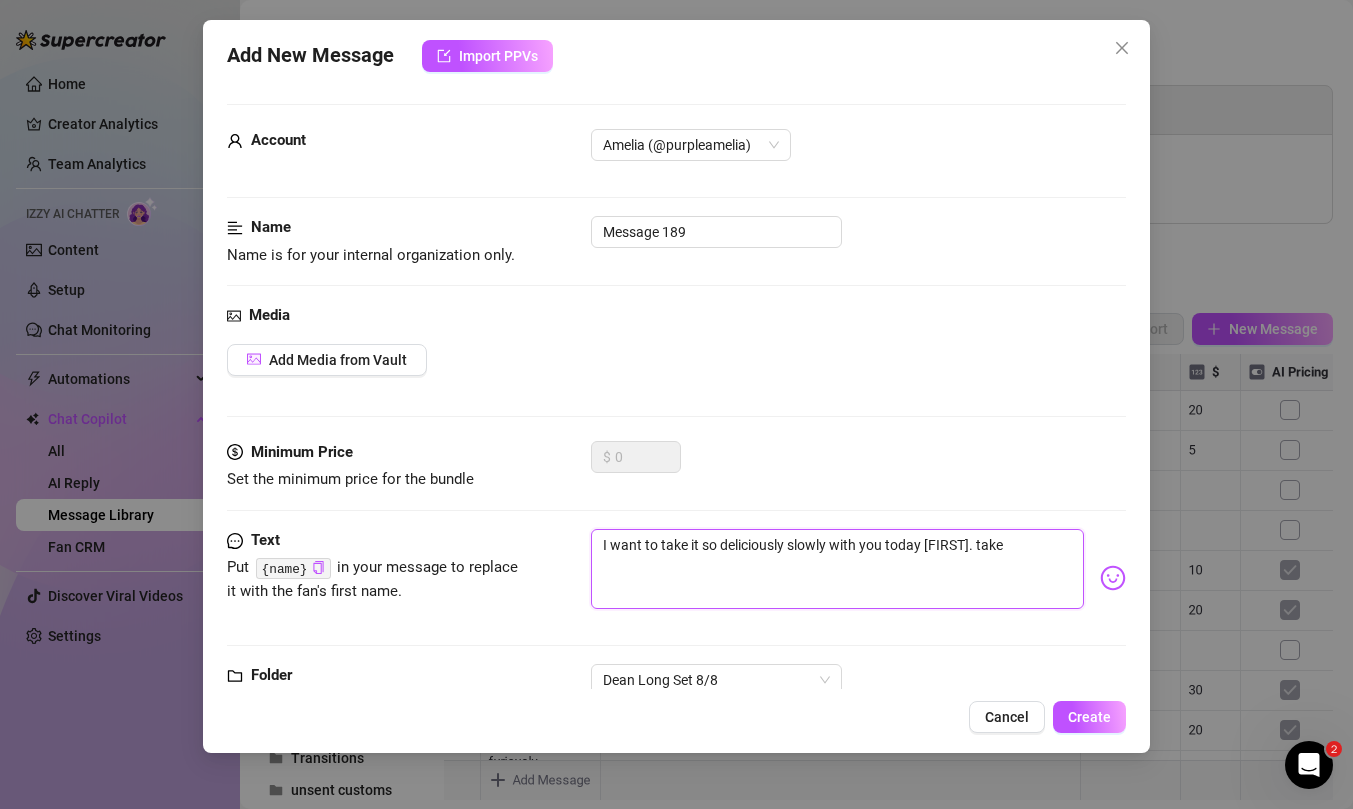 type on "I want to take it so deliciously slowly with you today dean. take" 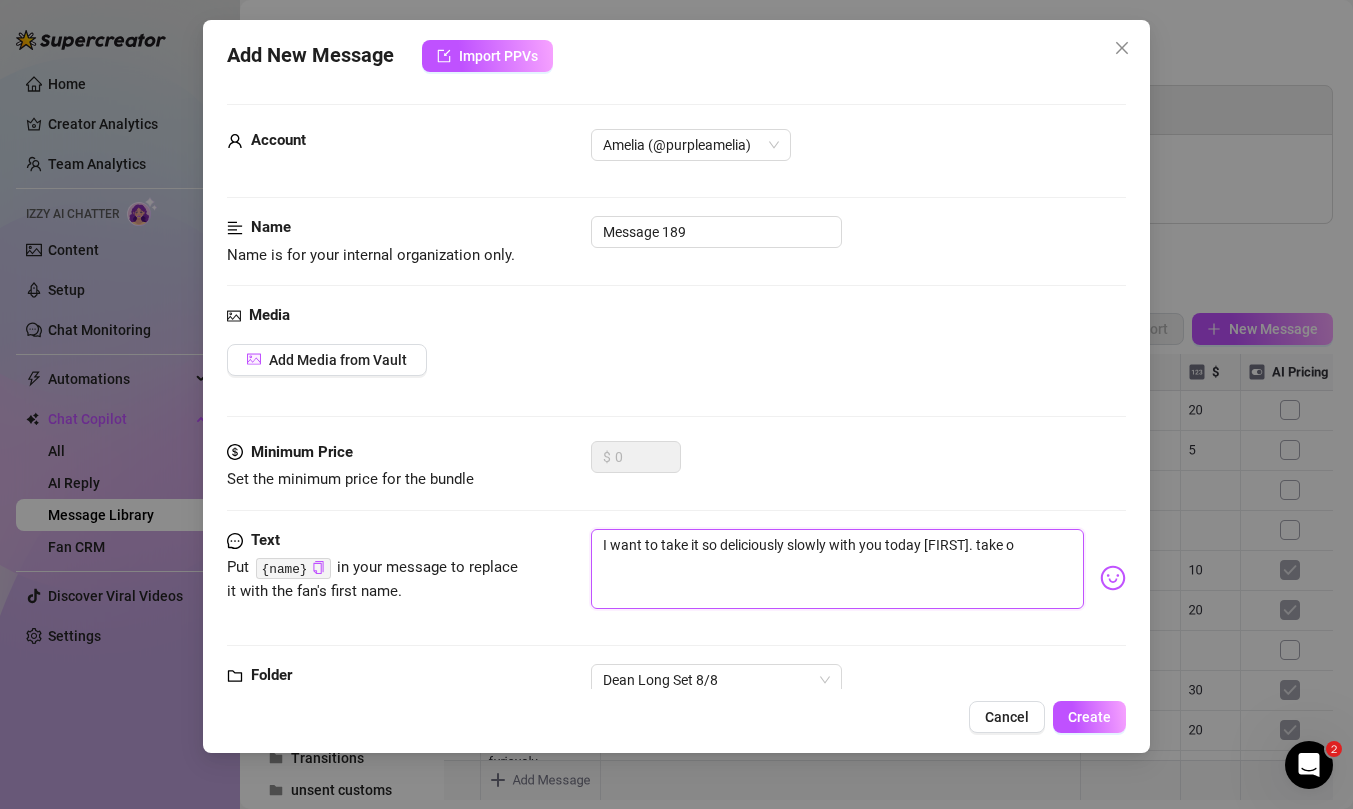 type on "I want to take it so deliciously slowly with you today dean. take ou" 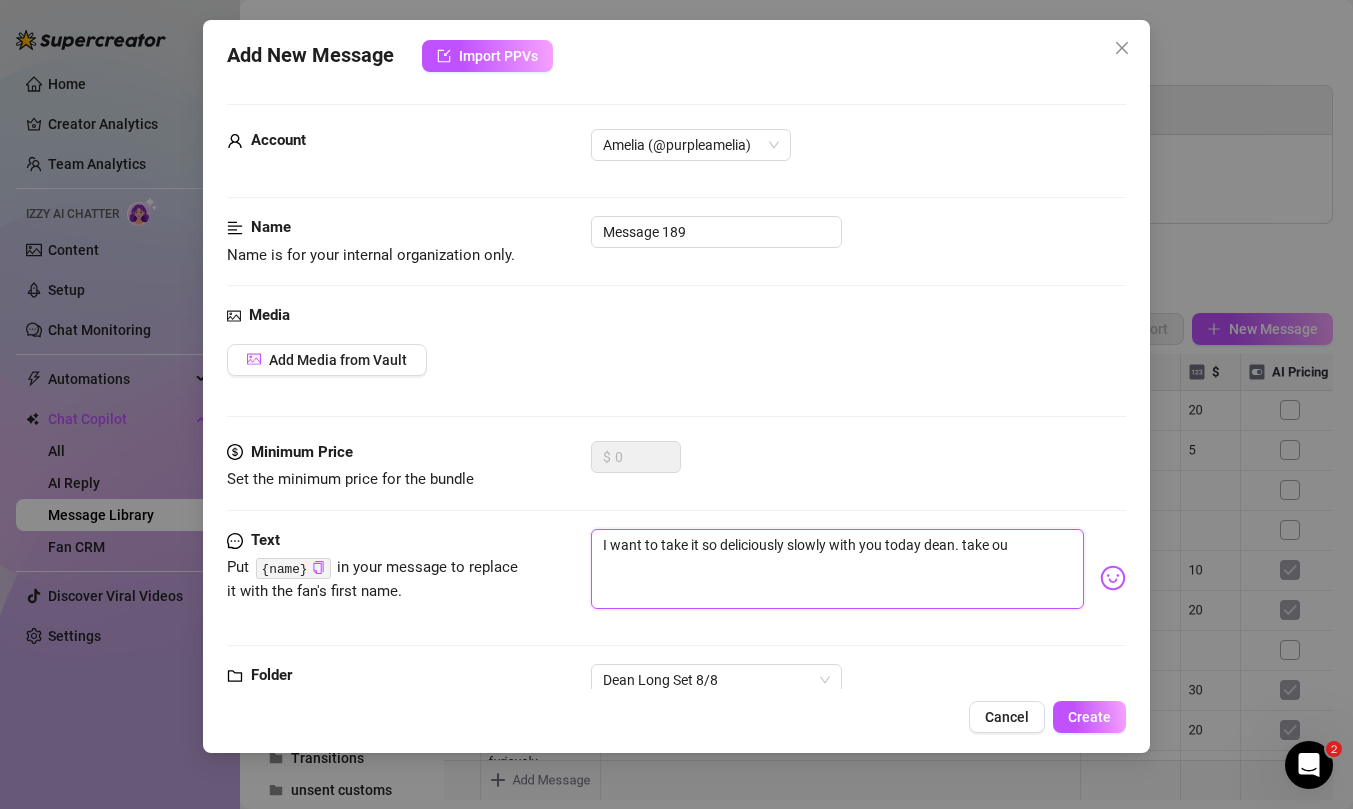 type on "I want to take it so deliciously slowly with you today dean. take our" 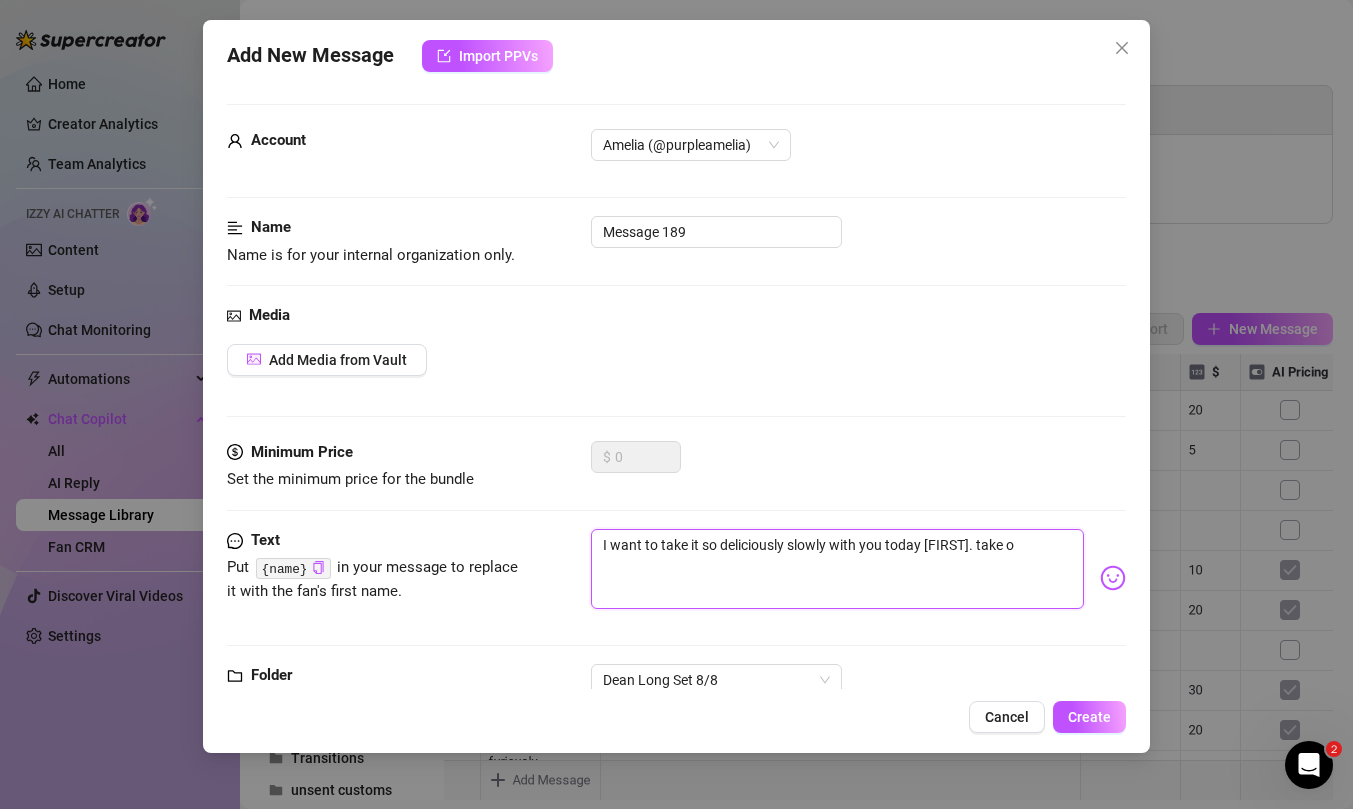 type on "I want to take it so deliciously slowly with you today dean. take our" 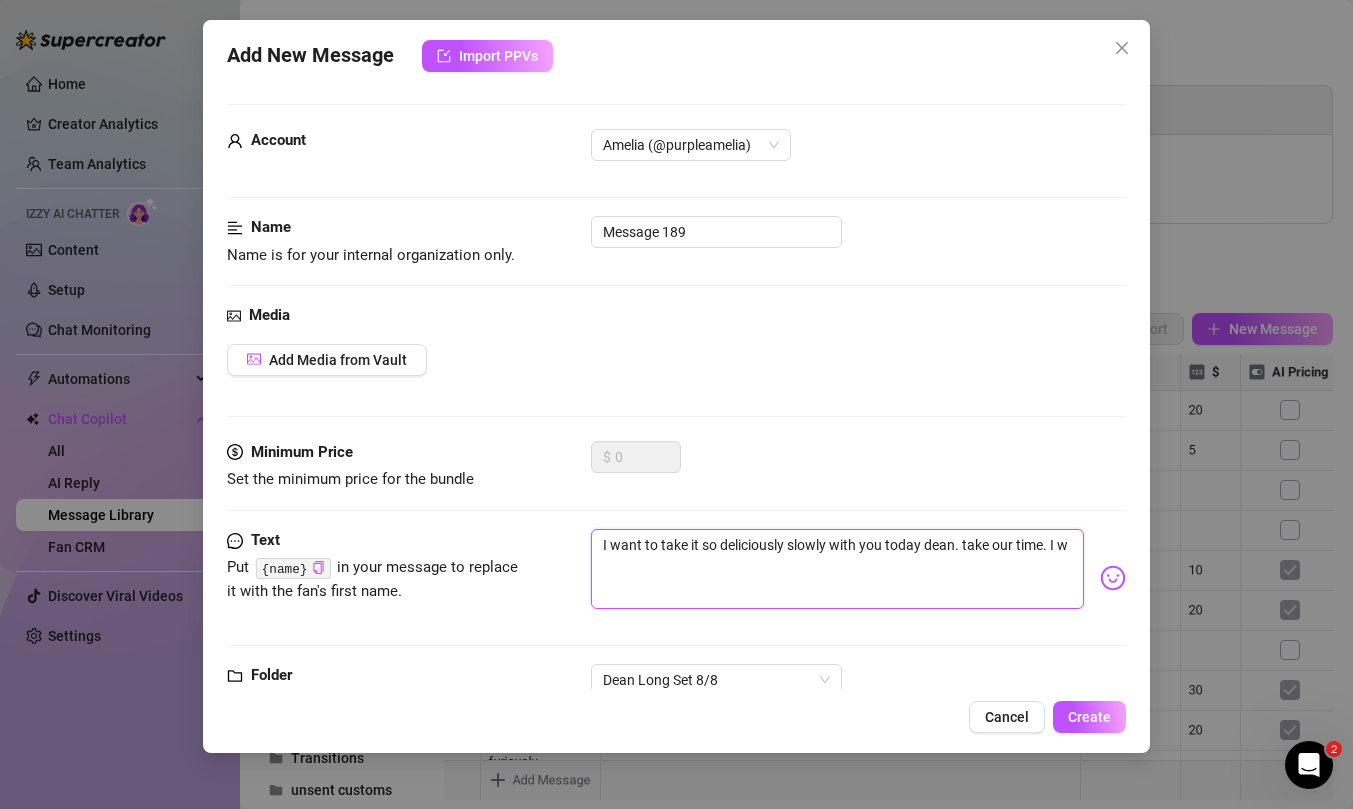 type on "I want to take it so deliciously slowly with you today dean. take our time. I wa" 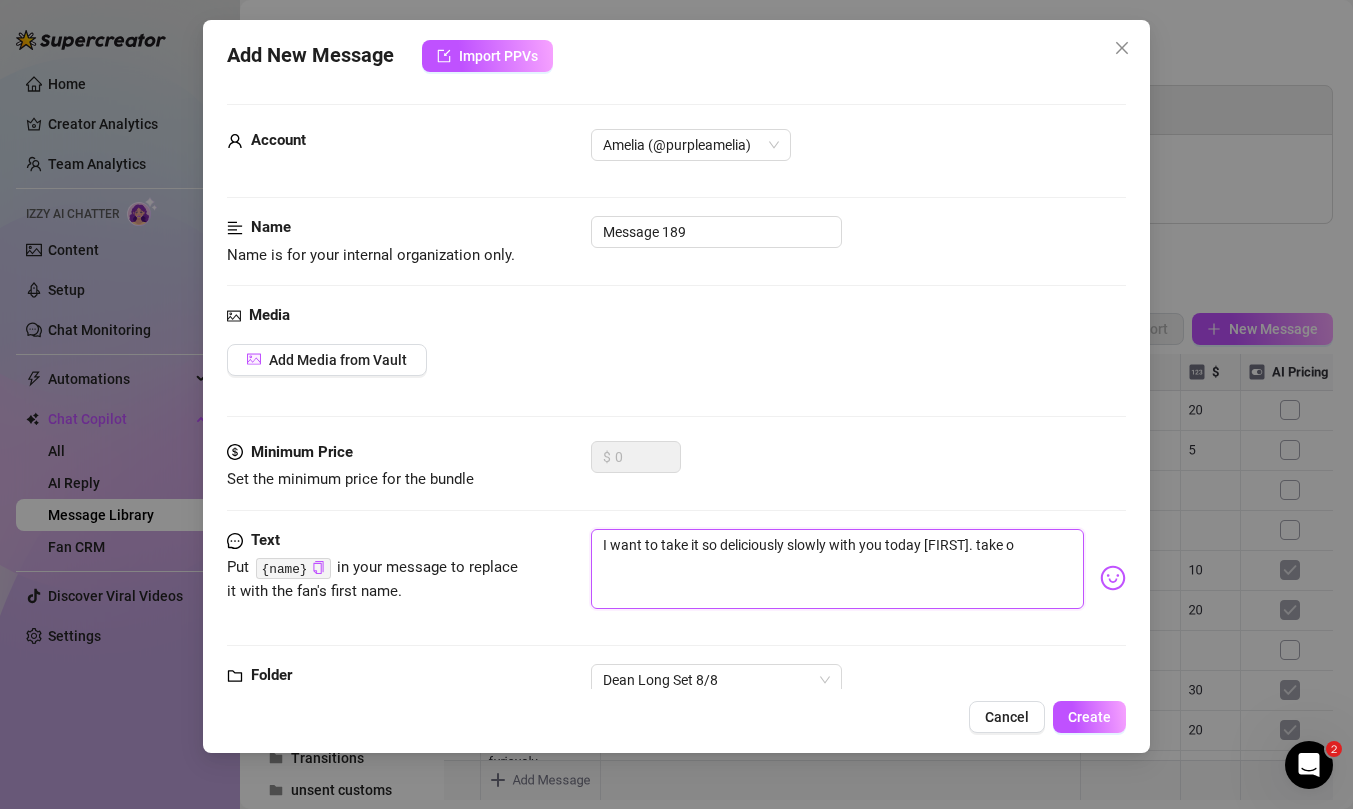 type on "I want to take it so deliciously slowly with you today dean. take our time. I wan" 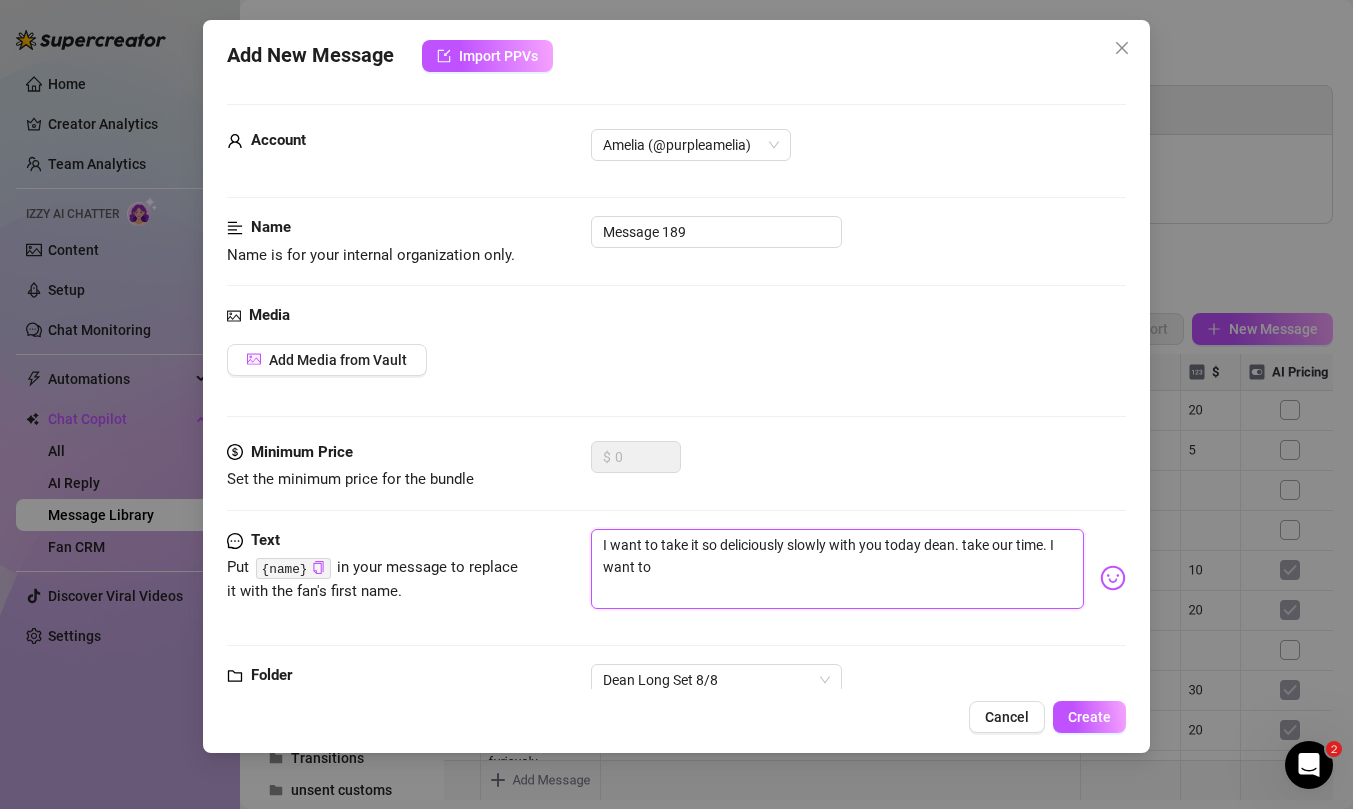 type on "I want to take it so deliciously slowly with you today dean. take our time. I want to" 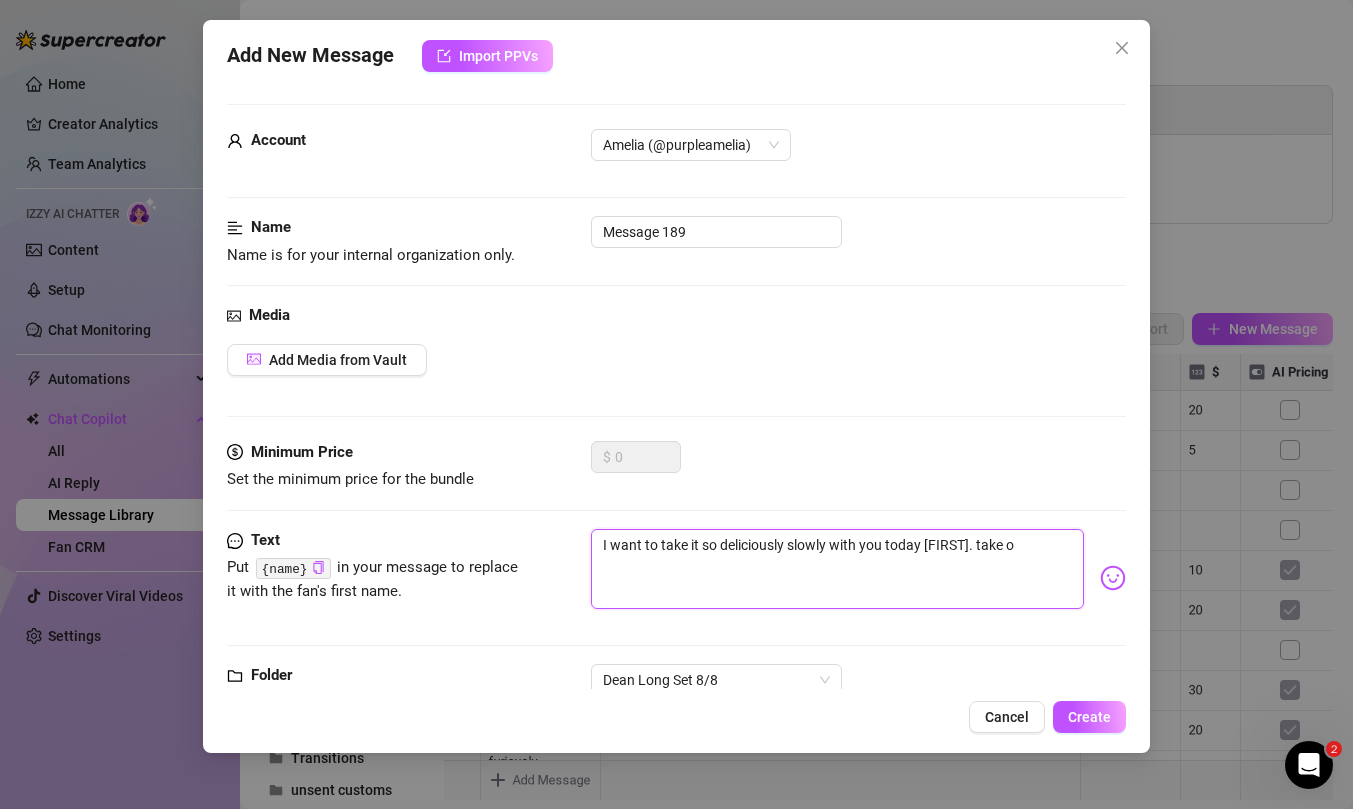 type on "I want to take it so deliciously slowly with you today dean. take our time. I want to se" 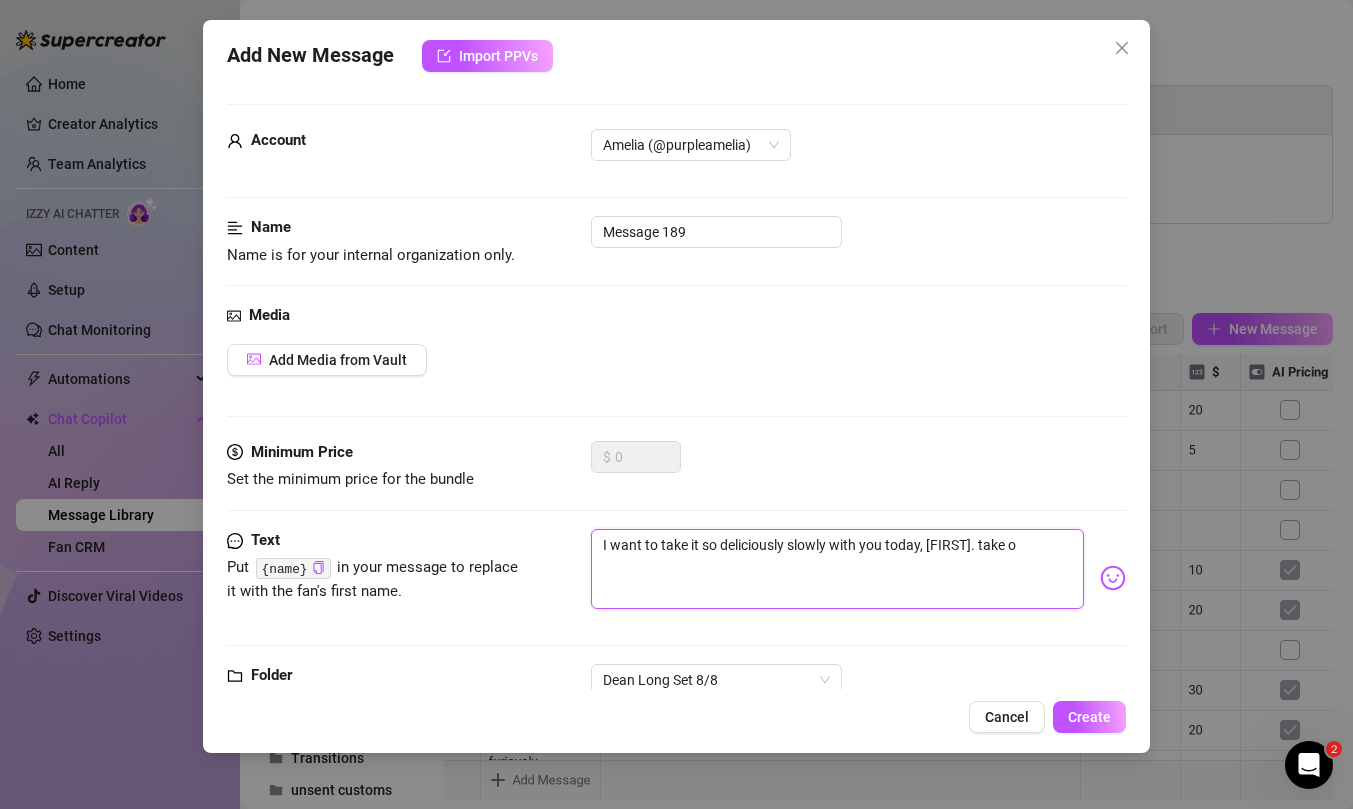 drag, startPoint x: 656, startPoint y: 567, endPoint x: 1051, endPoint y: 547, distance: 395.506 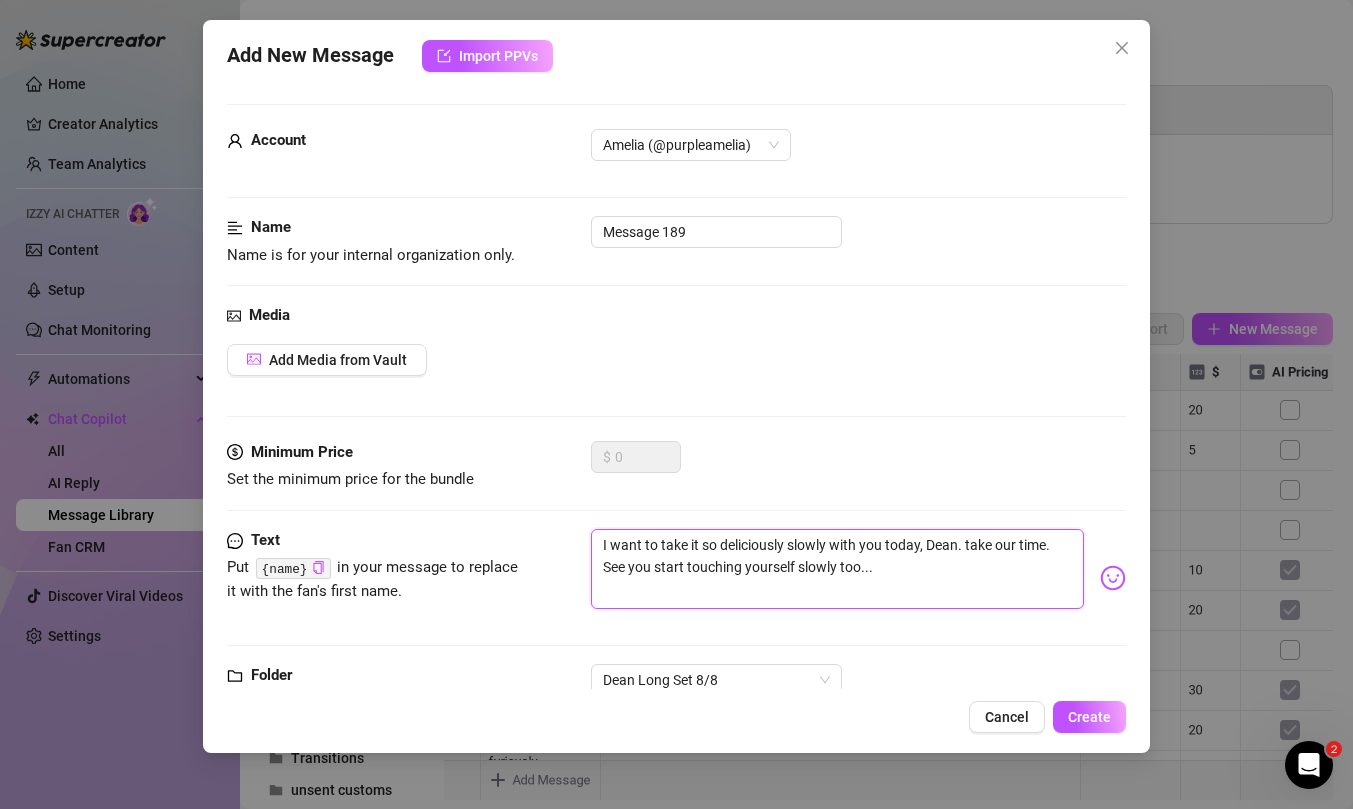 drag, startPoint x: 953, startPoint y: 566, endPoint x: 584, endPoint y: 540, distance: 369.91486 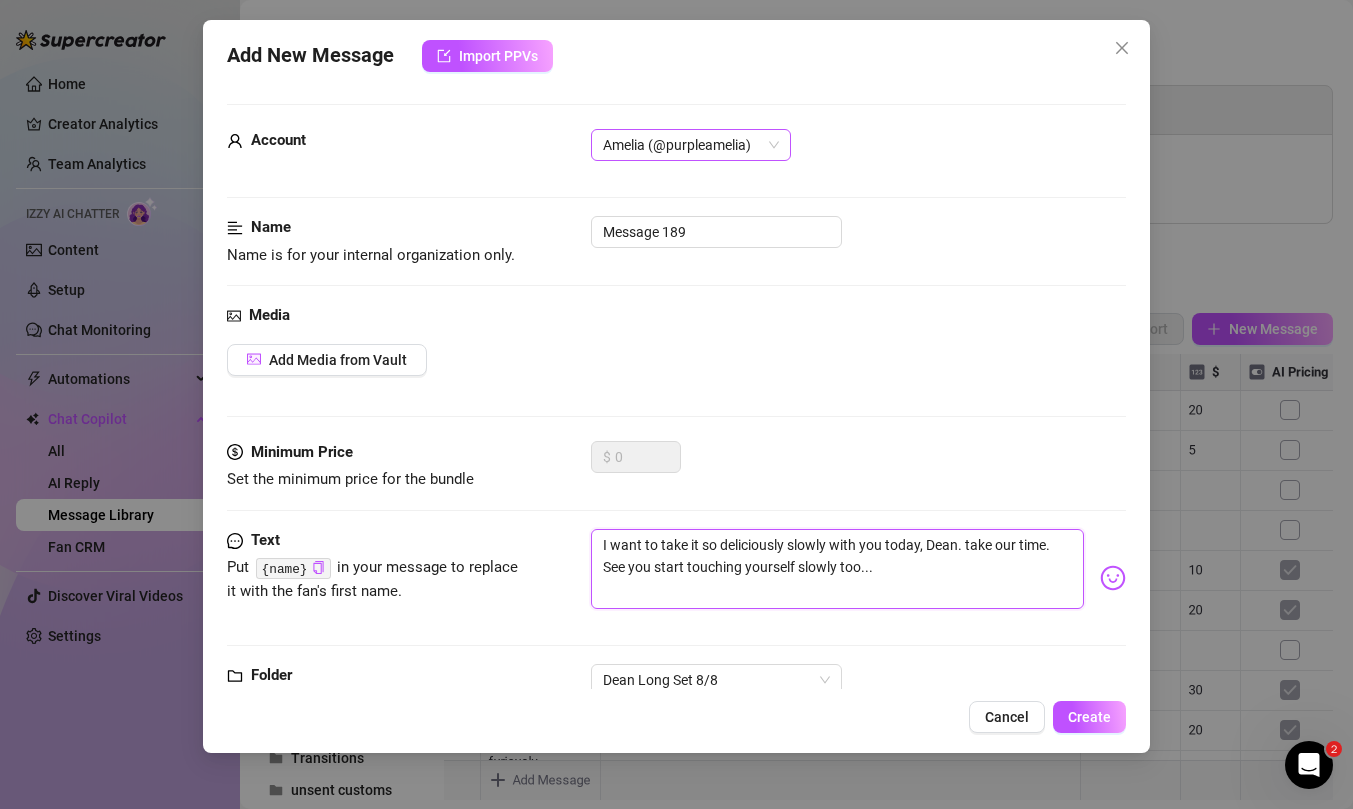 click on "Amelia (@purpleamelia)" at bounding box center [691, 145] 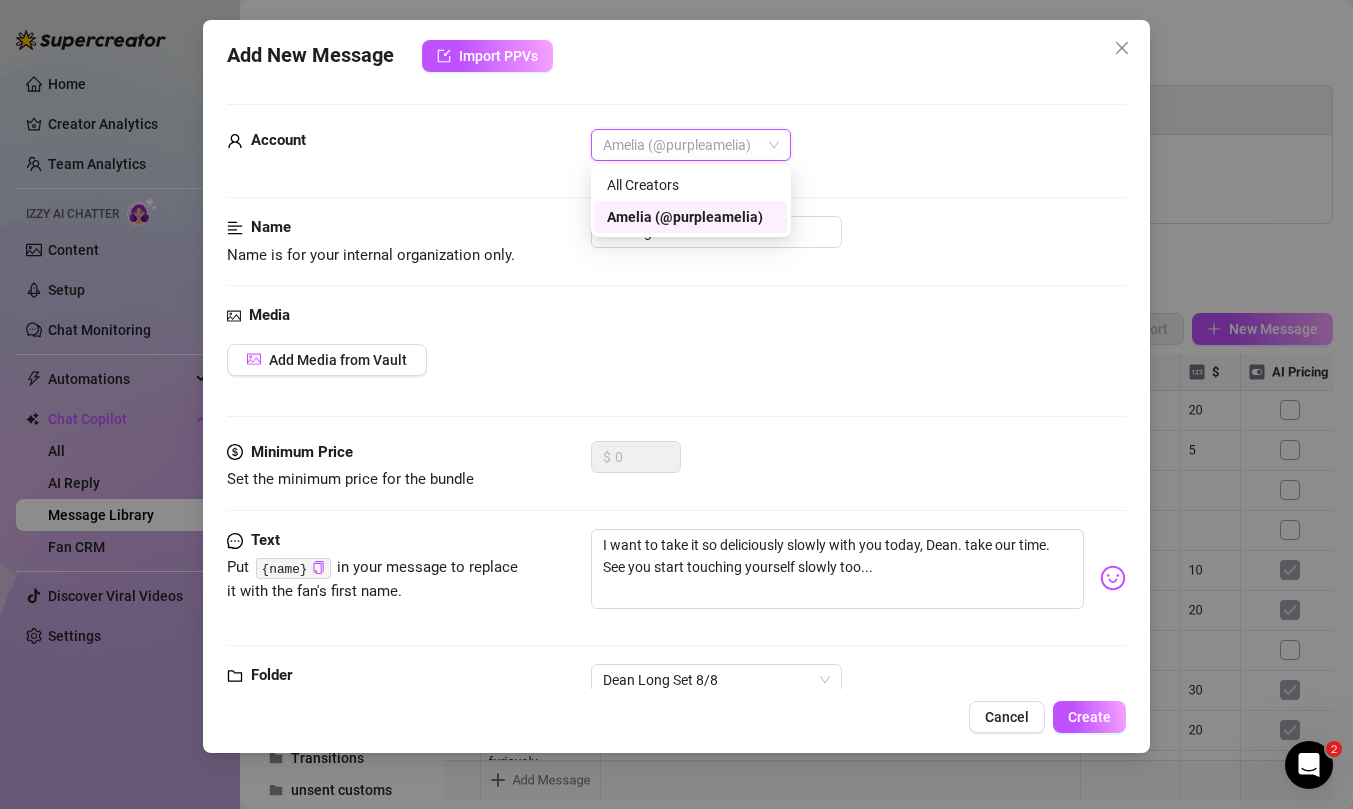 click on "Amelia (@purpleamelia)" at bounding box center (691, 217) 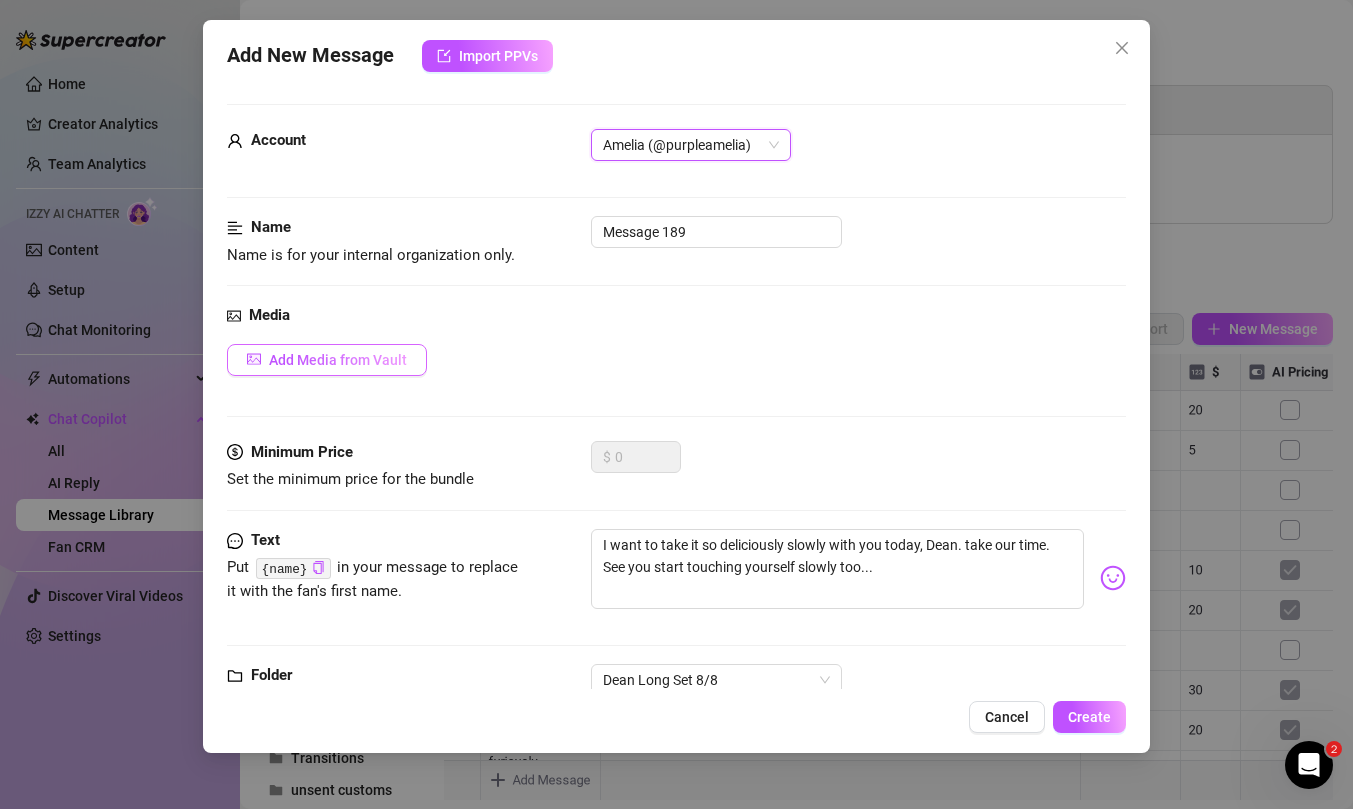 click on "Add Media from Vault" at bounding box center [338, 360] 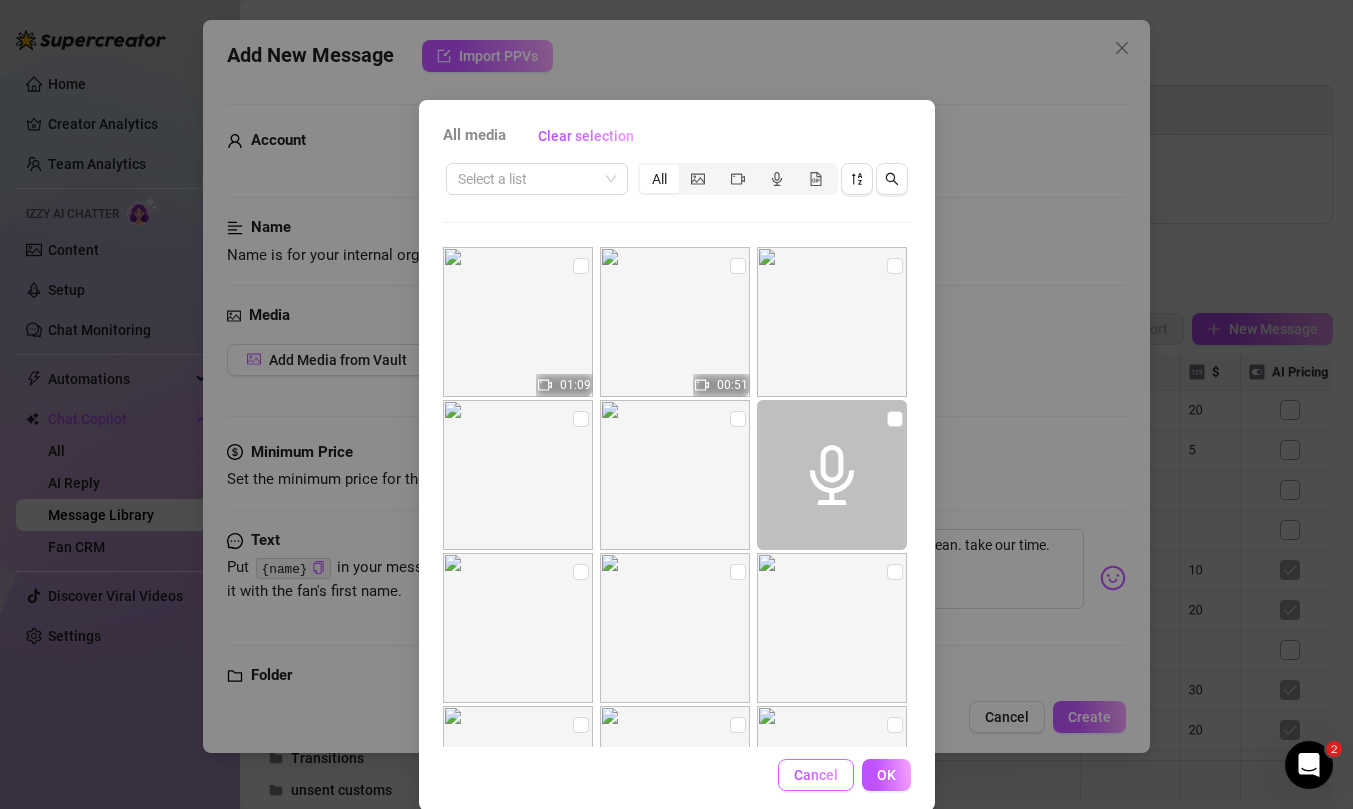 click on "Cancel" at bounding box center (816, 775) 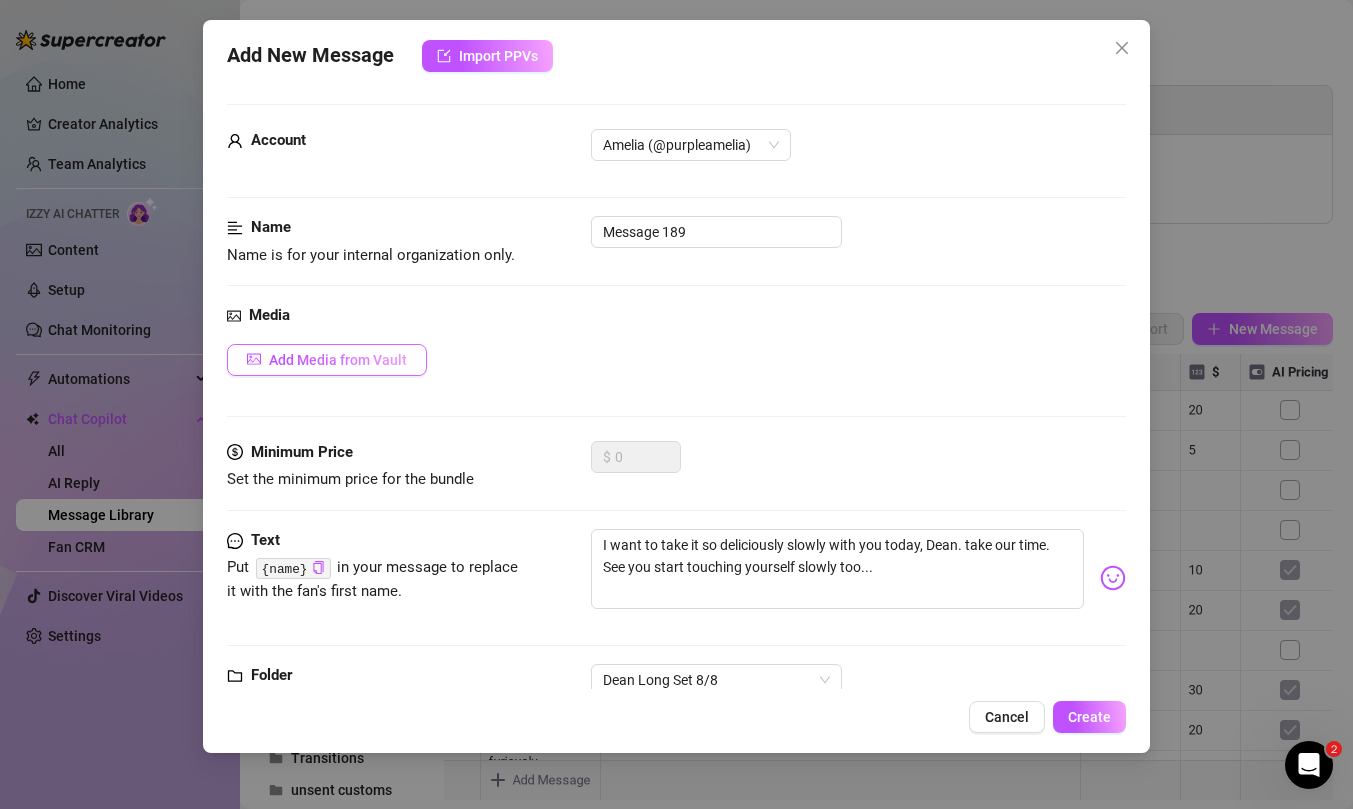 click on "Add Media from Vault" at bounding box center [327, 360] 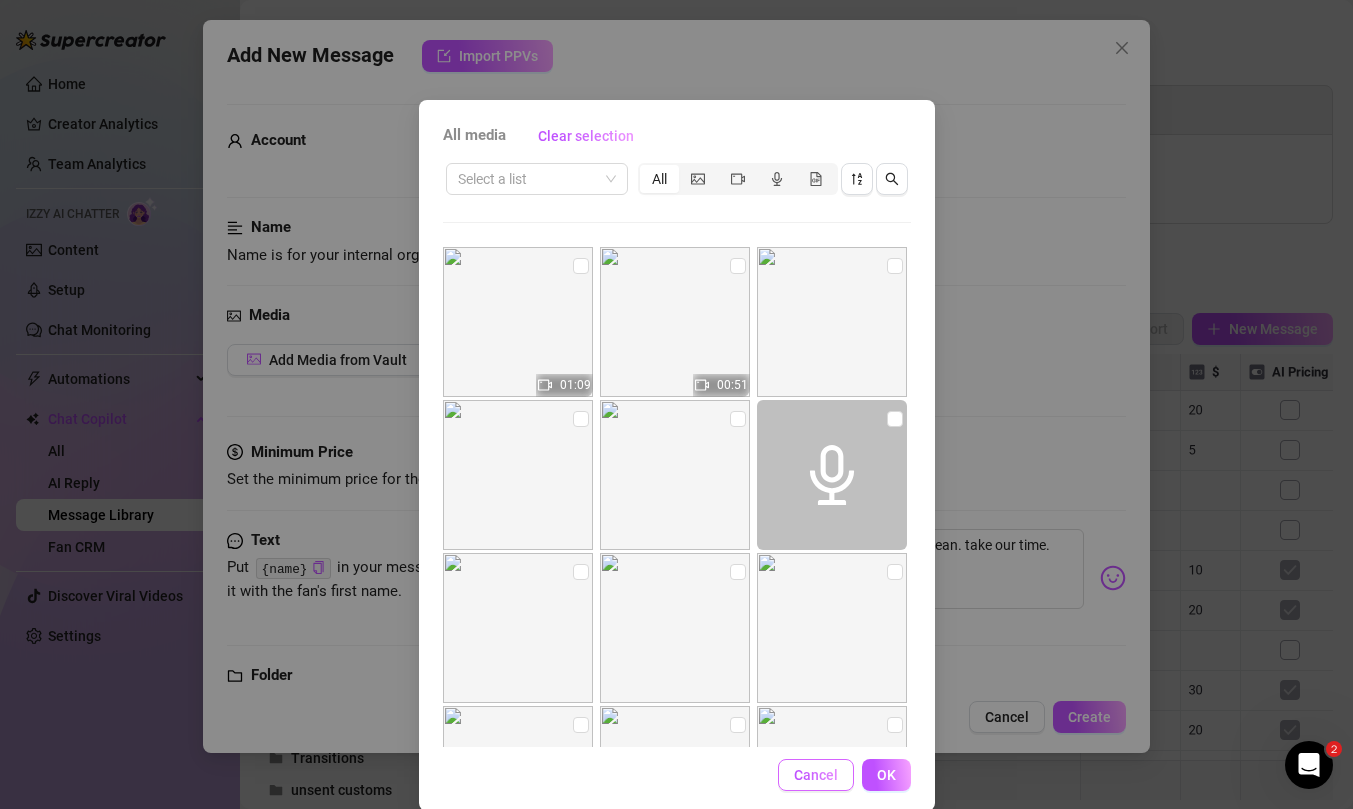 click on "Cancel" at bounding box center [816, 775] 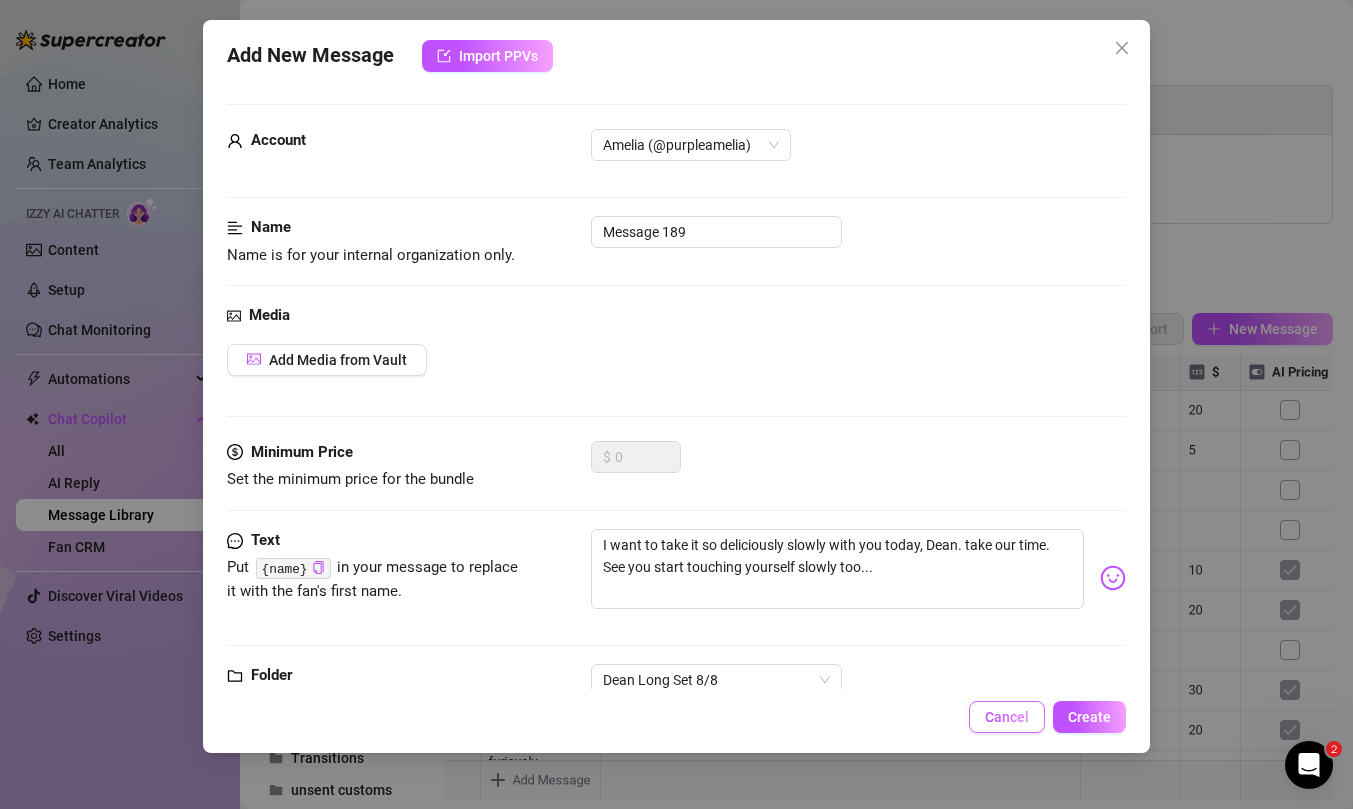 click on "Cancel" at bounding box center [1007, 717] 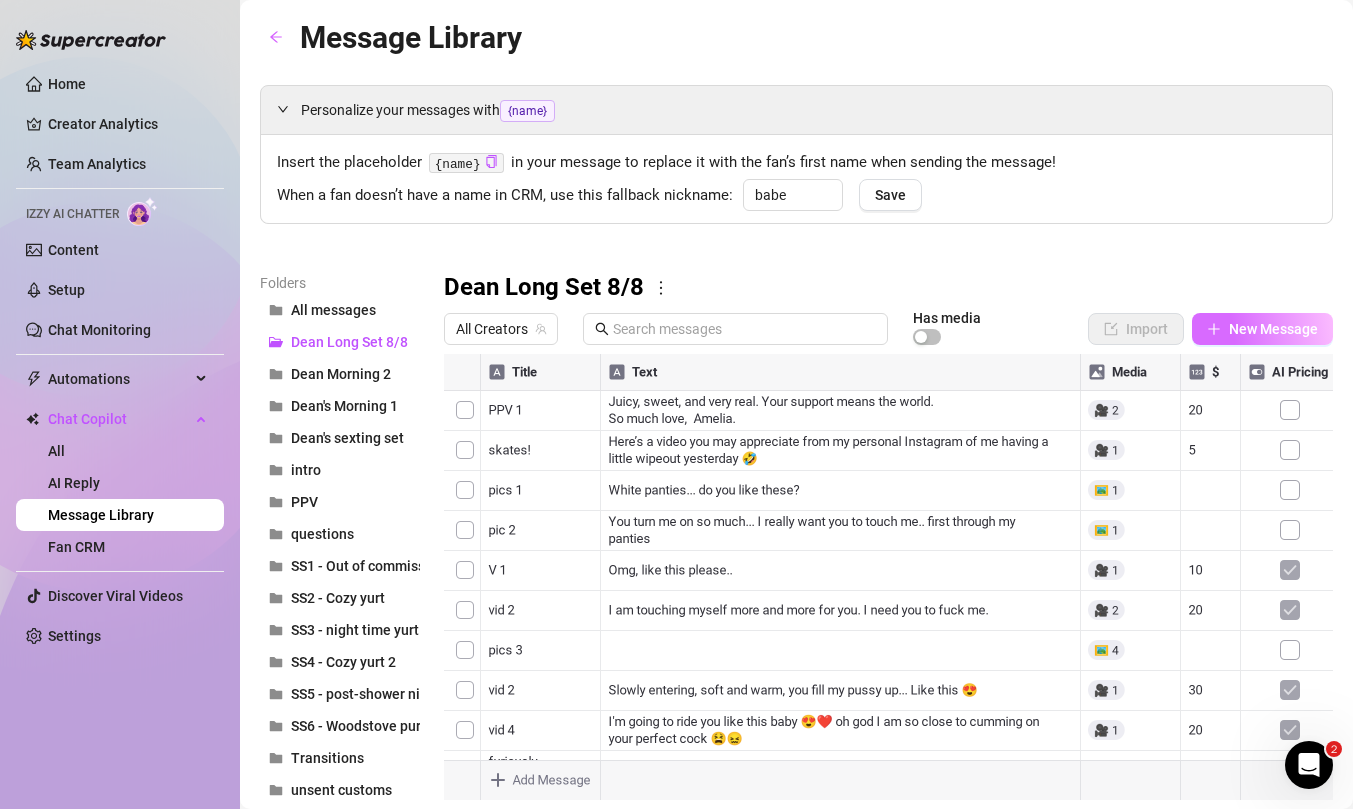 click on "New Message" at bounding box center (1273, 329) 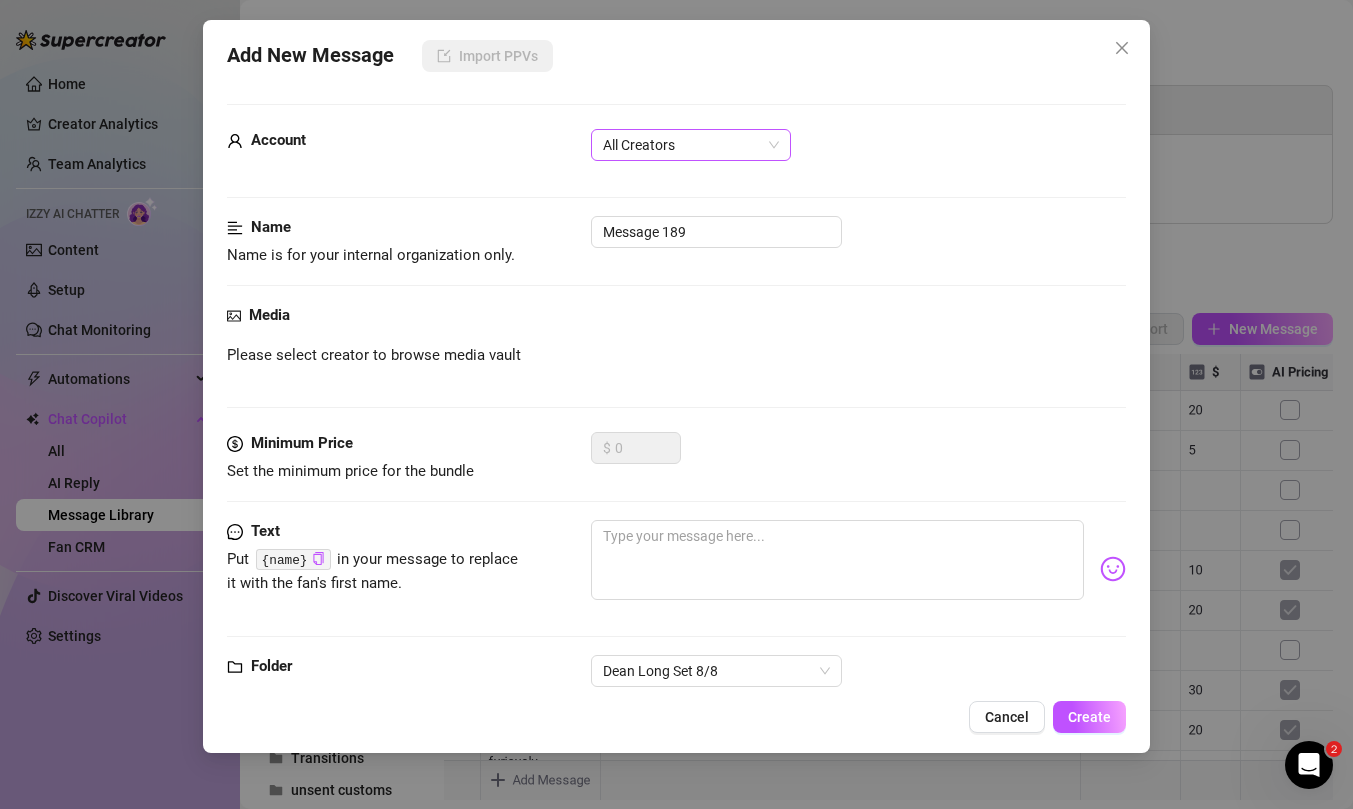 click on "All Creators" at bounding box center [691, 145] 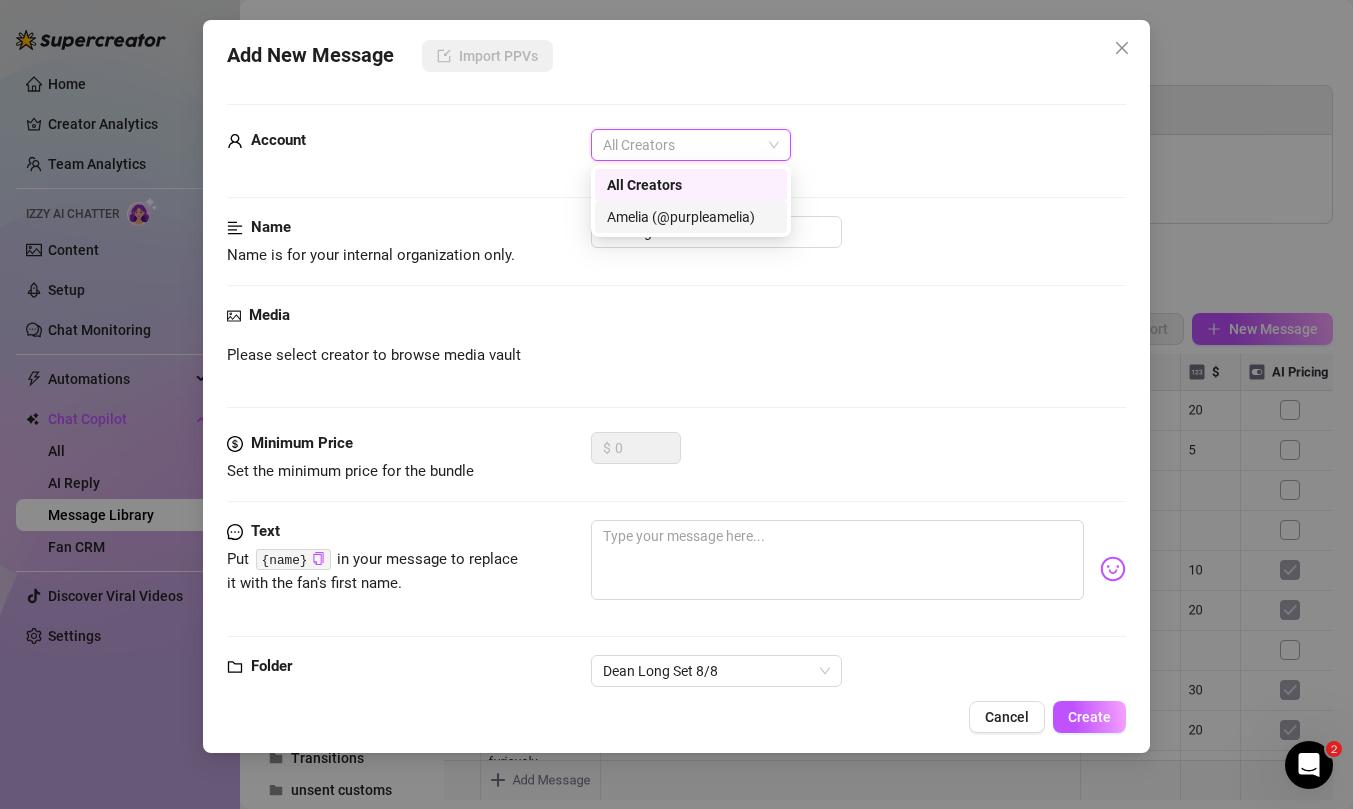 click on "Amelia (@purpleamelia)" at bounding box center (691, 217) 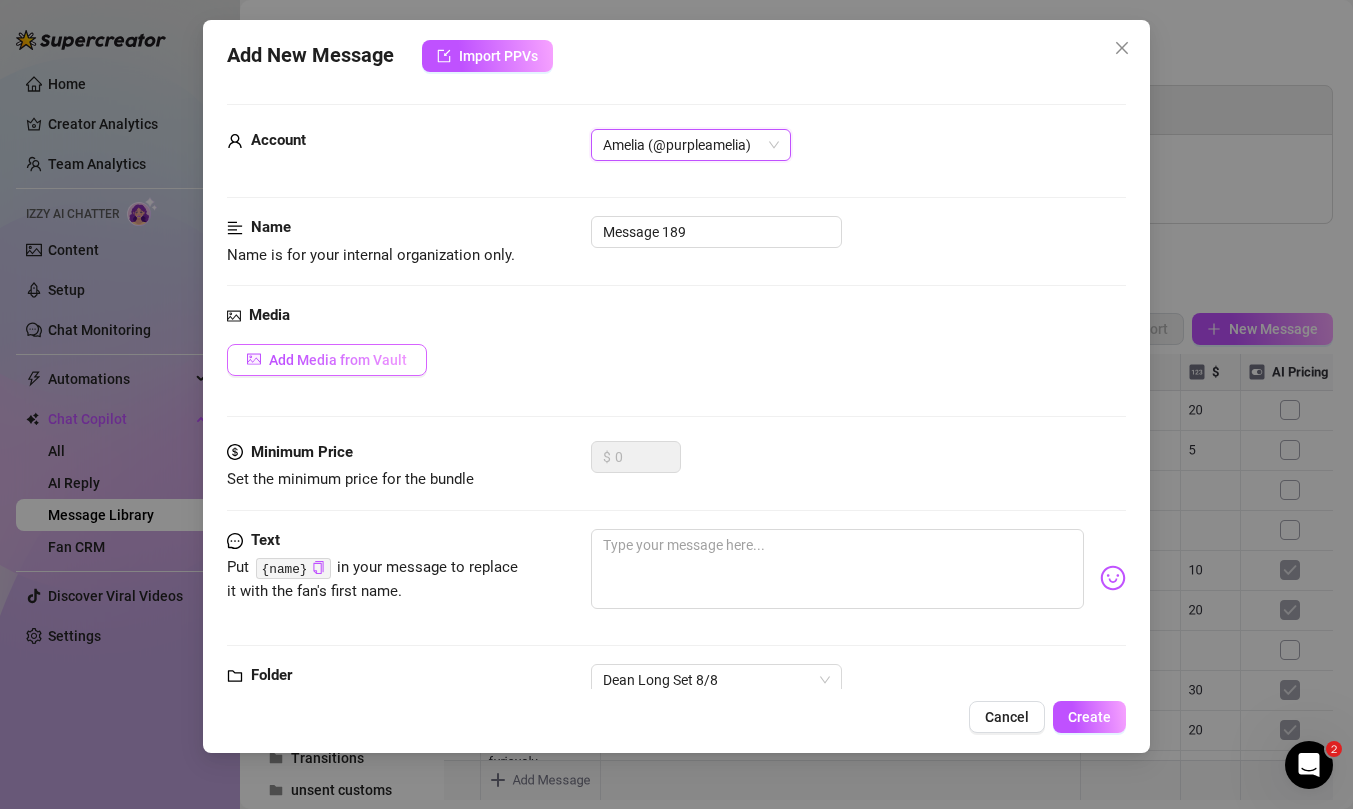 click on "Add Media from Vault" at bounding box center [338, 360] 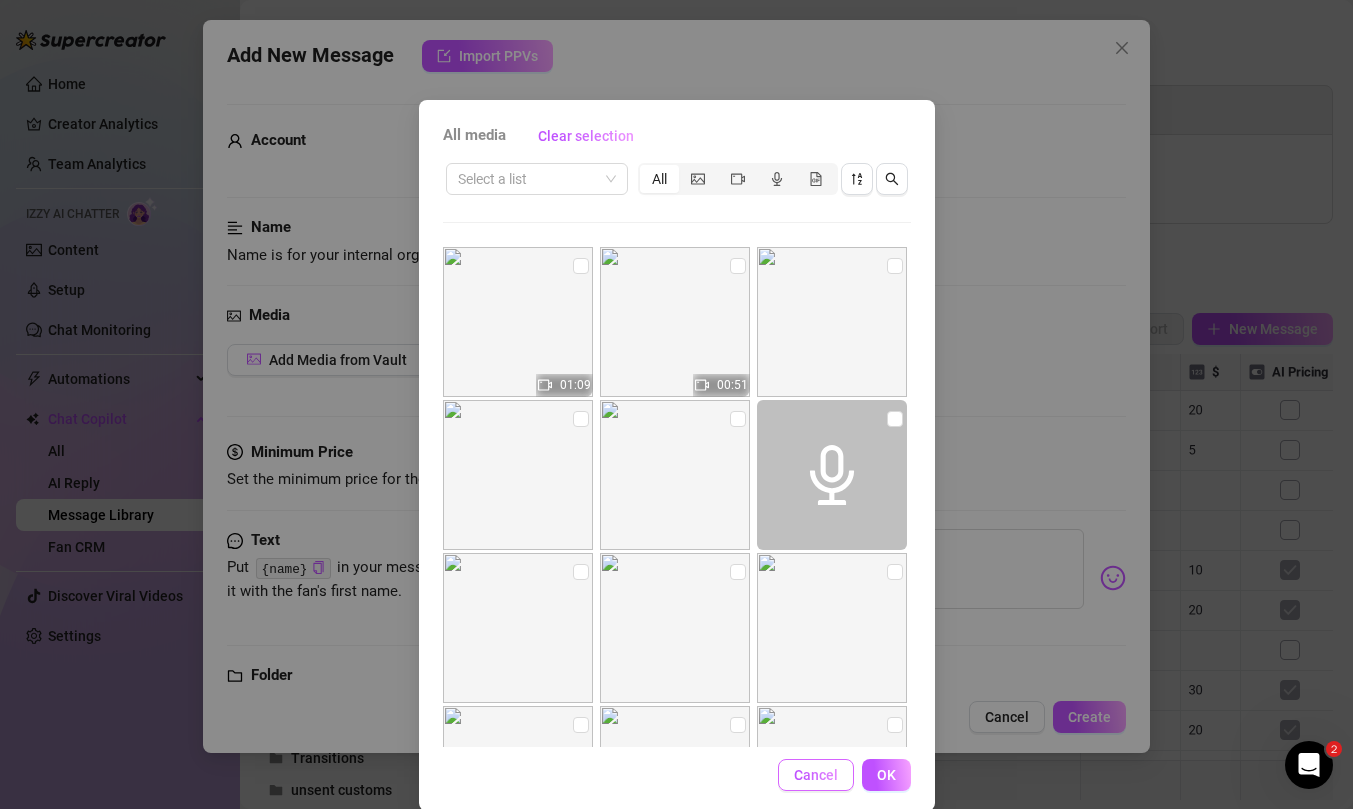click on "Cancel" at bounding box center [816, 775] 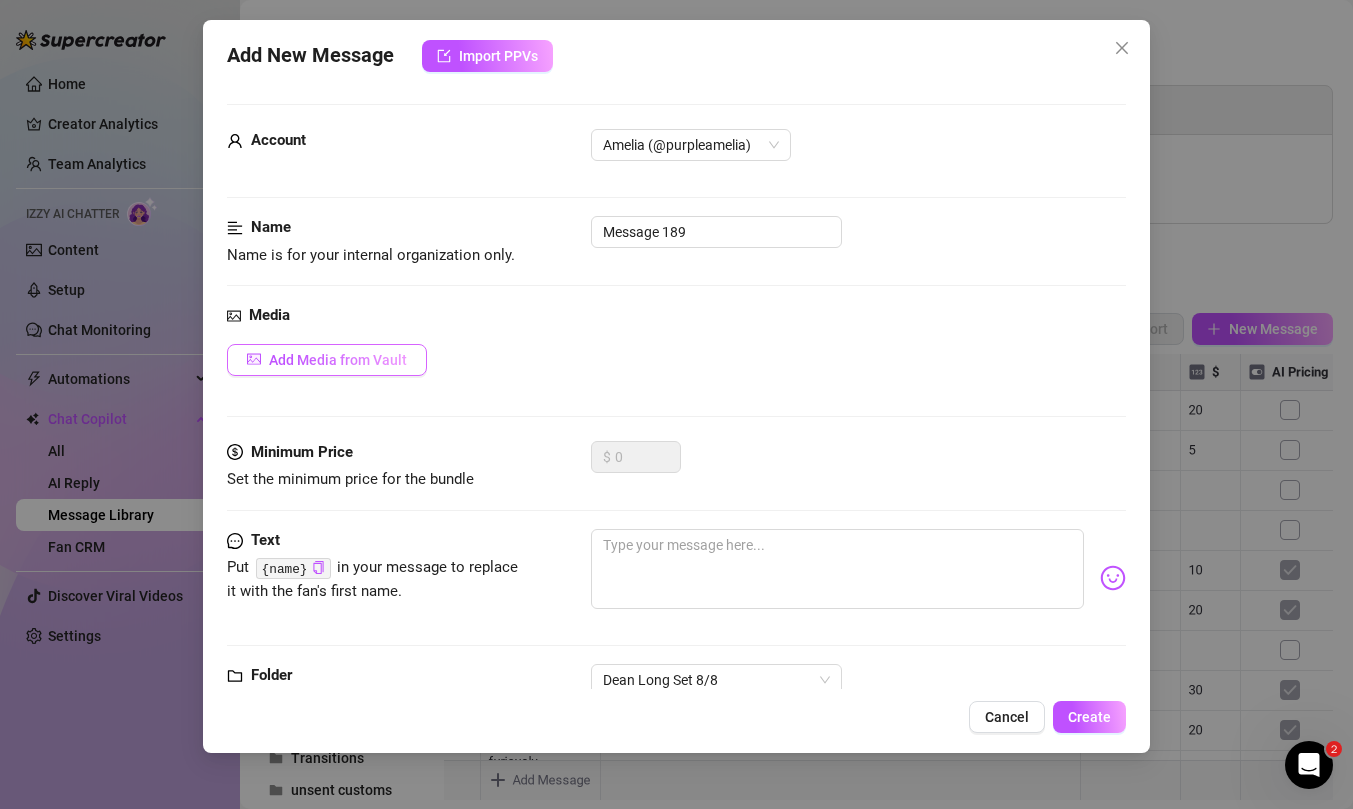 click on "Add Media from Vault" at bounding box center [327, 360] 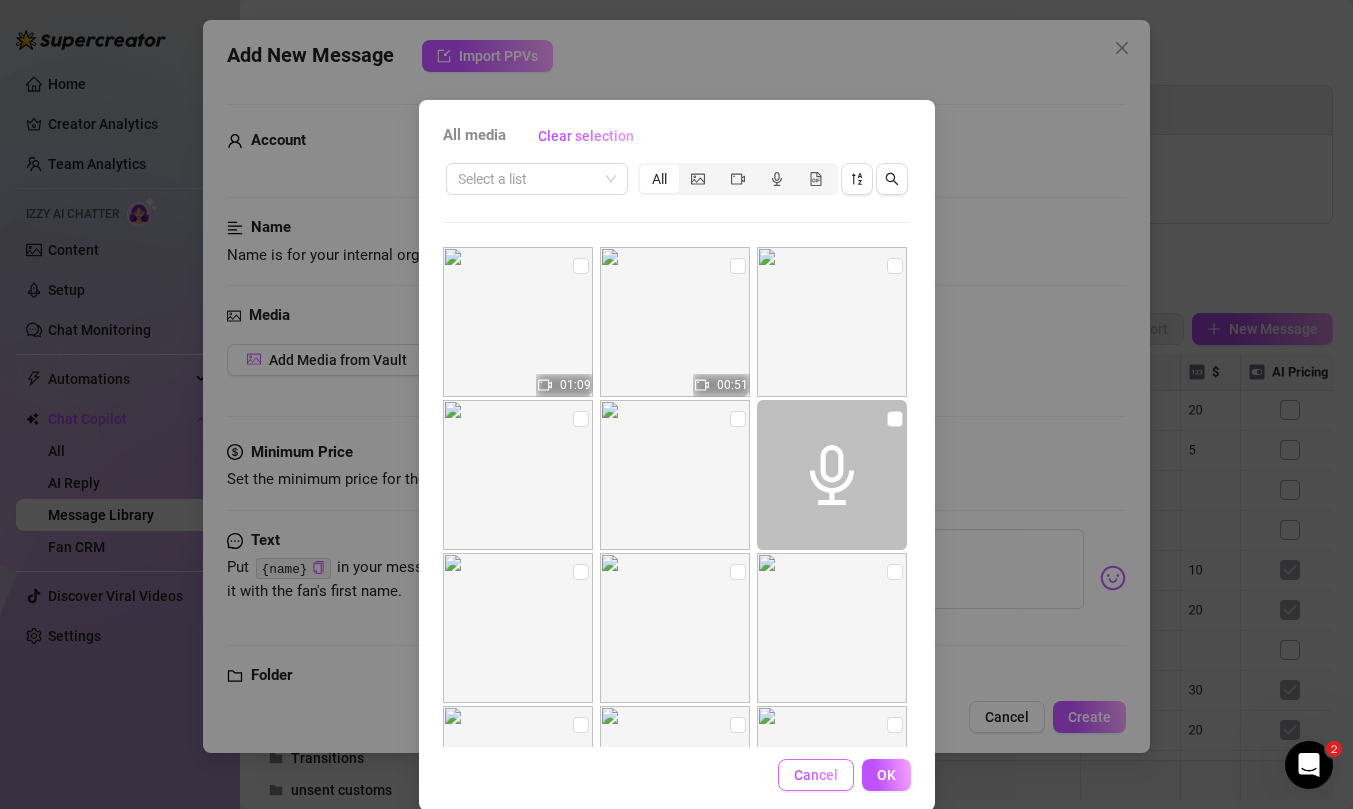 click on "Cancel" at bounding box center (816, 775) 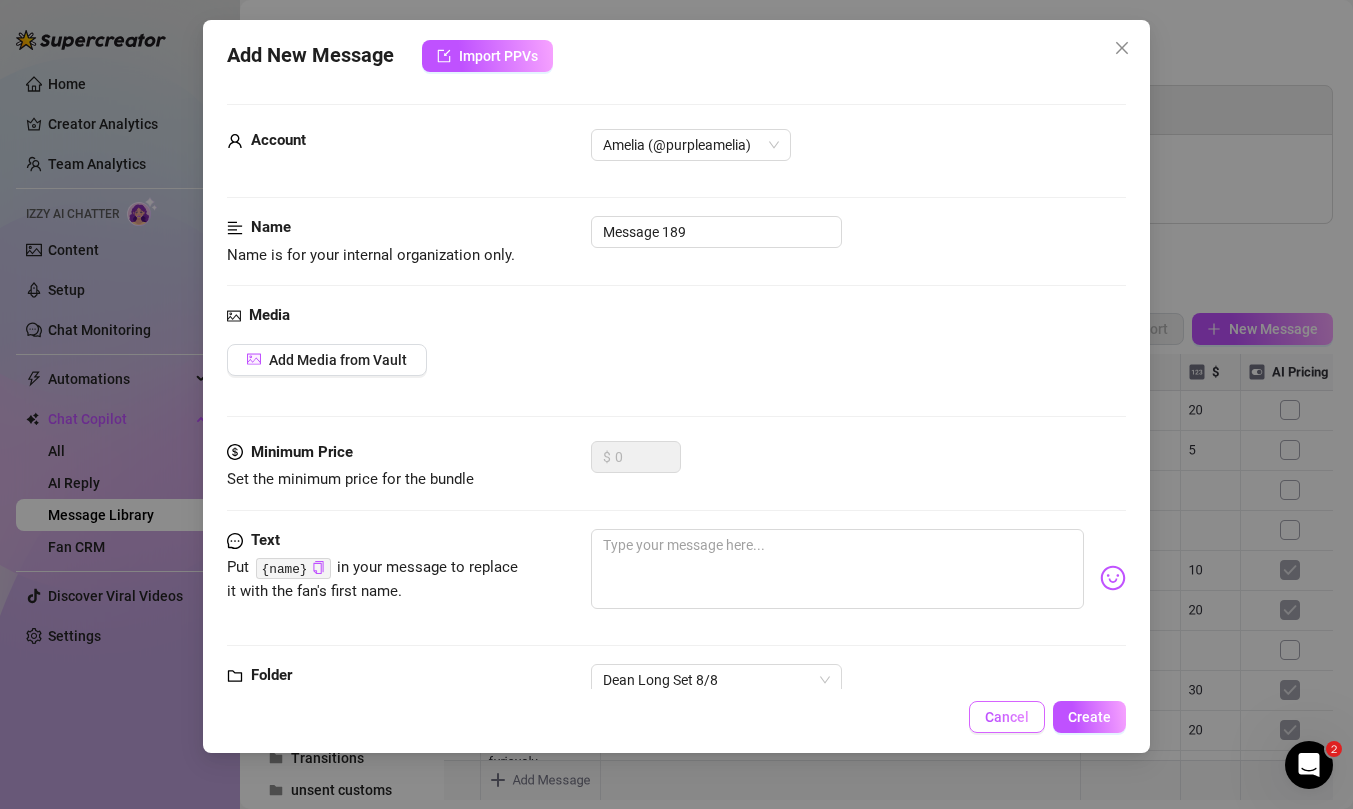 click on "Cancel" at bounding box center (1007, 717) 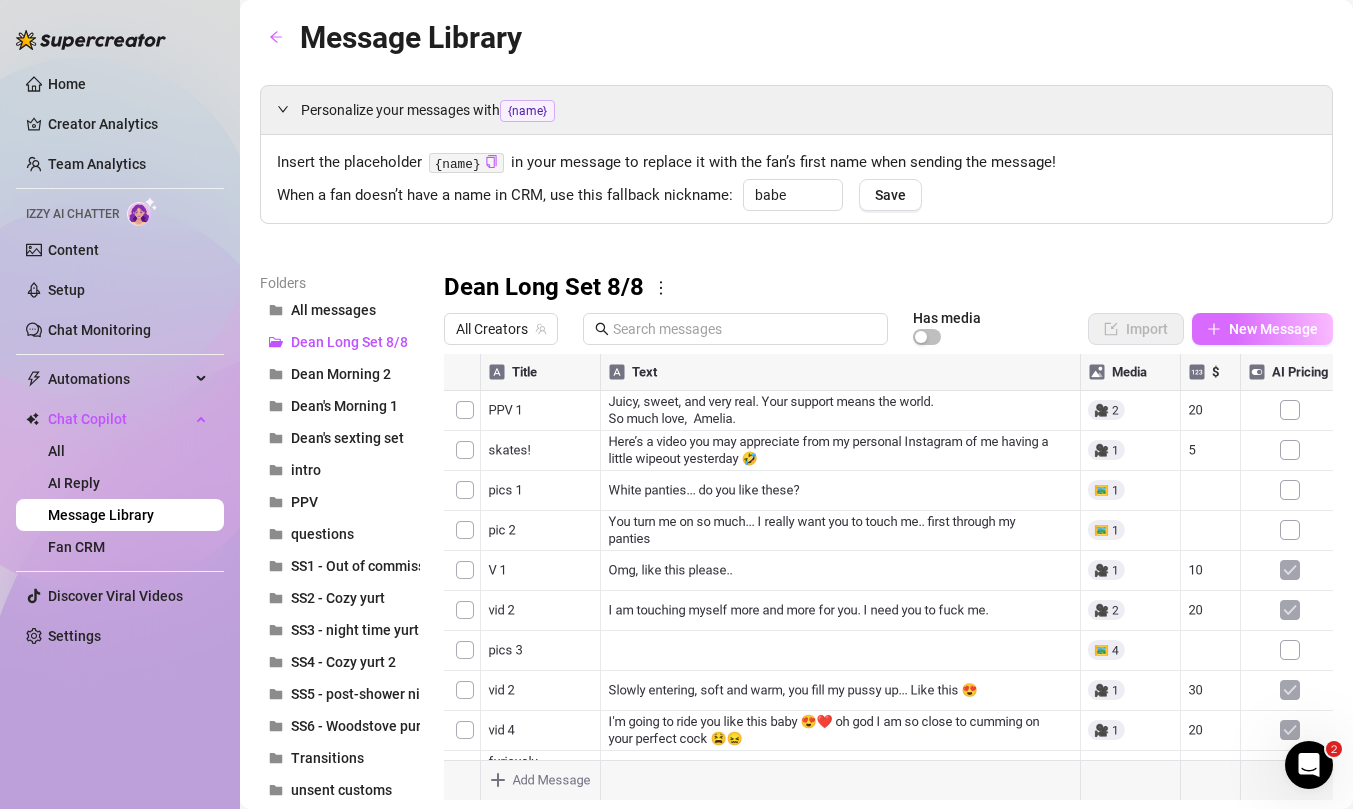 click on "New Message" at bounding box center (1273, 329) 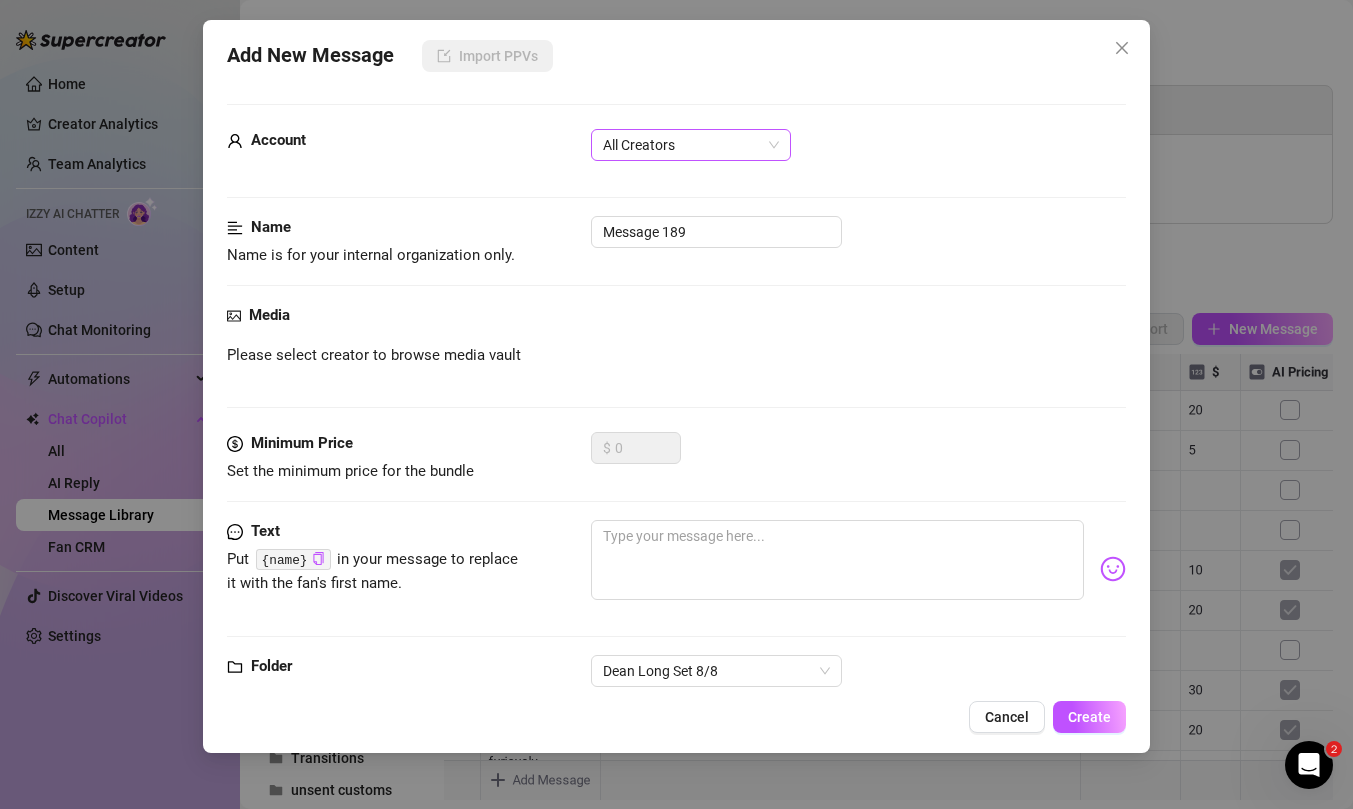 click on "All Creators" at bounding box center [691, 145] 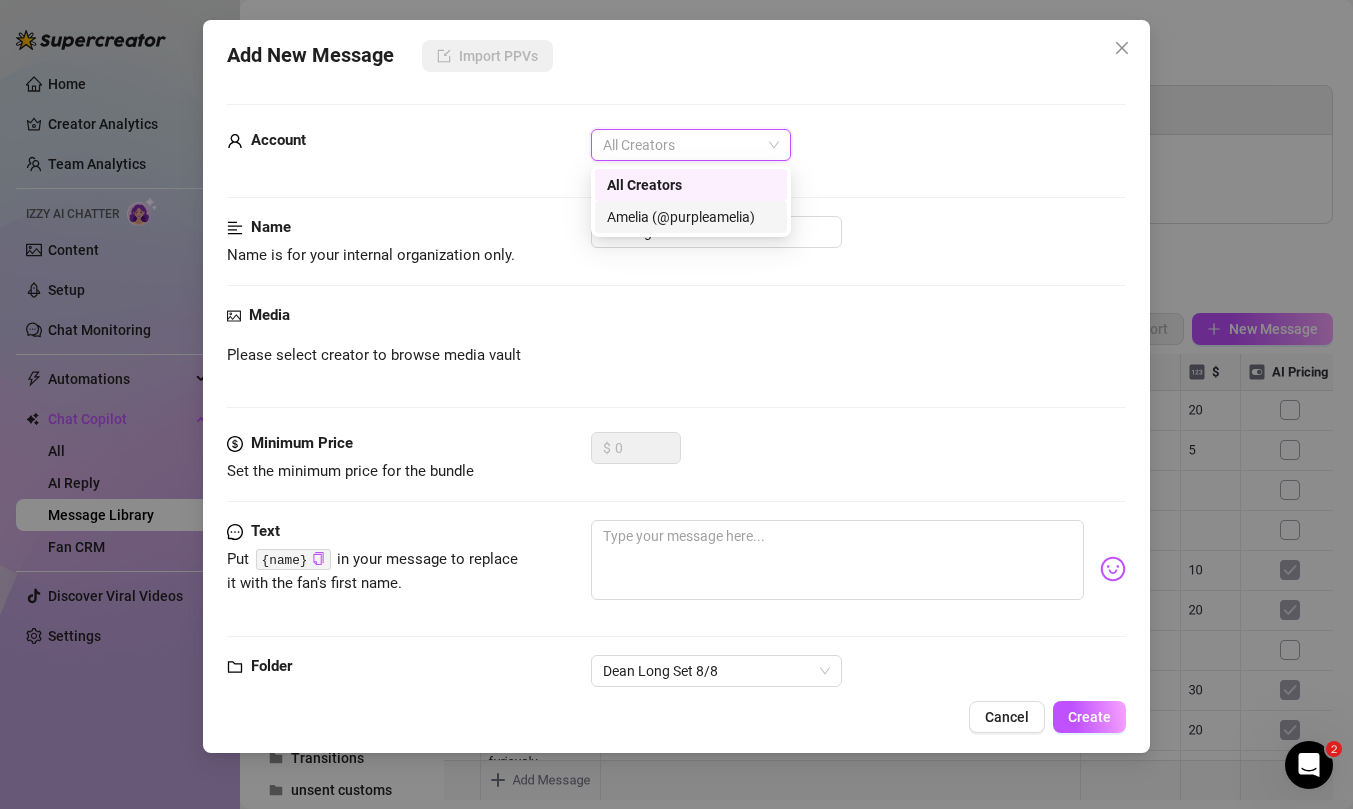 click on "Amelia (@purpleamelia)" at bounding box center [691, 217] 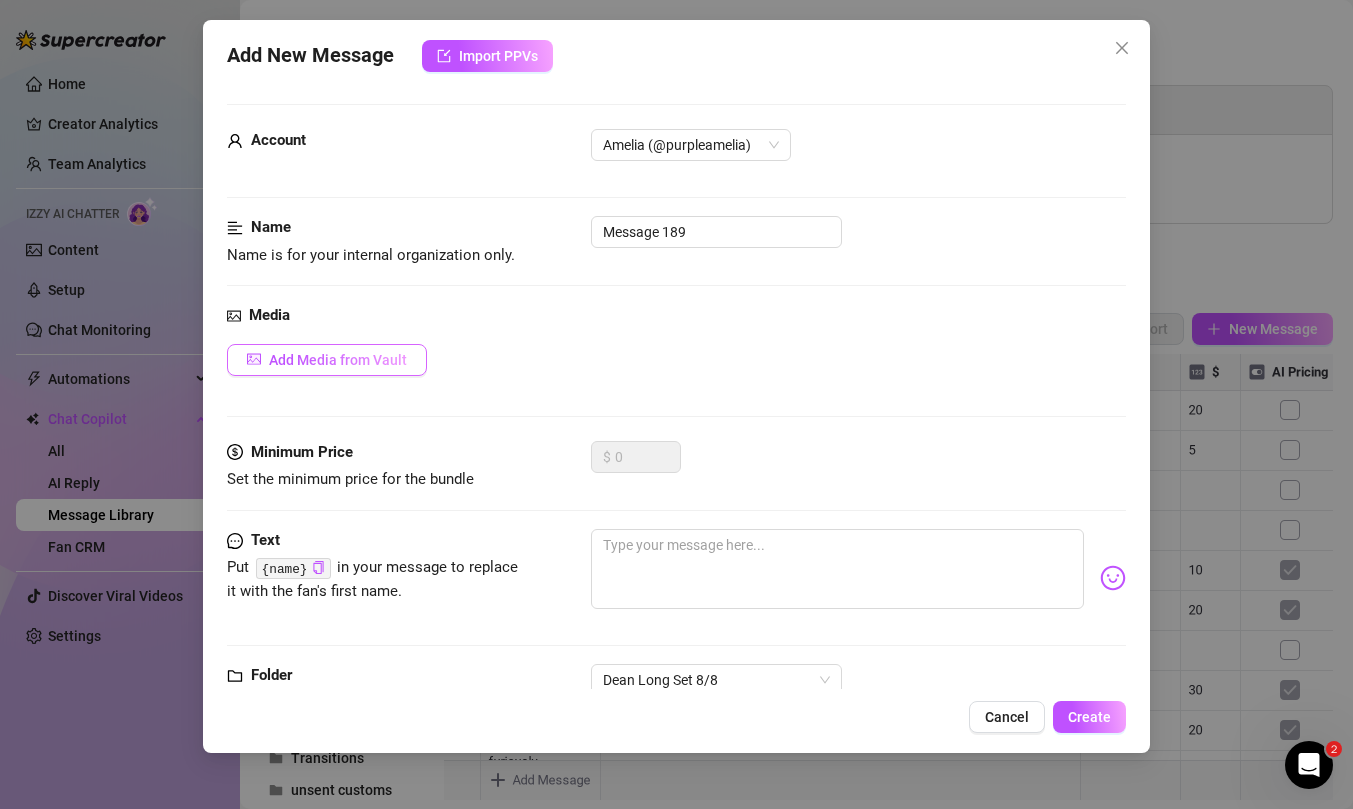 click on "Add Media from Vault" at bounding box center (327, 360) 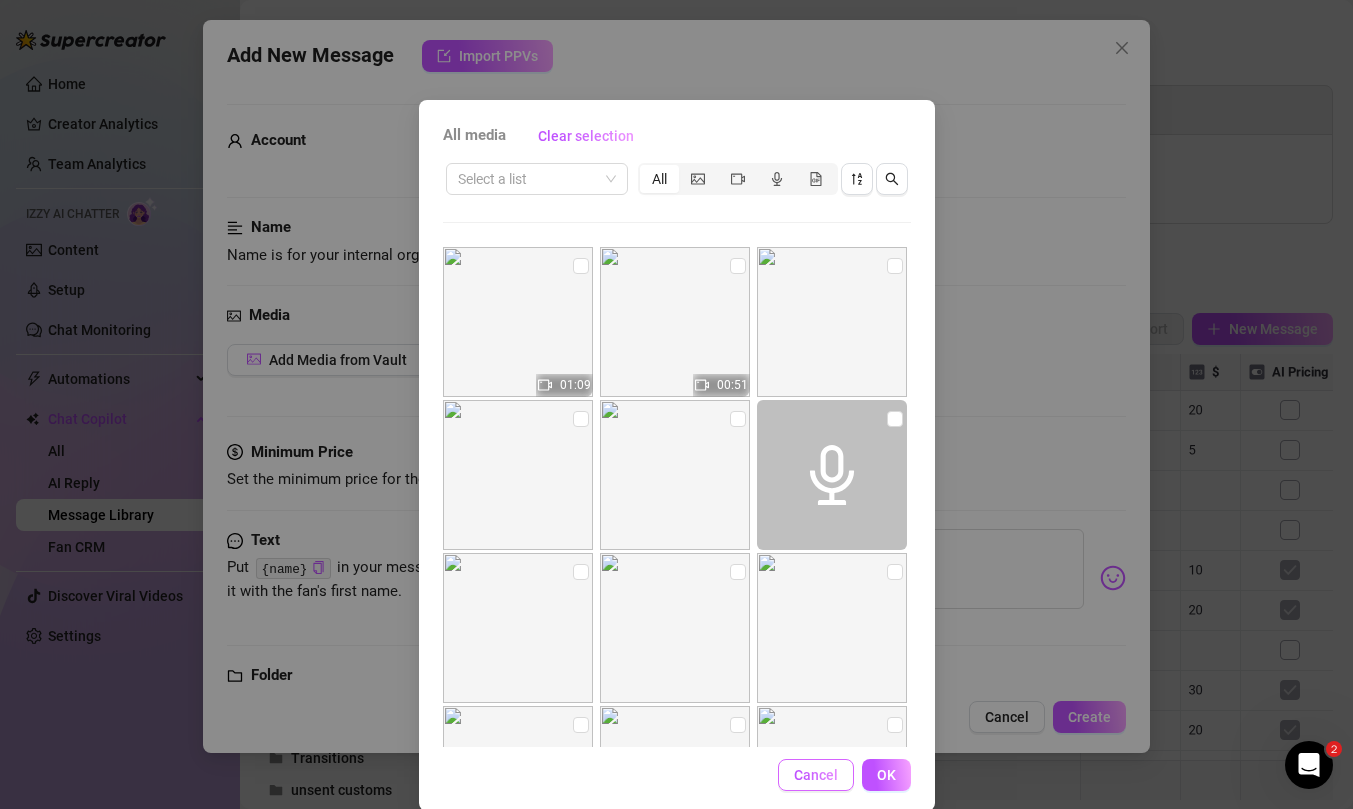 click on "Cancel" at bounding box center (816, 775) 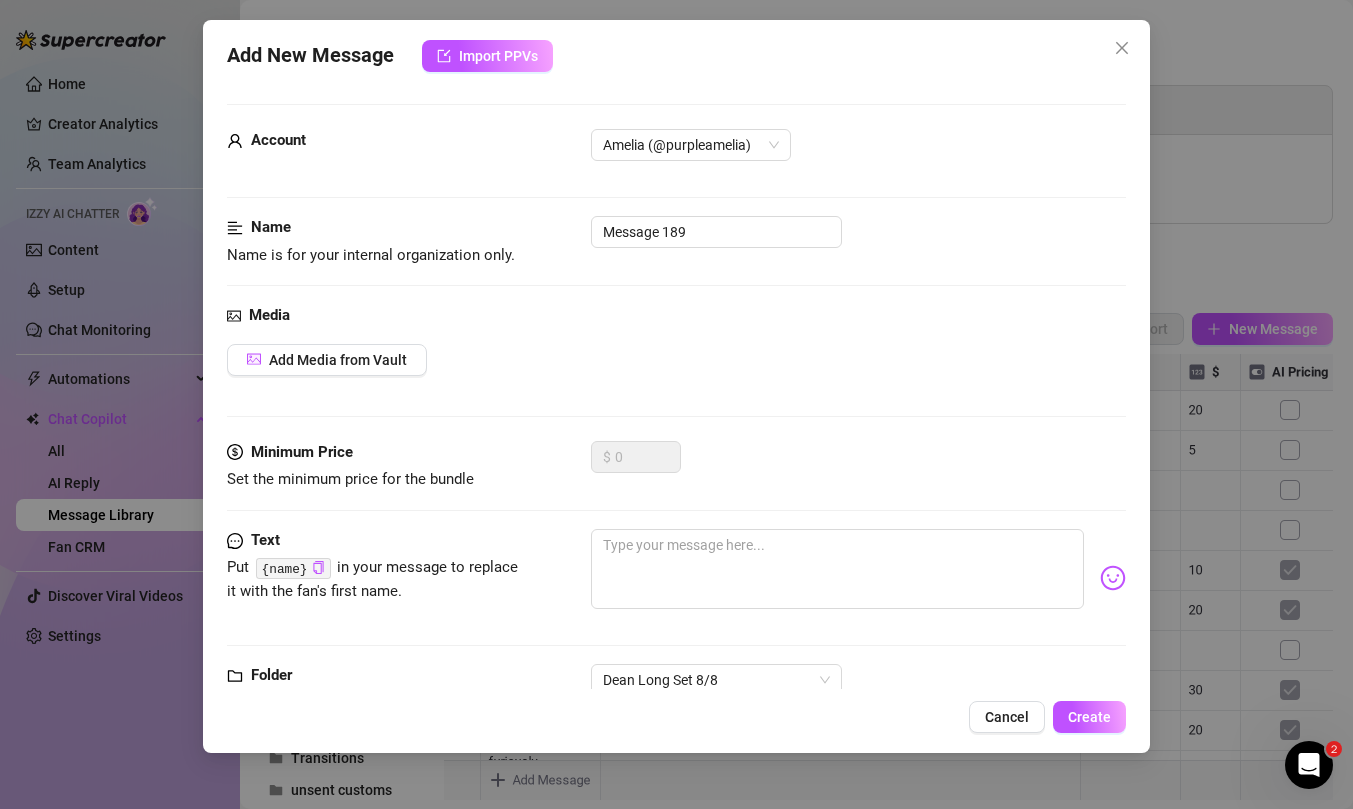 click on "Add New Message Import PPVs Account Amelia (@purpleamelia) Name Name is for your internal organization only. Message 189 Media Add Media from Vault Minimum Price Set the minimum price for the bundle $ 0 Text Put   {name}   in your message to replace it with the fan's first name. Folder Dean Long Set 8/8 Cancel Create" at bounding box center (676, 386) 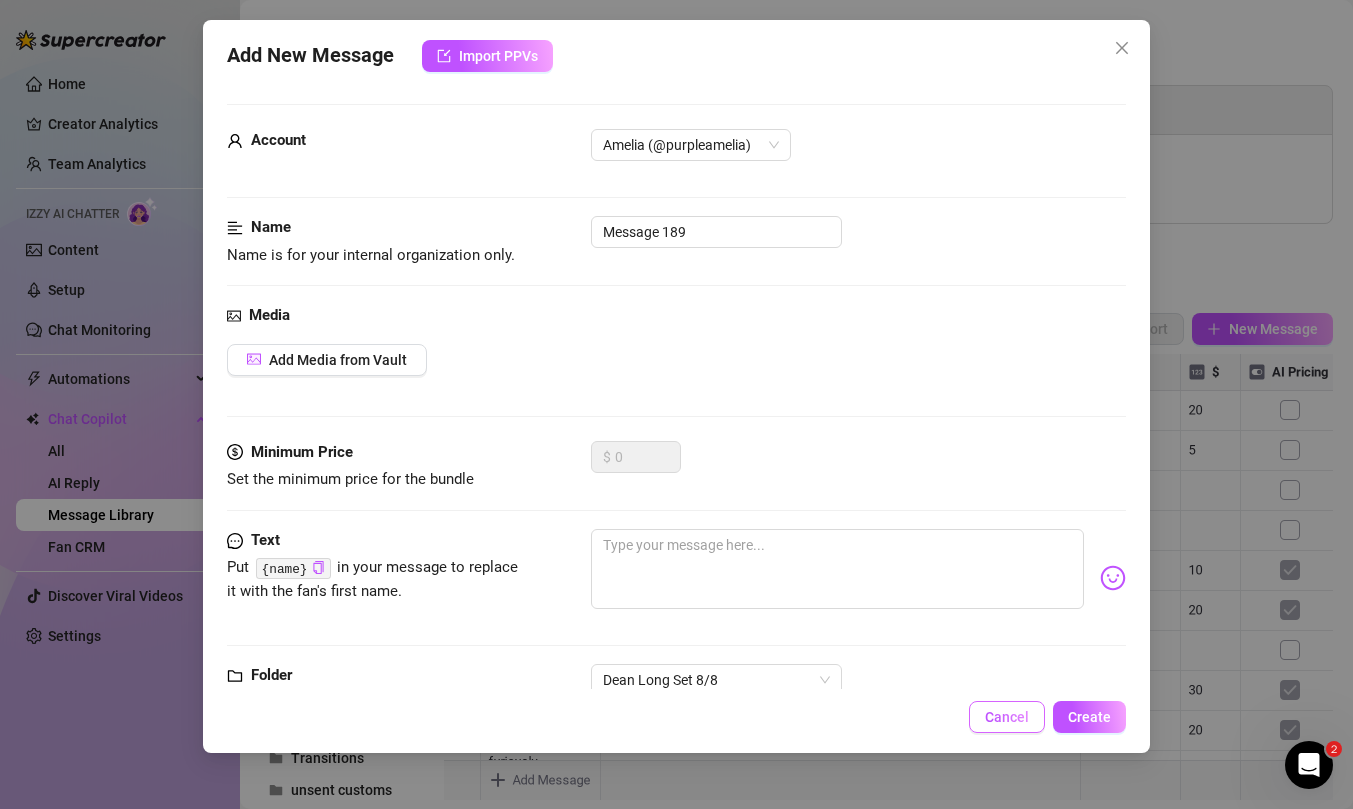 click on "Cancel" at bounding box center (1007, 717) 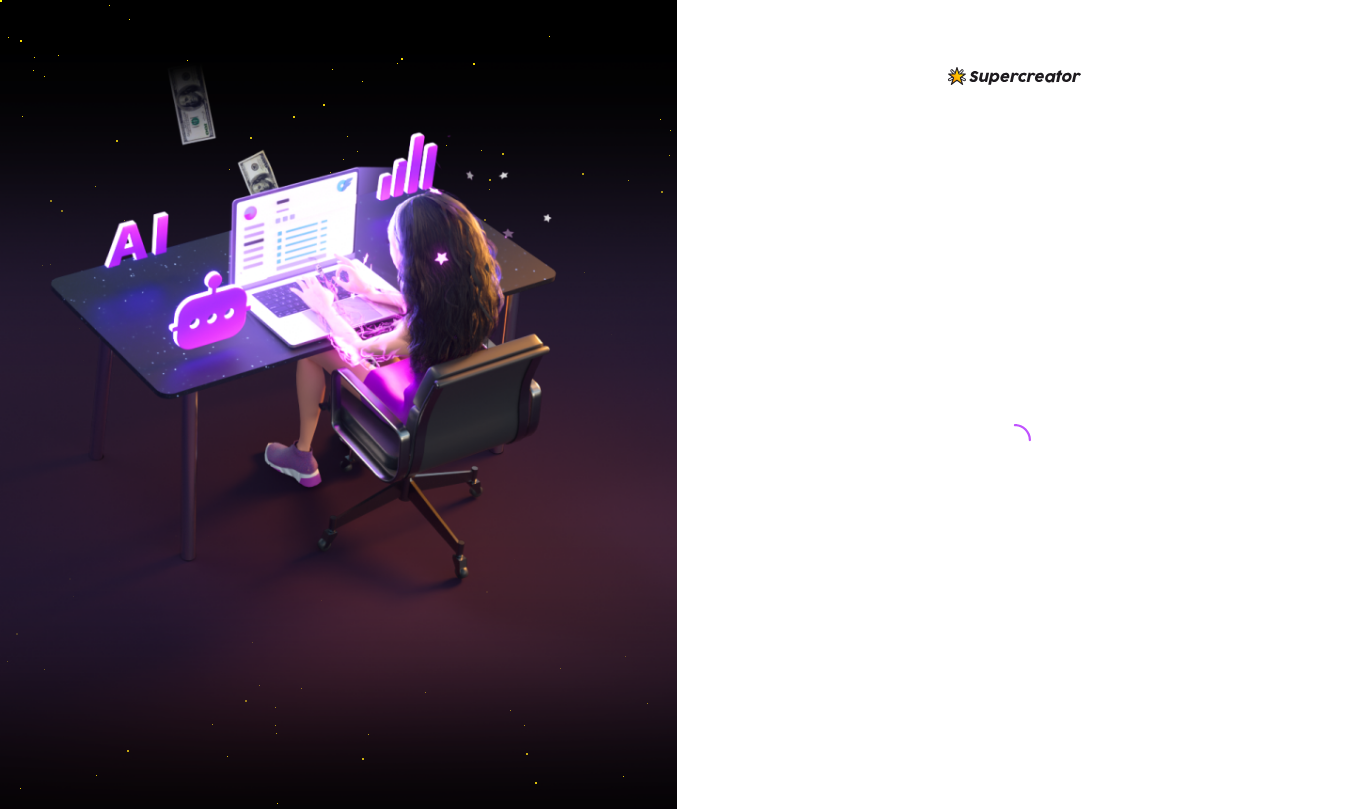 scroll, scrollTop: 0, scrollLeft: 0, axis: both 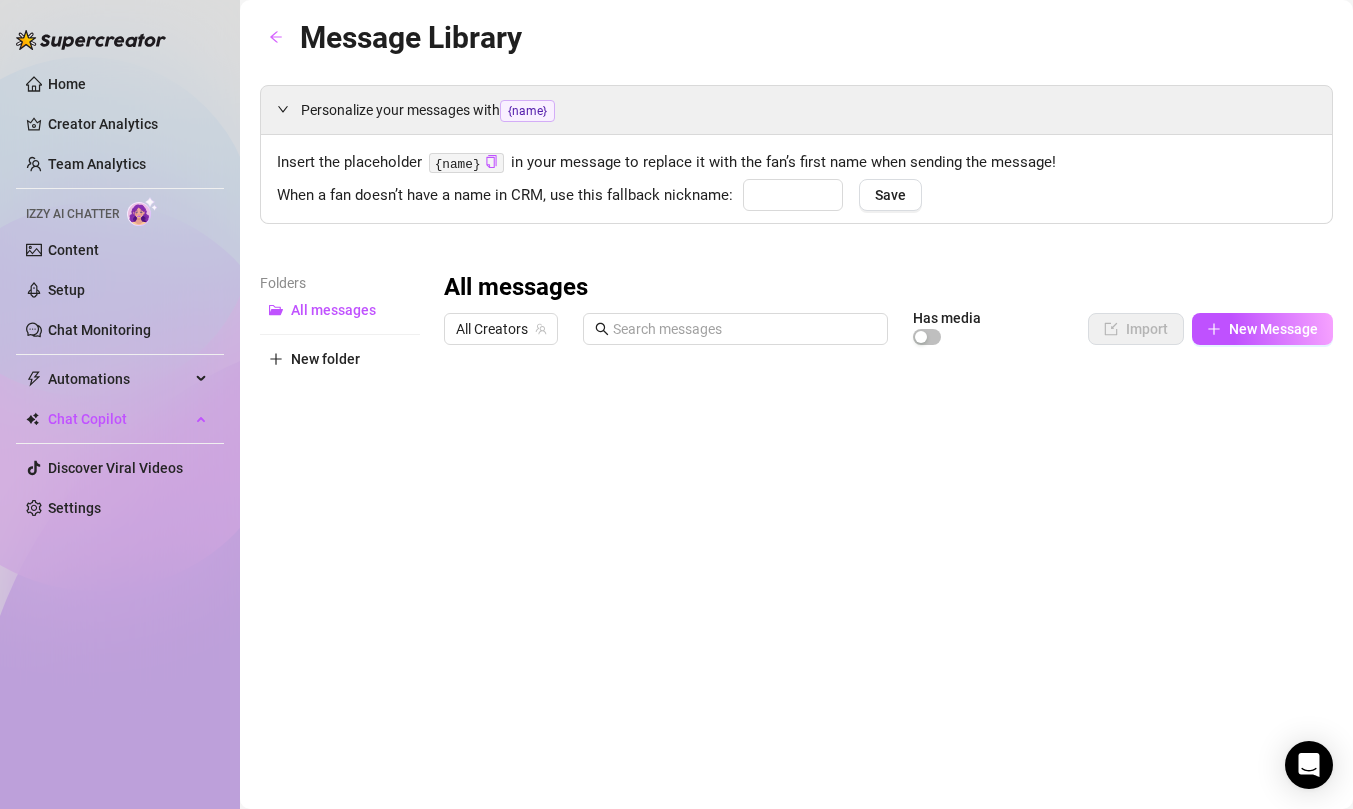type on "babe" 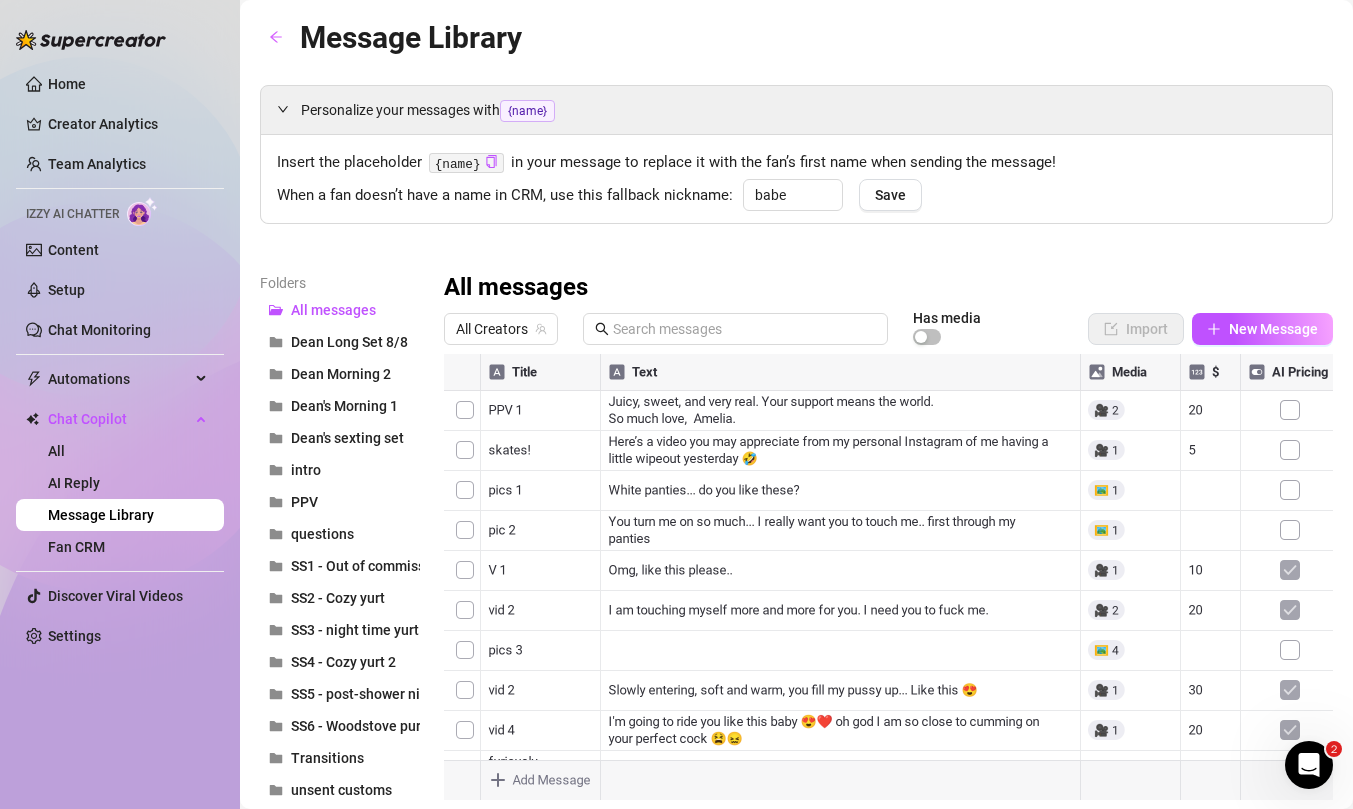 scroll, scrollTop: 0, scrollLeft: 0, axis: both 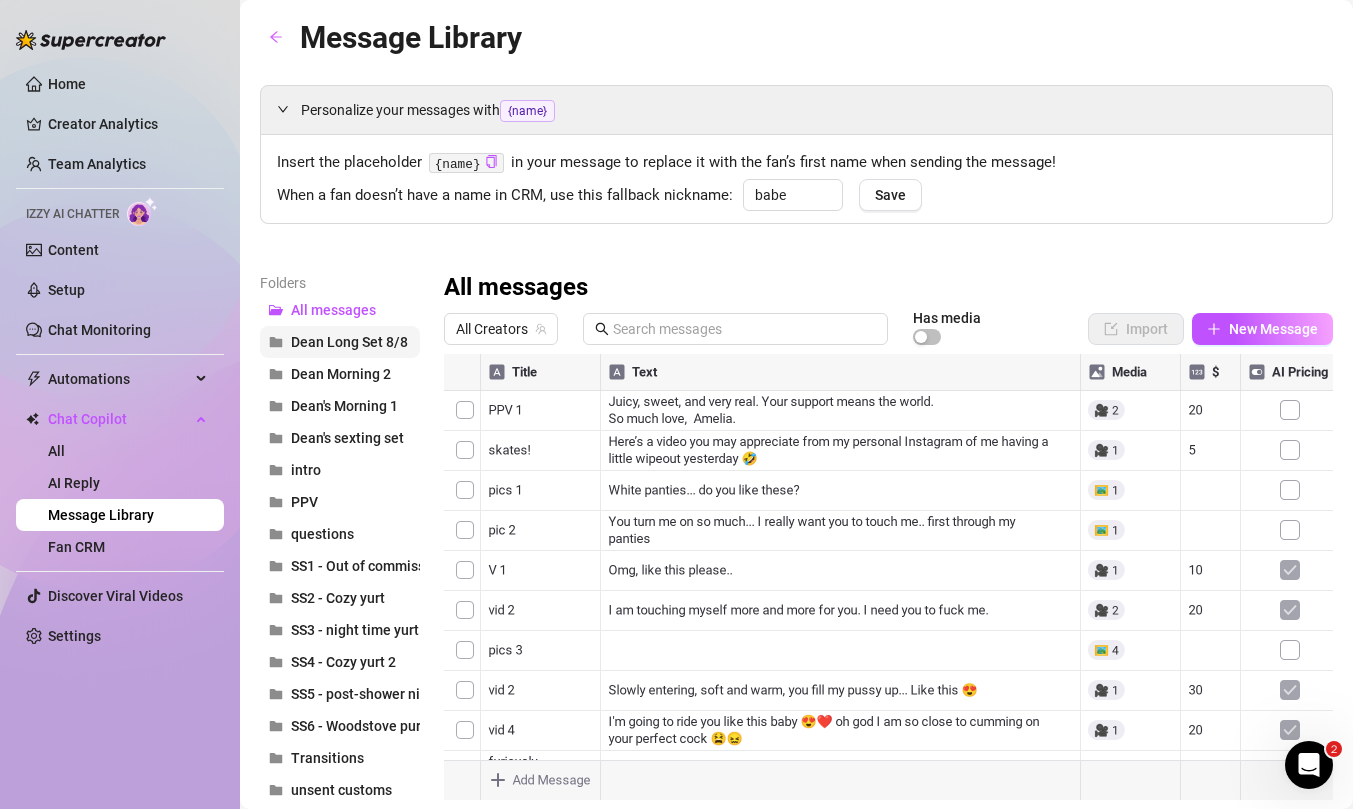 click on "Dean Long Set 8/8" at bounding box center [349, 342] 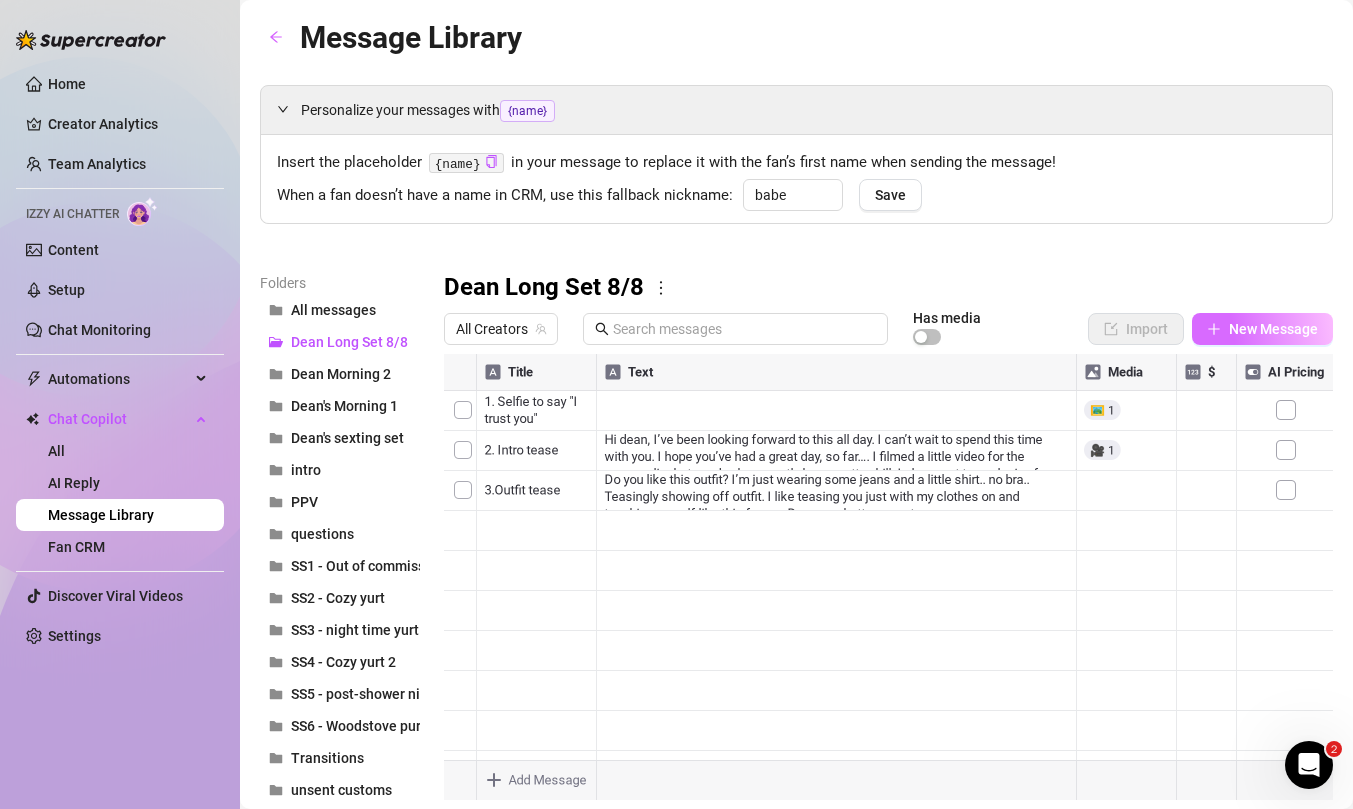 click on "New Message" at bounding box center [1262, 329] 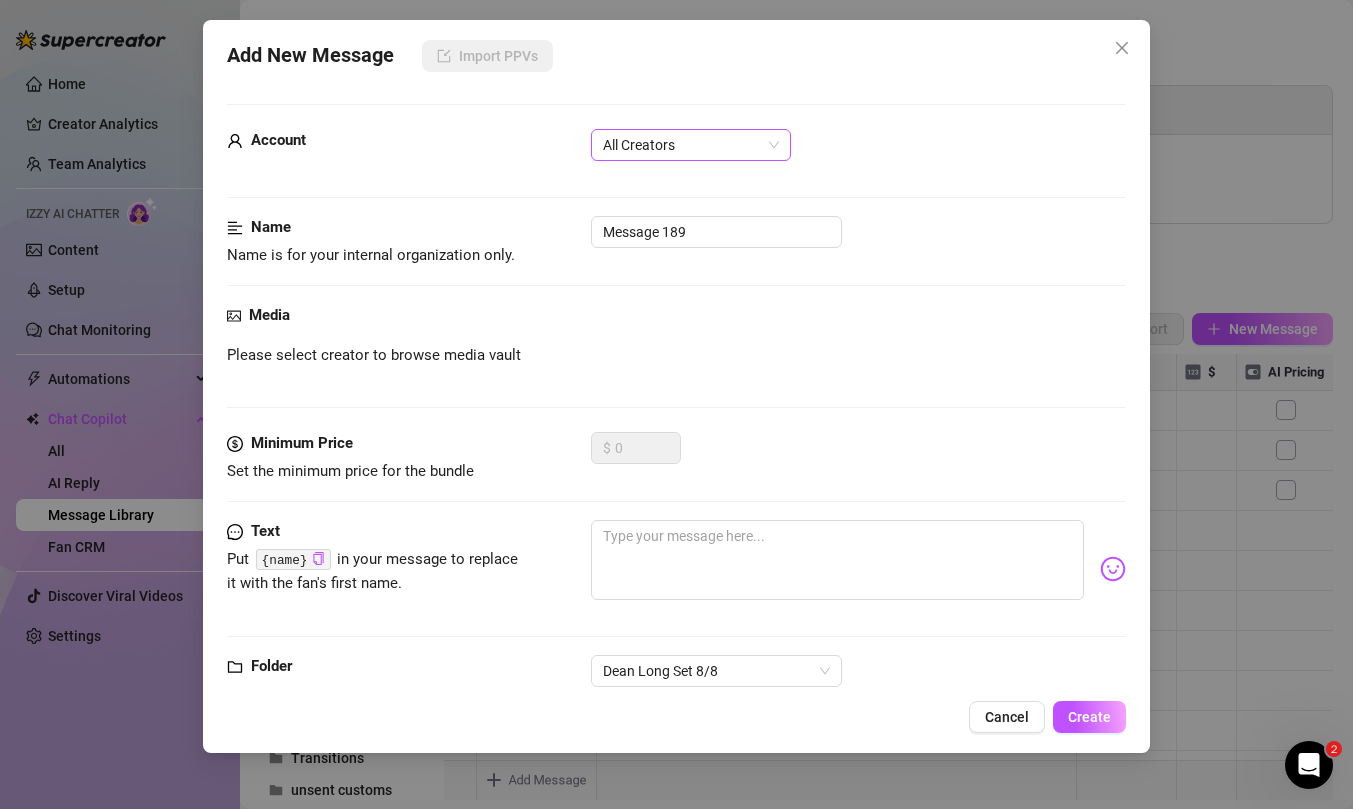 click on "All Creators" at bounding box center [691, 145] 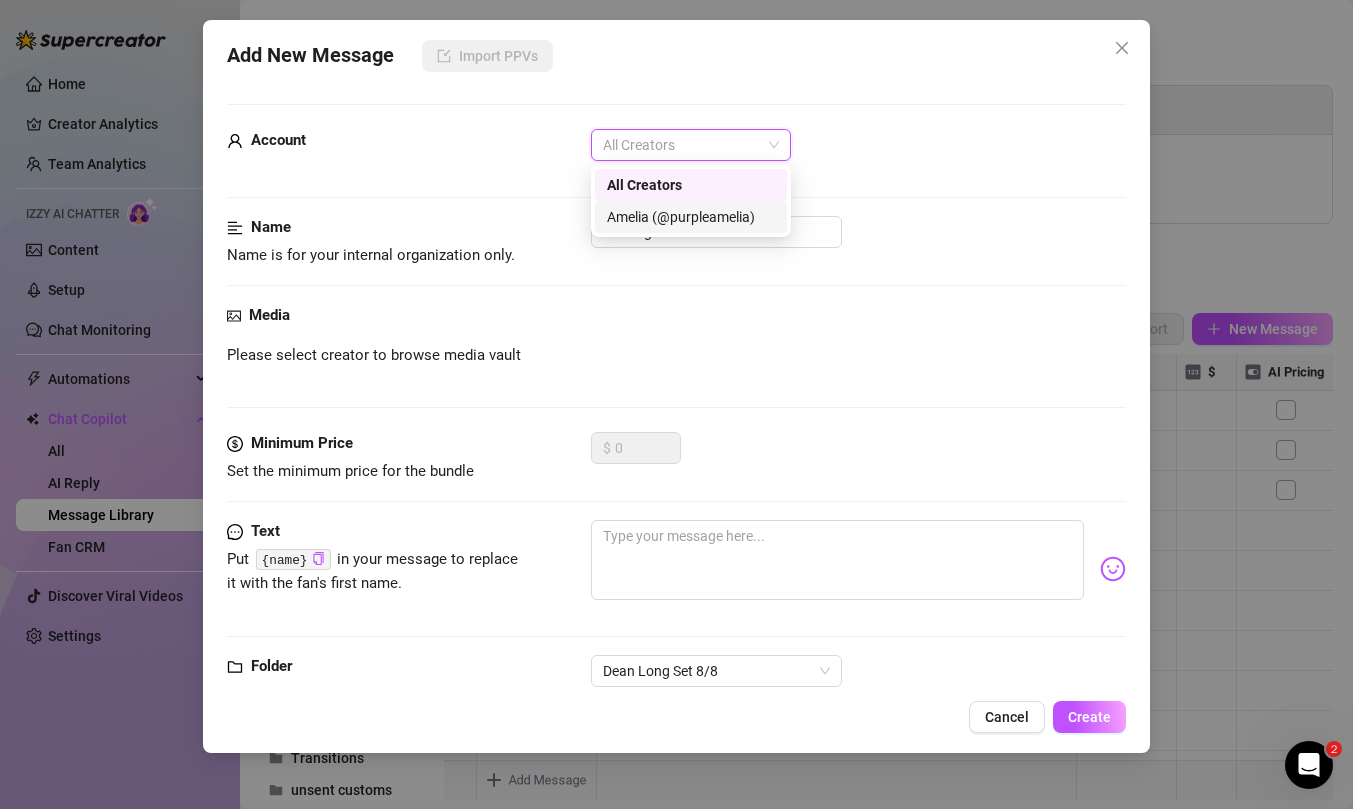 click on "Amelia (@purpleamelia)" at bounding box center (691, 217) 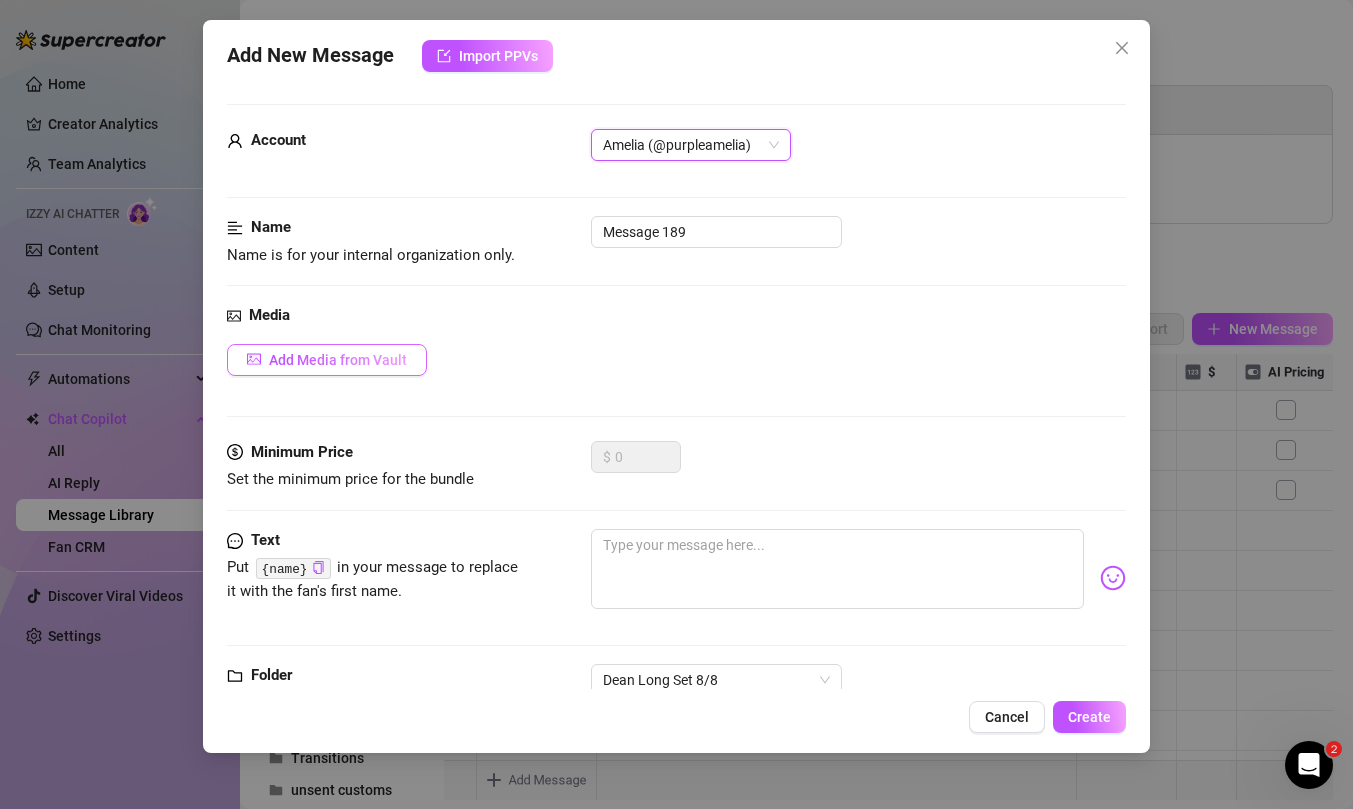 click on "Add Media from Vault" at bounding box center (338, 360) 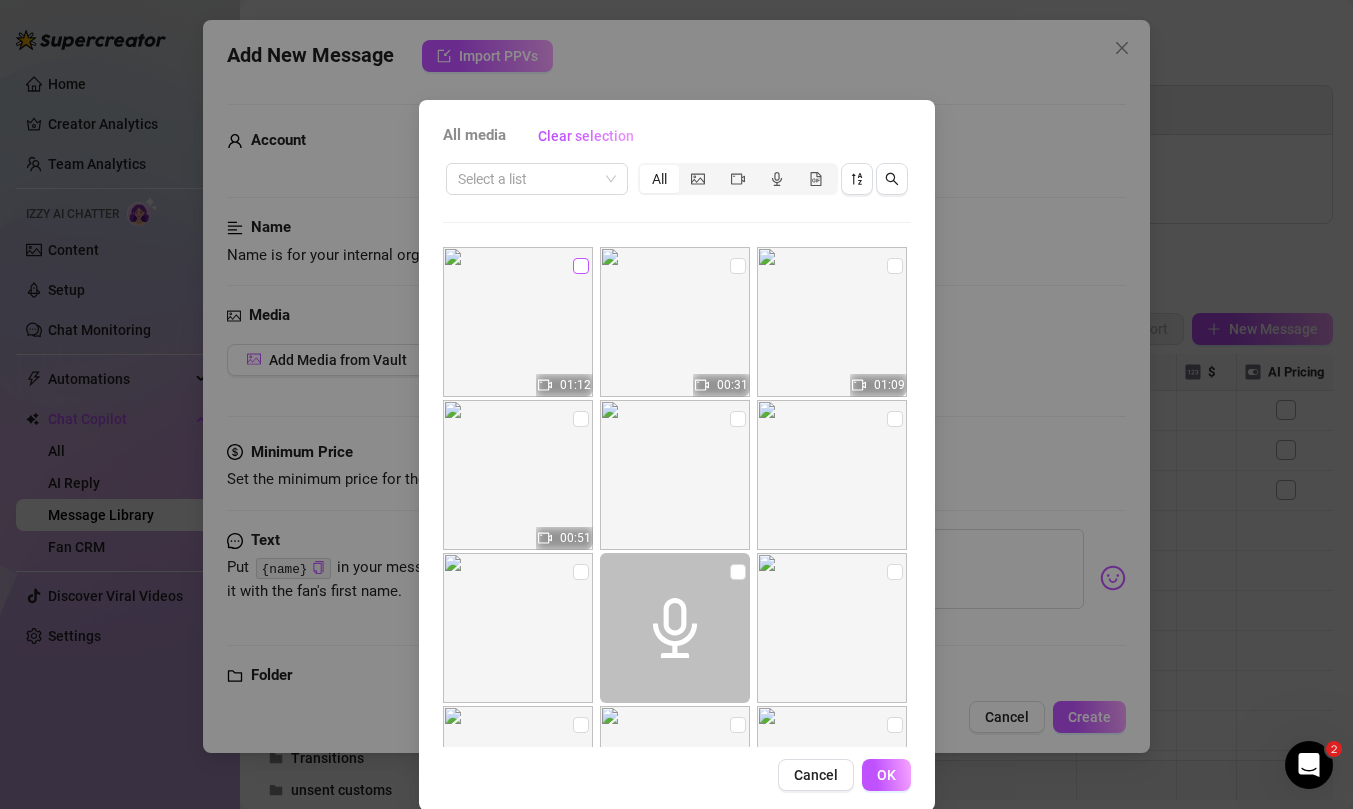 click at bounding box center (581, 266) 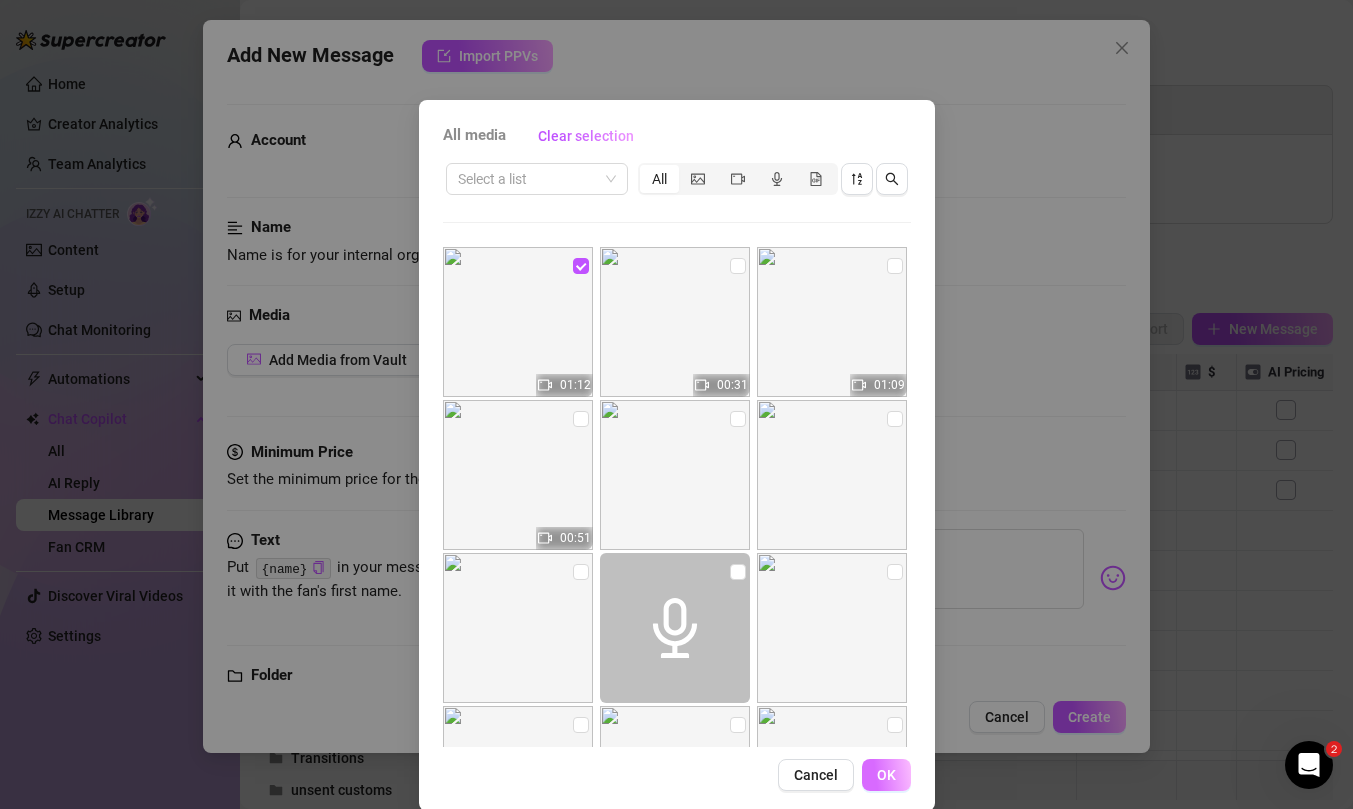 click on "OK" at bounding box center [886, 775] 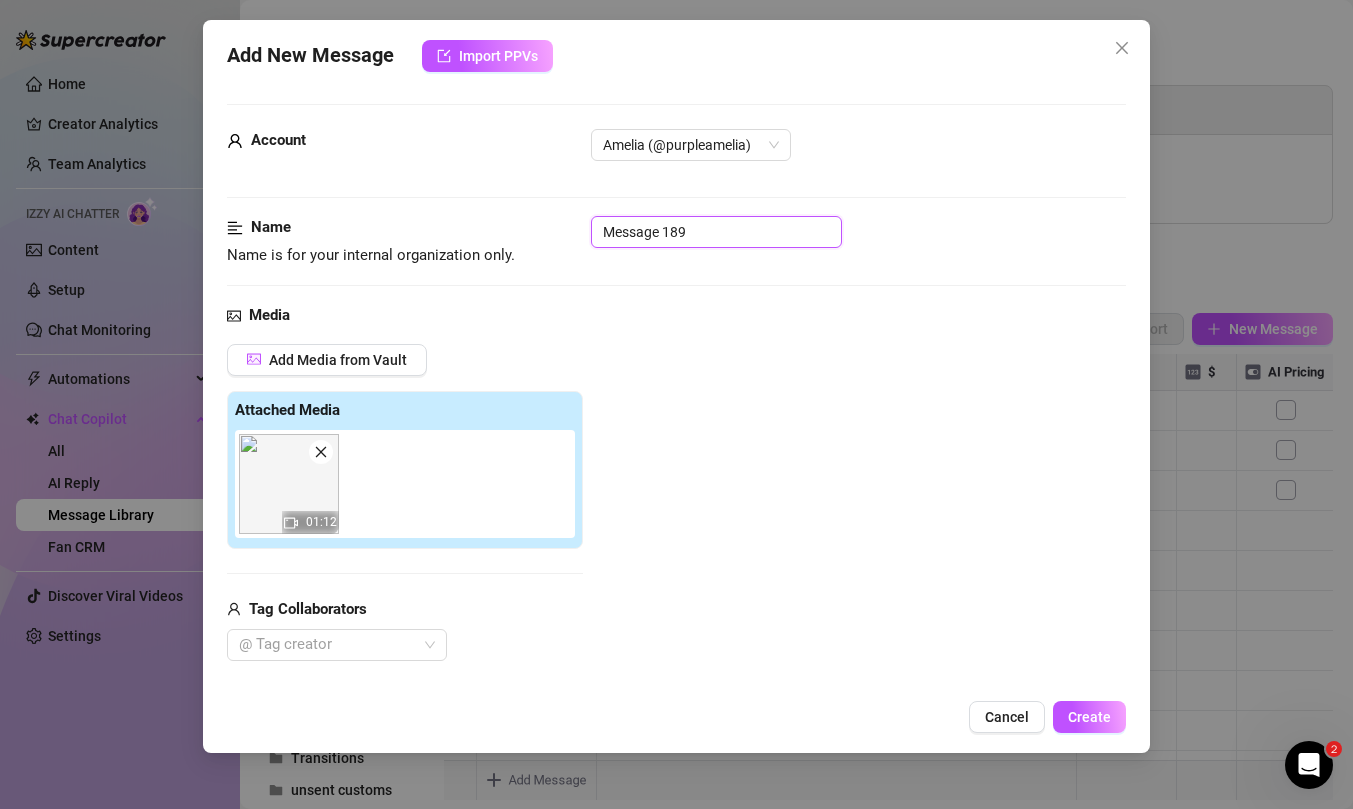 click on "Message 189" at bounding box center (716, 232) 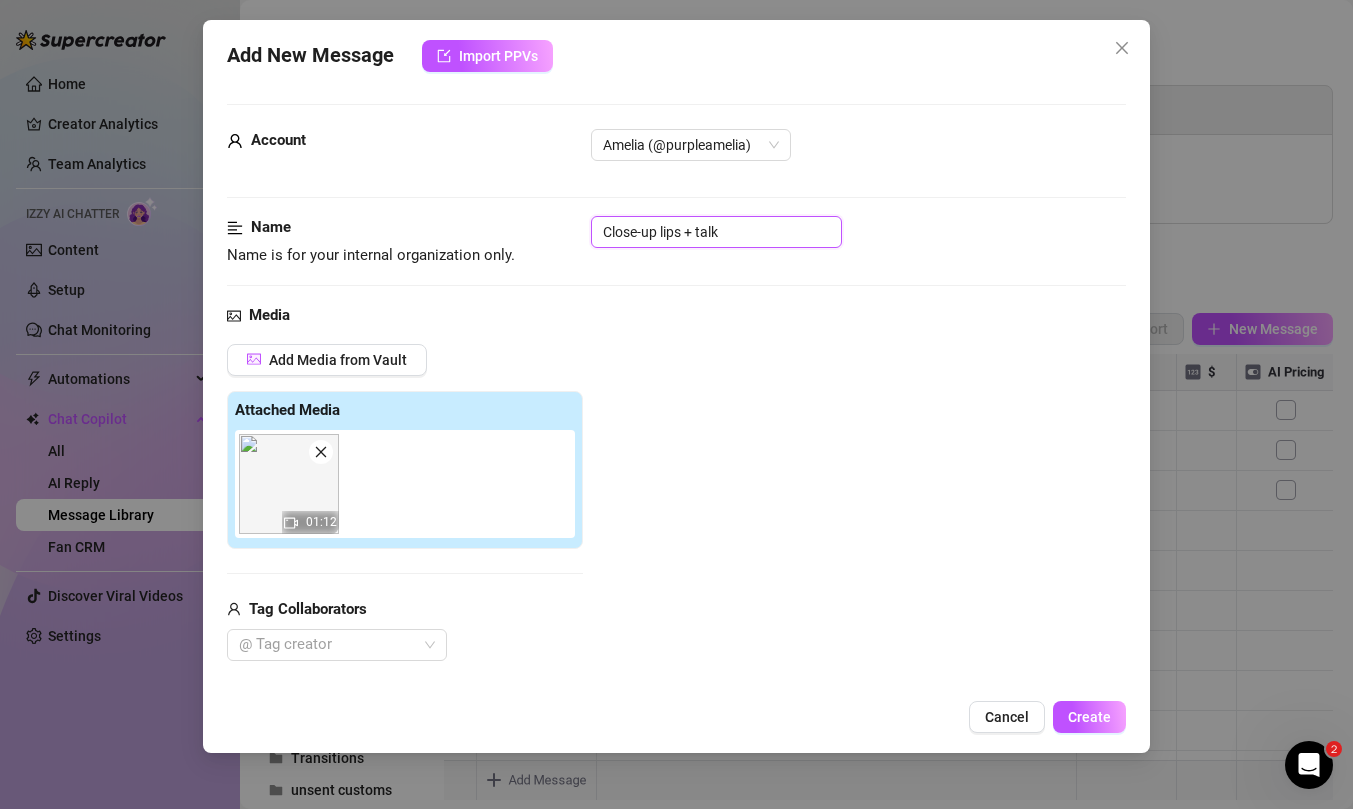 click on "Close-up lips + talk" at bounding box center (716, 232) 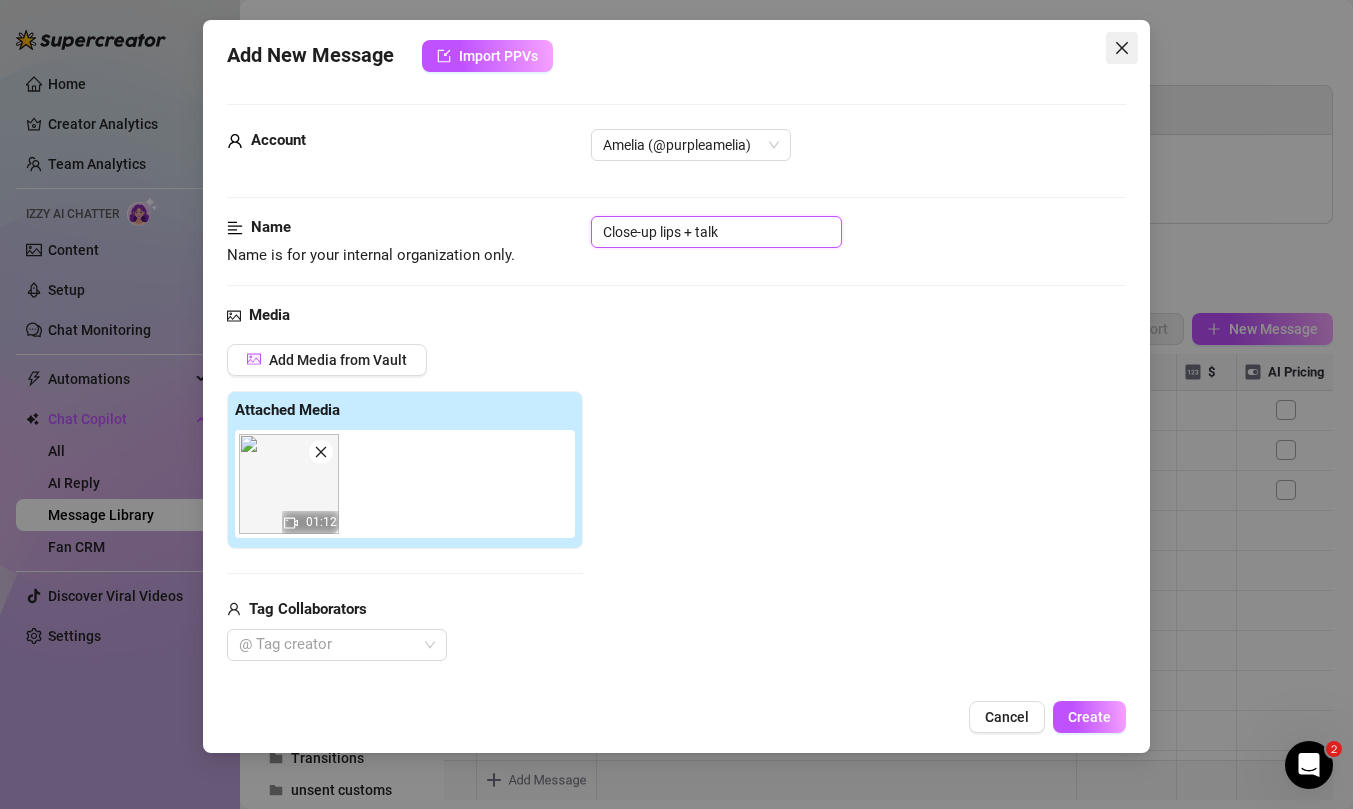 type on "Close-up lips + talk" 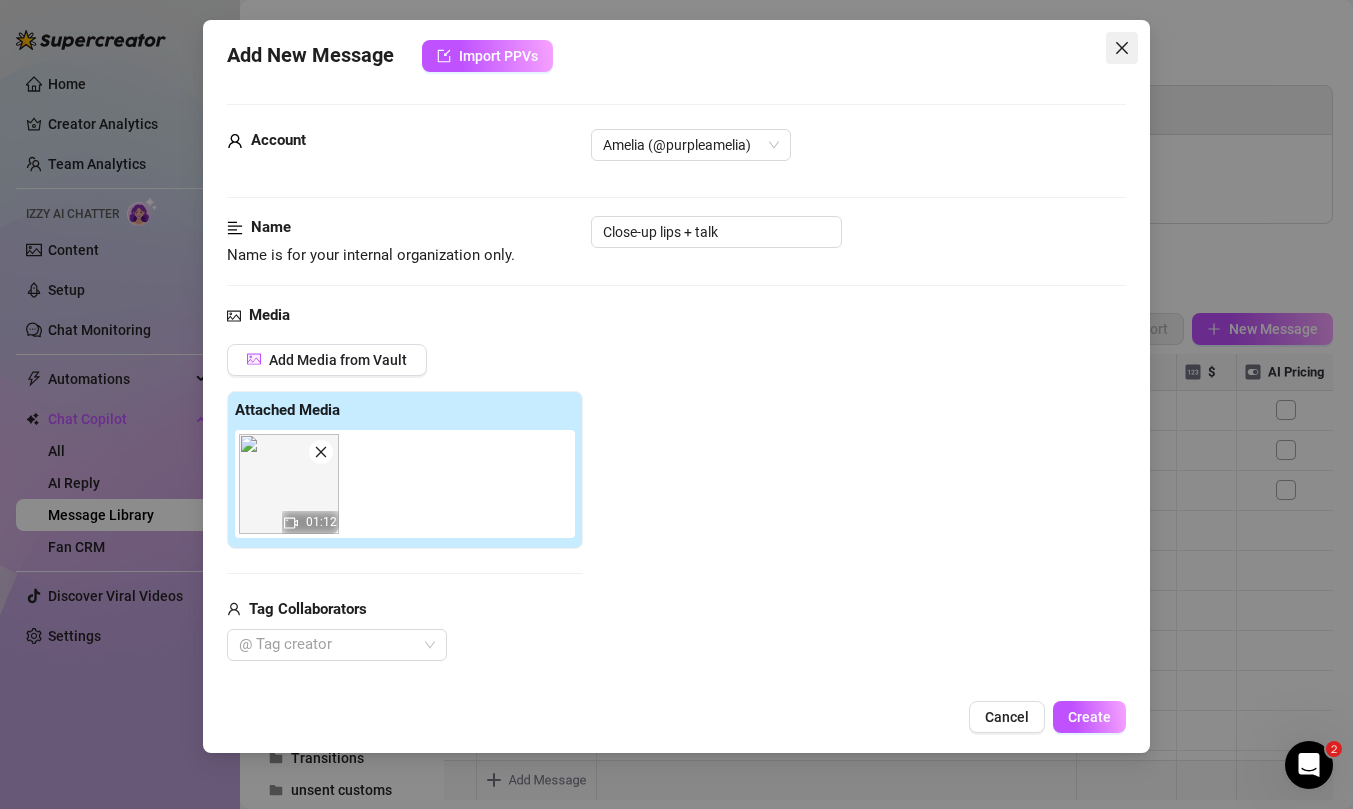 click 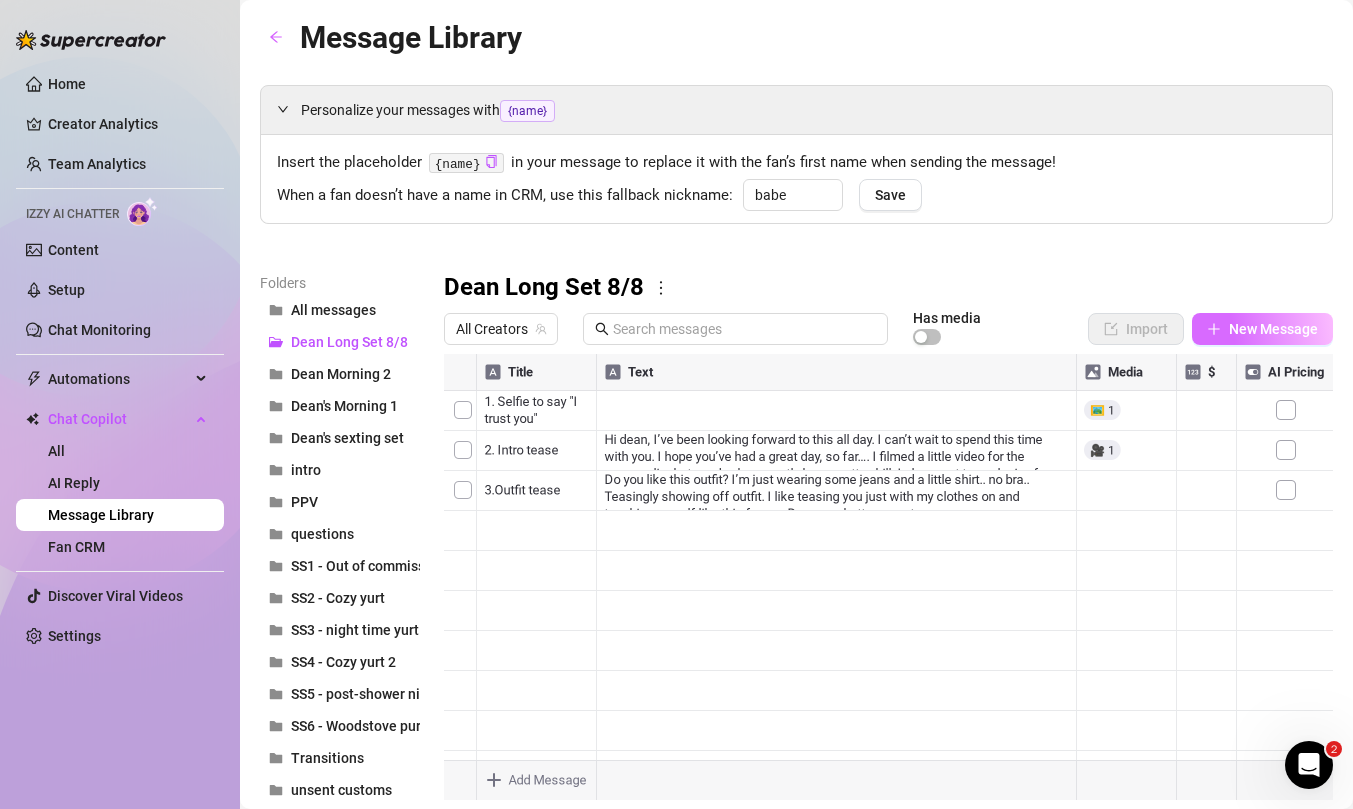 click on "New Message" at bounding box center [1273, 329] 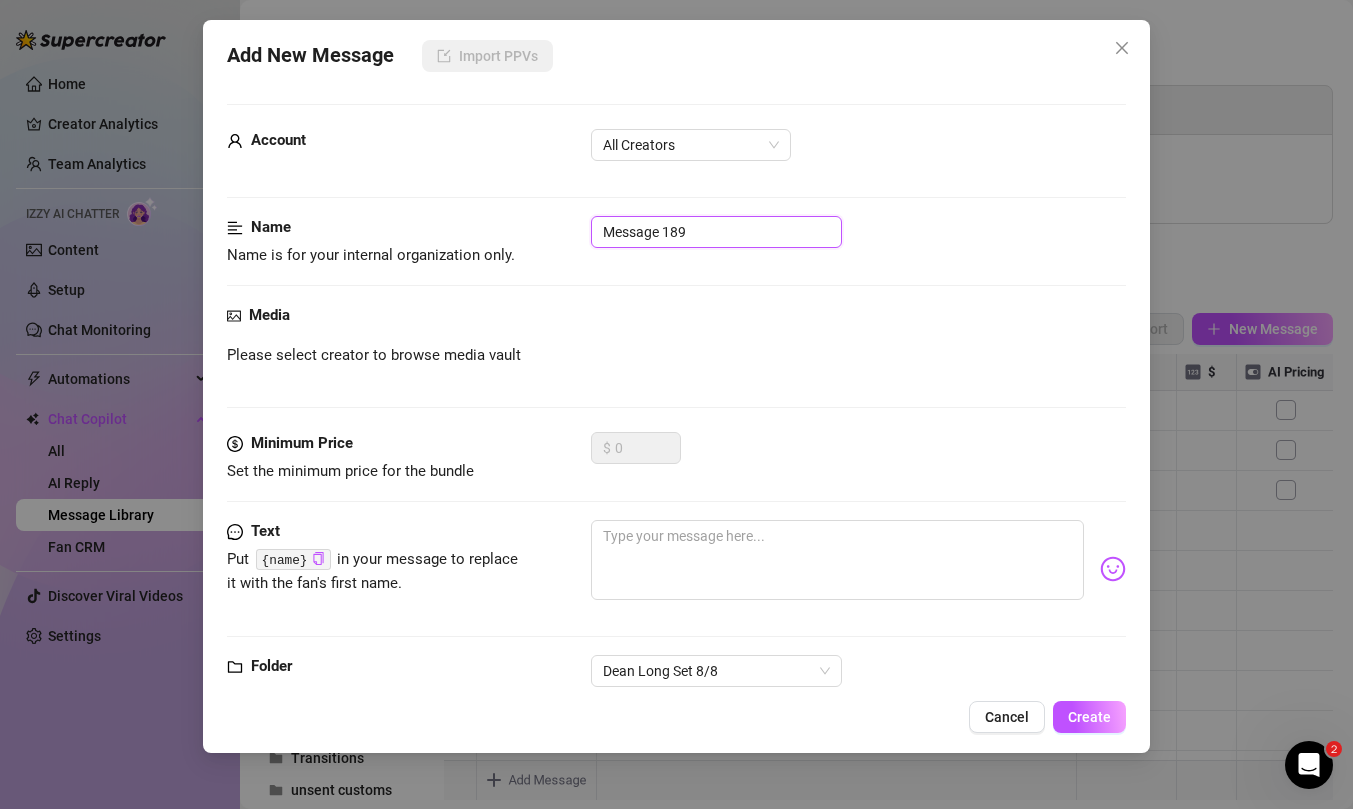click on "Message 189" at bounding box center [716, 232] 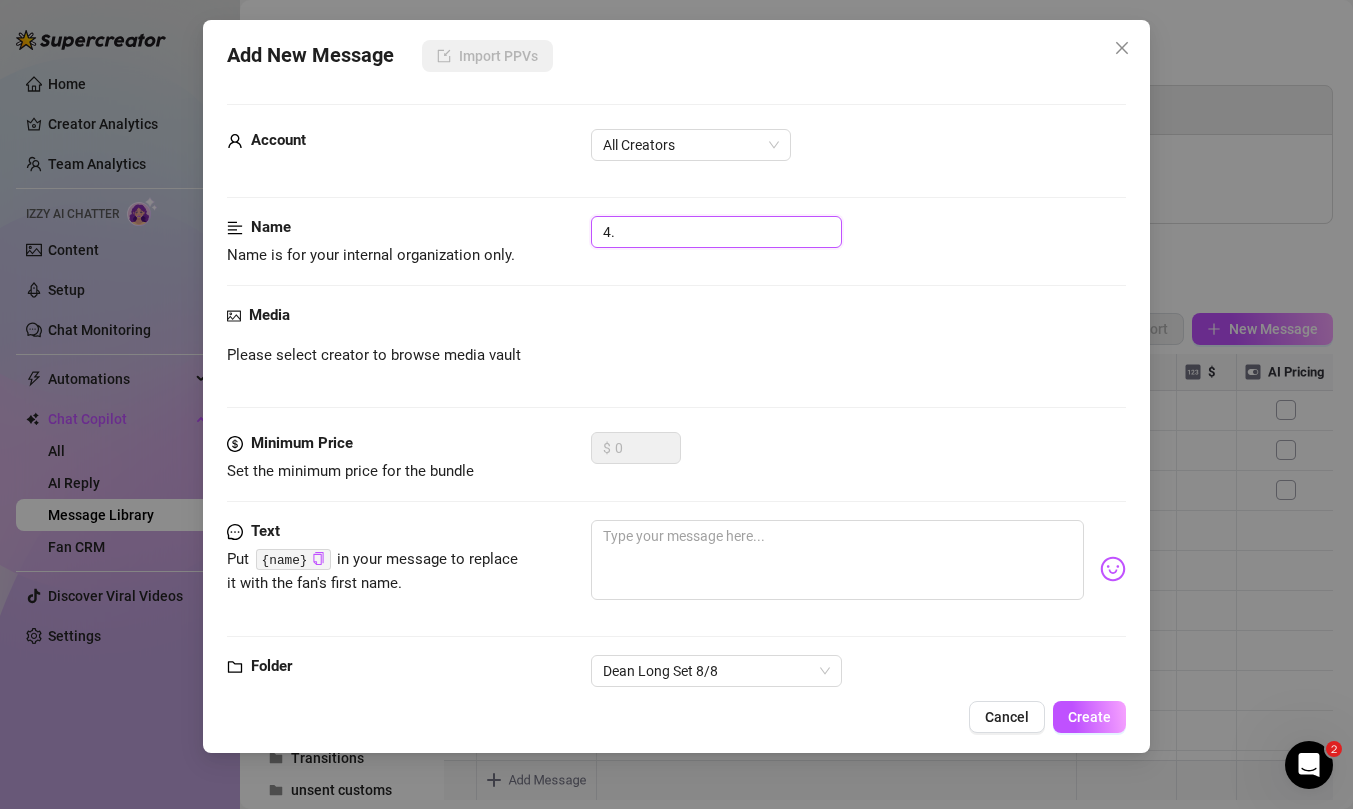 paste on "Close-up lips + talk" 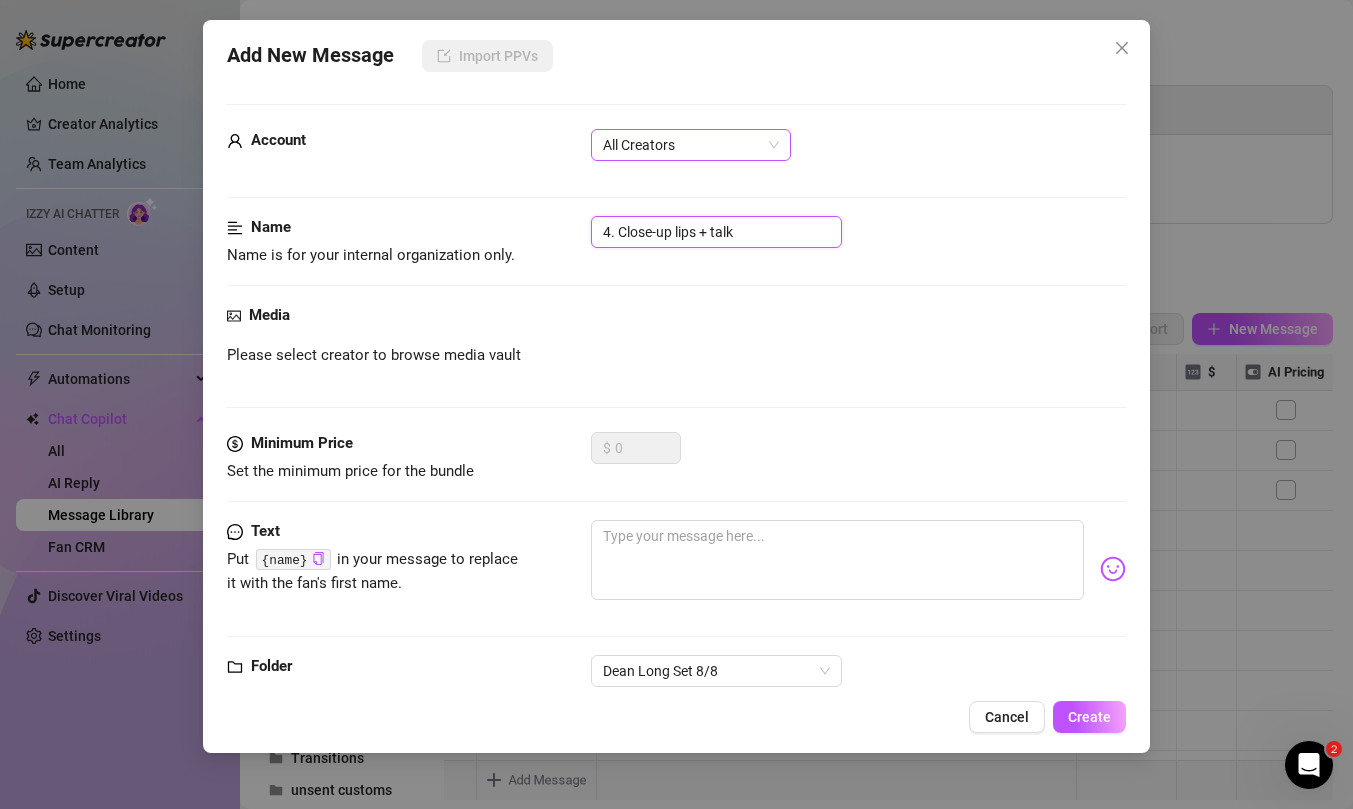 click on "All Creators" at bounding box center (691, 145) 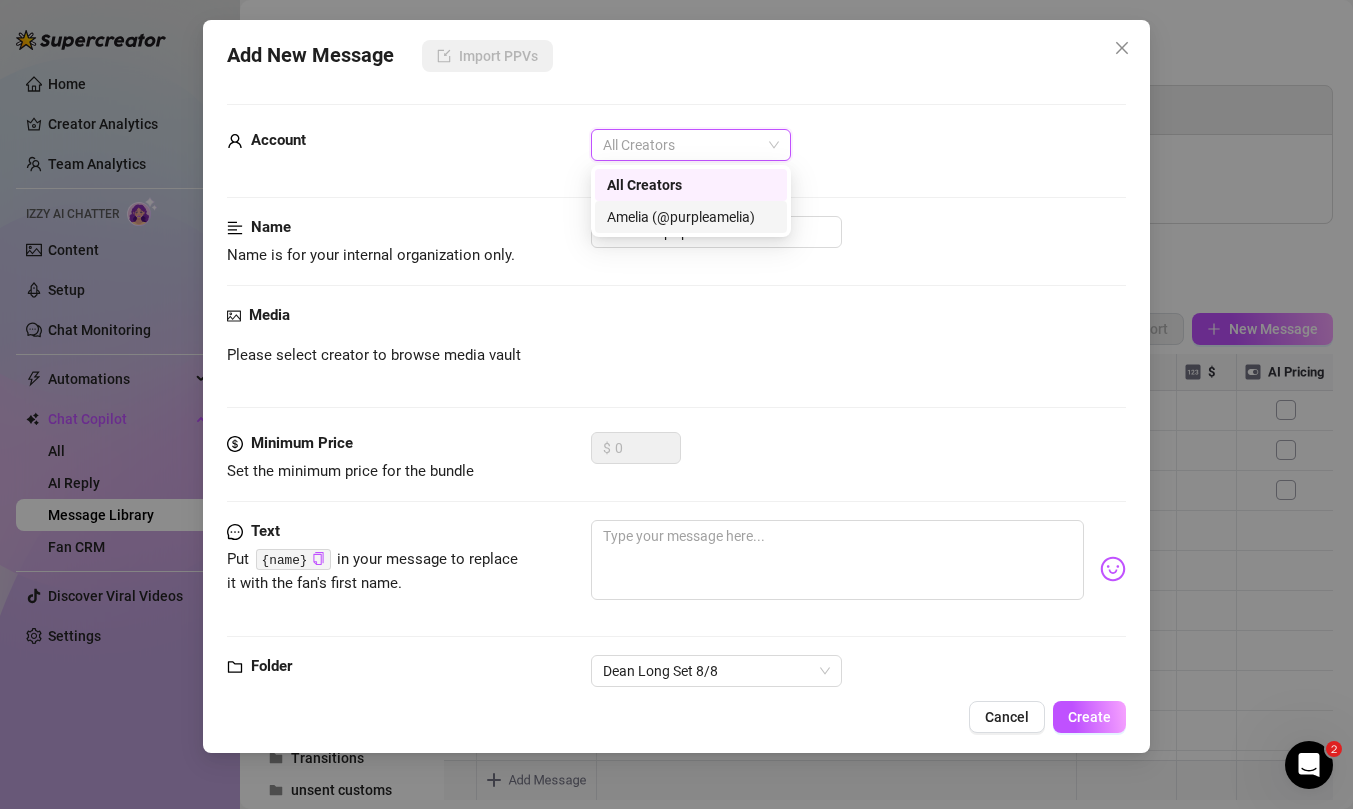 click on "Amelia (@purpleamelia)" at bounding box center (691, 217) 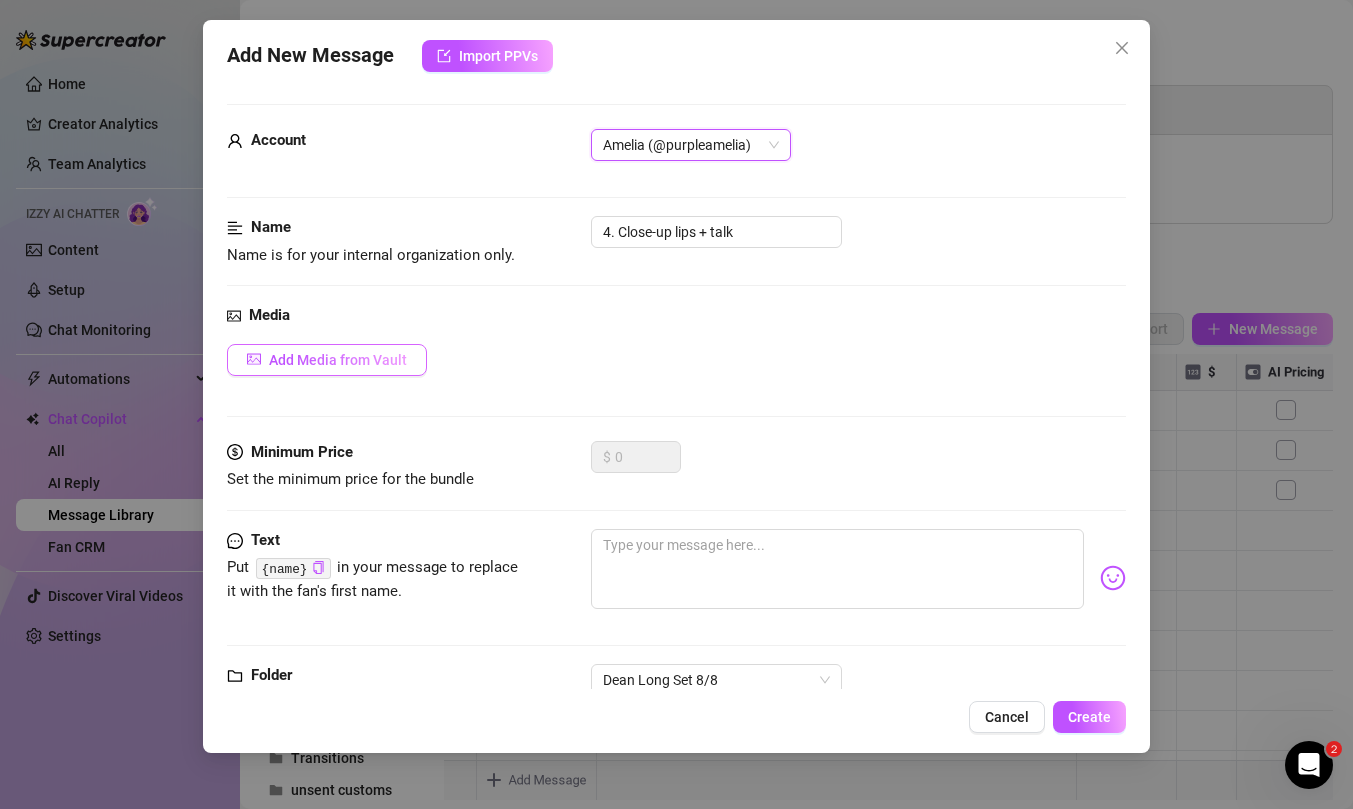 click on "Add Media from Vault" at bounding box center (338, 360) 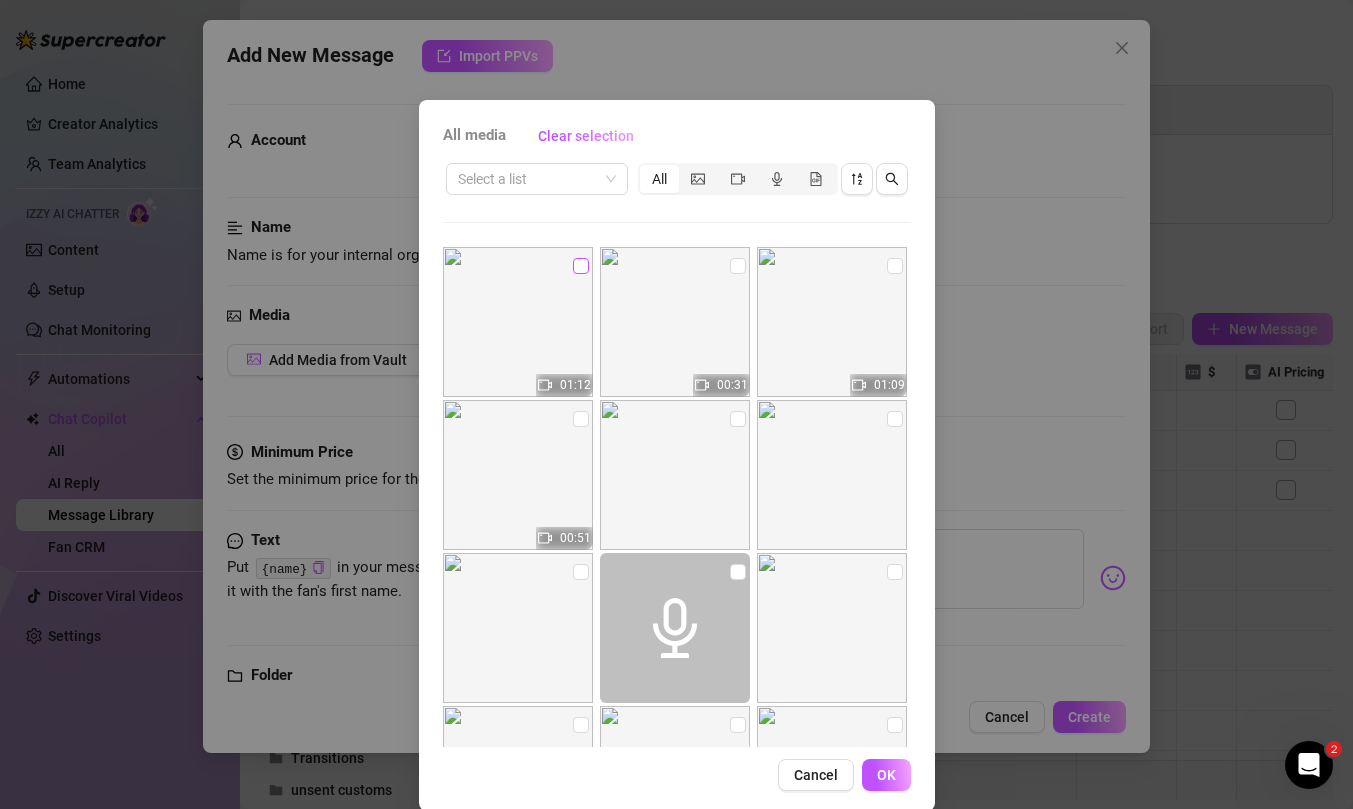 click at bounding box center (581, 266) 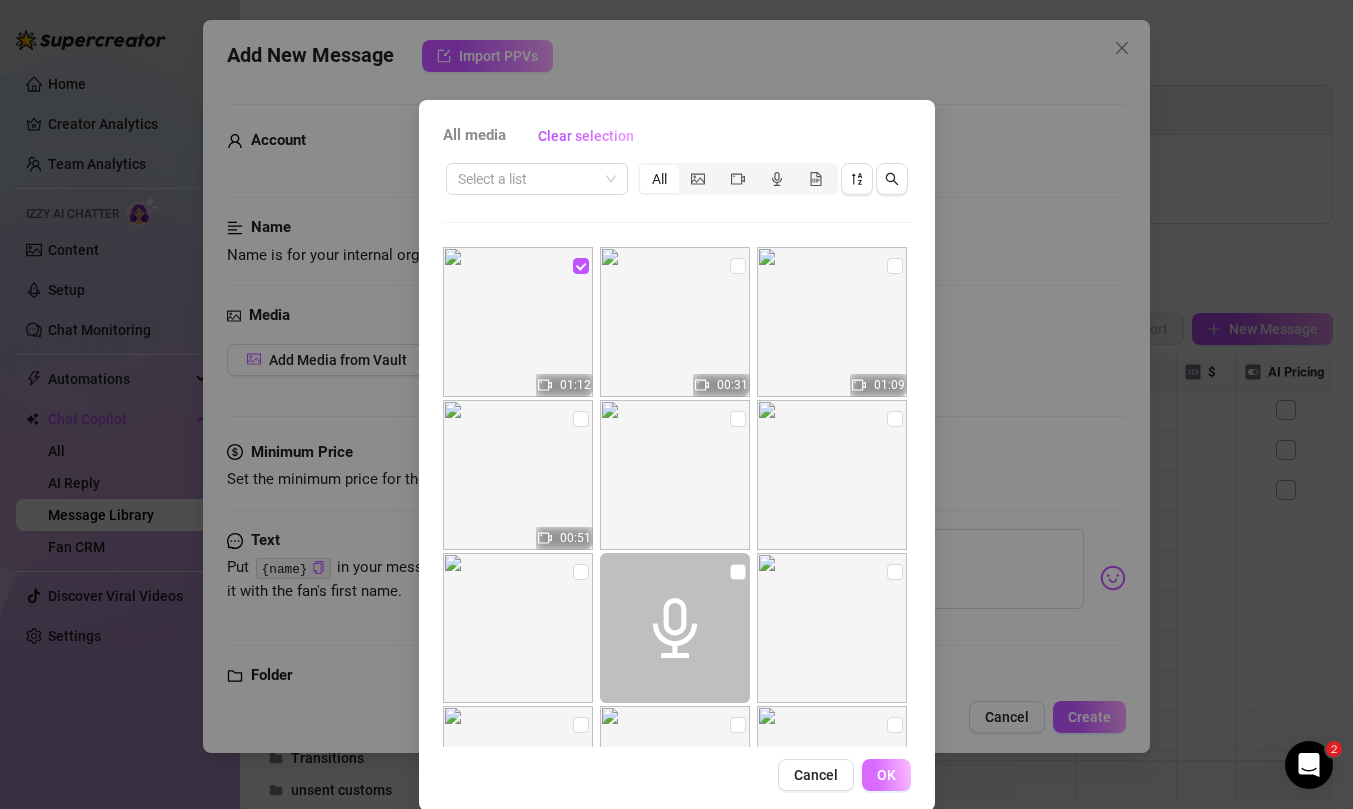 click on "OK" at bounding box center [886, 775] 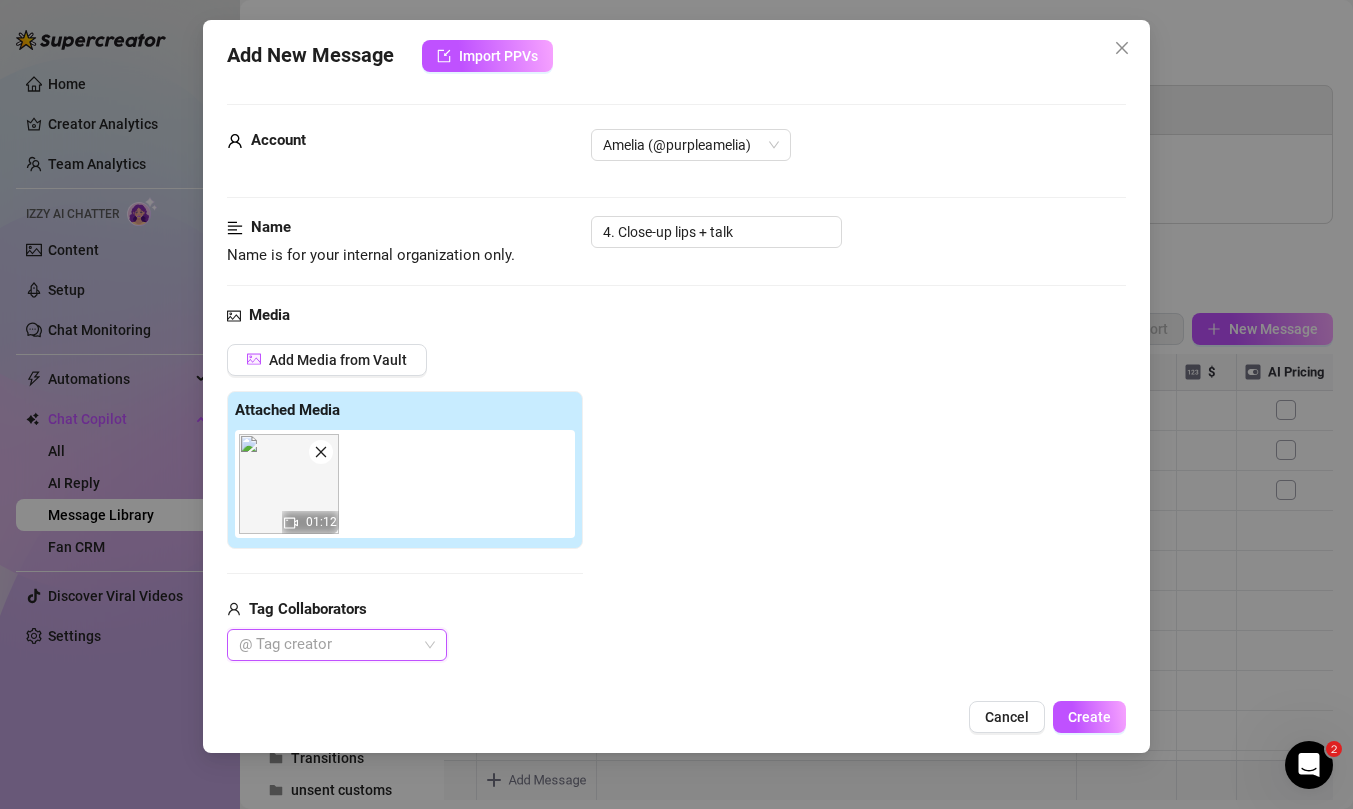 click 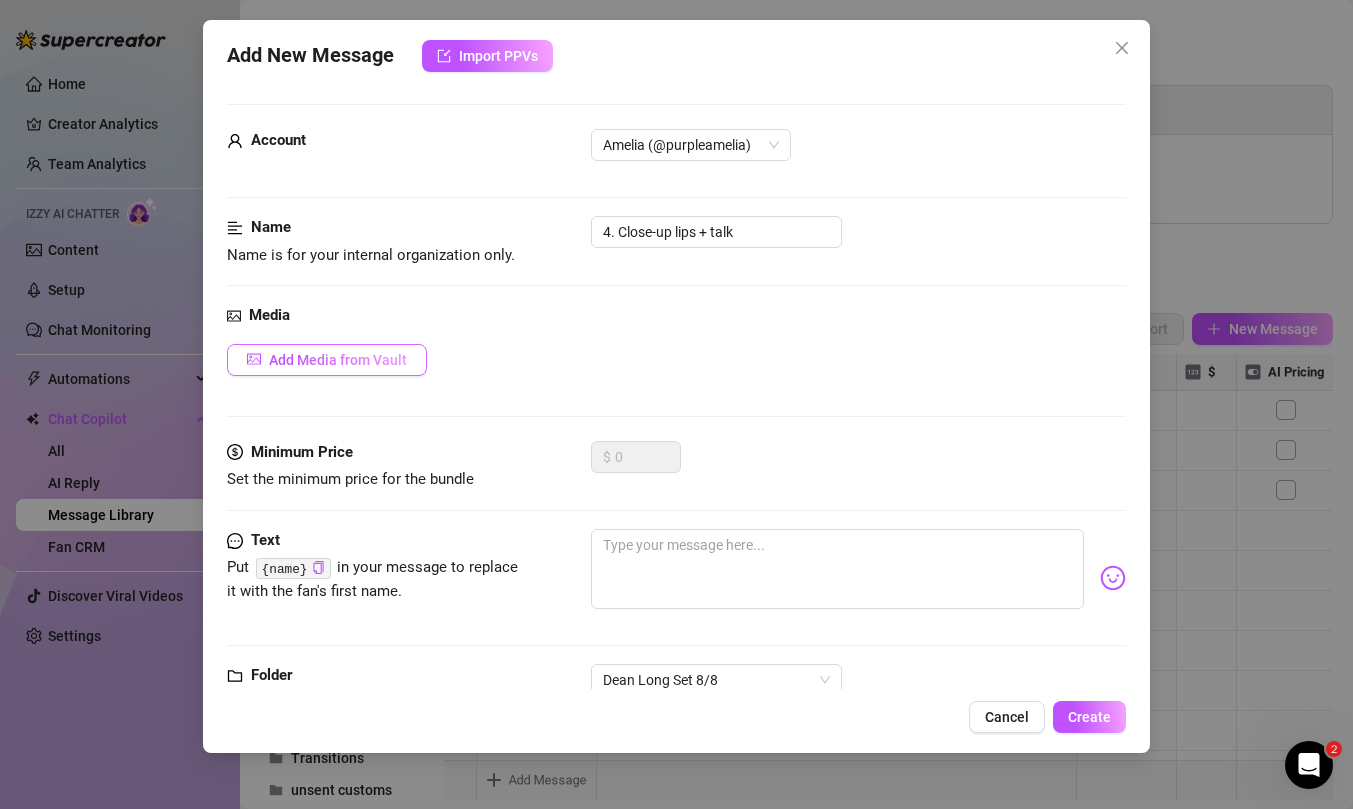 click on "Add Media from Vault" at bounding box center [338, 360] 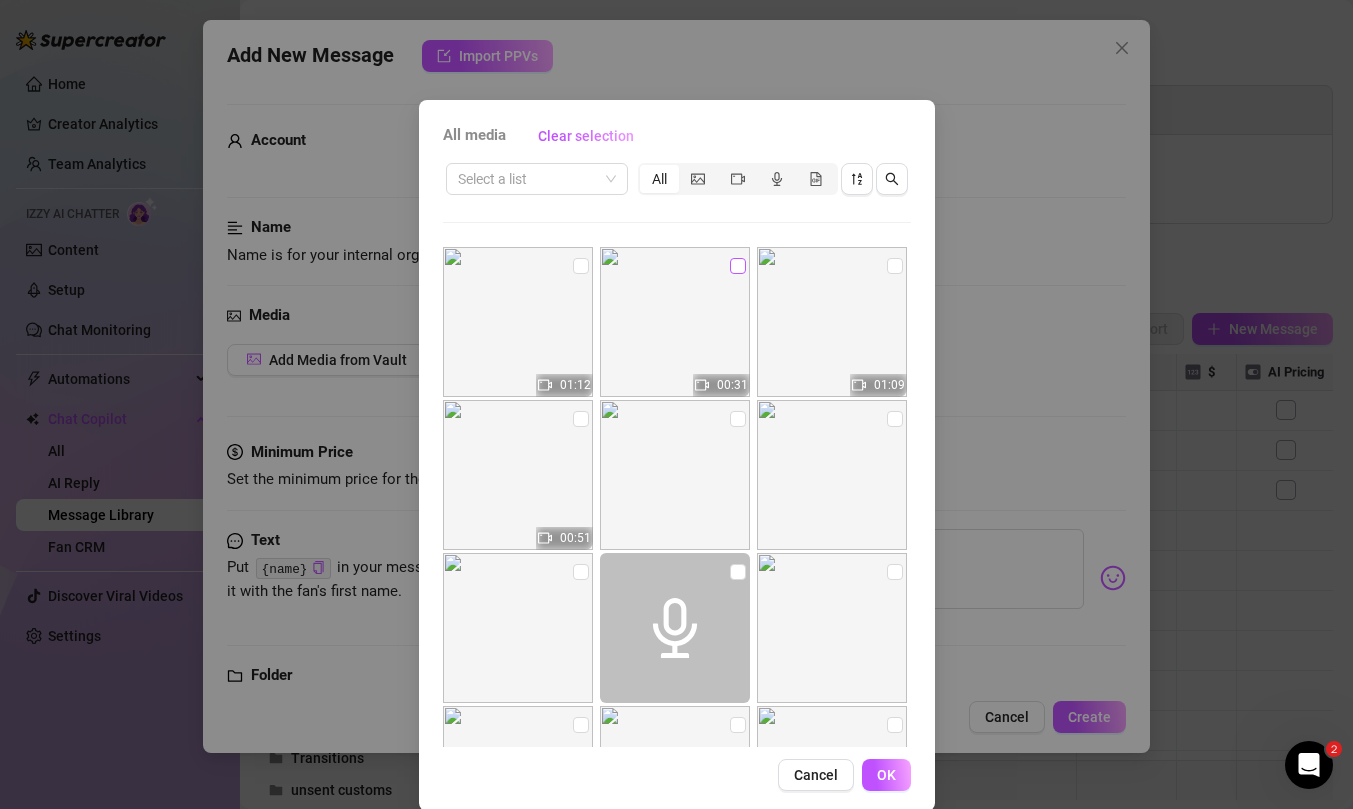 click at bounding box center (738, 266) 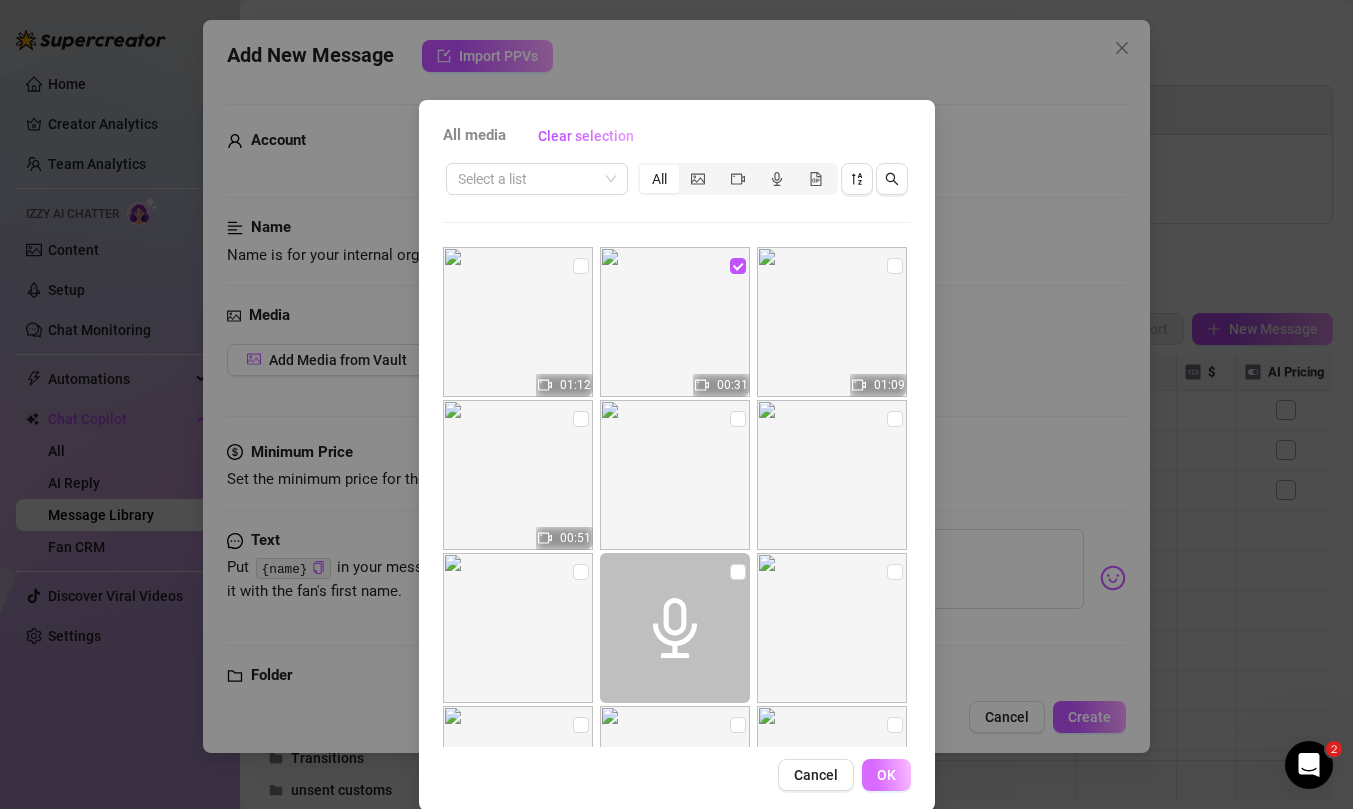 click on "OK" at bounding box center [886, 775] 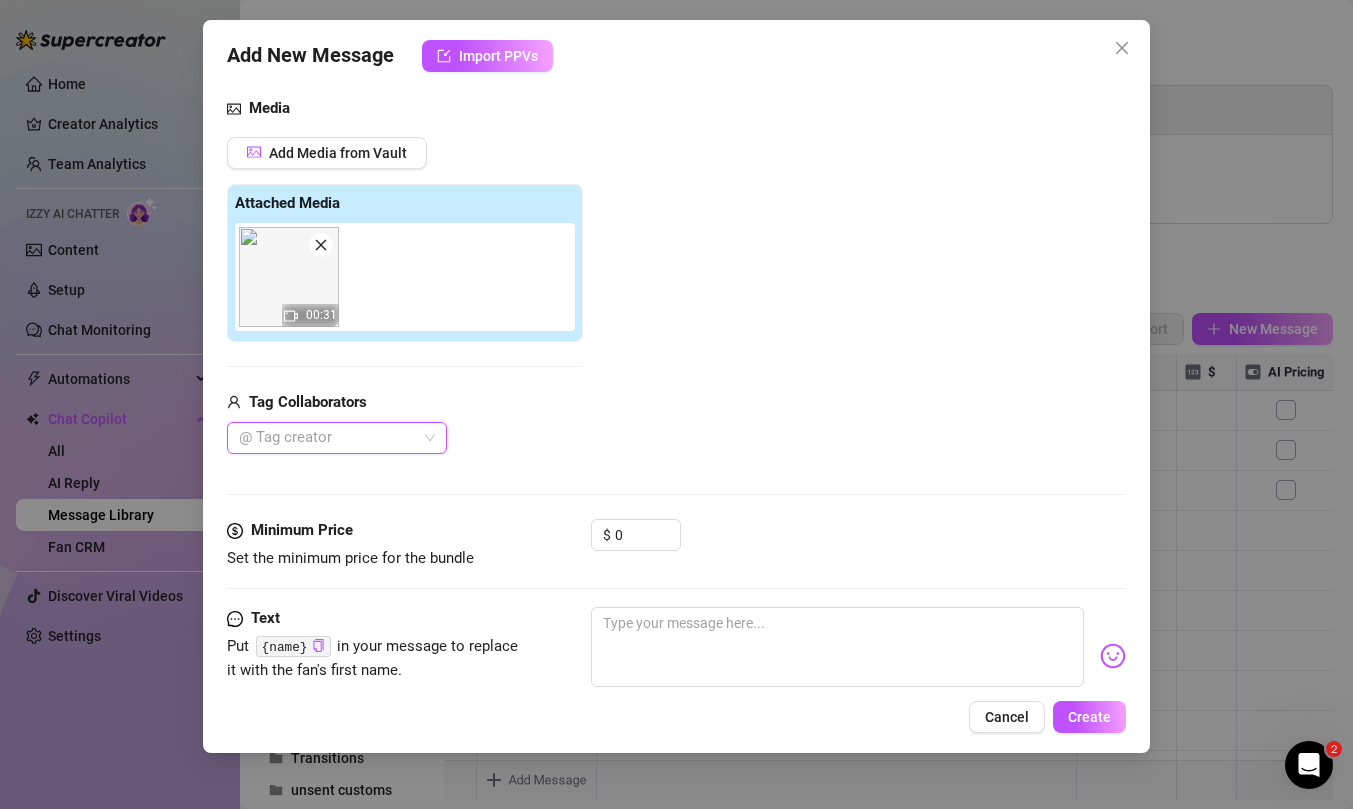 scroll, scrollTop: 267, scrollLeft: 0, axis: vertical 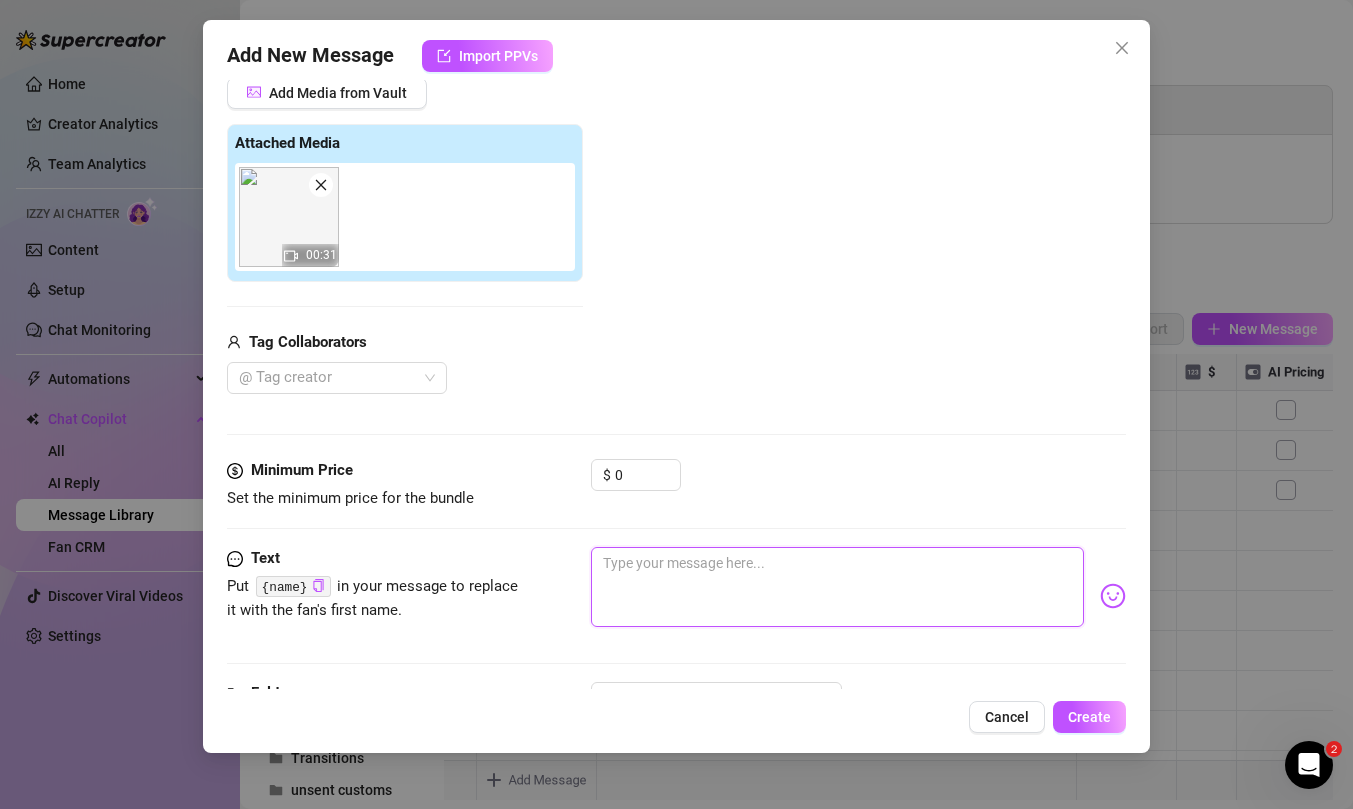 click at bounding box center (837, 587) 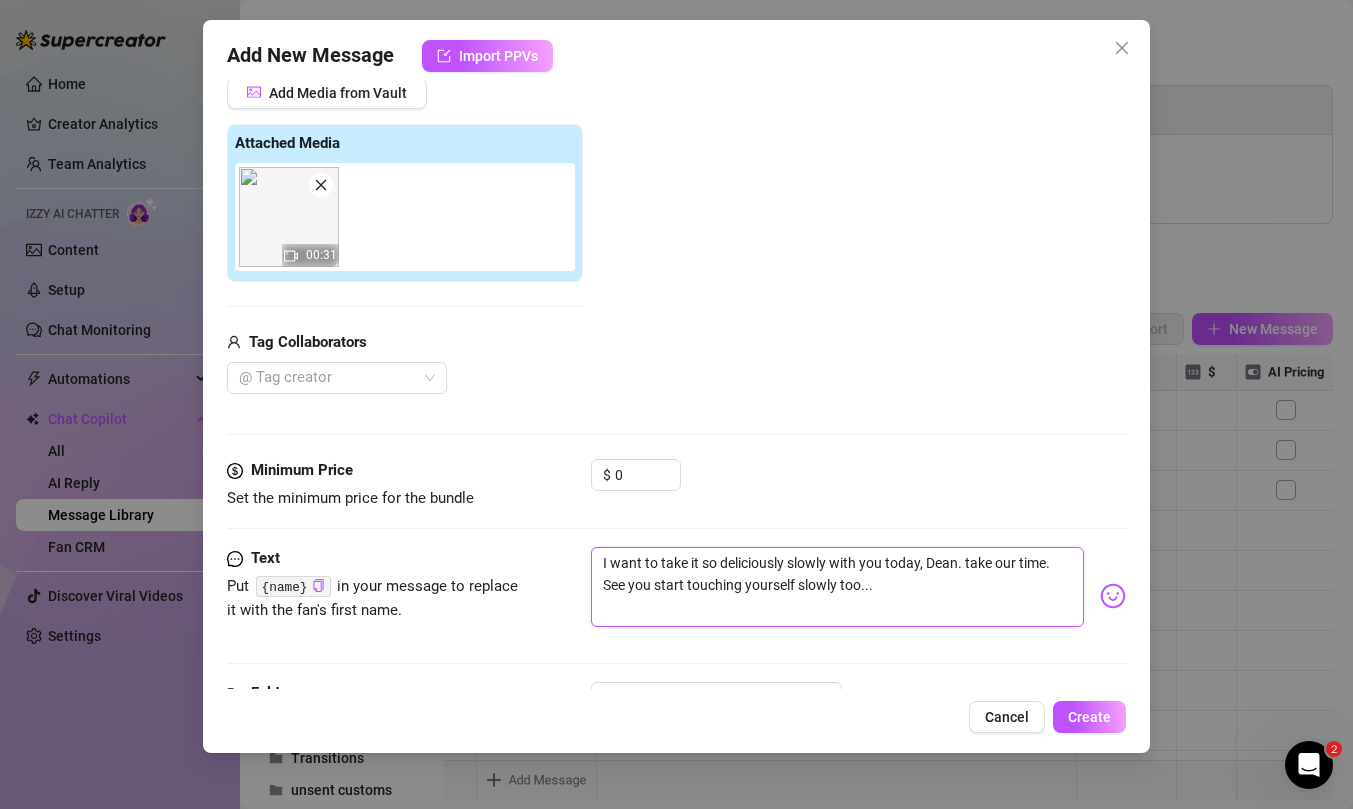 type on "I want to take it so deliciously slowly with you today, Dean. take our time. See you start touching yourself slowly too..." 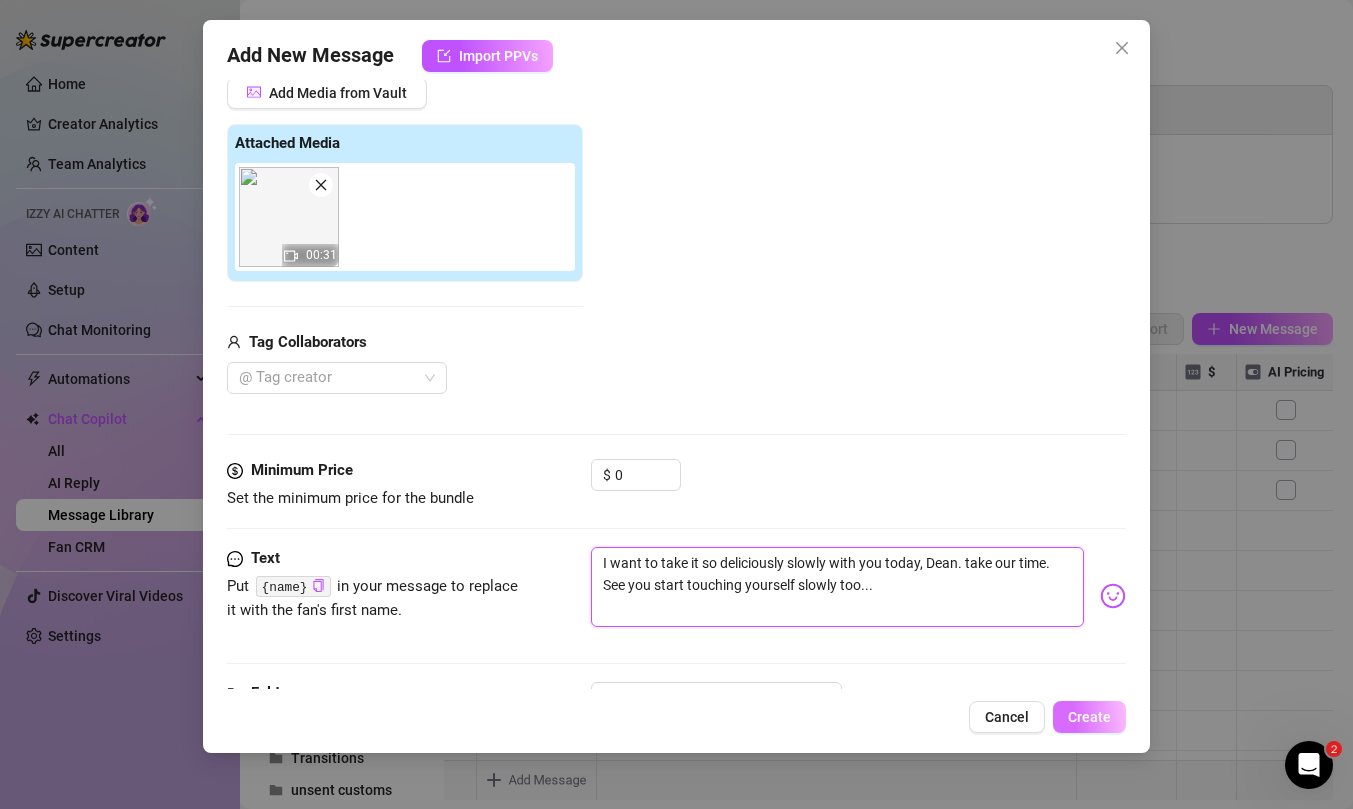 type on "I want to take it so deliciously slowly with you today, Dean. take our time. See you start touching yourself slowly too..." 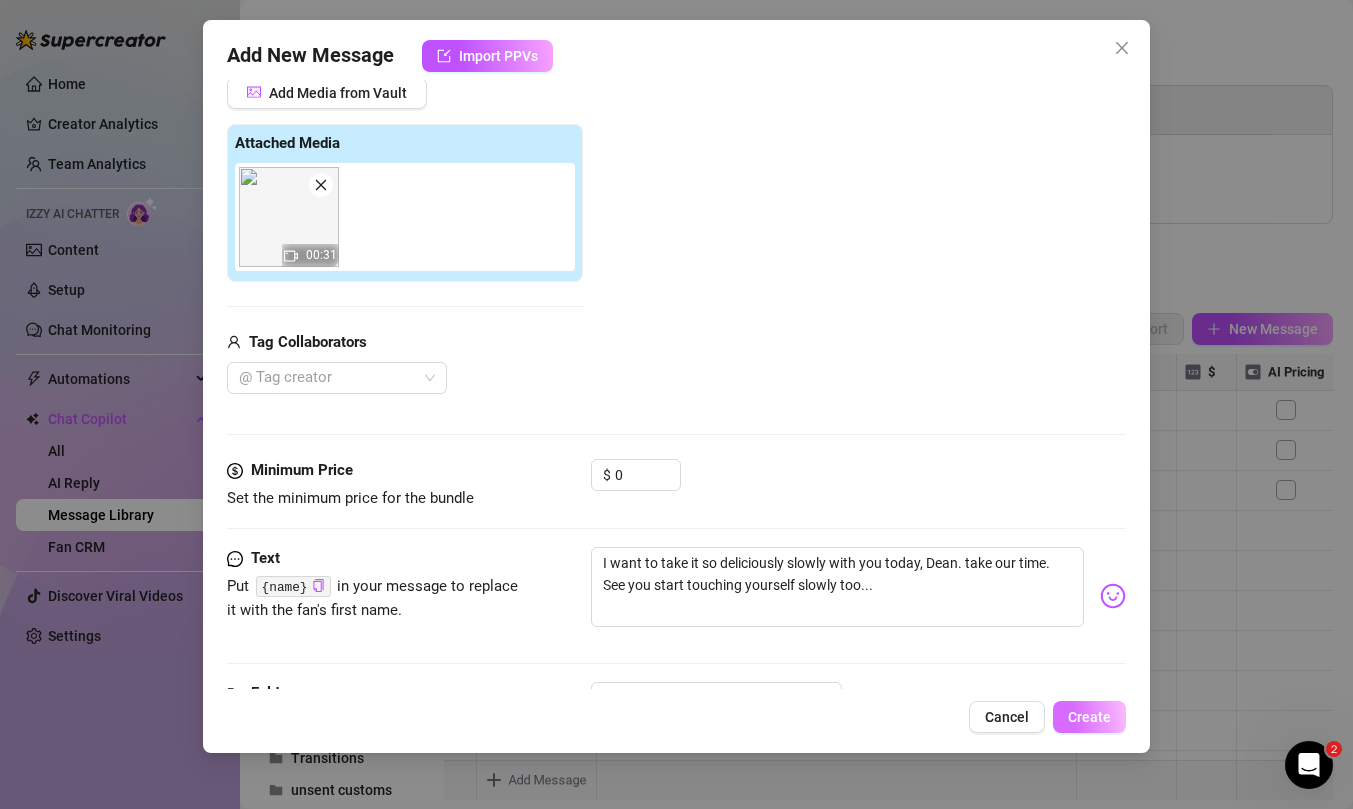 click on "Create" at bounding box center [1089, 717] 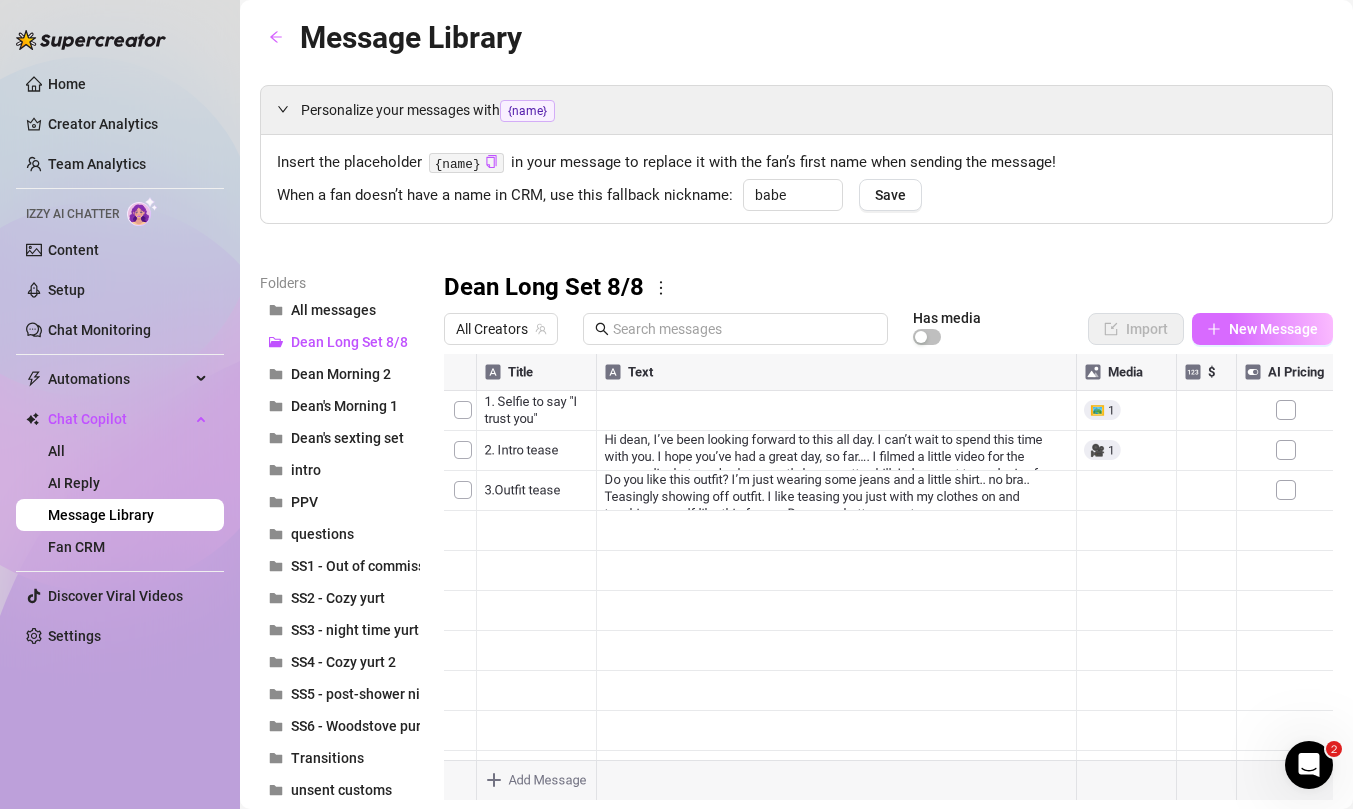 click on "New Message" at bounding box center [1273, 329] 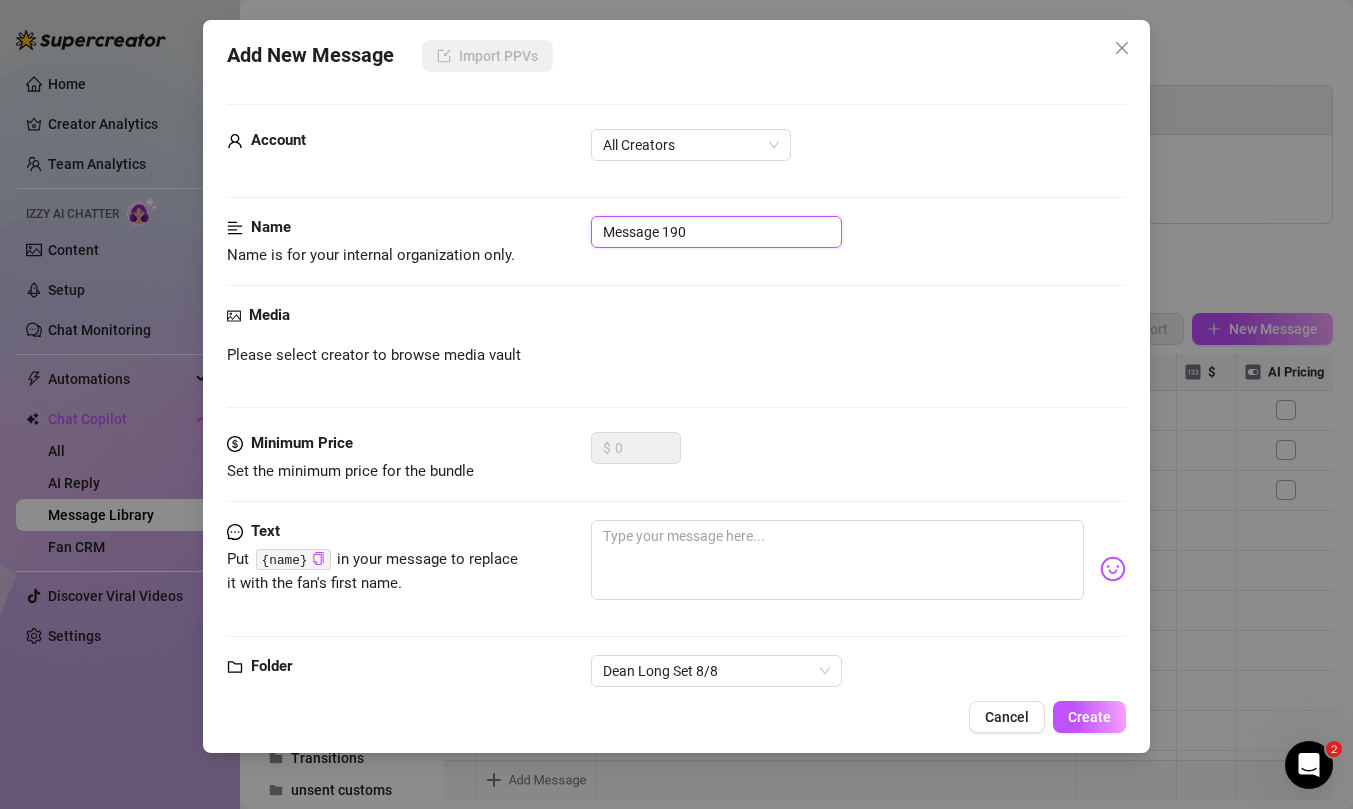 click on "Message 190" at bounding box center (716, 232) 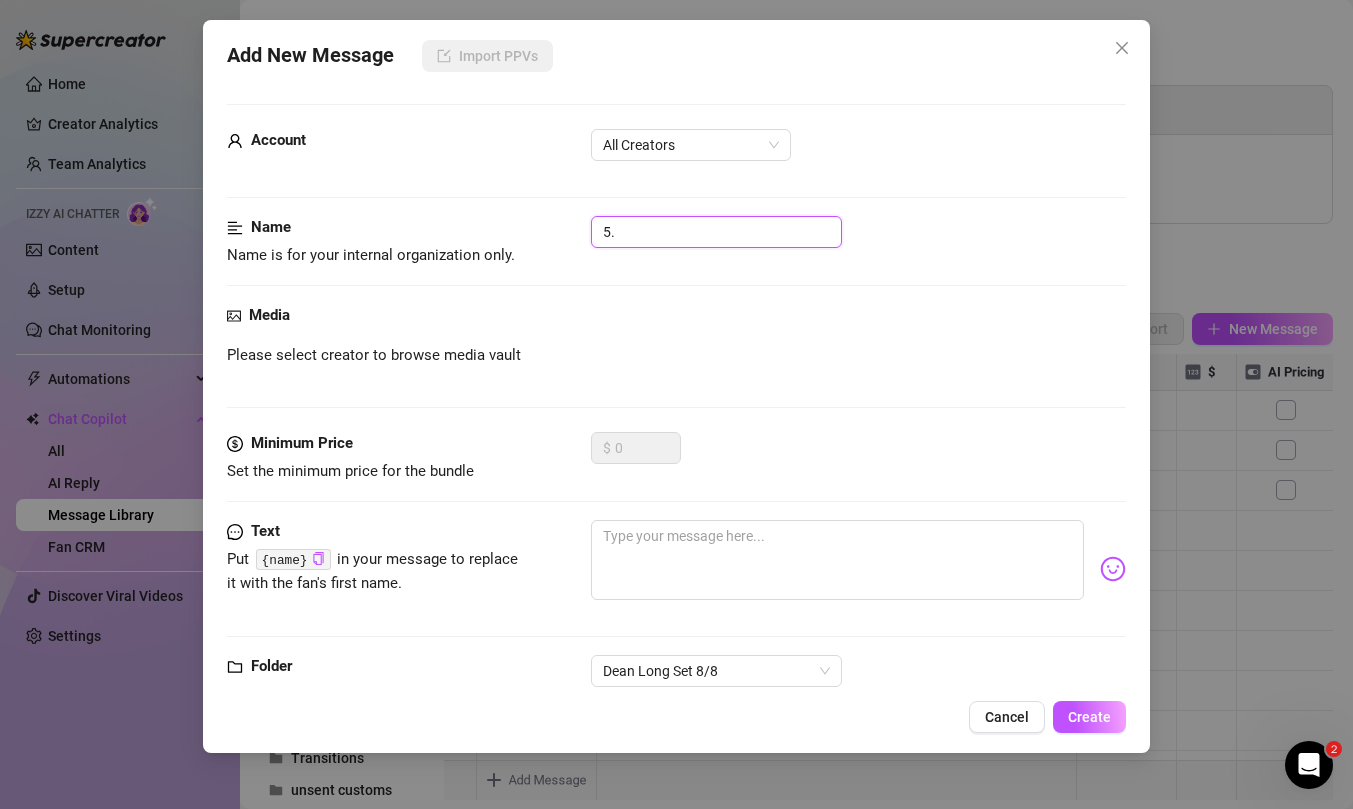 click on "5." at bounding box center [716, 232] 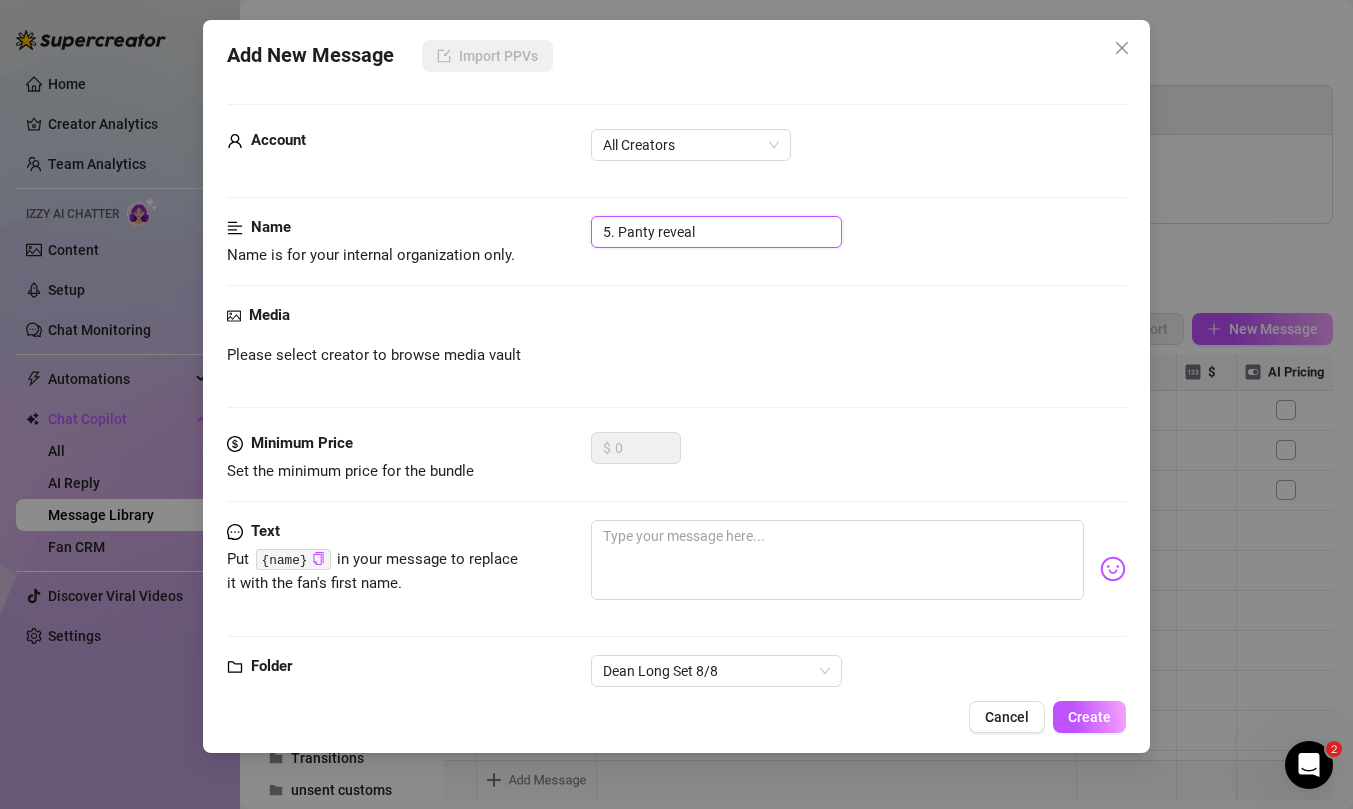 type on "5. Panty reveal" 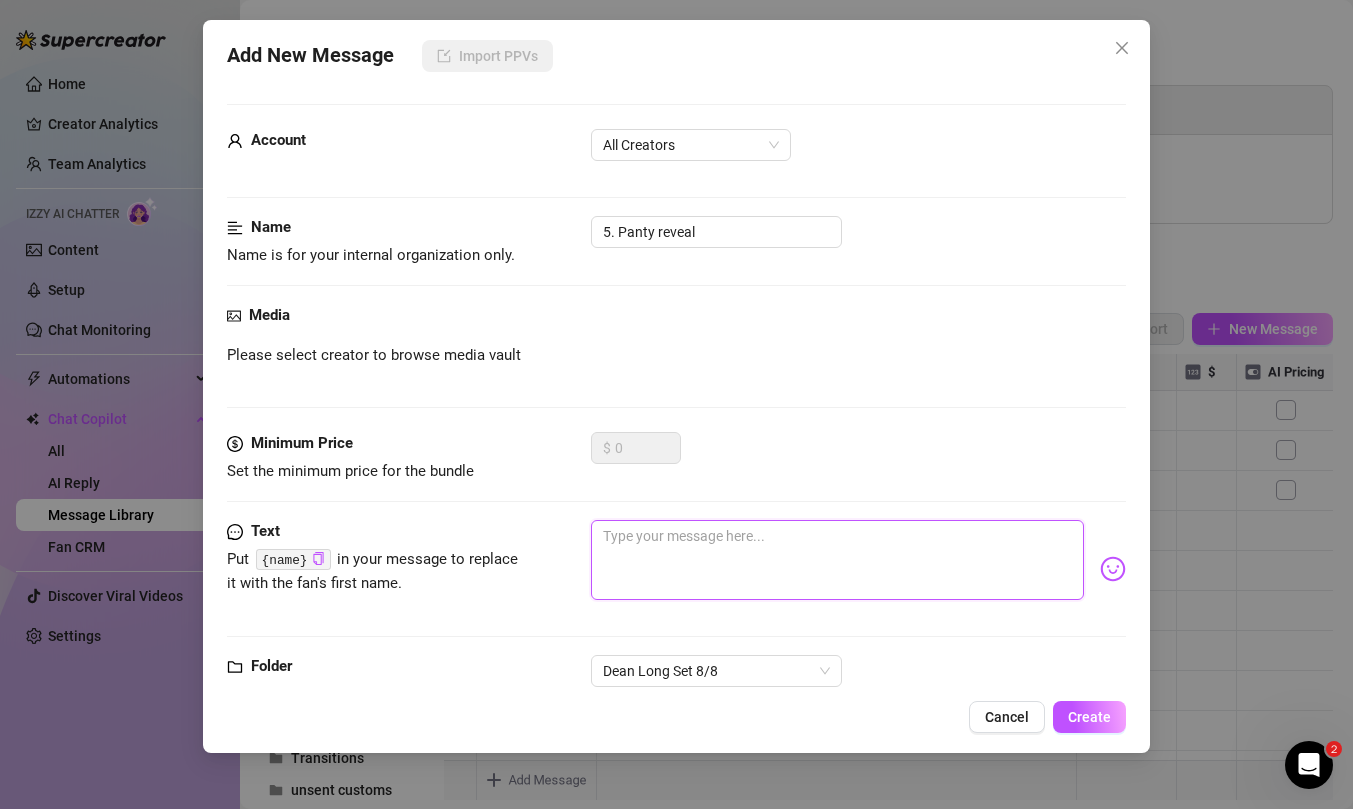 click at bounding box center (837, 560) 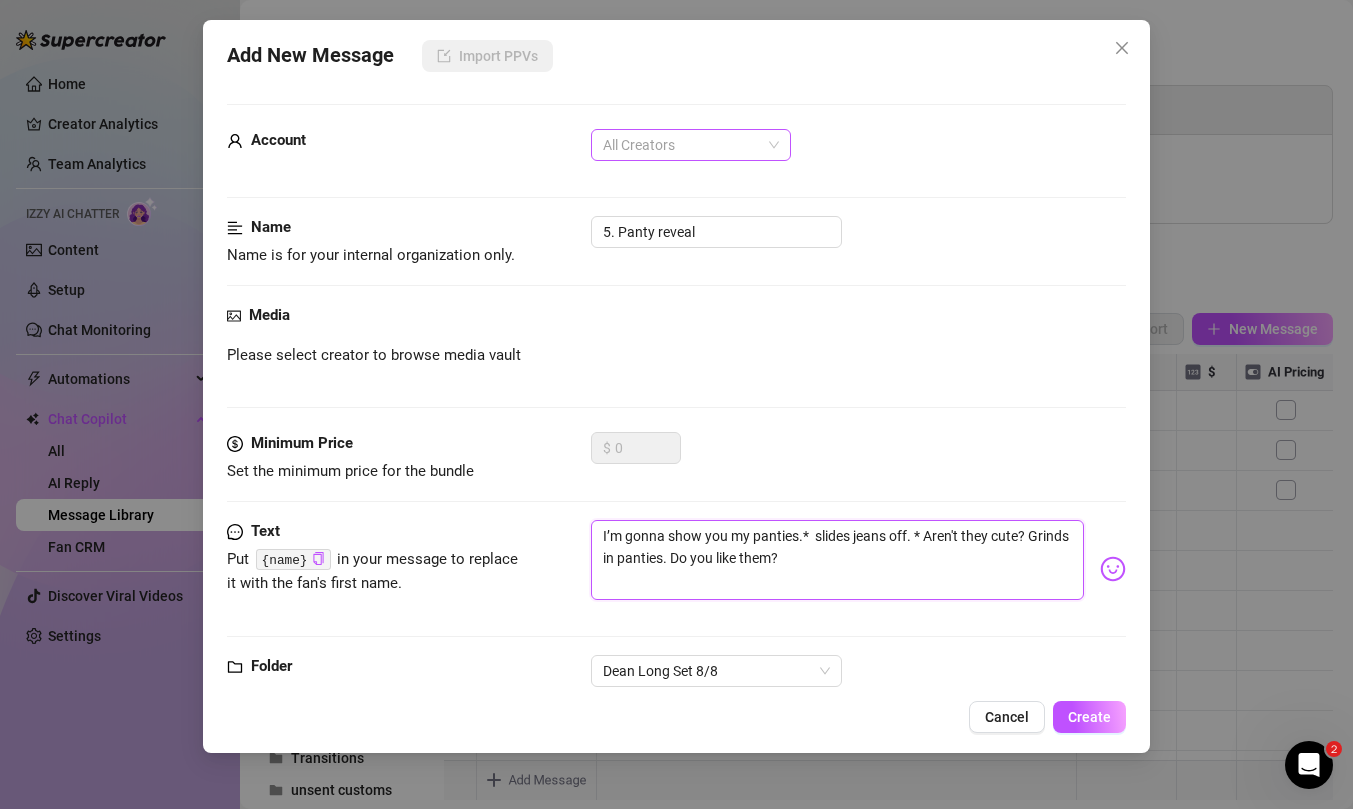 click on "All Creators" at bounding box center (691, 145) 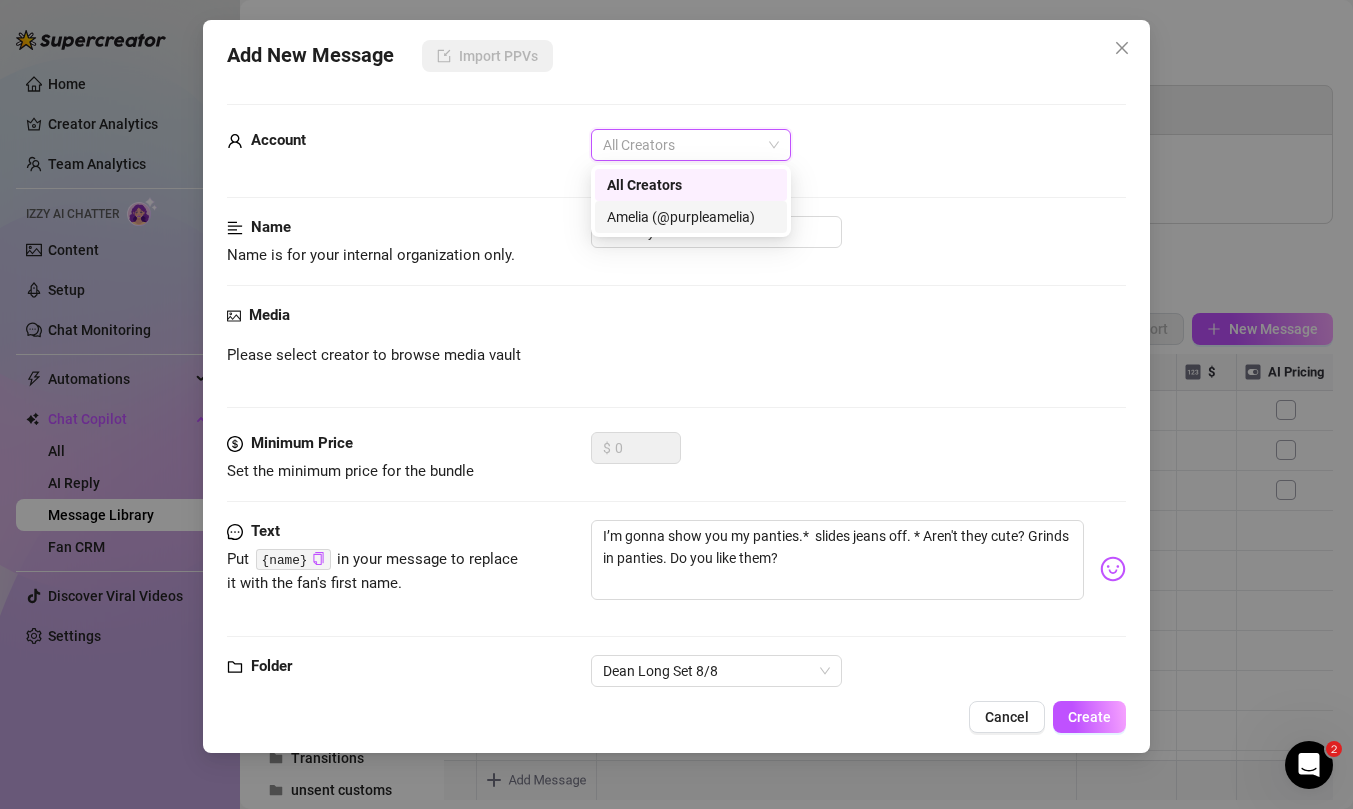 click on "Amelia (@purpleamelia)" at bounding box center (691, 217) 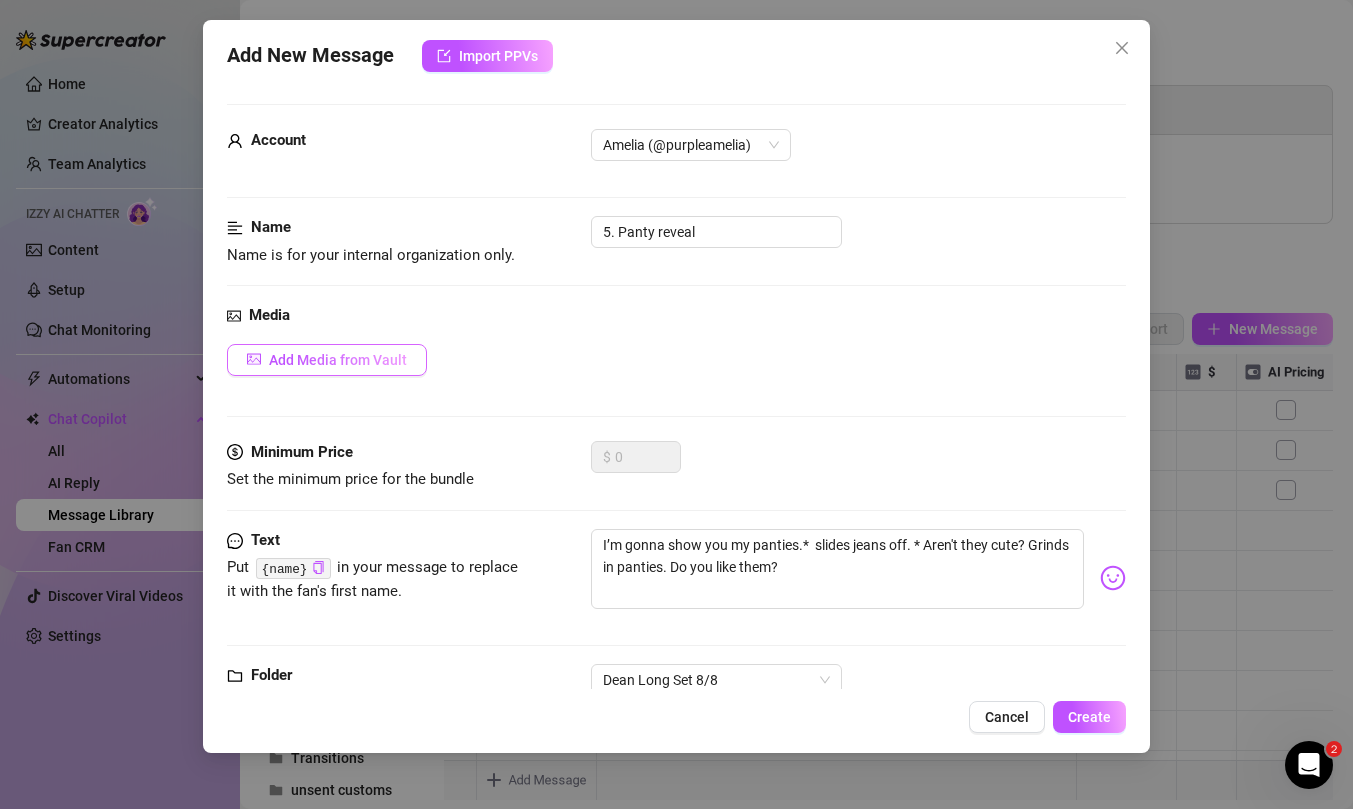 click on "Add Media from Vault" at bounding box center [338, 360] 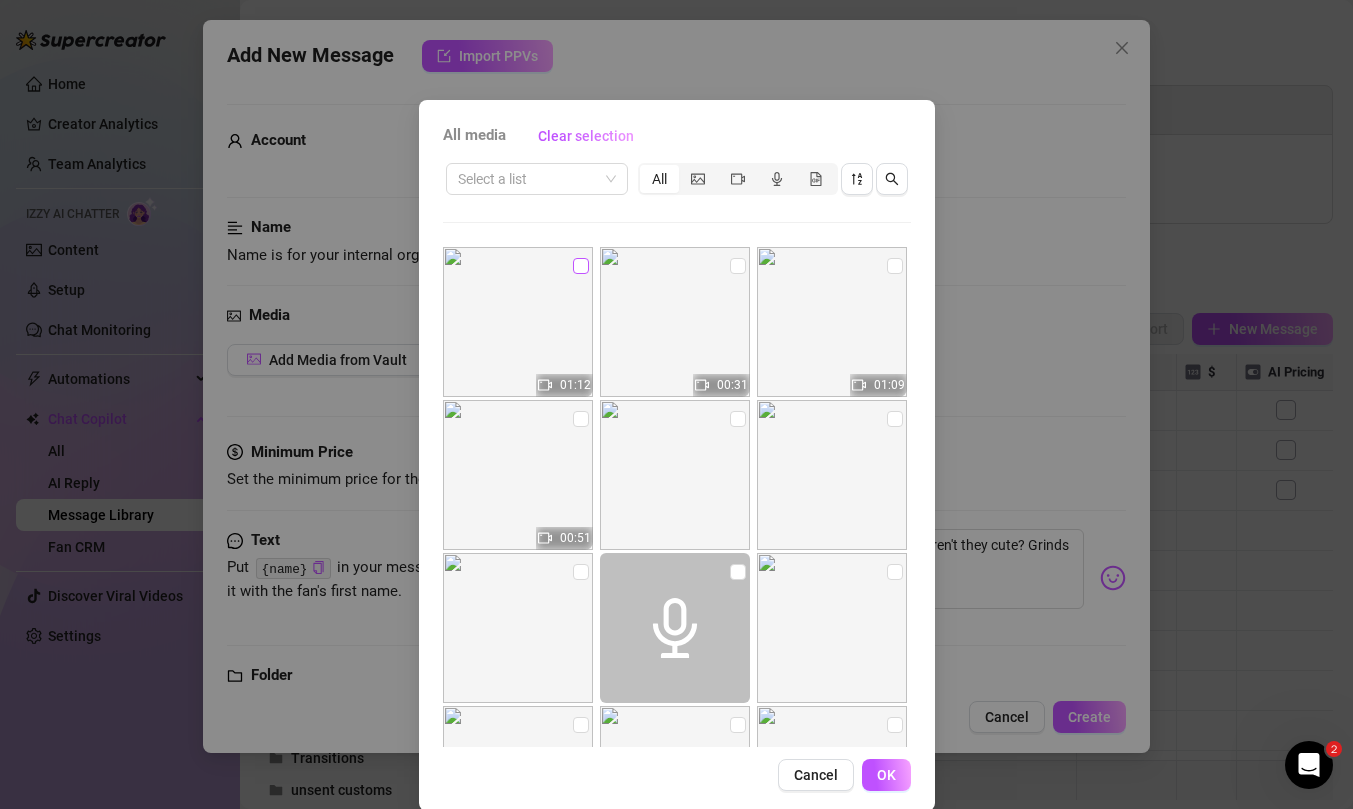 click at bounding box center (581, 266) 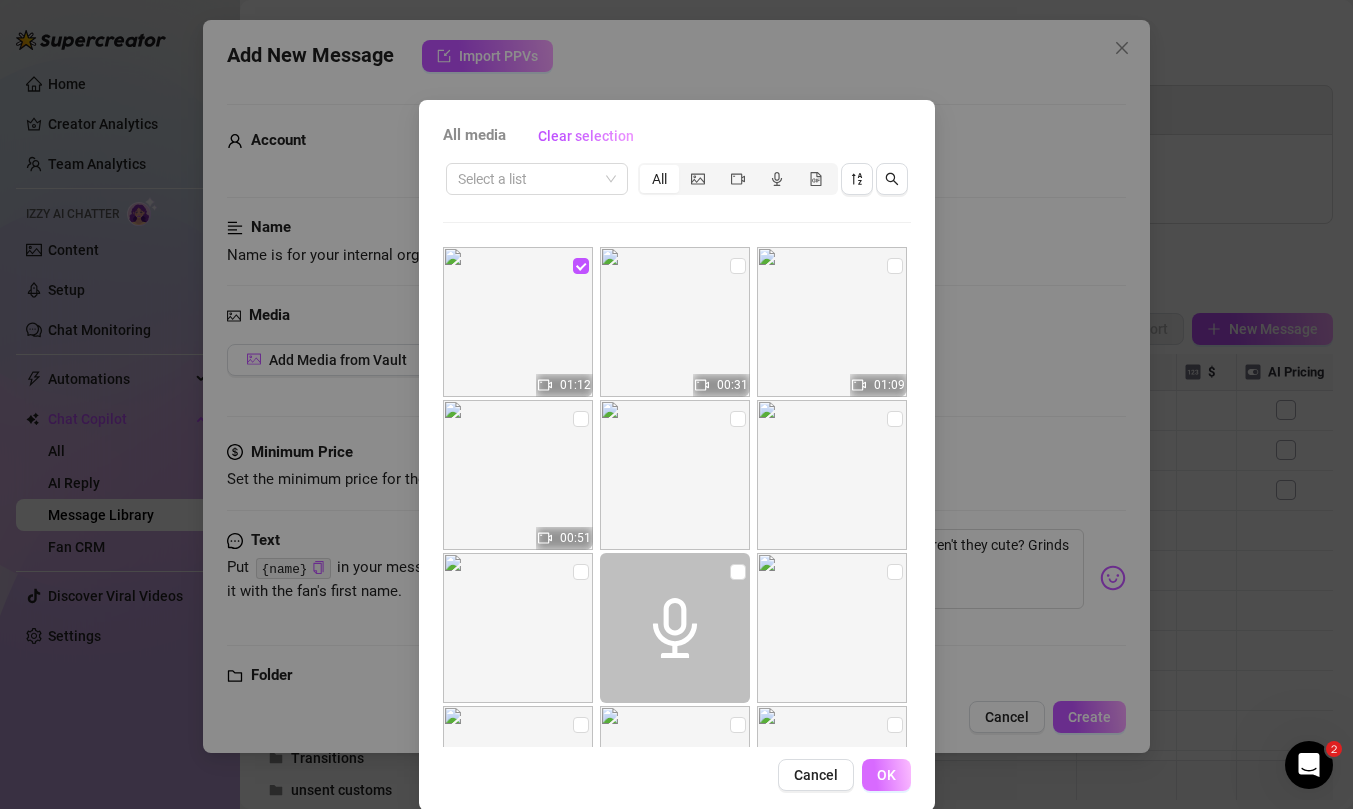 click on "OK" at bounding box center (886, 775) 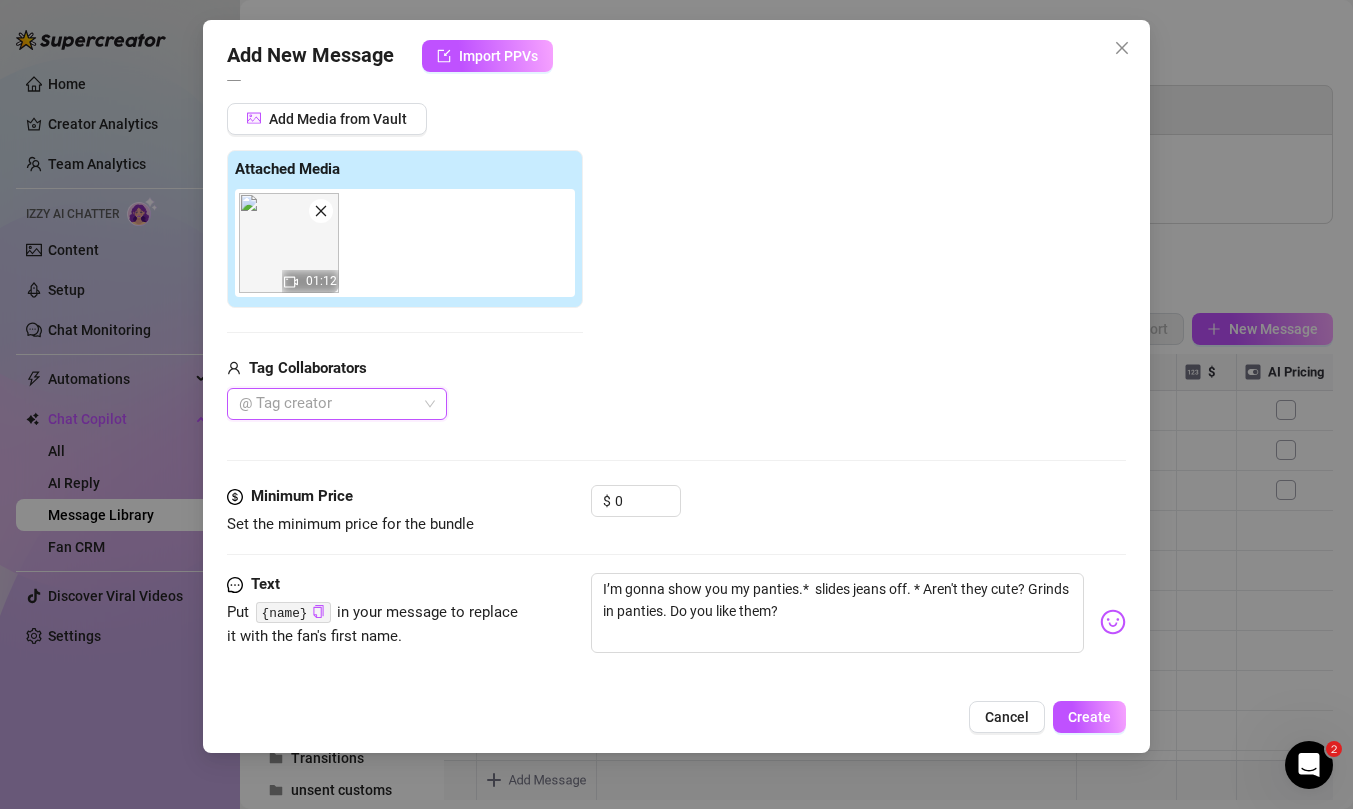 scroll, scrollTop: 347, scrollLeft: 0, axis: vertical 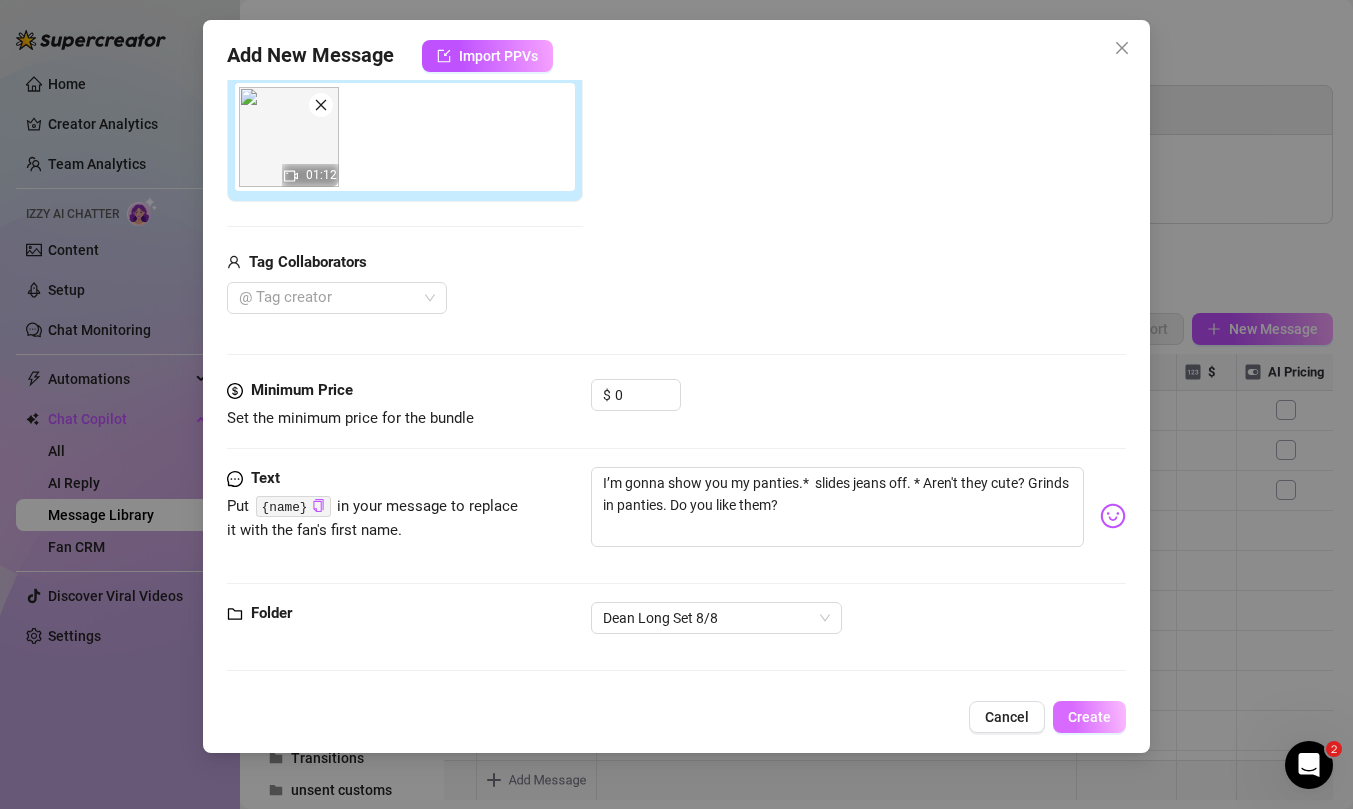 click on "Create" at bounding box center (1089, 717) 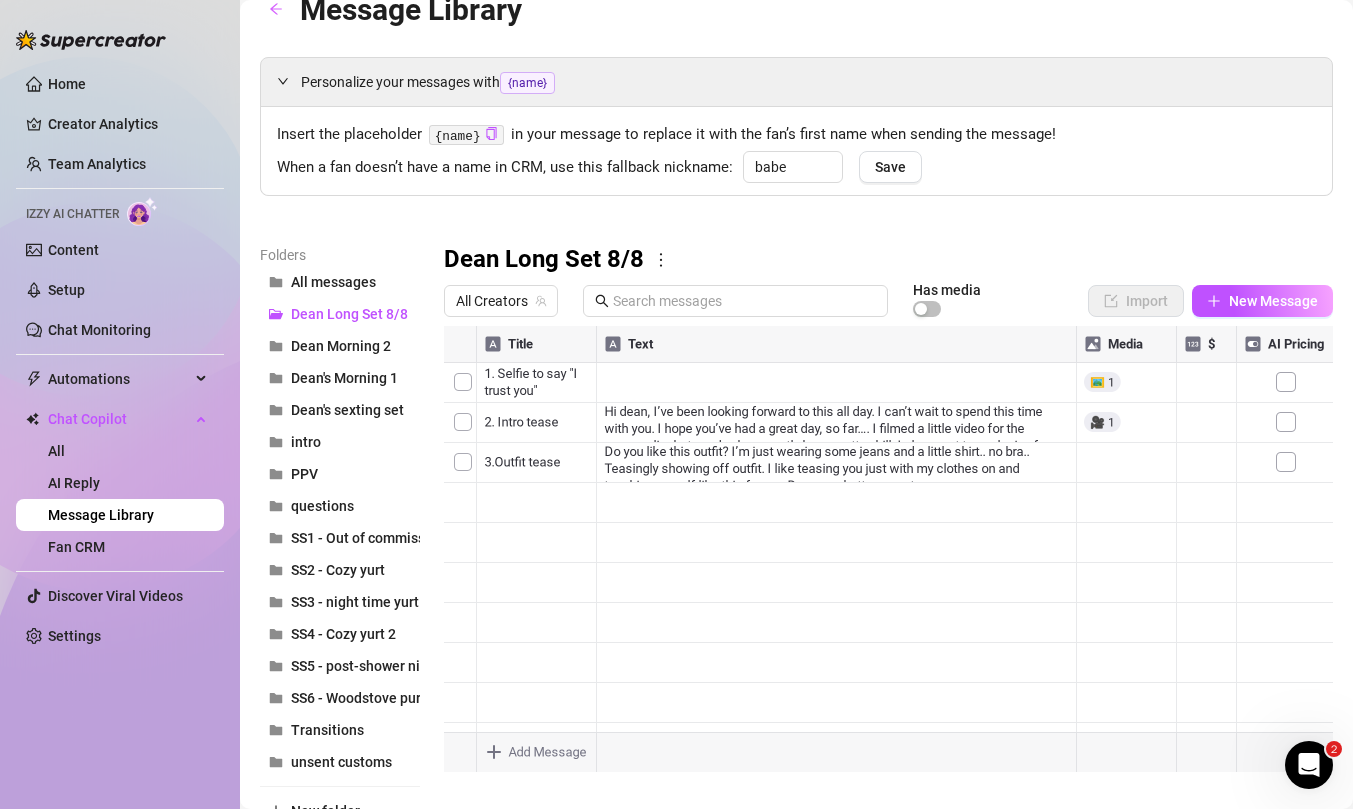scroll, scrollTop: 33, scrollLeft: 0, axis: vertical 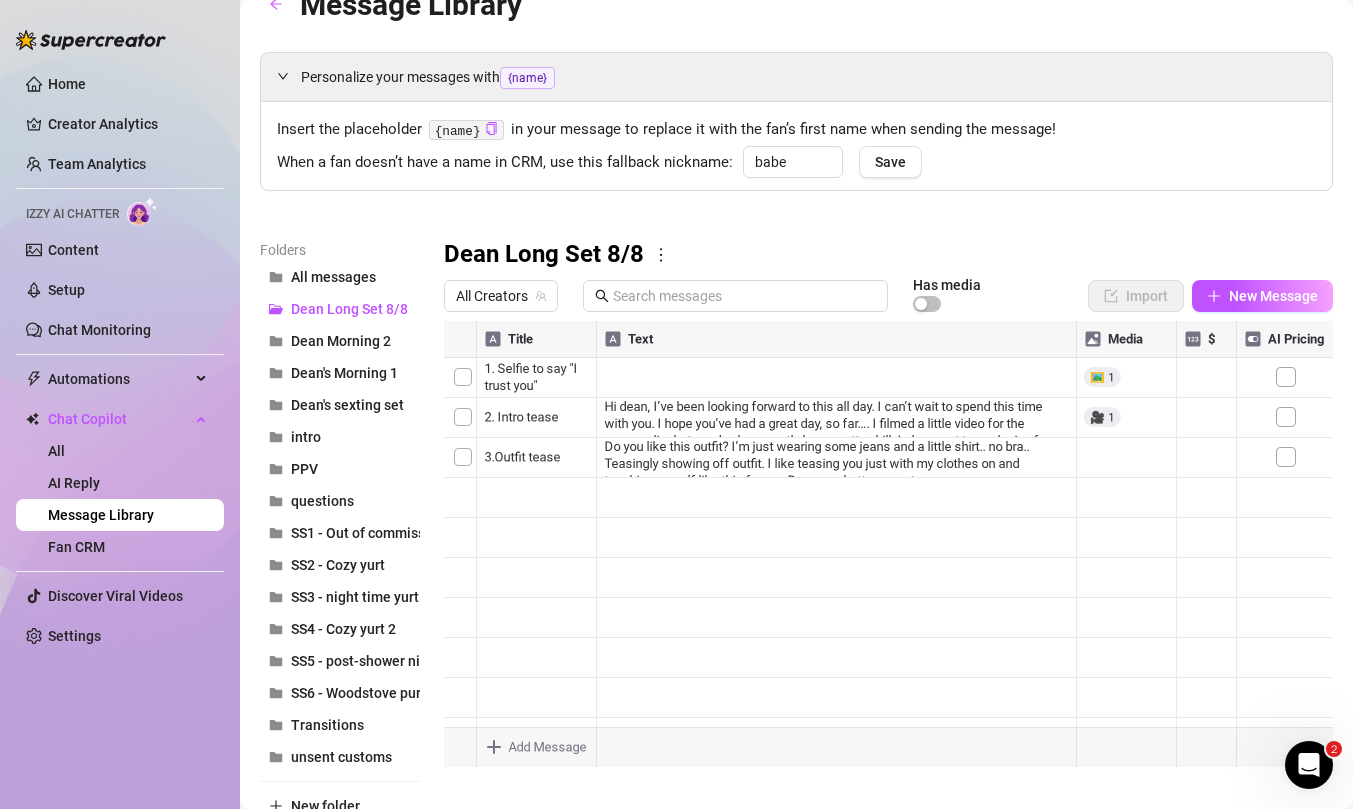click at bounding box center (888, 544) 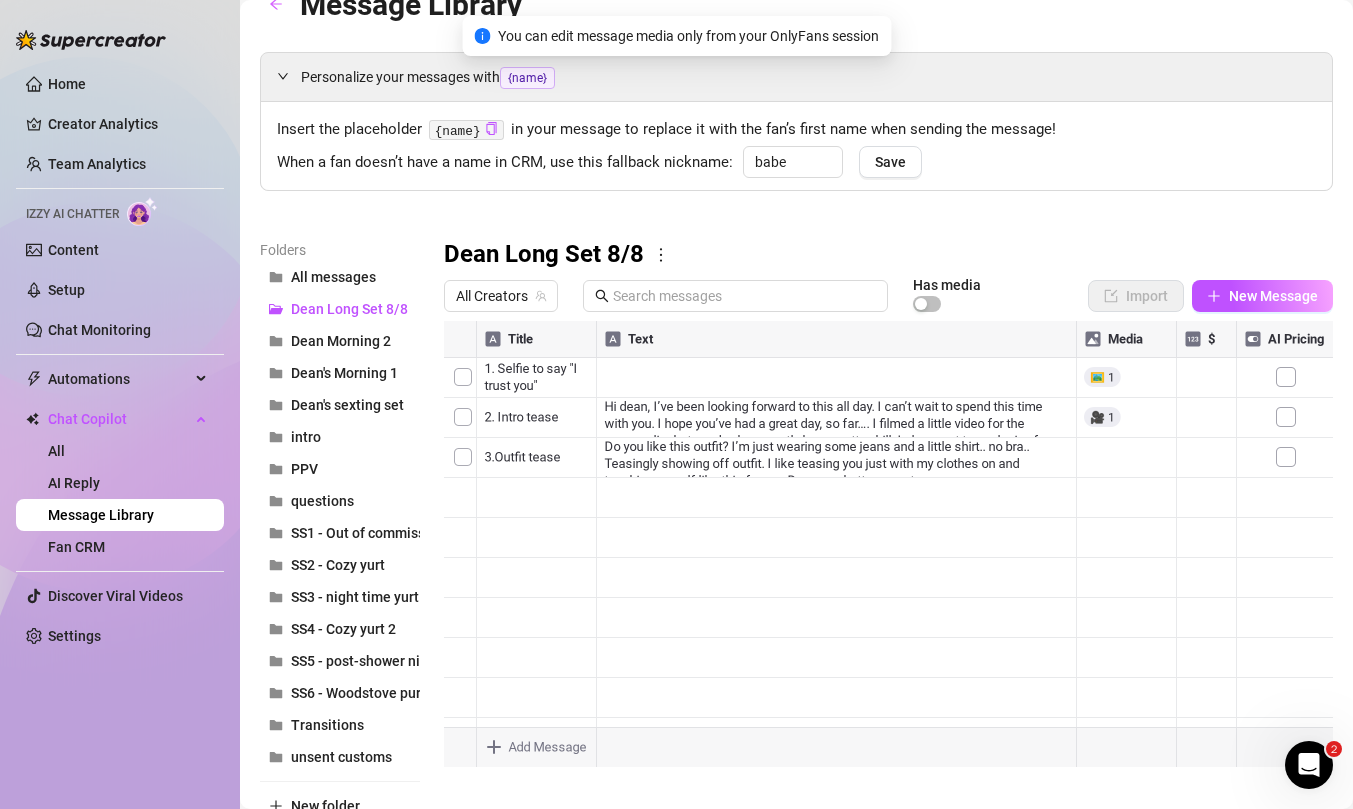 click at bounding box center [888, 544] 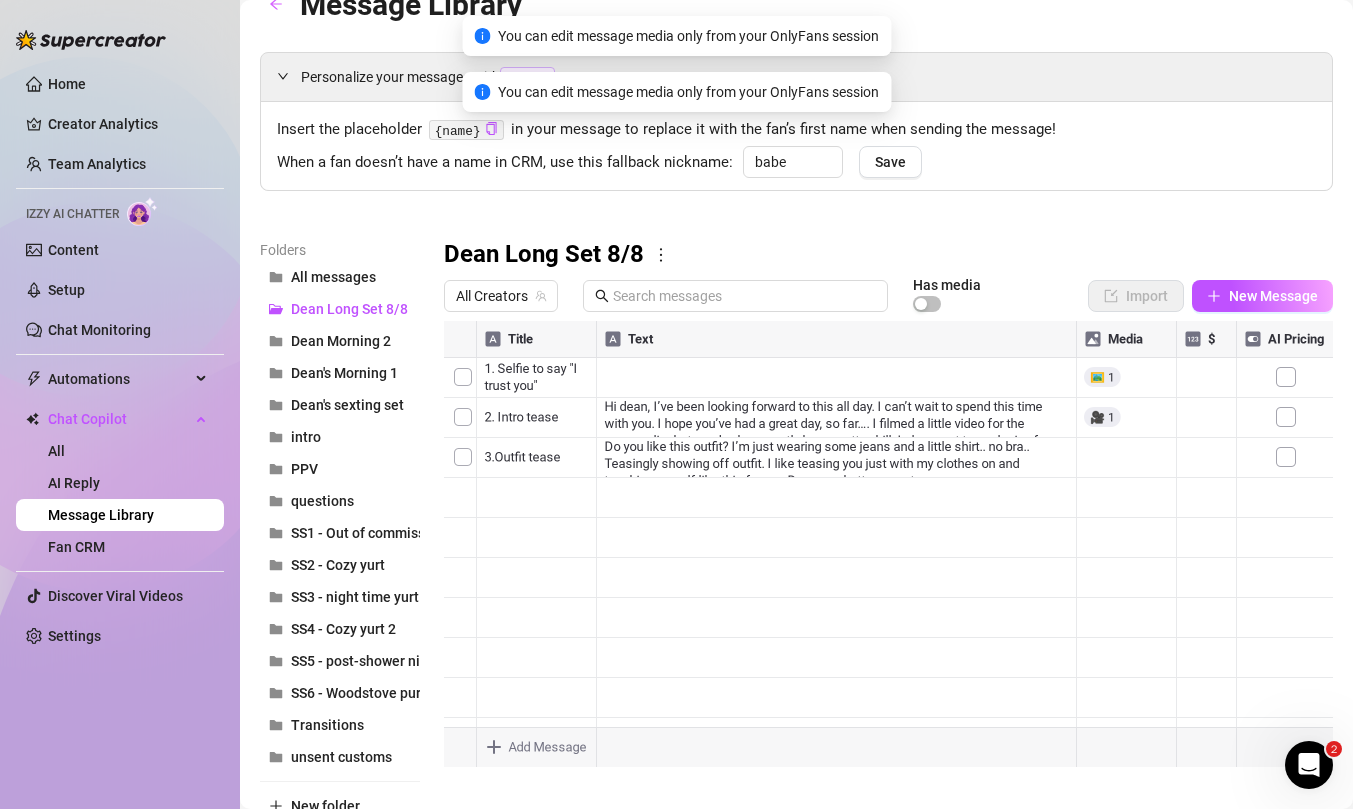 click at bounding box center [888, 544] 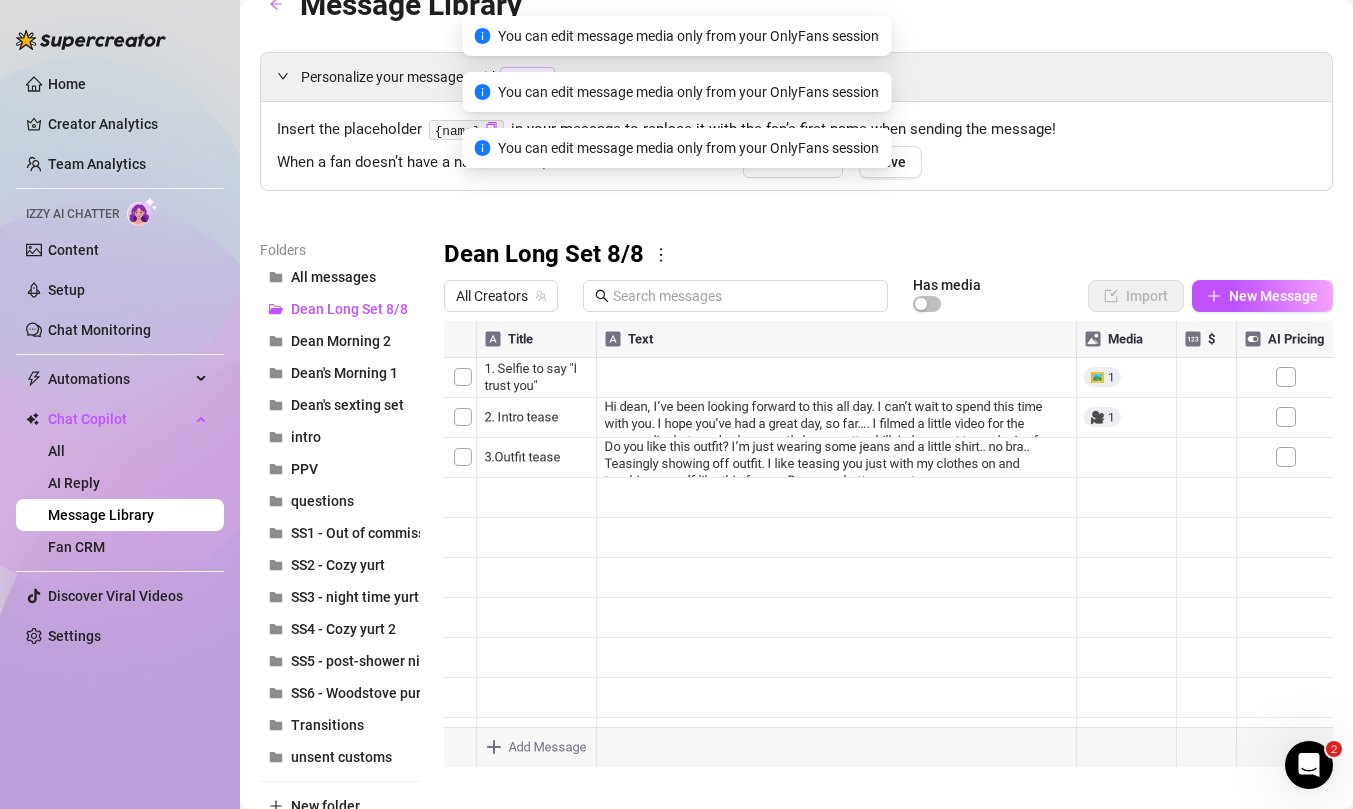 click at bounding box center [888, 544] 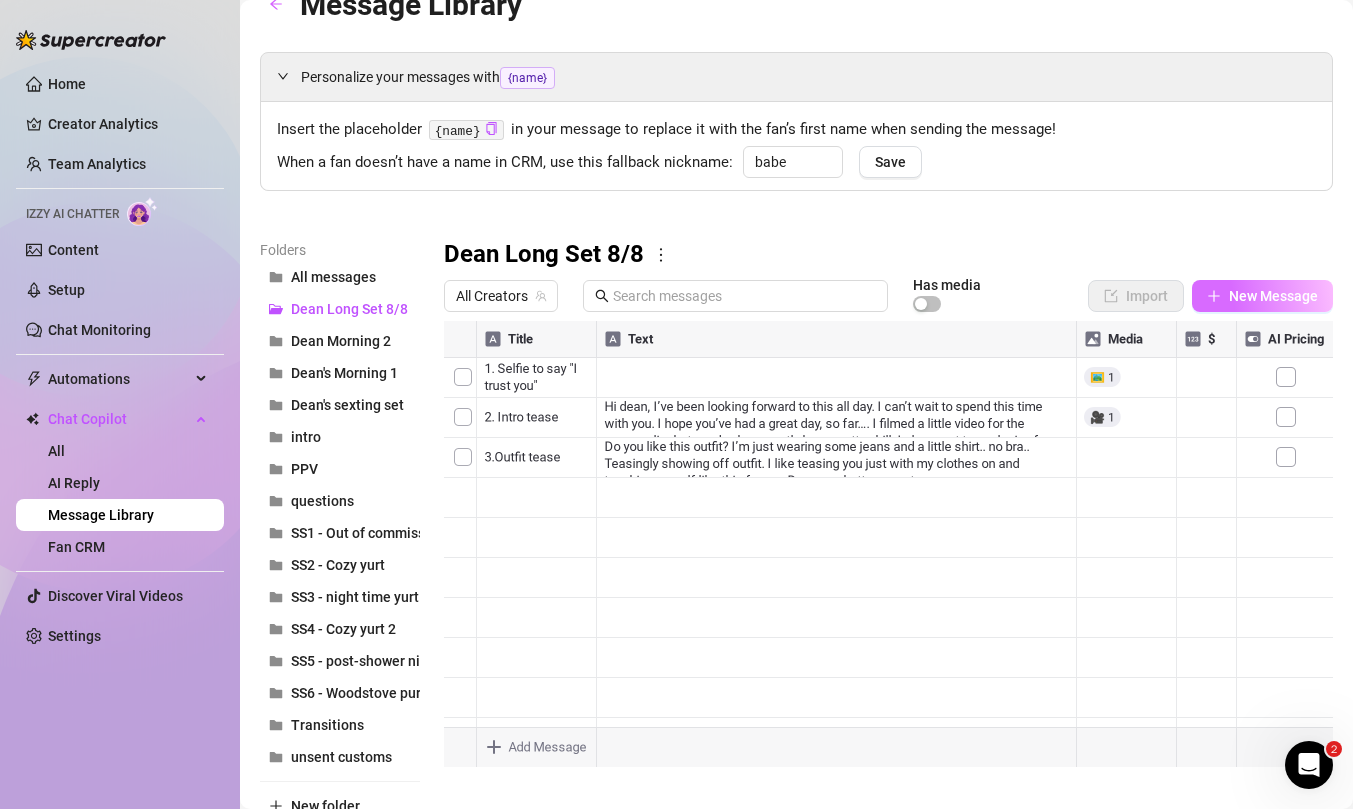 click on "New Message" at bounding box center (1273, 296) 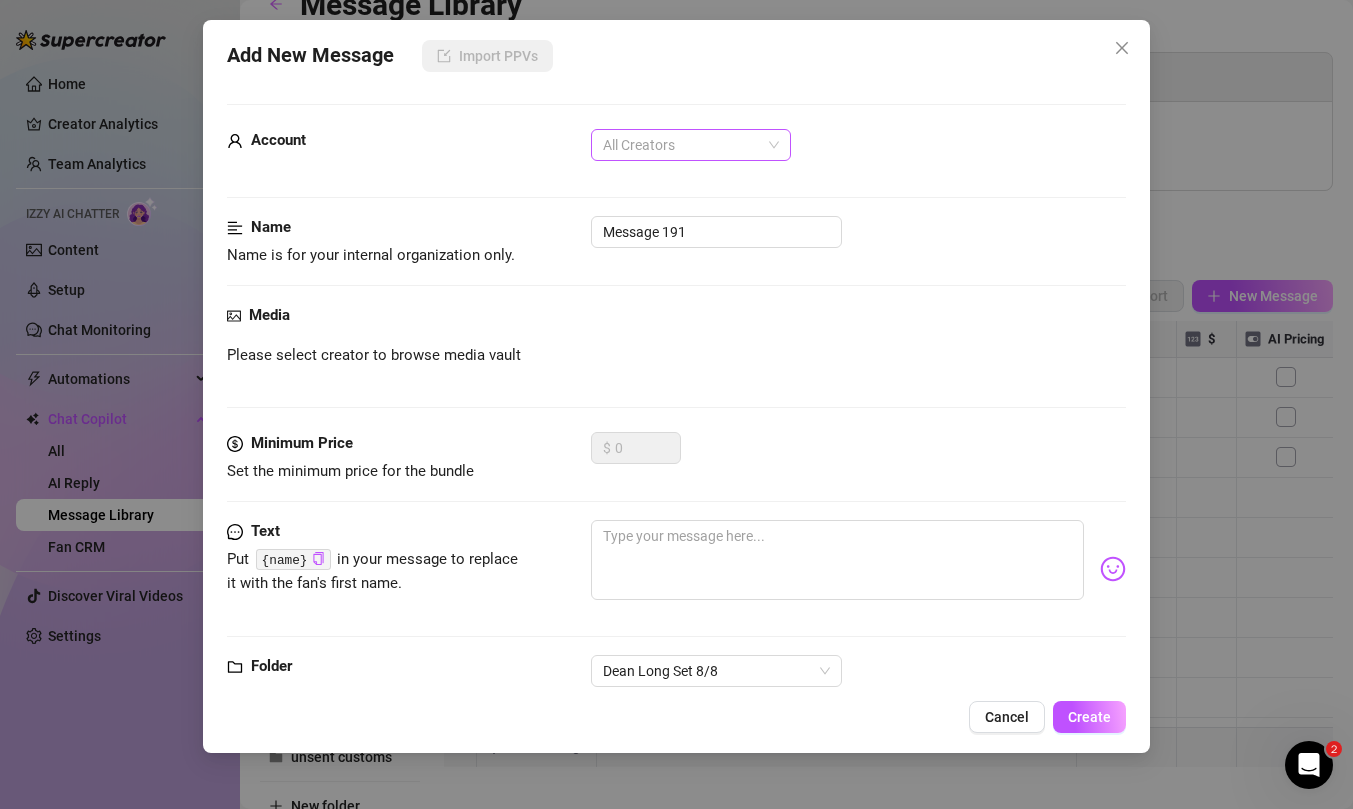 click on "All Creators" at bounding box center (691, 145) 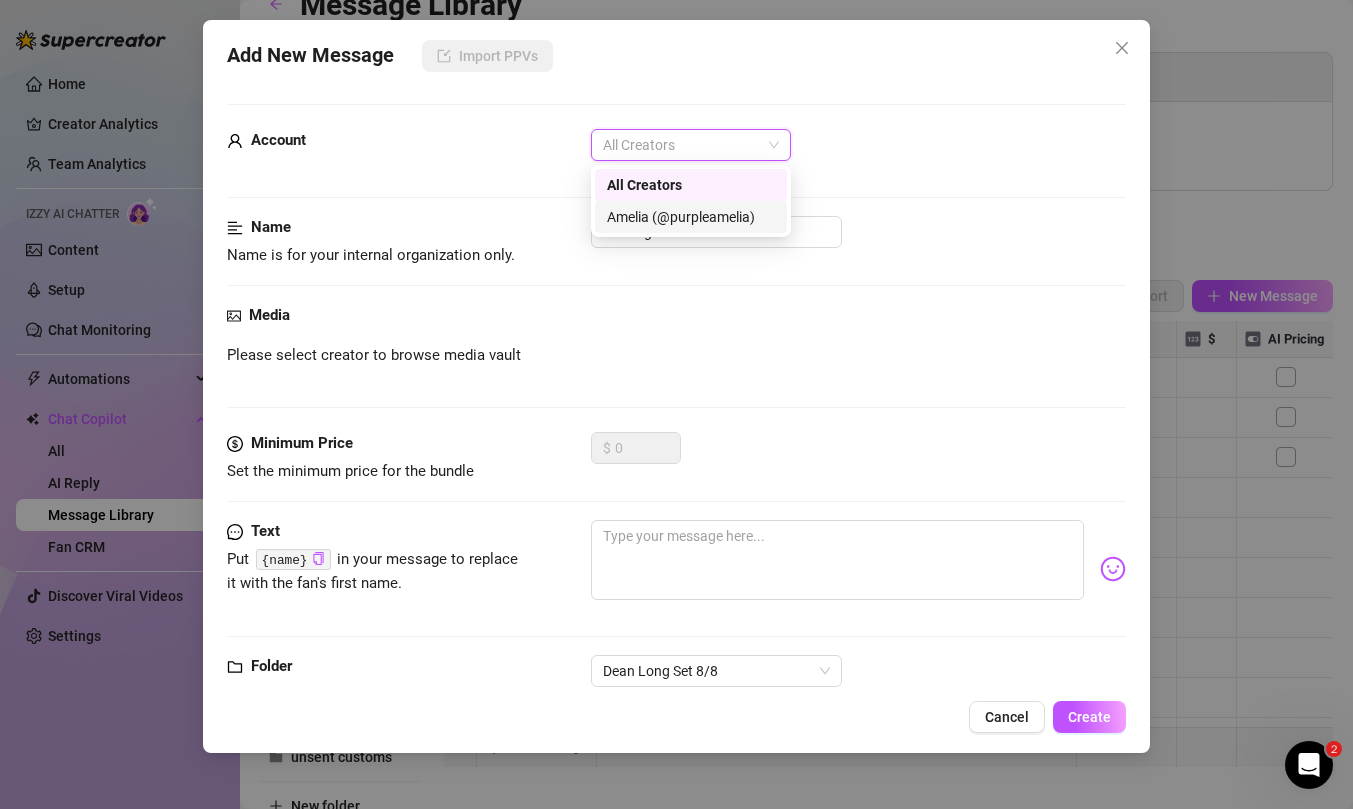 click on "Amelia (@purpleamelia)" at bounding box center (691, 217) 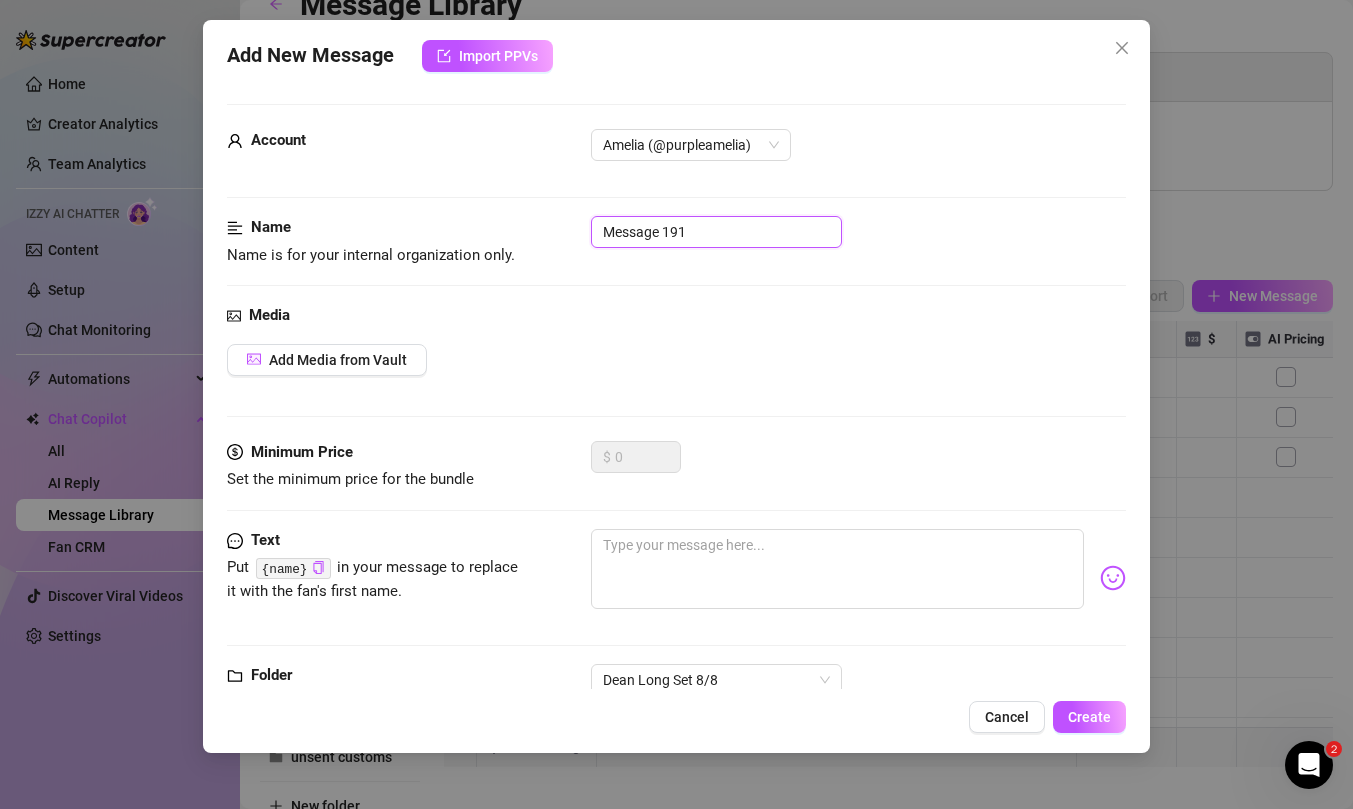click on "Message 191" at bounding box center [716, 232] 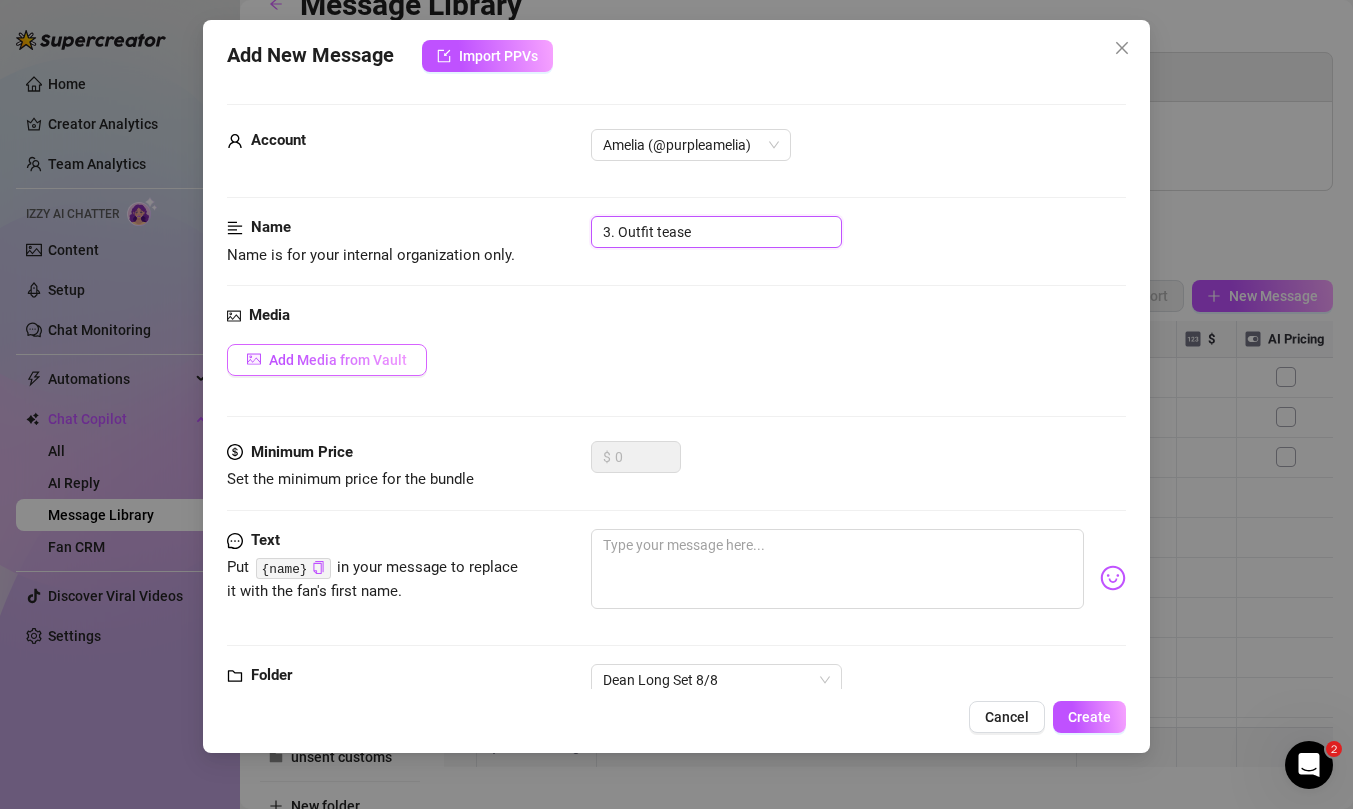 type on "3. Outfit tease" 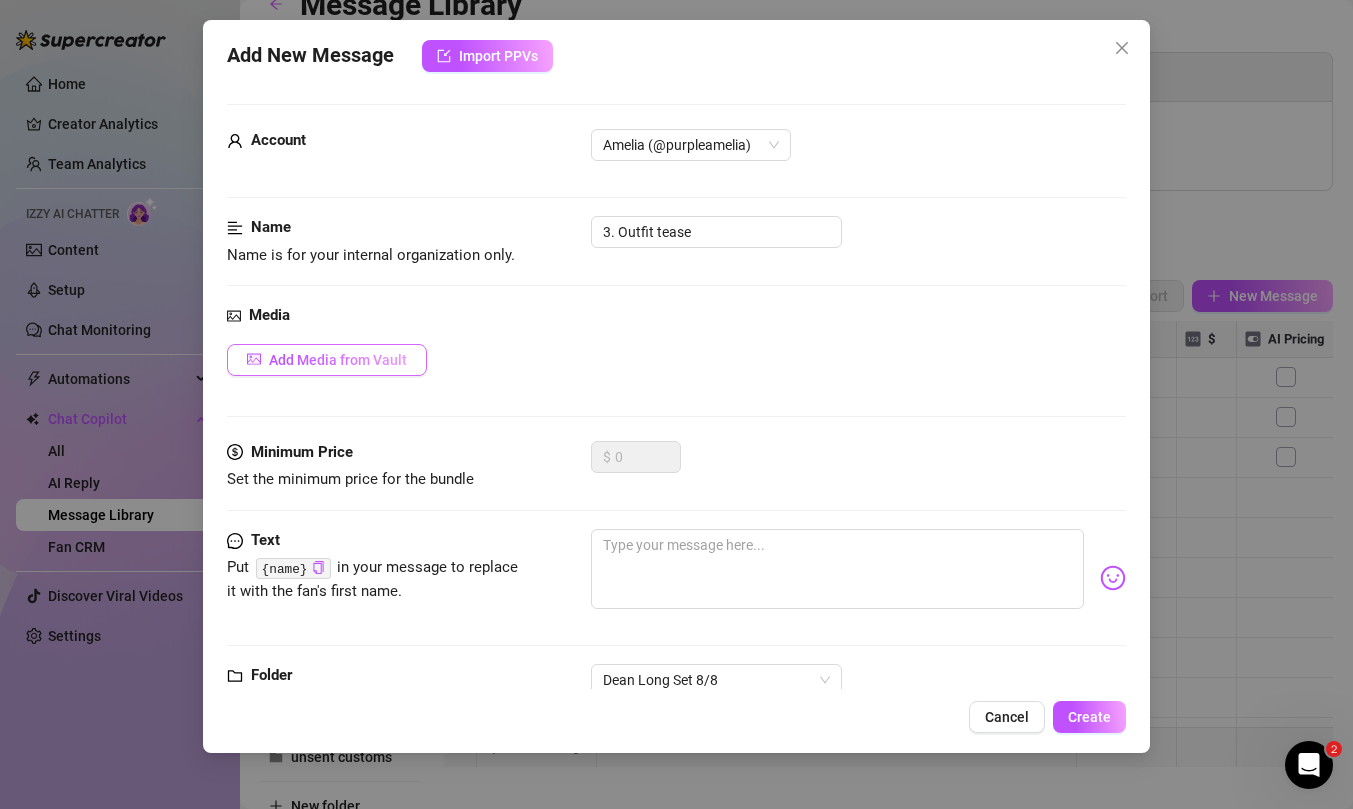 click on "Add Media from Vault" at bounding box center (338, 360) 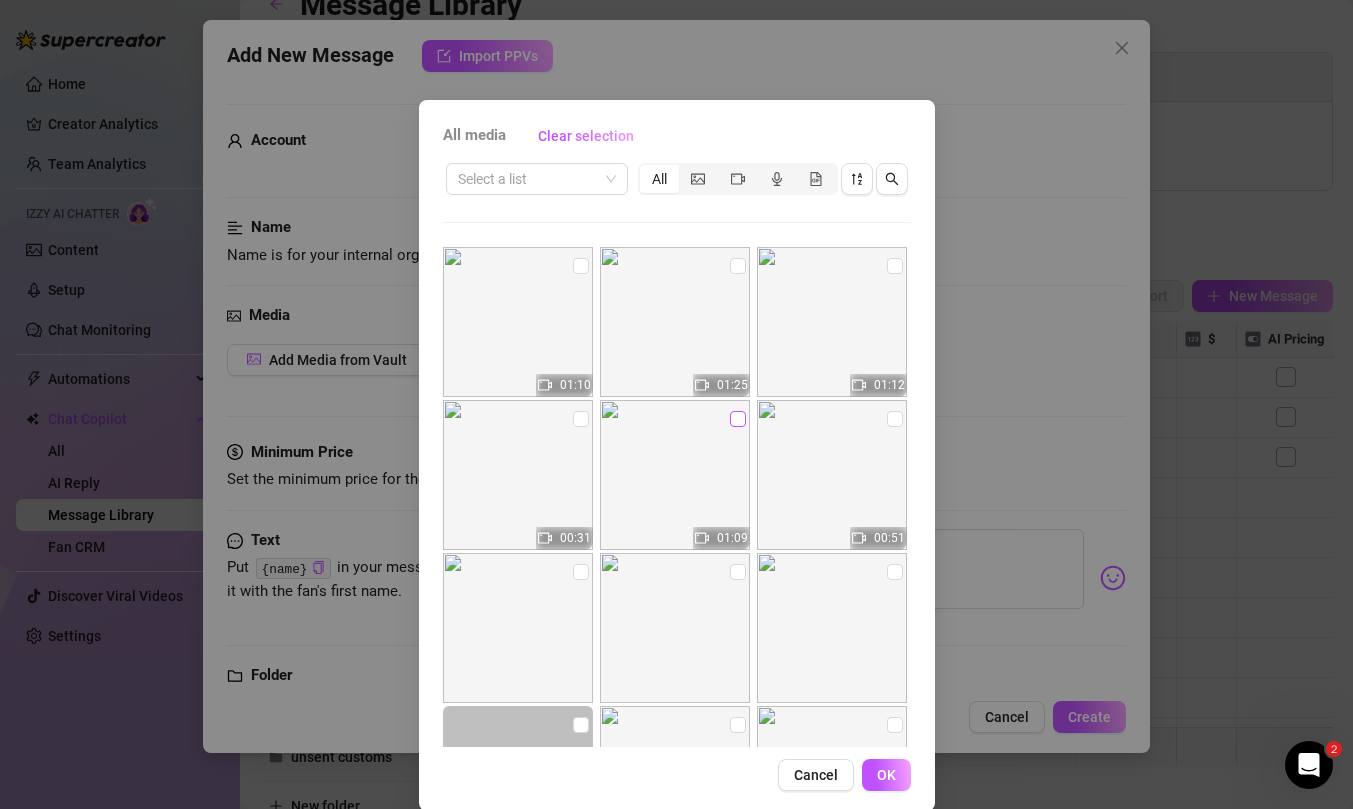 click at bounding box center (738, 419) 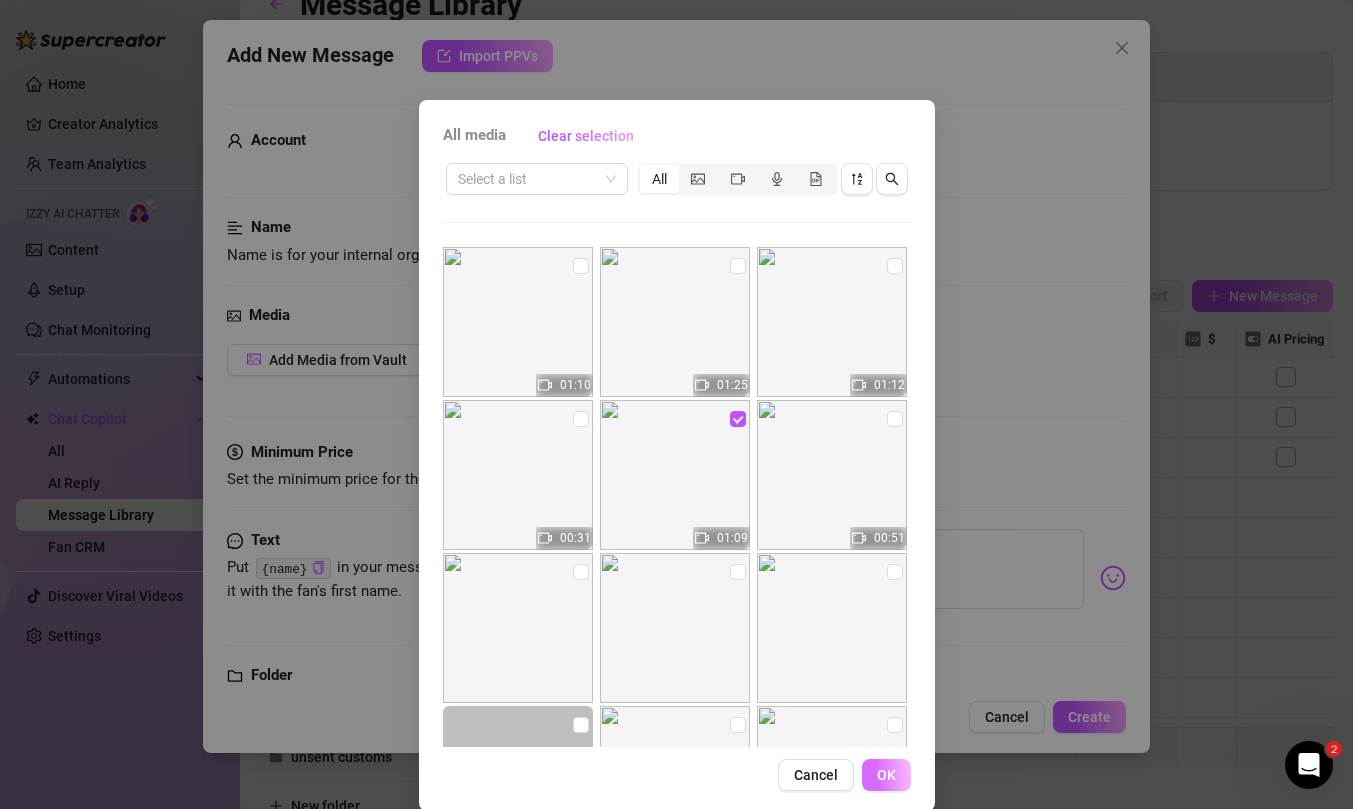 click on "OK" at bounding box center (886, 775) 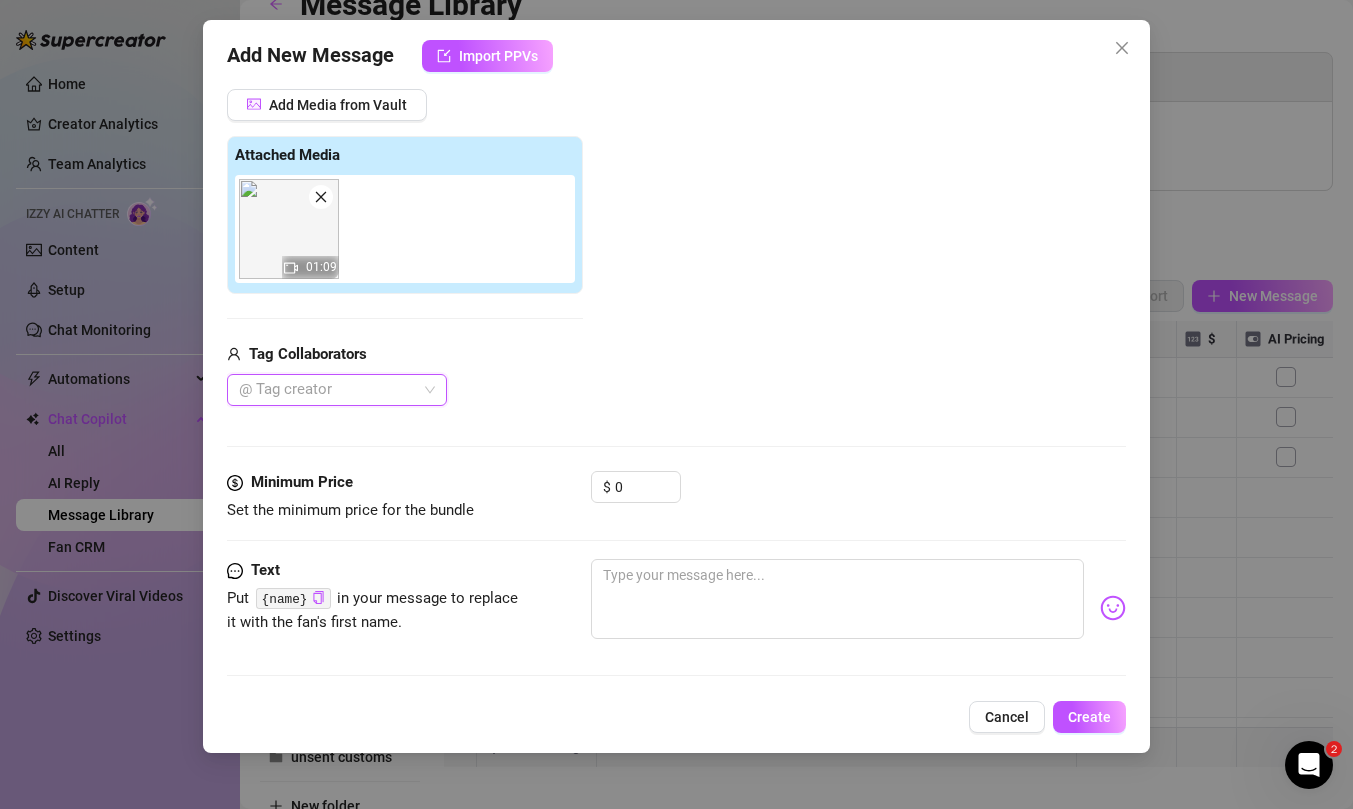 scroll, scrollTop: 347, scrollLeft: 0, axis: vertical 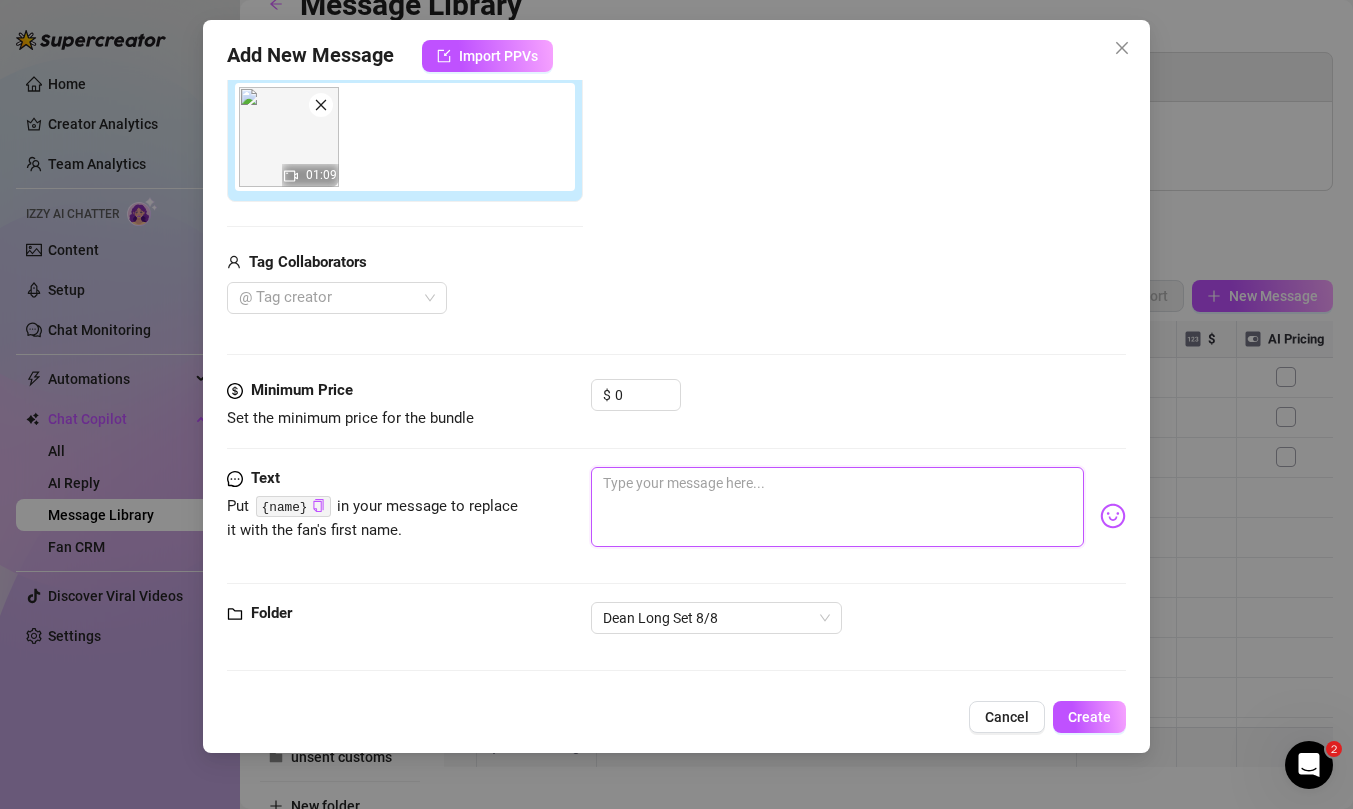 click at bounding box center [837, 507] 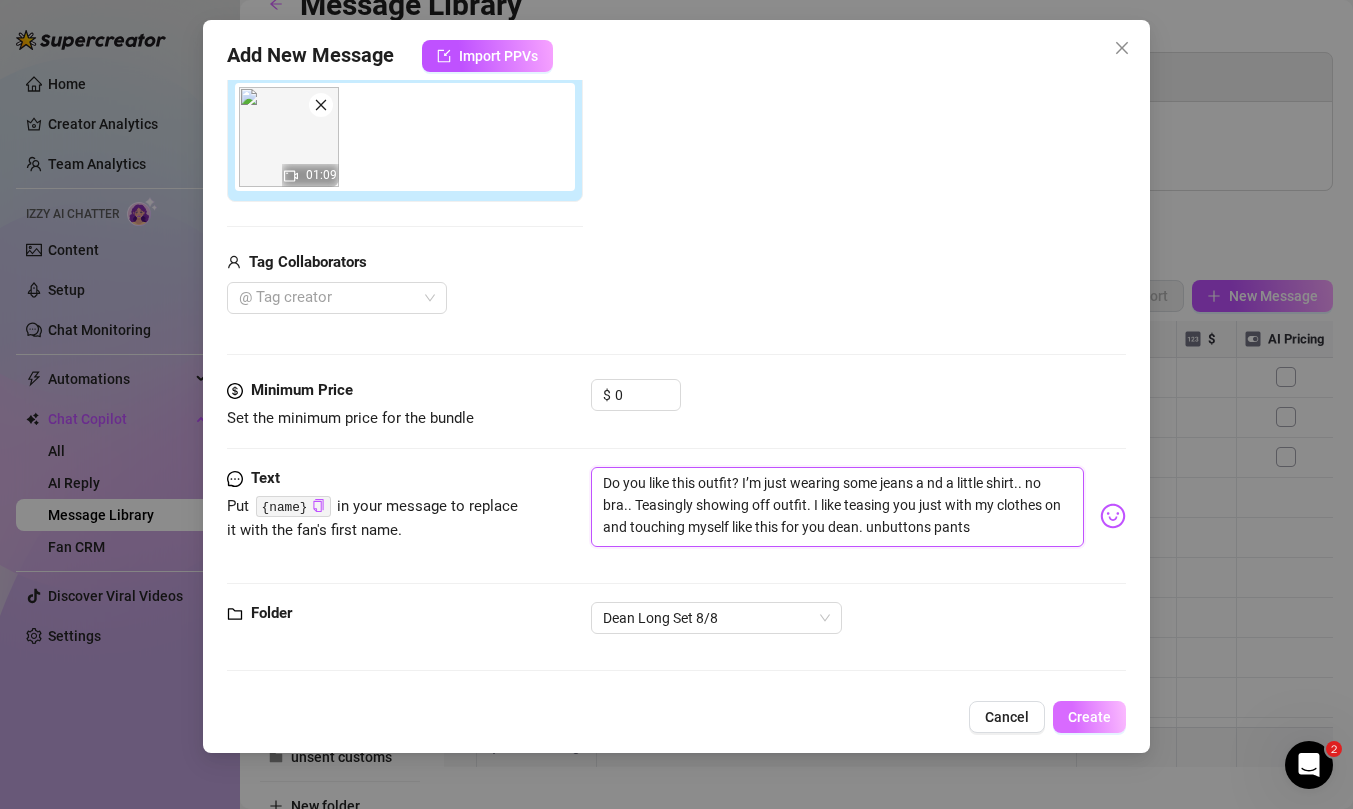 type on "Do you like this outfit? I’m just wearing some jeans a nd a little shirt.. no bra.. Teasingly showing off outfit. I like teasing you just with my clothes on and touching myself like this for you dean. unbuttons pants" 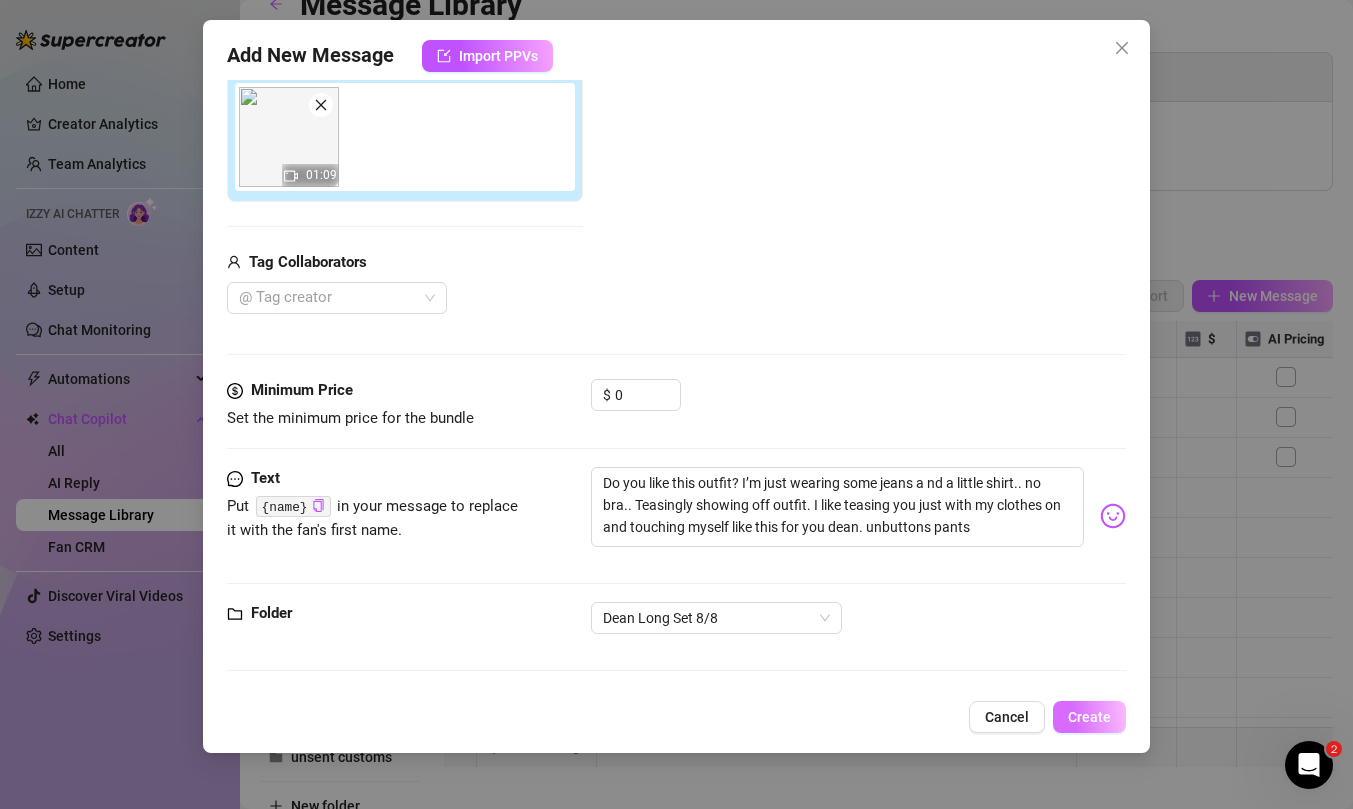 click on "Create" at bounding box center (1089, 717) 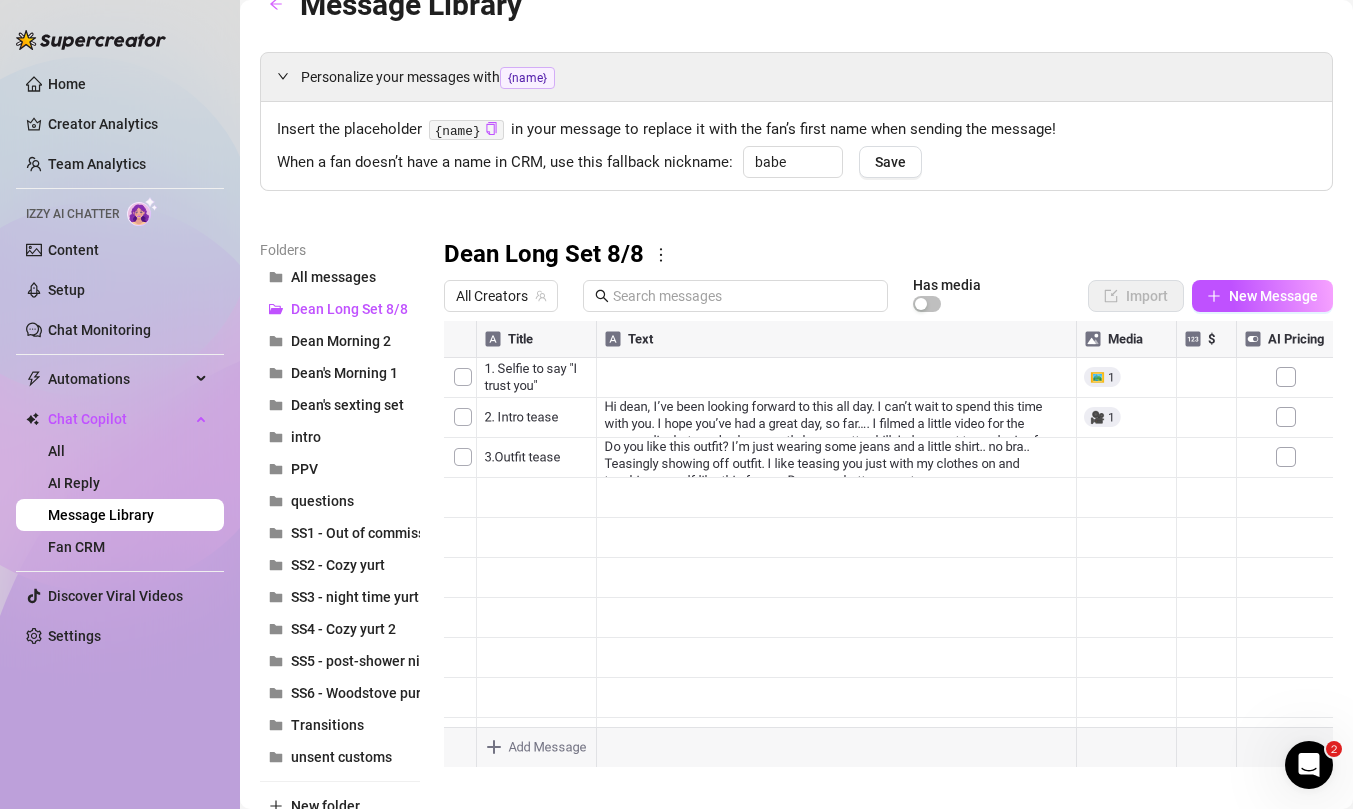 click at bounding box center [888, 544] 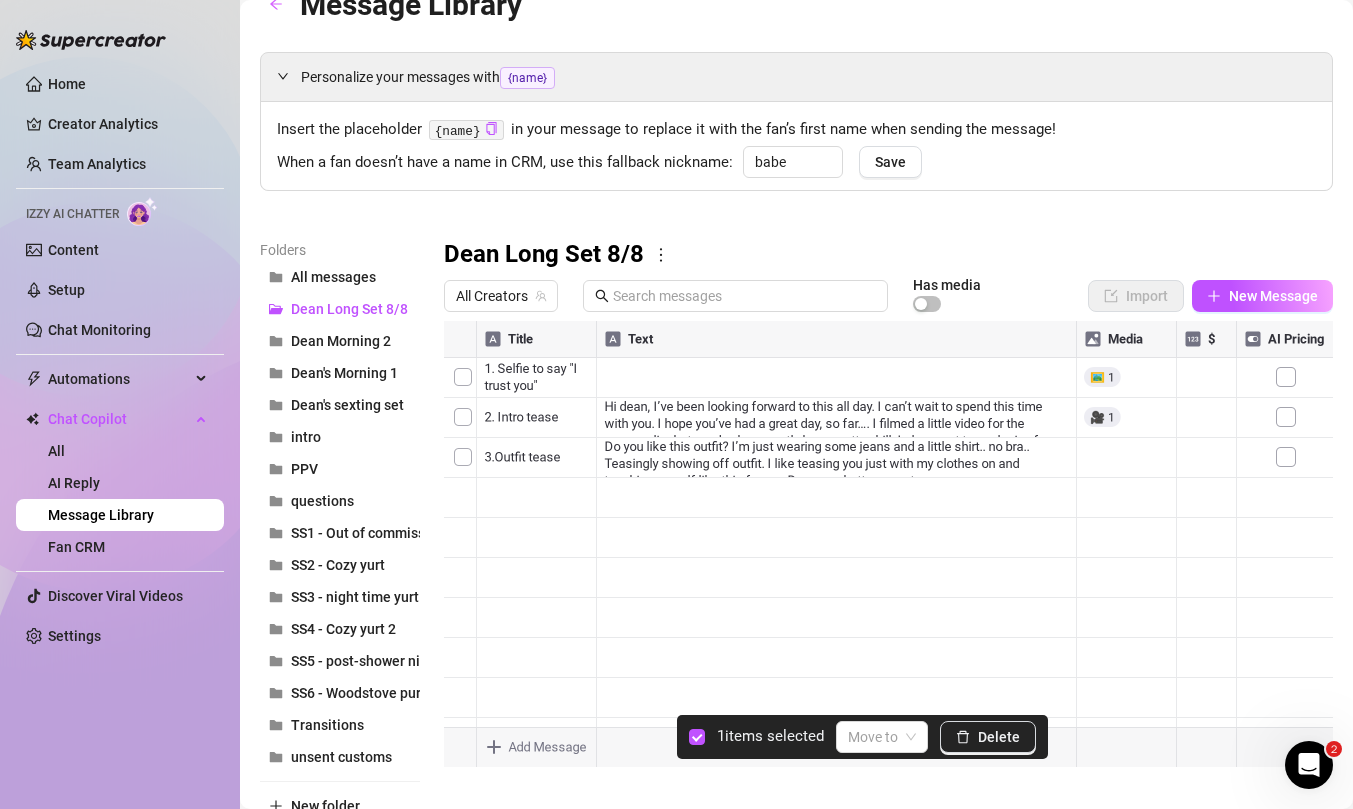 click at bounding box center [888, 544] 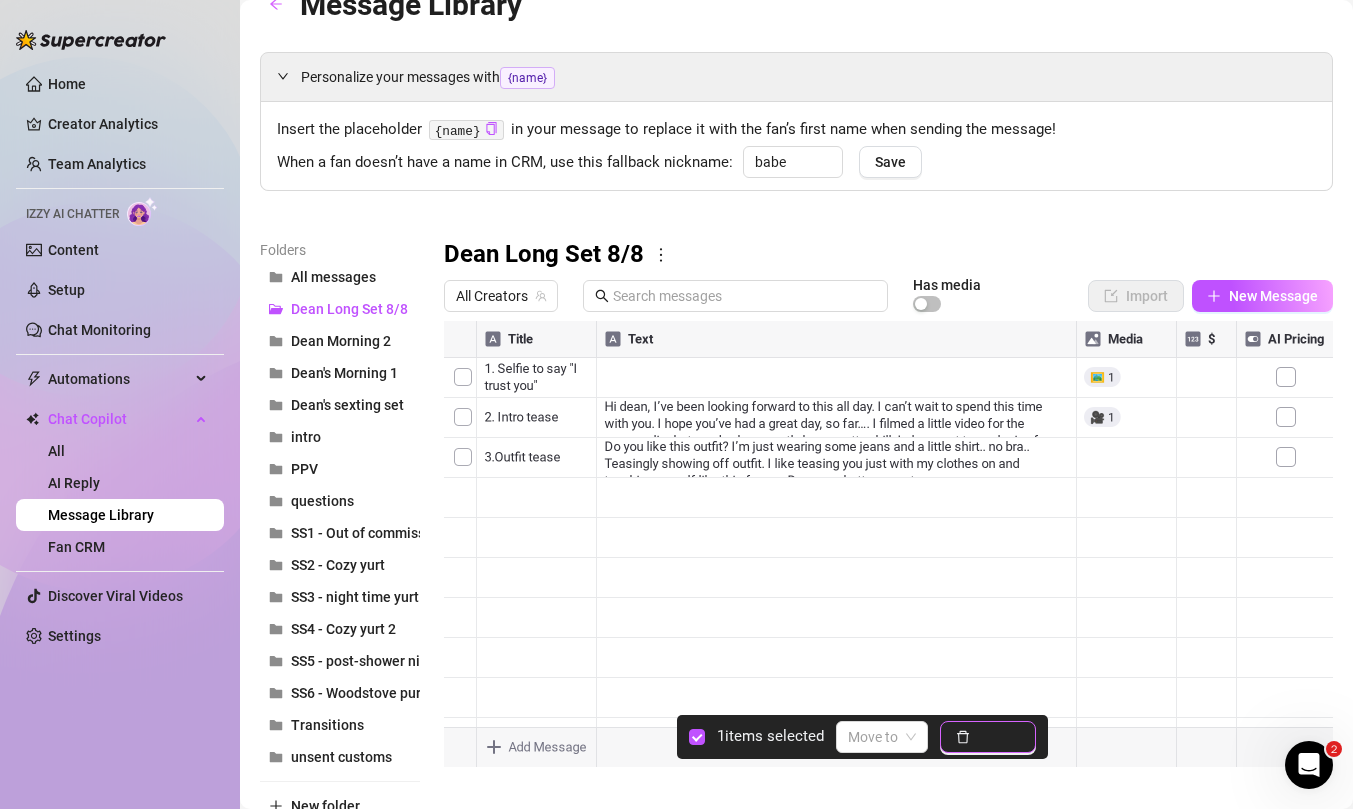 click on "Delete" at bounding box center (999, 737) 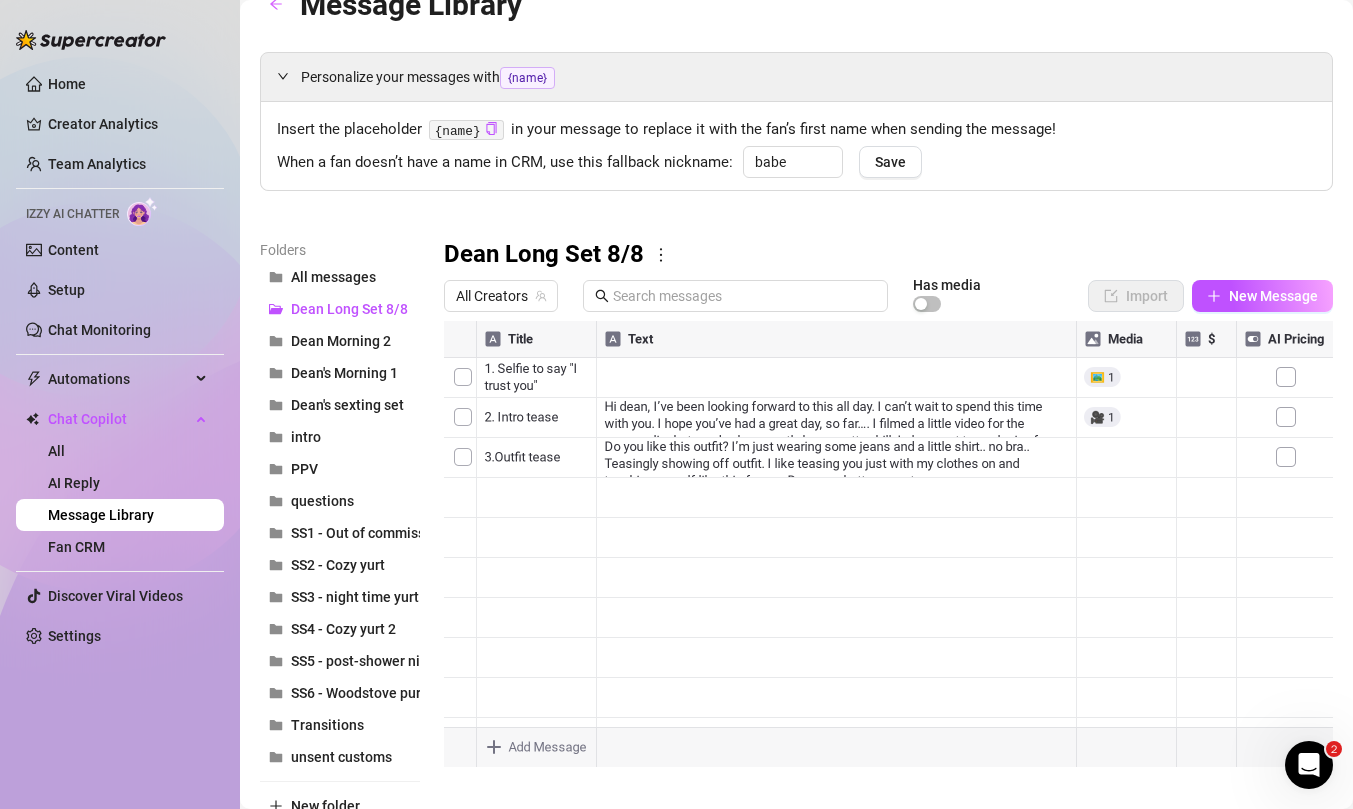 drag, startPoint x: 529, startPoint y: 544, endPoint x: 515, endPoint y: 522, distance: 26.076809 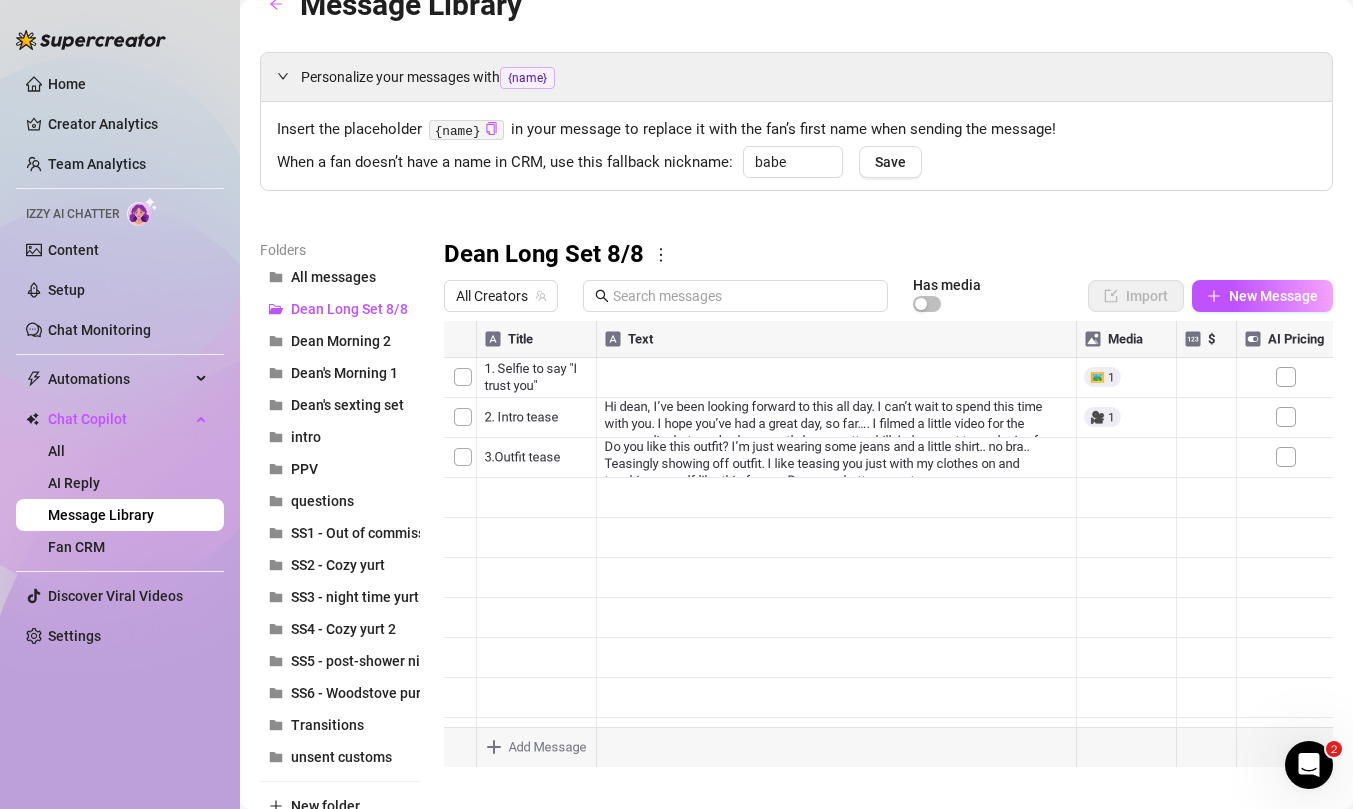 drag, startPoint x: 451, startPoint y: 537, endPoint x: 452, endPoint y: 443, distance: 94.00532 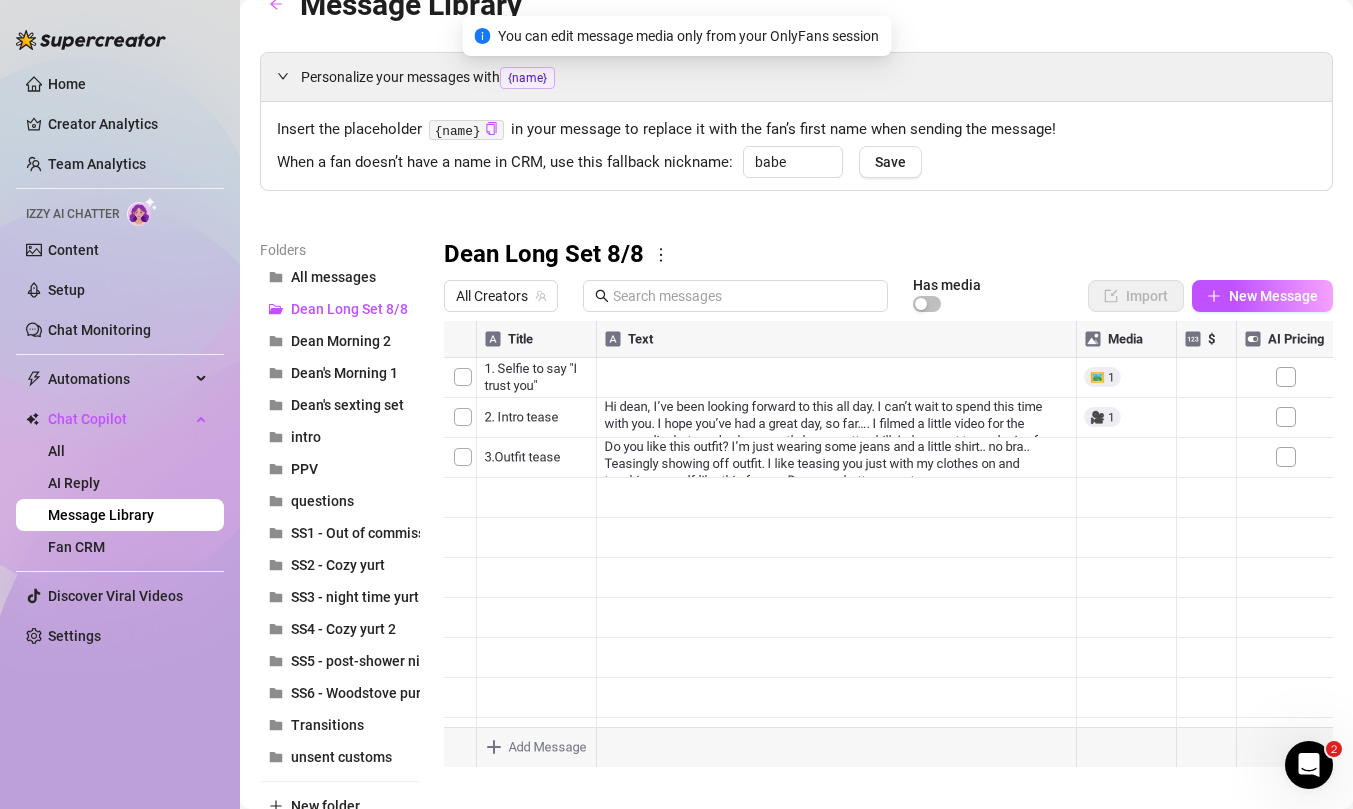 click at bounding box center [888, 544] 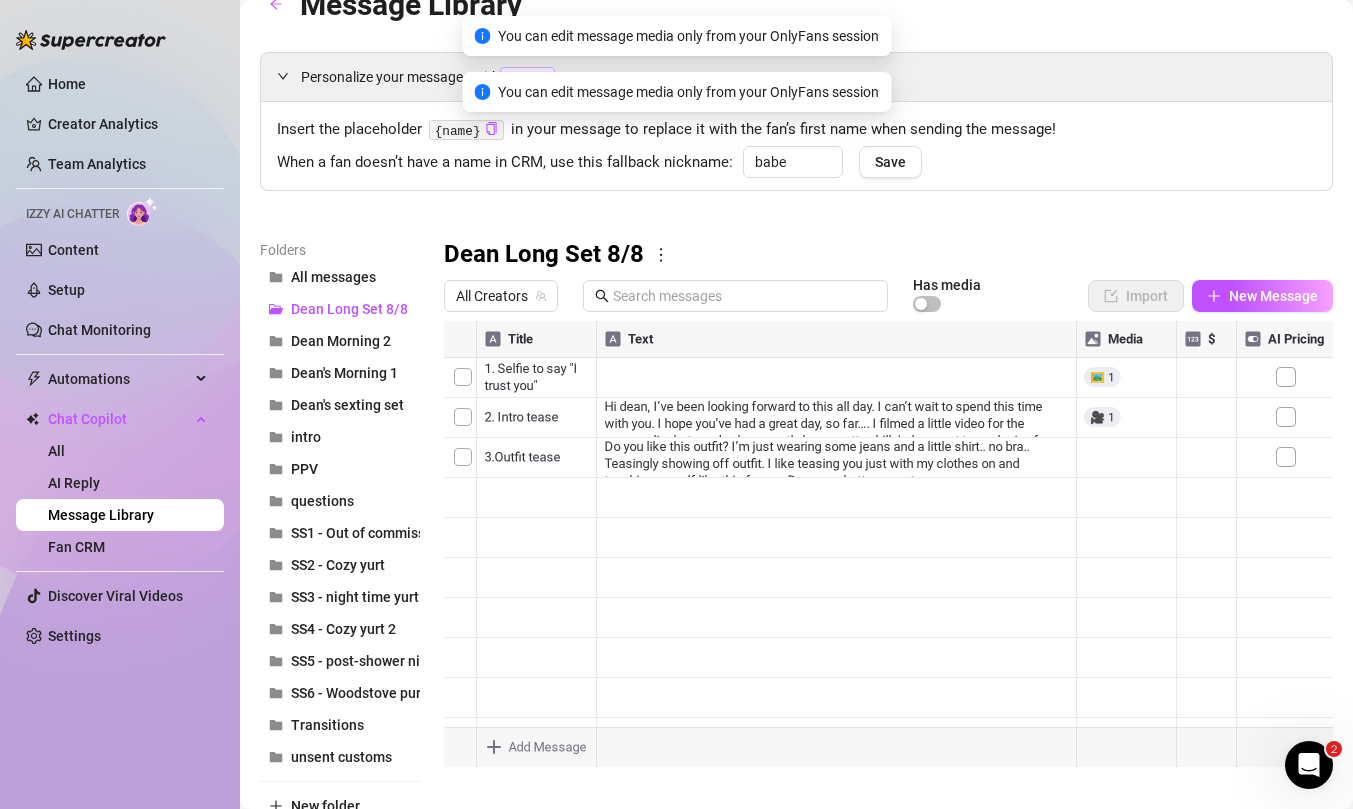 click at bounding box center (888, 544) 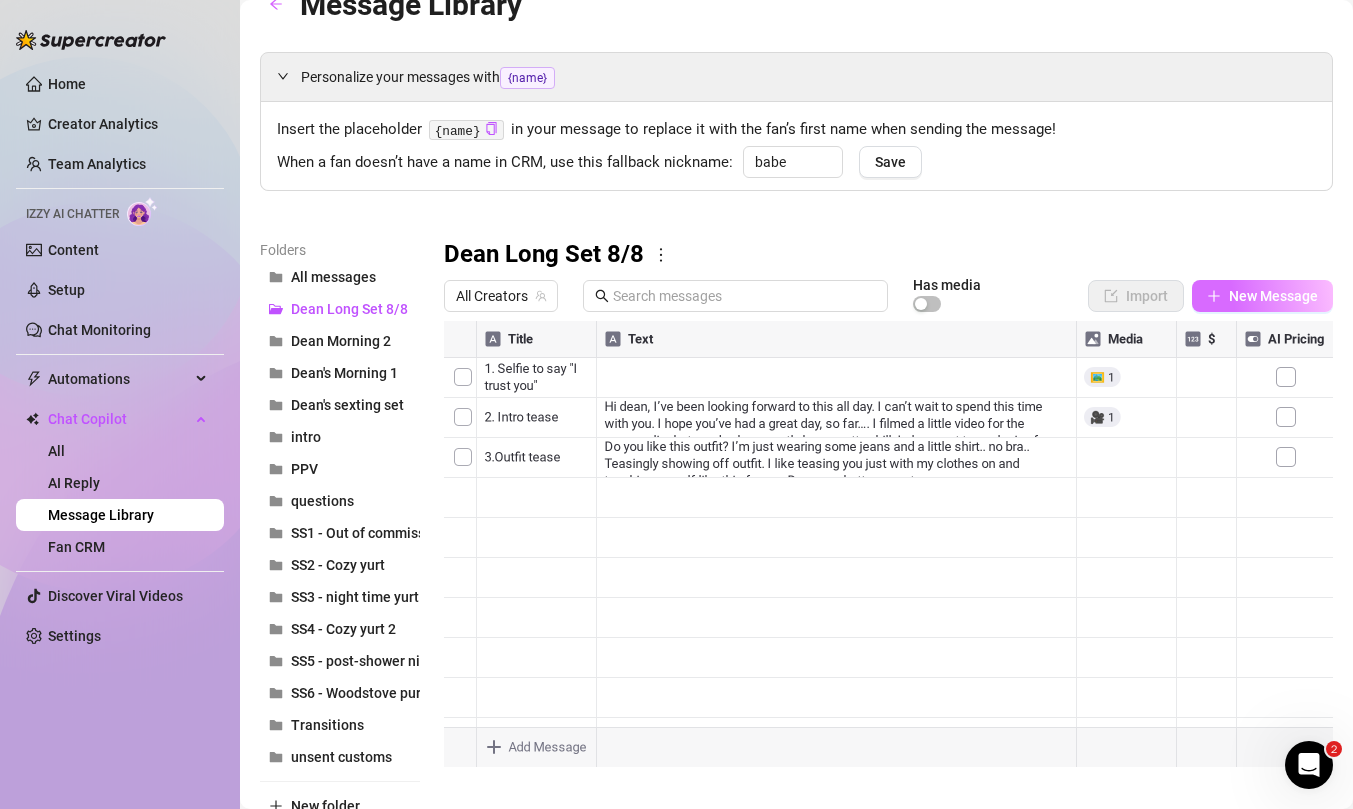 click on "New Message" at bounding box center (1273, 296) 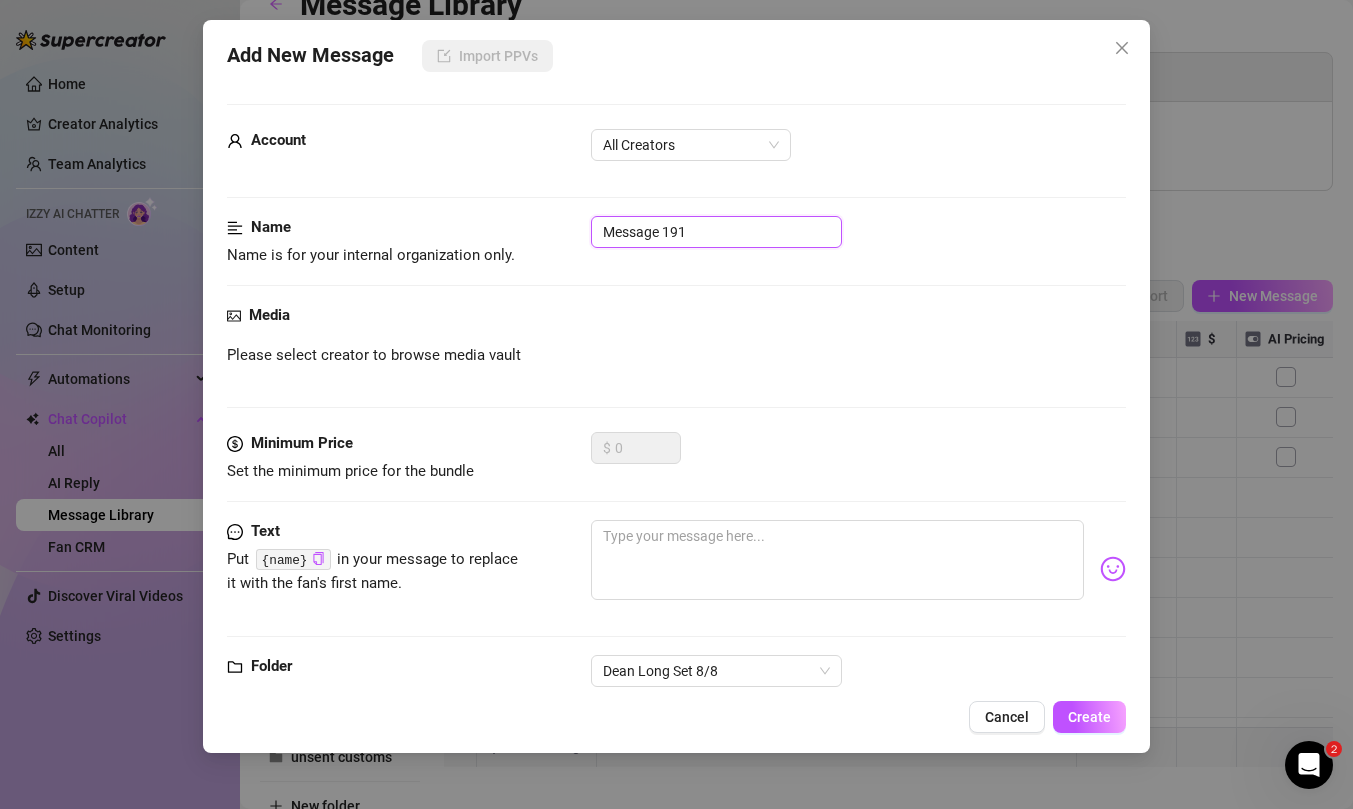 click on "Message 191" at bounding box center [716, 232] 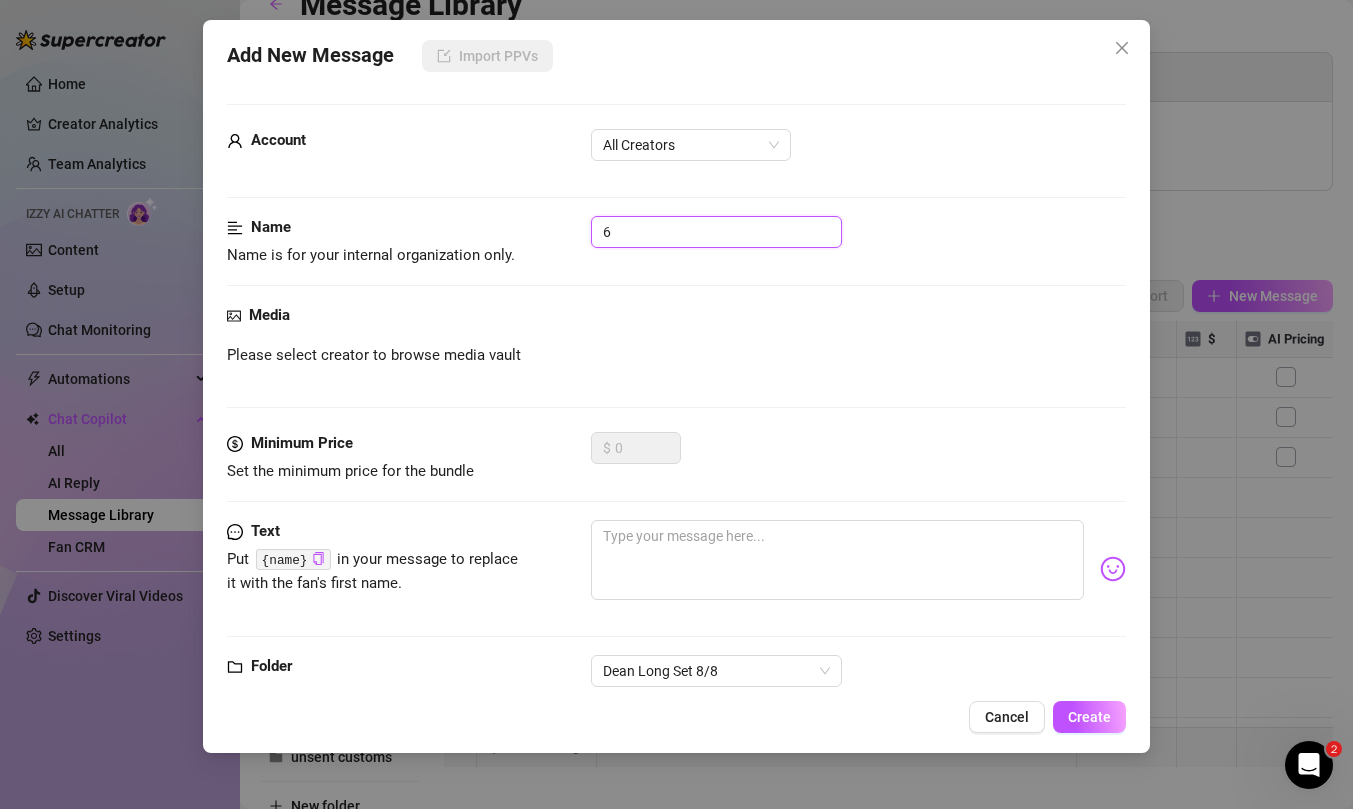 click on "6" at bounding box center [716, 232] 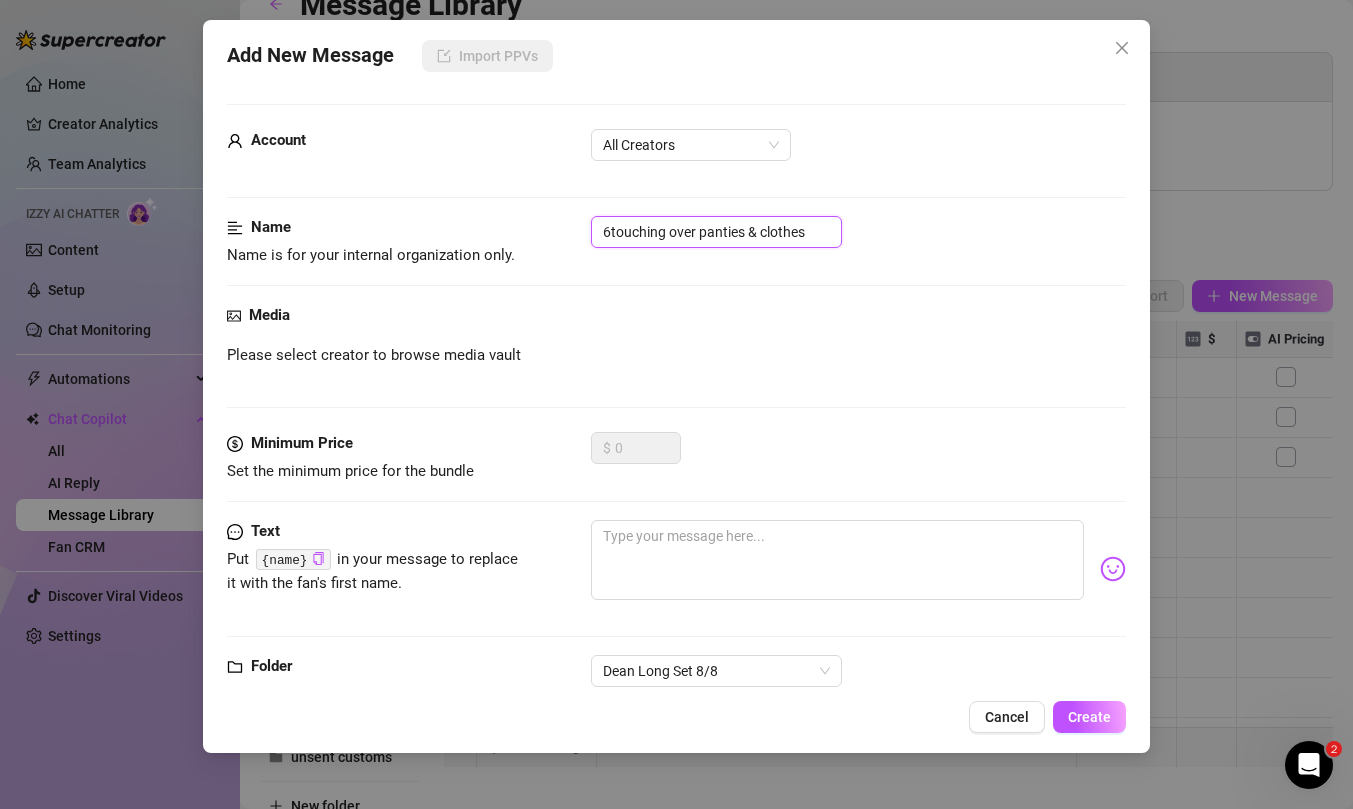 click on "6touching over panties & clothes" at bounding box center (716, 232) 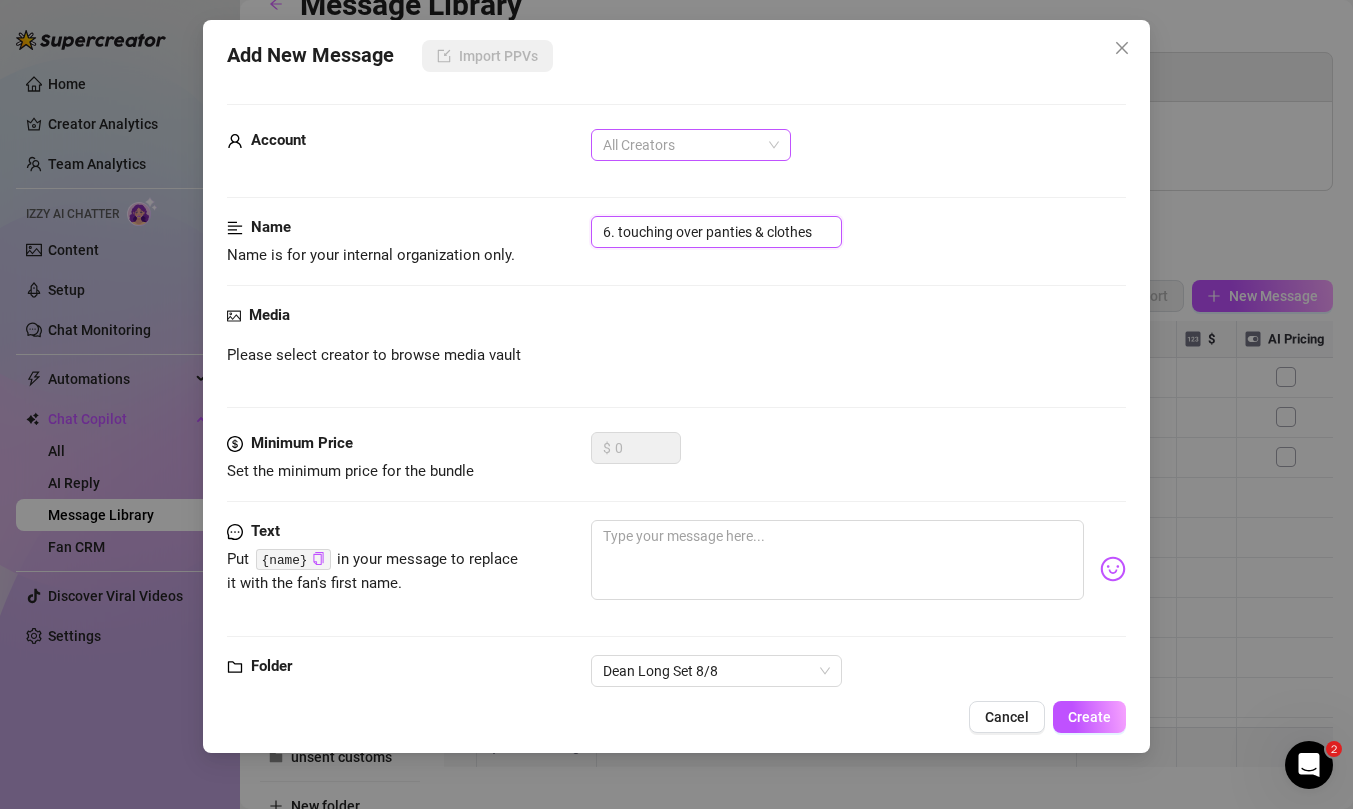 click on "All Creators" at bounding box center (691, 145) 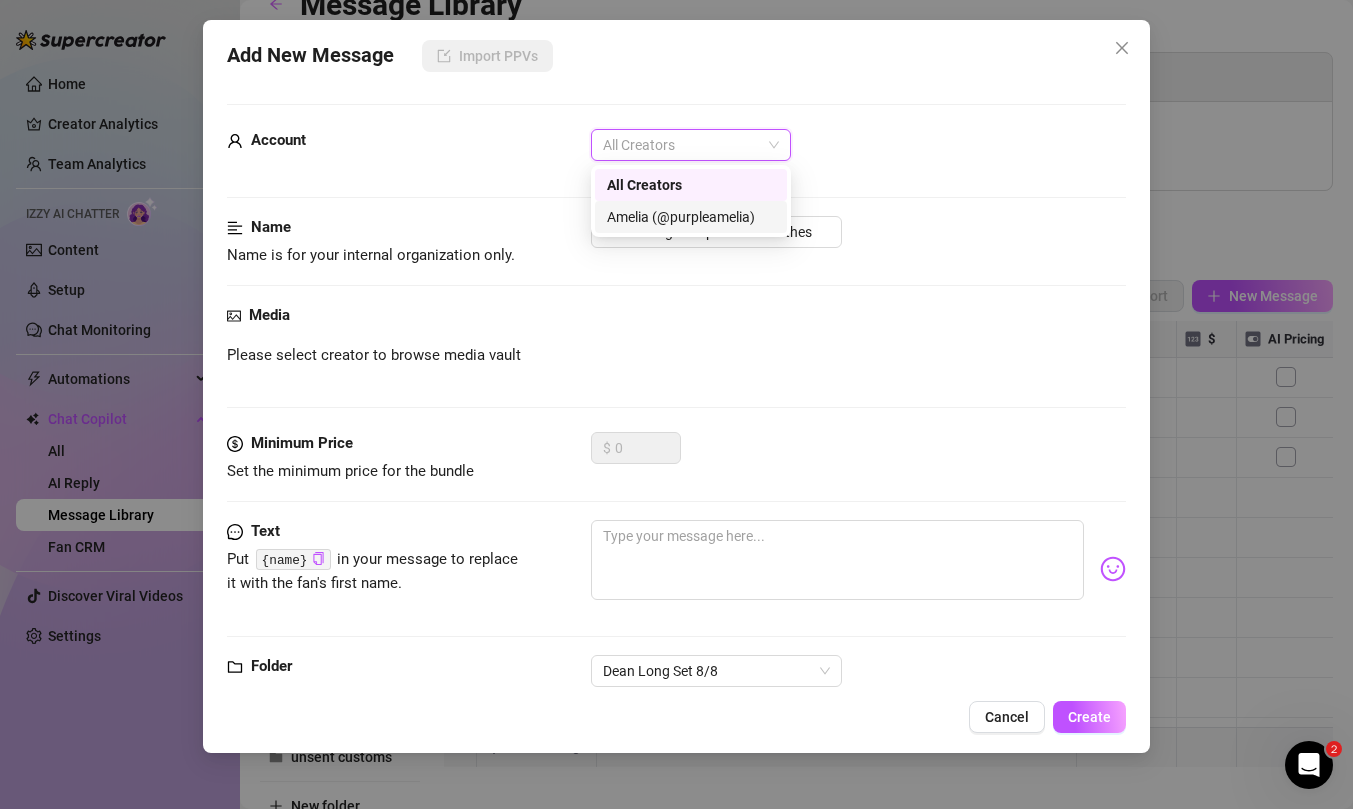 click on "Amelia (@purpleamelia)" at bounding box center (691, 217) 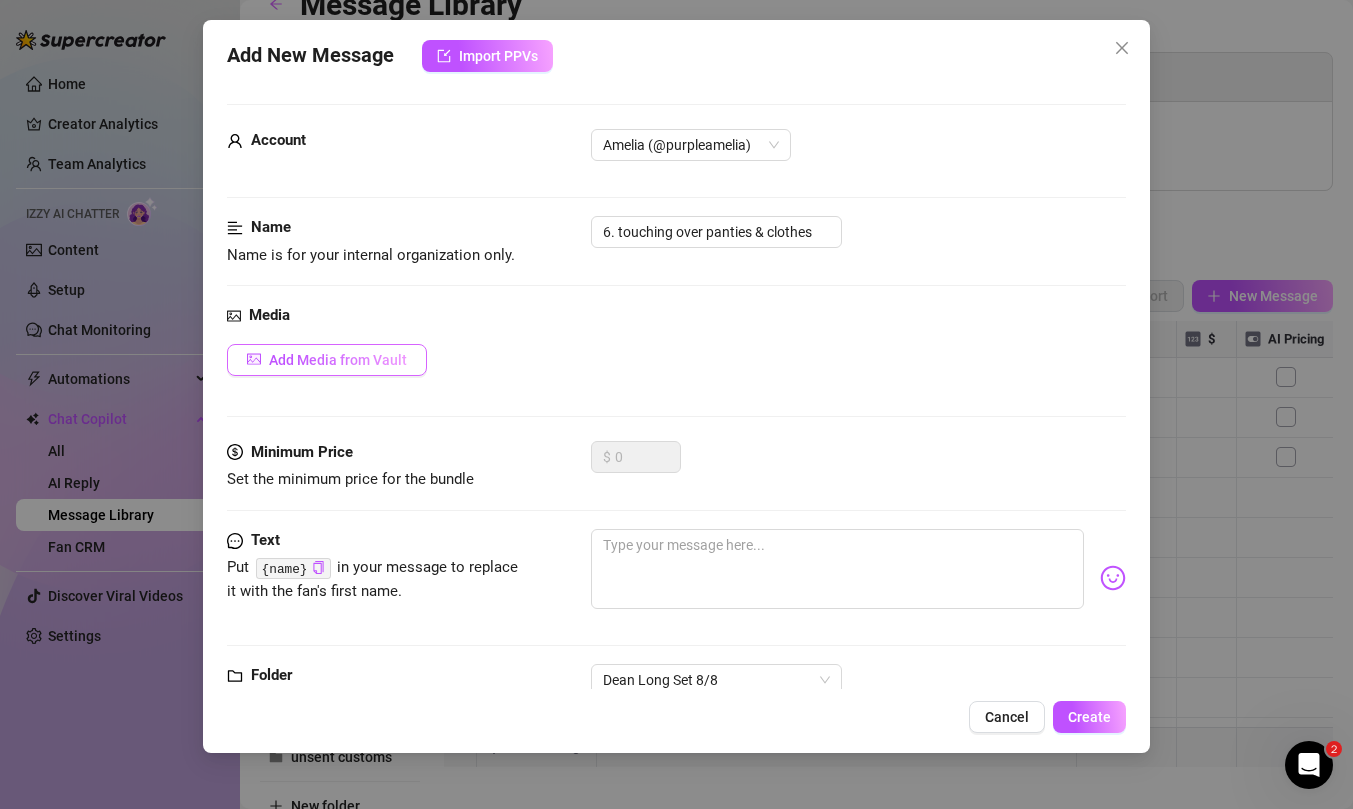 click on "Add Media from Vault" at bounding box center [338, 360] 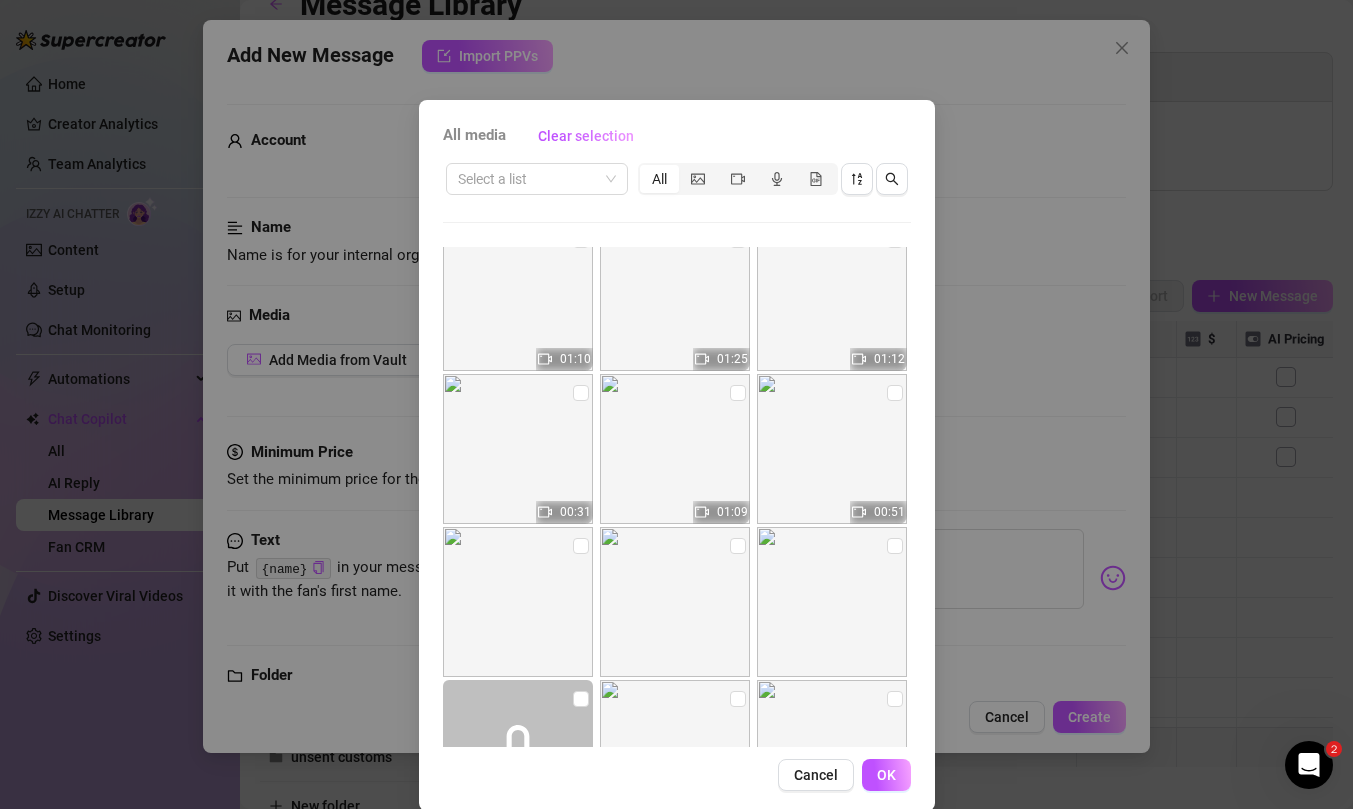 scroll, scrollTop: 0, scrollLeft: 0, axis: both 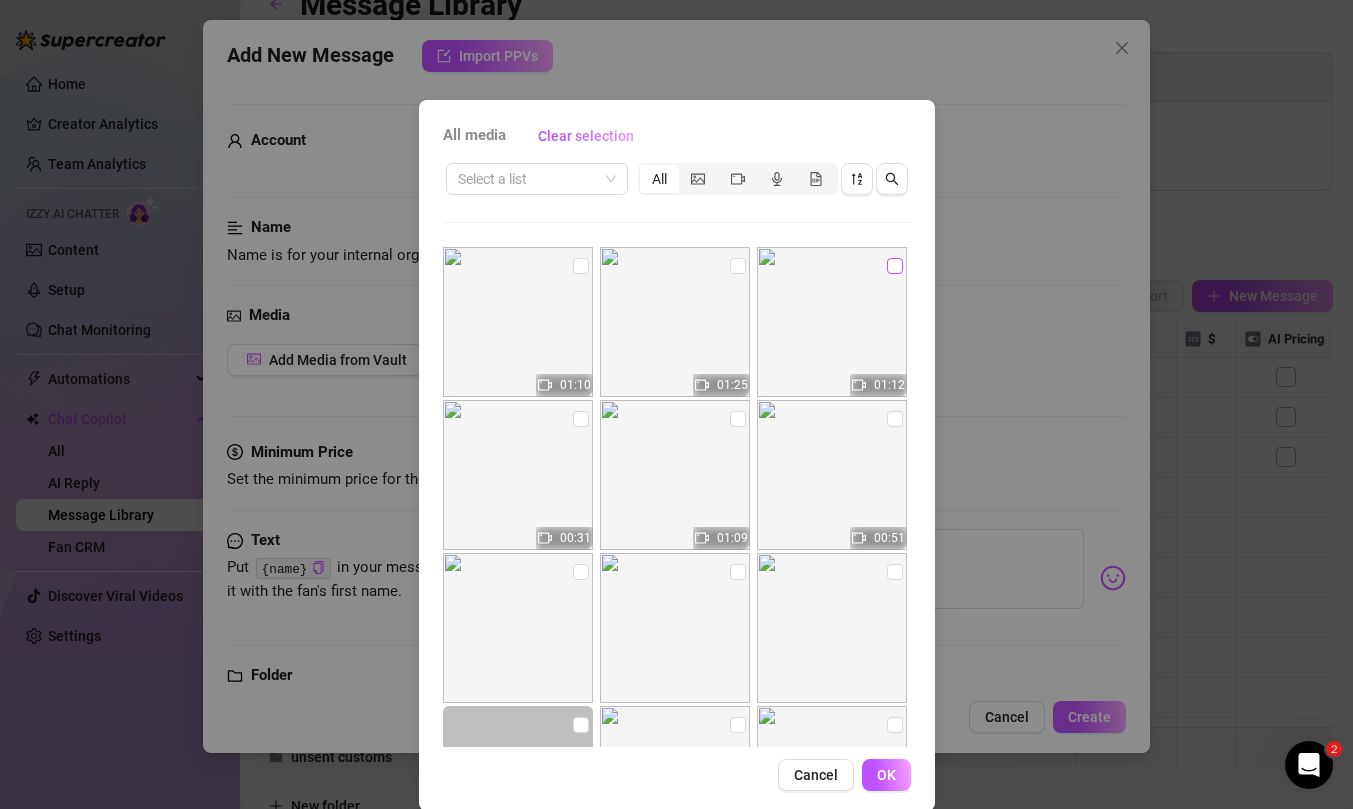 click at bounding box center (895, 266) 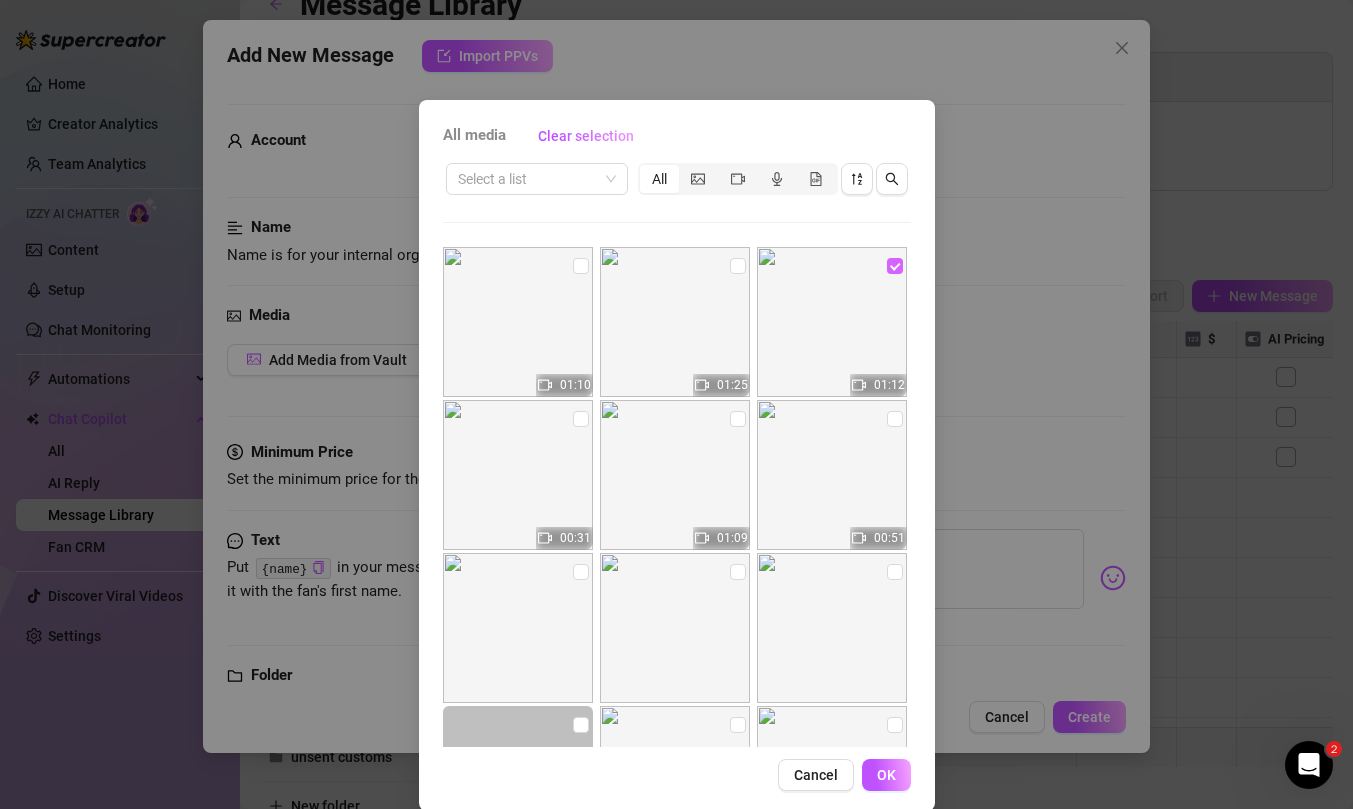 click at bounding box center [895, 266] 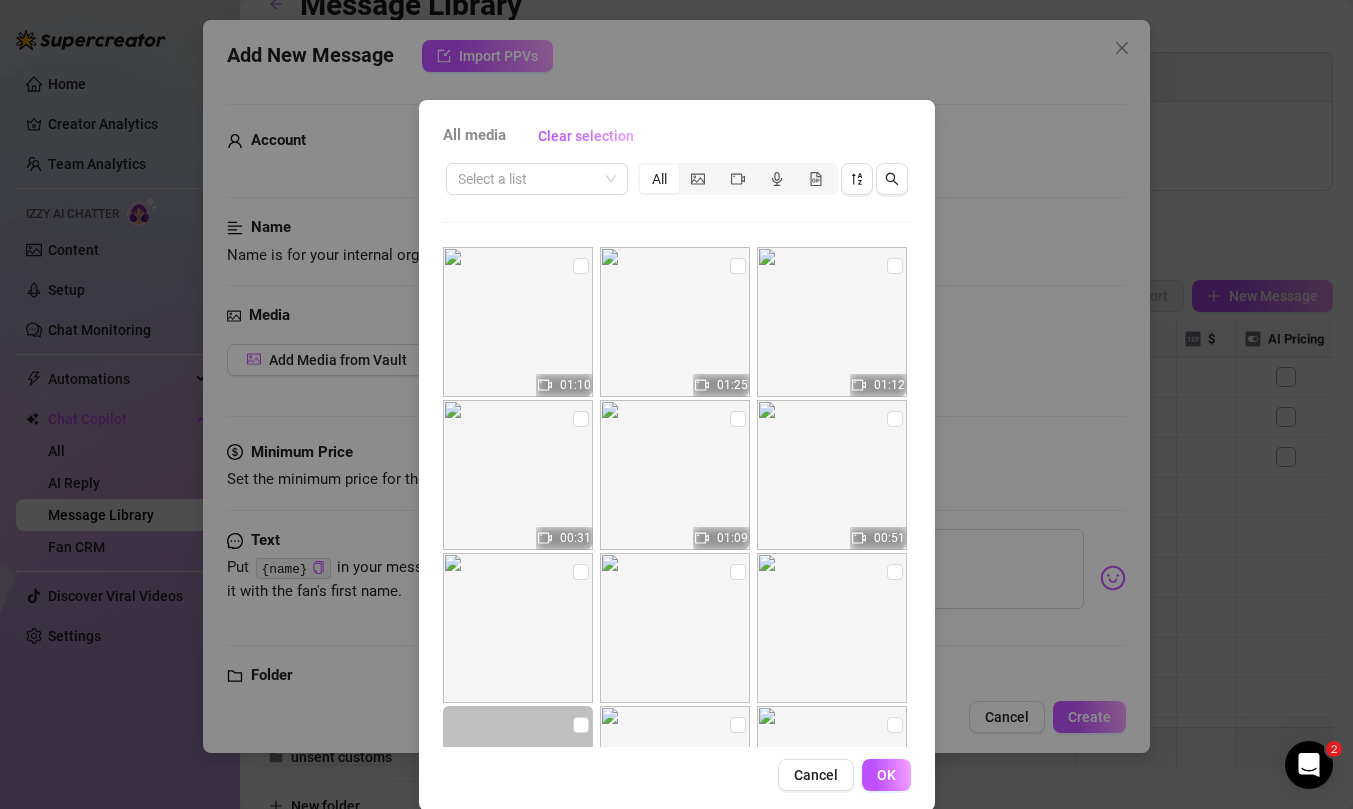 drag, startPoint x: 737, startPoint y: 264, endPoint x: 813, endPoint y: 564, distance: 309.477 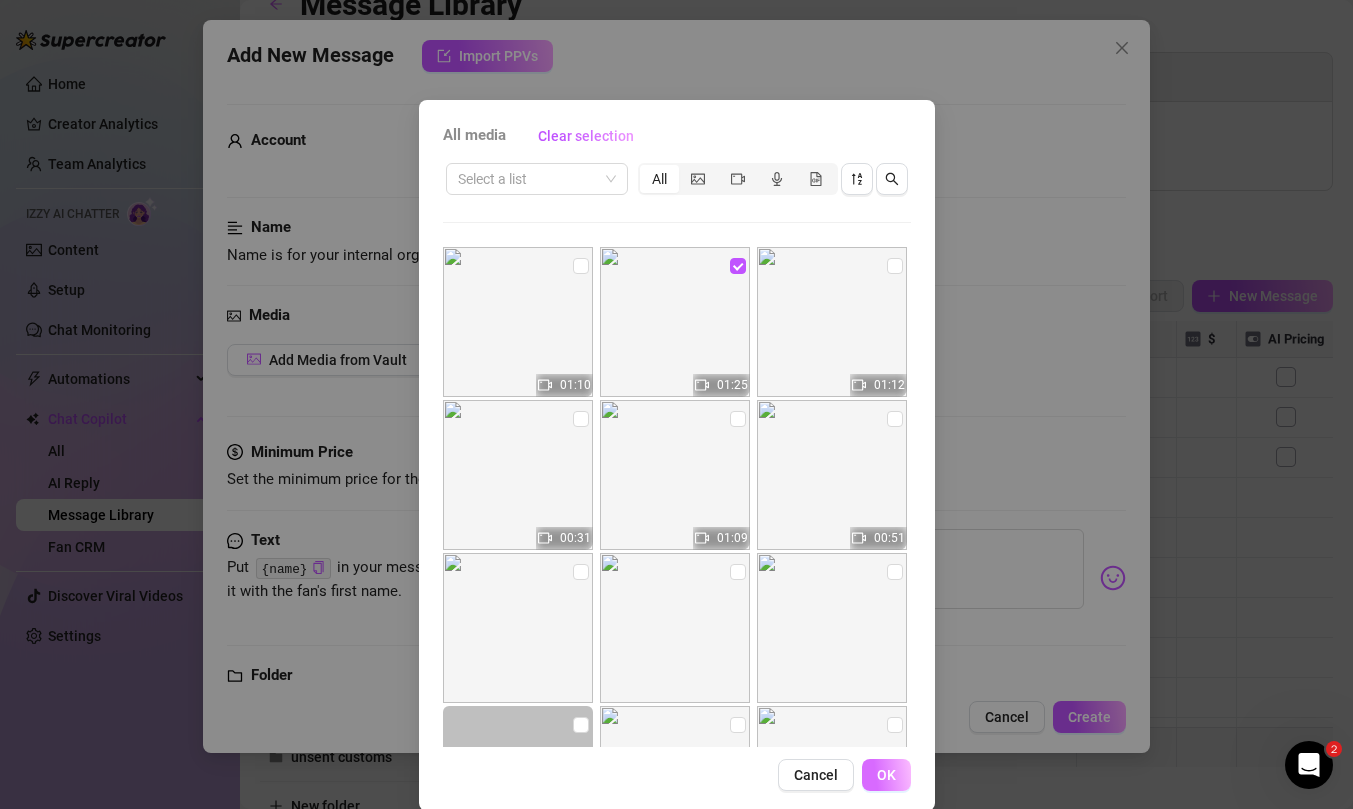 click on "OK" at bounding box center [886, 775] 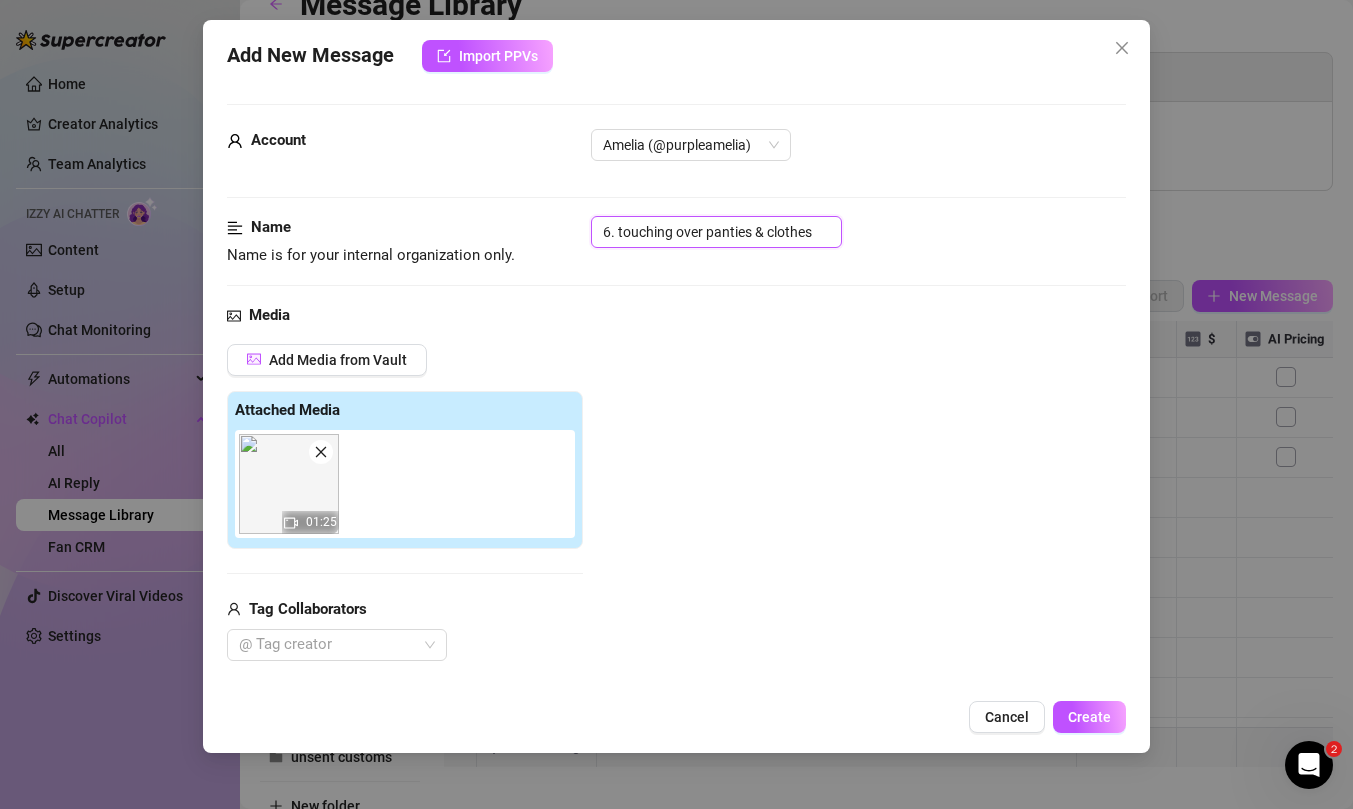 drag, startPoint x: 816, startPoint y: 235, endPoint x: 768, endPoint y: 236, distance: 48.010414 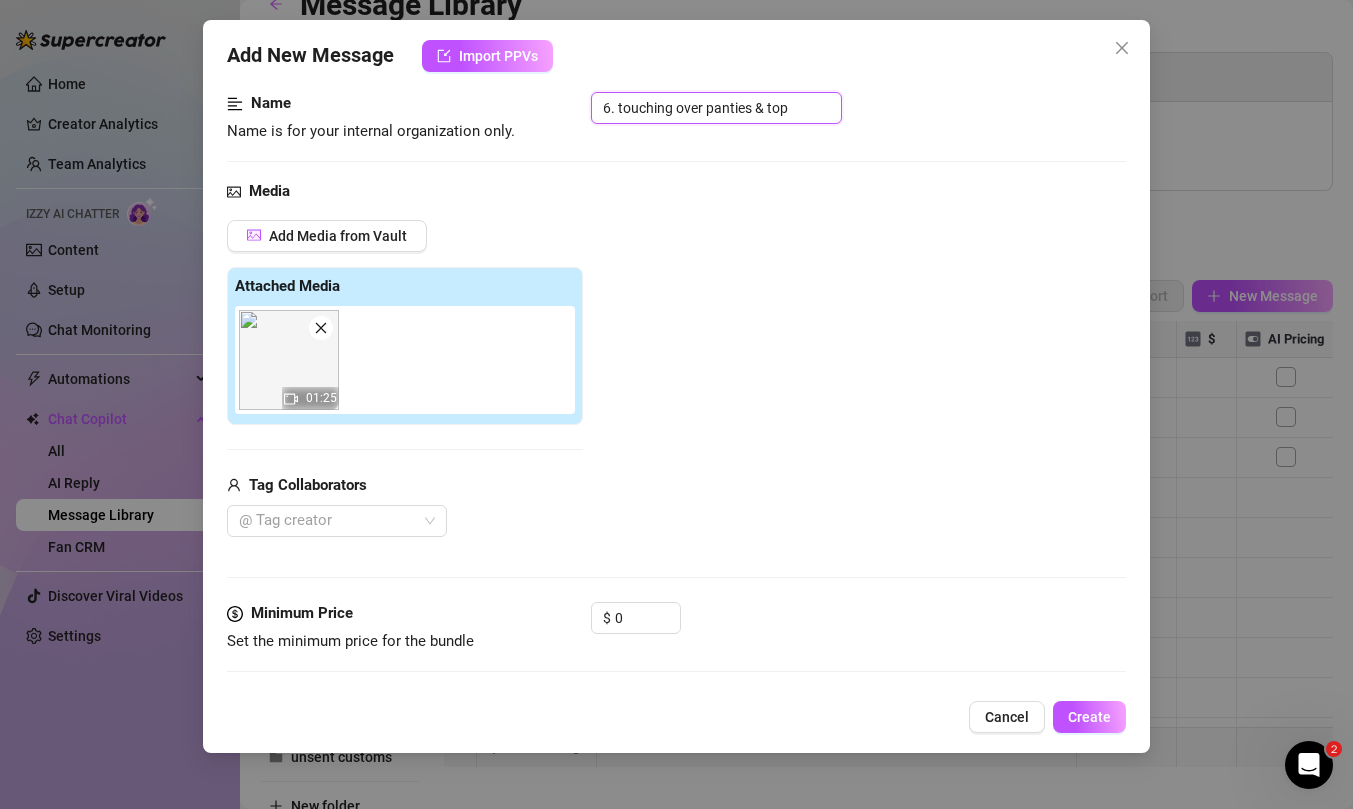 scroll, scrollTop: 347, scrollLeft: 0, axis: vertical 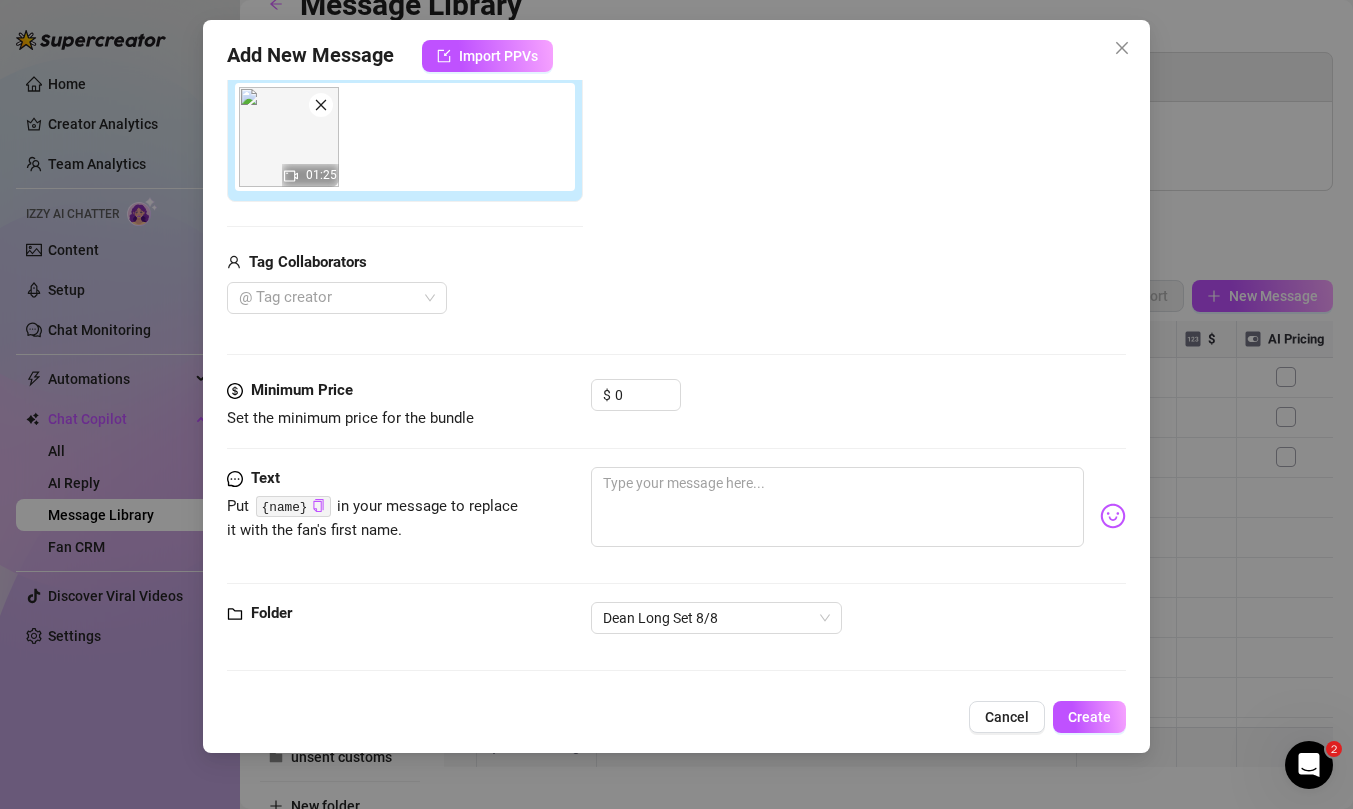 type on "6. touching over panties & top" 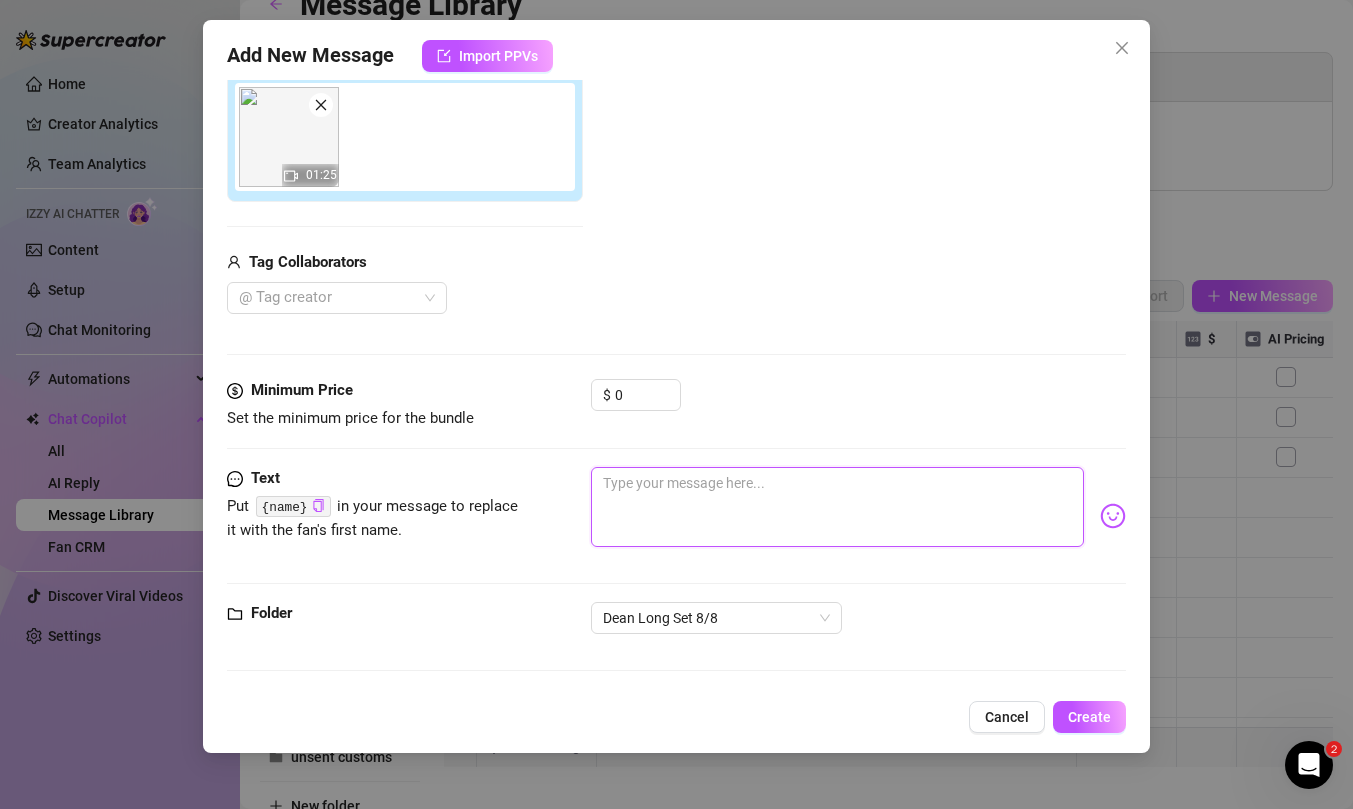 click at bounding box center [837, 507] 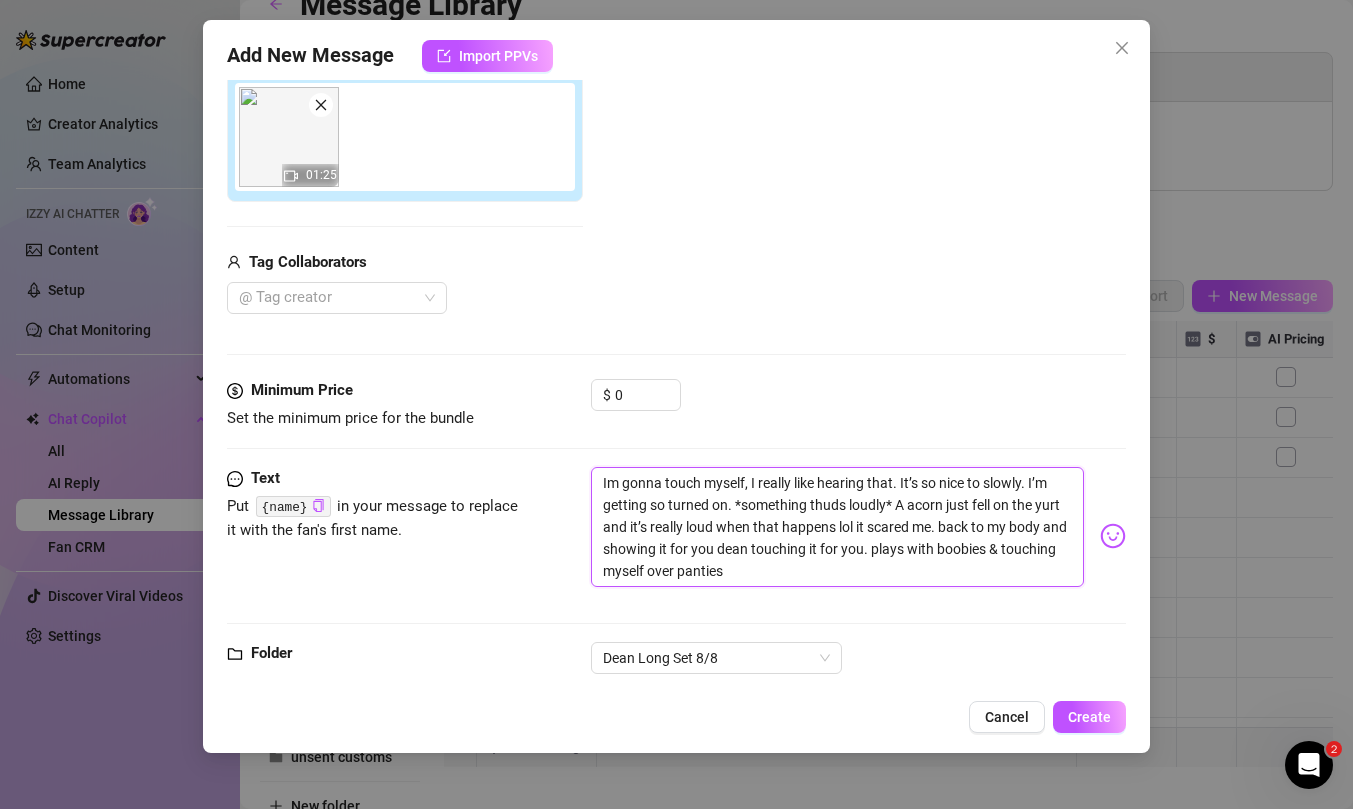 scroll, scrollTop: 0, scrollLeft: 0, axis: both 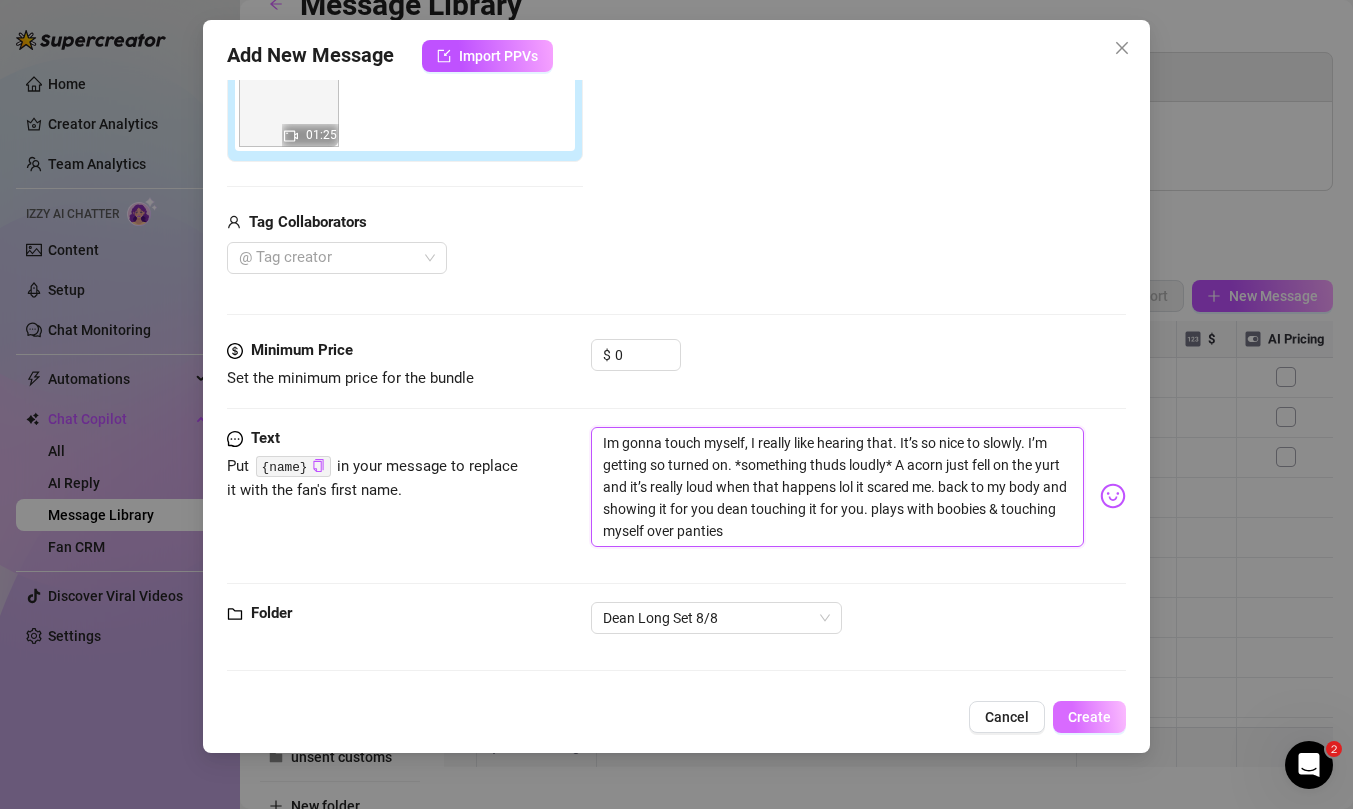 type on "Im gonna touch myself, I really like hearing that. It’s so nice to slowly. I’m getting so turned on. *something thuds loudly* A acorn just fell on the yurt and it’s really loud when that happens lol it scared me. back to my body and showing it for you dean touching it for you. plays with boobies & touching myself over panties" 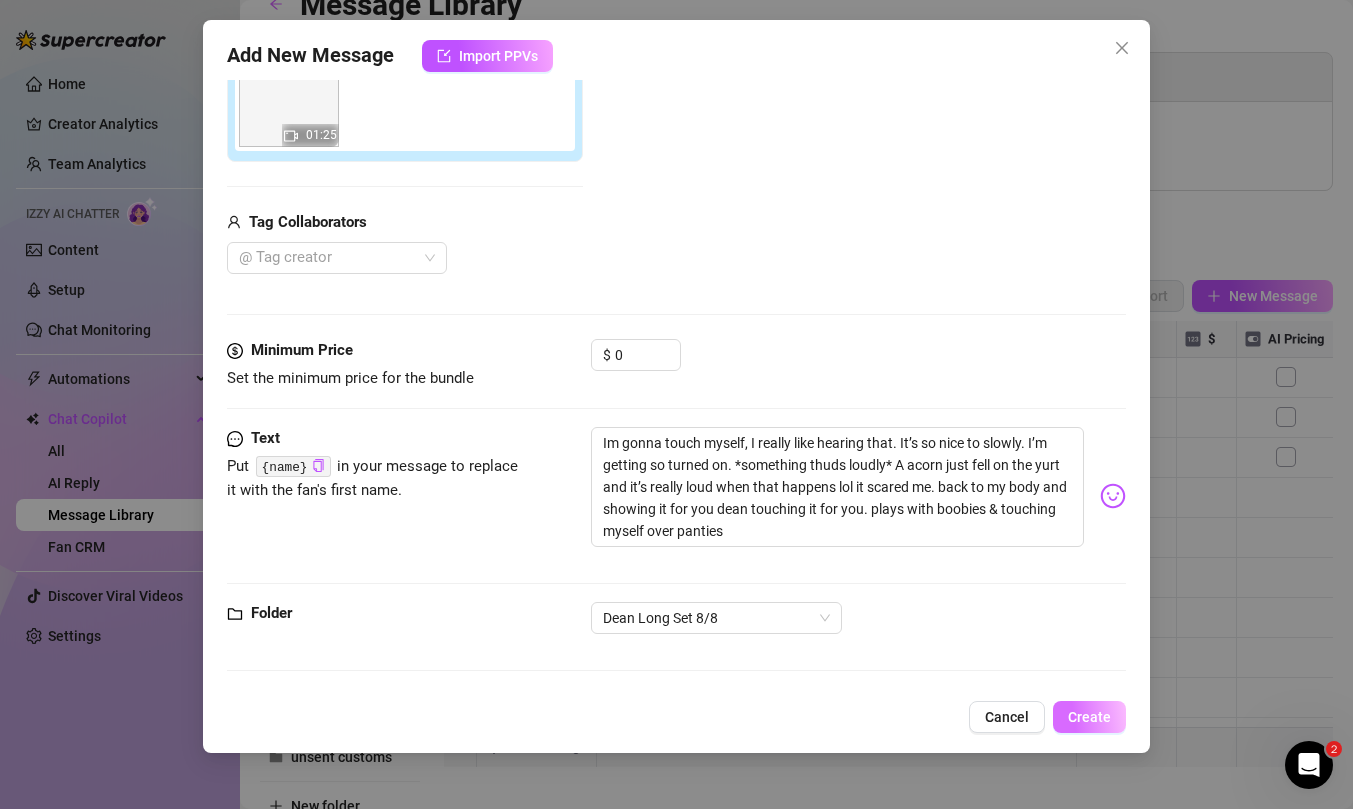 click on "Create" at bounding box center (1089, 717) 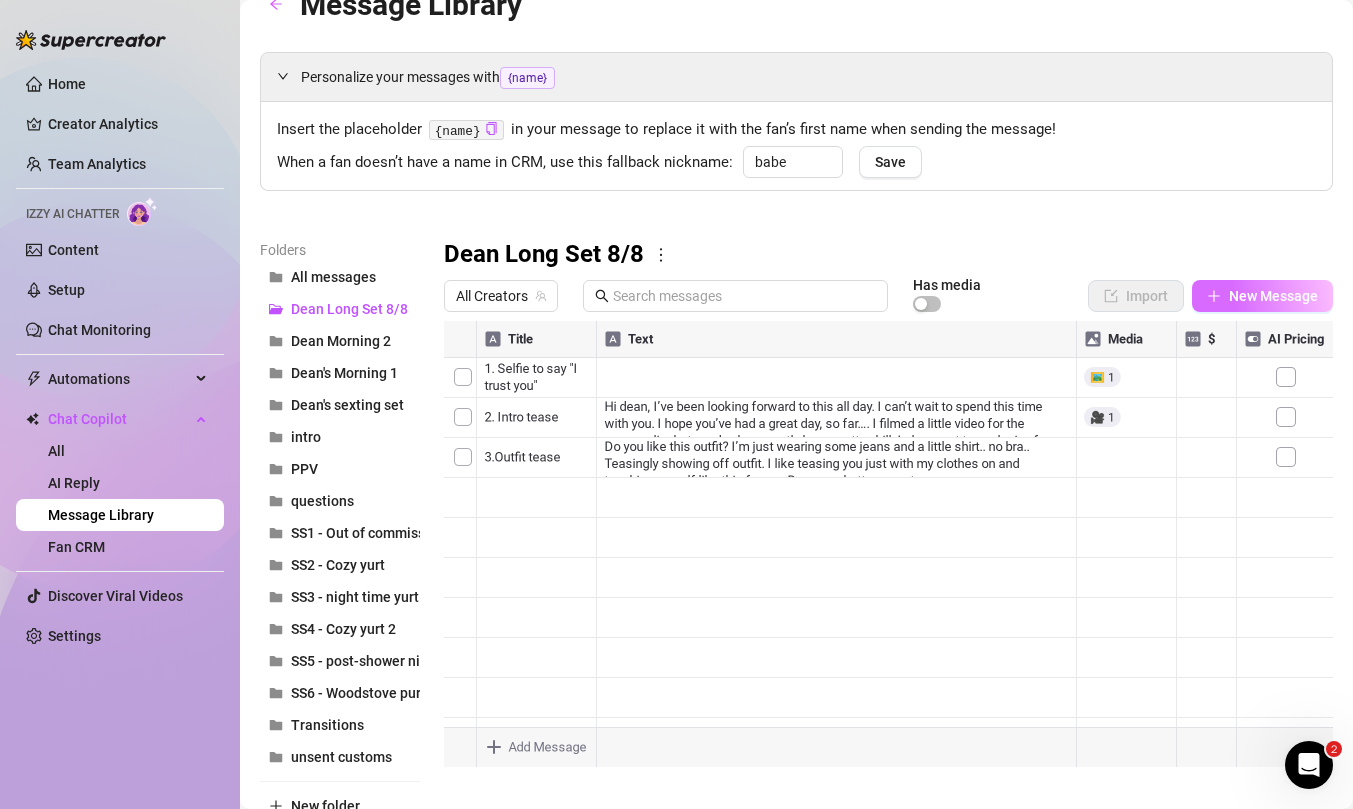 click on "New Message" at bounding box center (1273, 296) 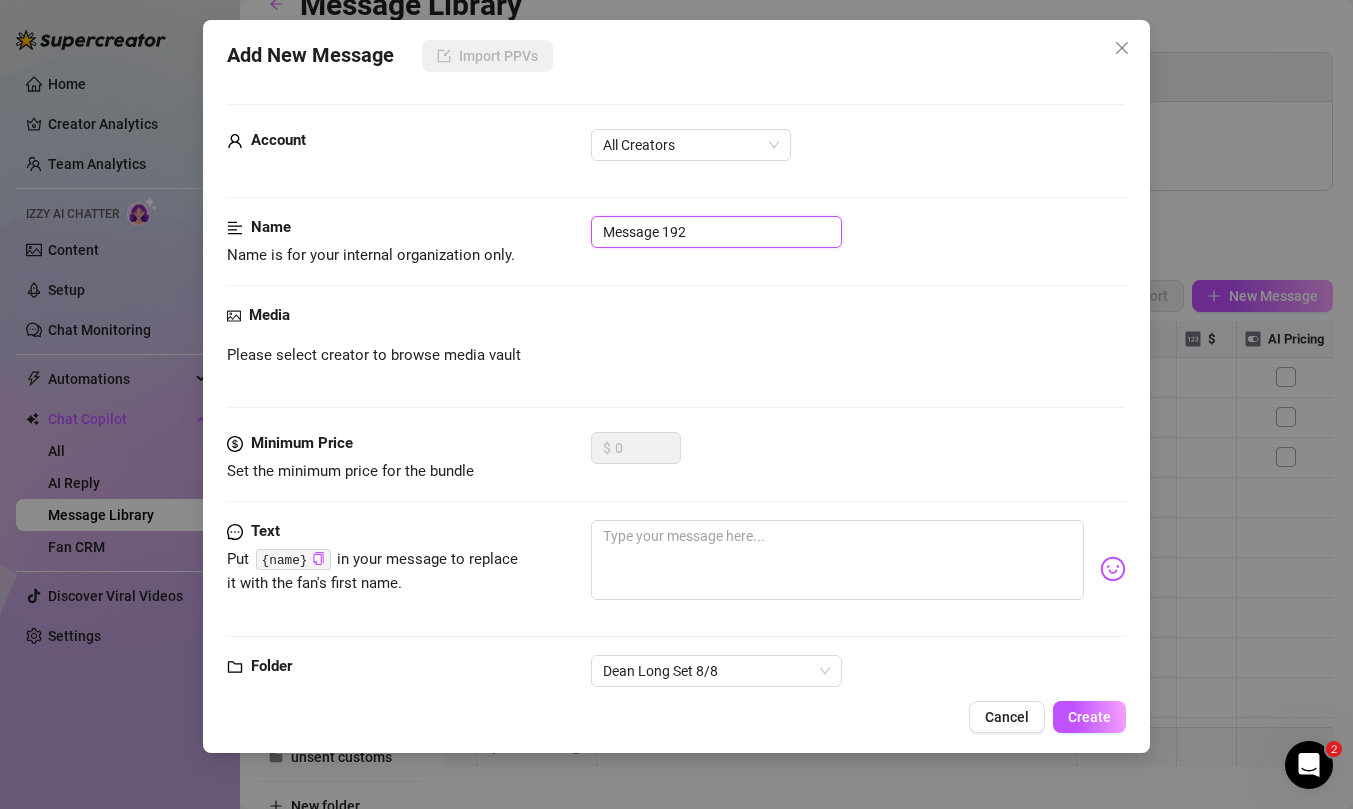click on "Message 192" at bounding box center [716, 232] 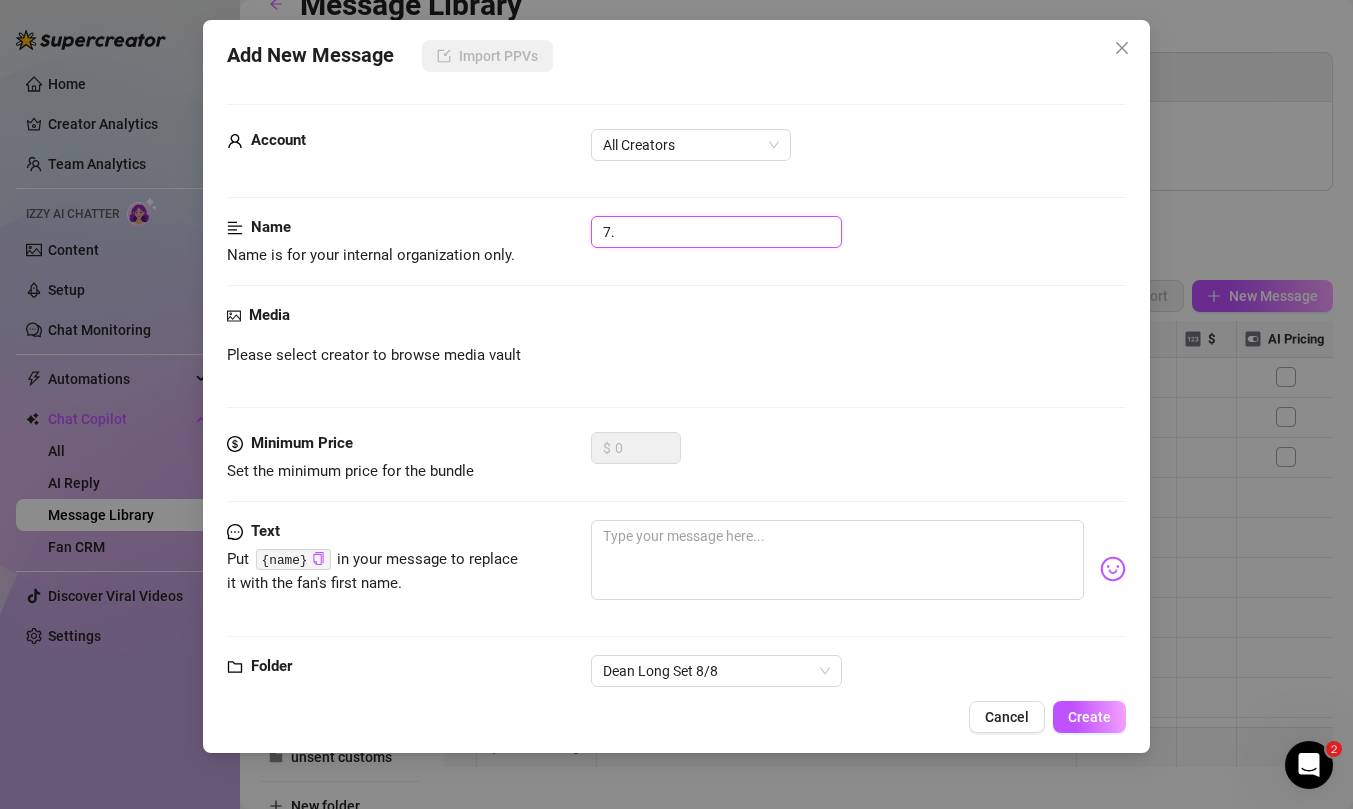 click on "7." at bounding box center (716, 232) 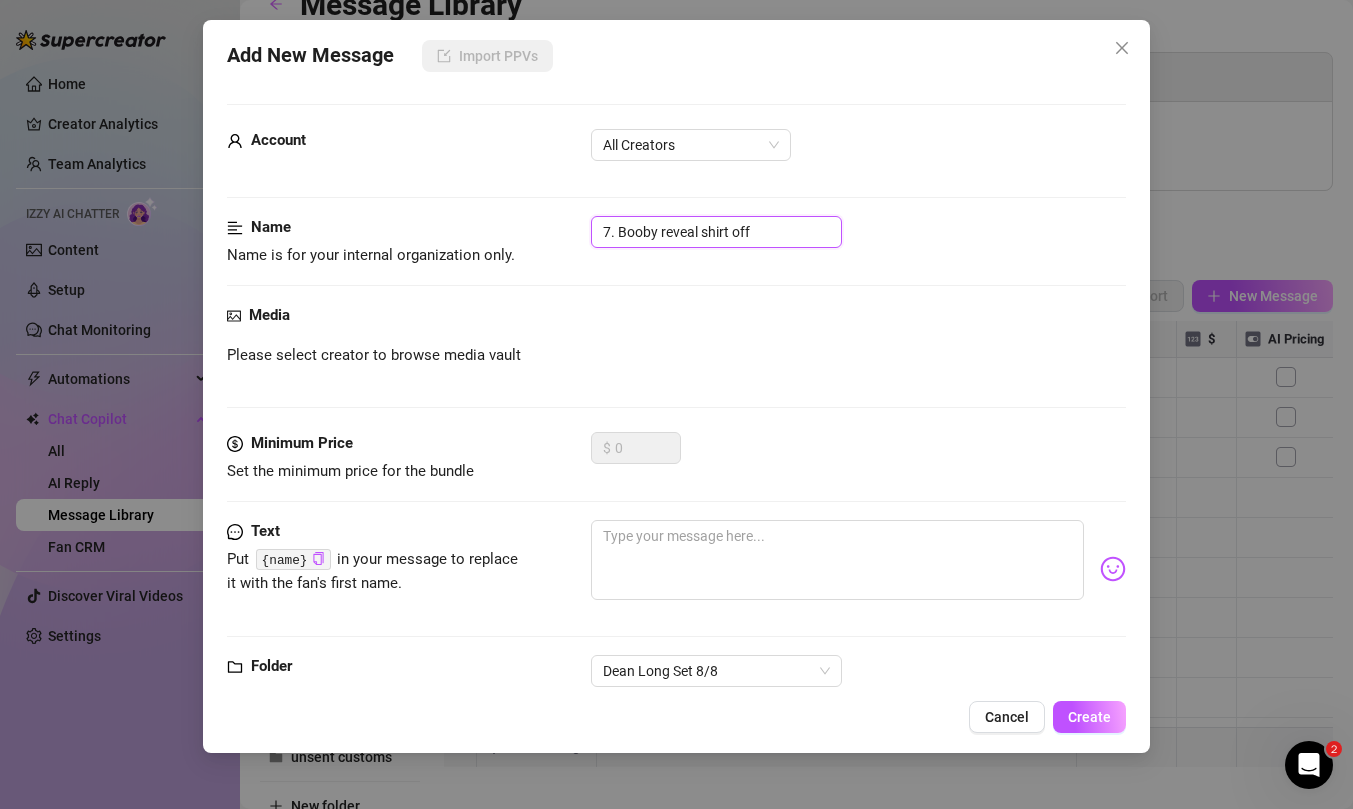 type on "7. Booby reveal shirt off" 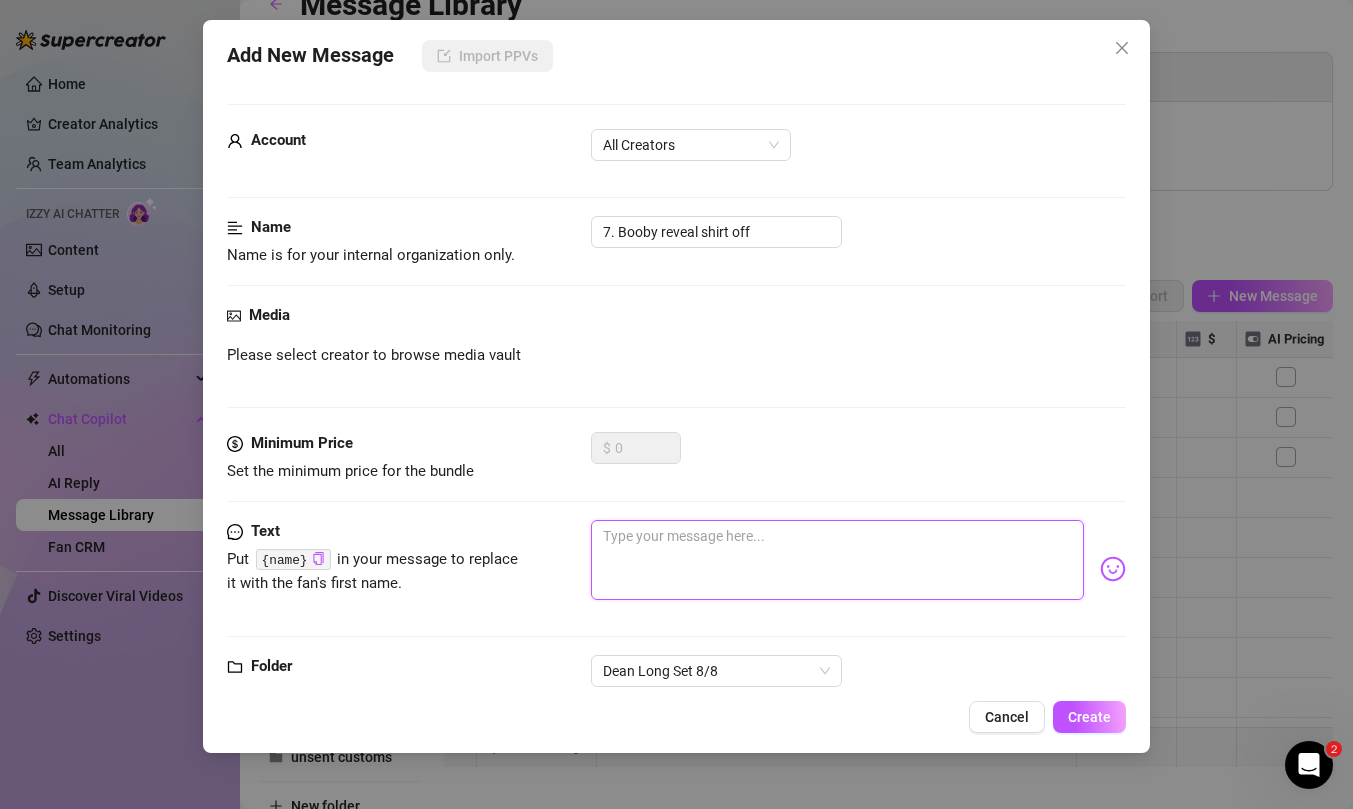 click at bounding box center [837, 560] 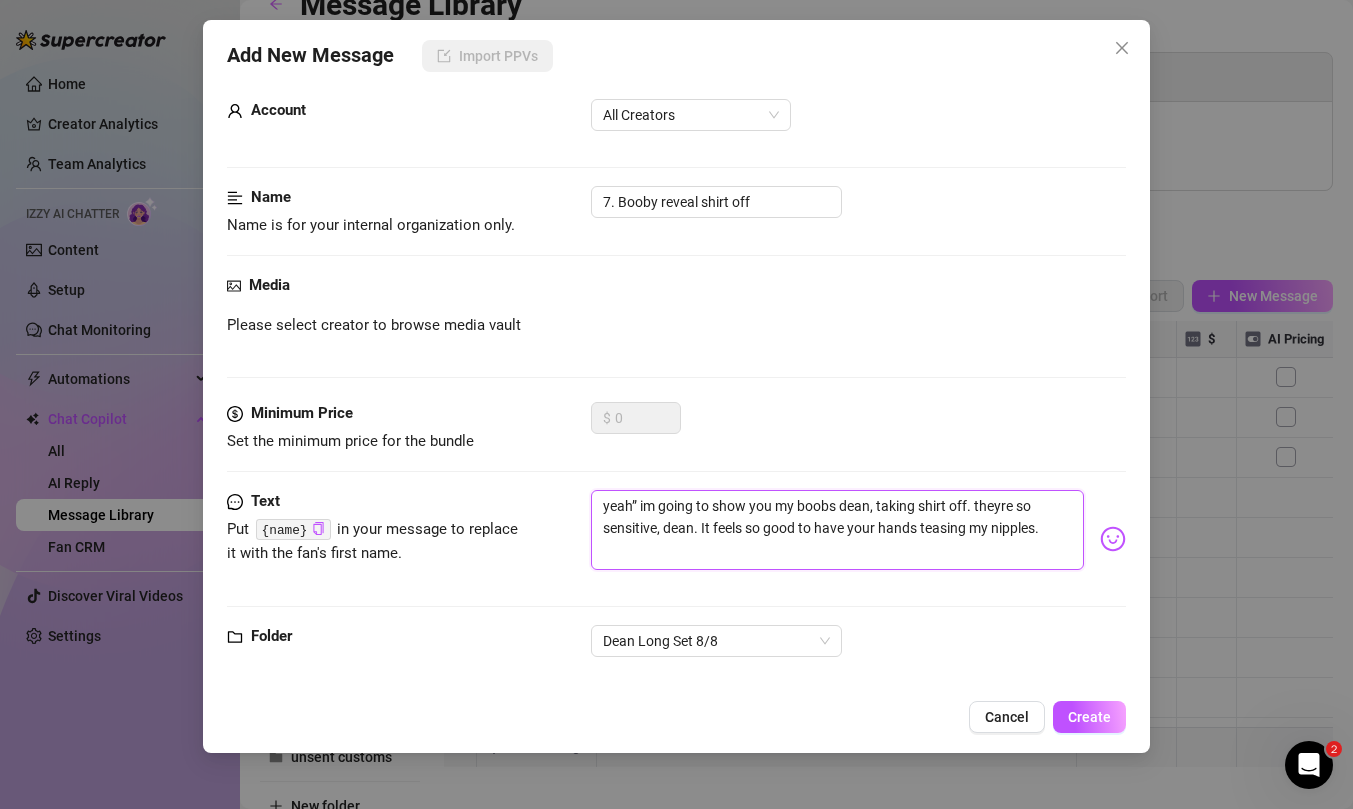 scroll, scrollTop: 0, scrollLeft: 0, axis: both 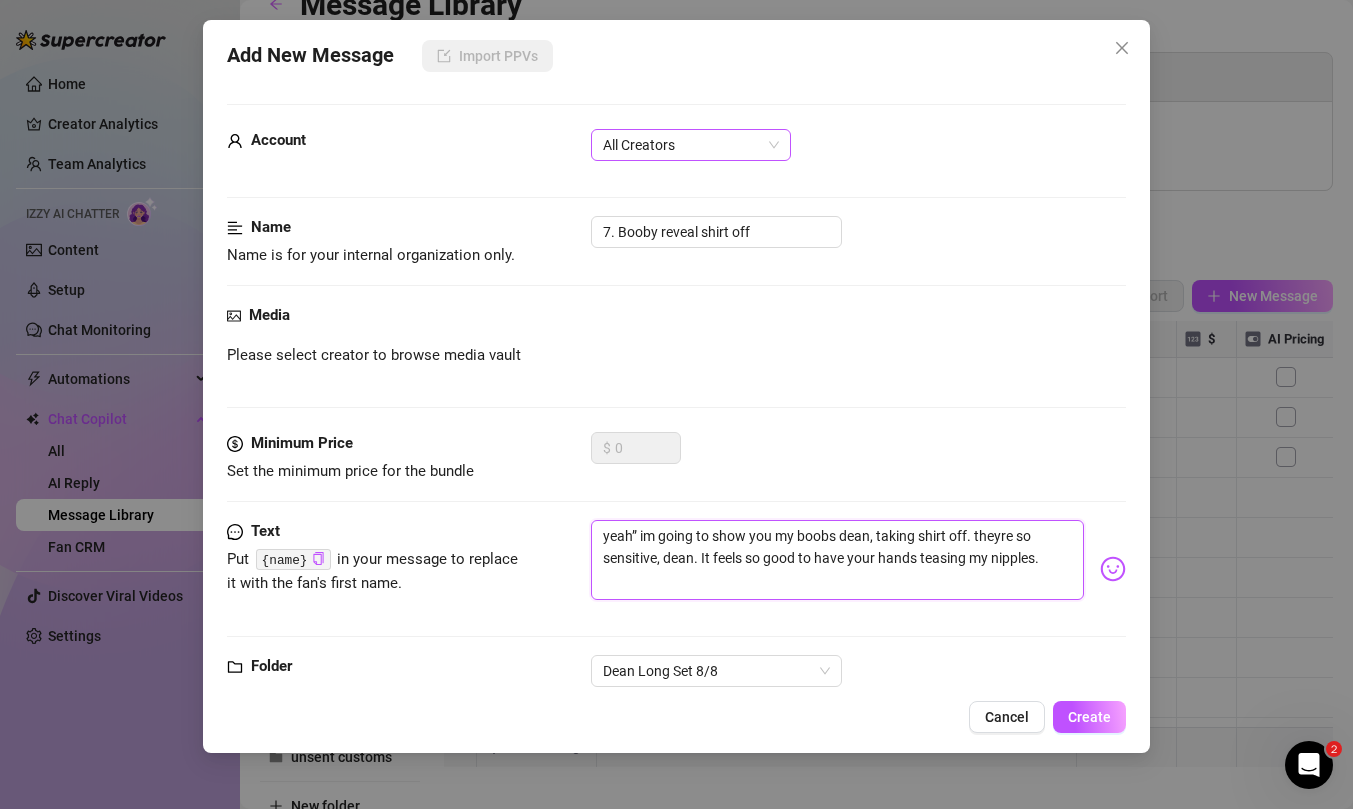 click on "All Creators" at bounding box center (691, 145) 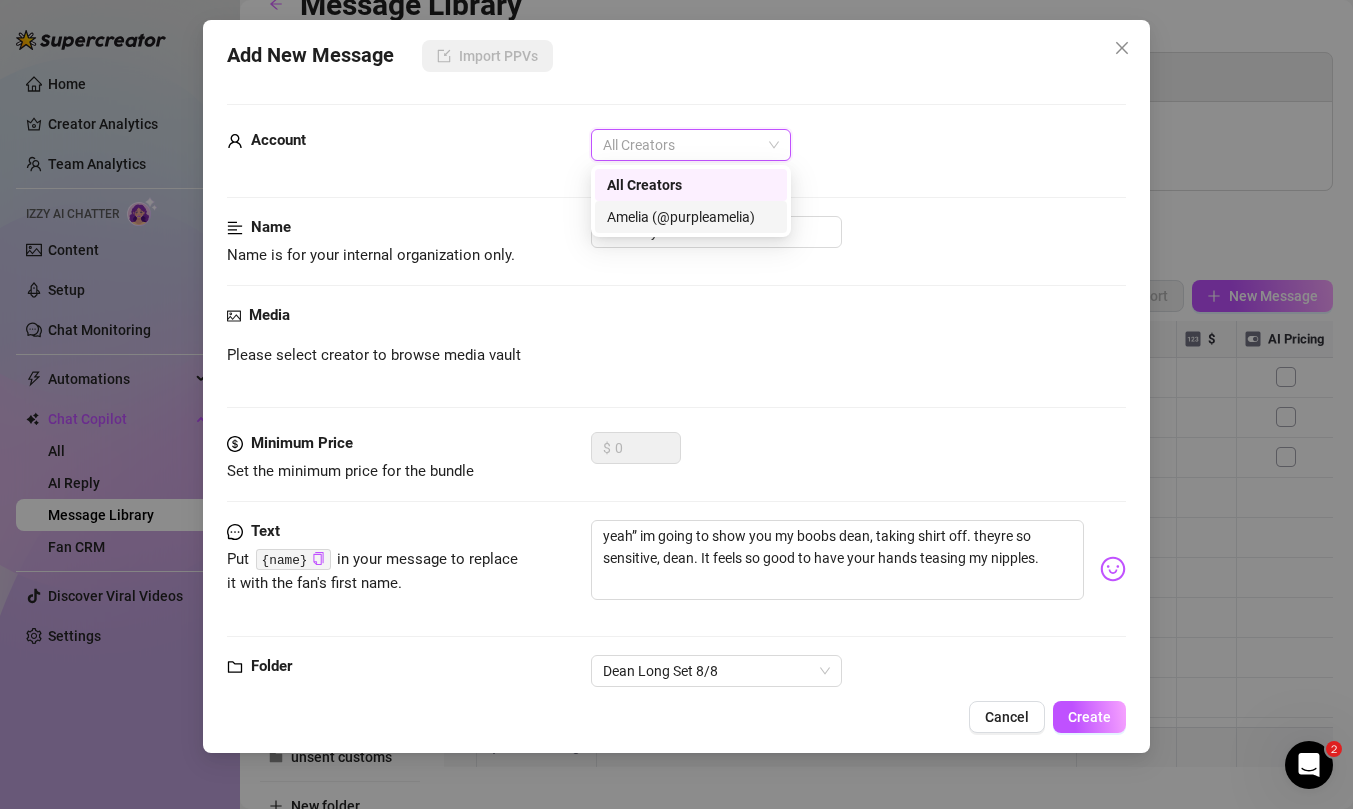 click on "Amelia (@purpleamelia)" at bounding box center [691, 217] 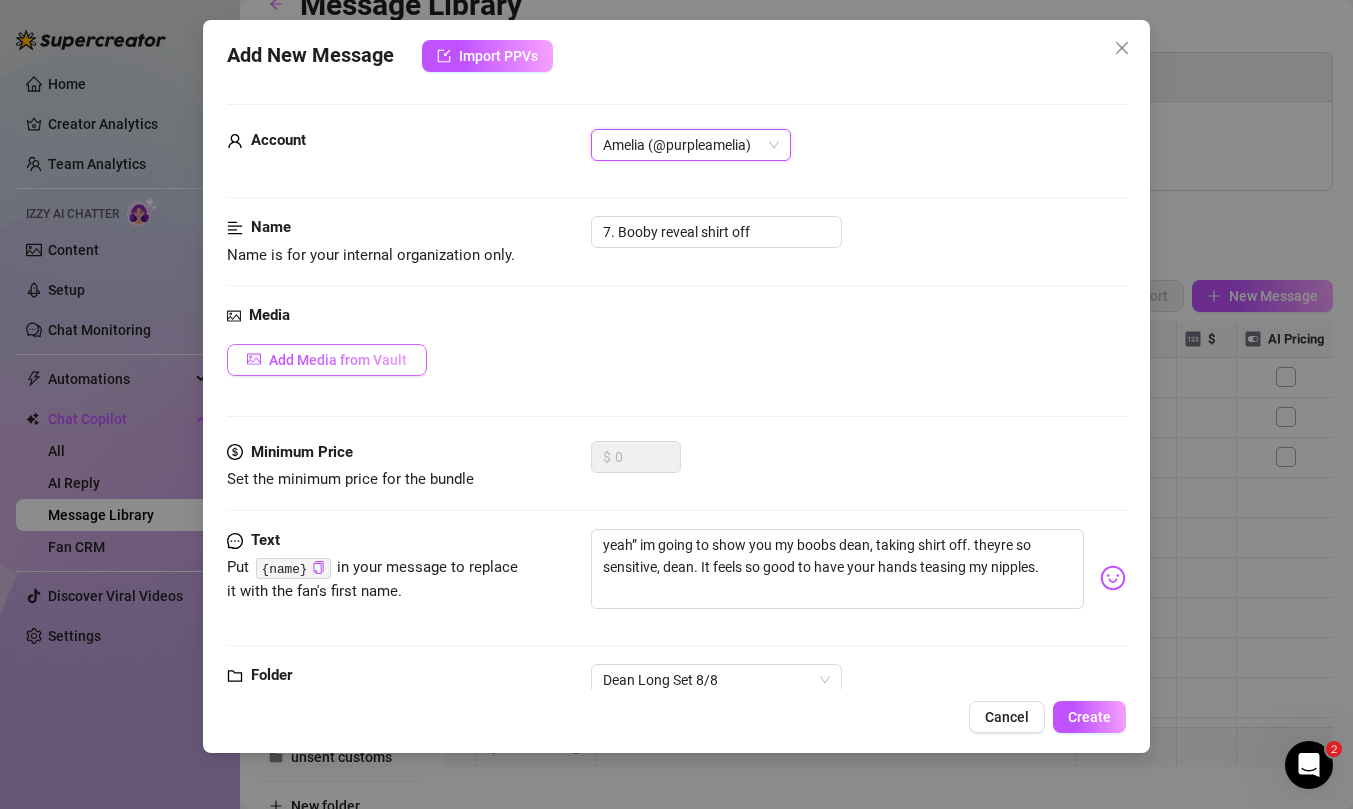 click on "Add Media from Vault" at bounding box center [338, 360] 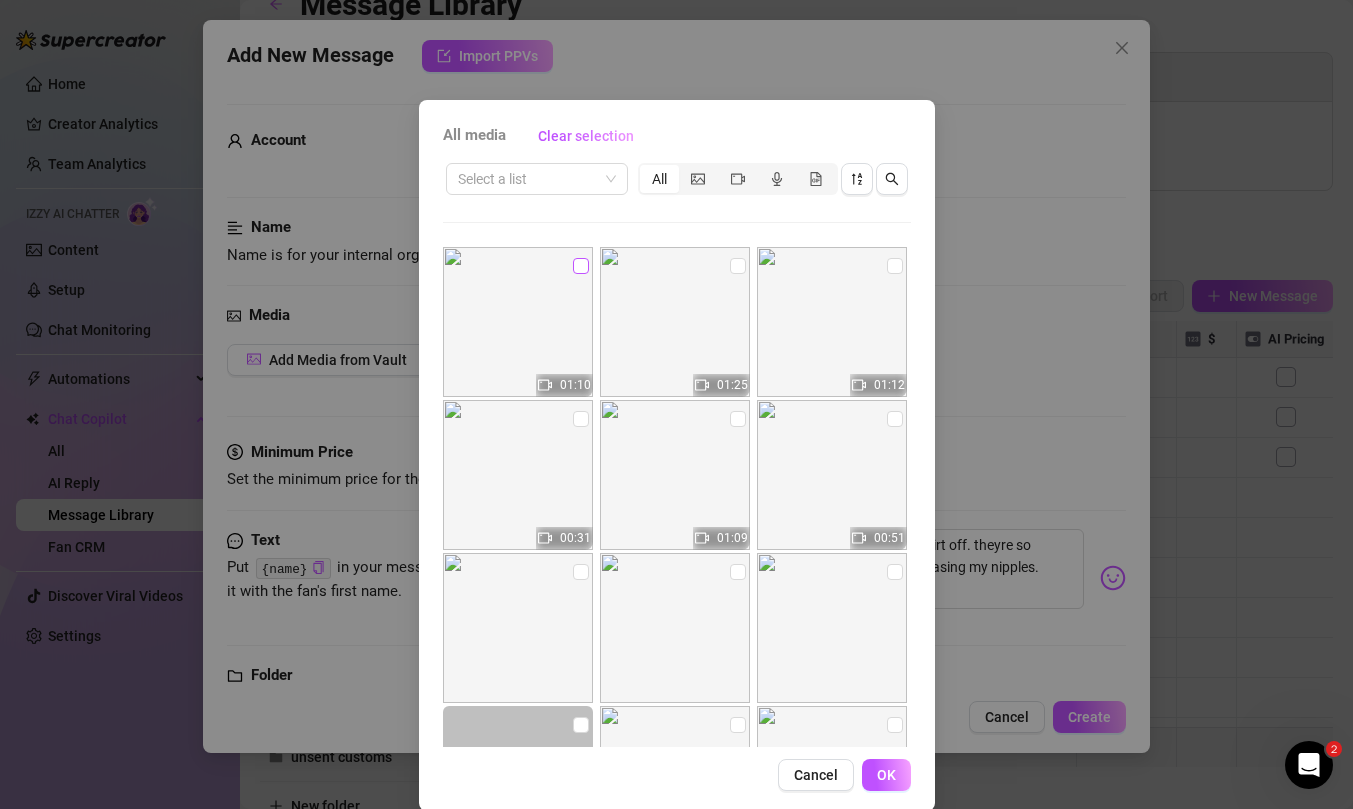 click at bounding box center (581, 266) 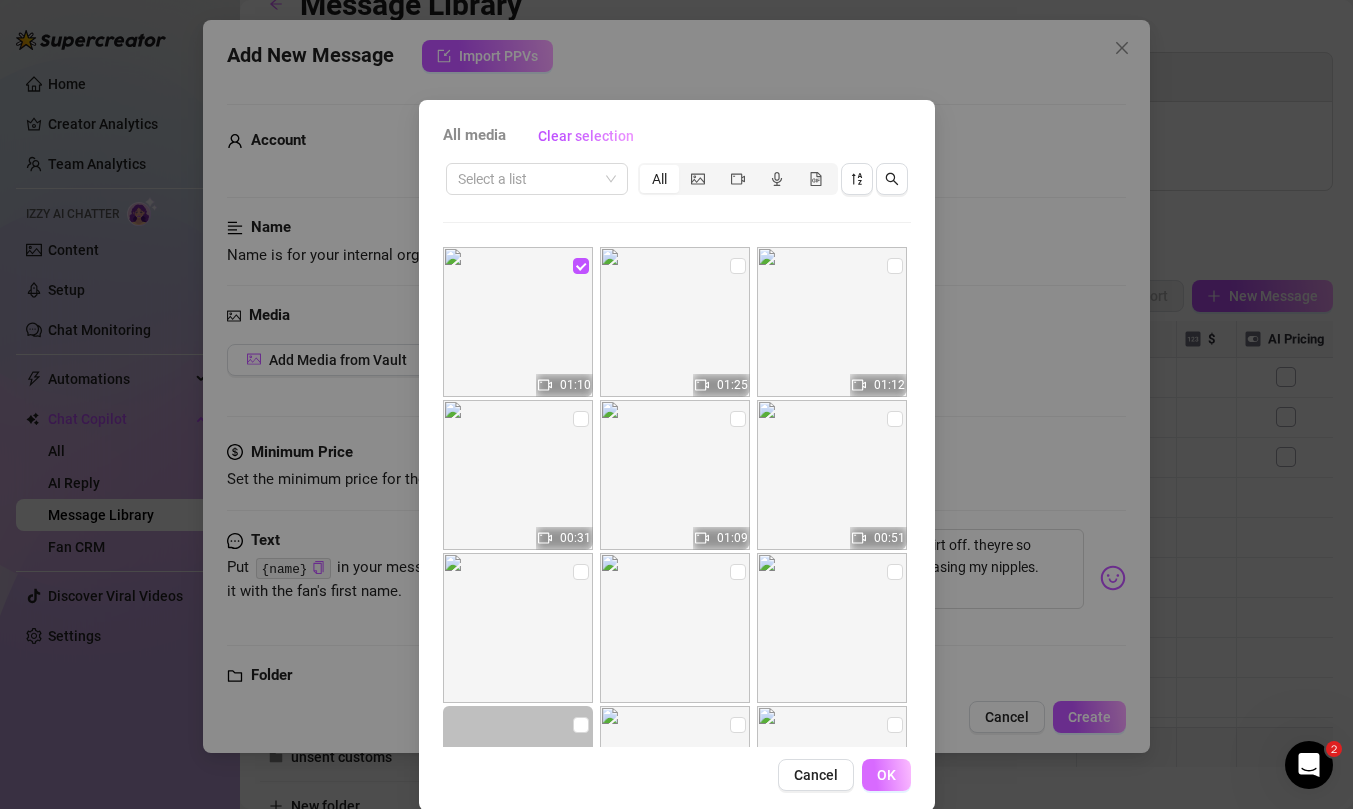 click on "OK" at bounding box center (886, 775) 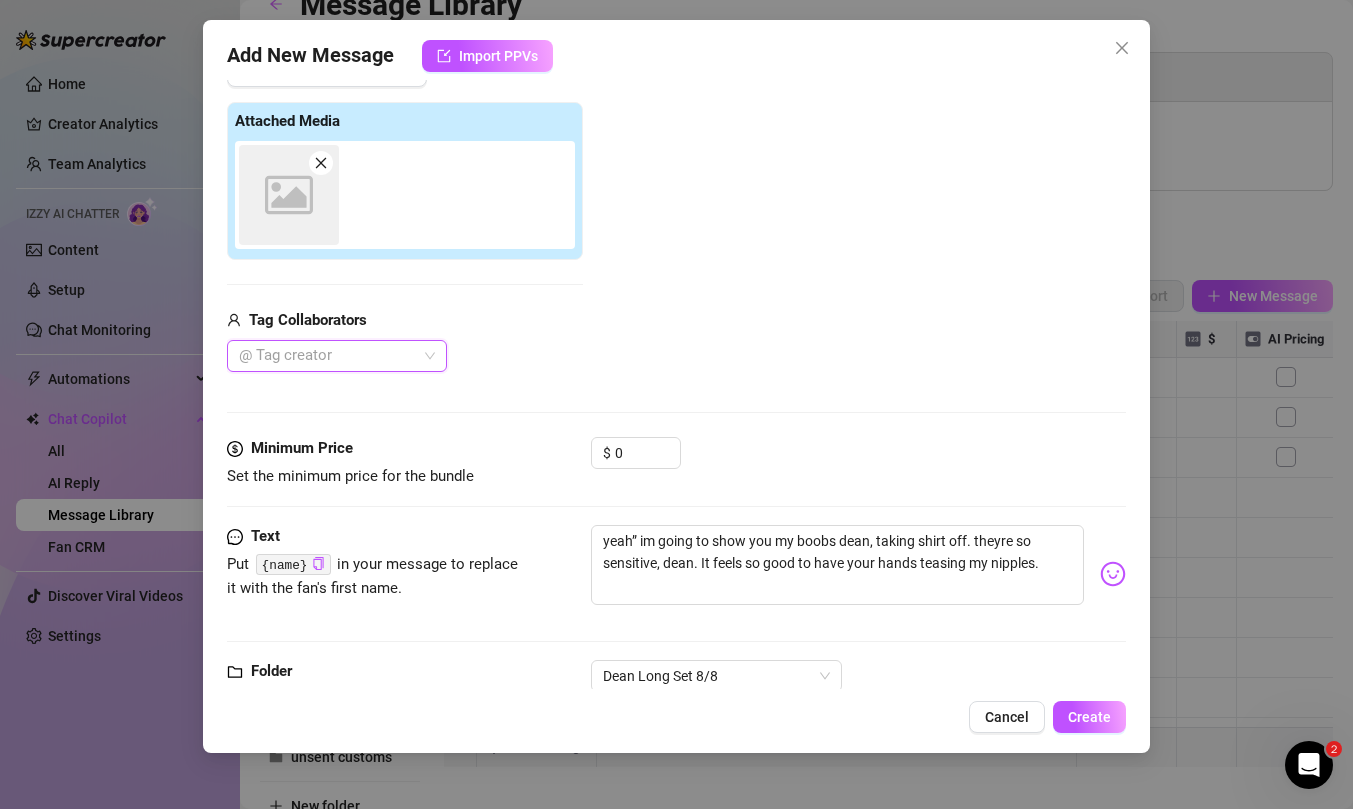 scroll, scrollTop: 0, scrollLeft: 0, axis: both 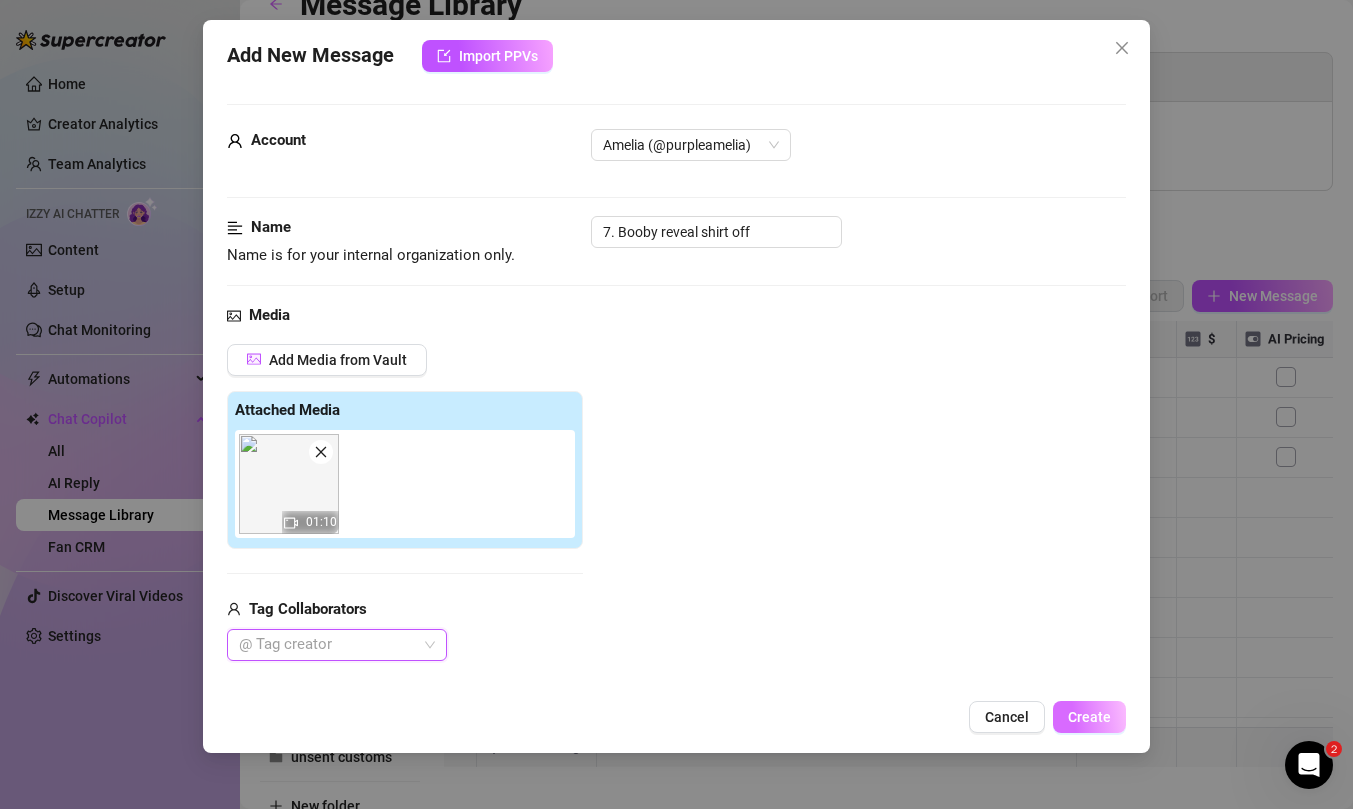 click on "Create" at bounding box center [1089, 717] 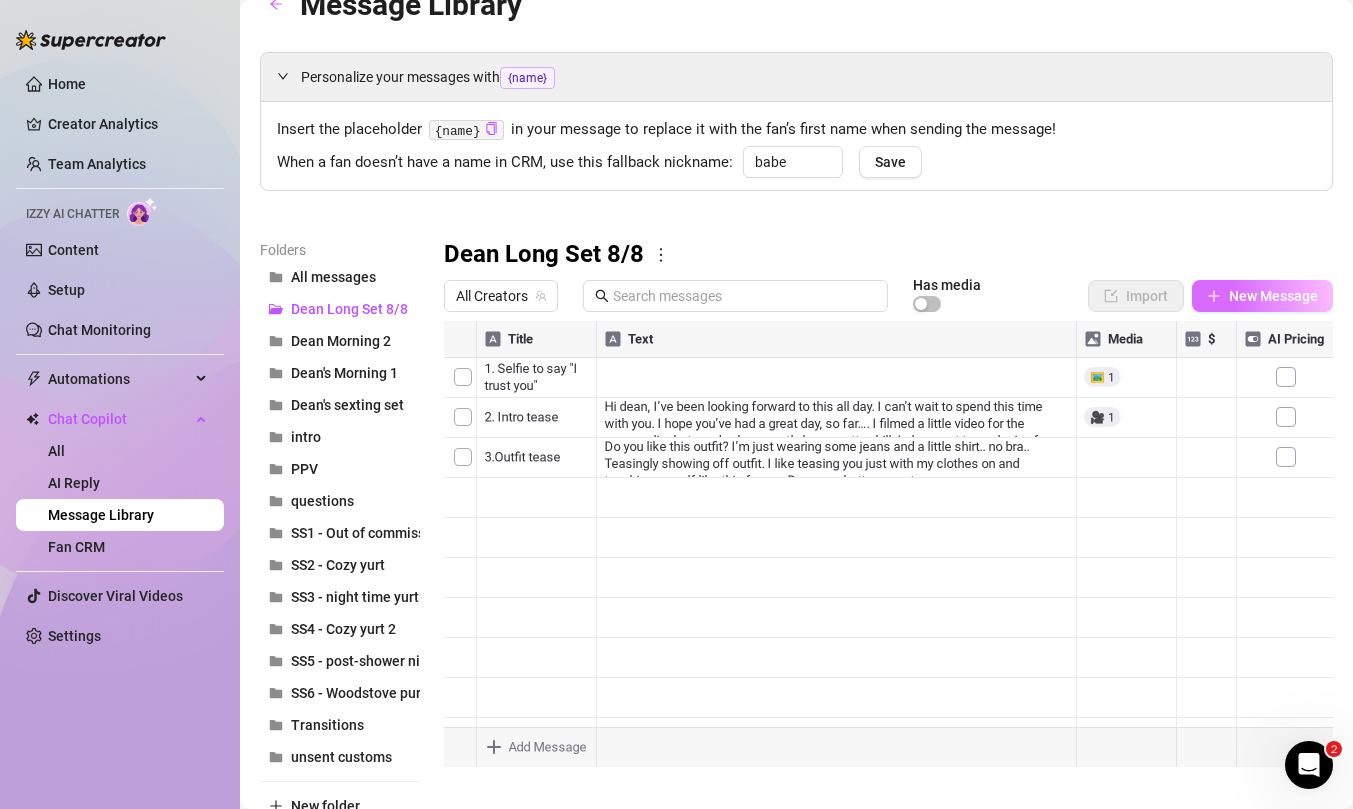 click on "New Message" at bounding box center (1273, 296) 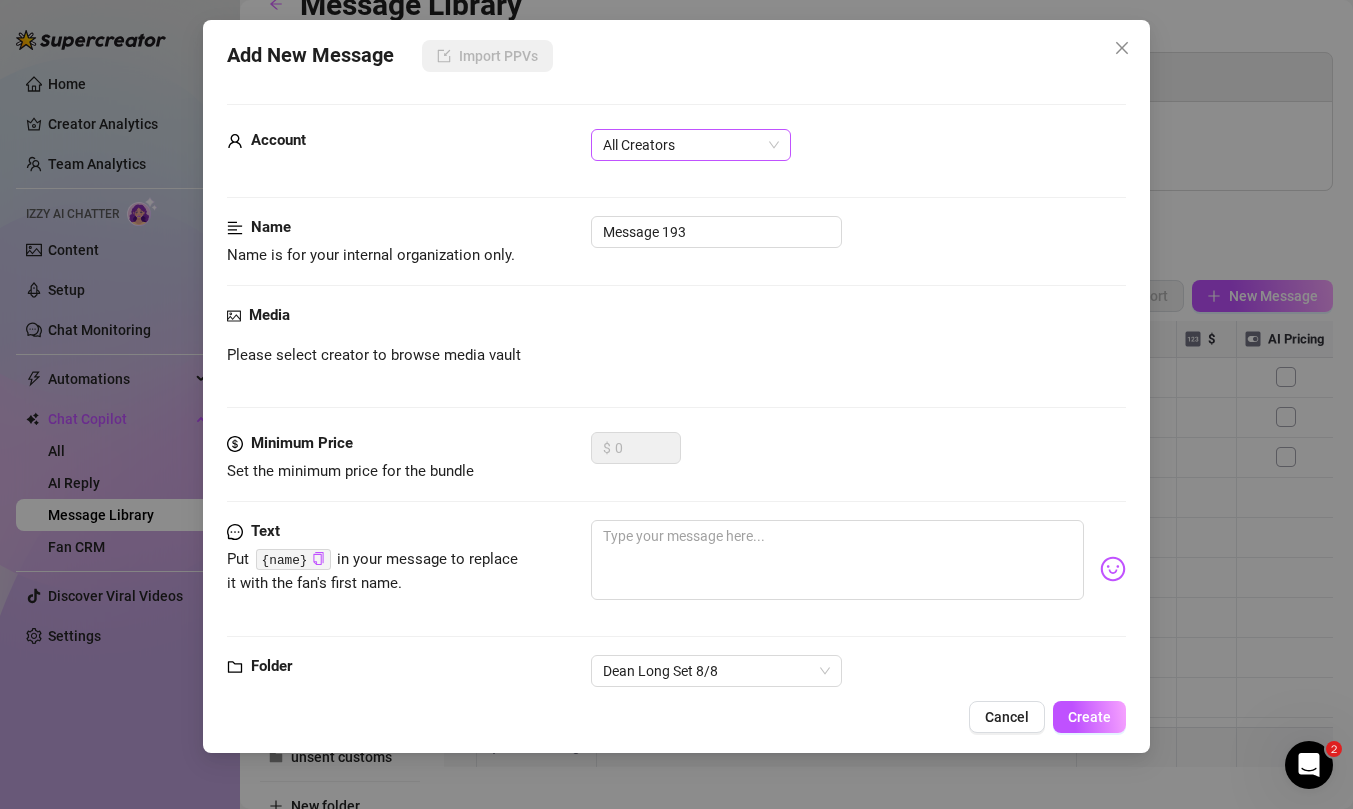 click on "All Creators" at bounding box center [691, 145] 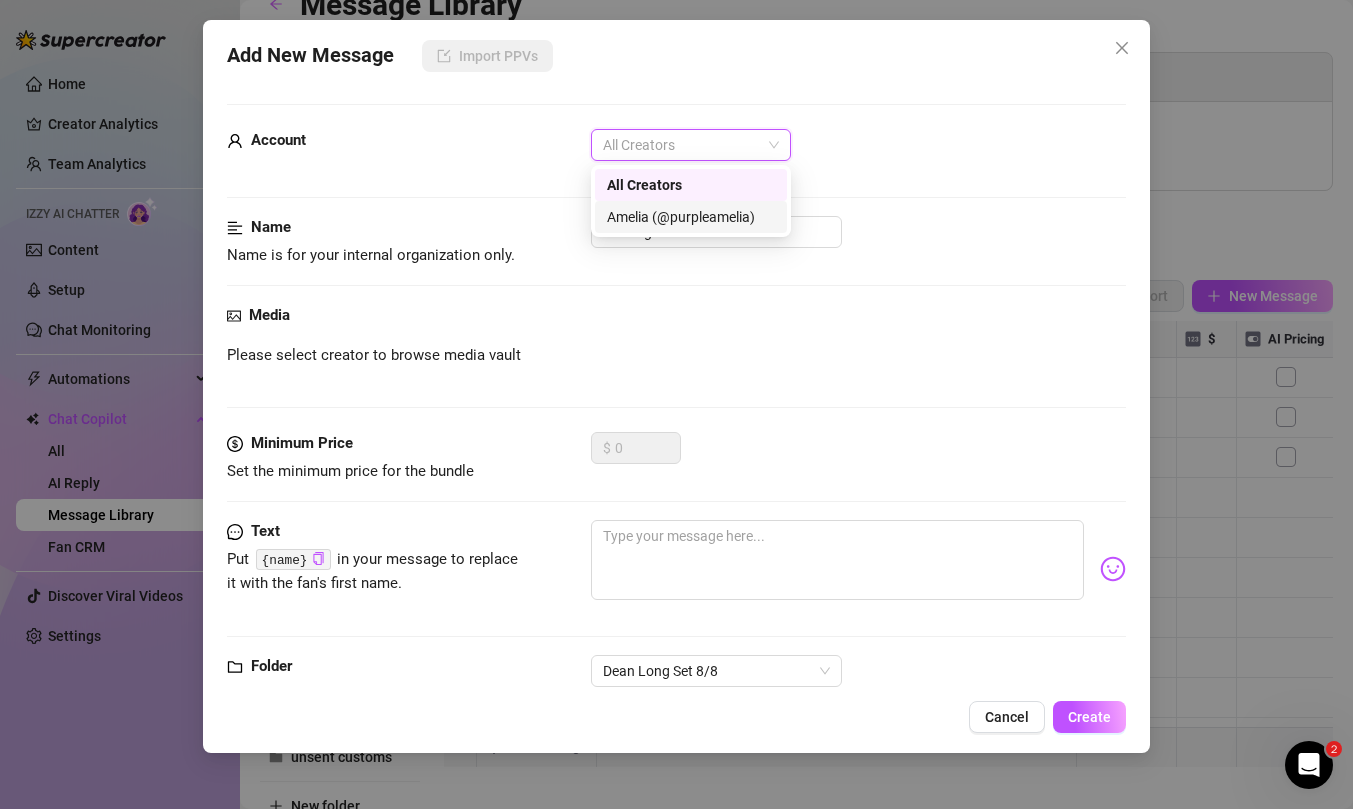 click on "Amelia (@purpleamelia)" at bounding box center (691, 217) 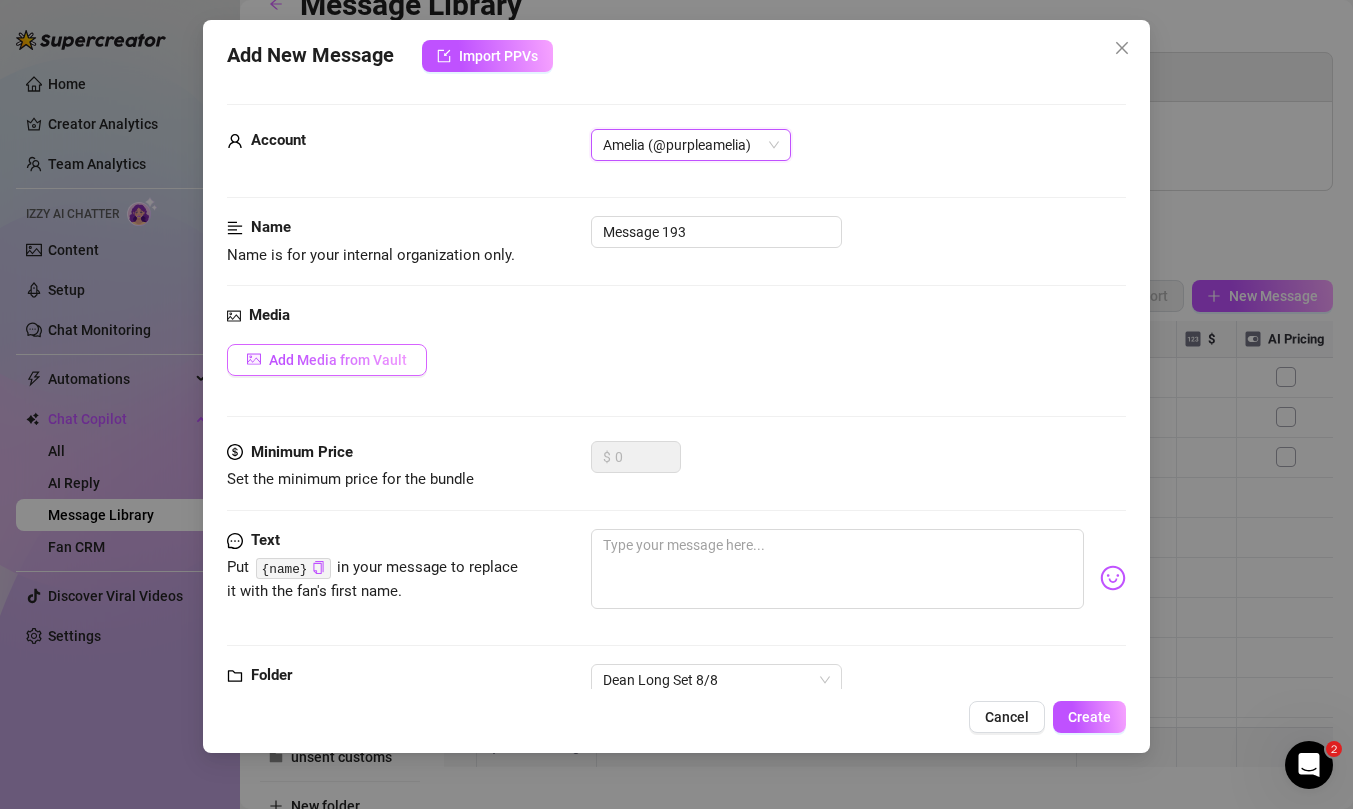 click on "Add Media from Vault" at bounding box center [338, 360] 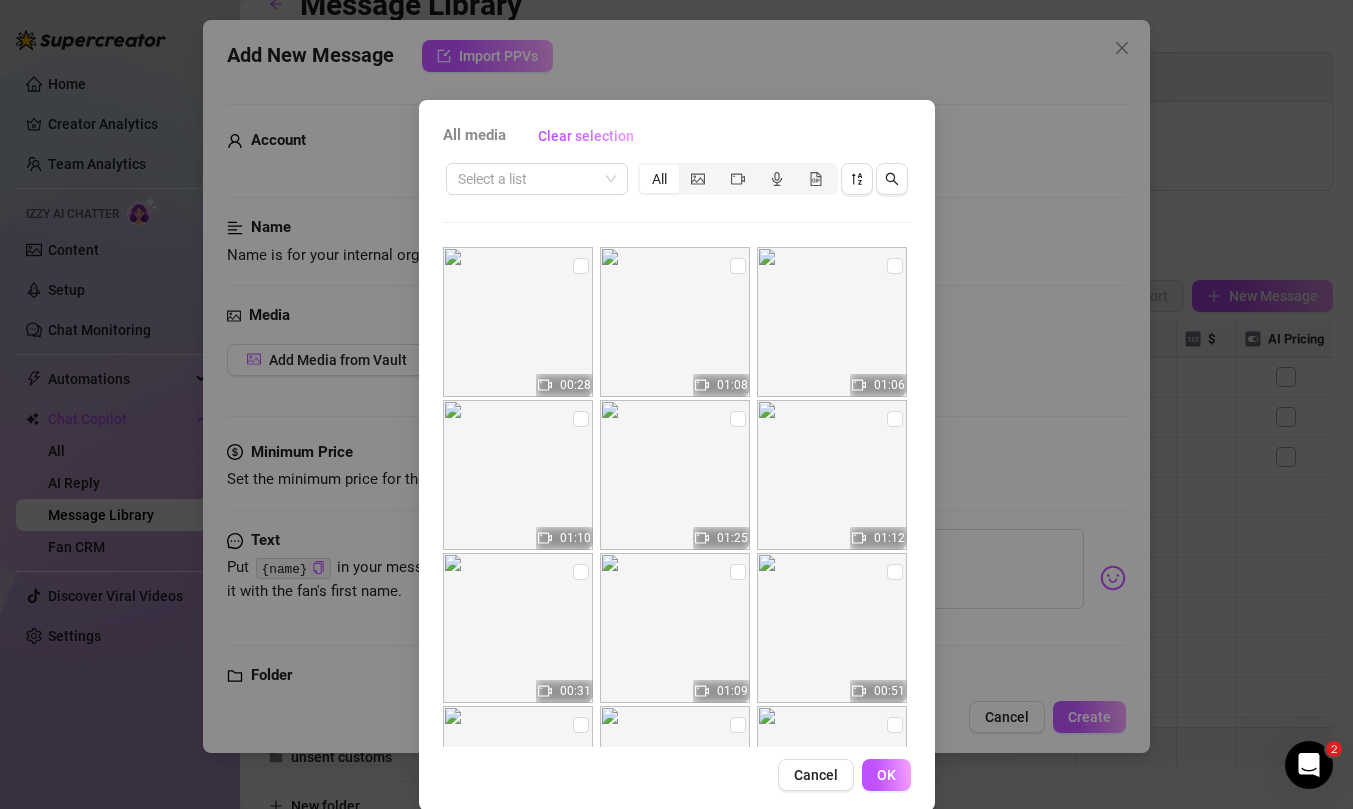 click on "All media Clear selection Select a list All 00:28 01:08 01:06 01:10 01:25 01:12 00:31 01:09 00:51 00:02 Cancel OK" at bounding box center (676, 404) 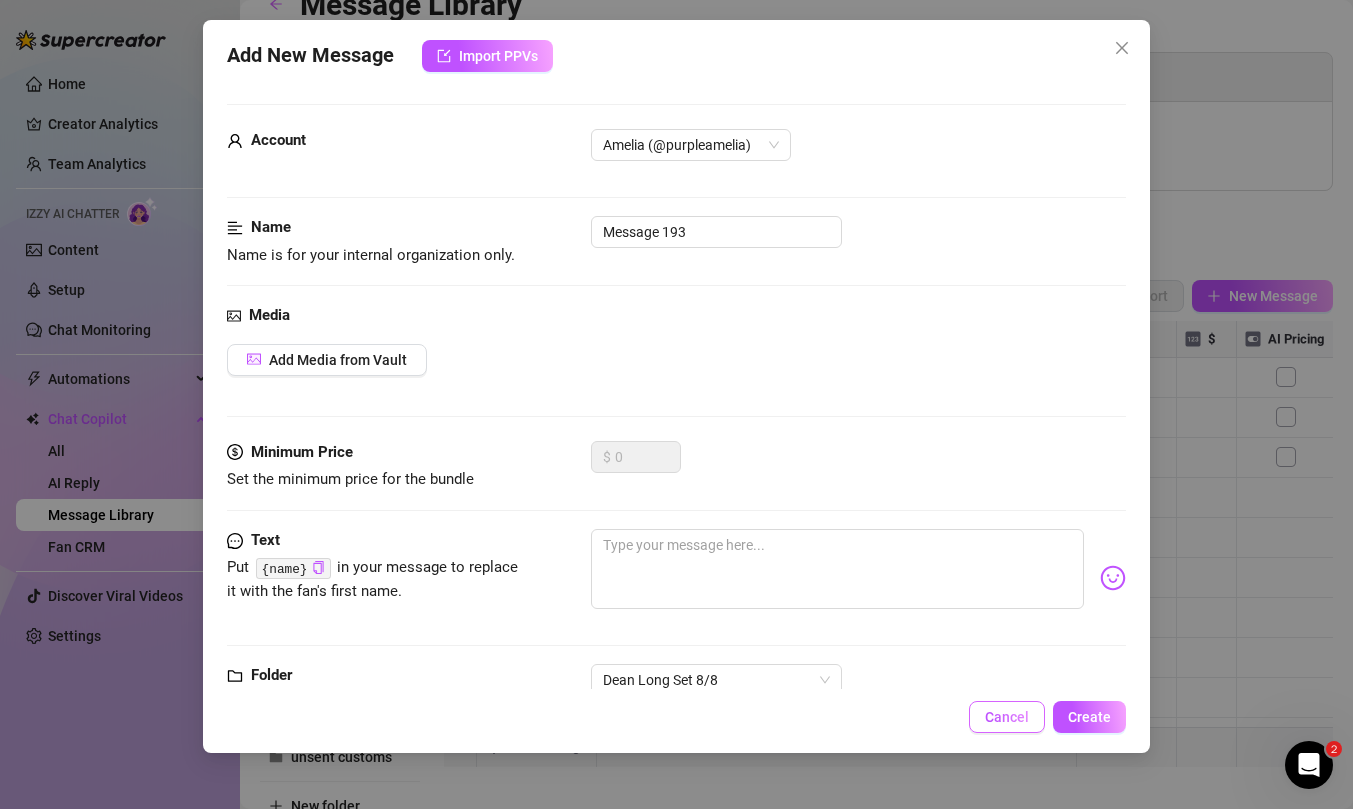 click on "Cancel" at bounding box center (1007, 717) 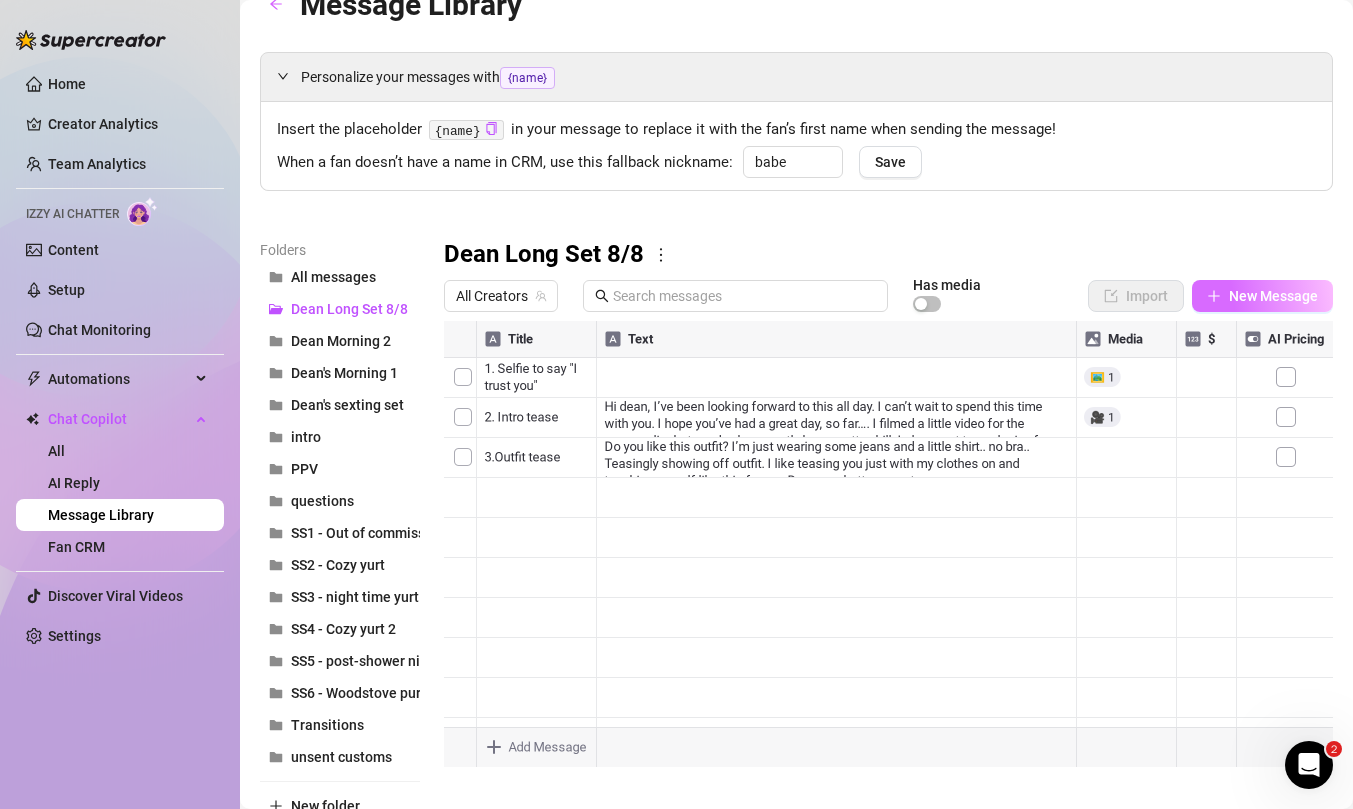 click on "New Message" at bounding box center (1273, 296) 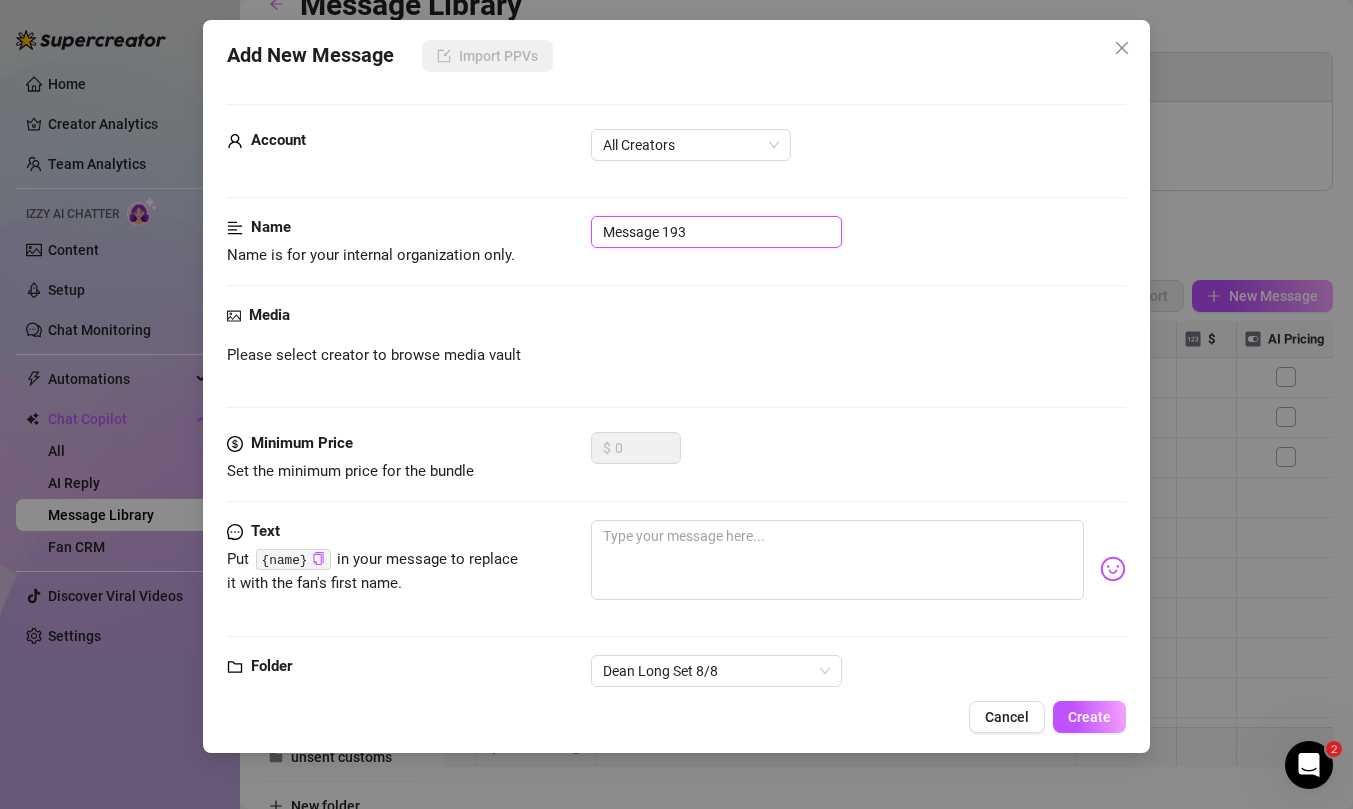 click on "Message 193" at bounding box center (716, 232) 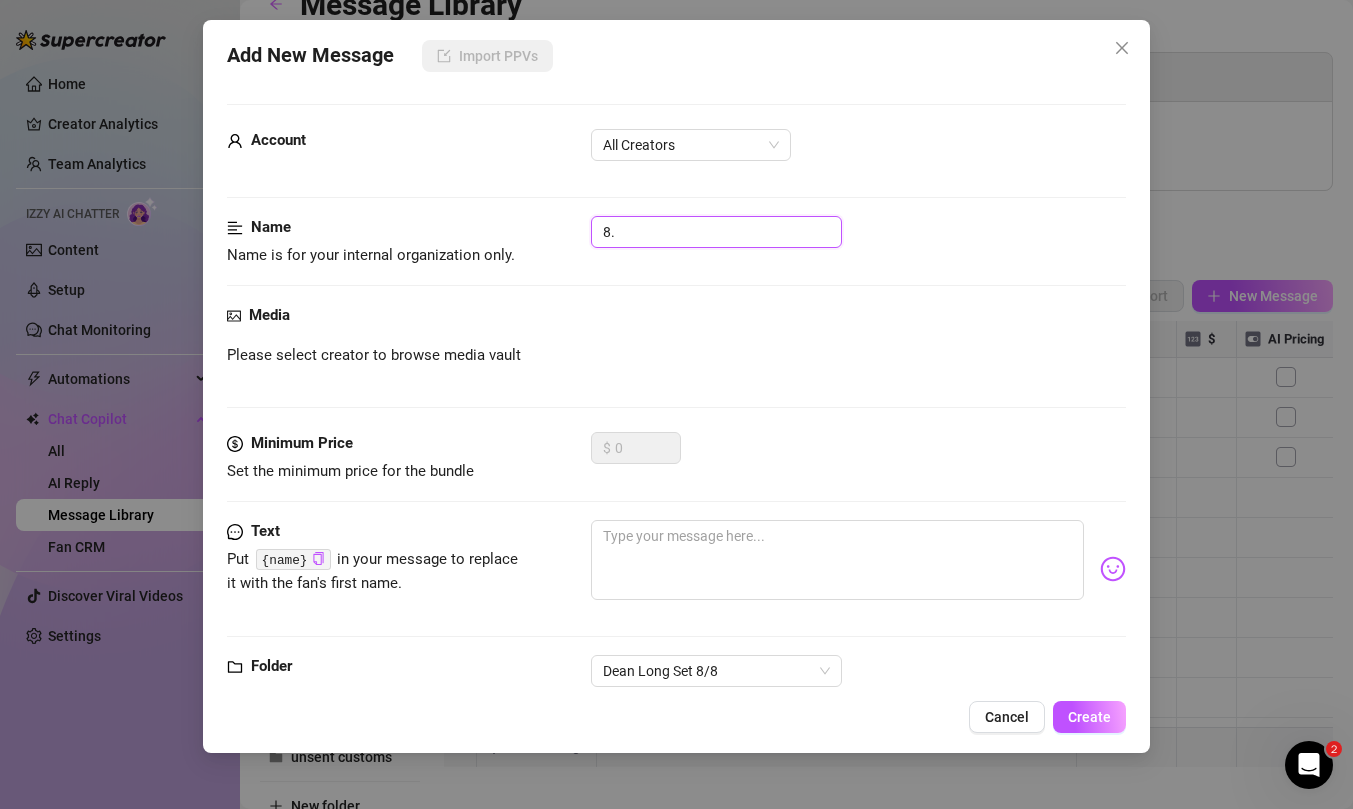 click on "8." at bounding box center (716, 232) 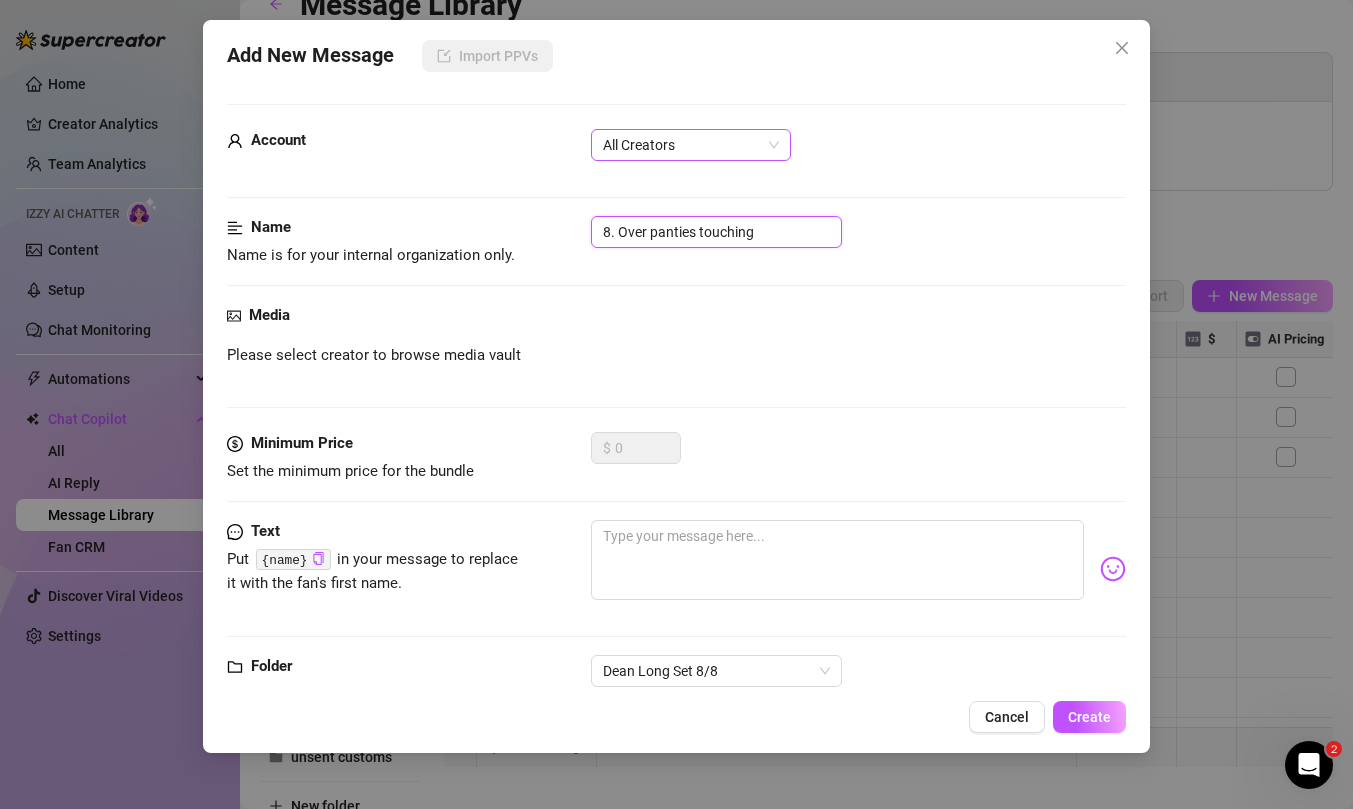 click on "All Creators" at bounding box center [691, 145] 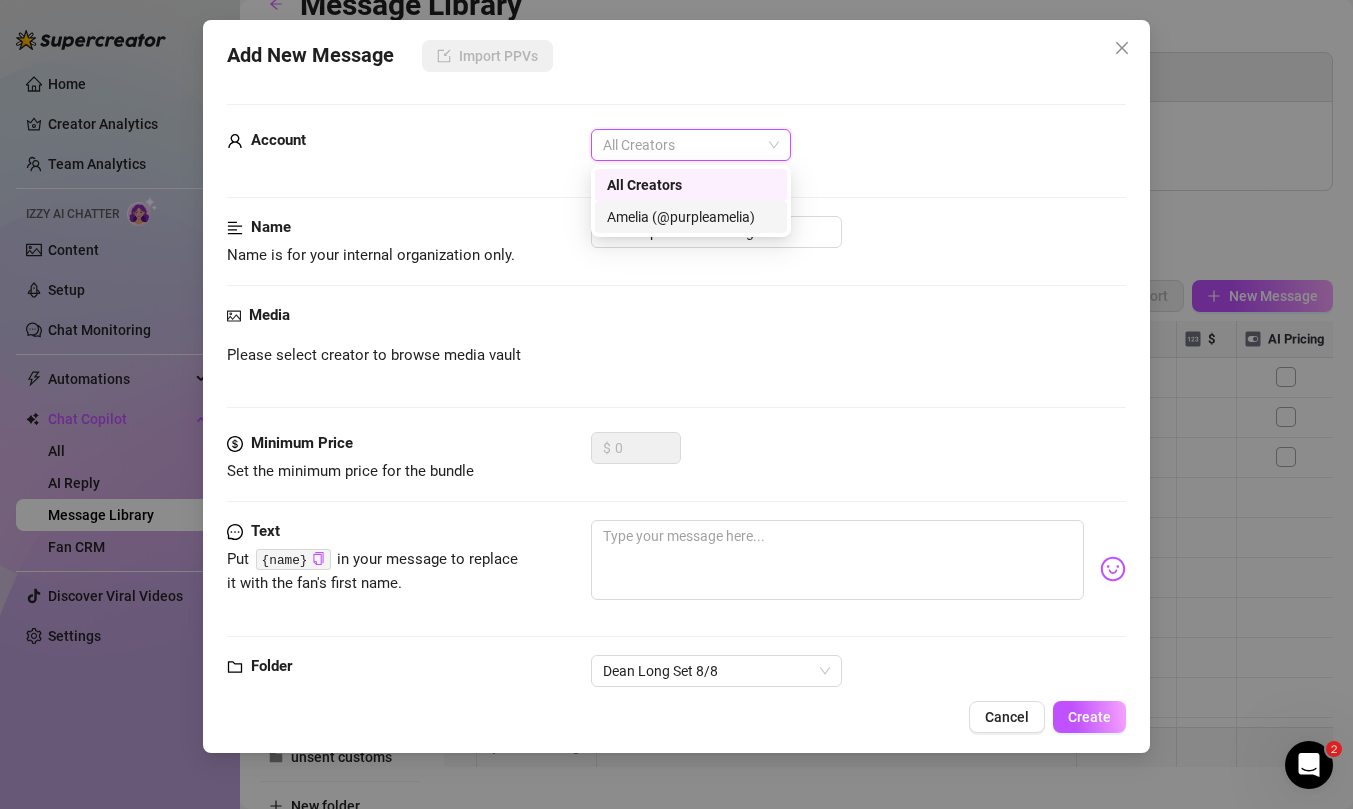 click on "Amelia (@purpleamelia)" at bounding box center (691, 217) 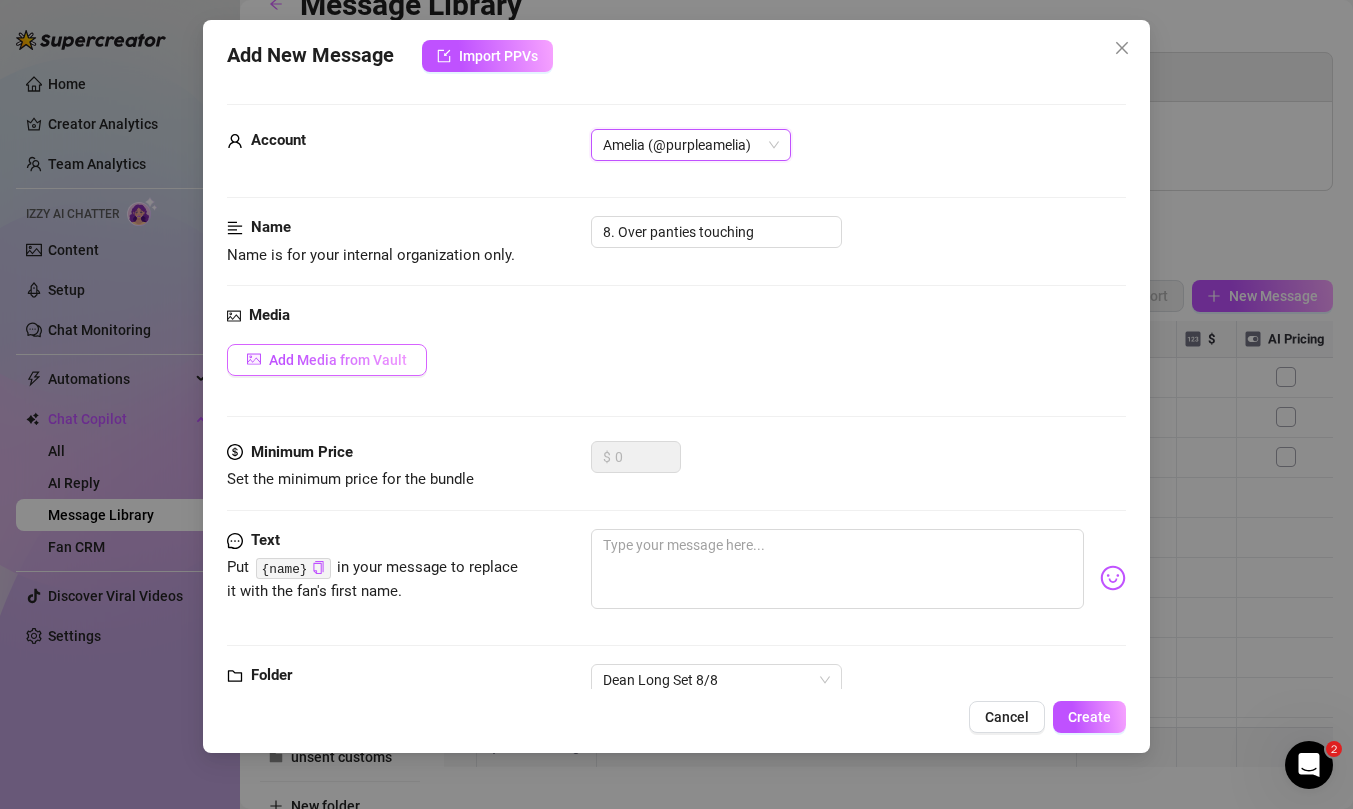 click on "Add Media from Vault" at bounding box center [338, 360] 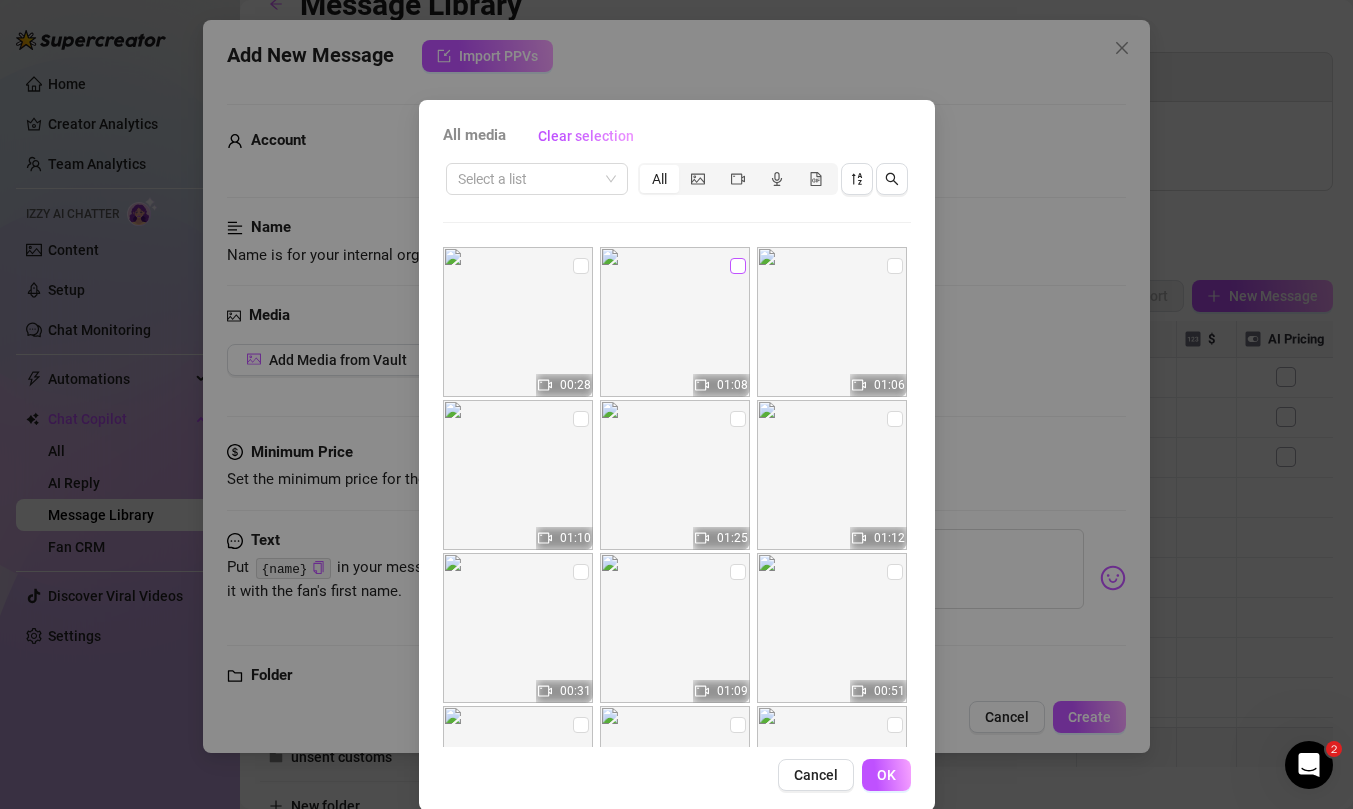 click at bounding box center [738, 266] 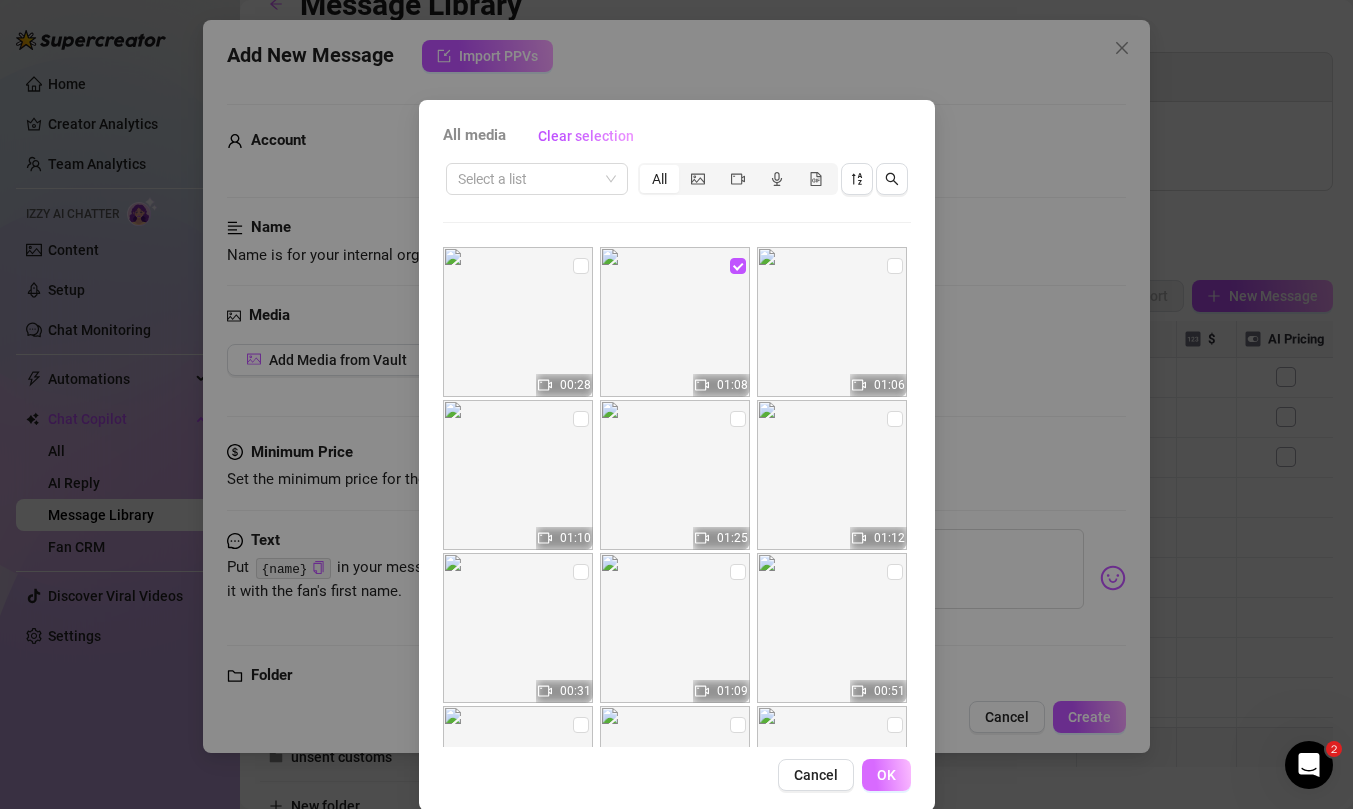 click on "OK" at bounding box center (886, 775) 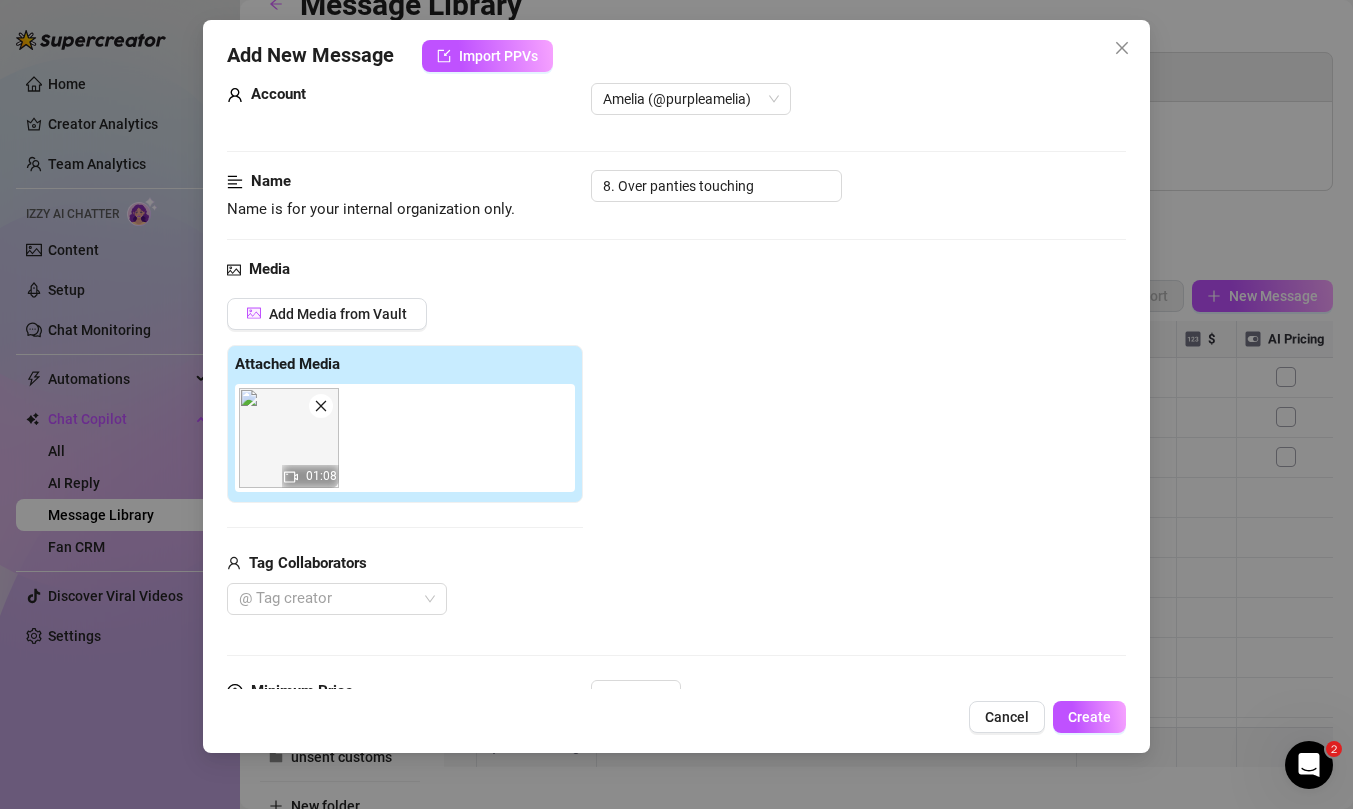scroll, scrollTop: 347, scrollLeft: 0, axis: vertical 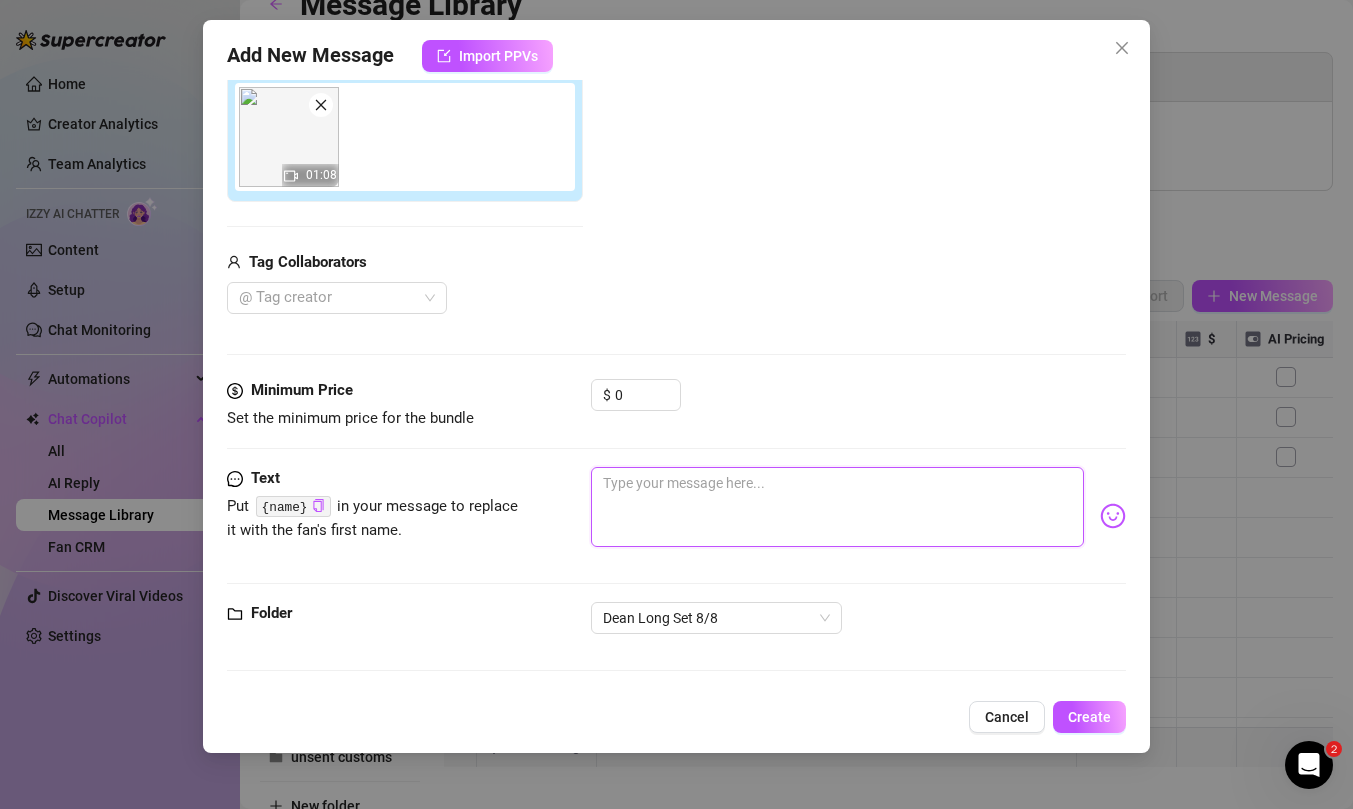 click at bounding box center (837, 507) 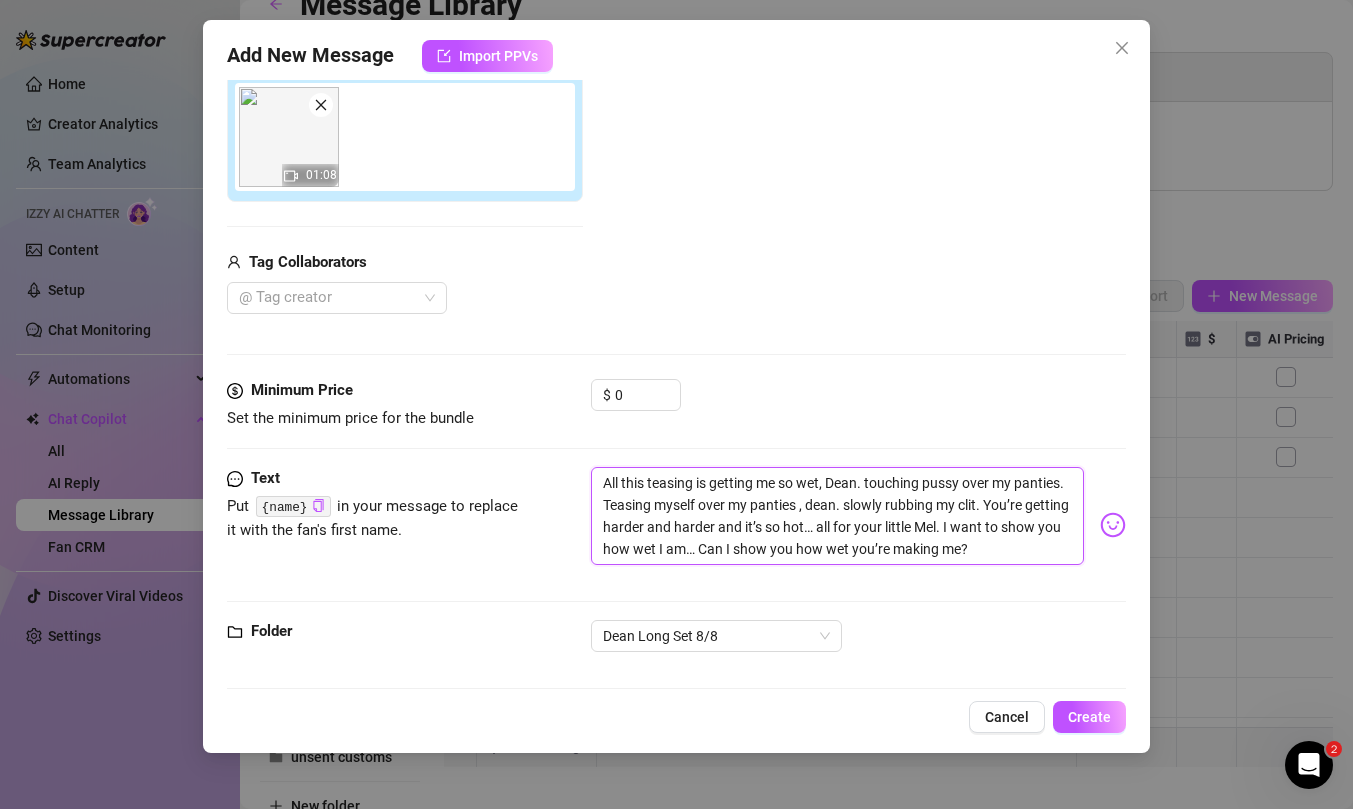 type on "All this teasing is getting me so wet, Dean. touching pussy over my panties. Teasing myself over my panties , dean. slowly rubbing my clit. You’re getting harder and harder and it’s so hot… all for your little Mel. I want to show you how wet I am… Can I show you how wet you’re making me?" 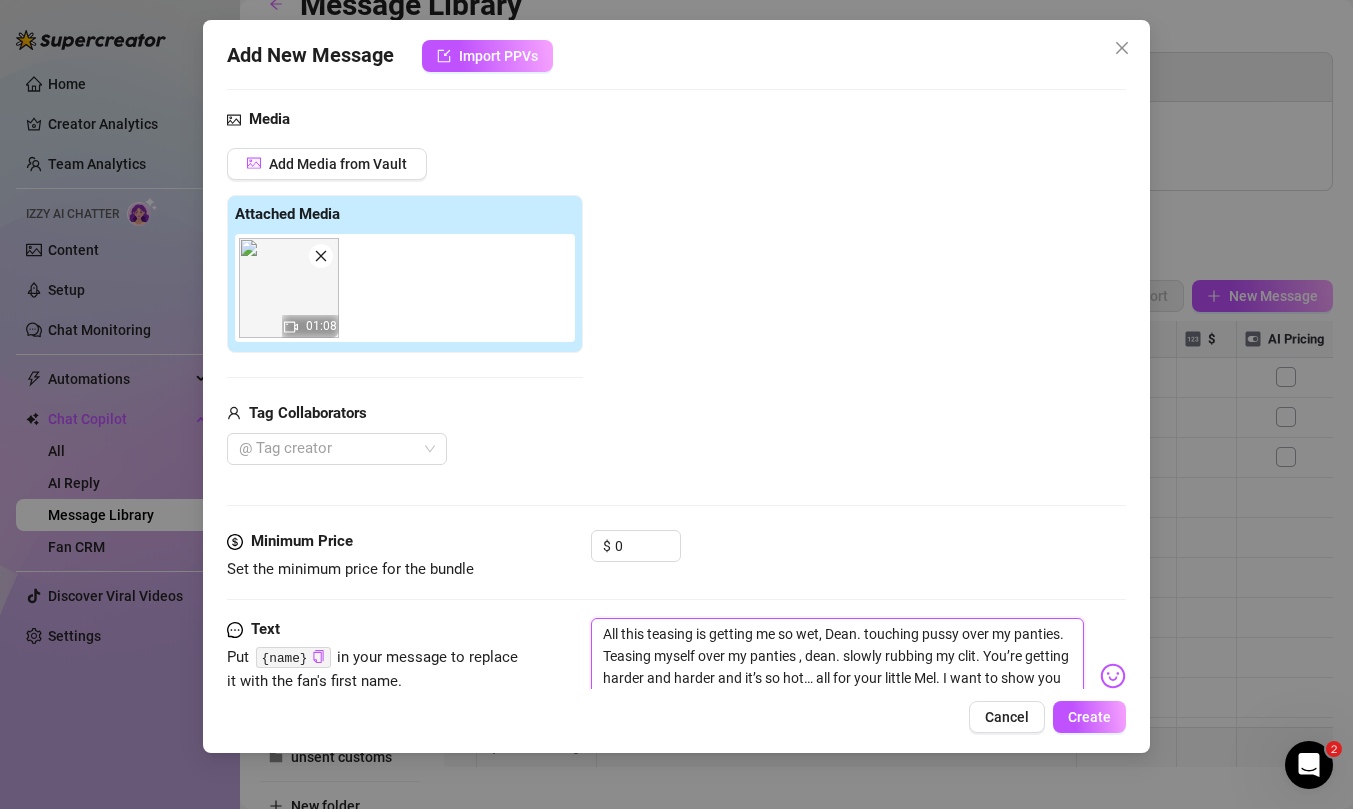 scroll, scrollTop: 365, scrollLeft: 0, axis: vertical 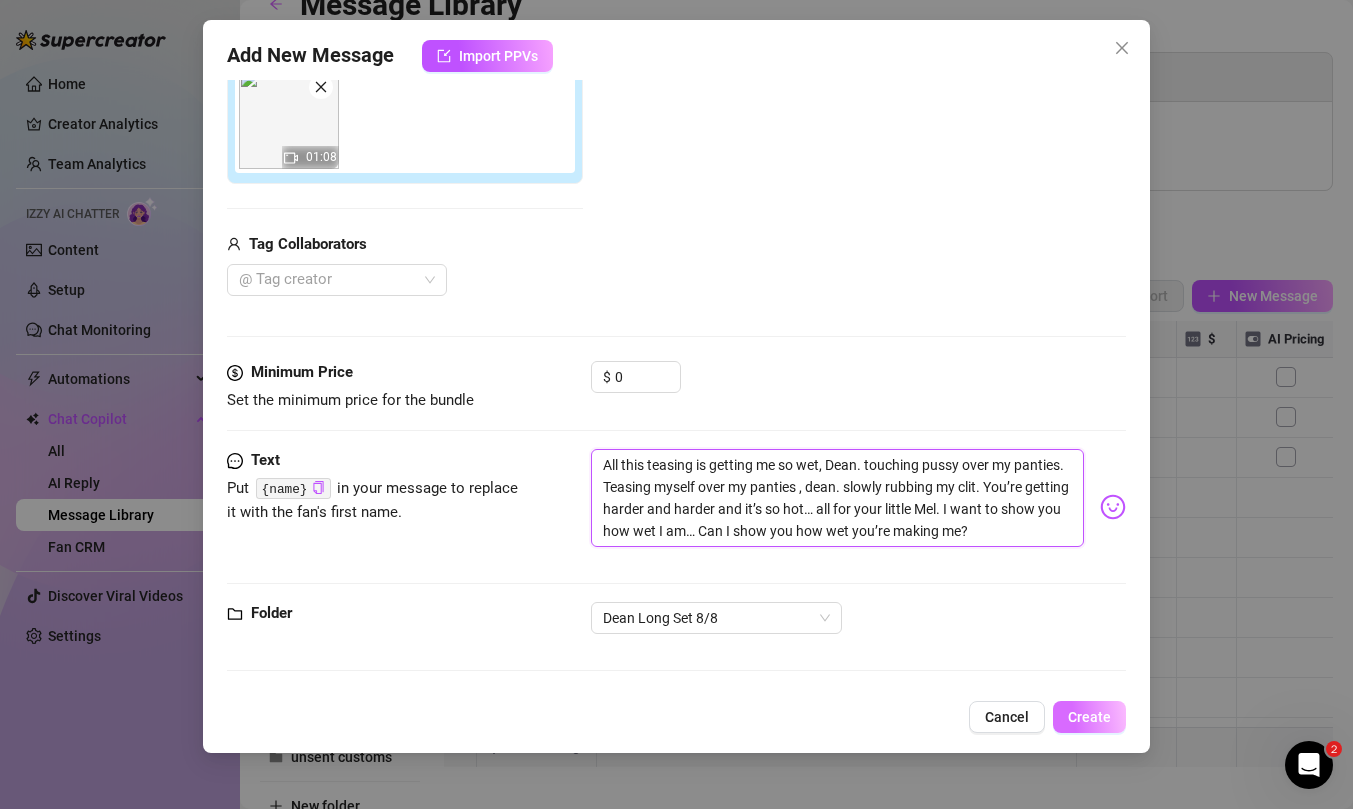 type on "All this teasing is getting me so wet, Dean. touching pussy over my panties. Teasing myself over my panties , dean. slowly rubbing my clit. You’re getting harder and harder and it’s so hot… all for your little Mel. I want to show you how wet I am… Can I show you how wet you’re making me?" 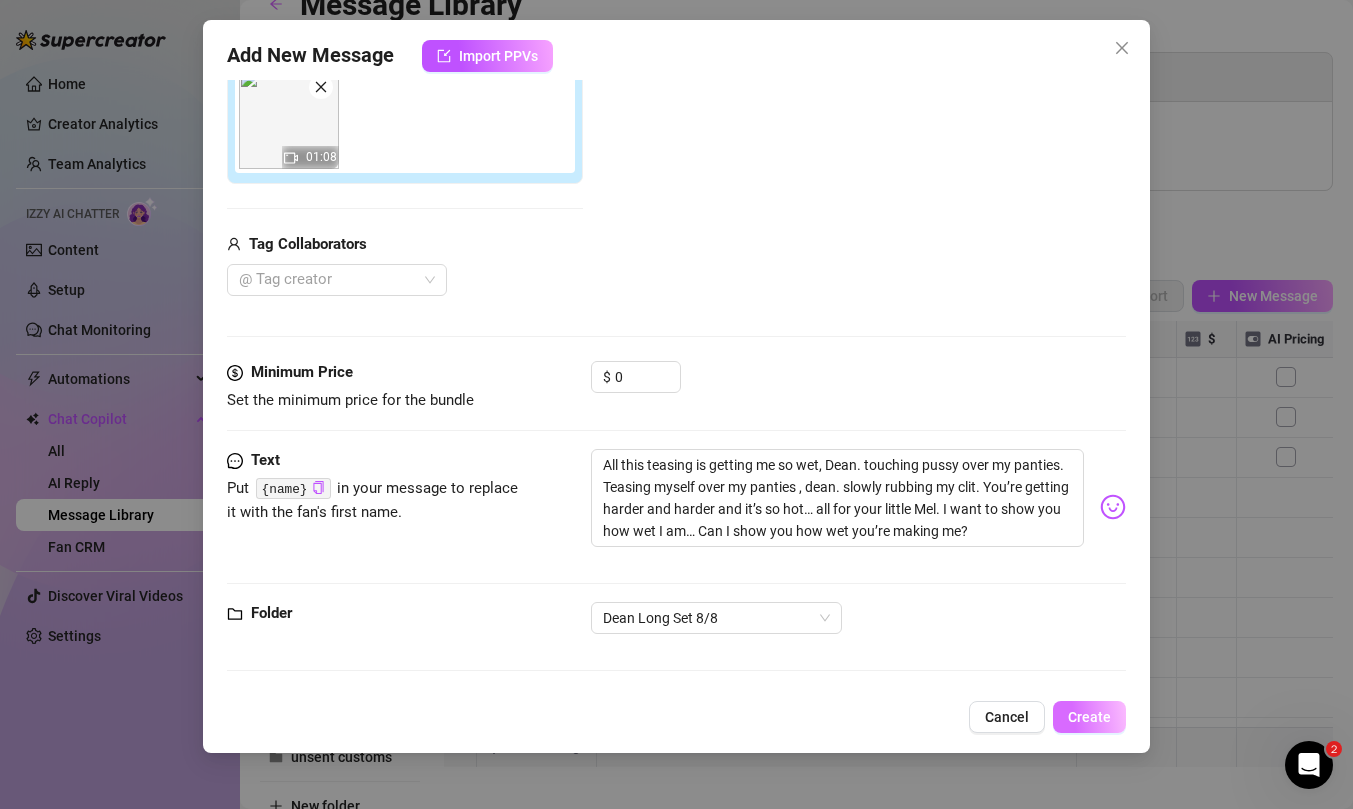 click on "Create" at bounding box center (1089, 717) 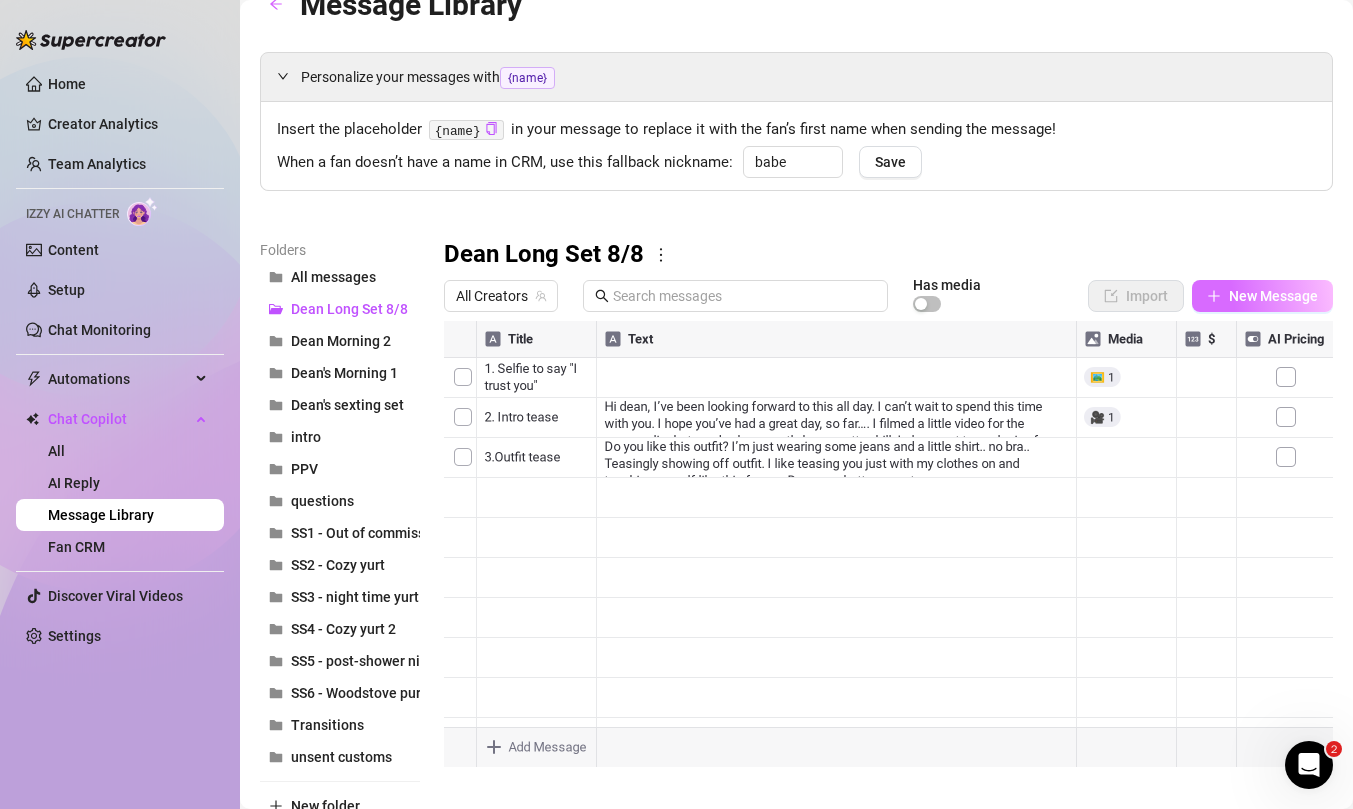 click on "New Message" at bounding box center (1273, 296) 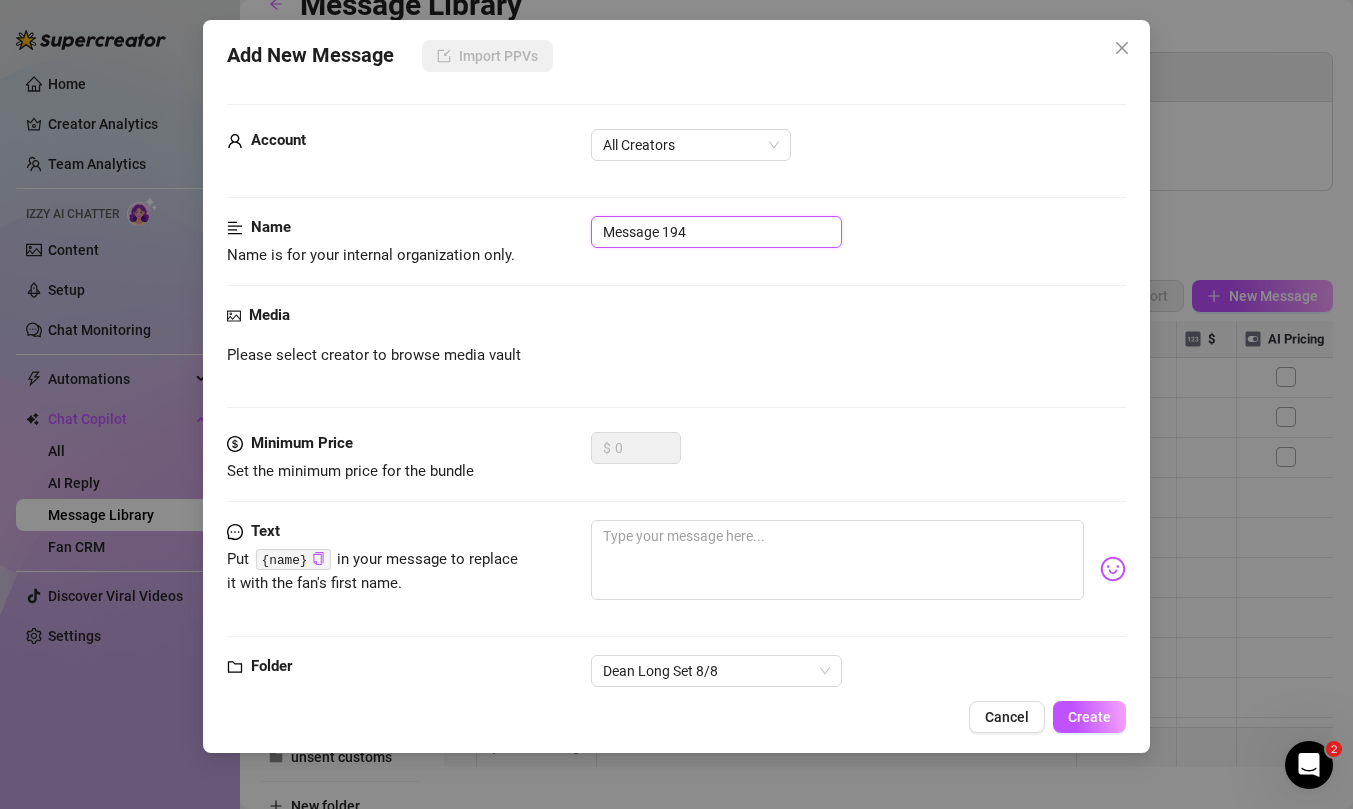click on "Message 194" at bounding box center (716, 232) 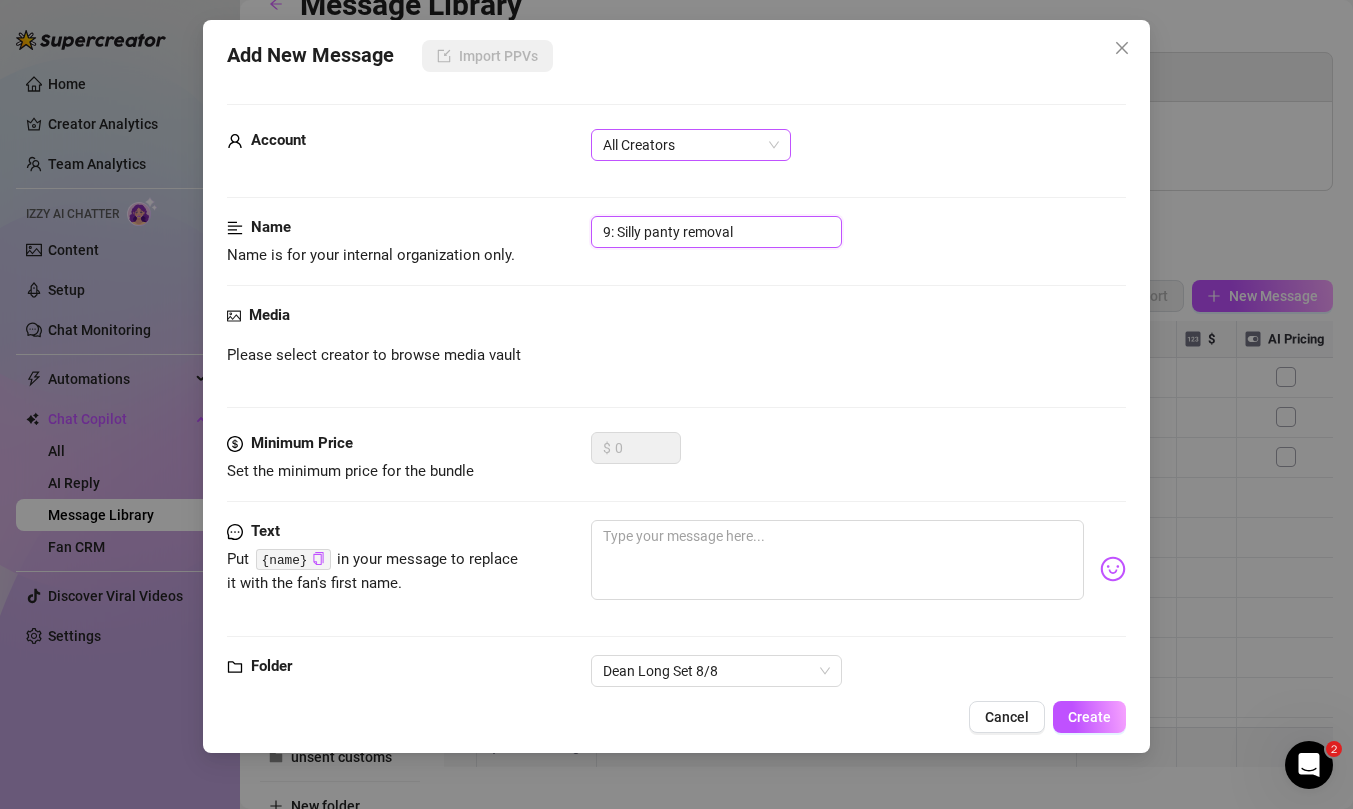 click on "All Creators" at bounding box center [691, 145] 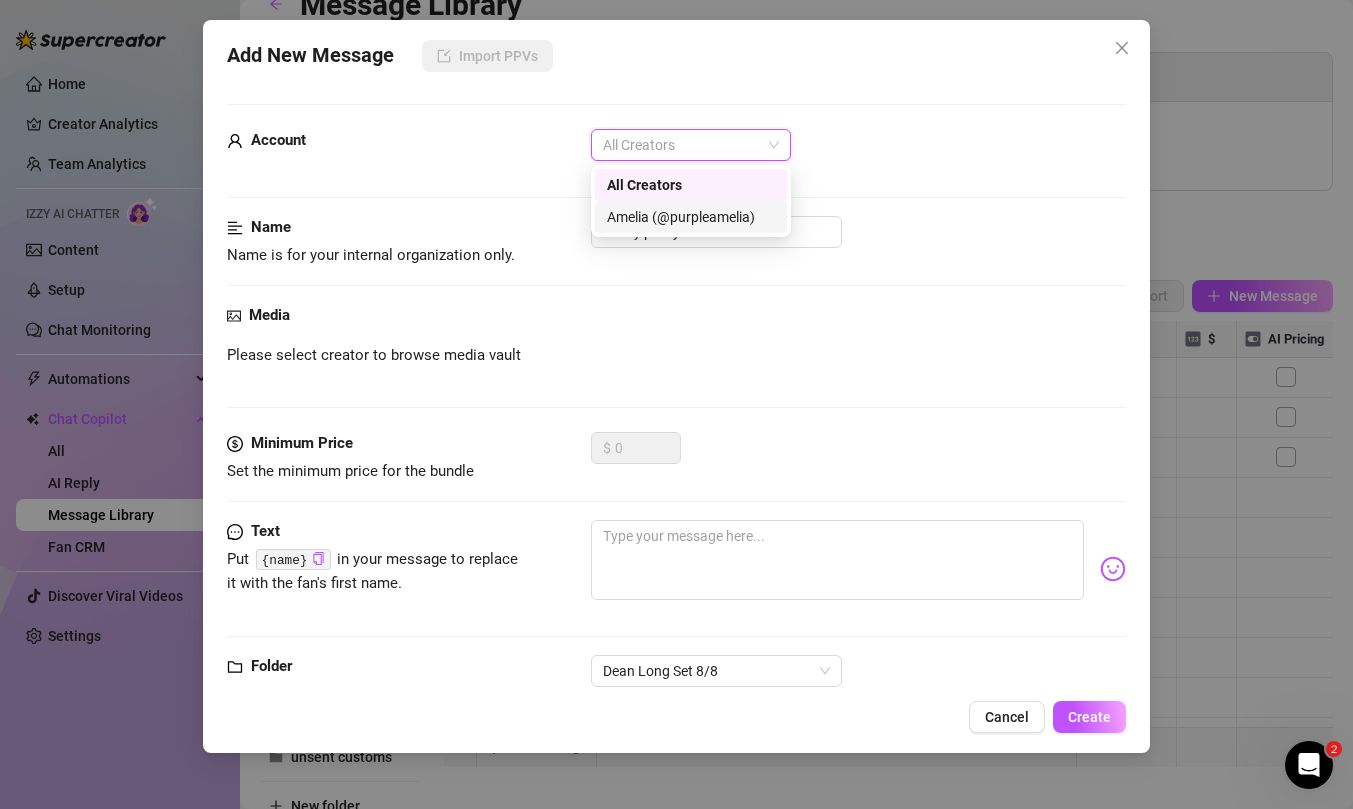 click on "Amelia (@purpleamelia)" at bounding box center (691, 217) 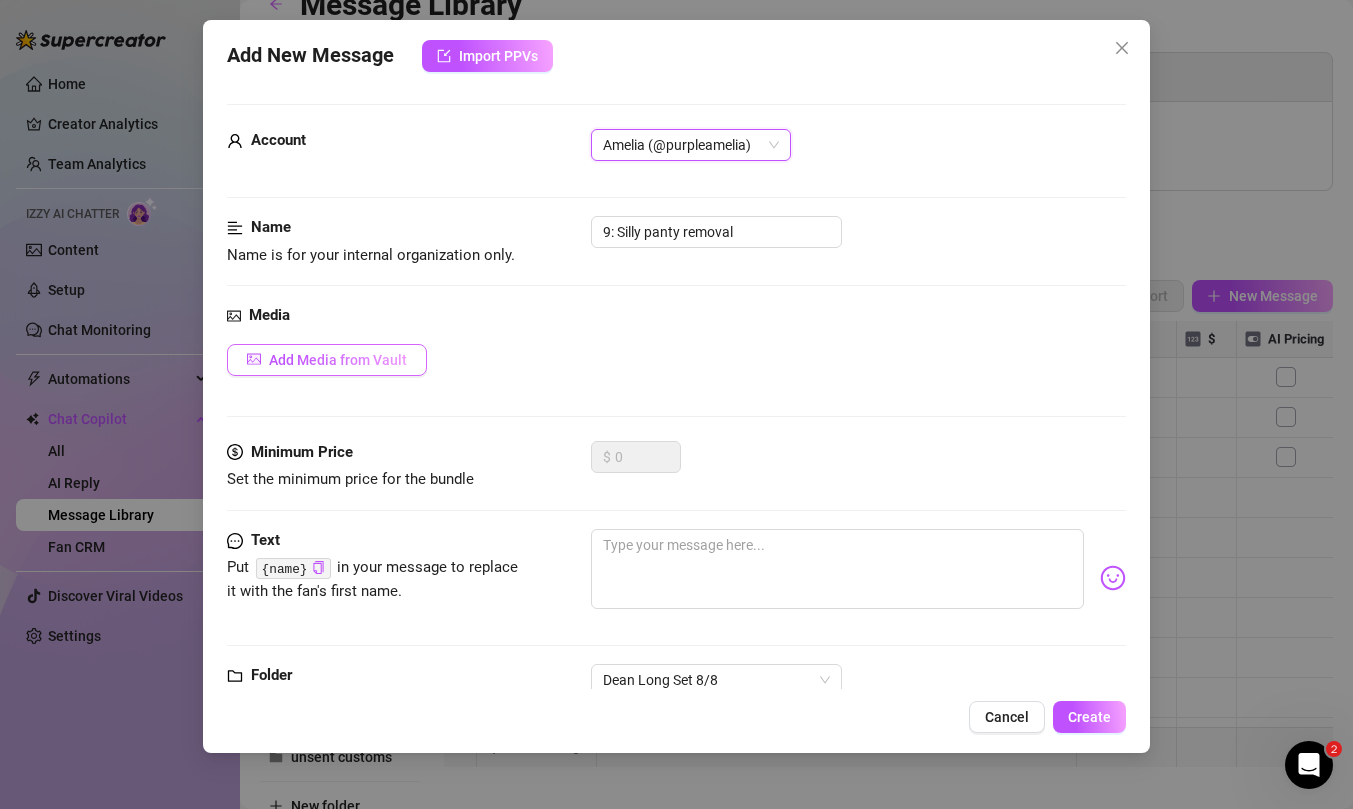 click on "Add Media from Vault" at bounding box center [338, 360] 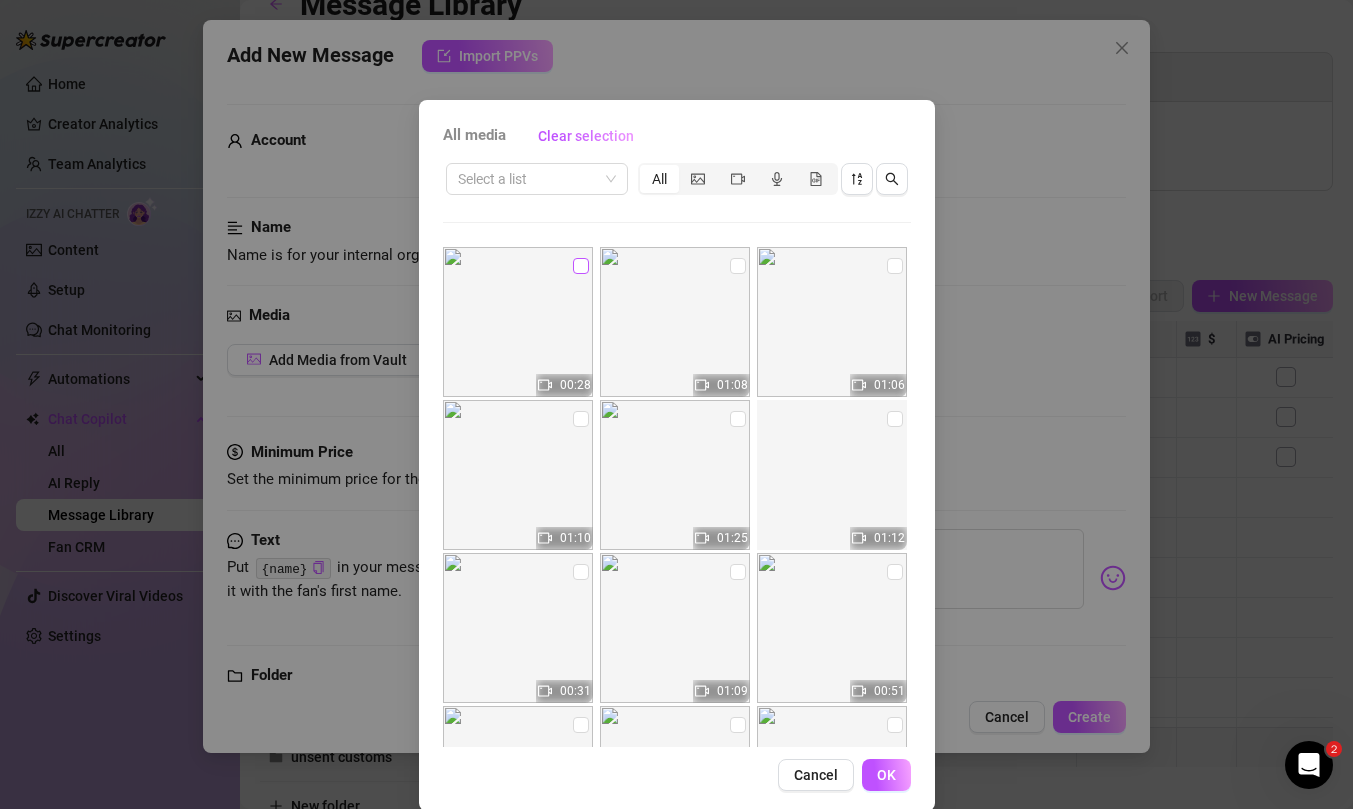 click at bounding box center [581, 266] 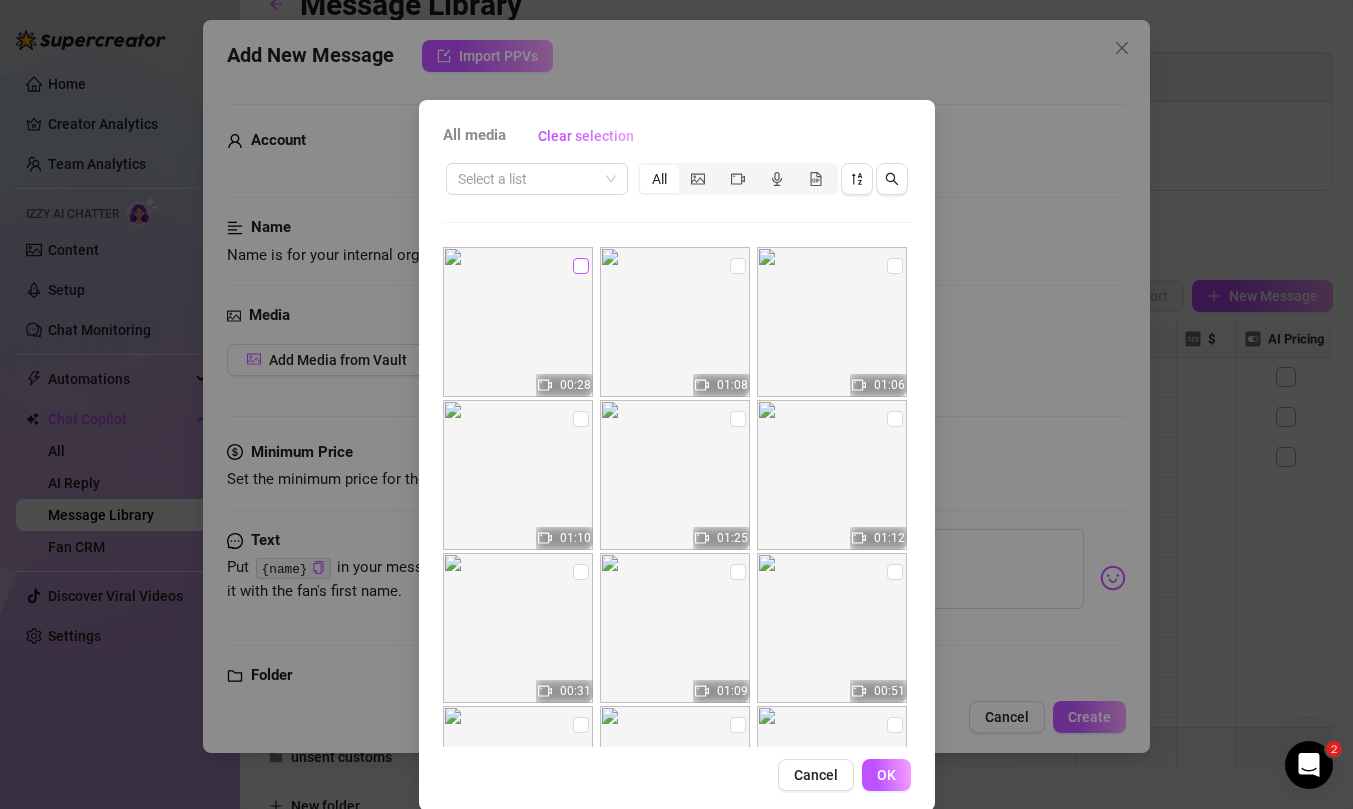checkbox on "true" 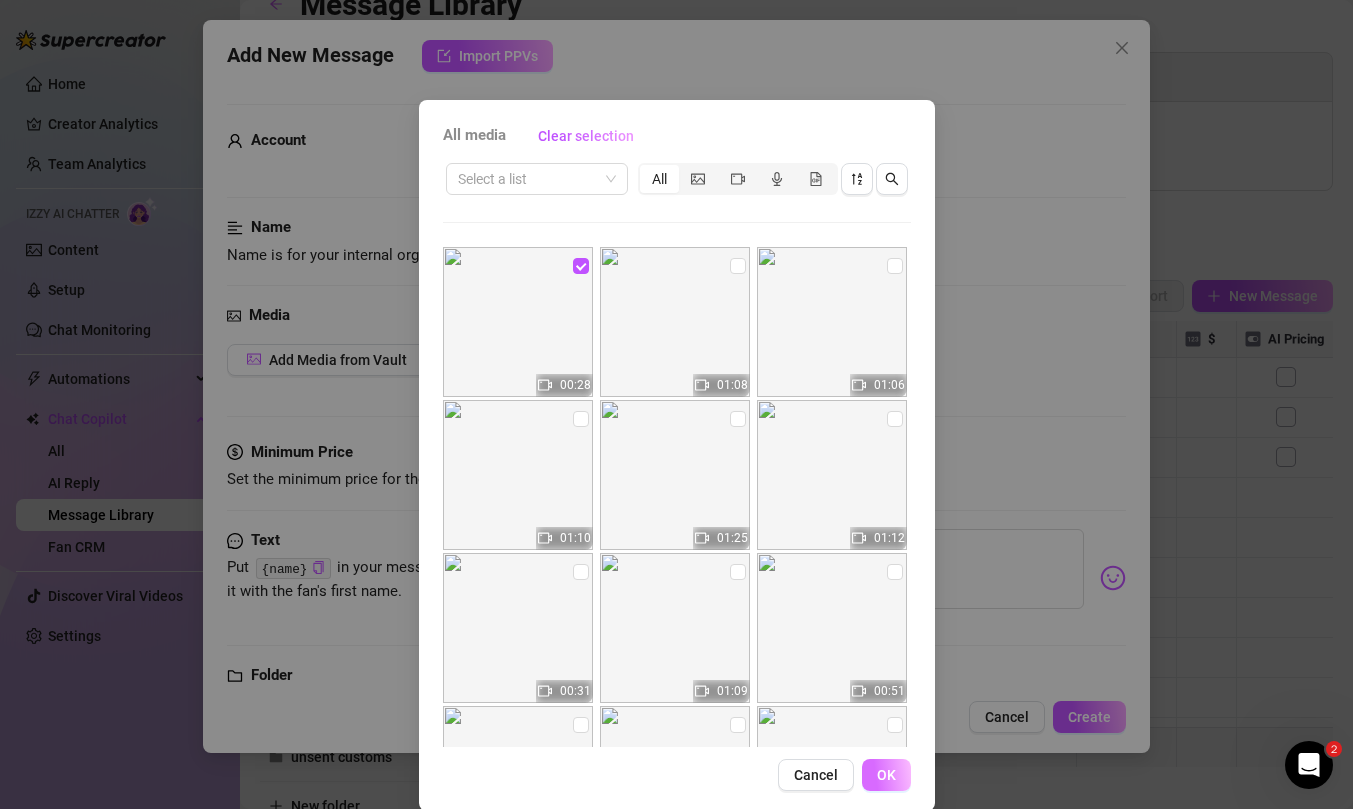click on "OK" at bounding box center [886, 775] 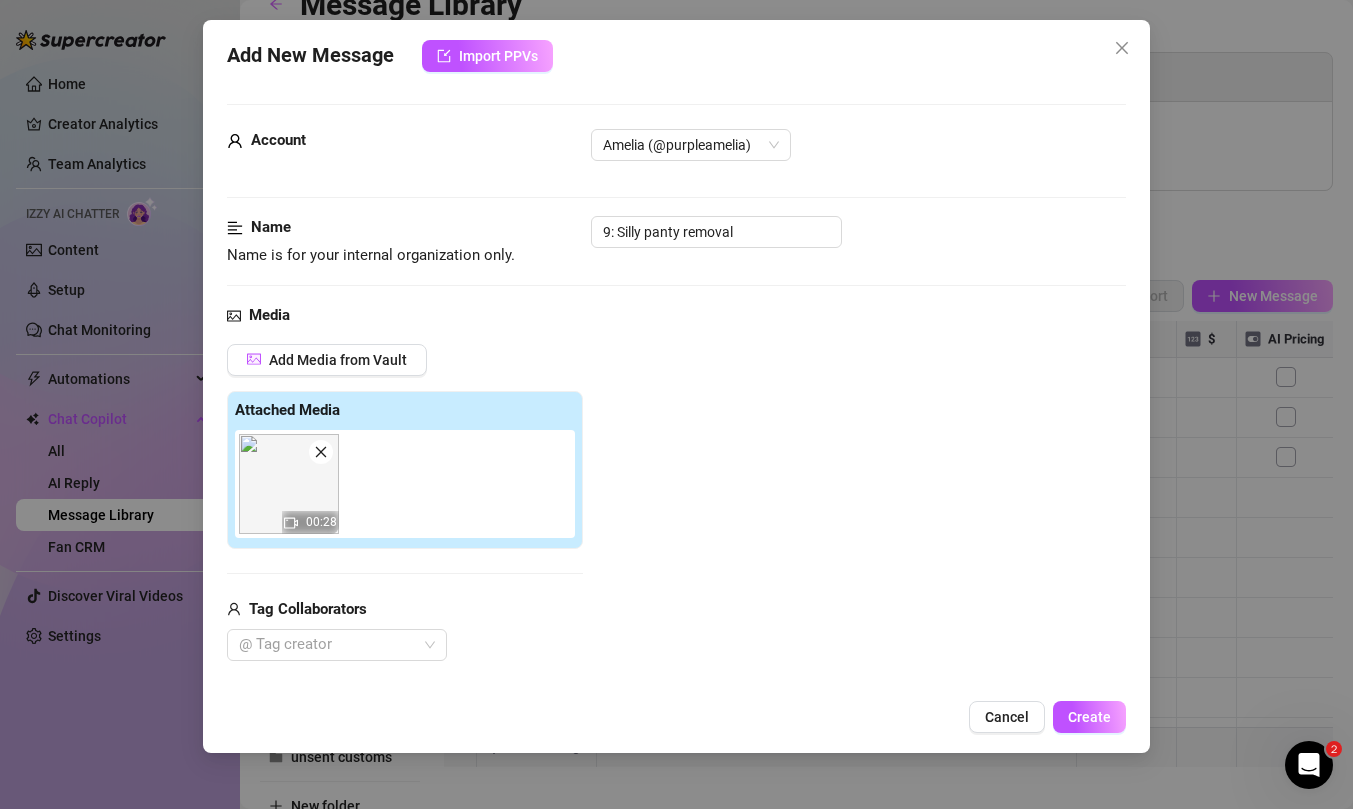 scroll, scrollTop: 347, scrollLeft: 0, axis: vertical 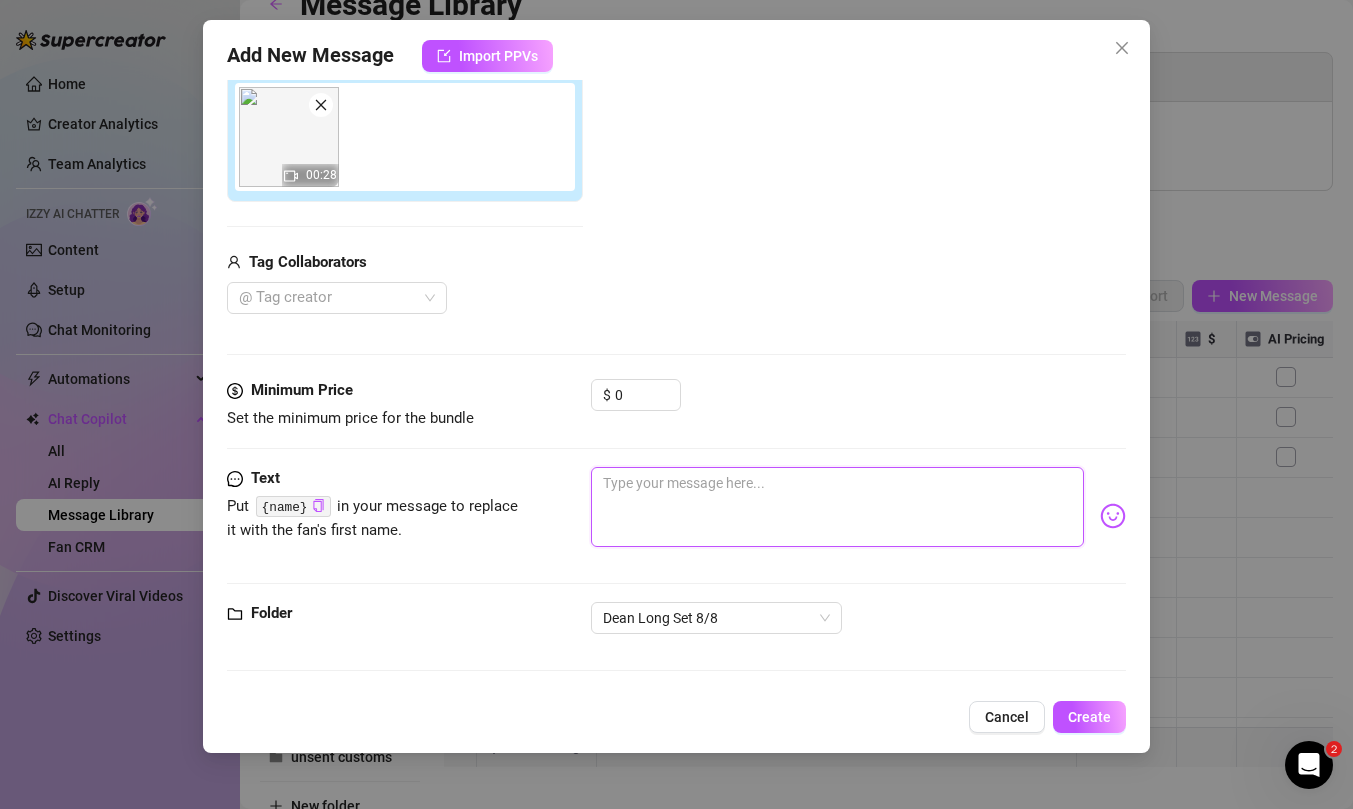 click at bounding box center (837, 507) 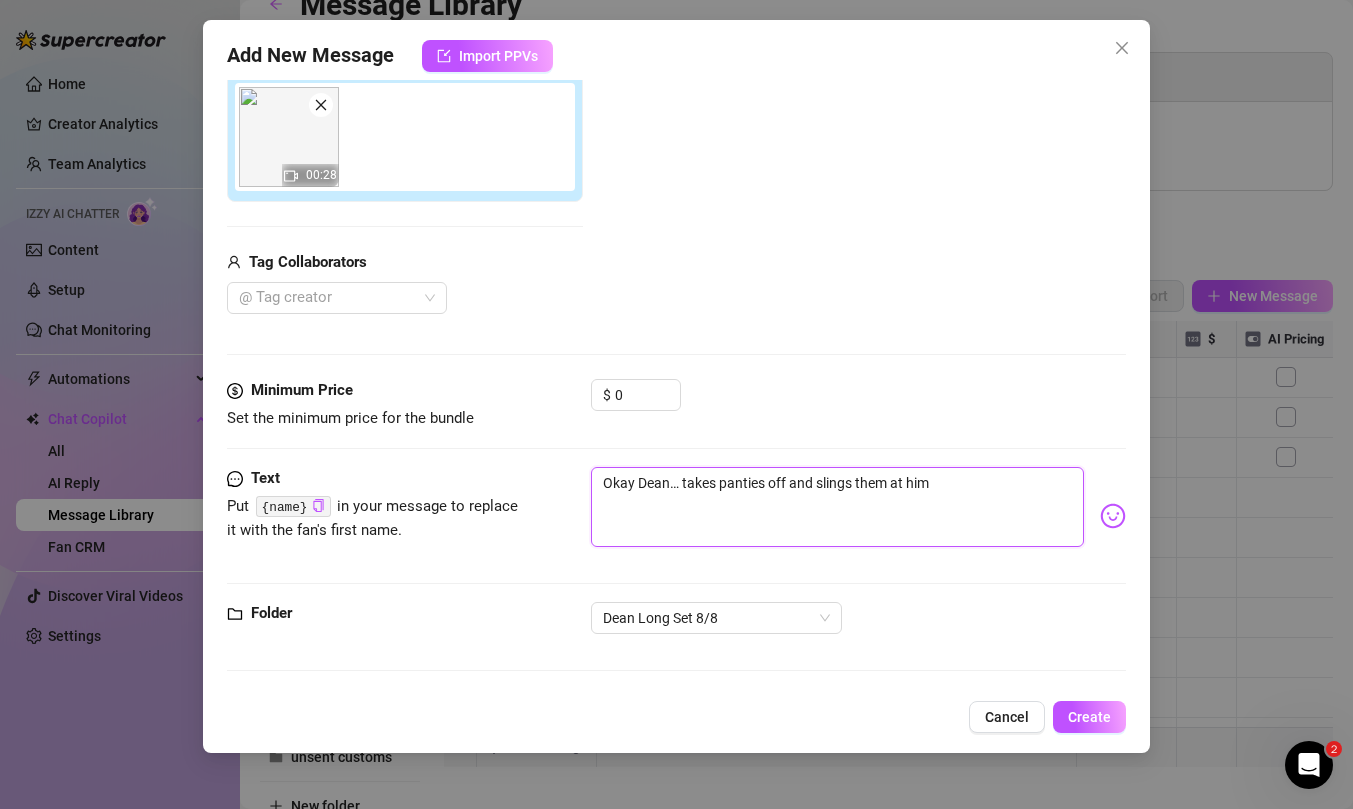 type on "Okay Dean… takes panties off and slings them at him" 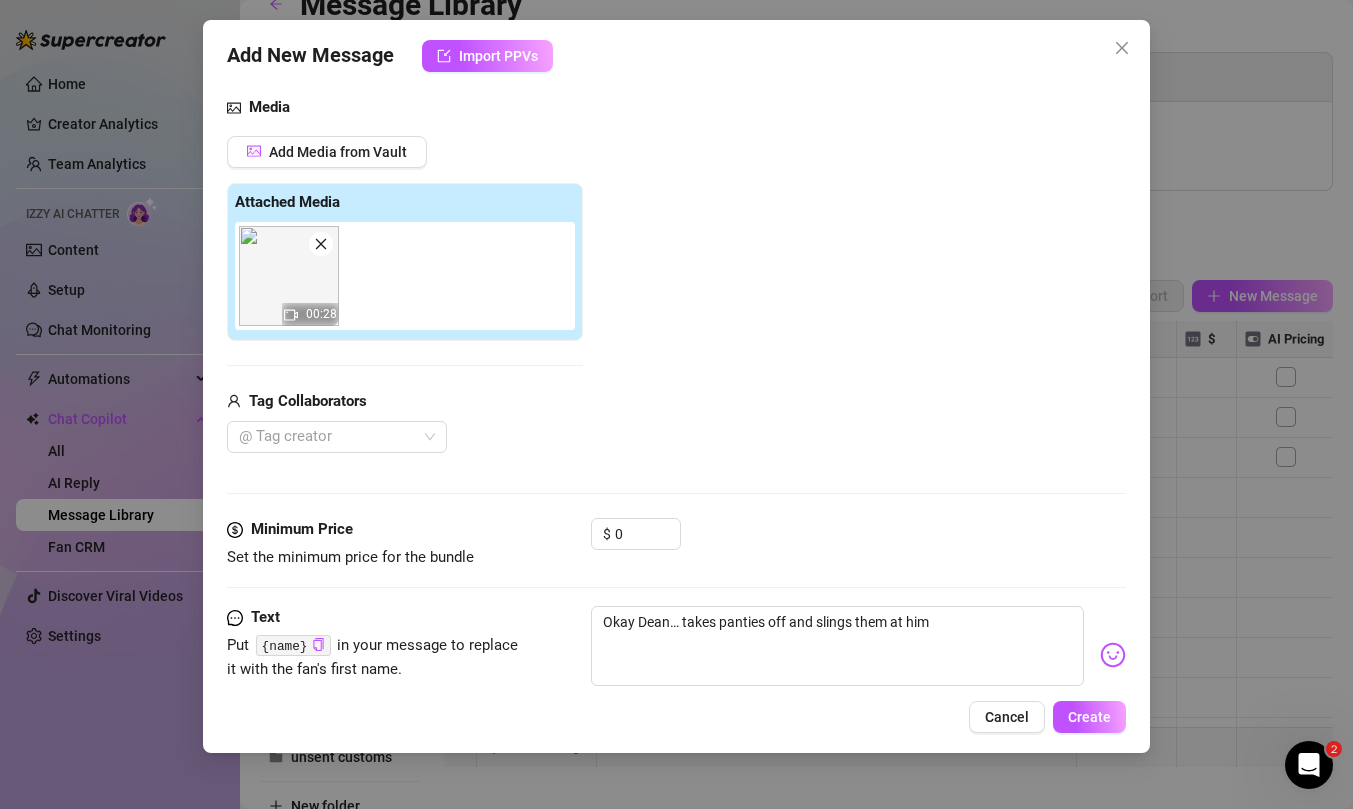 scroll, scrollTop: 0, scrollLeft: 0, axis: both 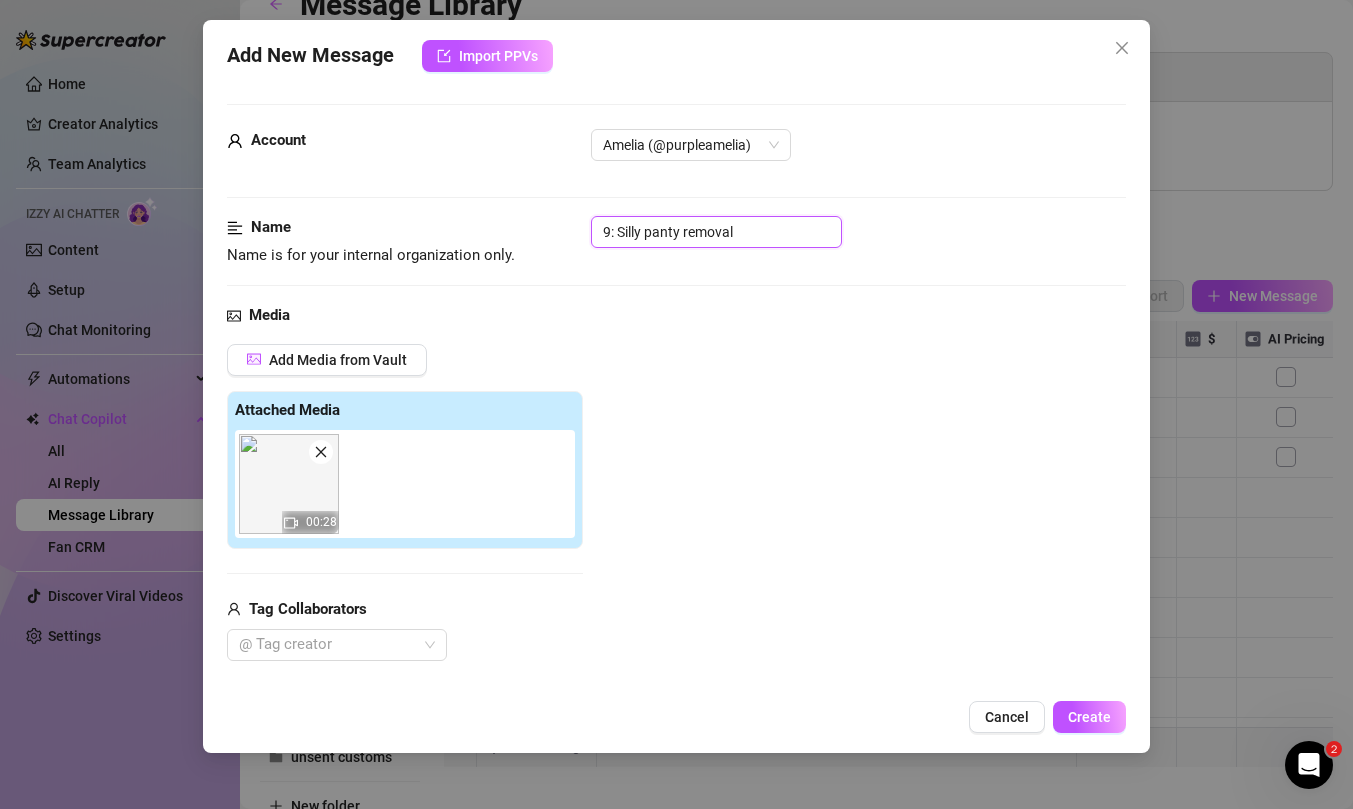 click on "9: Silly panty removal" at bounding box center [716, 232] 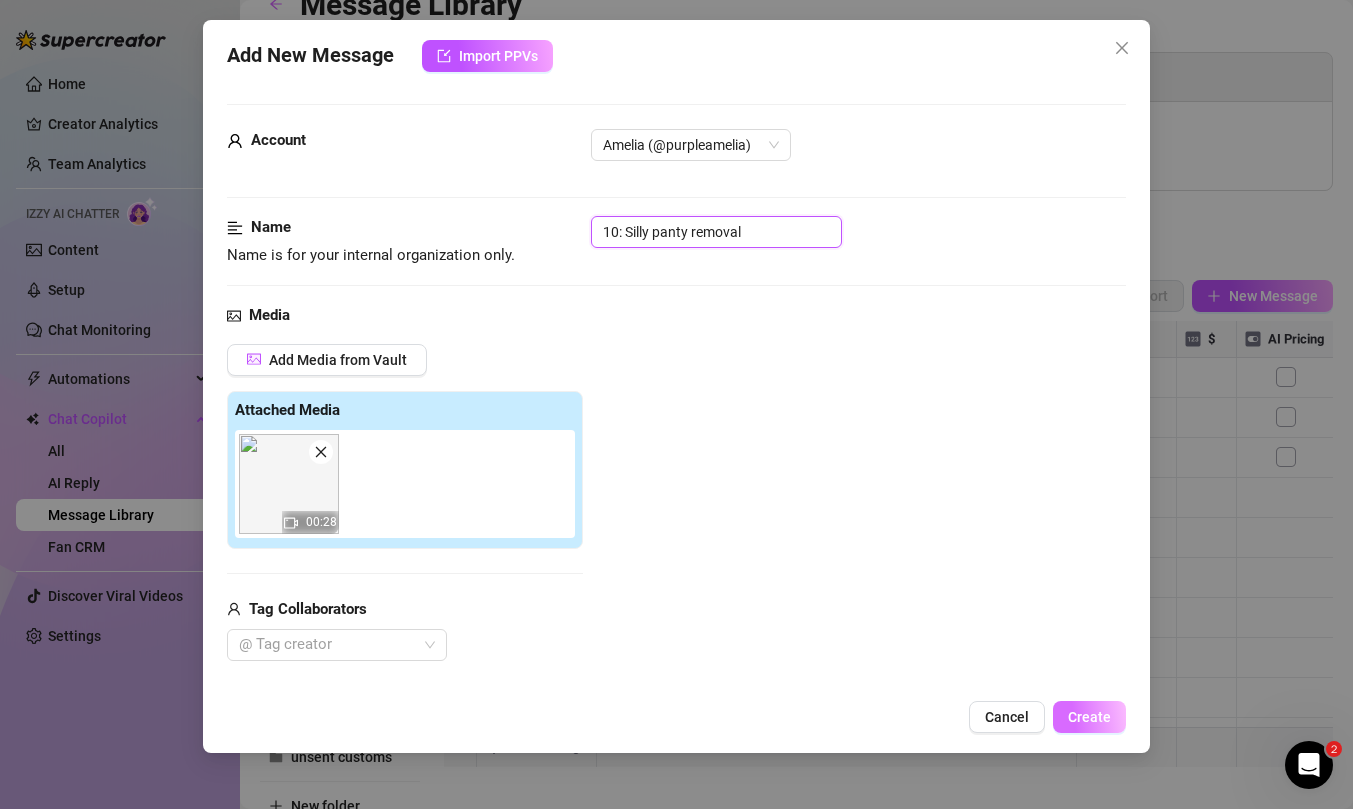 type on "10: Silly panty removal" 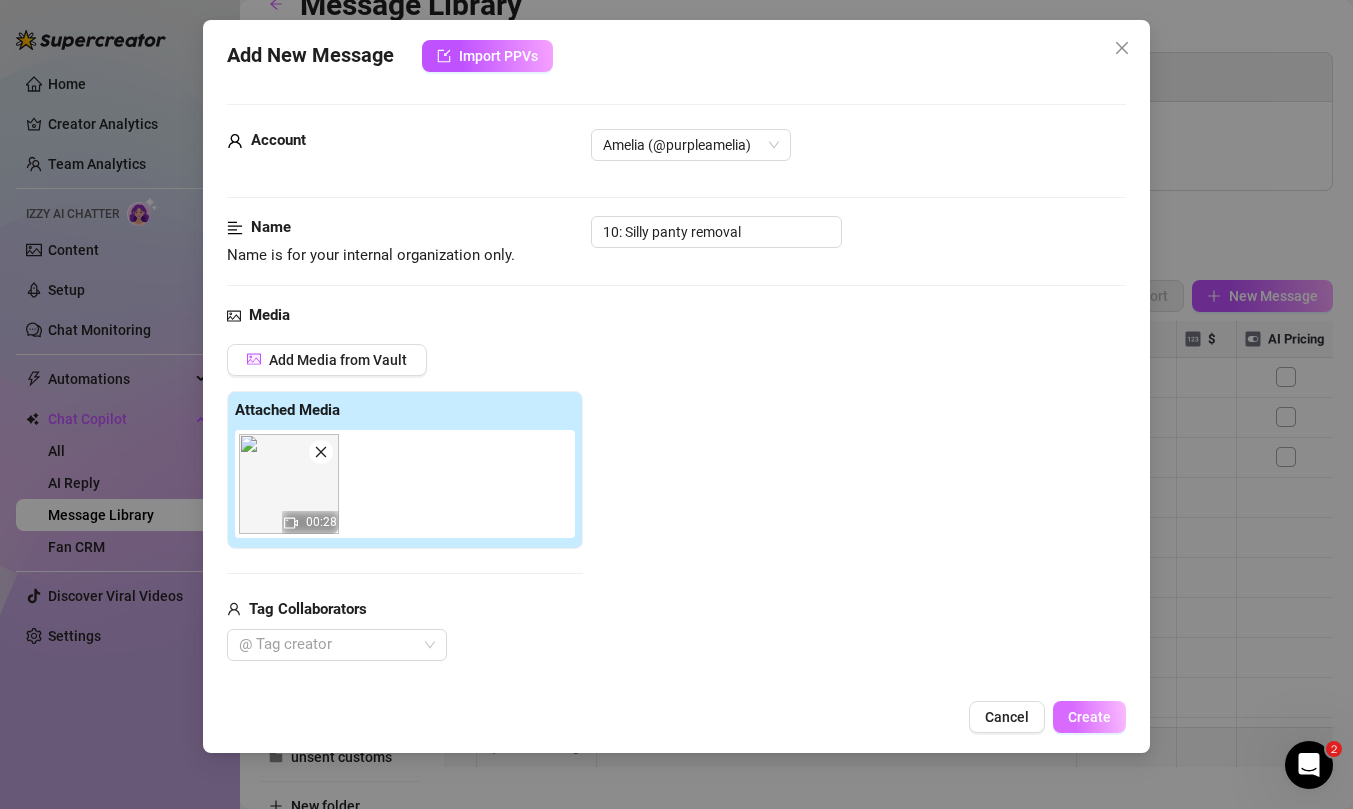 click on "Create" at bounding box center (1089, 717) 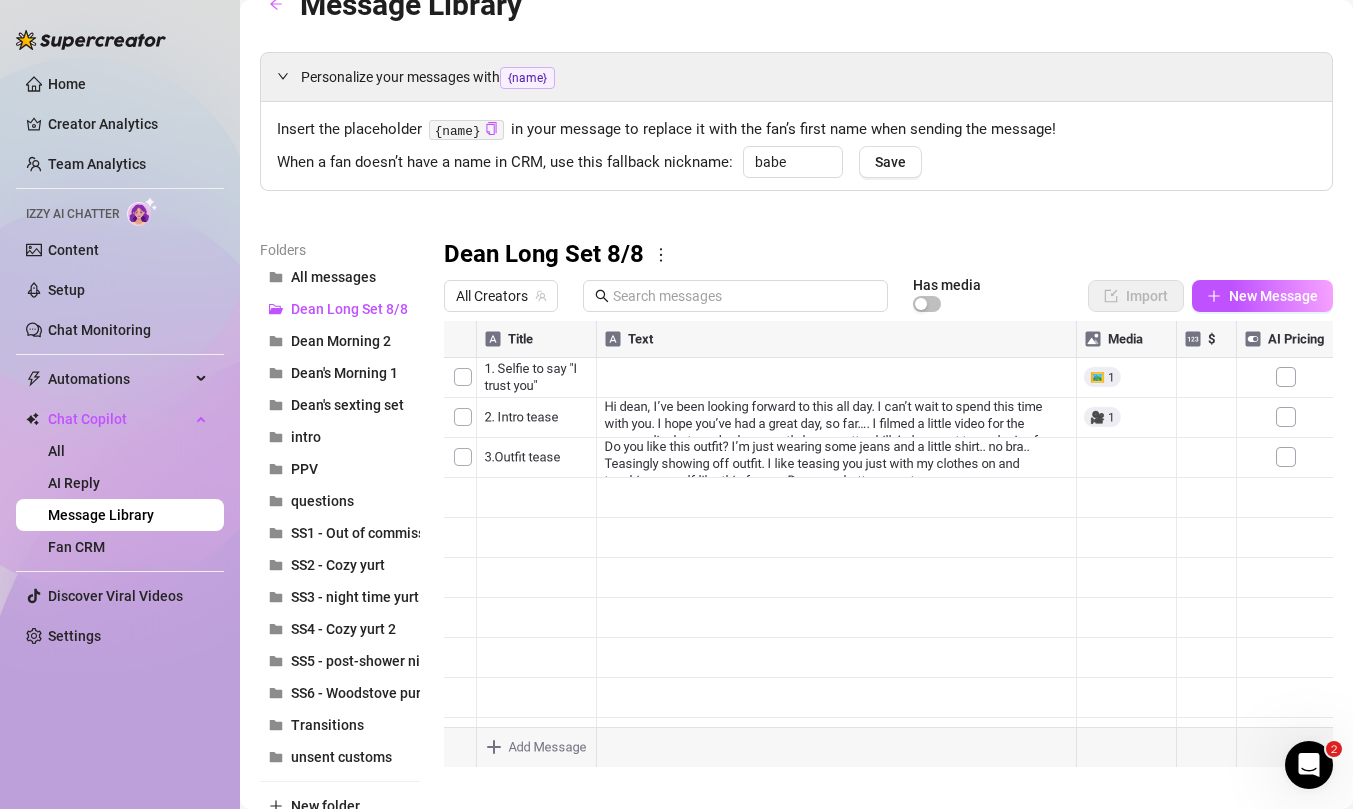scroll, scrollTop: 40, scrollLeft: 0, axis: vertical 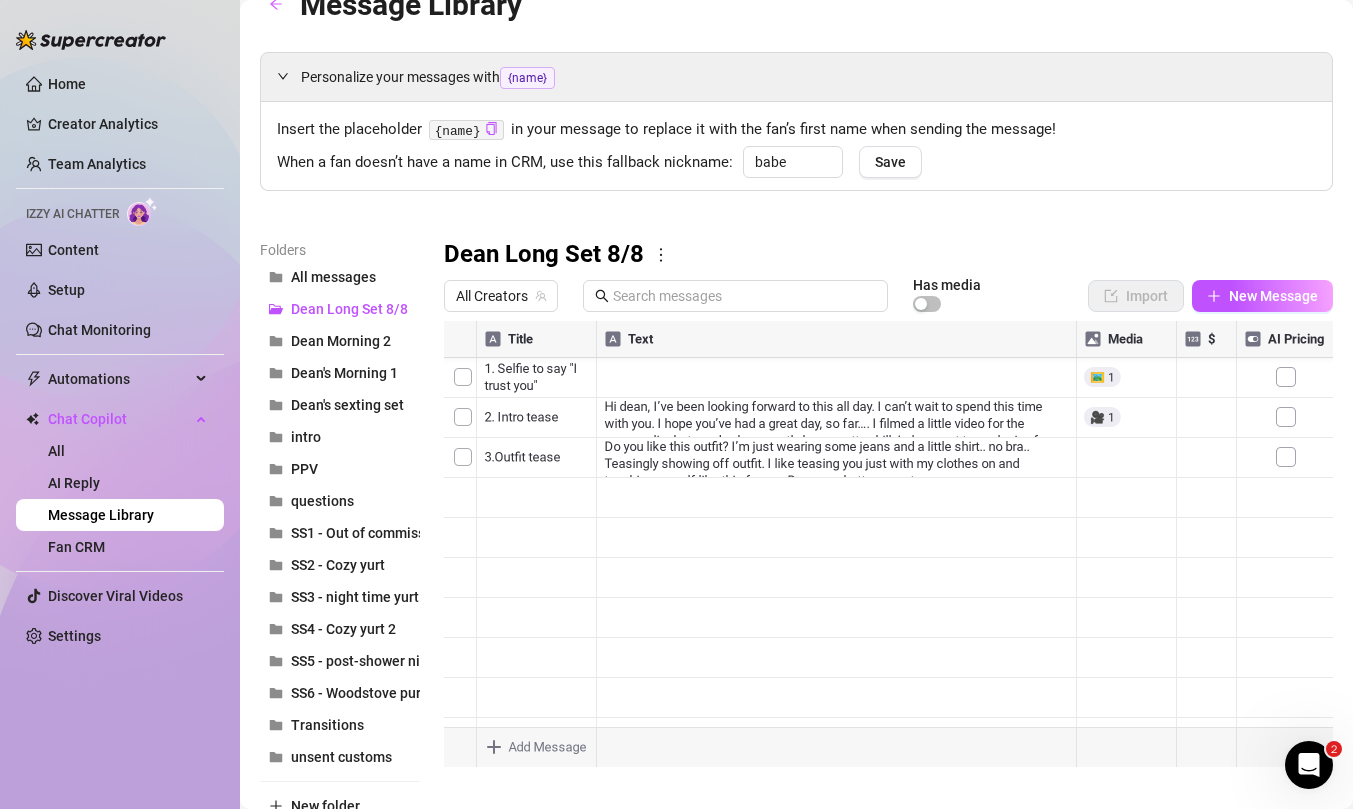 click at bounding box center (888, 544) 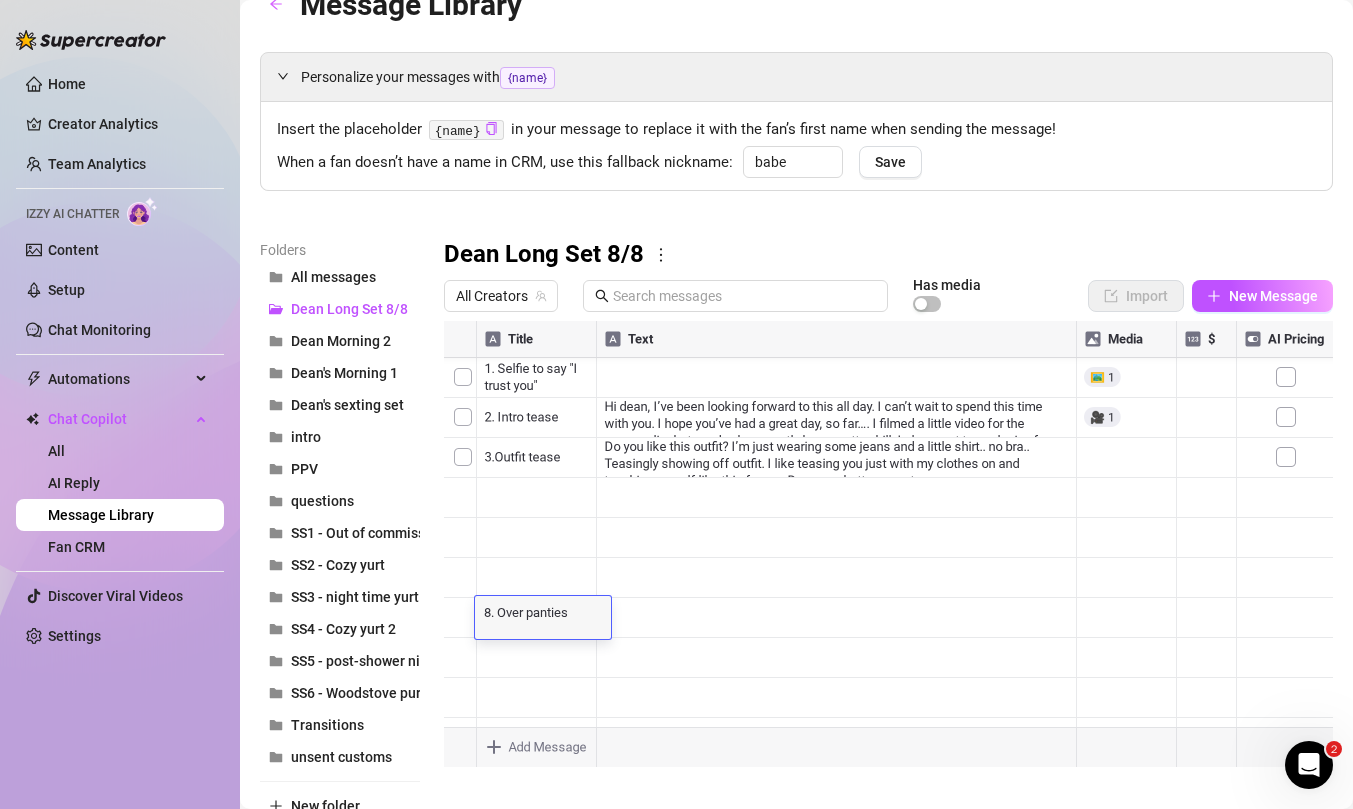 click on "8. Over panties touching" at bounding box center [543, 611] 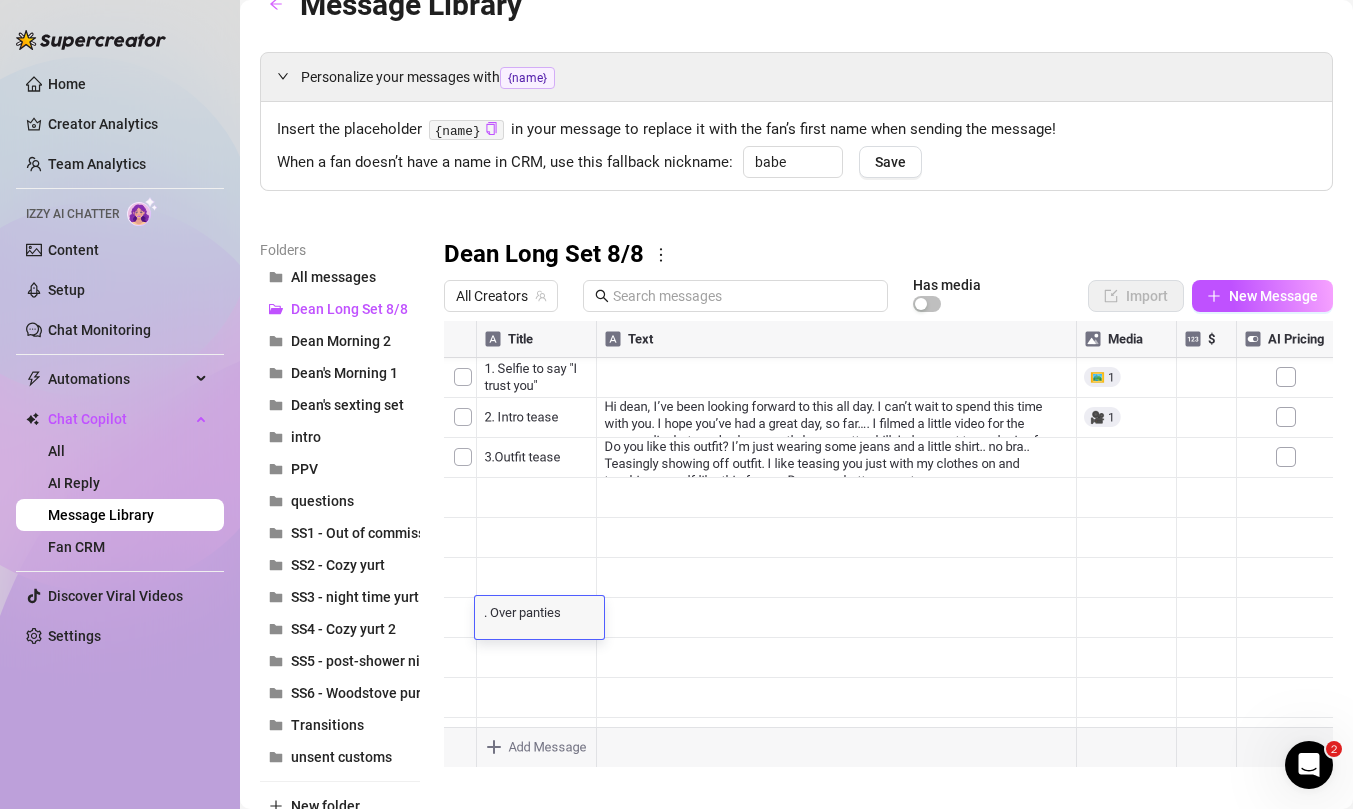 type on "9. Over panties touching" 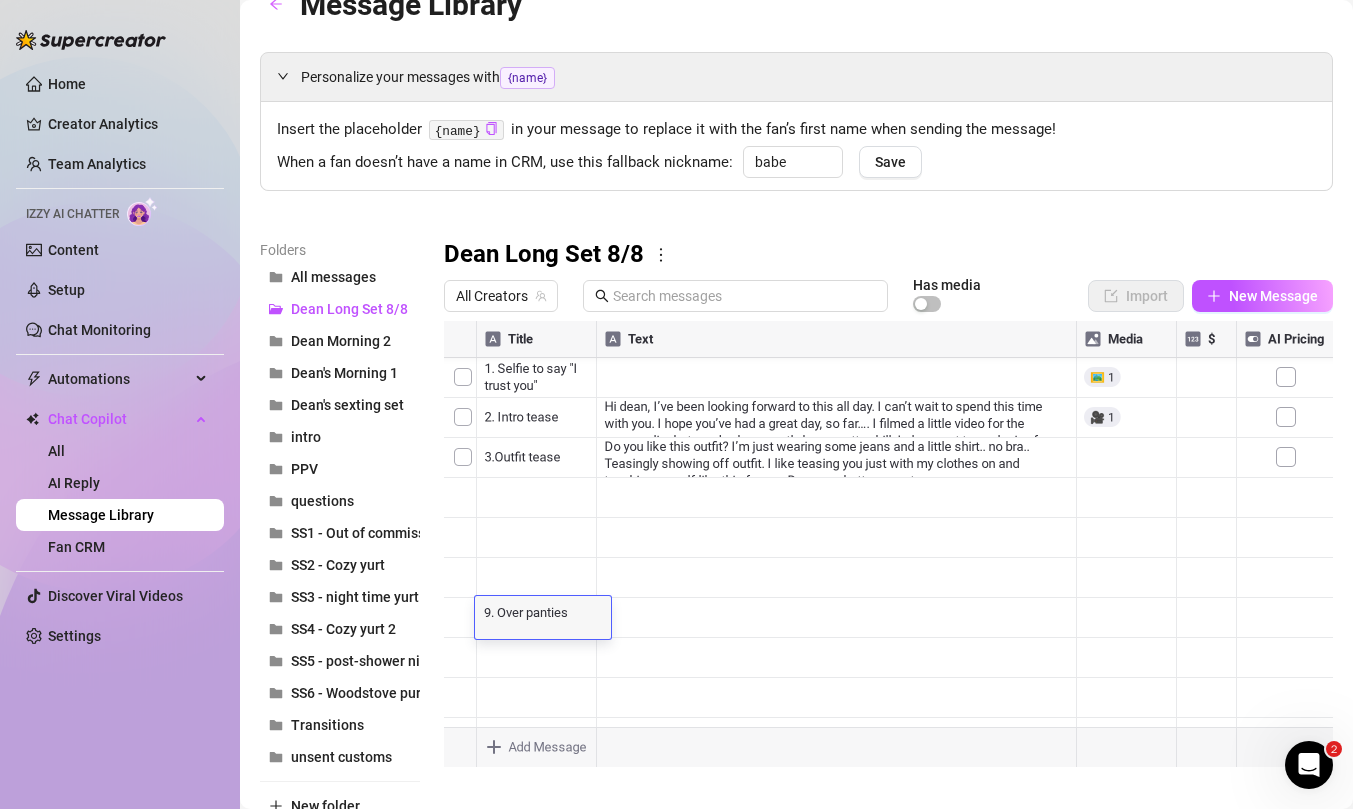 scroll, scrollTop: 0, scrollLeft: 0, axis: both 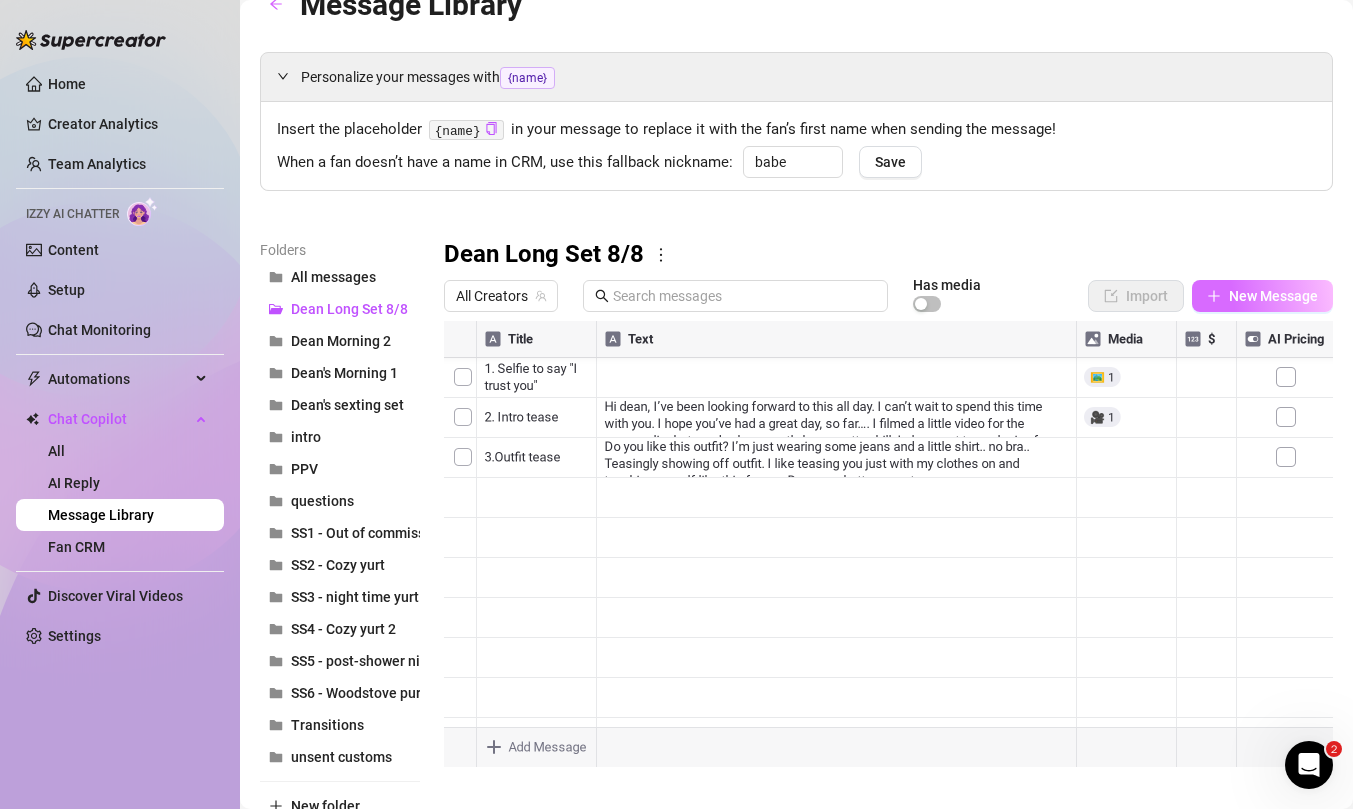 click on "New Message" at bounding box center [1273, 296] 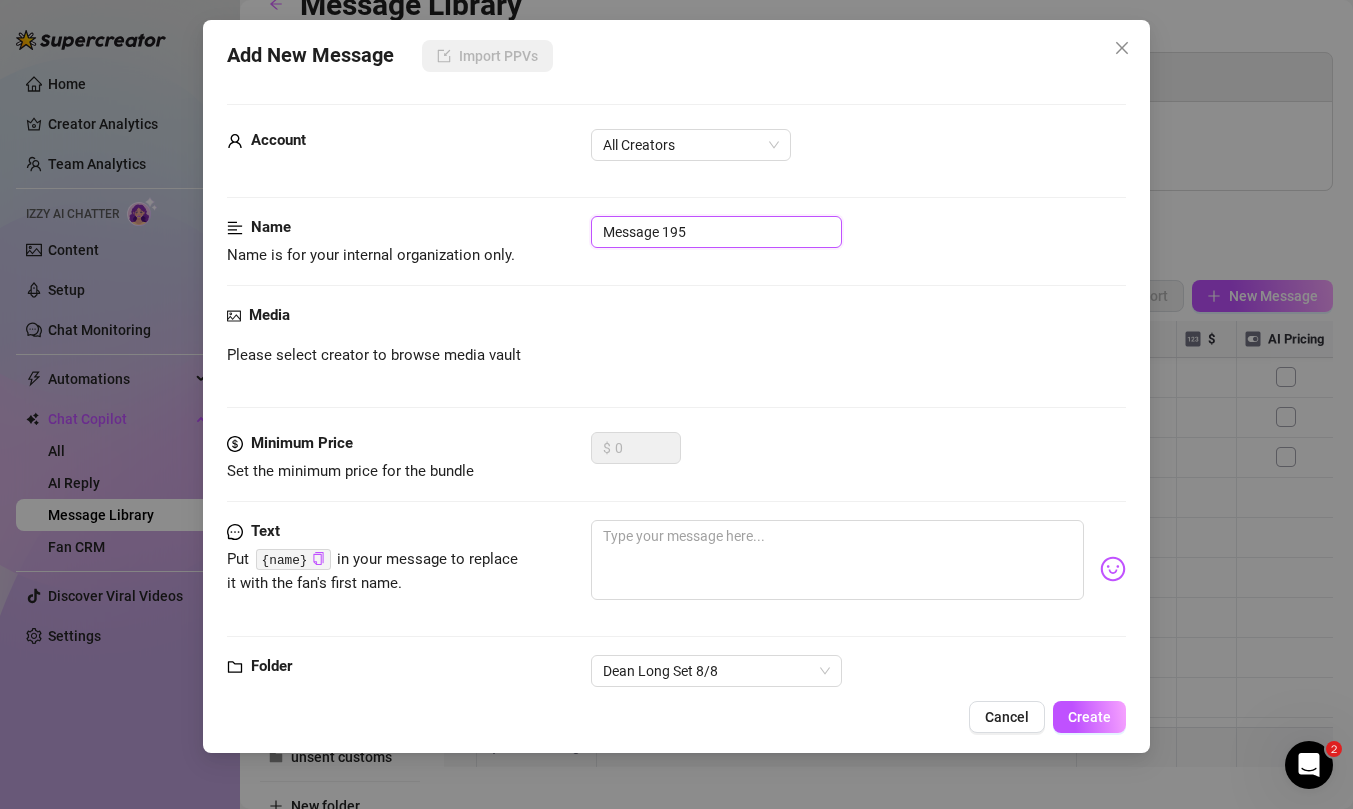 click on "Message 195" at bounding box center (716, 232) 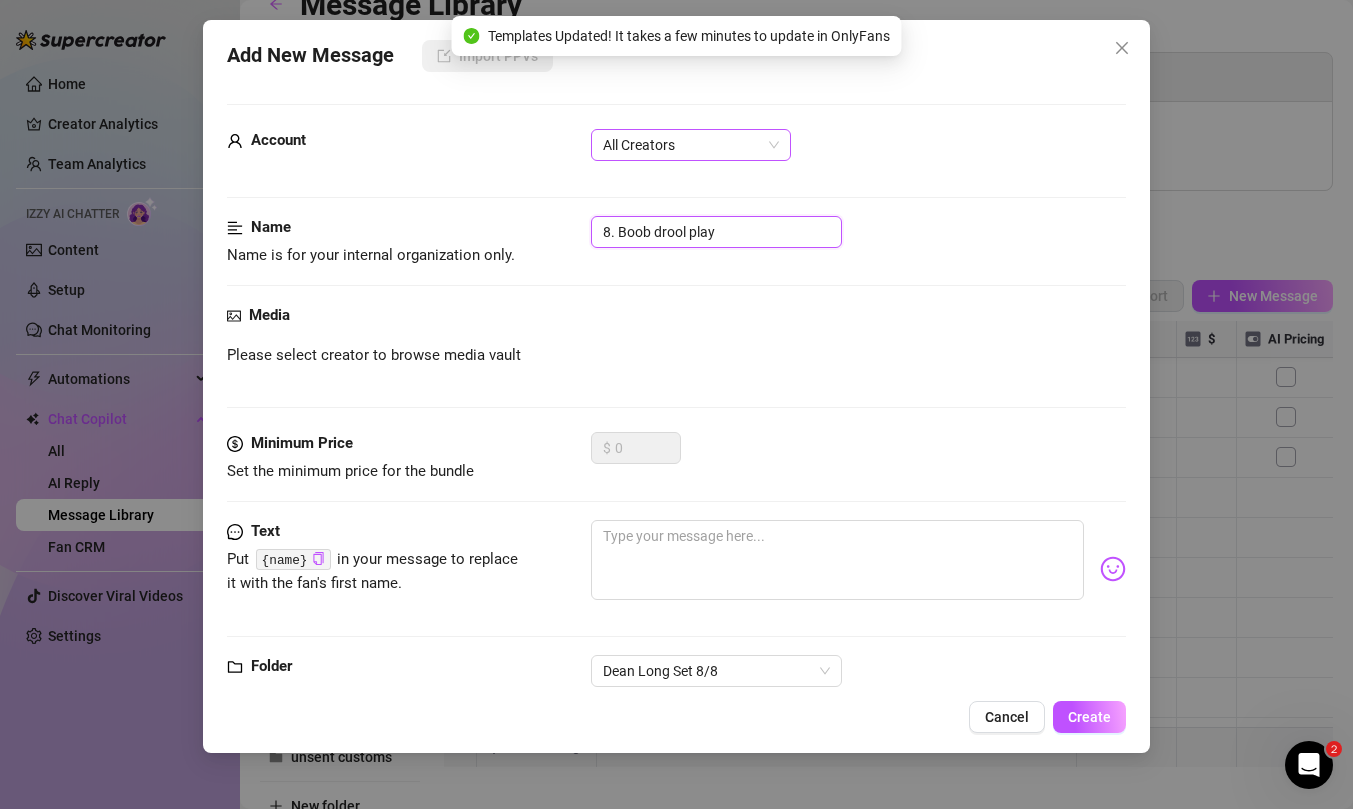 click on "All Creators" at bounding box center [691, 145] 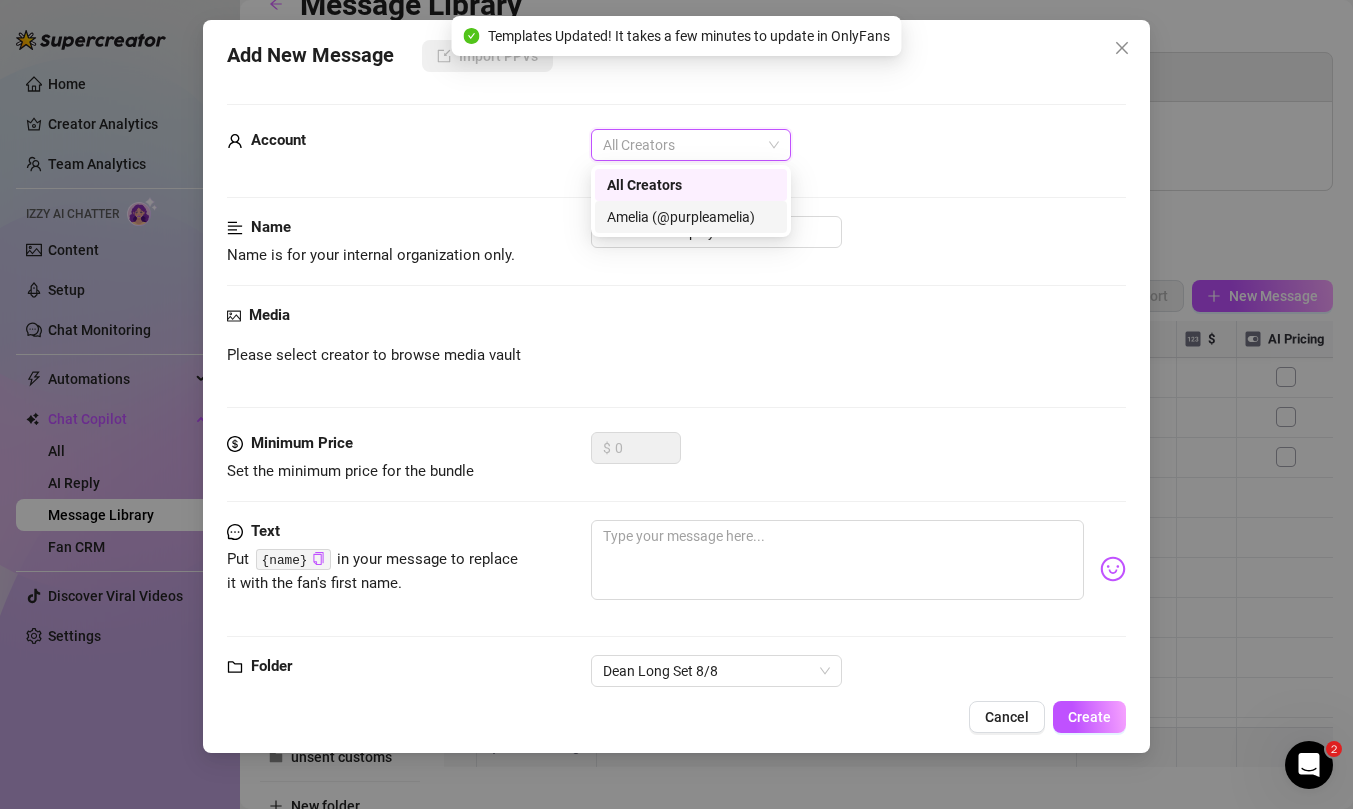 click on "Amelia (@purpleamelia)" at bounding box center [691, 217] 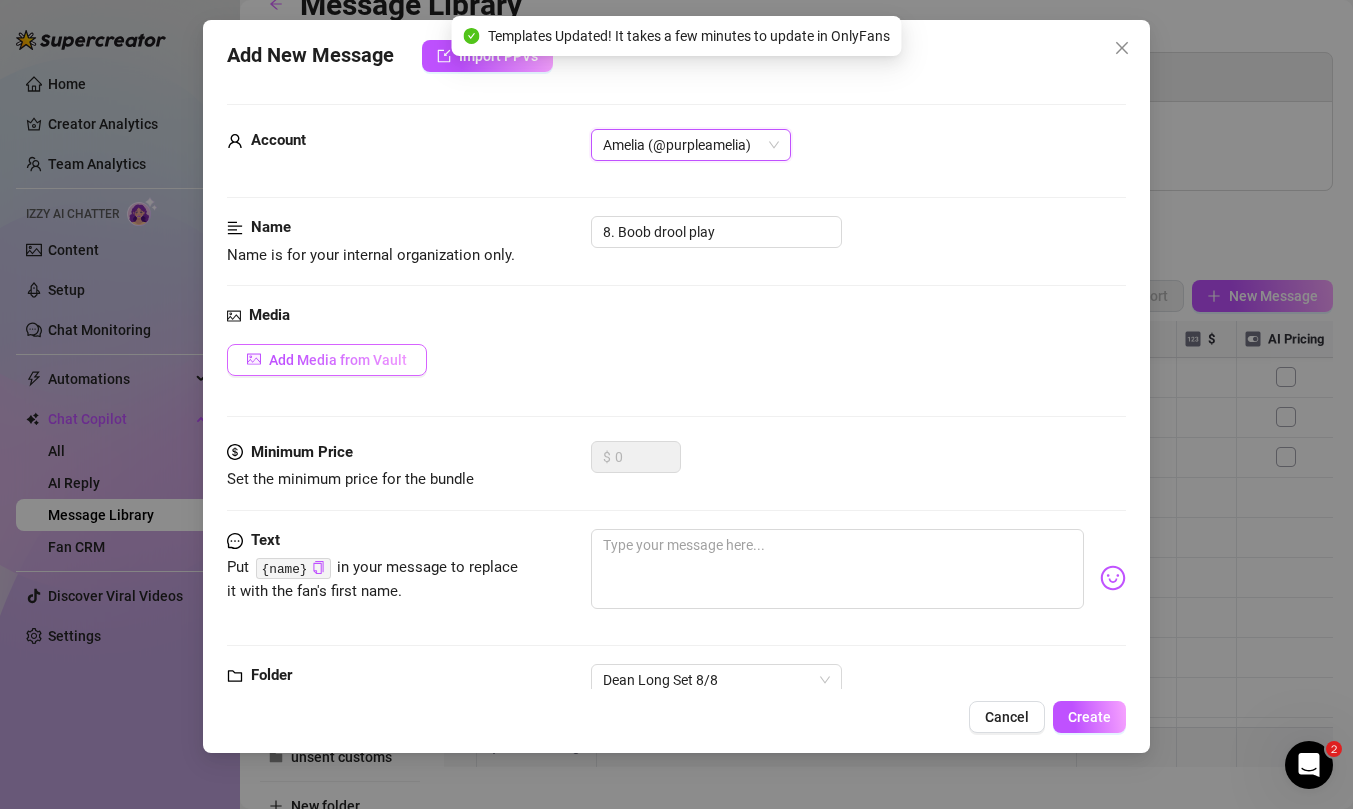 click on "Add Media from Vault" at bounding box center [338, 360] 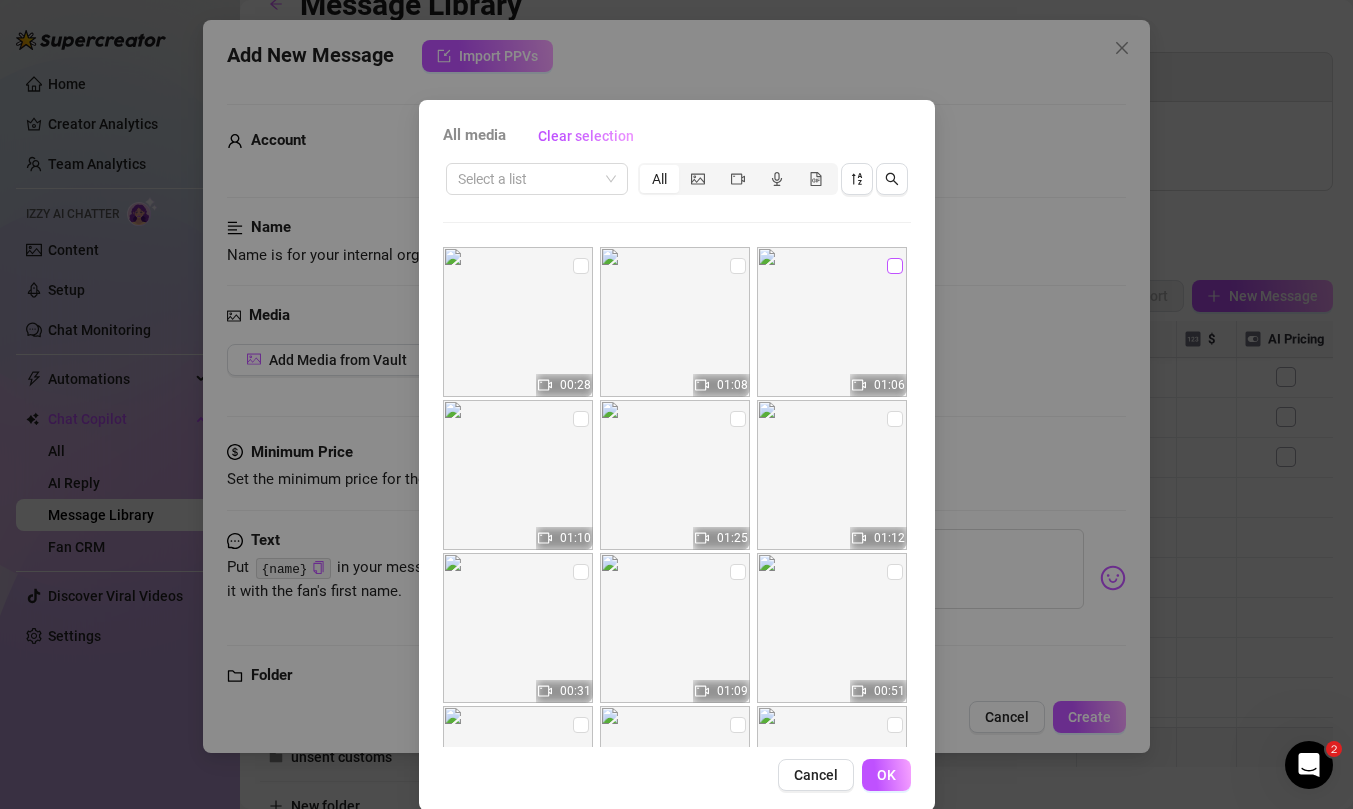 click at bounding box center (895, 266) 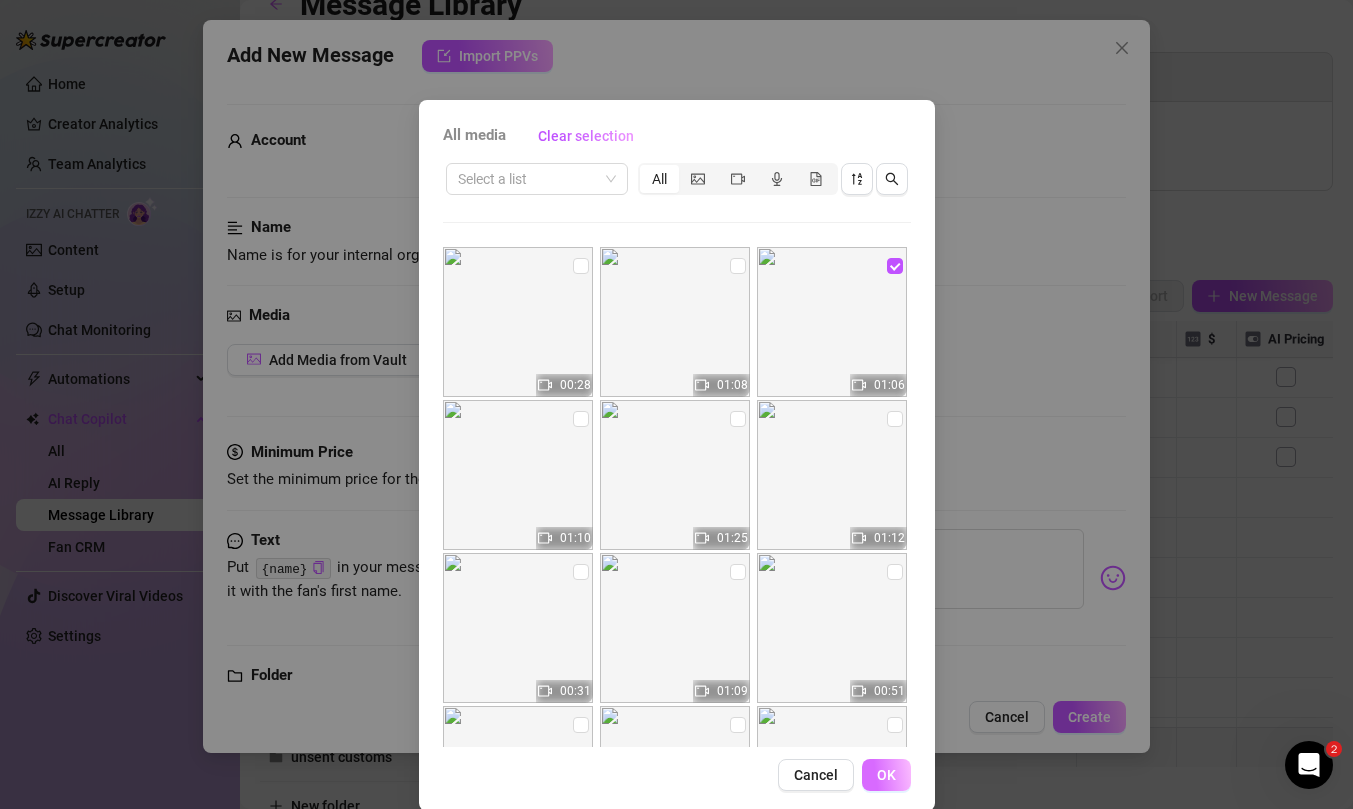 click on "OK" at bounding box center (886, 775) 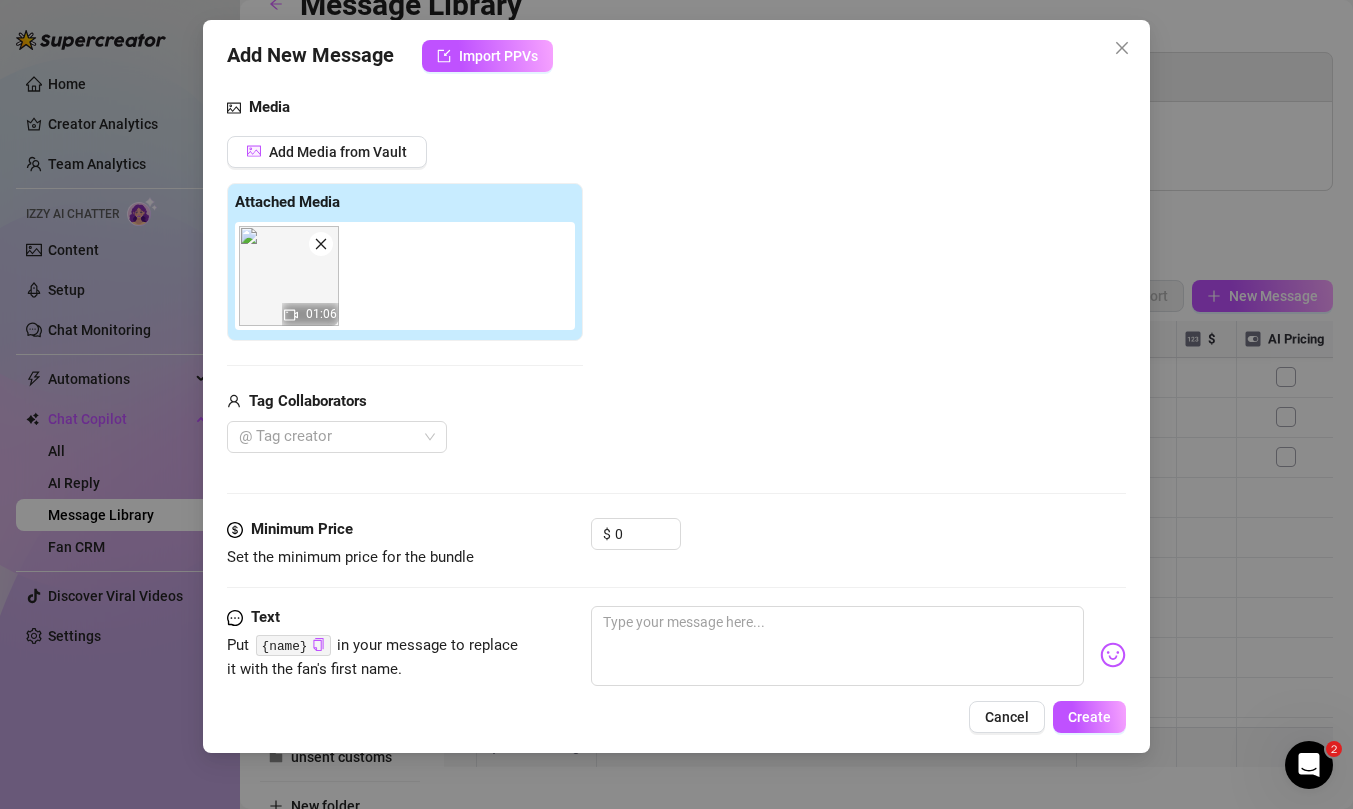 scroll, scrollTop: 347, scrollLeft: 0, axis: vertical 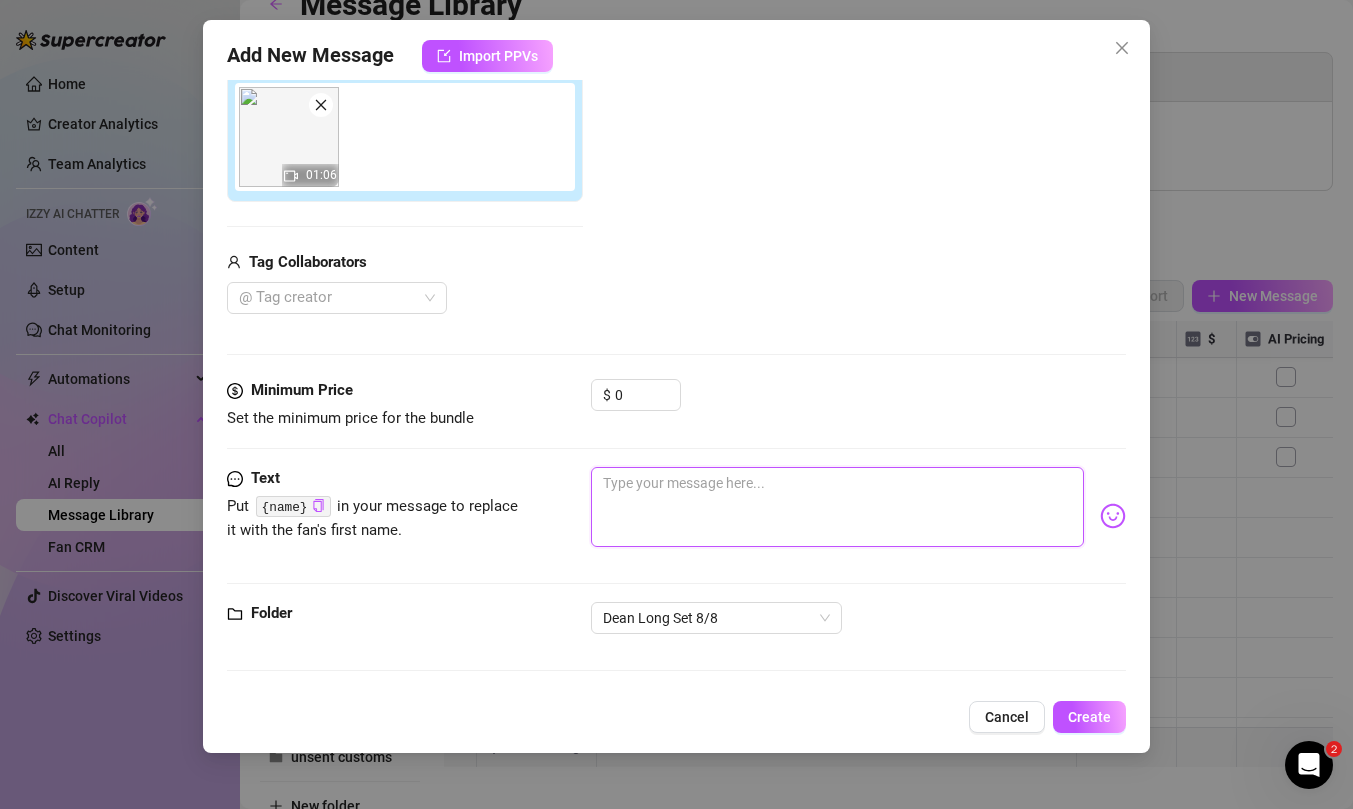 click at bounding box center (837, 507) 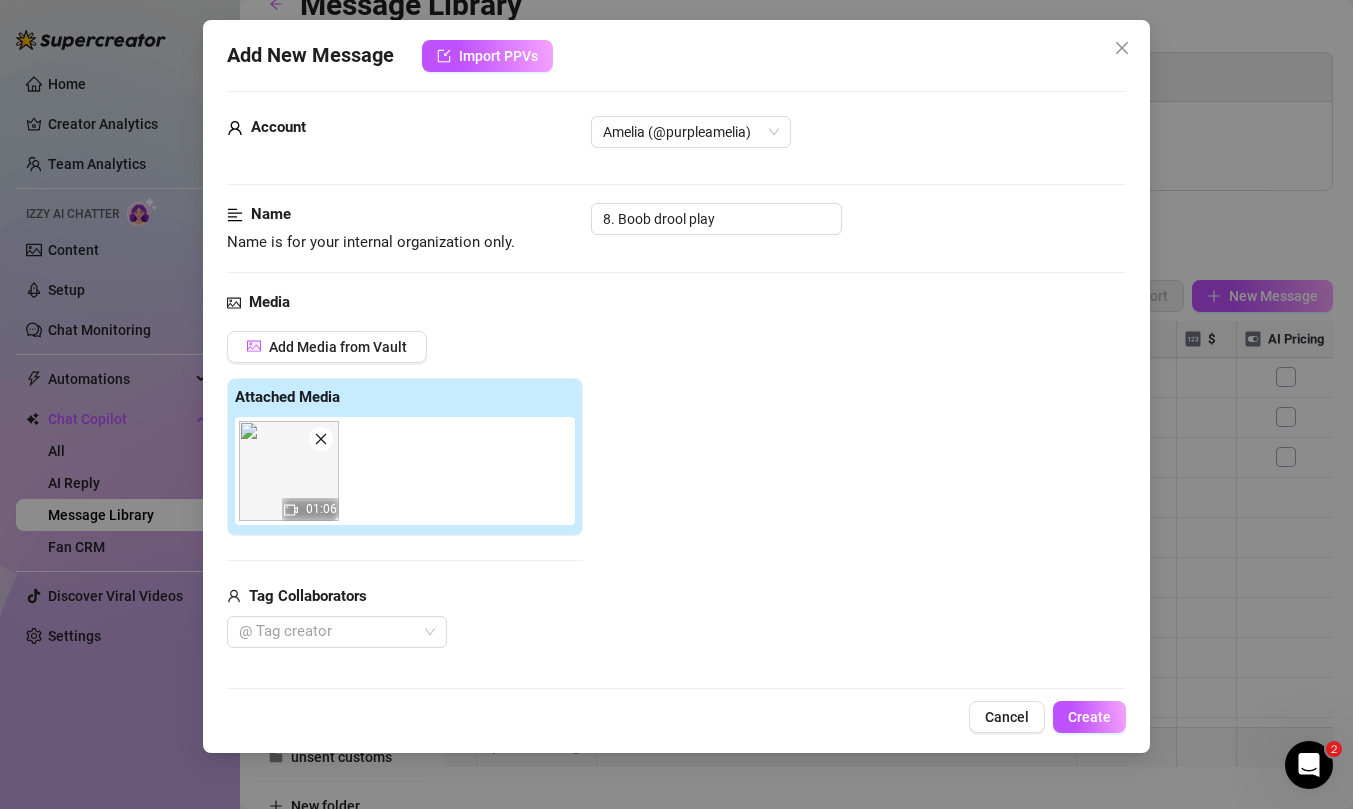 scroll, scrollTop: 0, scrollLeft: 0, axis: both 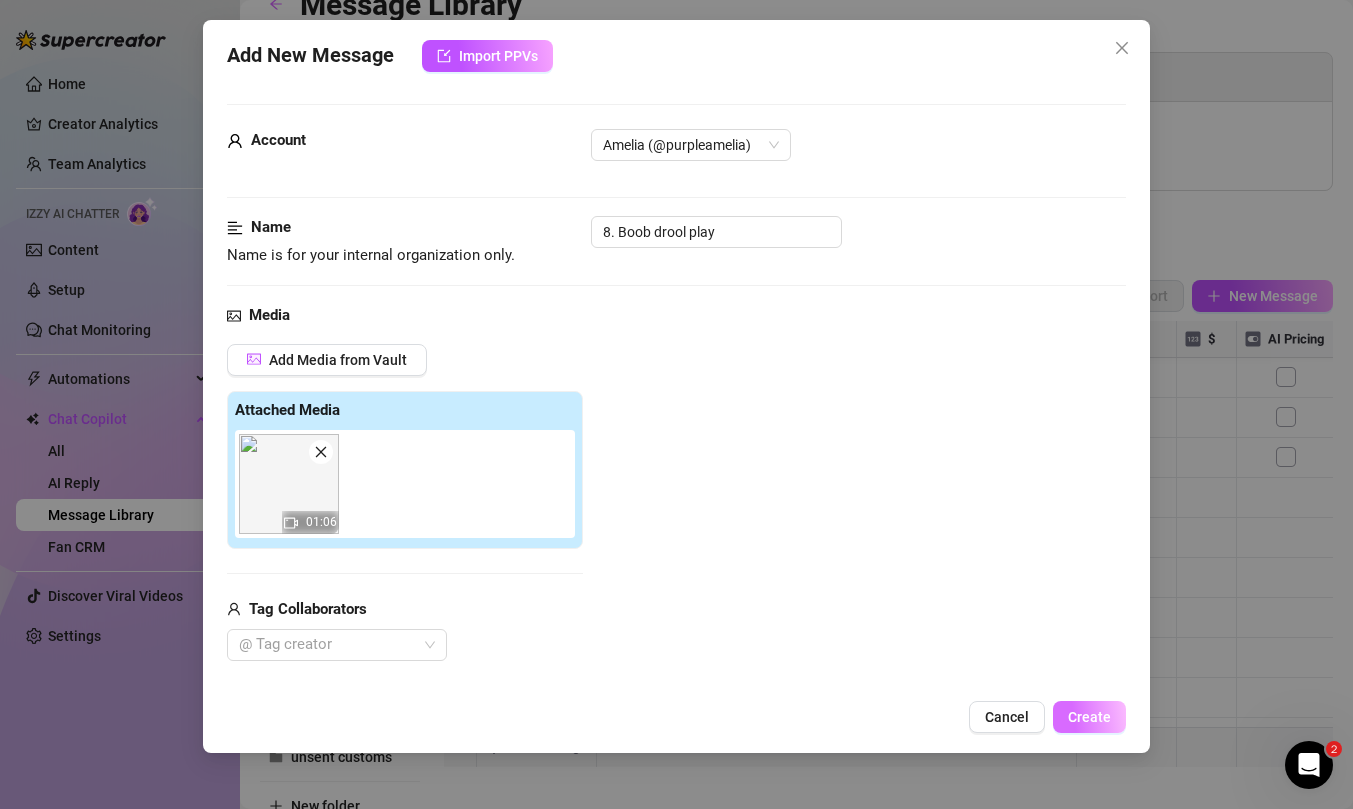 type on "rools on nipple slowly, wow that felt really good dean, playing with my breasts “I’m all yours right now” Ugh I wanna touch my pussy”" 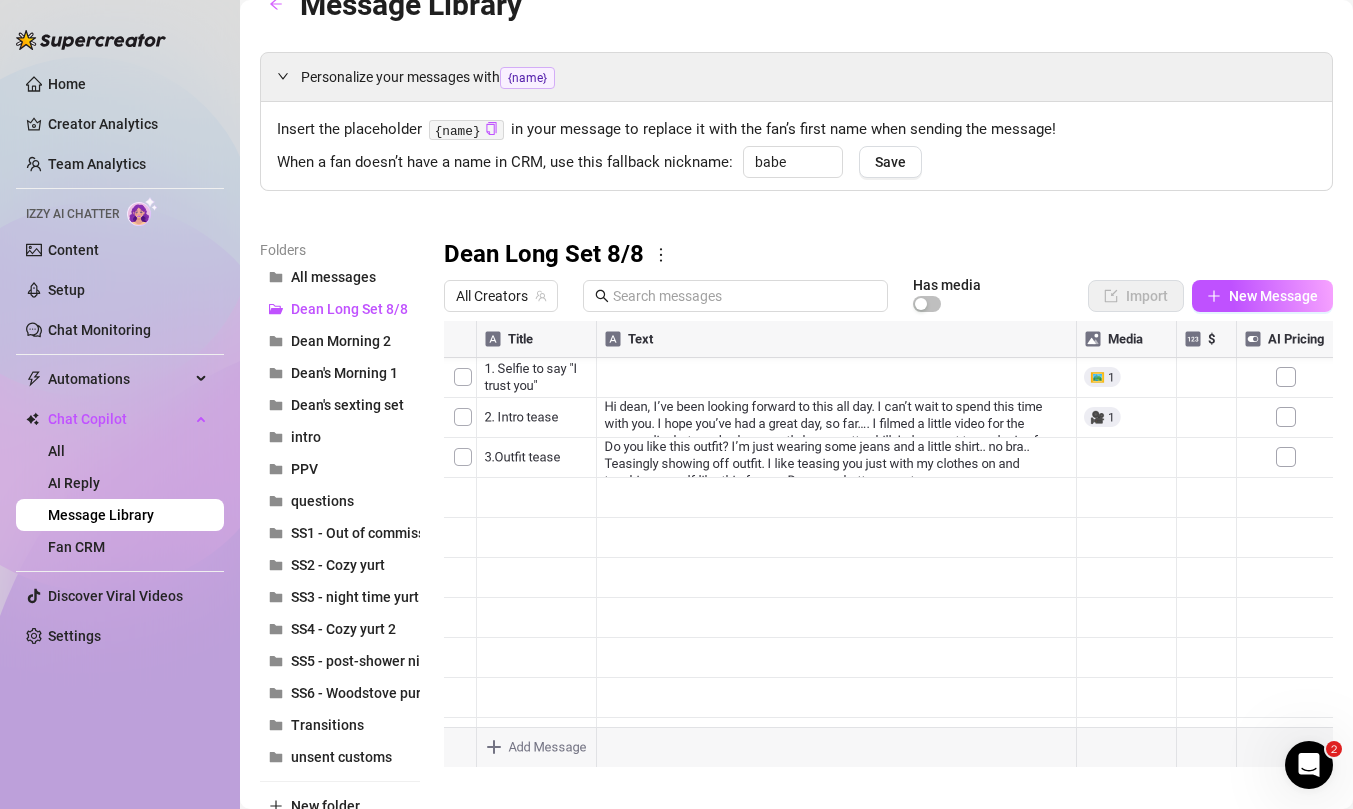 drag, startPoint x: 450, startPoint y: 697, endPoint x: 449, endPoint y: 618, distance: 79.00633 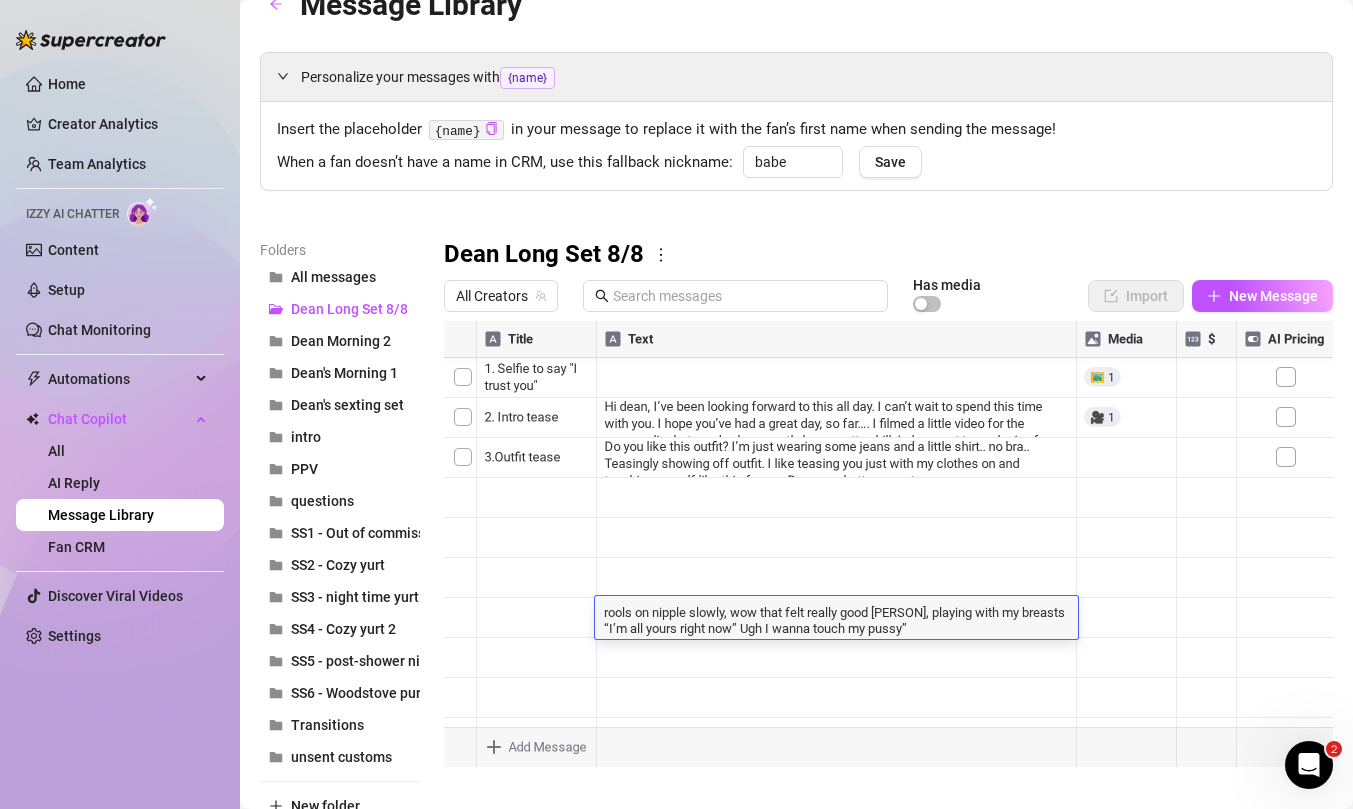 click on "rools on nipple slowly, wow that felt really good dean, playing with my breasts “I’m all yours right now” Ugh I wanna touch my pussy”" at bounding box center (836, 619) 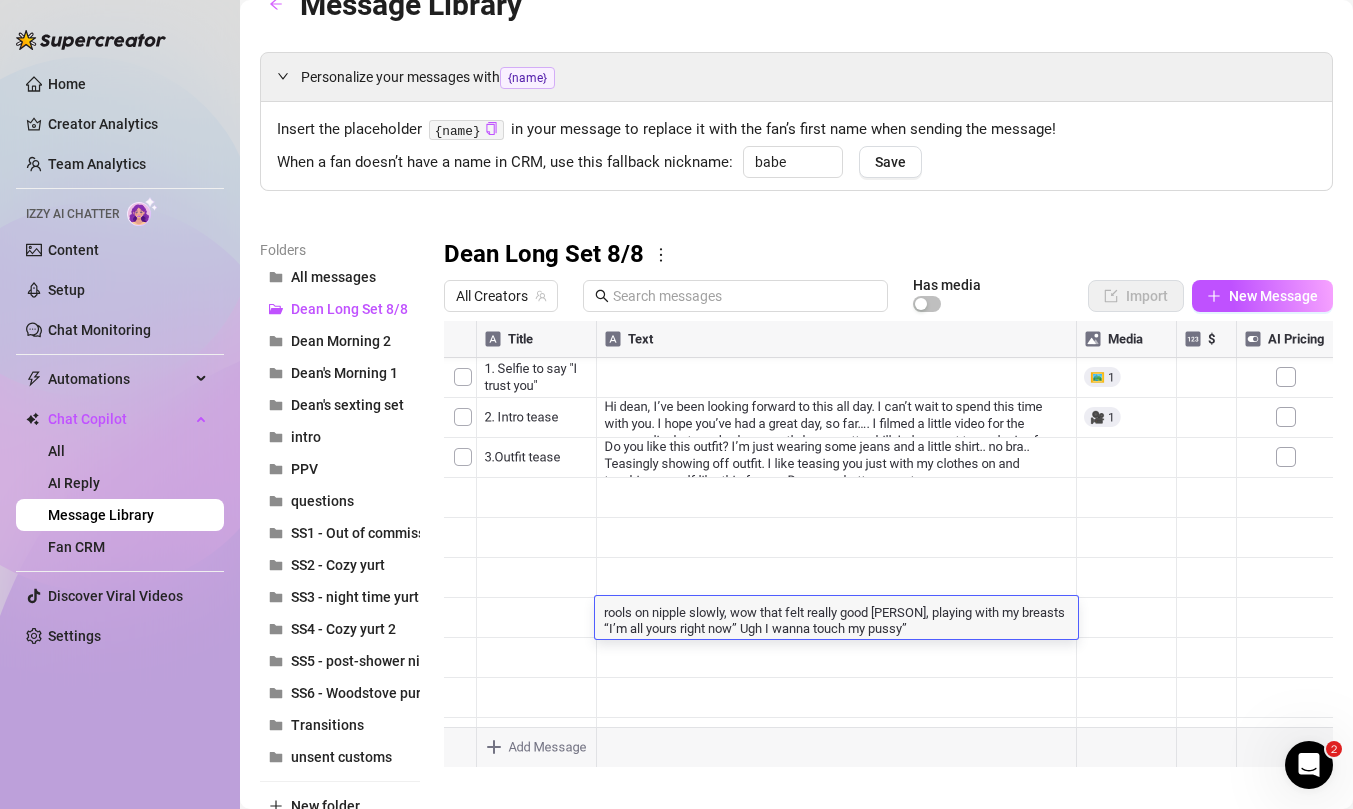 type on "Drools on nipple slowly, wow that felt really good dean, playing with my breasts “I’m all yours right now” Ugh I wanna touch my pussy”" 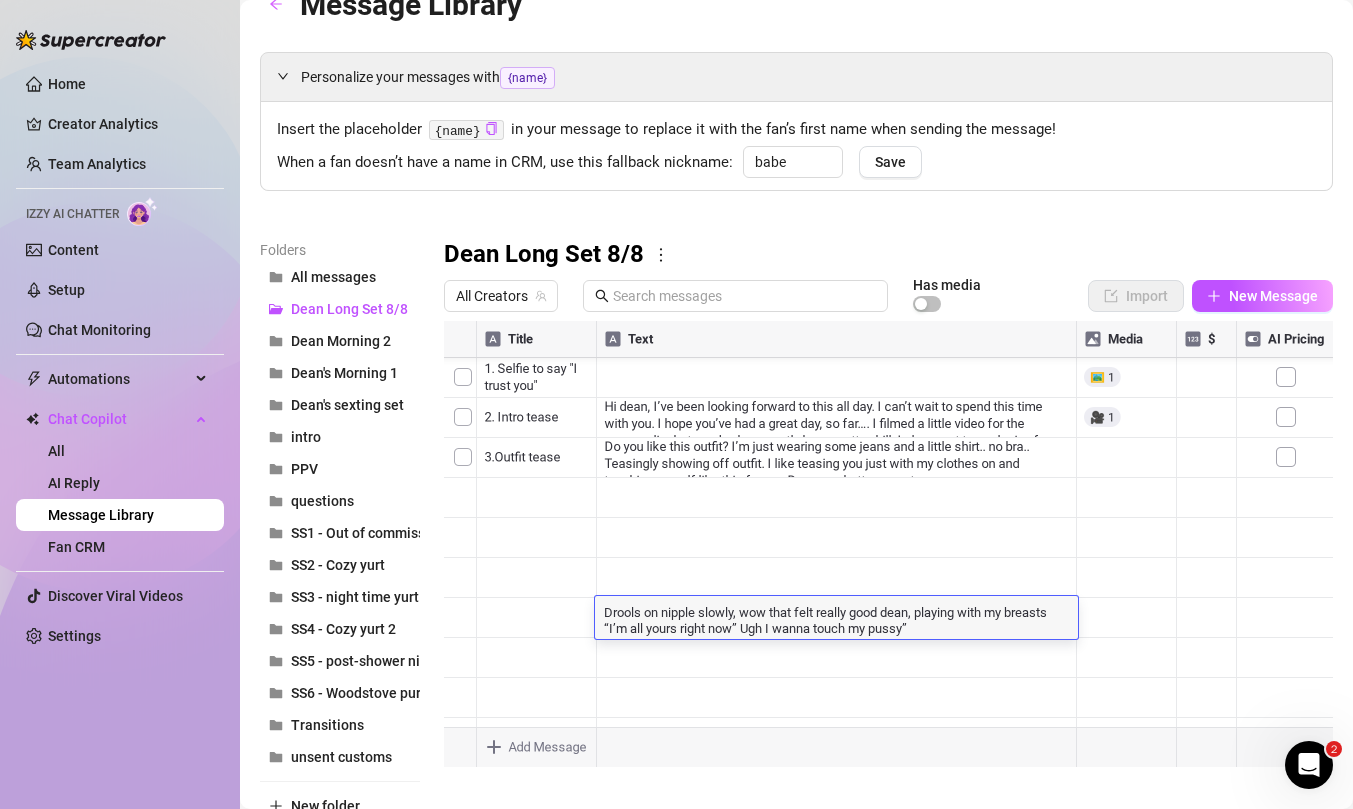 scroll, scrollTop: 80, scrollLeft: 0, axis: vertical 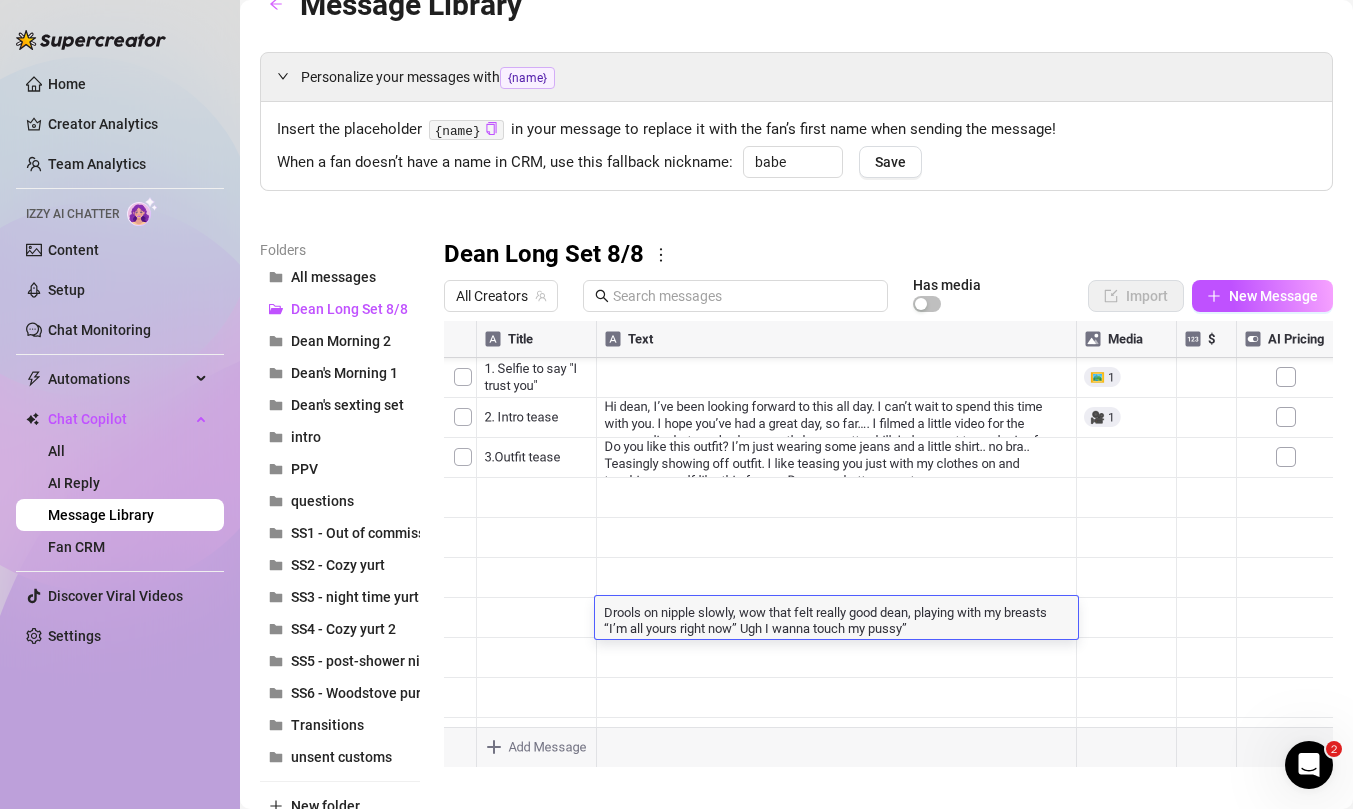 click at bounding box center [888, 544] 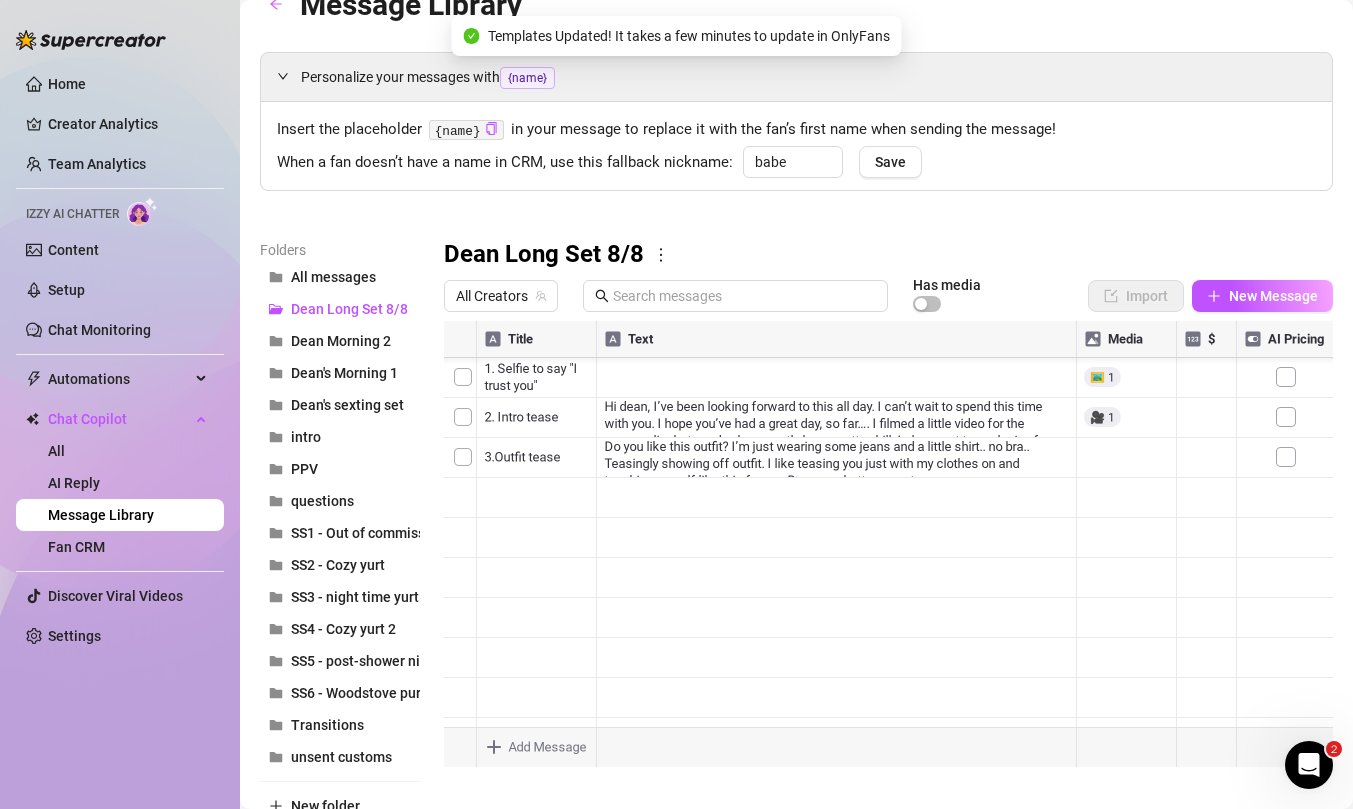 click at bounding box center (888, 544) 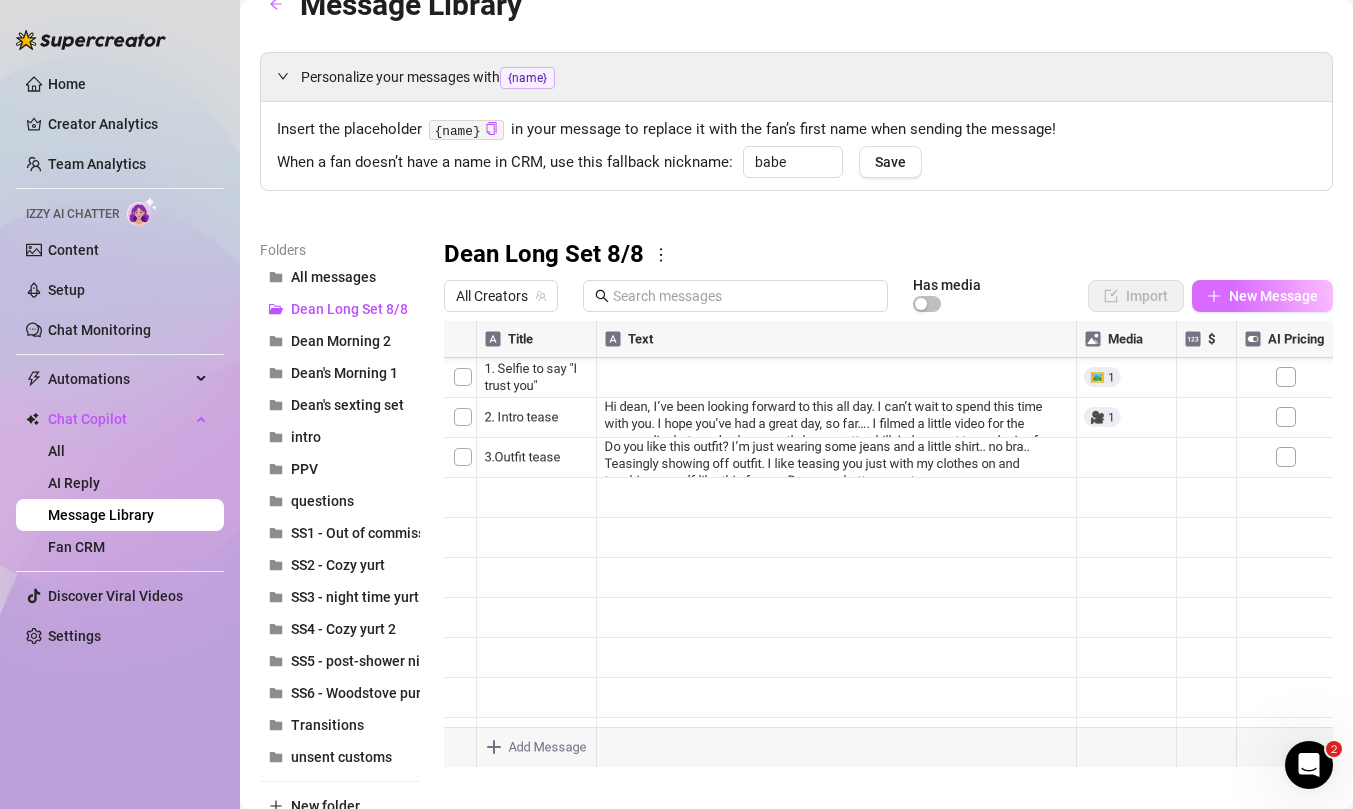 click on "New Message" at bounding box center [1273, 296] 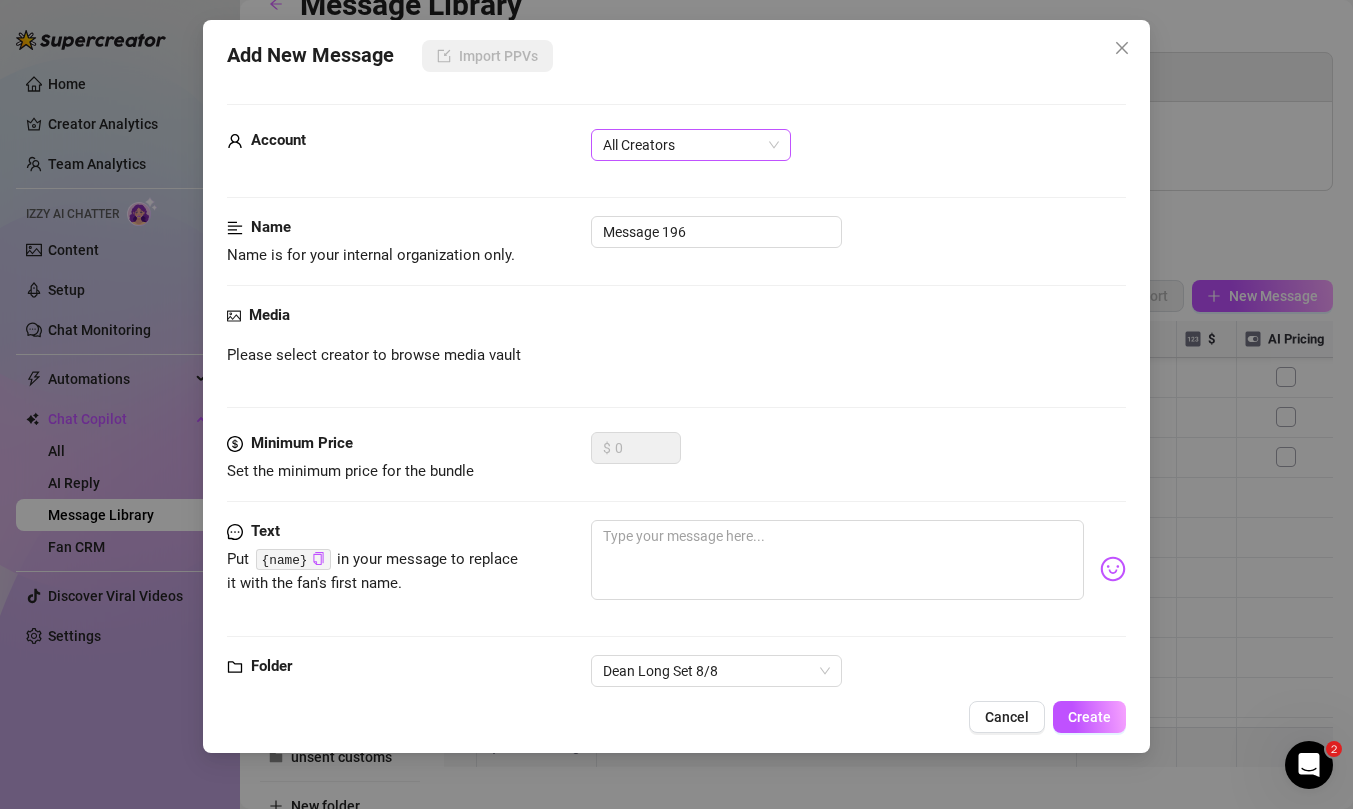 click on "All Creators" at bounding box center [691, 145] 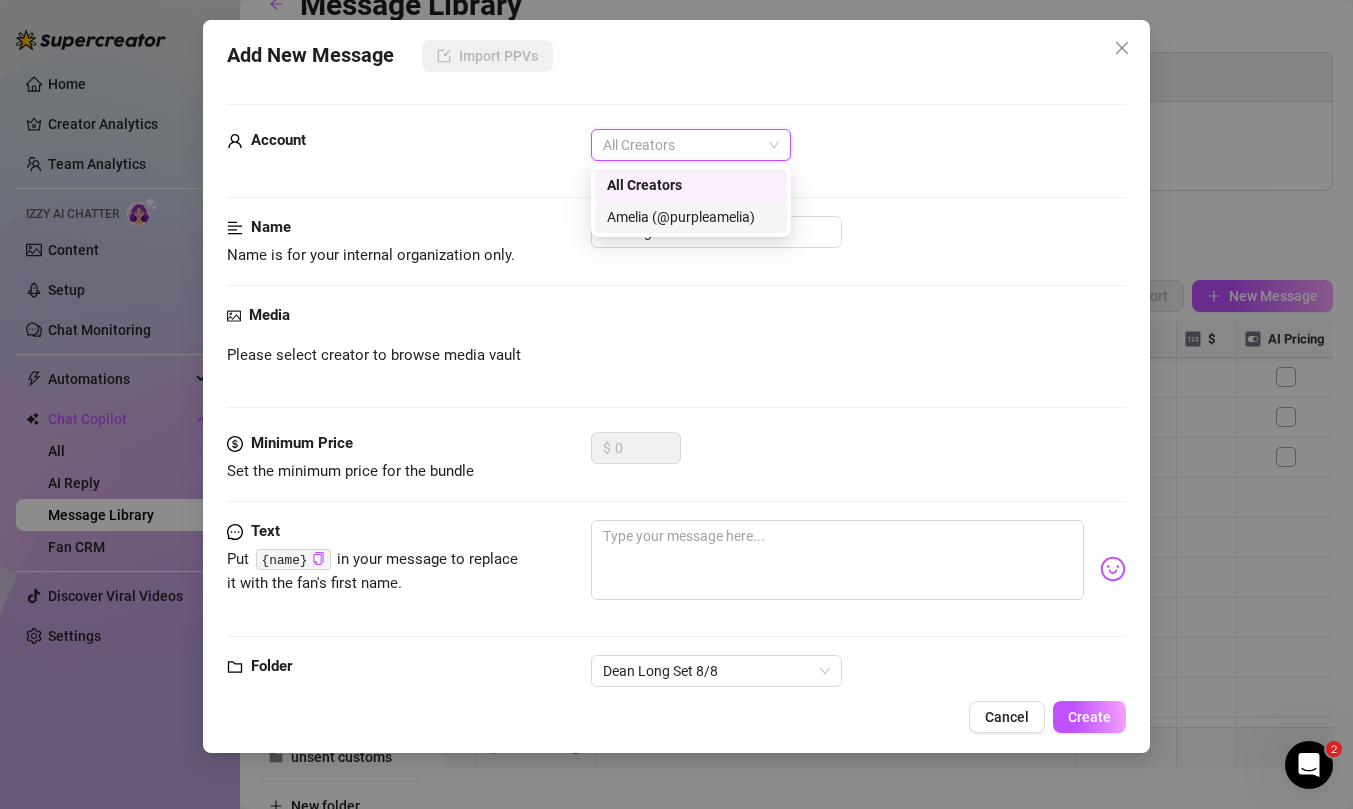 click on "Amelia (@purpleamelia)" at bounding box center (691, 217) 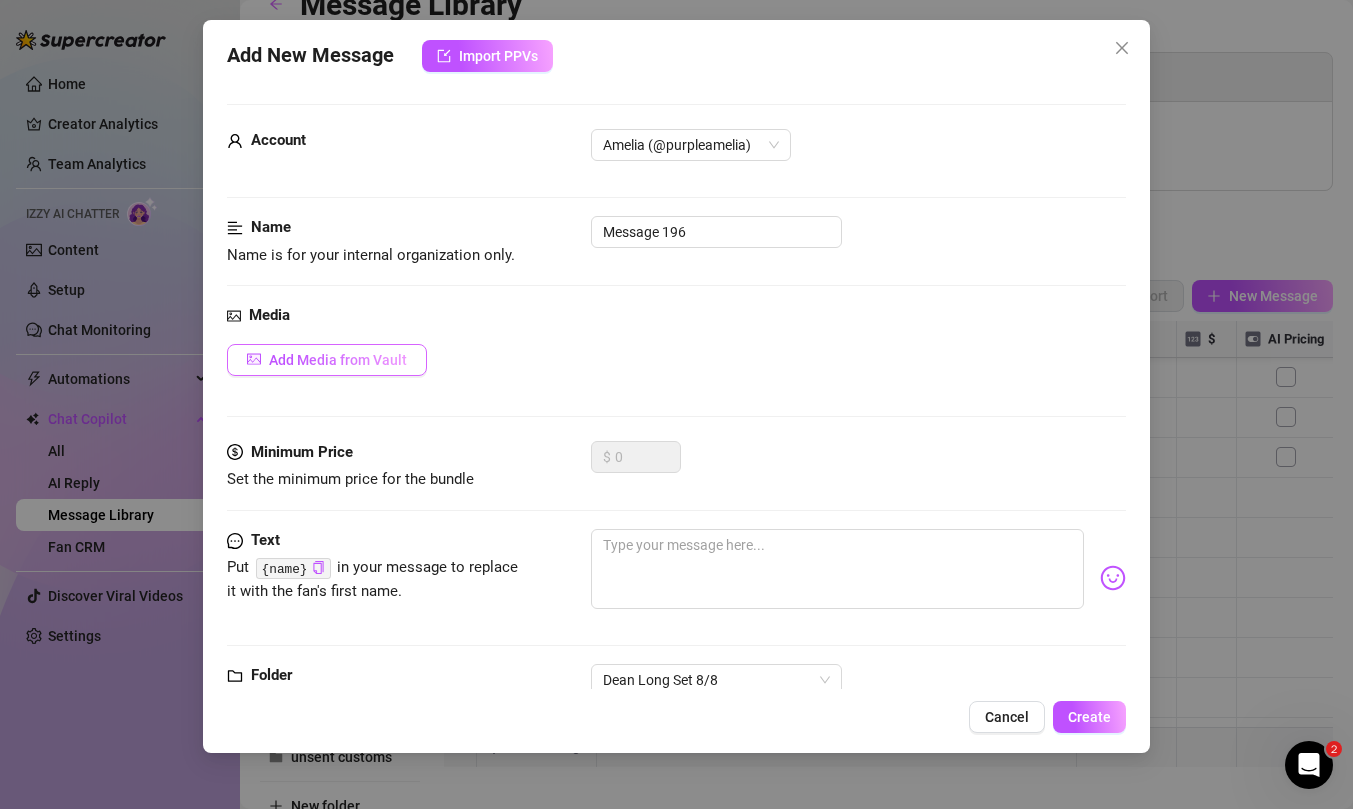 click on "Add Media from Vault" at bounding box center [338, 360] 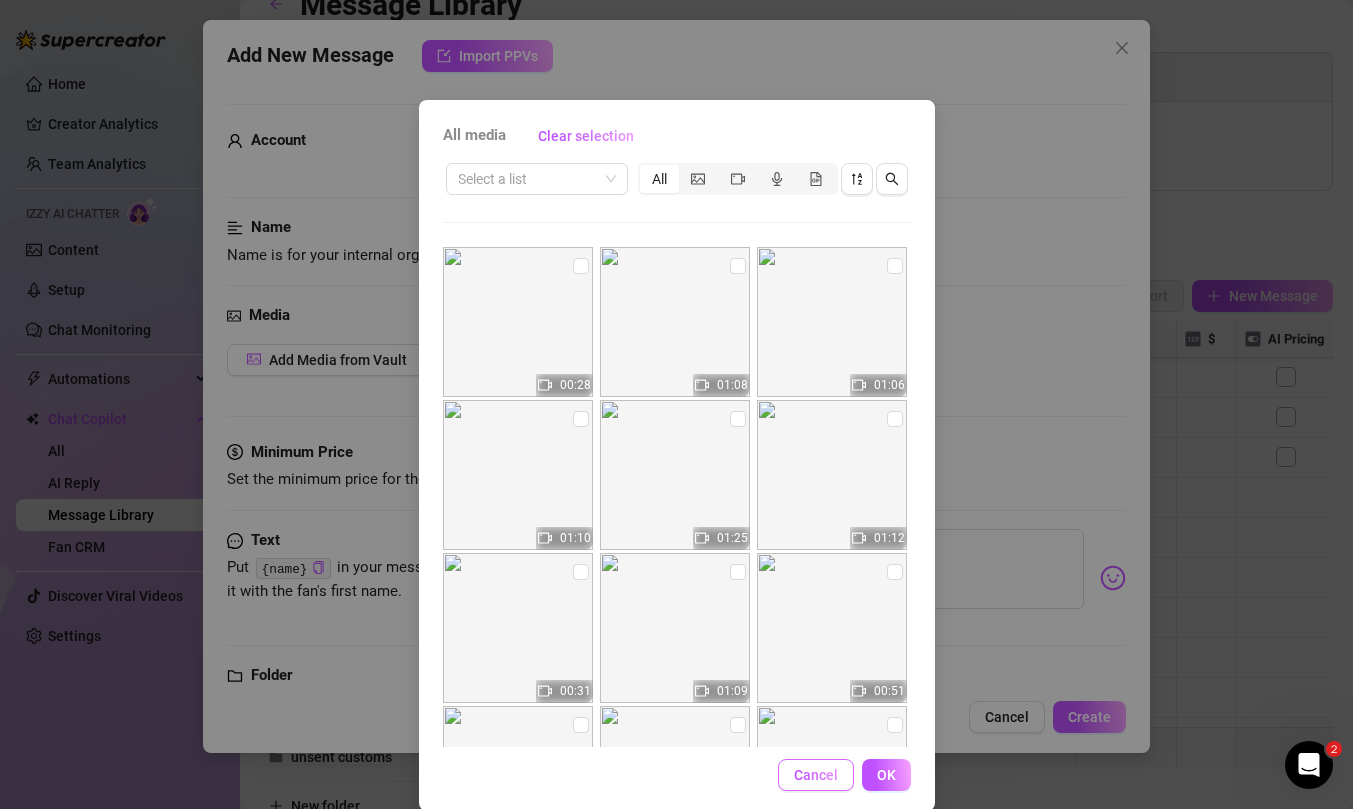 click on "Cancel" at bounding box center [816, 775] 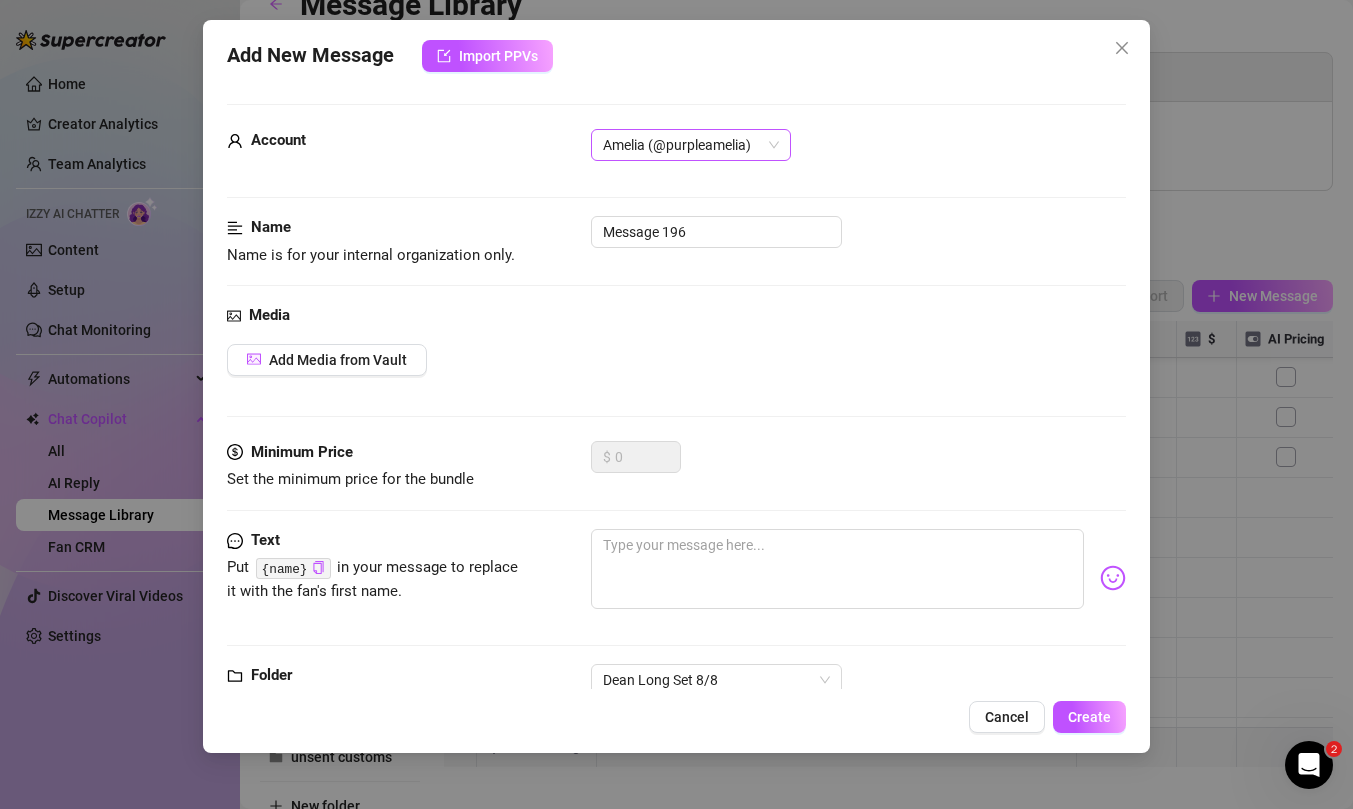 click on "Amelia (@purpleamelia)" at bounding box center (691, 145) 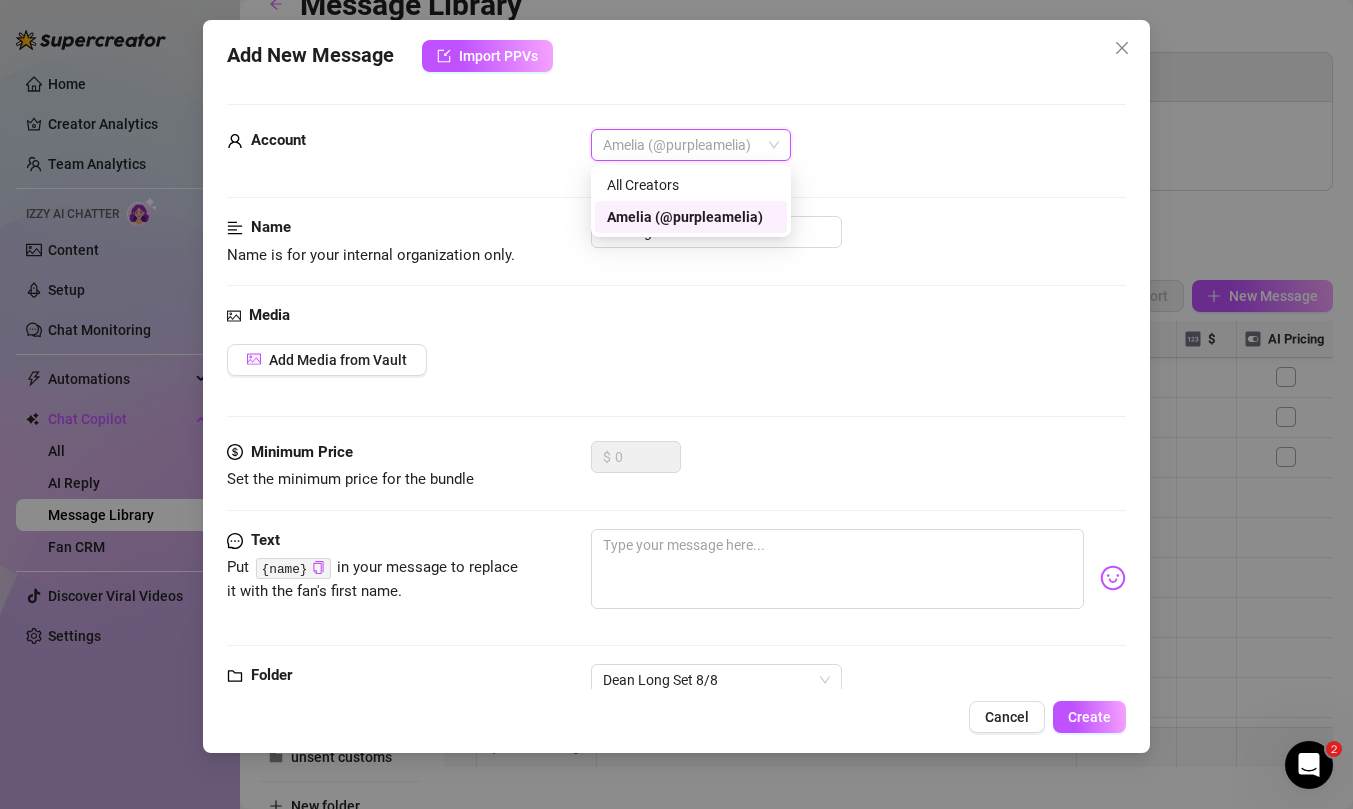 click on "Amelia (@purpleamelia)" at bounding box center (691, 217) 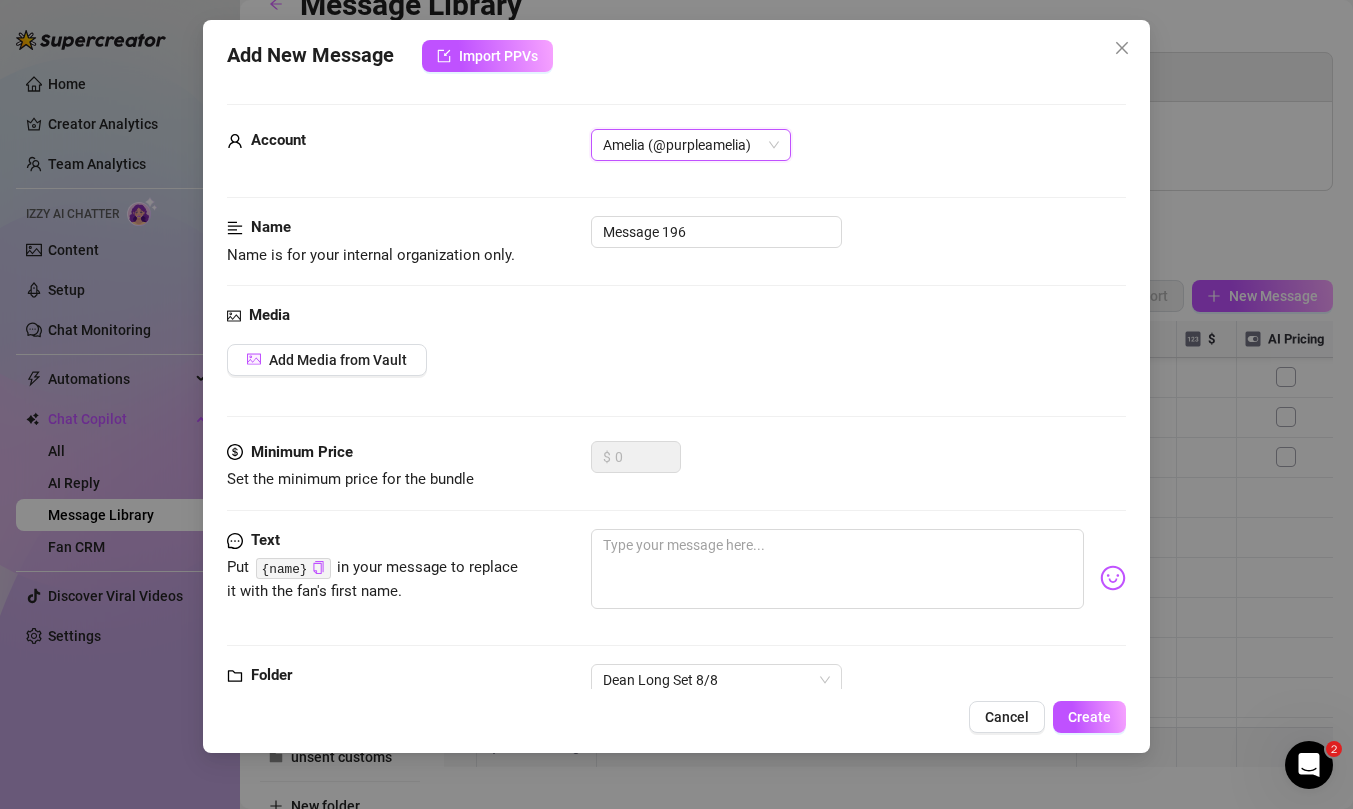 click on "Media Add Media from Vault" at bounding box center [676, 372] 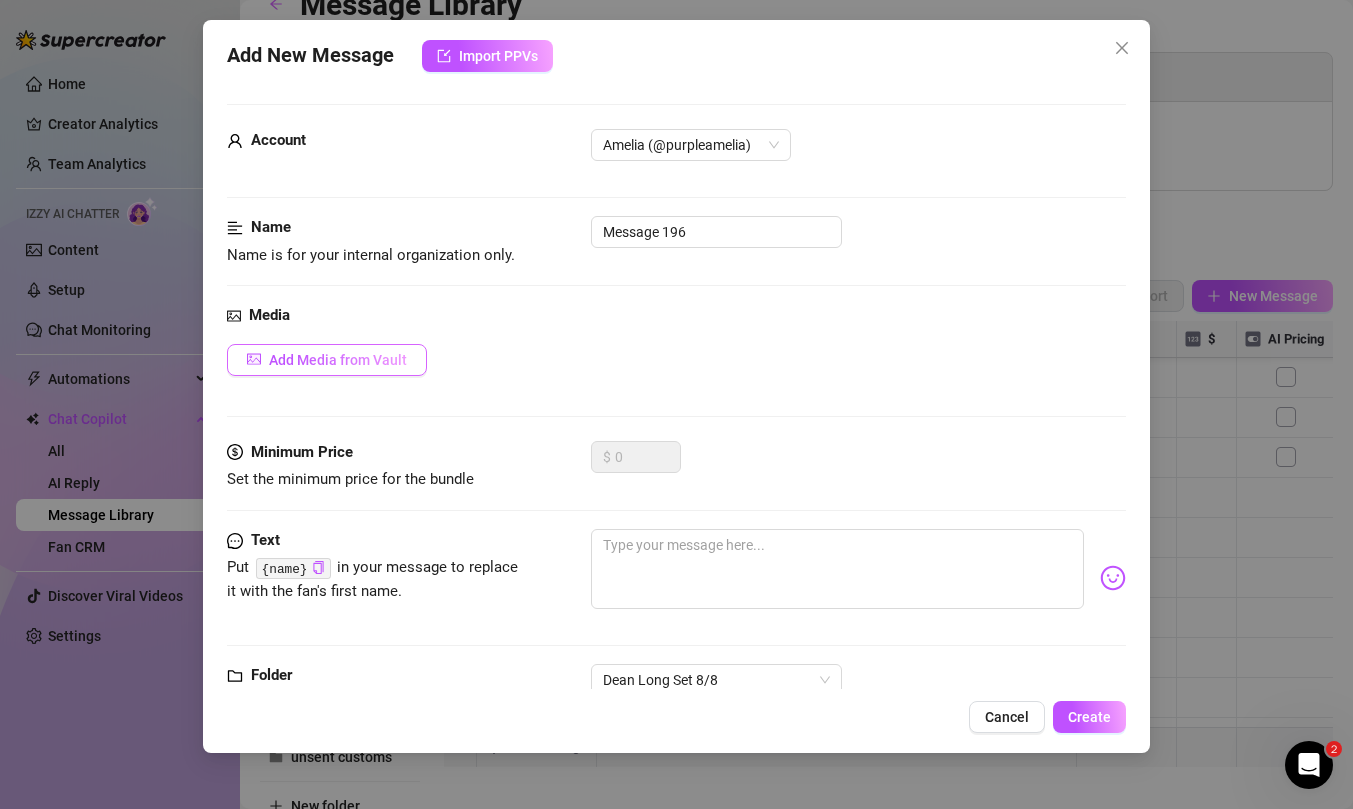 click on "Add Media from Vault" at bounding box center [327, 360] 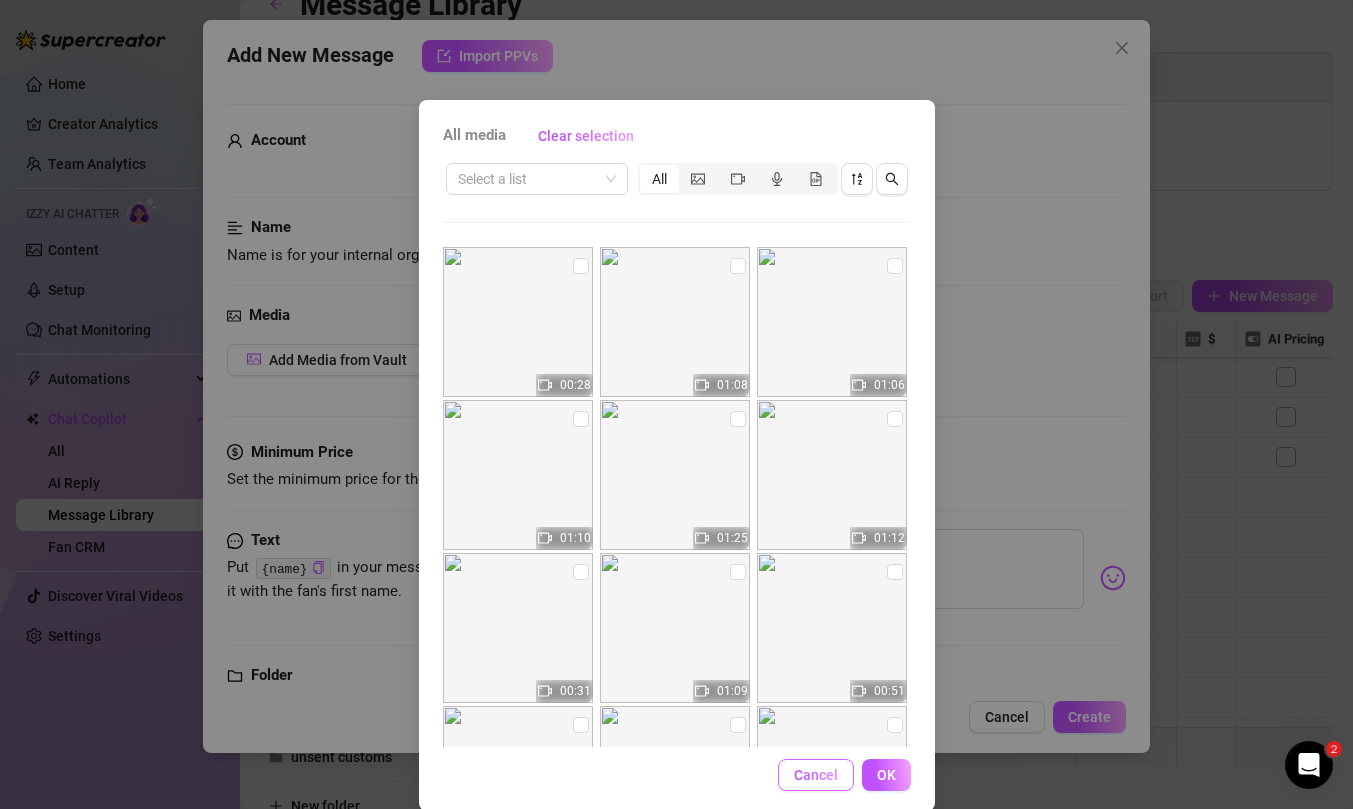 click on "Cancel" at bounding box center [816, 775] 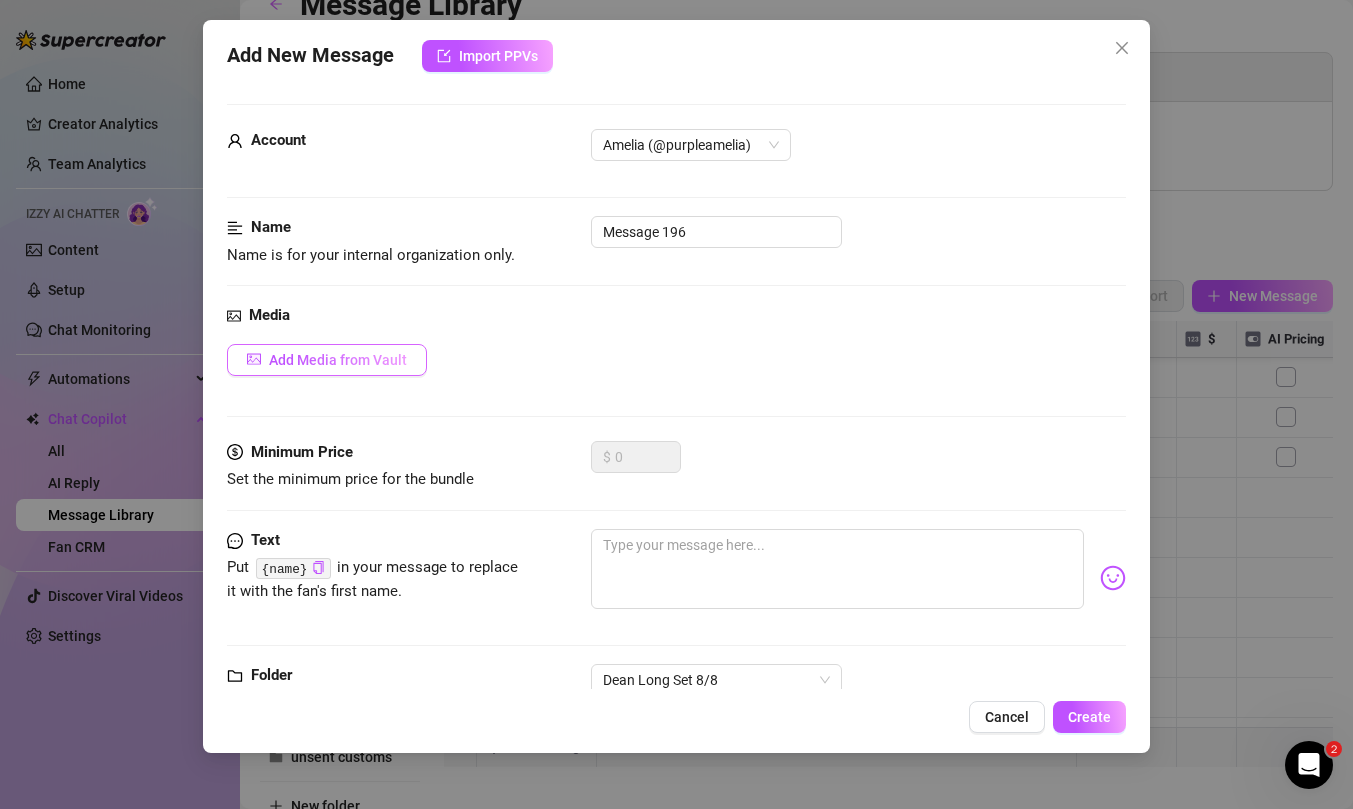 click on "Add Media from Vault" at bounding box center [327, 360] 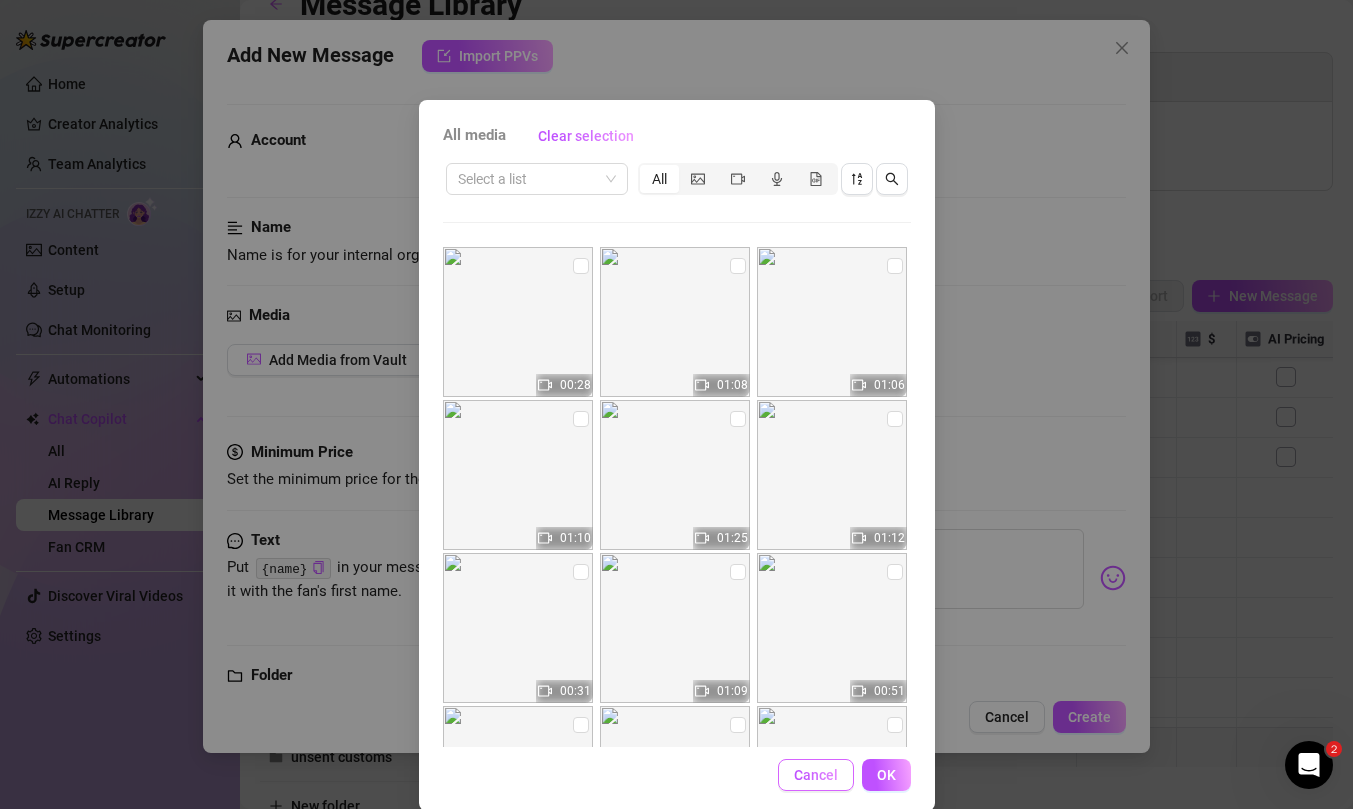 click on "Cancel" at bounding box center (816, 775) 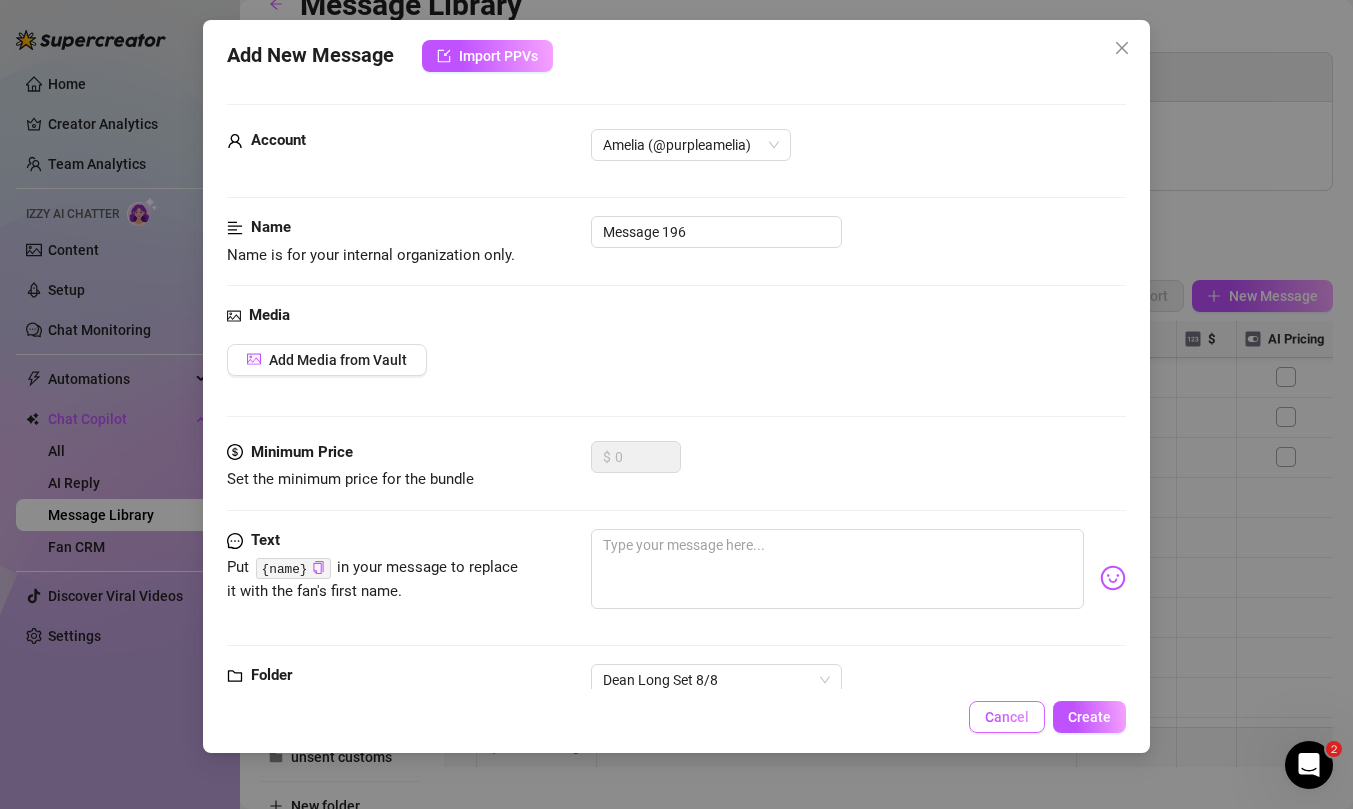 click on "Cancel" at bounding box center [1007, 717] 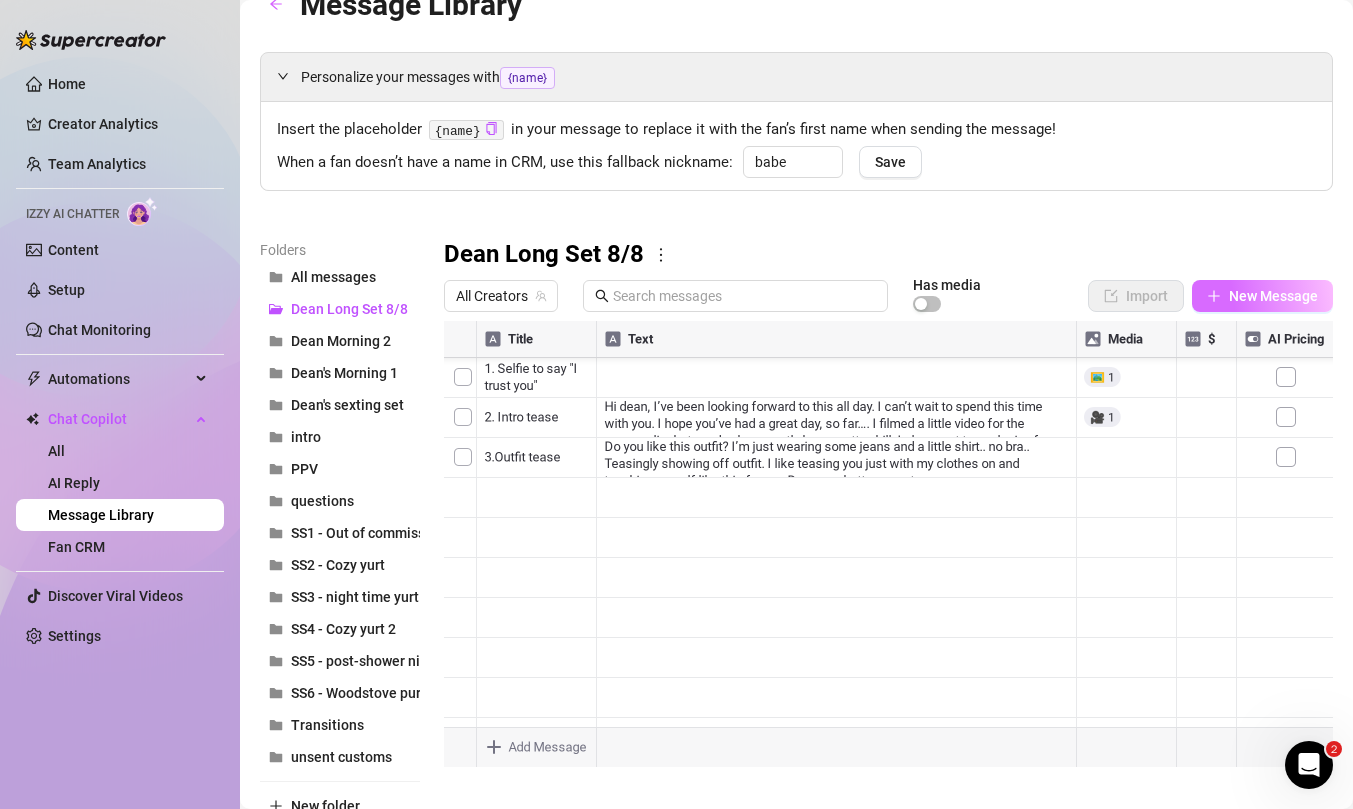 click on "New Message" at bounding box center [1262, 296] 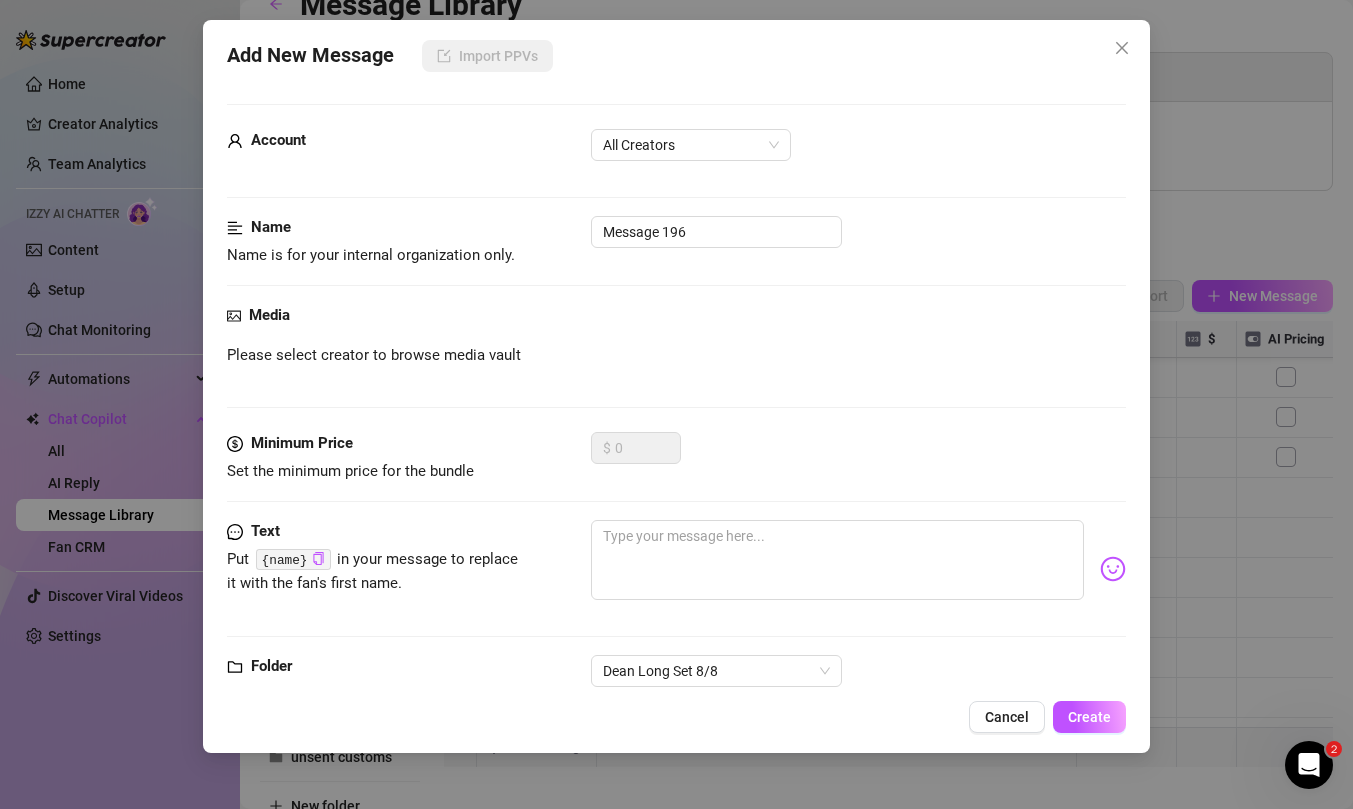 click on "Account All Creators" at bounding box center [676, 172] 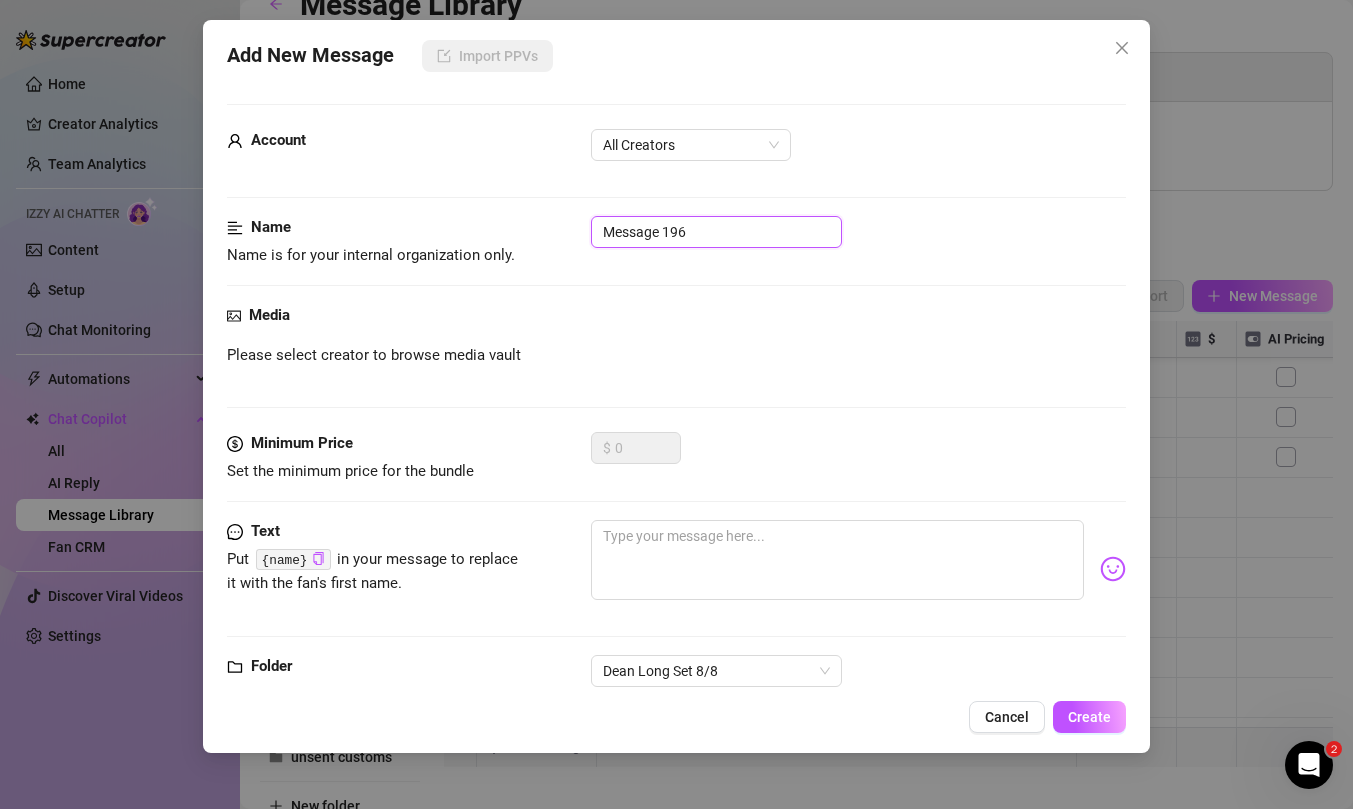click on "Message 196" at bounding box center [716, 232] 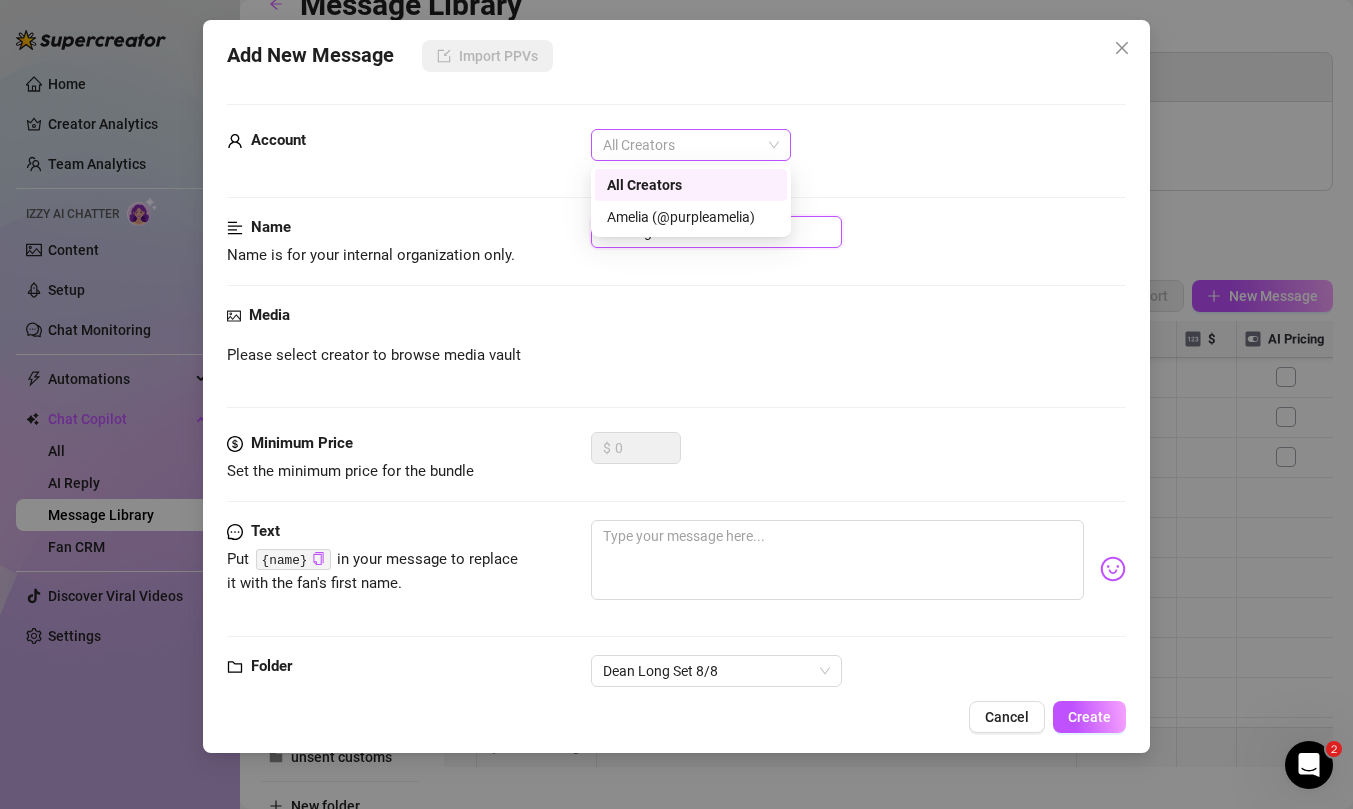 click on "All Creators" at bounding box center [691, 145] 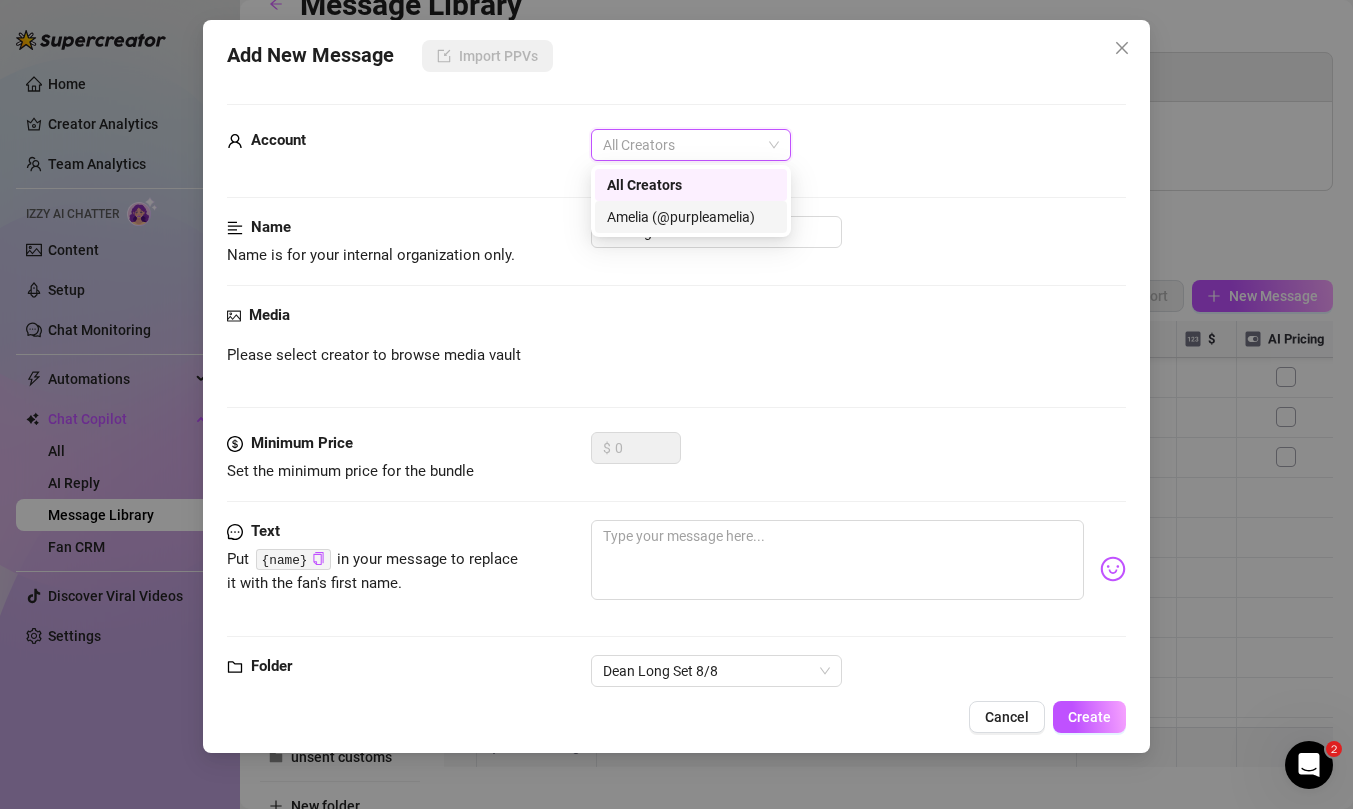 click on "Amelia (@purpleamelia)" at bounding box center (691, 217) 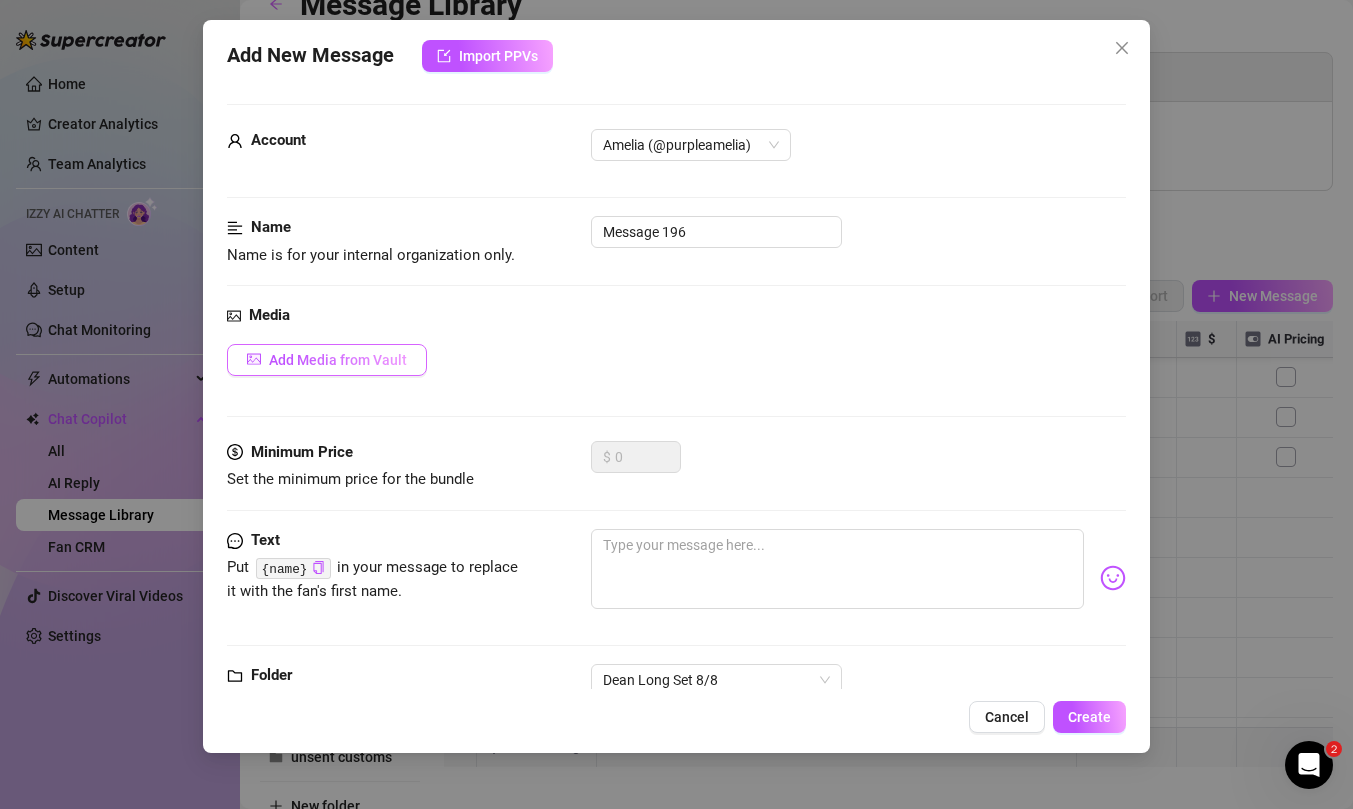 click on "Add Media from Vault" at bounding box center [338, 360] 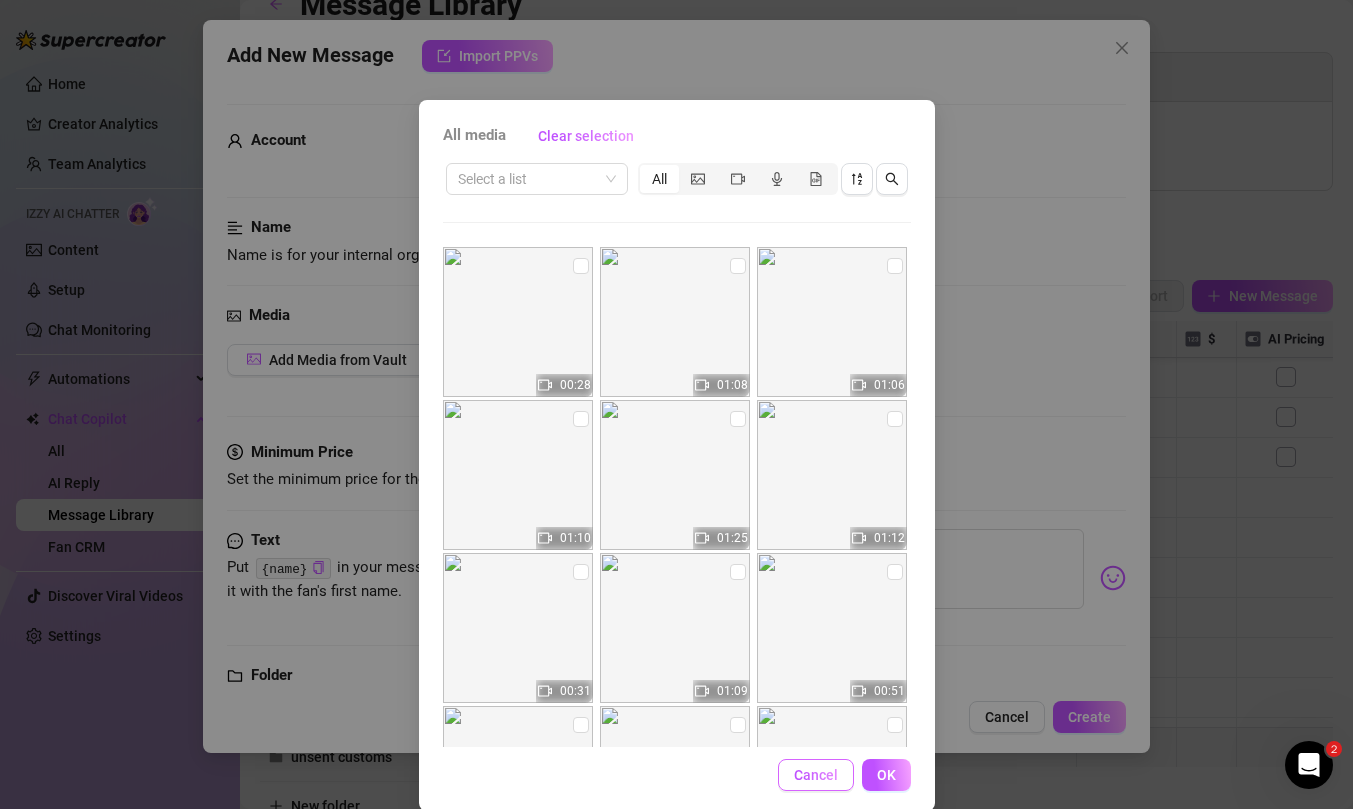 click on "Cancel" at bounding box center [816, 775] 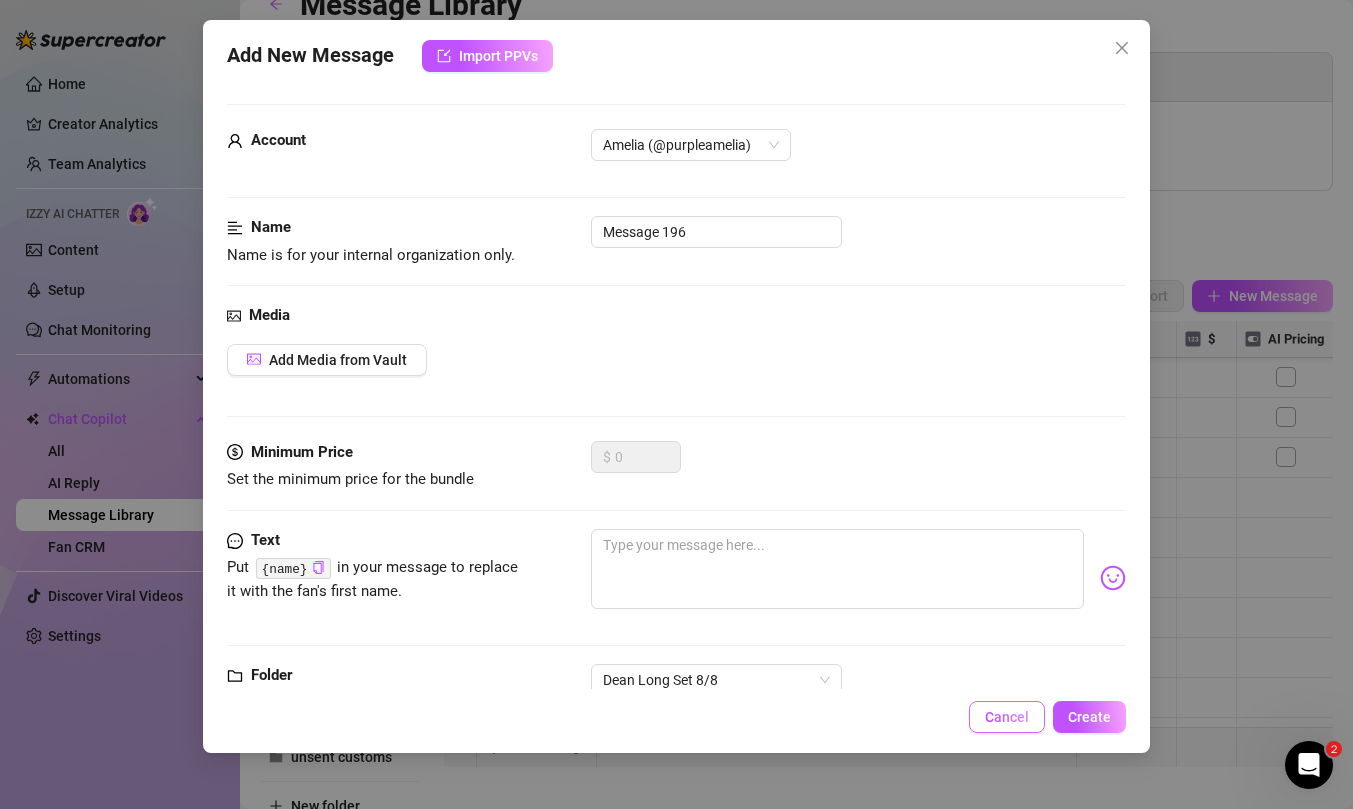 click on "Cancel" at bounding box center (1007, 717) 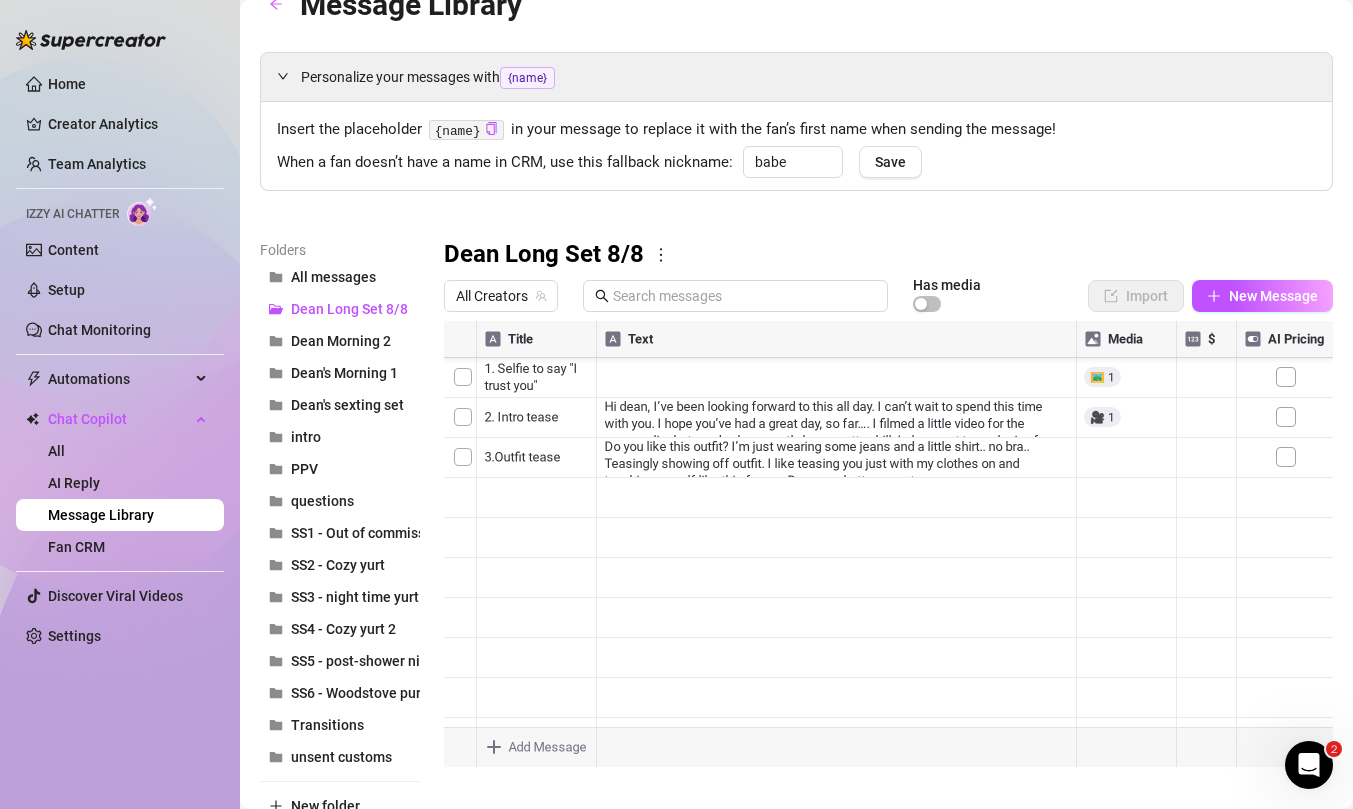 scroll, scrollTop: 106, scrollLeft: 0, axis: vertical 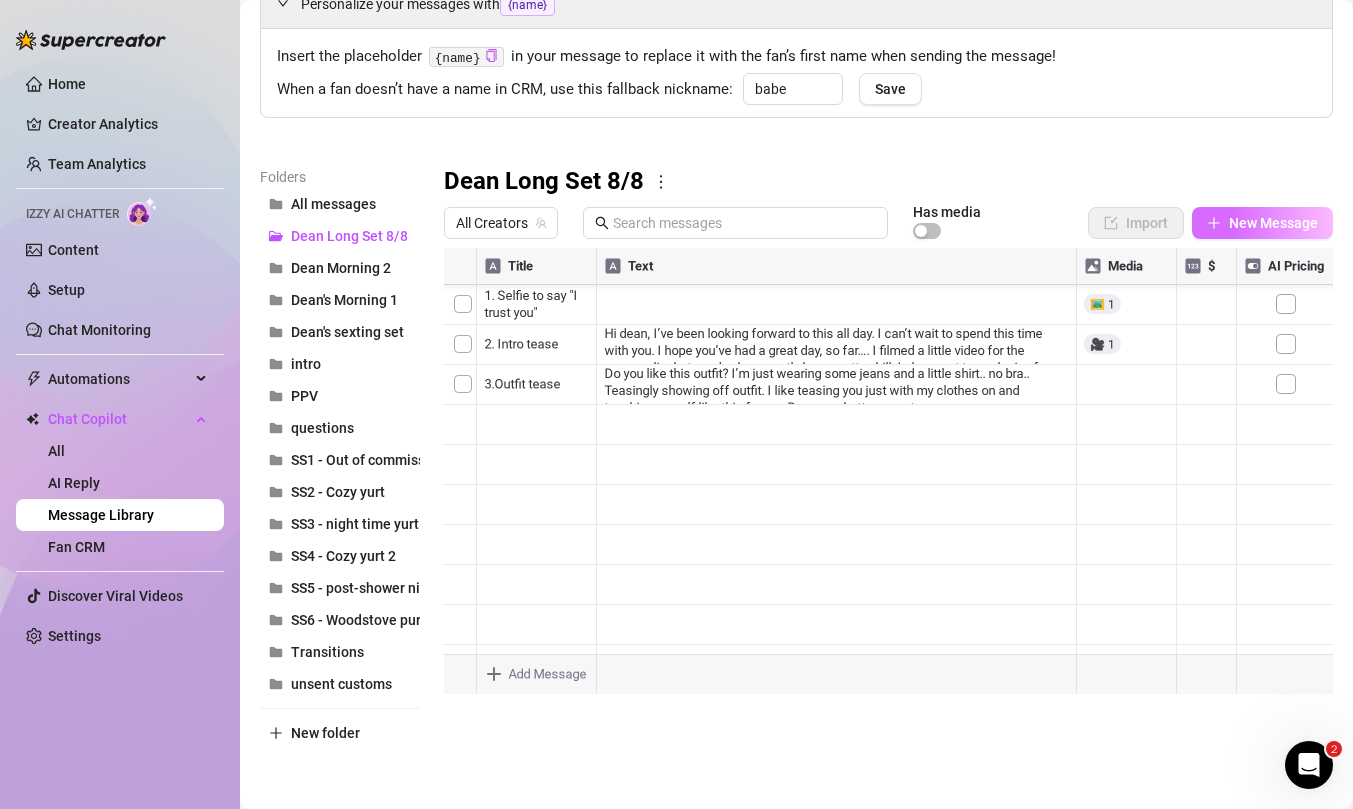 click on "New Message" at bounding box center (1273, 223) 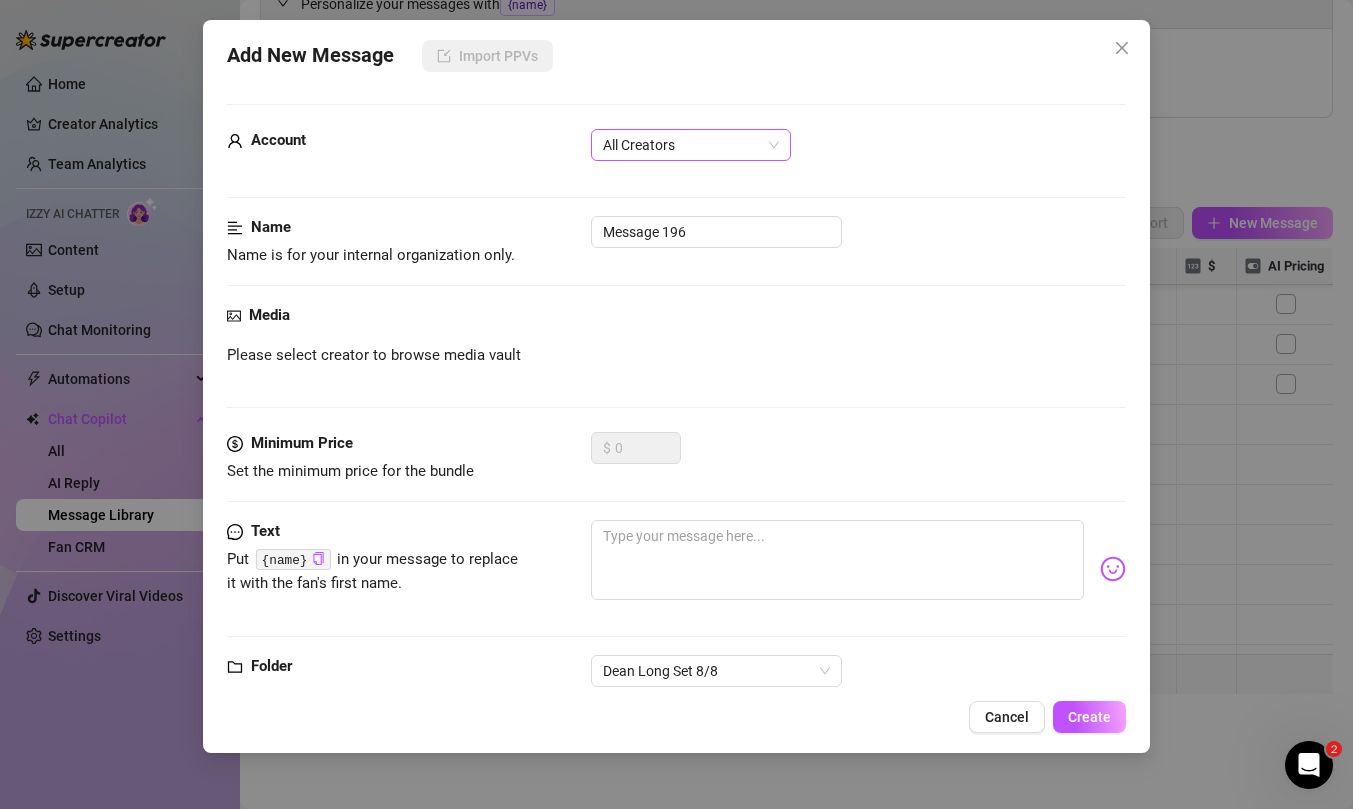 click on "All Creators" at bounding box center (691, 145) 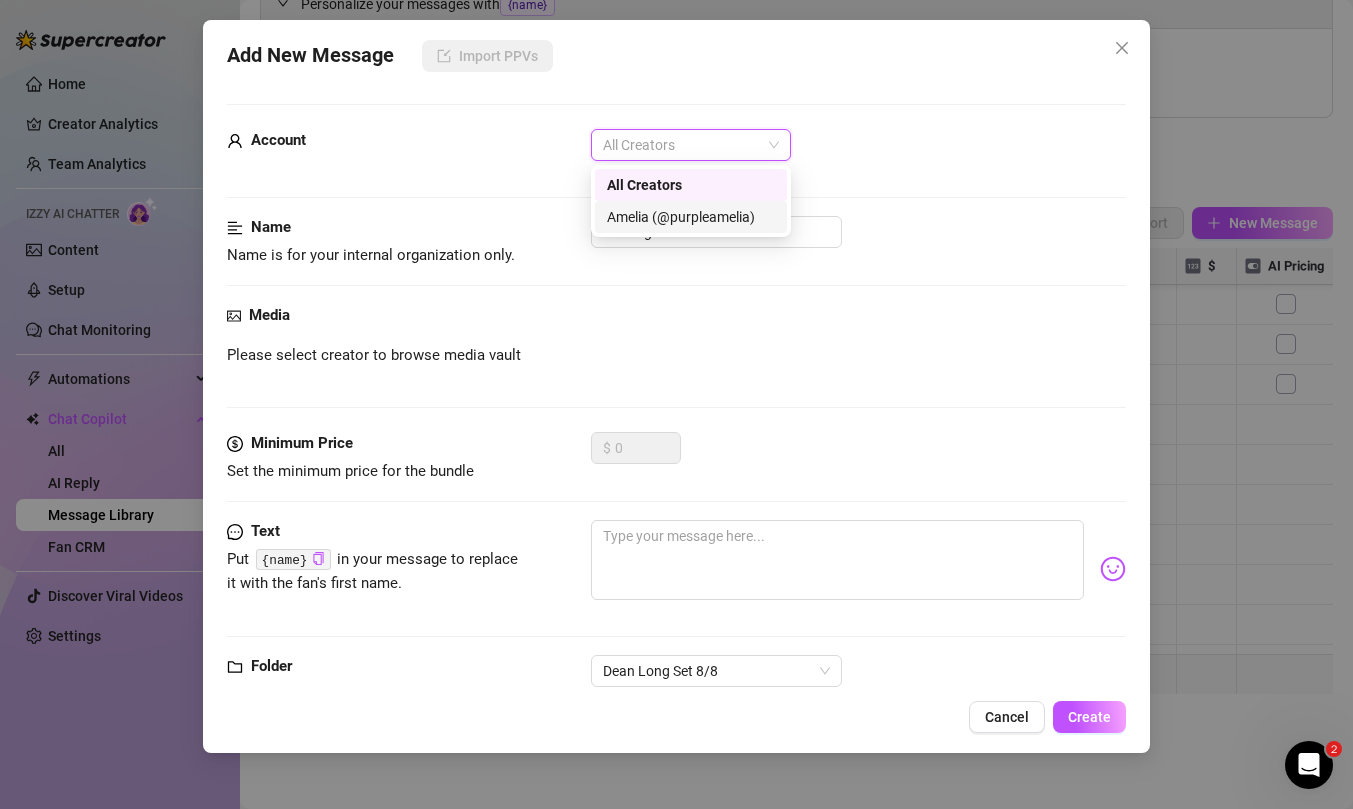 click on "Amelia (@purpleamelia)" at bounding box center (691, 217) 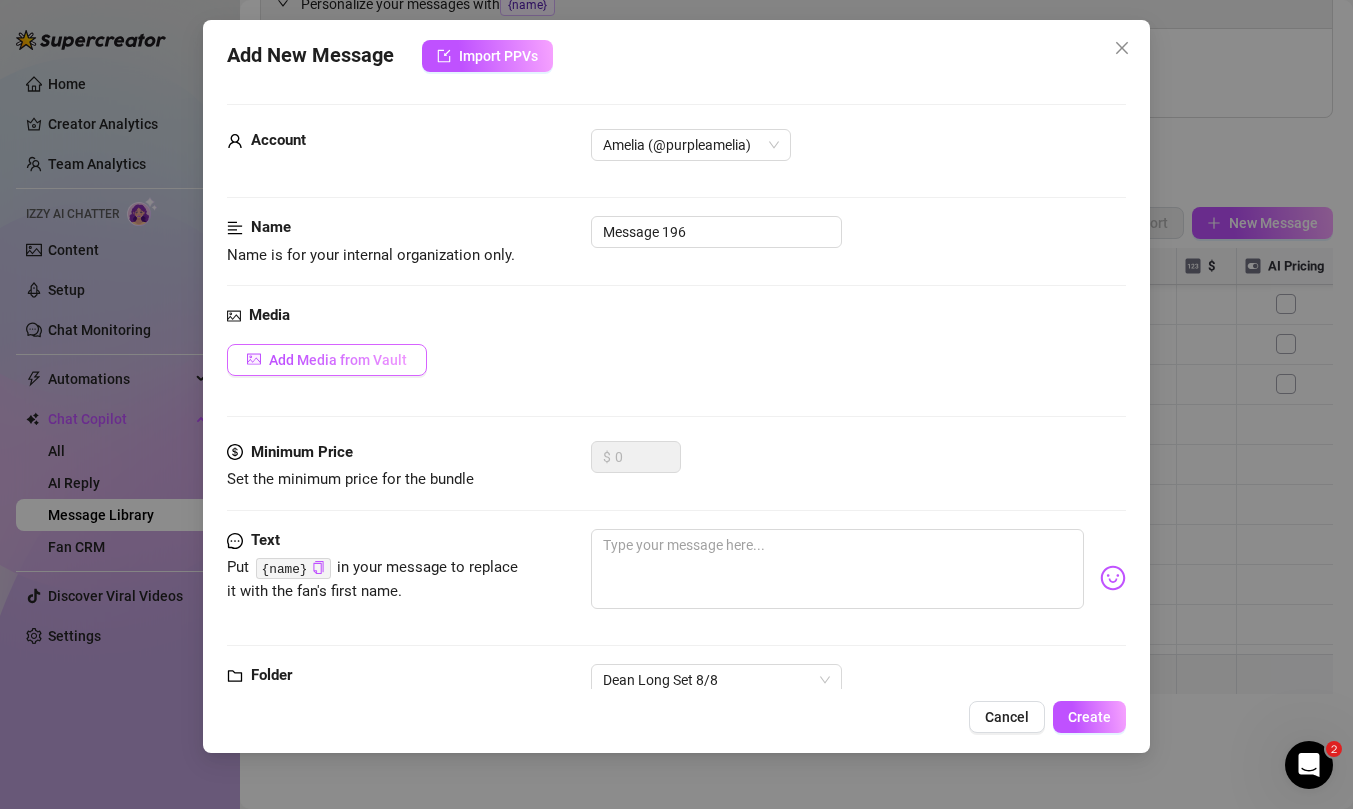 click on "Add Media from Vault" at bounding box center [327, 360] 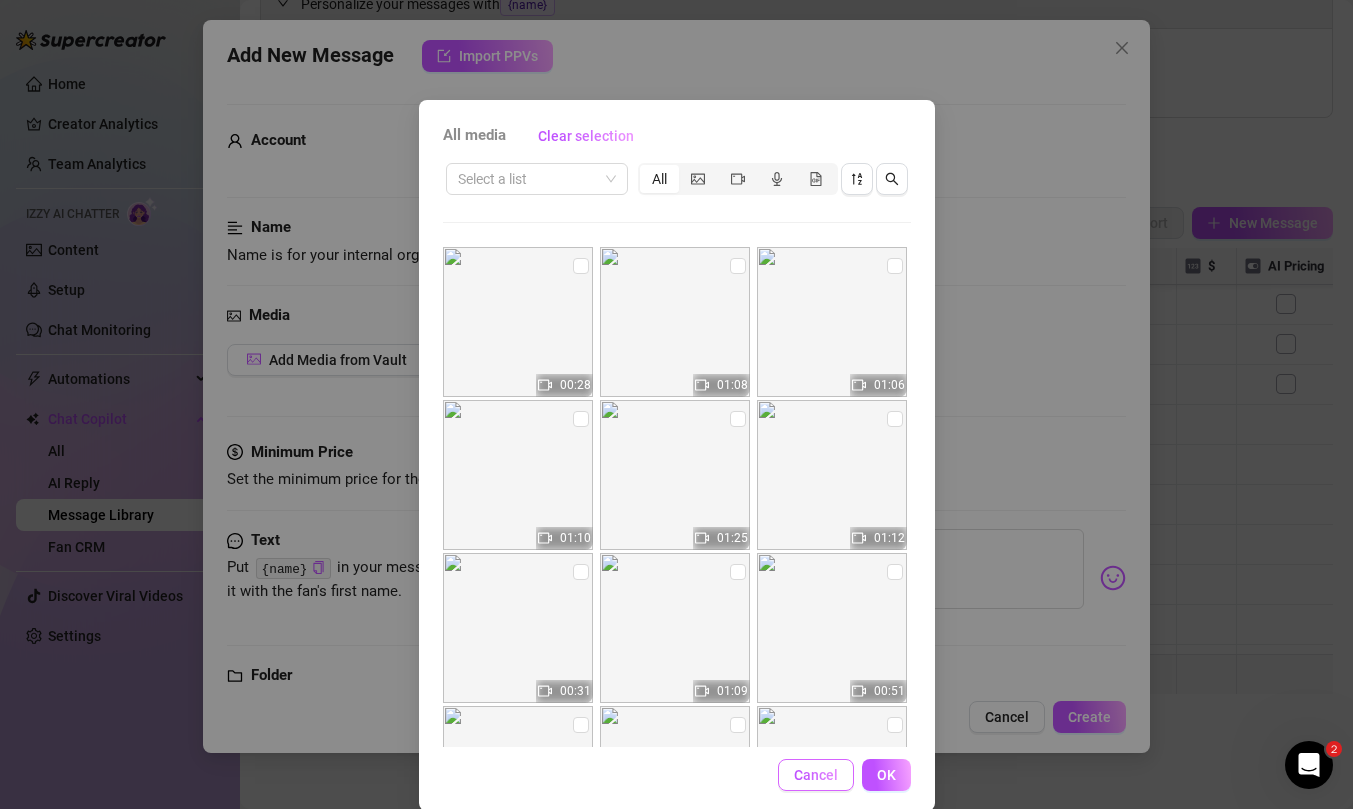 click on "Cancel" at bounding box center [816, 775] 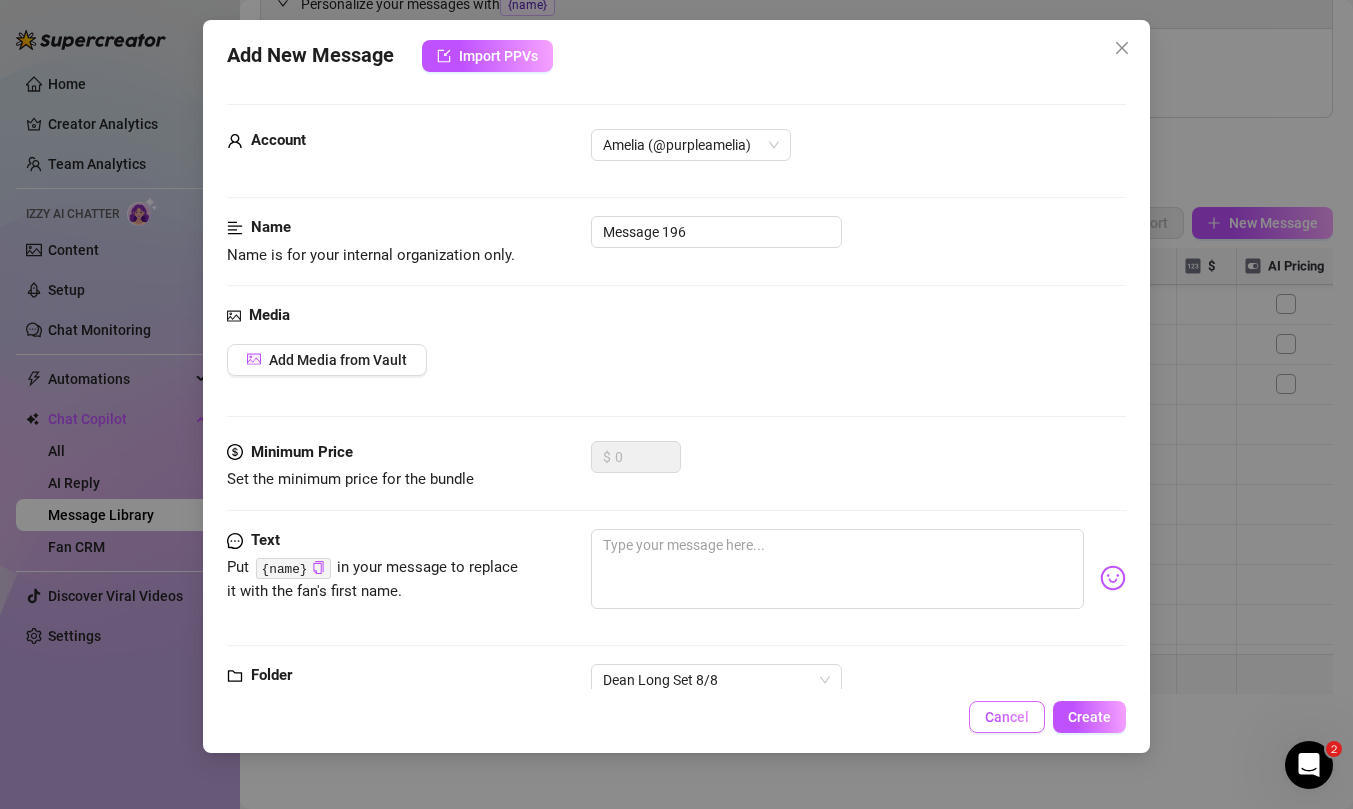 click on "Cancel" at bounding box center (1007, 717) 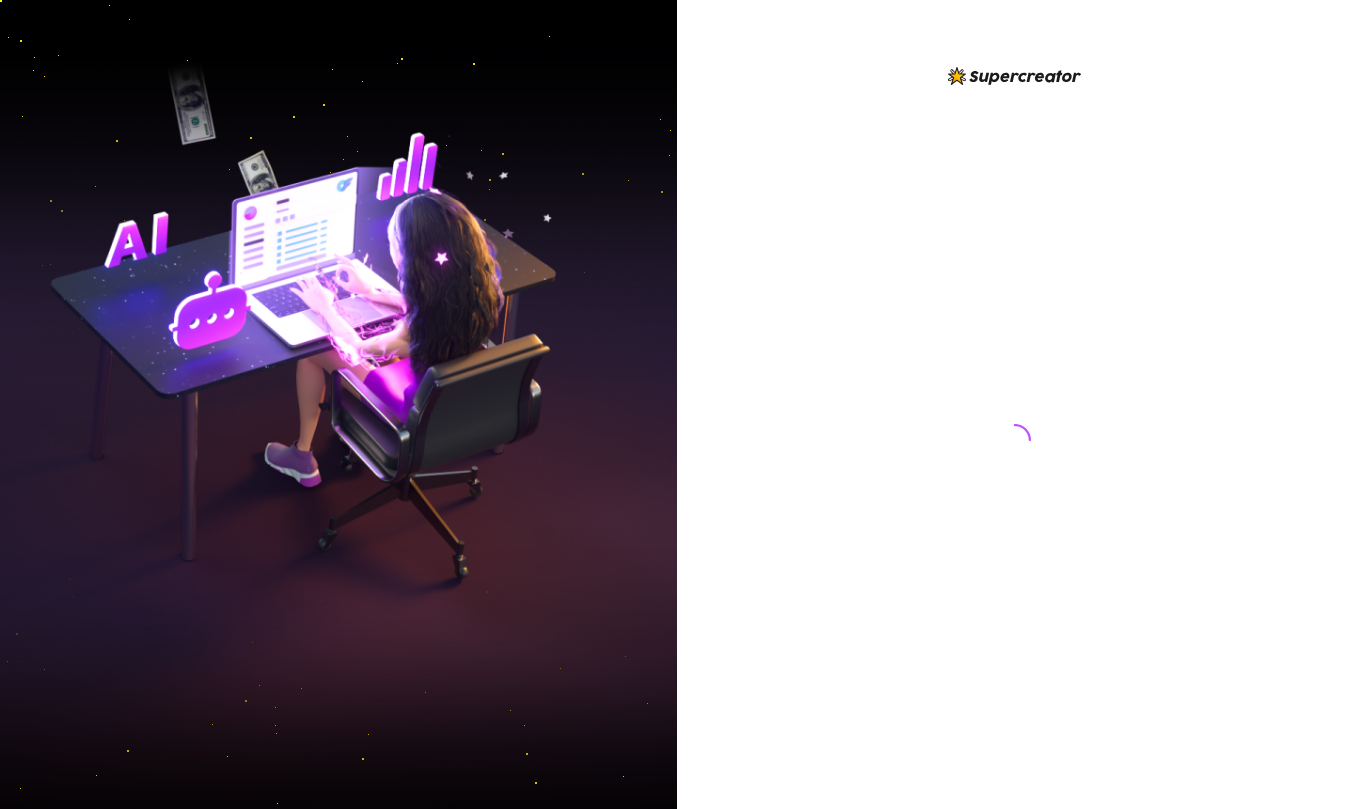 scroll, scrollTop: 0, scrollLeft: 0, axis: both 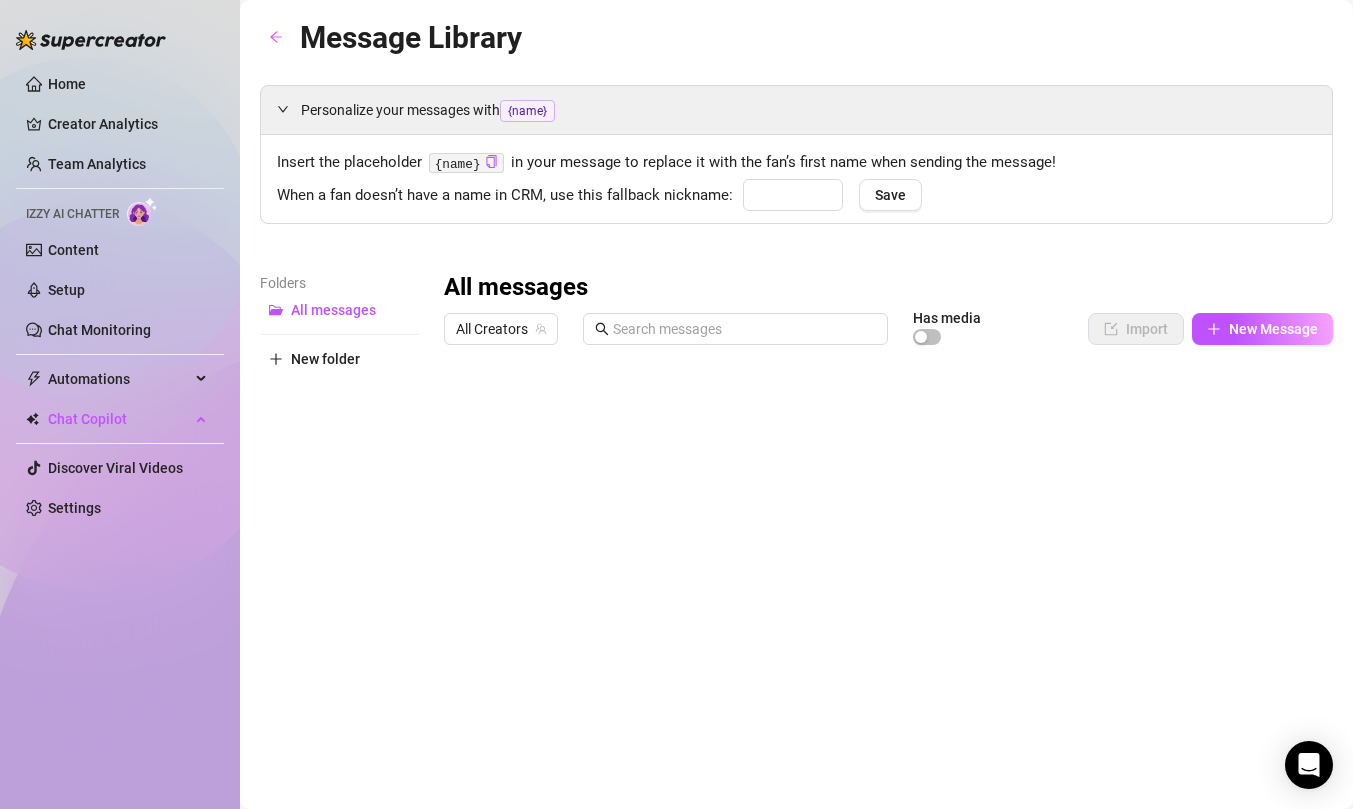 type on "babe" 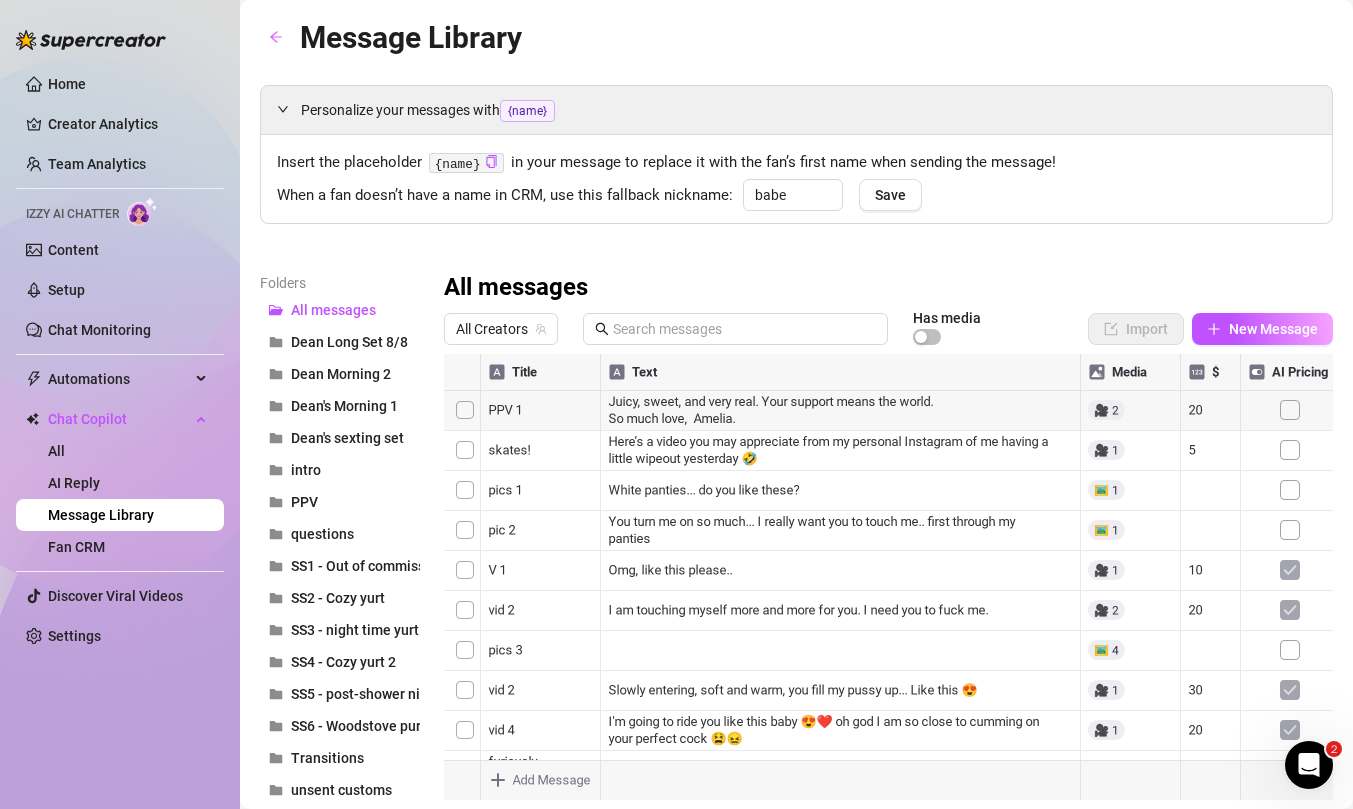 scroll, scrollTop: 0, scrollLeft: 0, axis: both 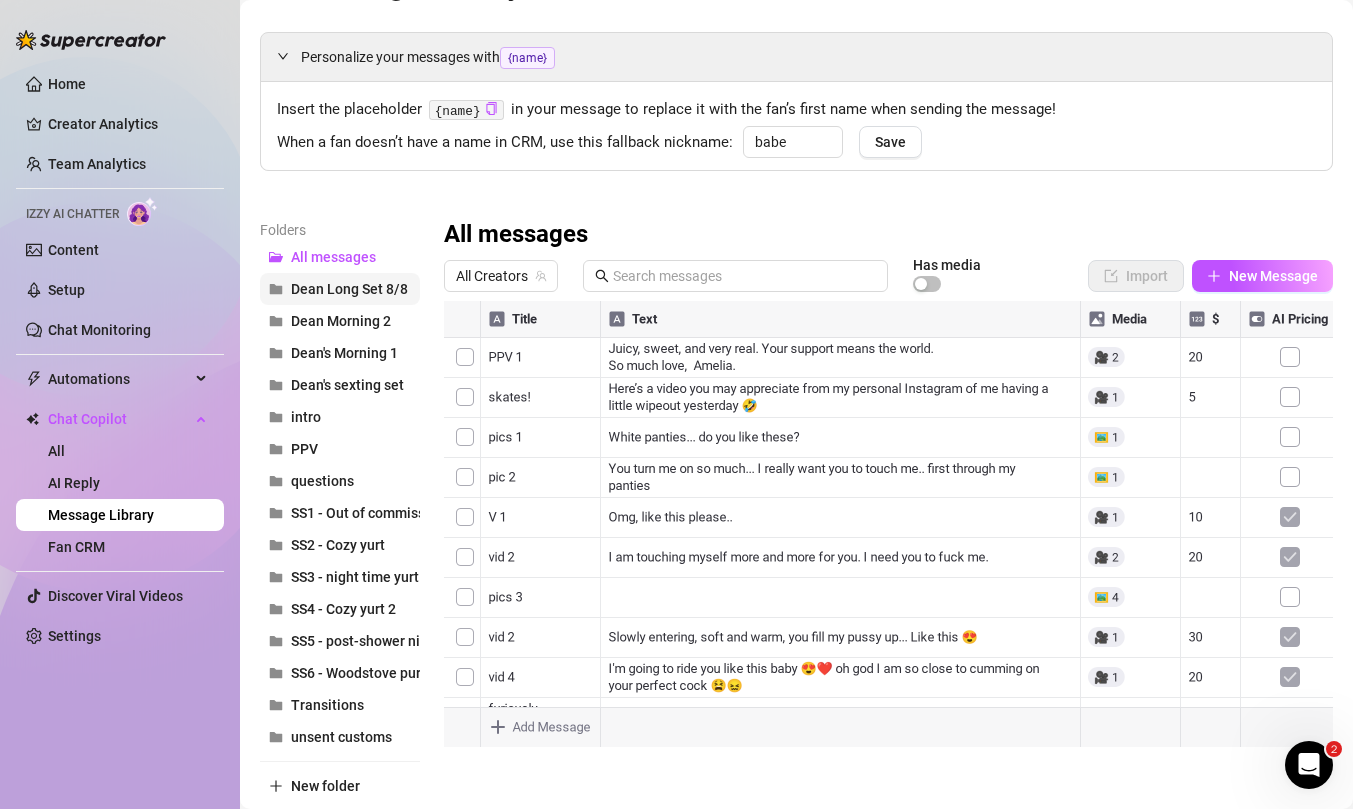 click on "Dean Long Set 8/8" at bounding box center (349, 289) 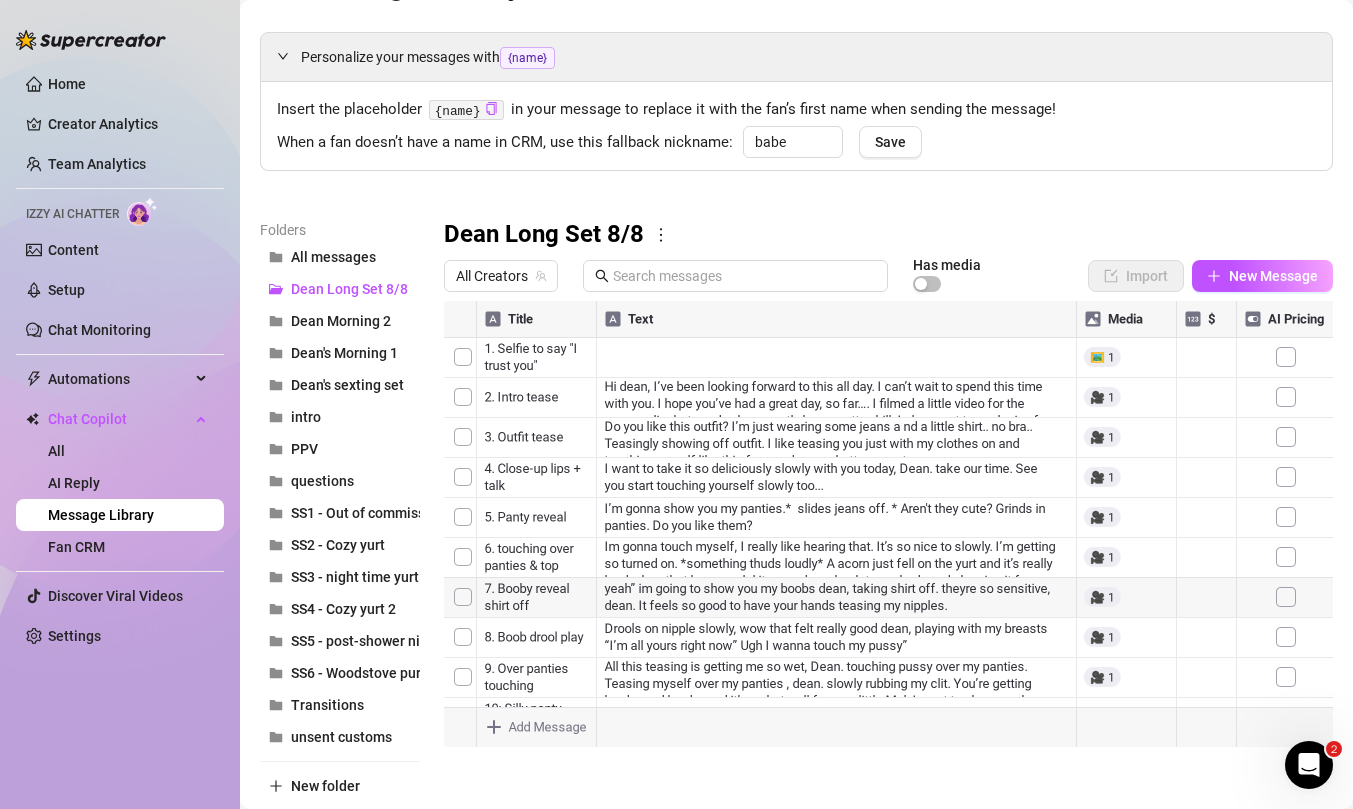 scroll, scrollTop: 80, scrollLeft: 0, axis: vertical 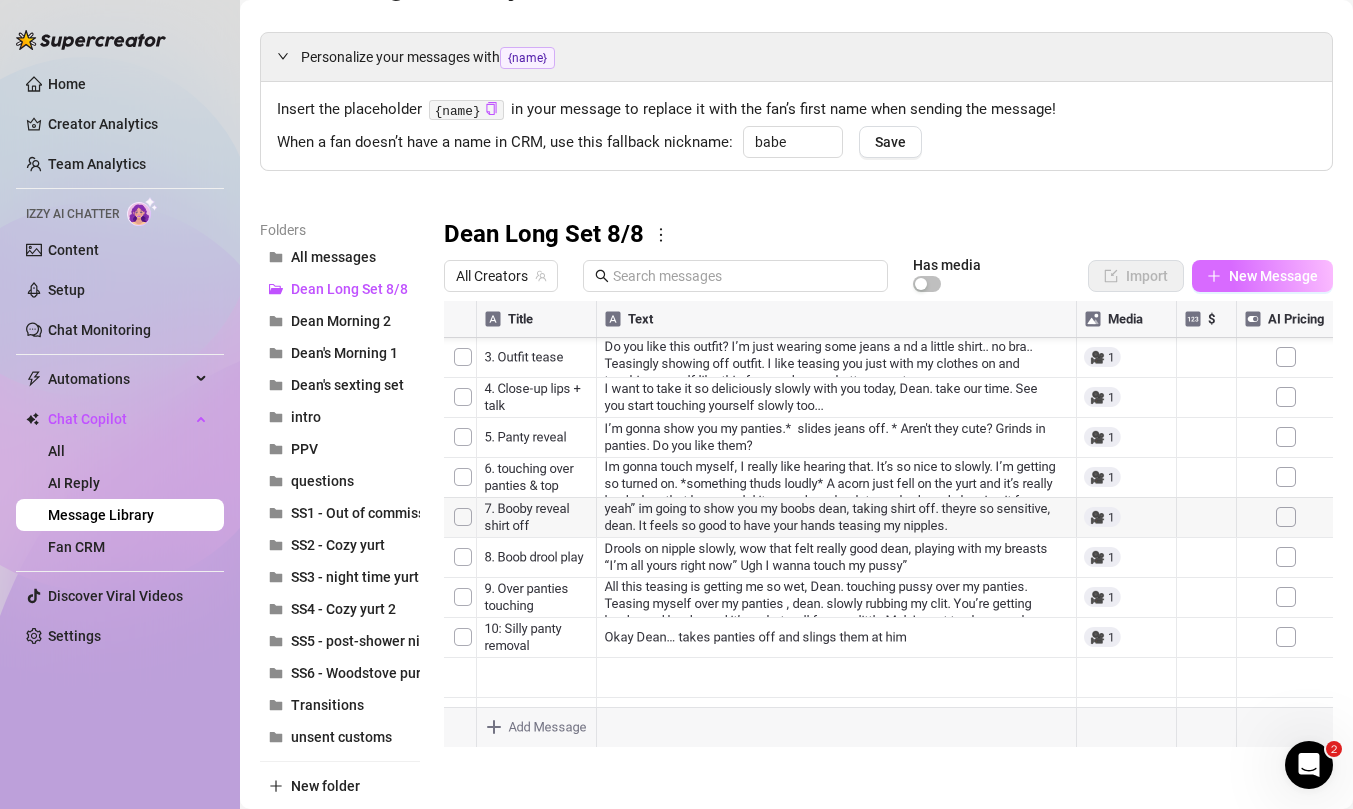 click on "New Message" at bounding box center [1262, 276] 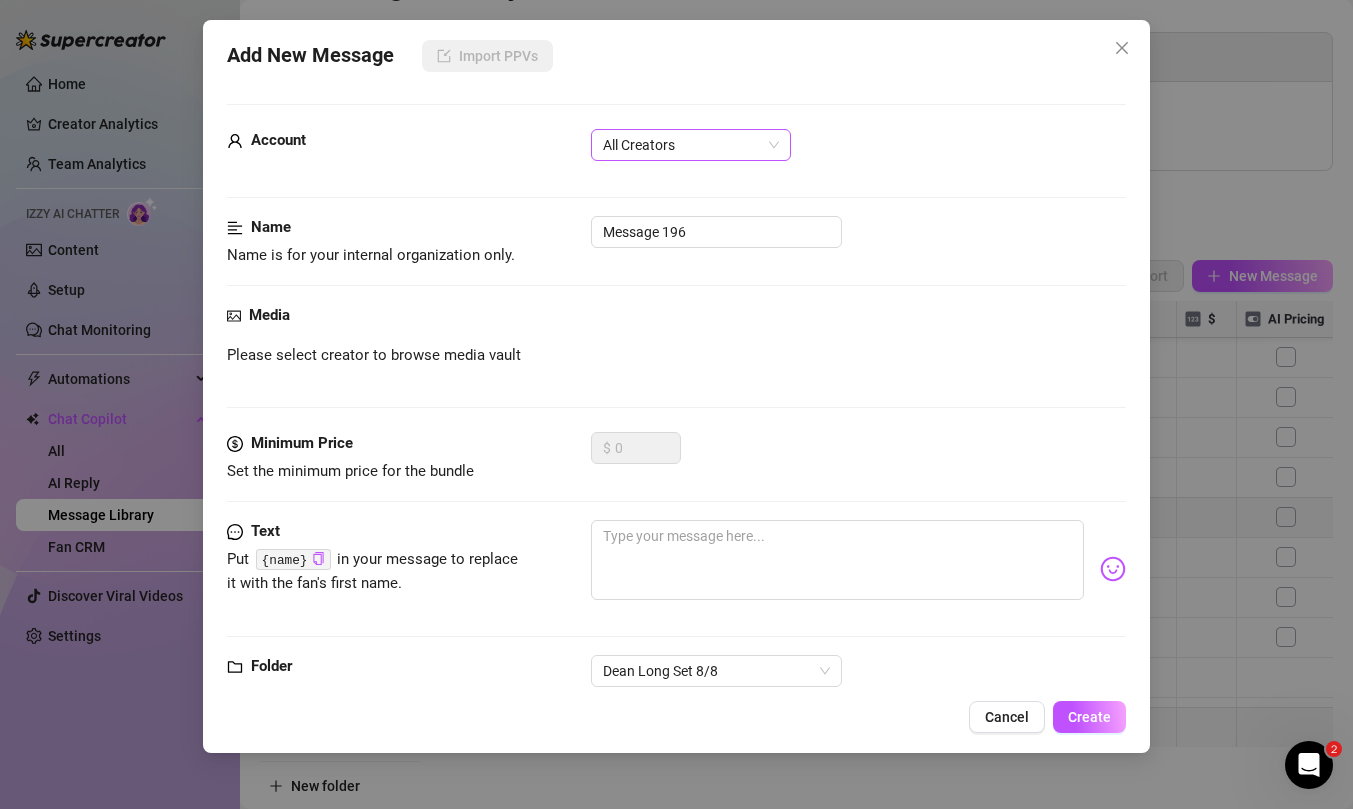 click on "All Creators" at bounding box center (691, 145) 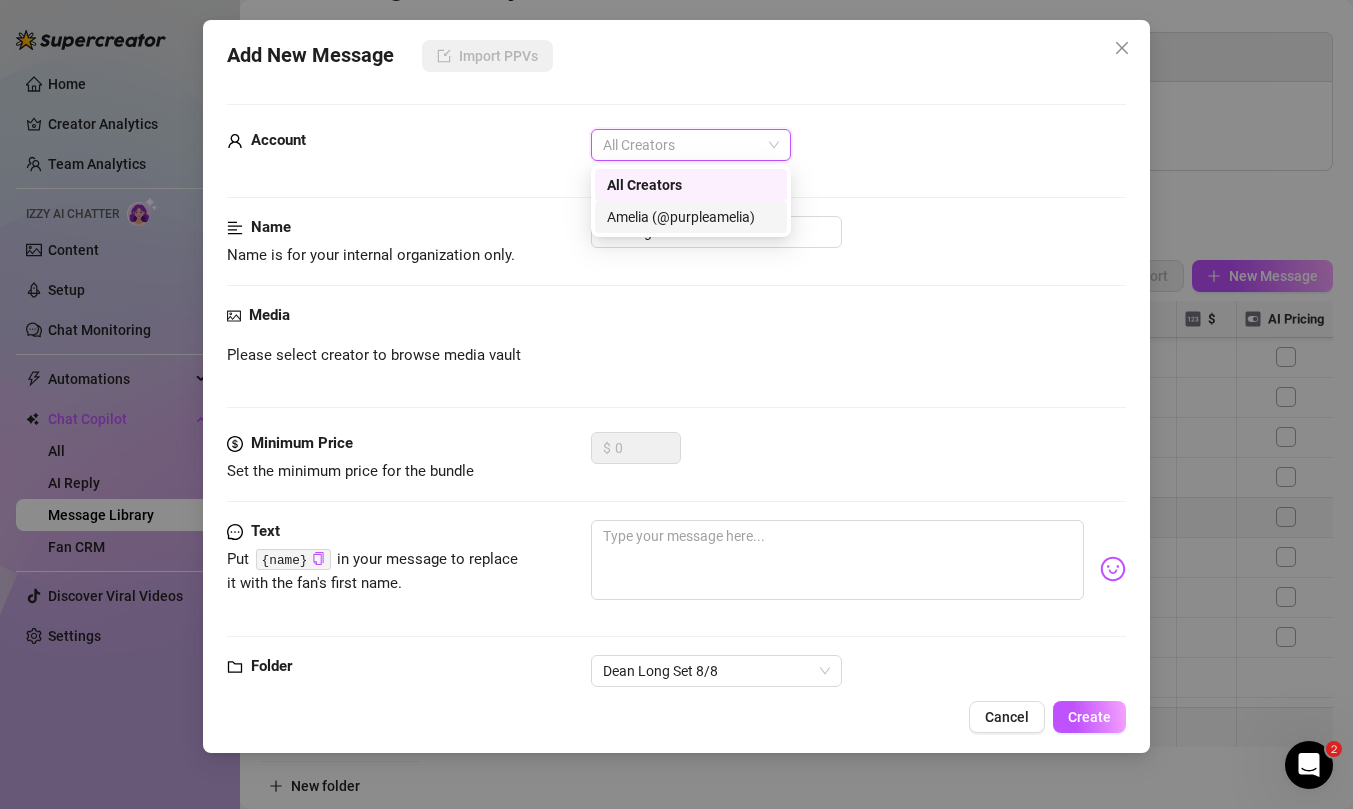 click on "Amelia (@purpleamelia)" at bounding box center [691, 217] 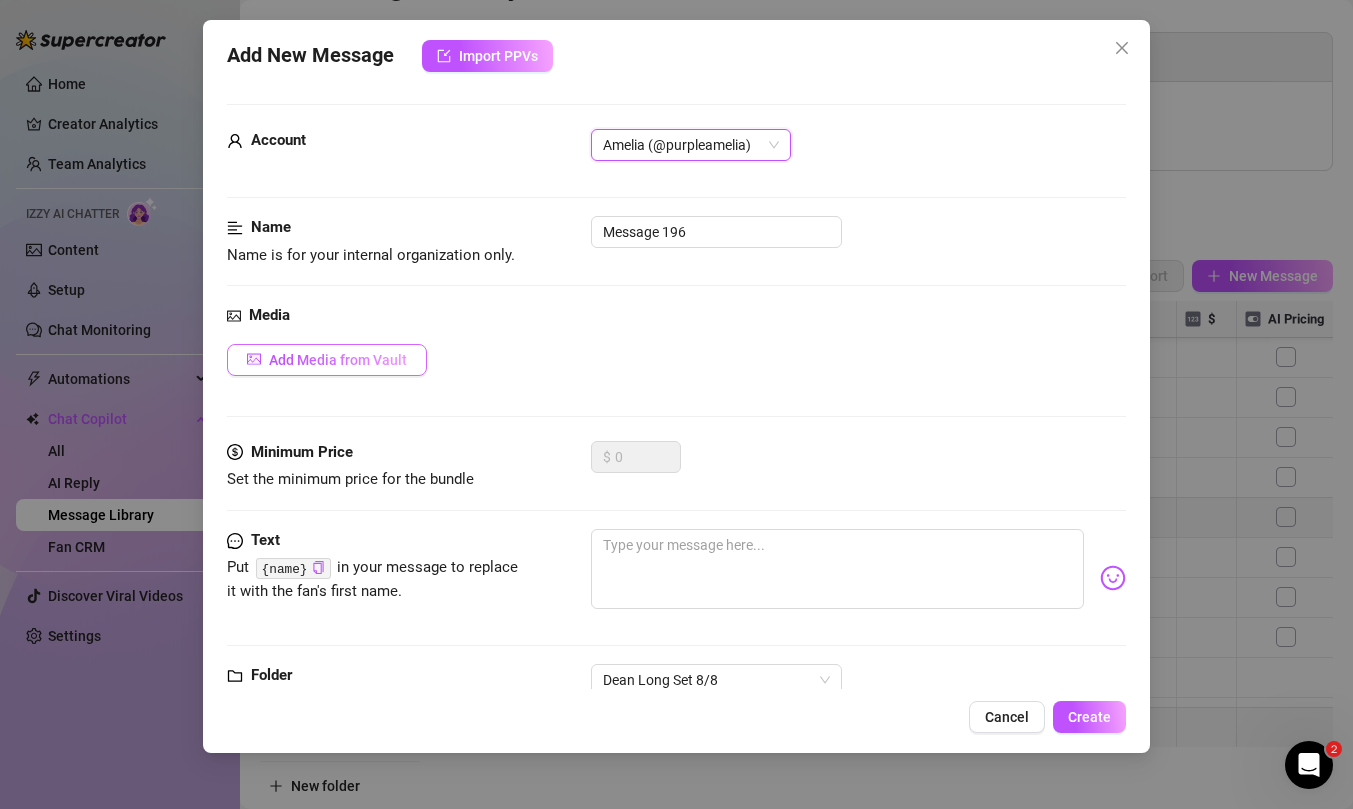 click on "Add Media from Vault" at bounding box center [338, 360] 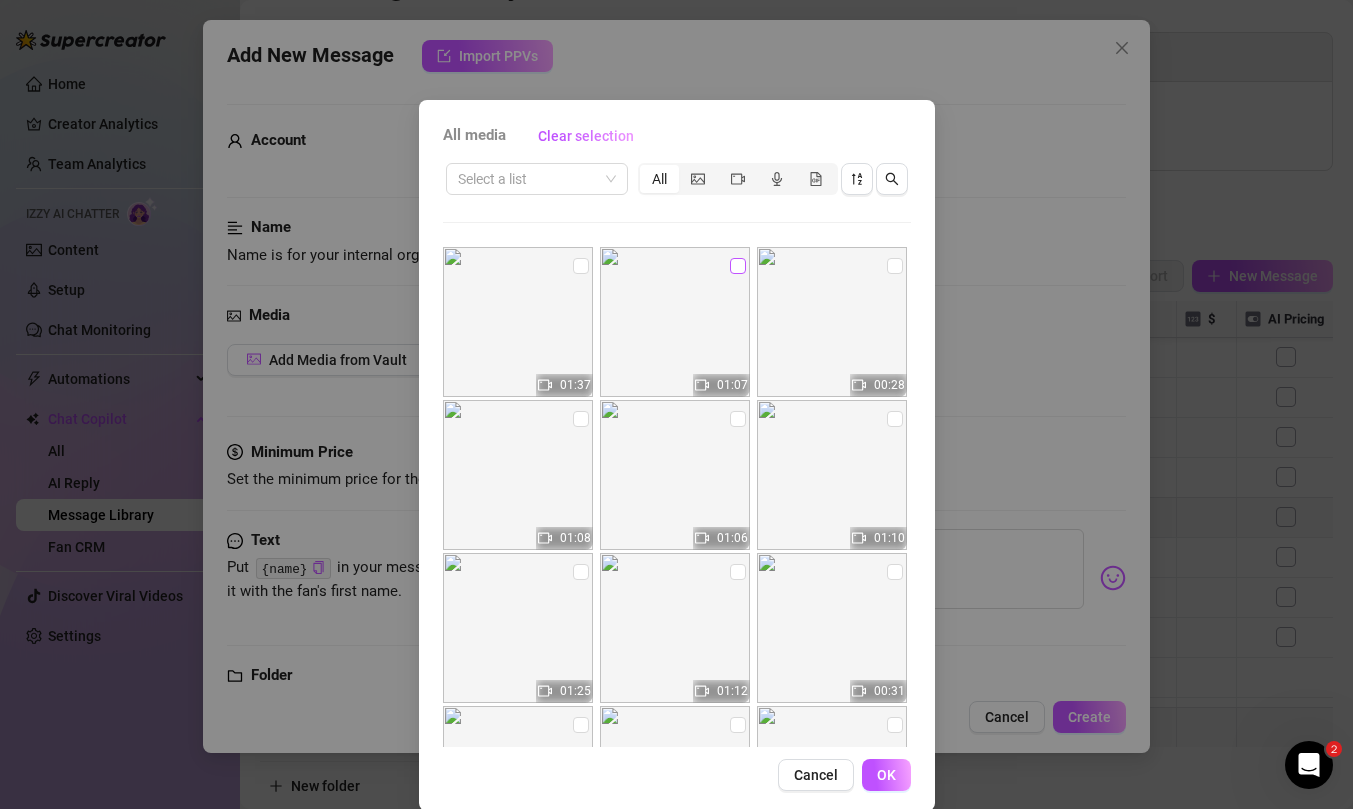 click at bounding box center (738, 266) 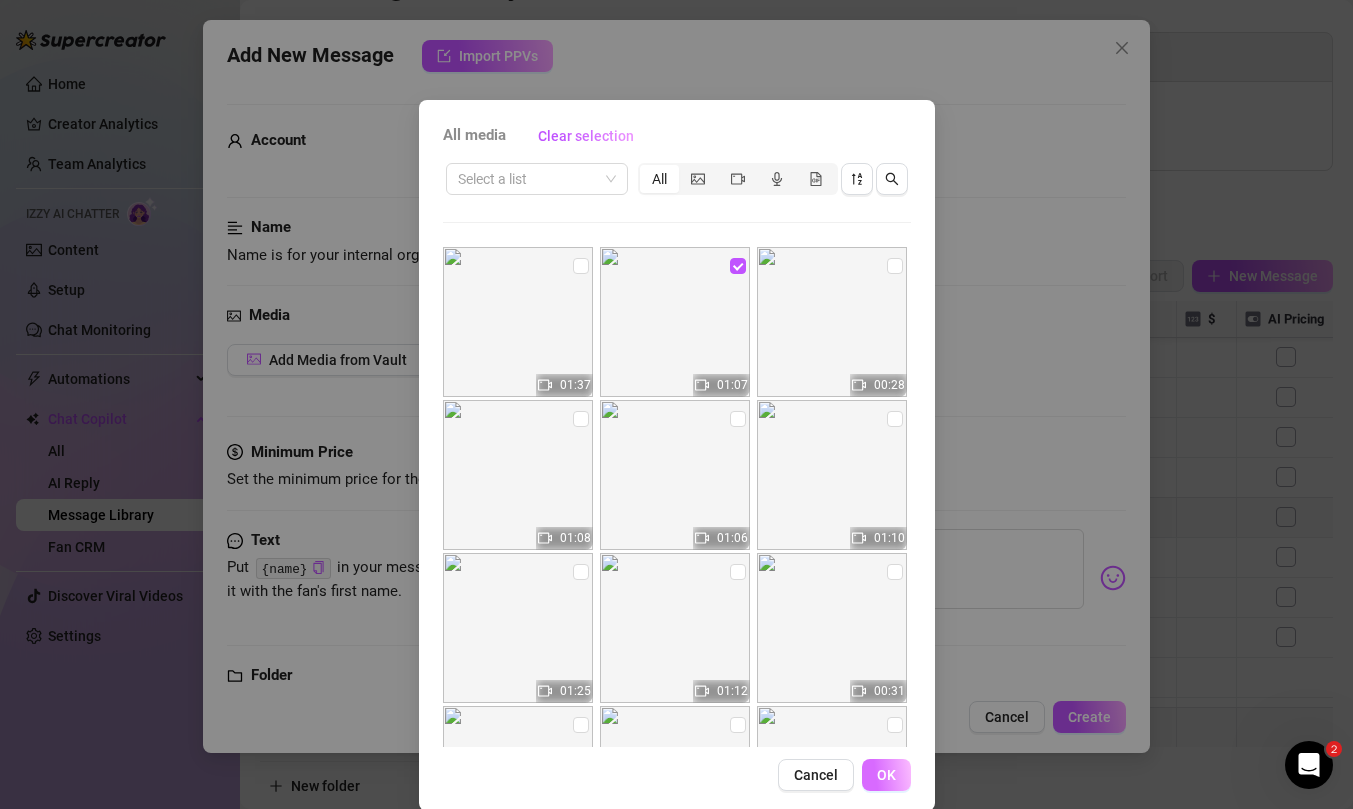 click on "OK" at bounding box center (886, 775) 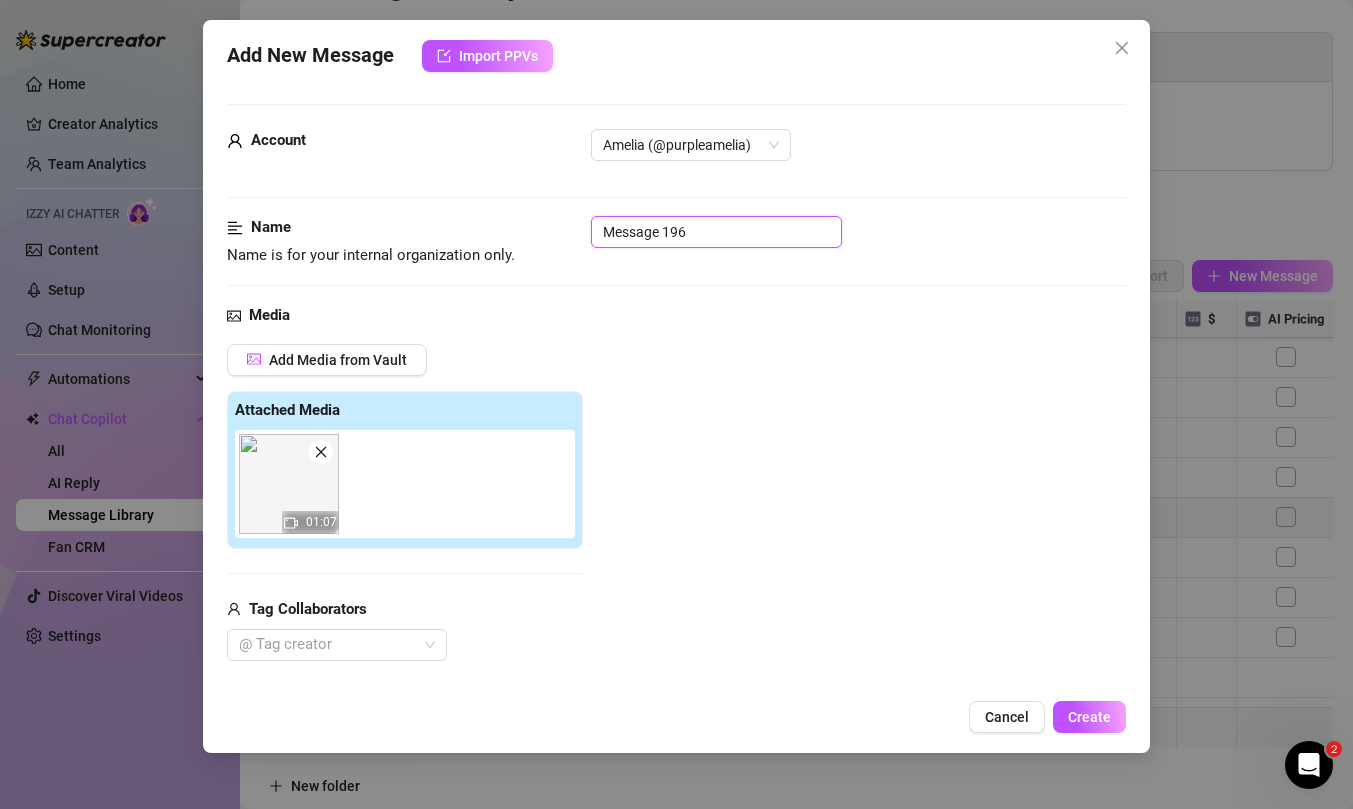 click on "Message 196" at bounding box center [716, 232] 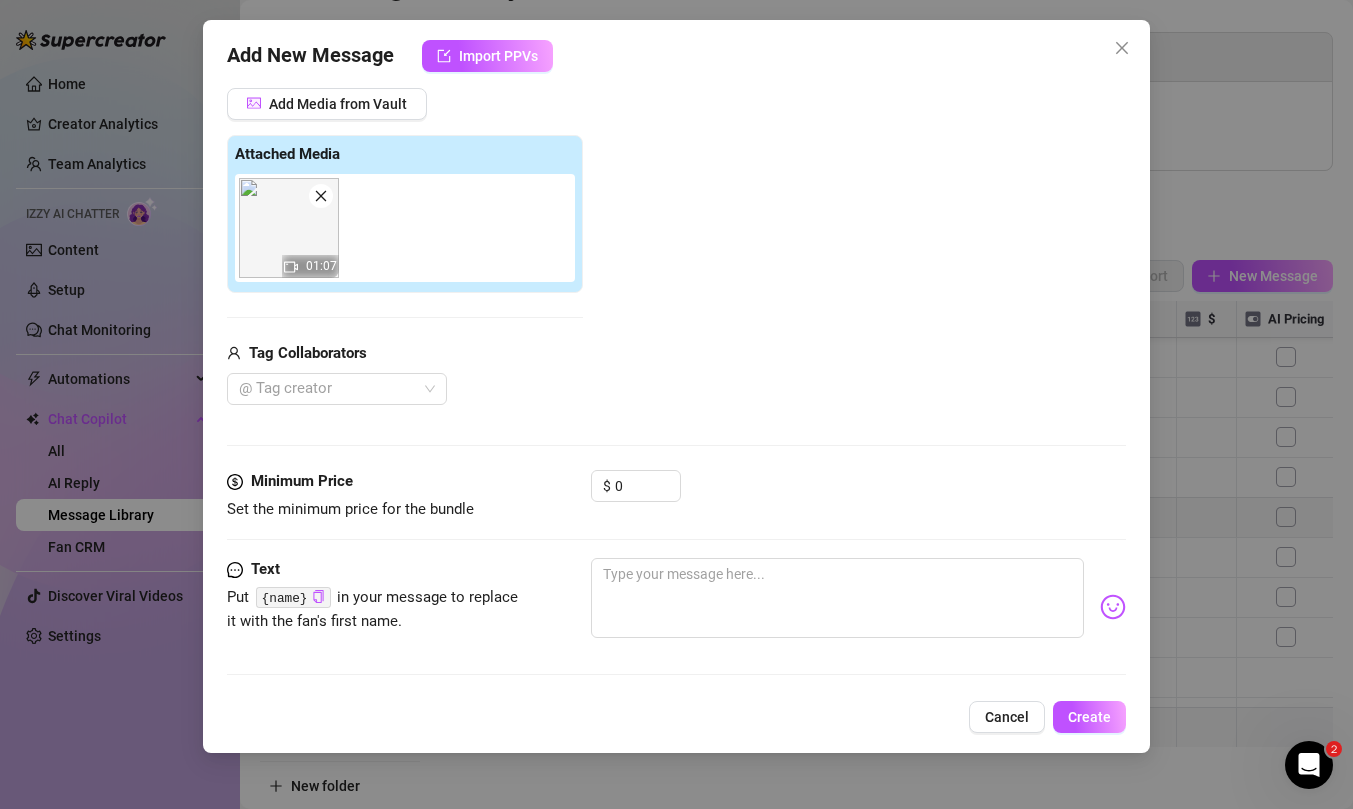 scroll, scrollTop: 347, scrollLeft: 0, axis: vertical 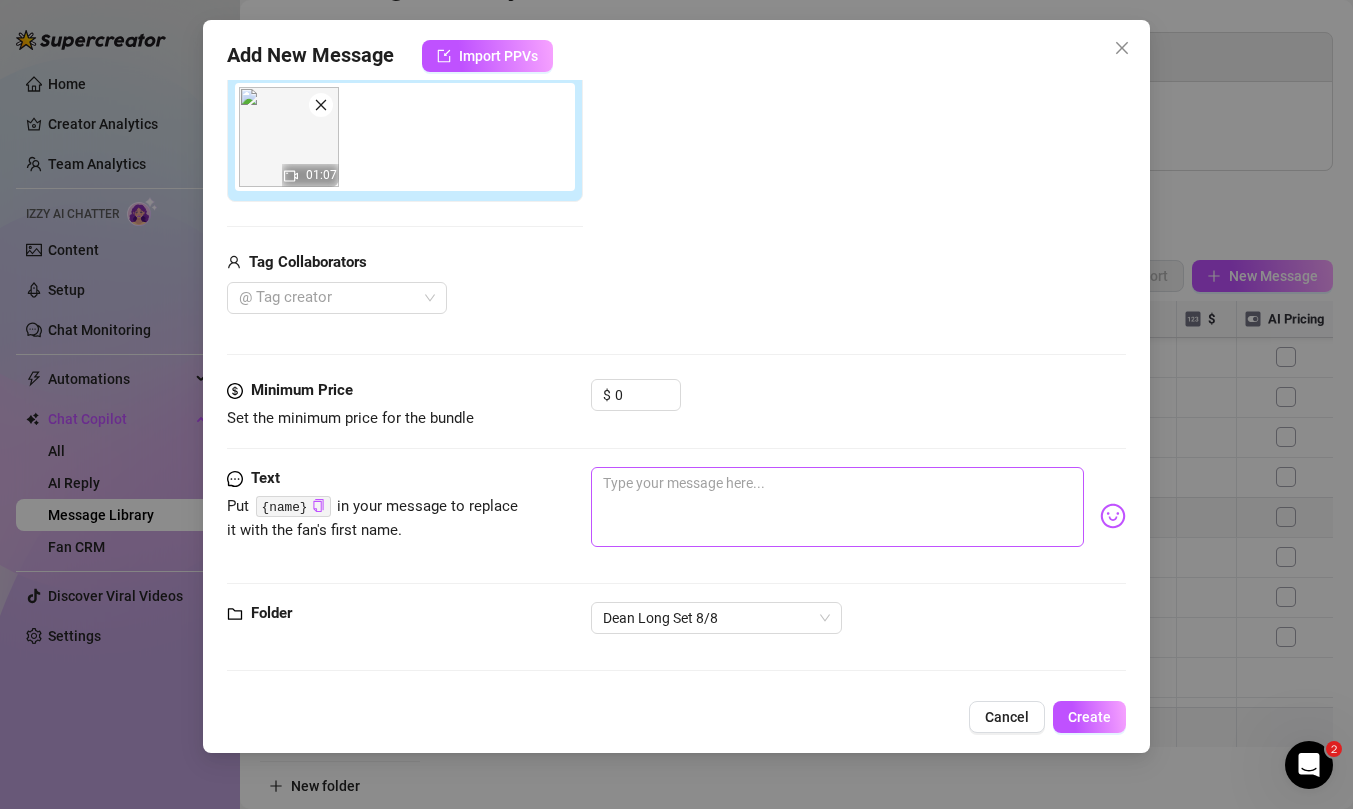 type on "11. Spread Tease" 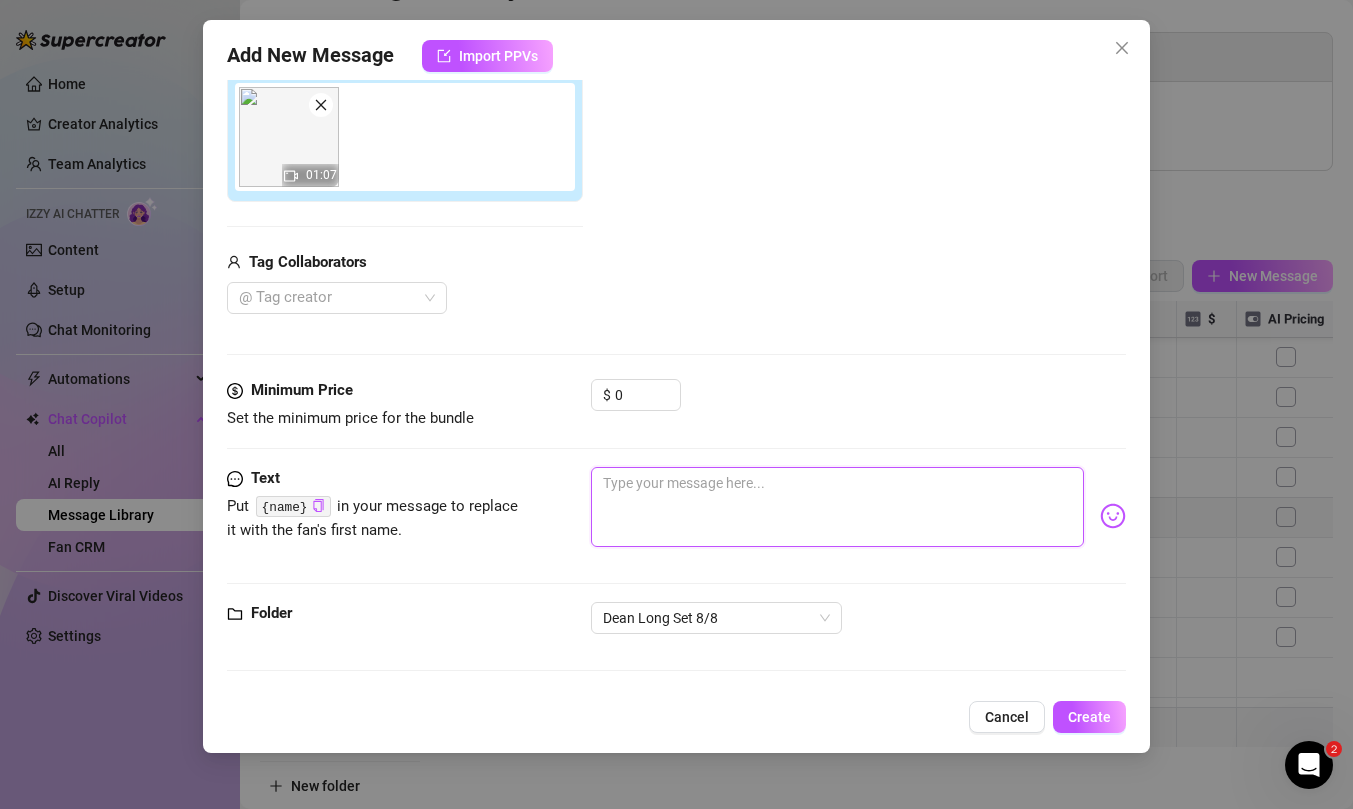 click at bounding box center [837, 507] 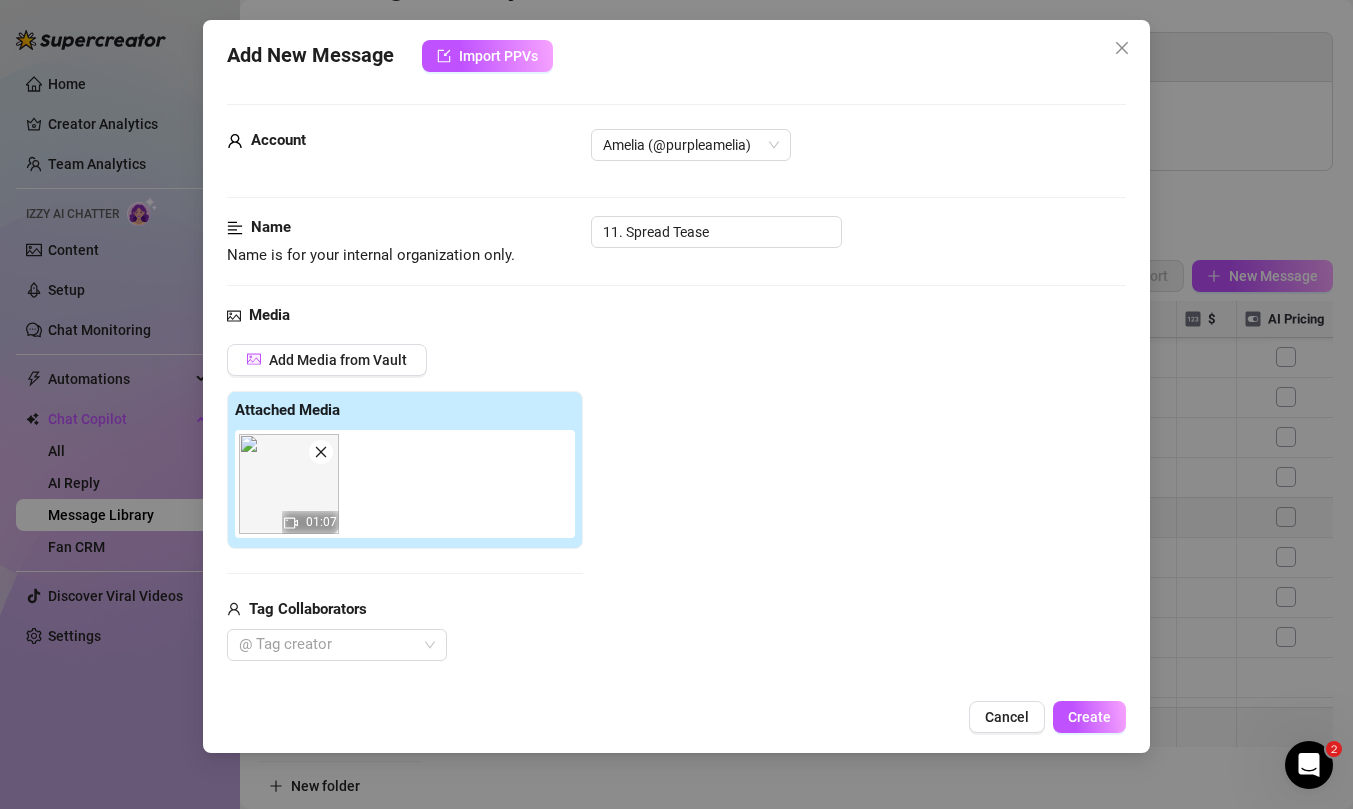 scroll, scrollTop: 347, scrollLeft: 0, axis: vertical 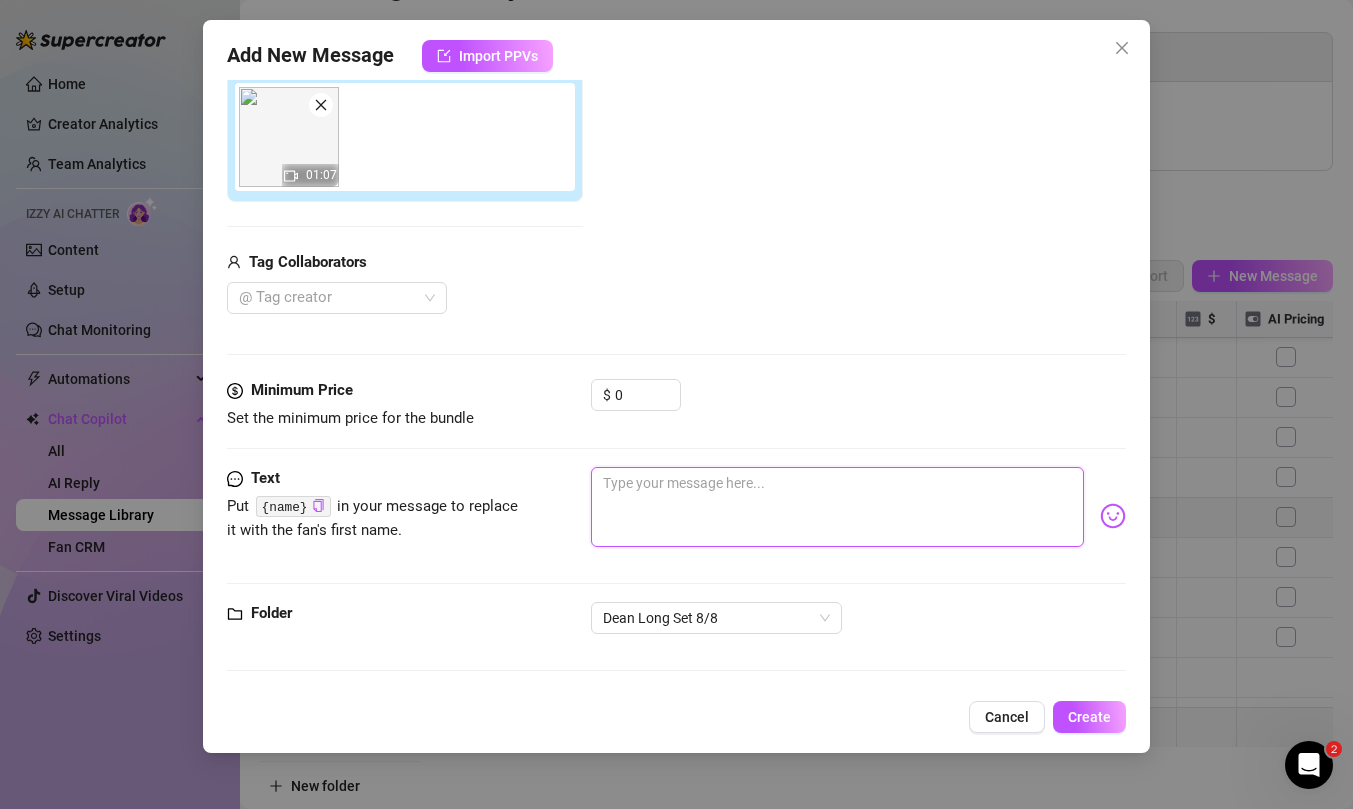 click at bounding box center (837, 507) 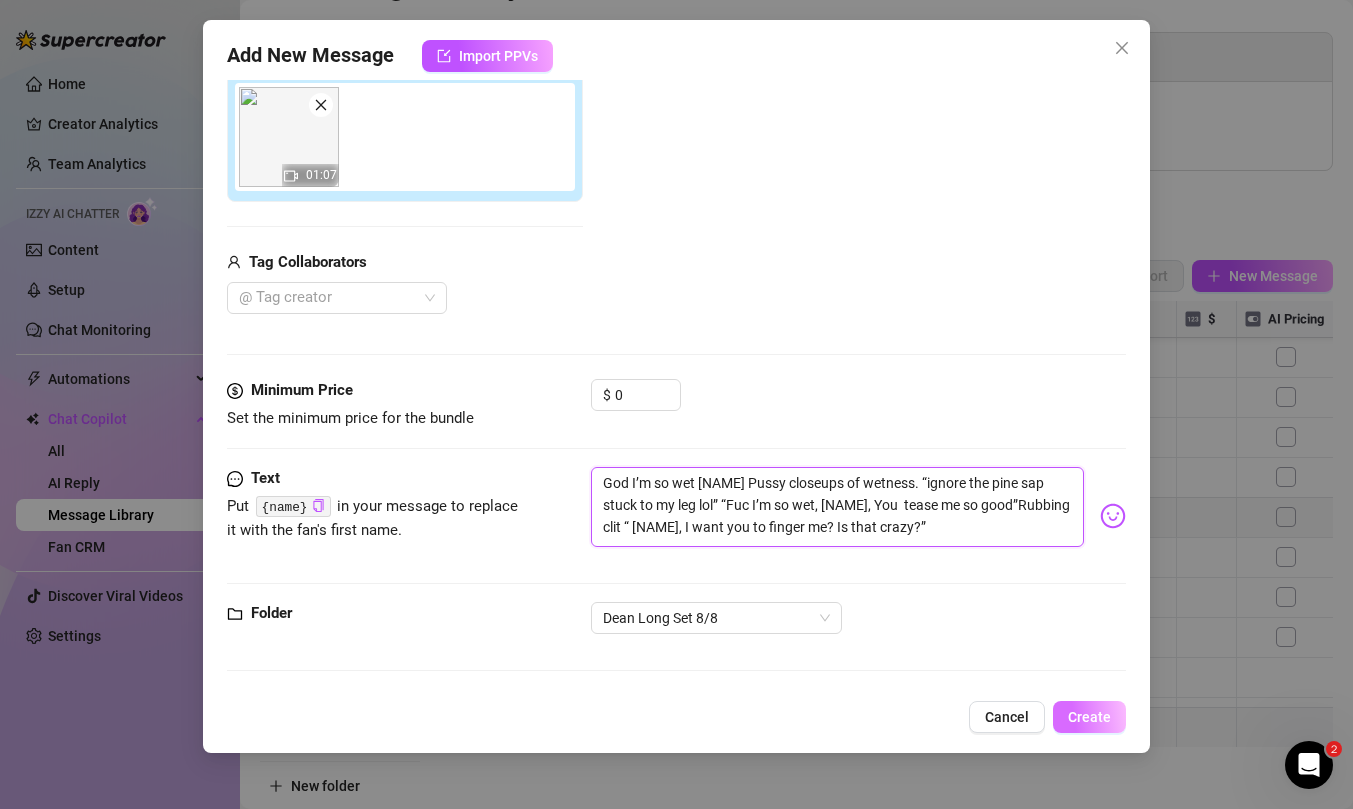 type on "God I’m so wet [NAME] Pussy closeups of wetness. “ignore the pine sap stuck to my leg lol” “Fuc I’m so wet, [NAME], You  tease me so good”Rubbing clit “[NAME], I want you to finger me? Is that crazy?”" 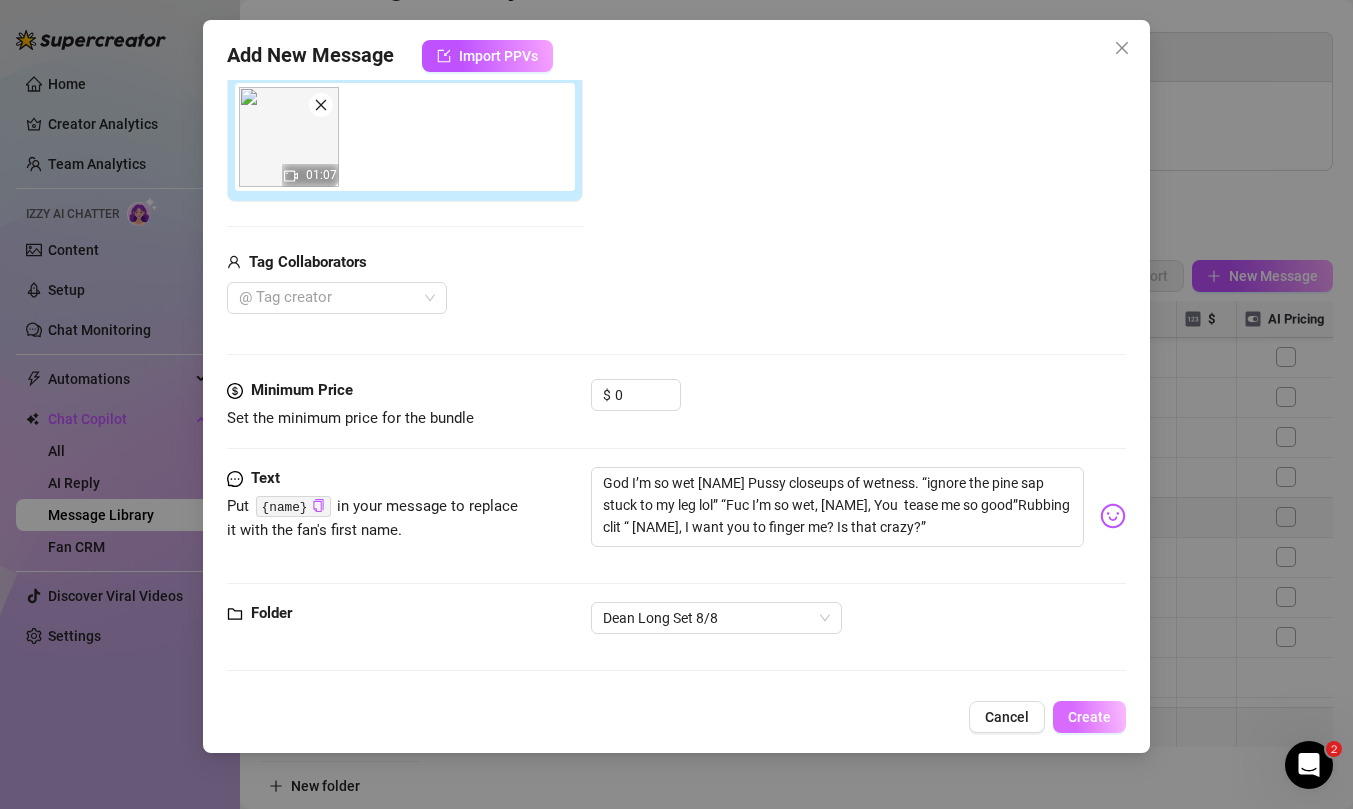 click on "Create" at bounding box center (1089, 717) 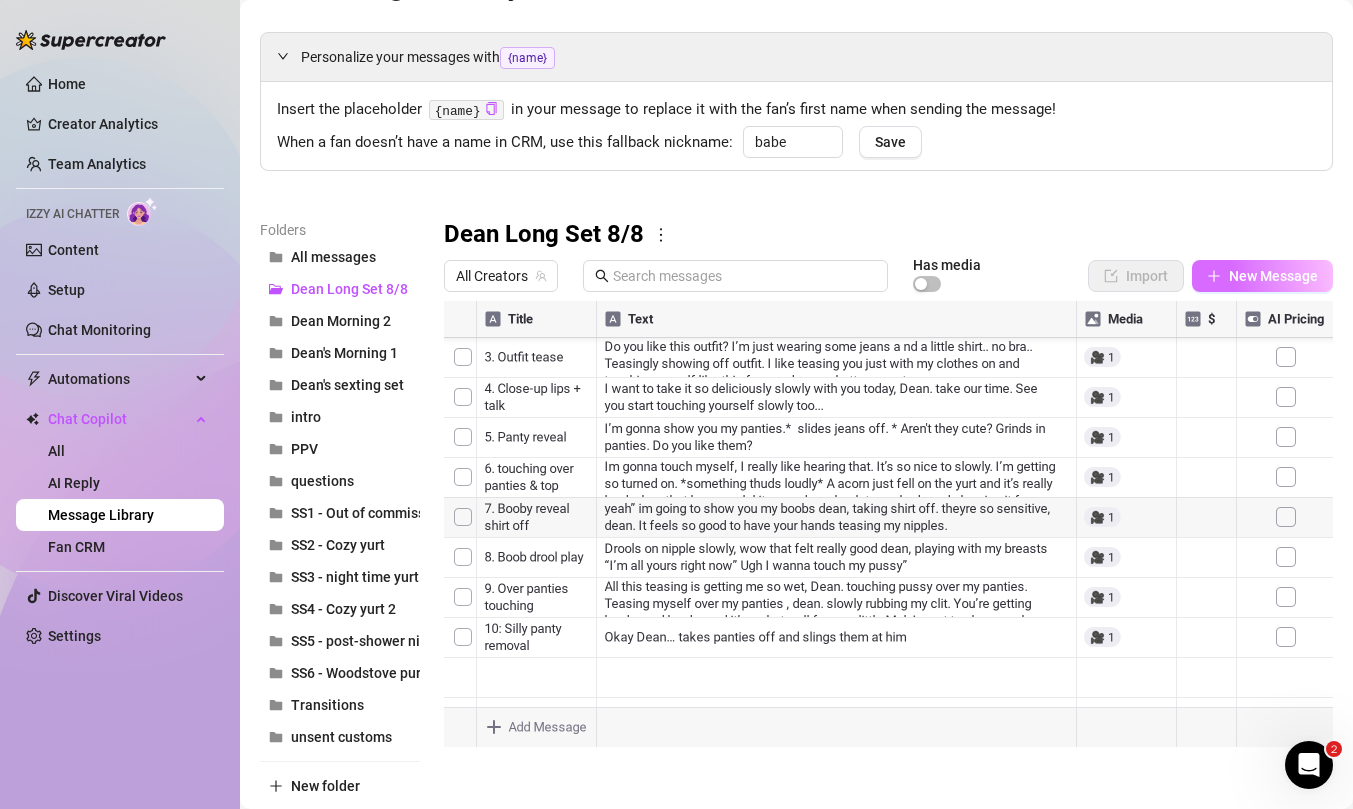 click on "New Message" at bounding box center [1273, 276] 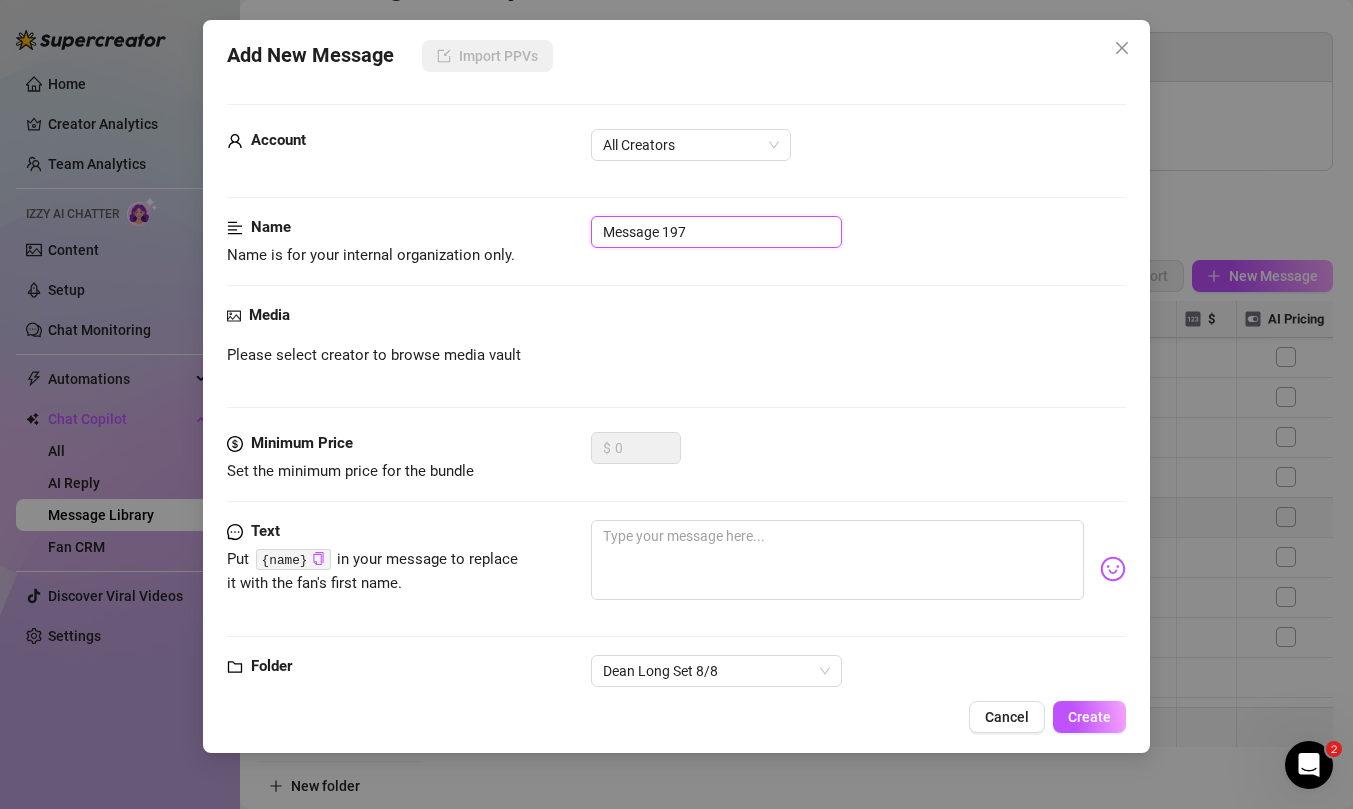 click on "Message 197" at bounding box center (716, 232) 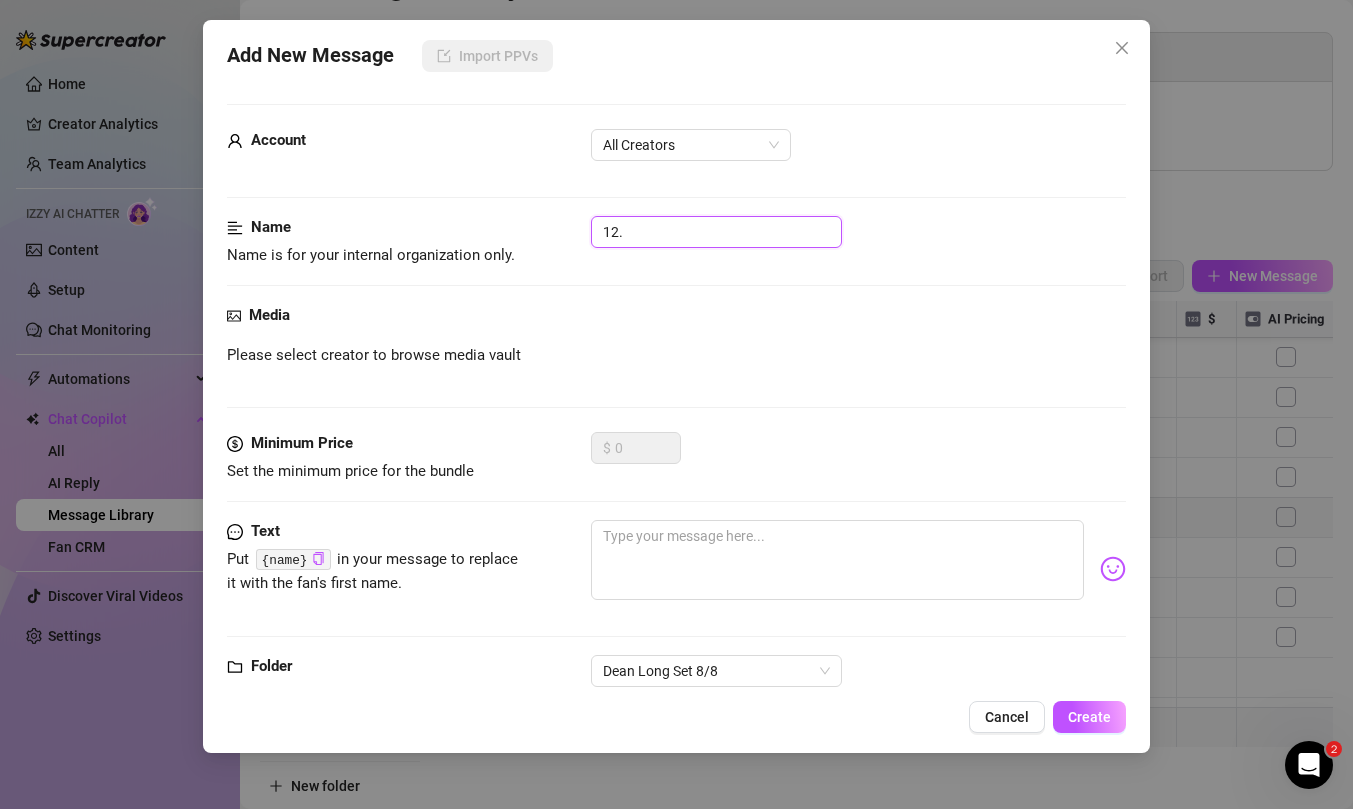 click on "12." at bounding box center (716, 232) 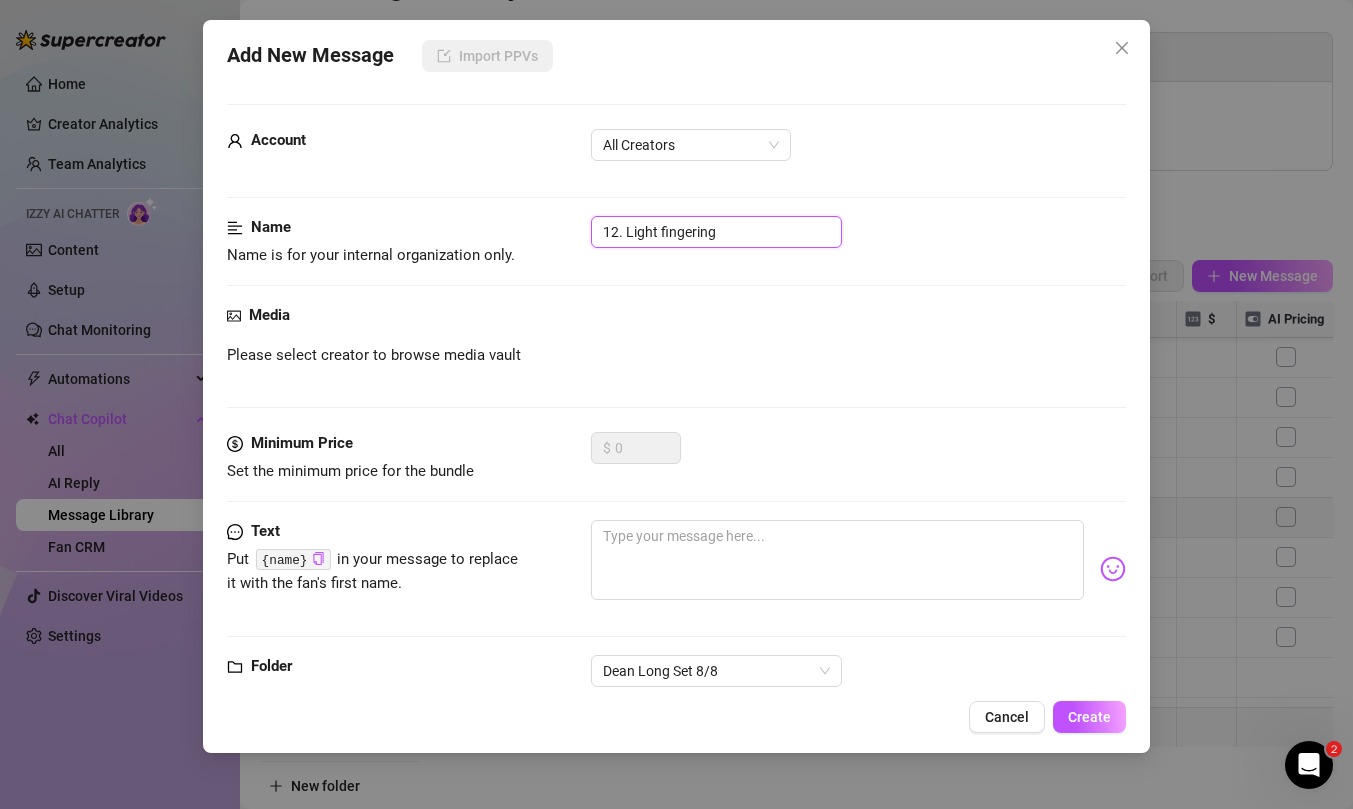type on "12. Light fingering" 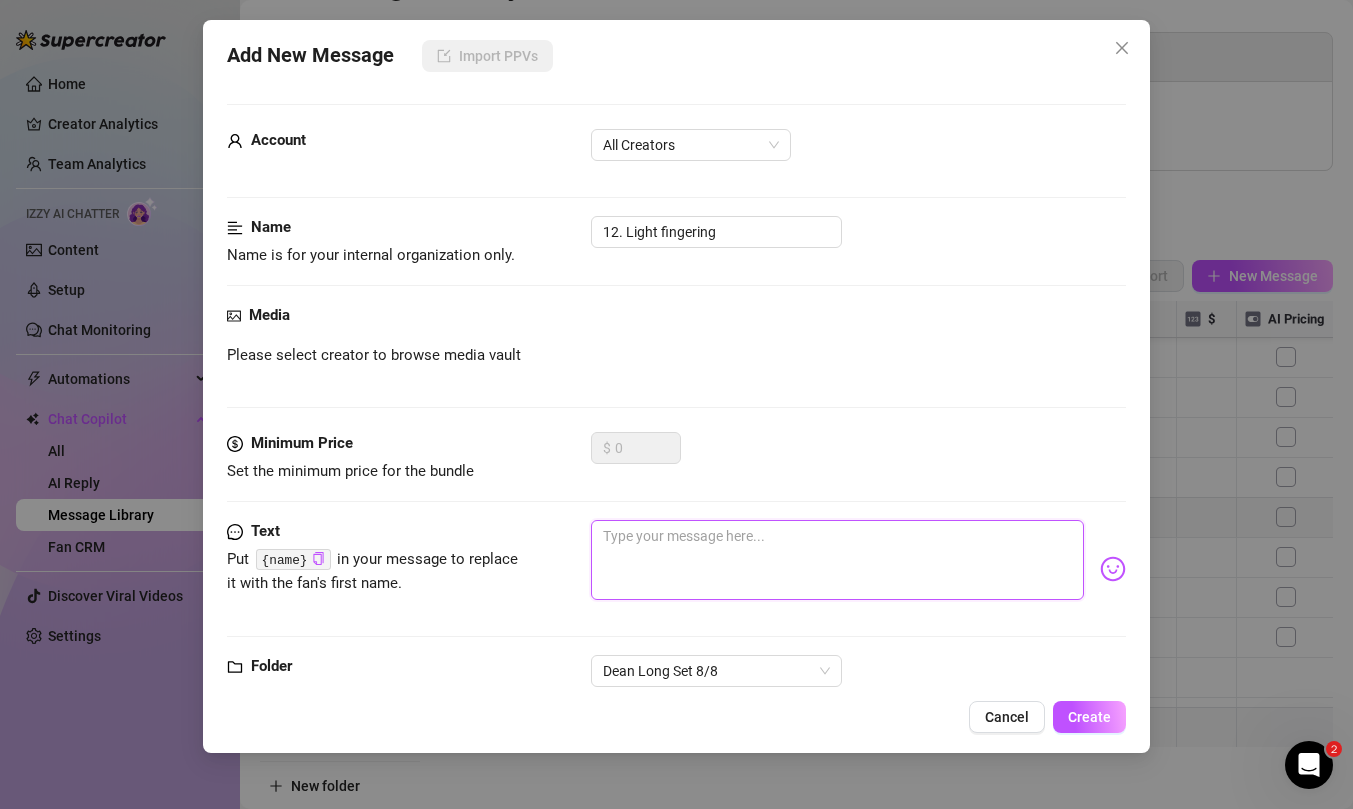 click at bounding box center [837, 560] 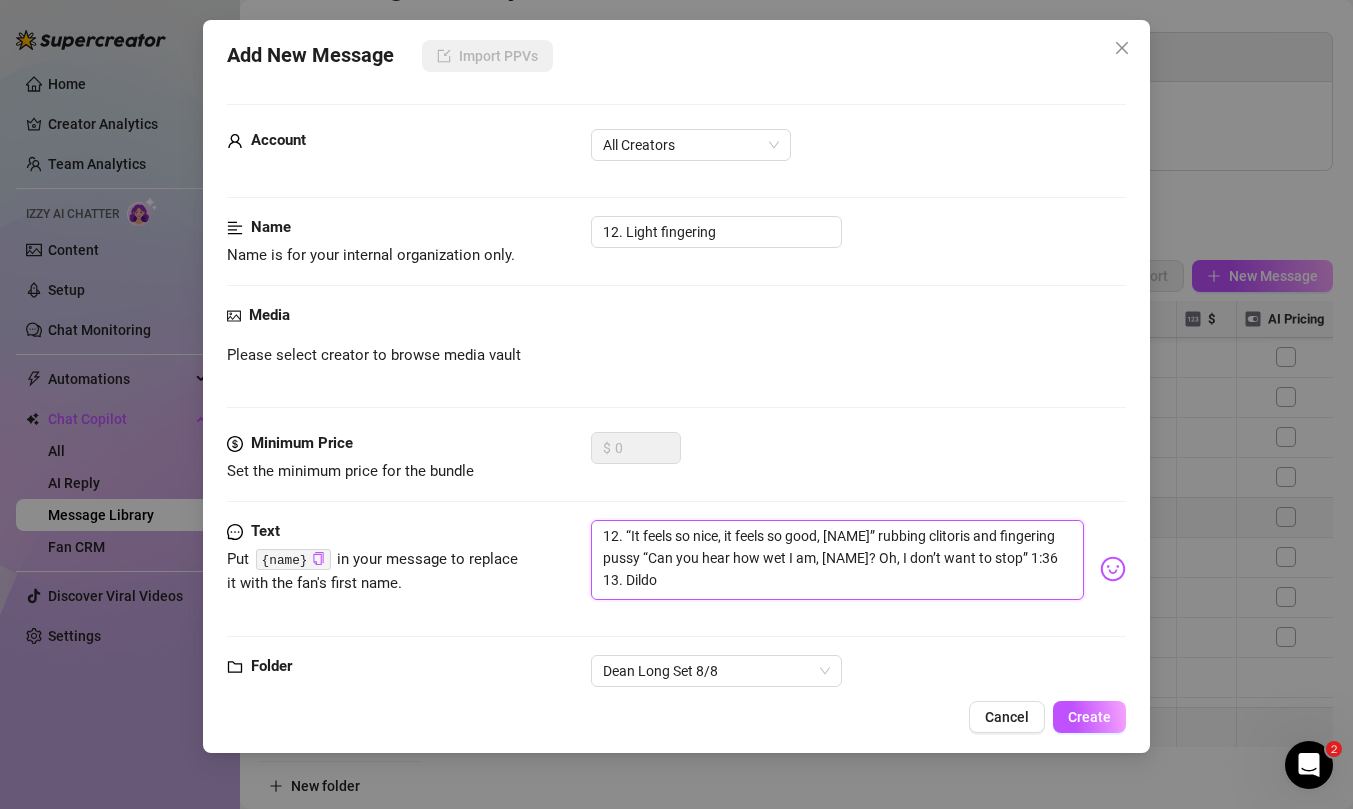 drag, startPoint x: 671, startPoint y: 575, endPoint x: 582, endPoint y: 575, distance: 89 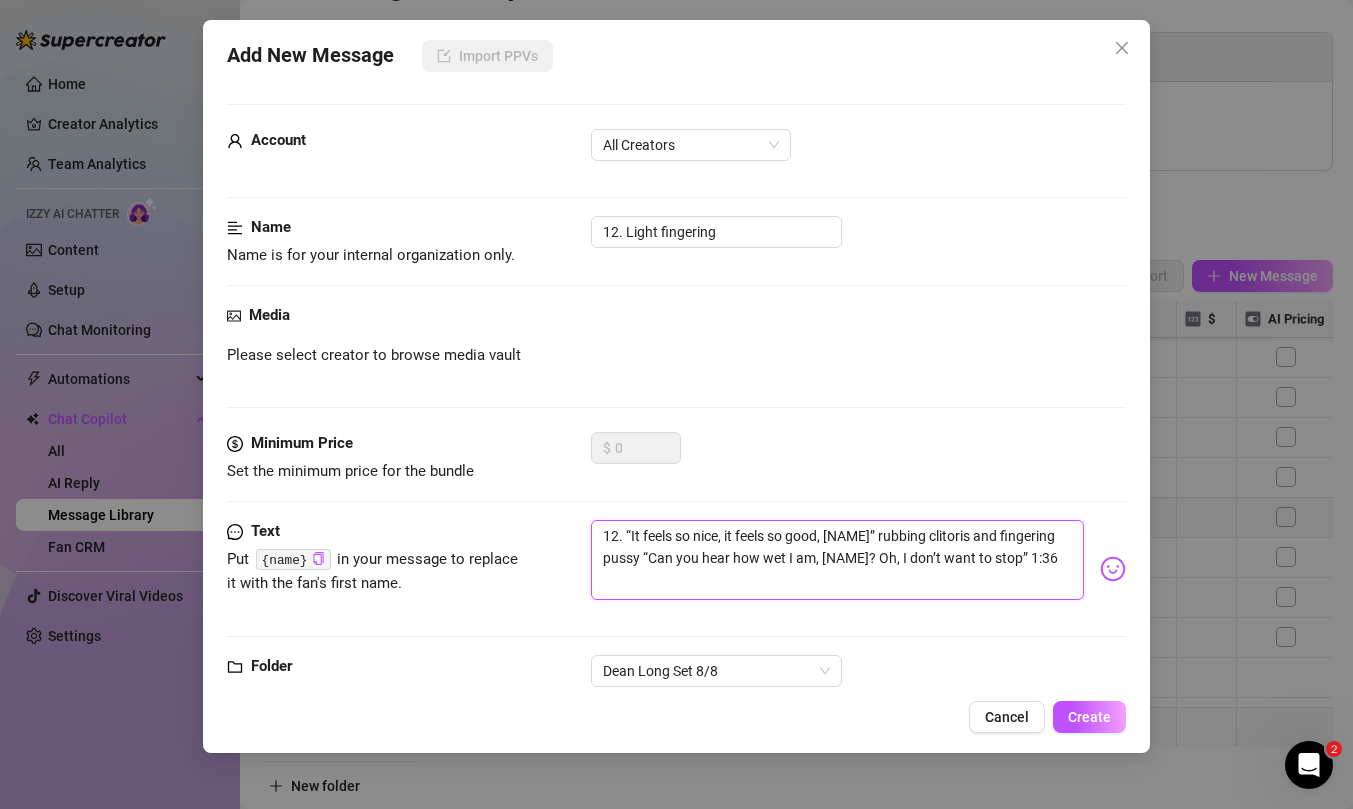 drag, startPoint x: 626, startPoint y: 537, endPoint x: 590, endPoint y: 534, distance: 36.124783 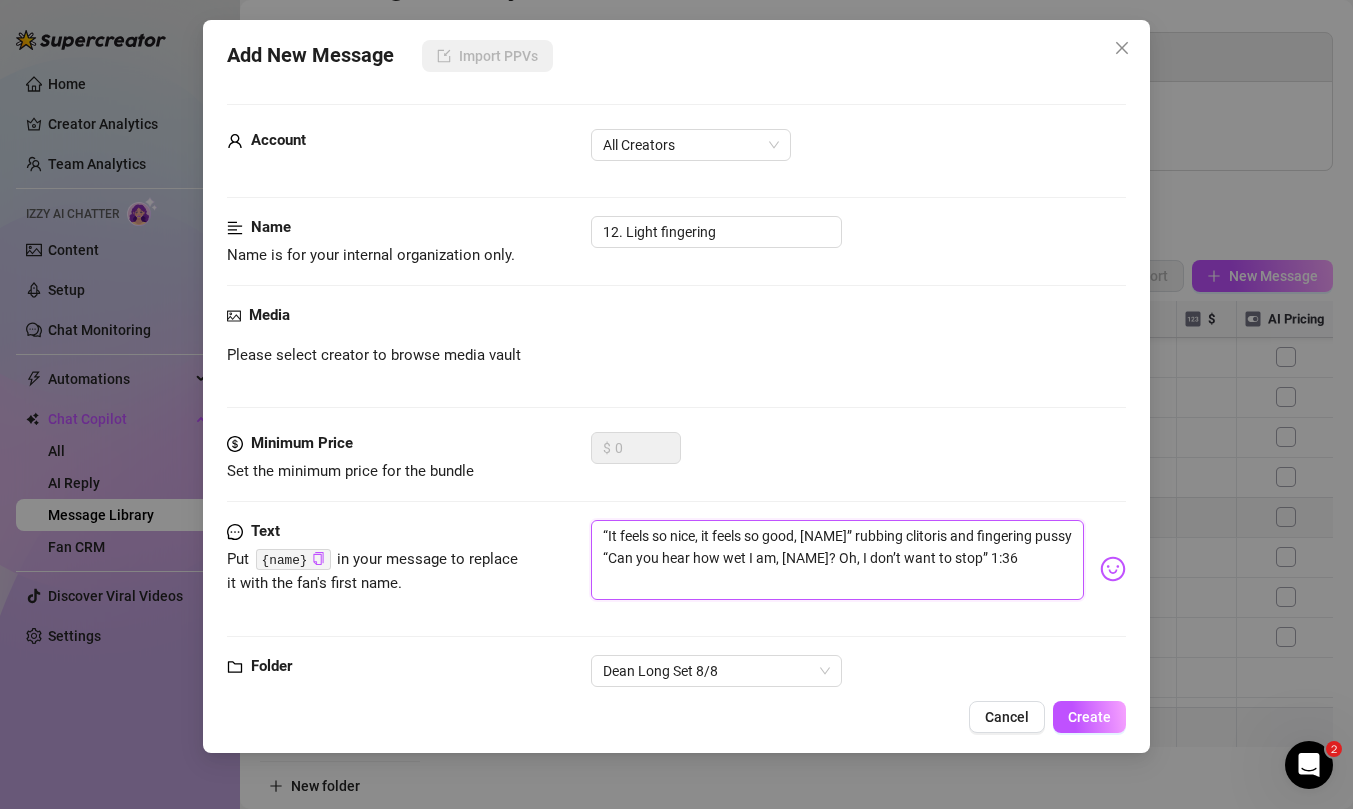 drag, startPoint x: 1009, startPoint y: 556, endPoint x: 976, endPoint y: 557, distance: 33.01515 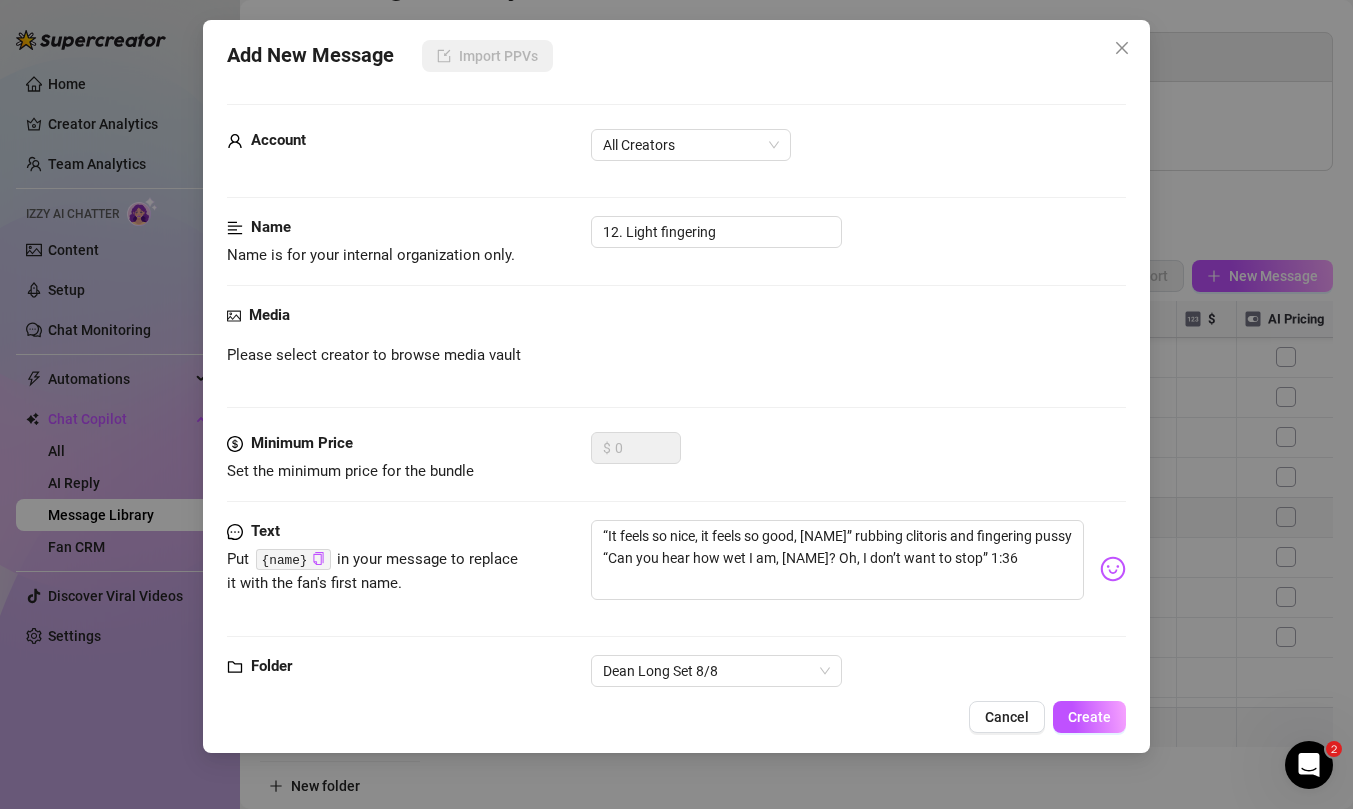click on "Please select creator to browse media vault" at bounding box center [676, 356] 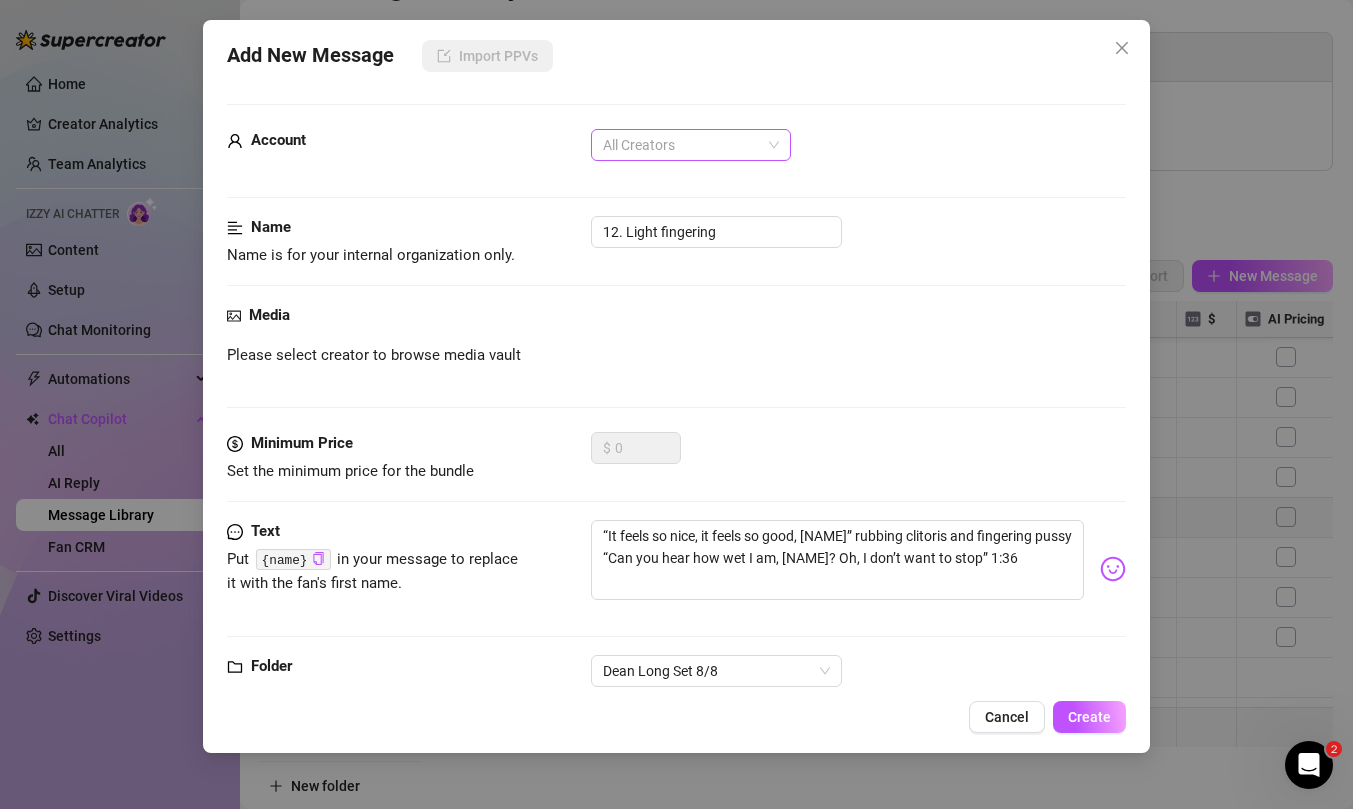 click on "All Creators" at bounding box center (691, 145) 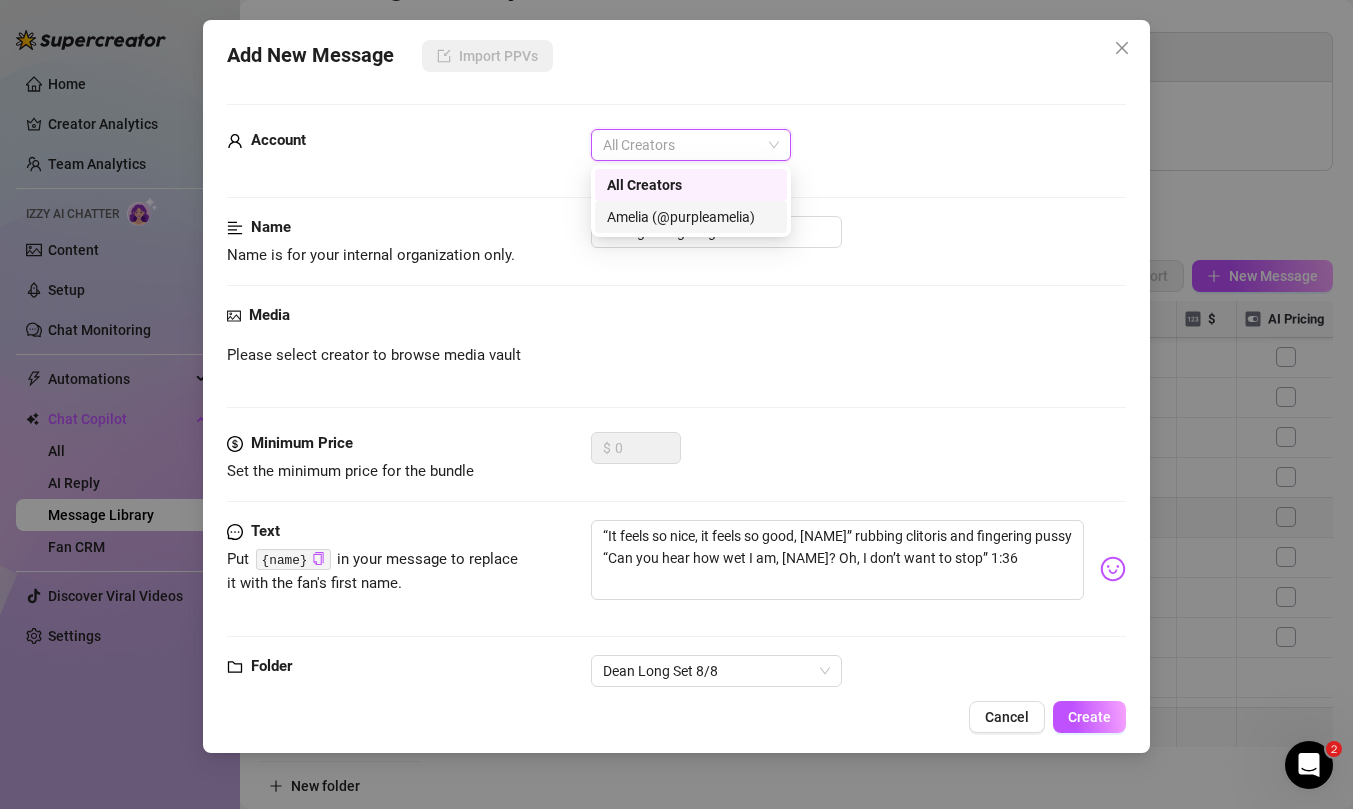 click on "Amelia (@purpleamelia)" at bounding box center [691, 217] 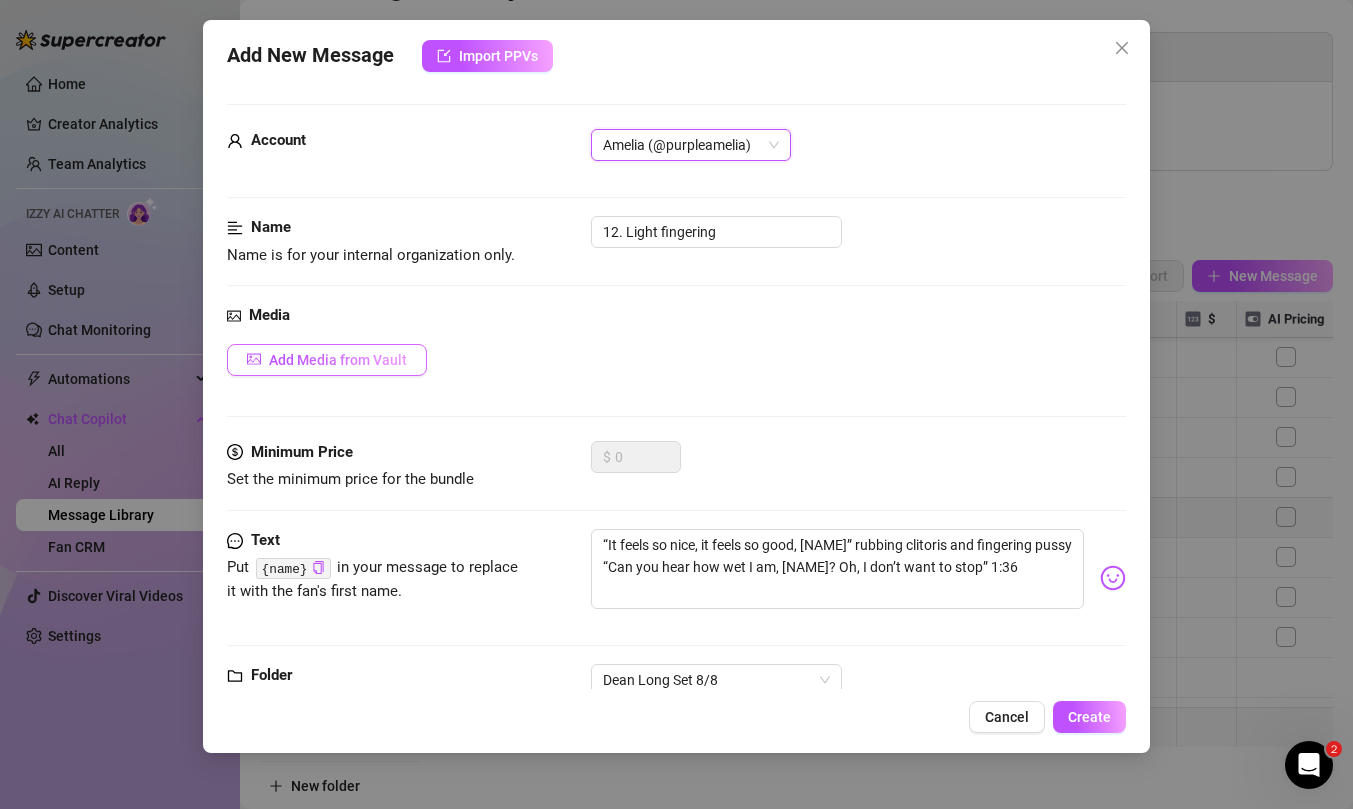 click on "Add Media from Vault" at bounding box center [338, 360] 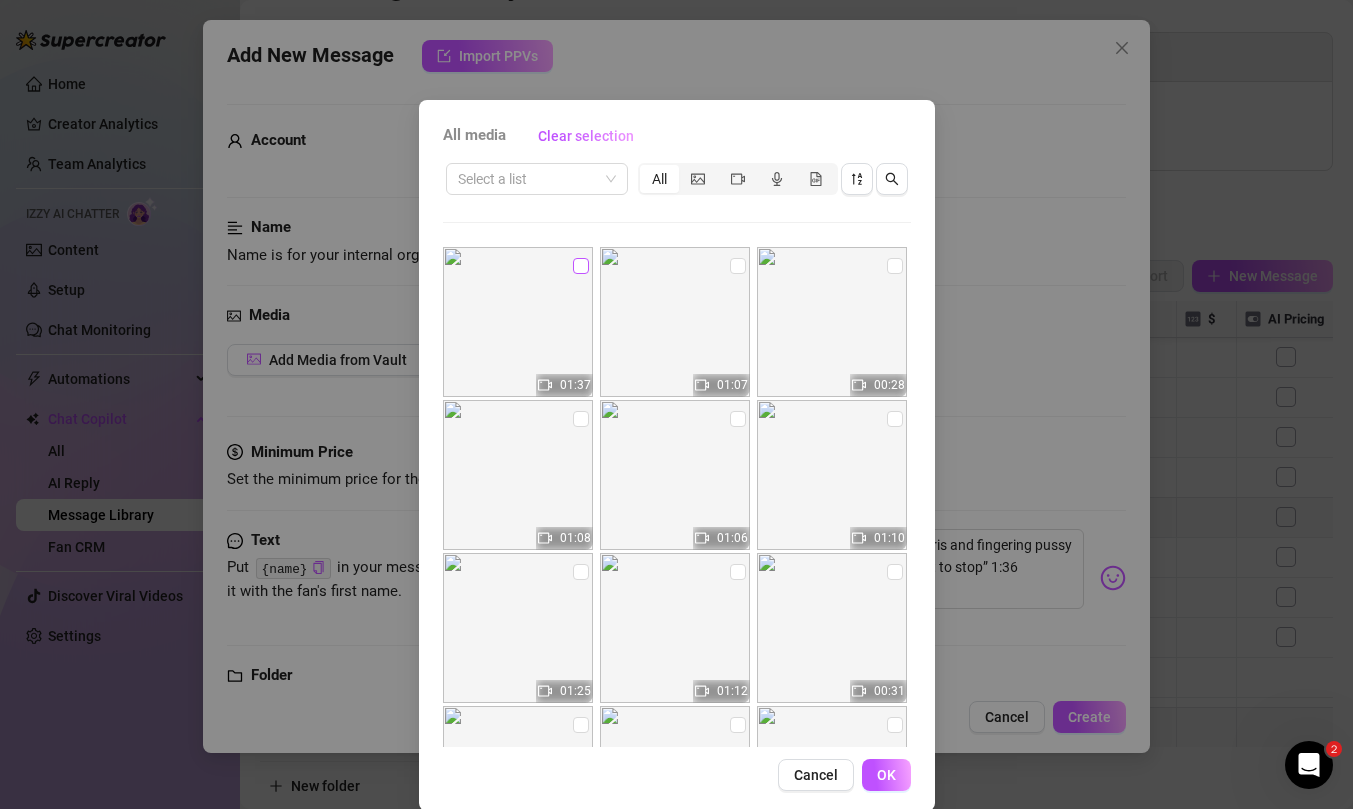 click at bounding box center (581, 266) 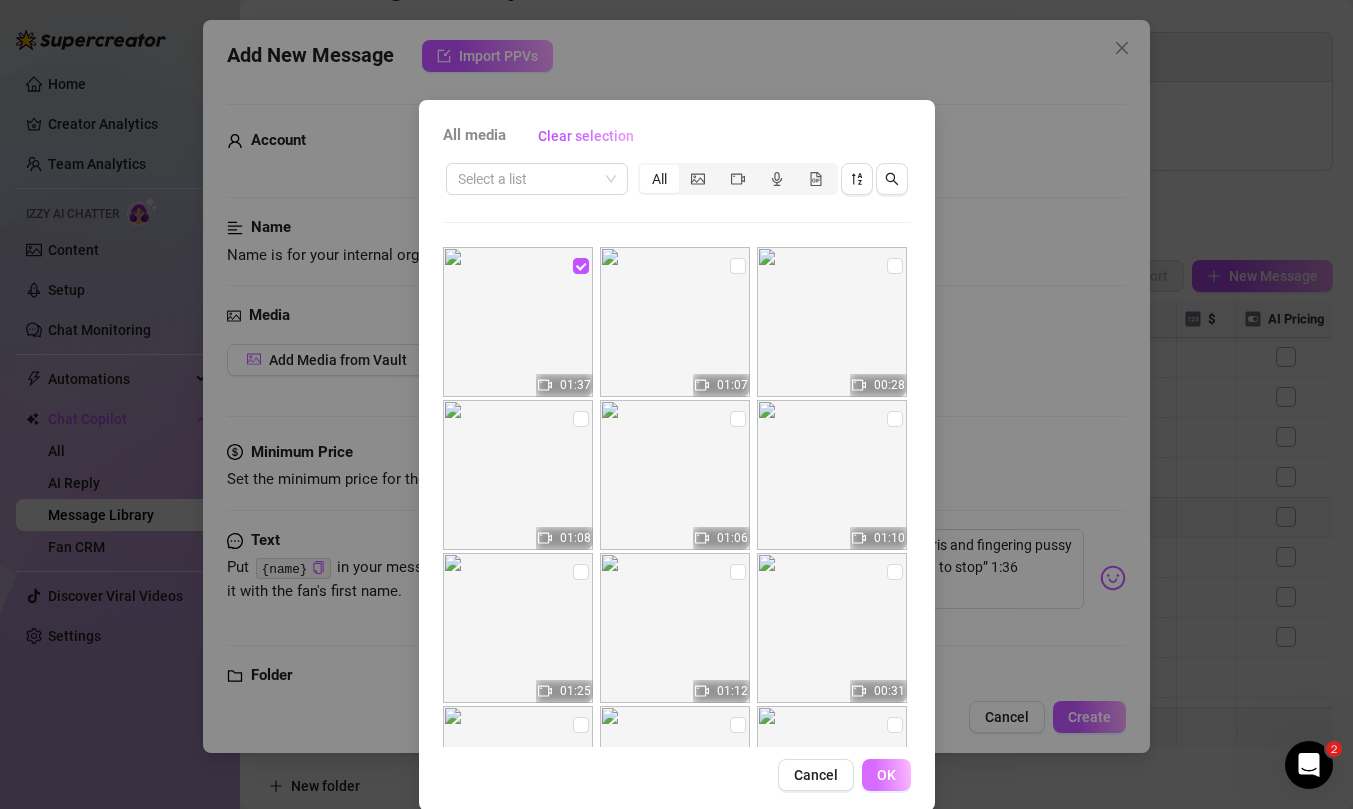 click on "OK" at bounding box center [886, 775] 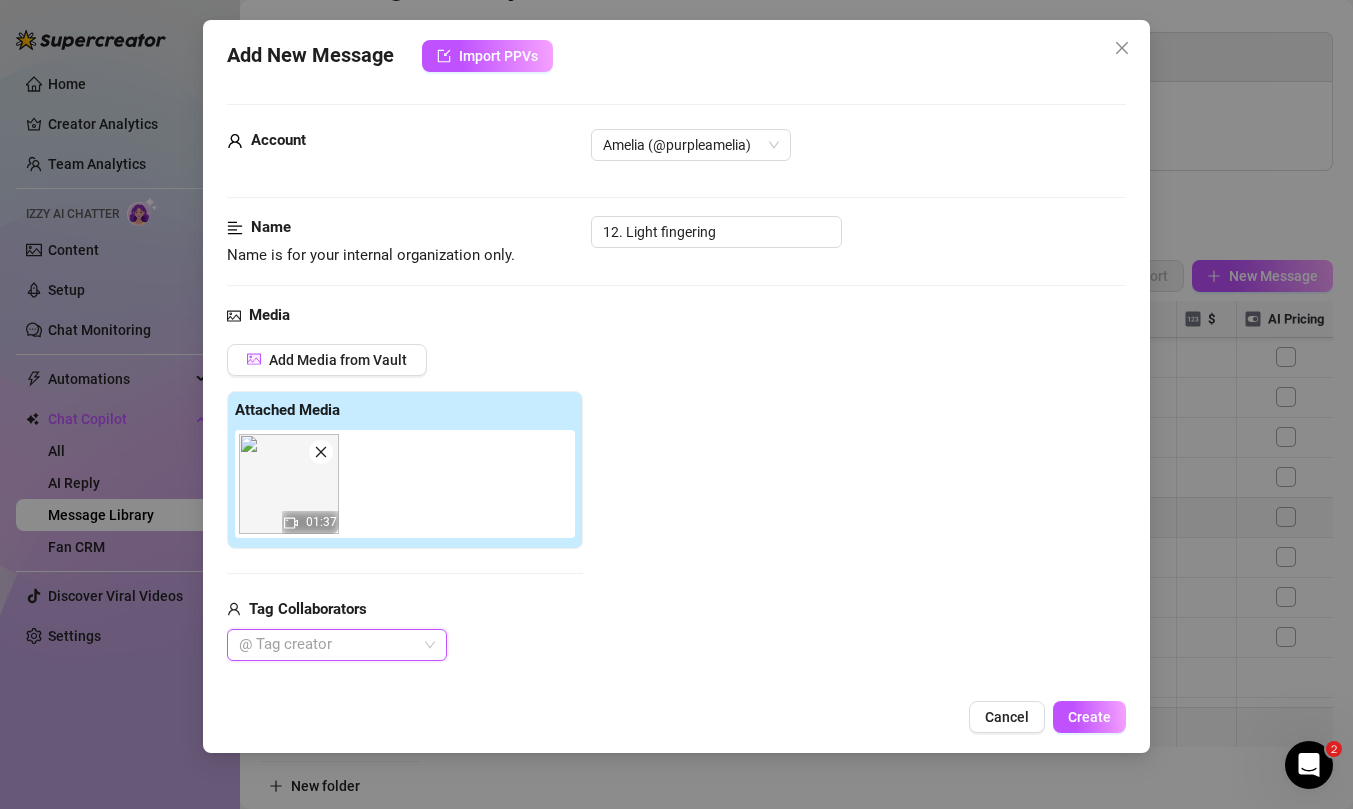 scroll, scrollTop: 347, scrollLeft: 0, axis: vertical 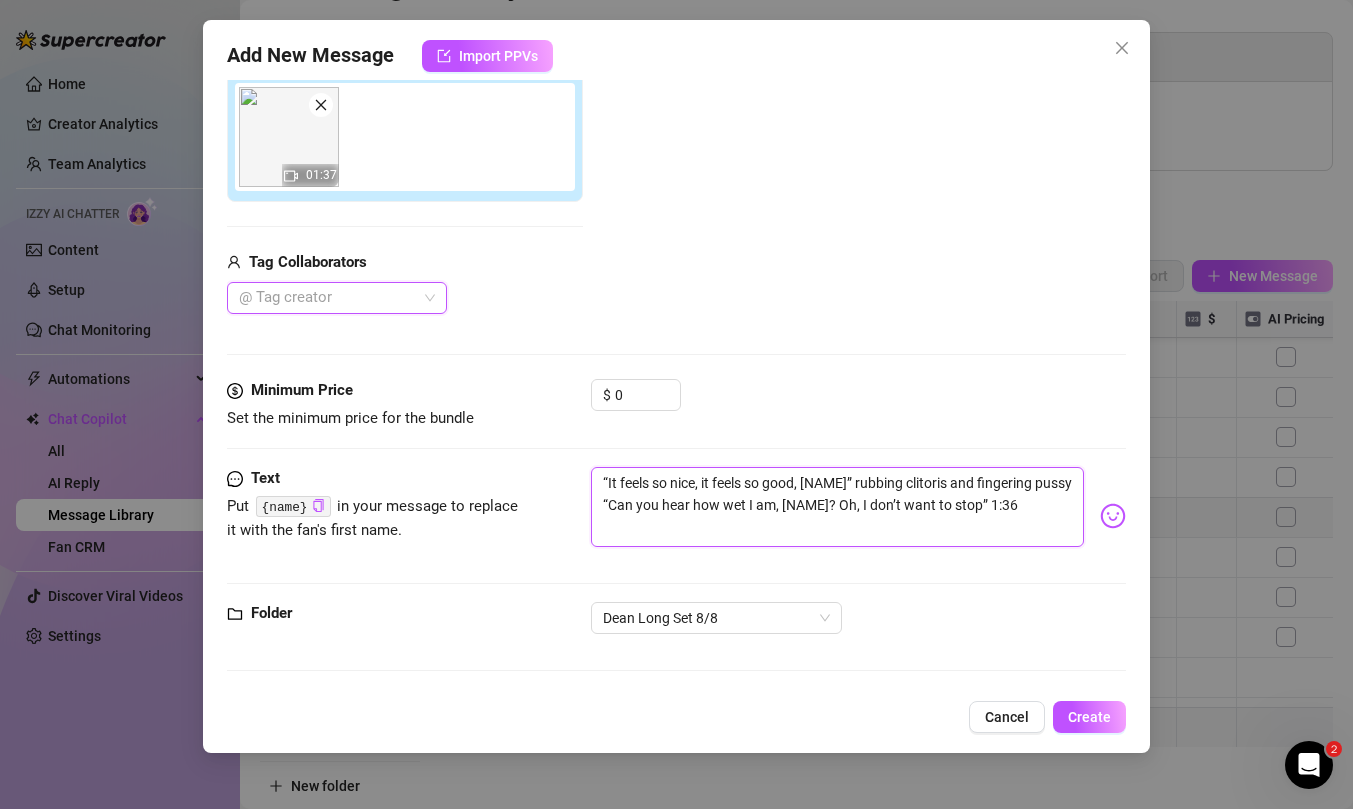 click on "“It feels so nice, it feels so good, Dean” rubbing clitoris and fingering pussy “Can you hear how wet I am, Dean? Oh, I don’t want to stop” 1:36" at bounding box center [837, 507] 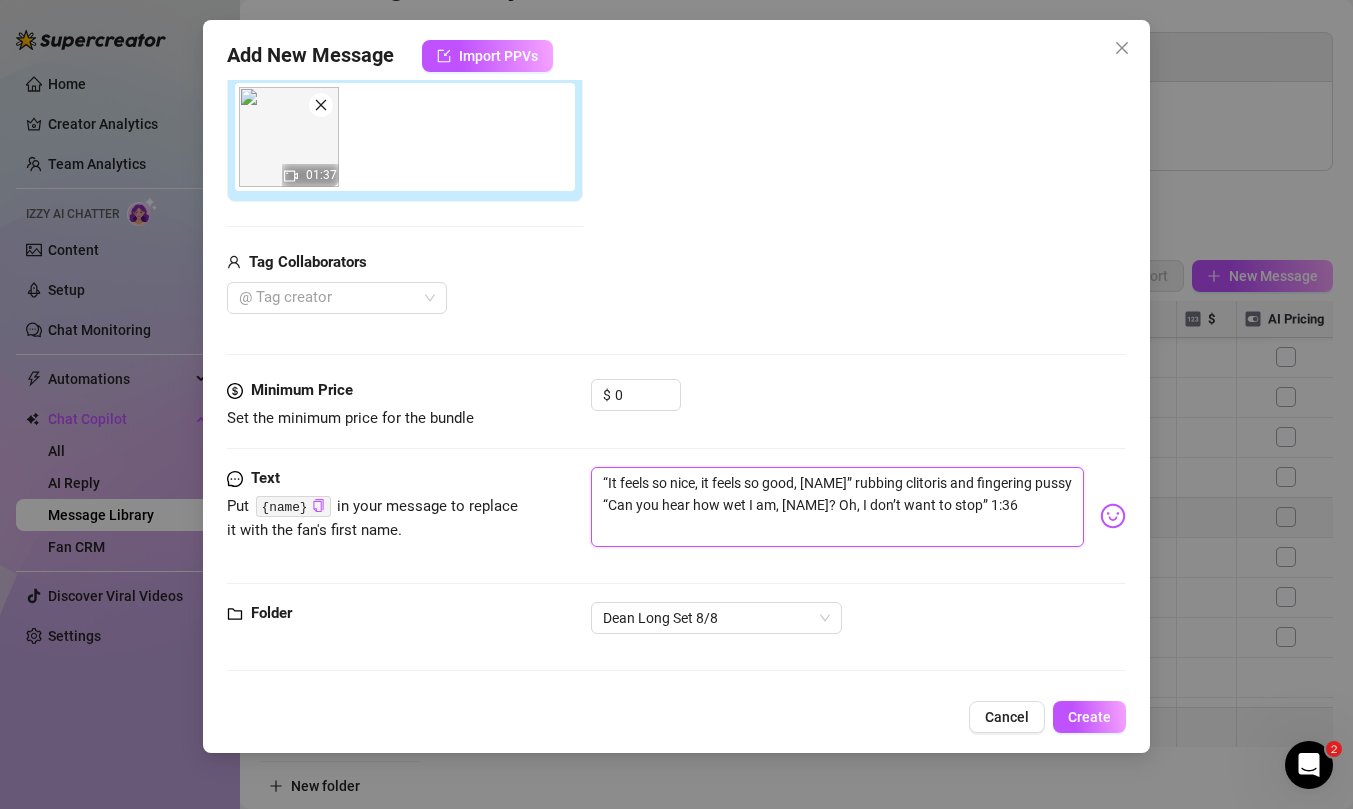 type on "“It feels so nice, it feels so good, Dean” rubbing clitoris and fingering pussy “Can you hear how wet I am, Dean? Oh, I don’t want to stop” 1:3" 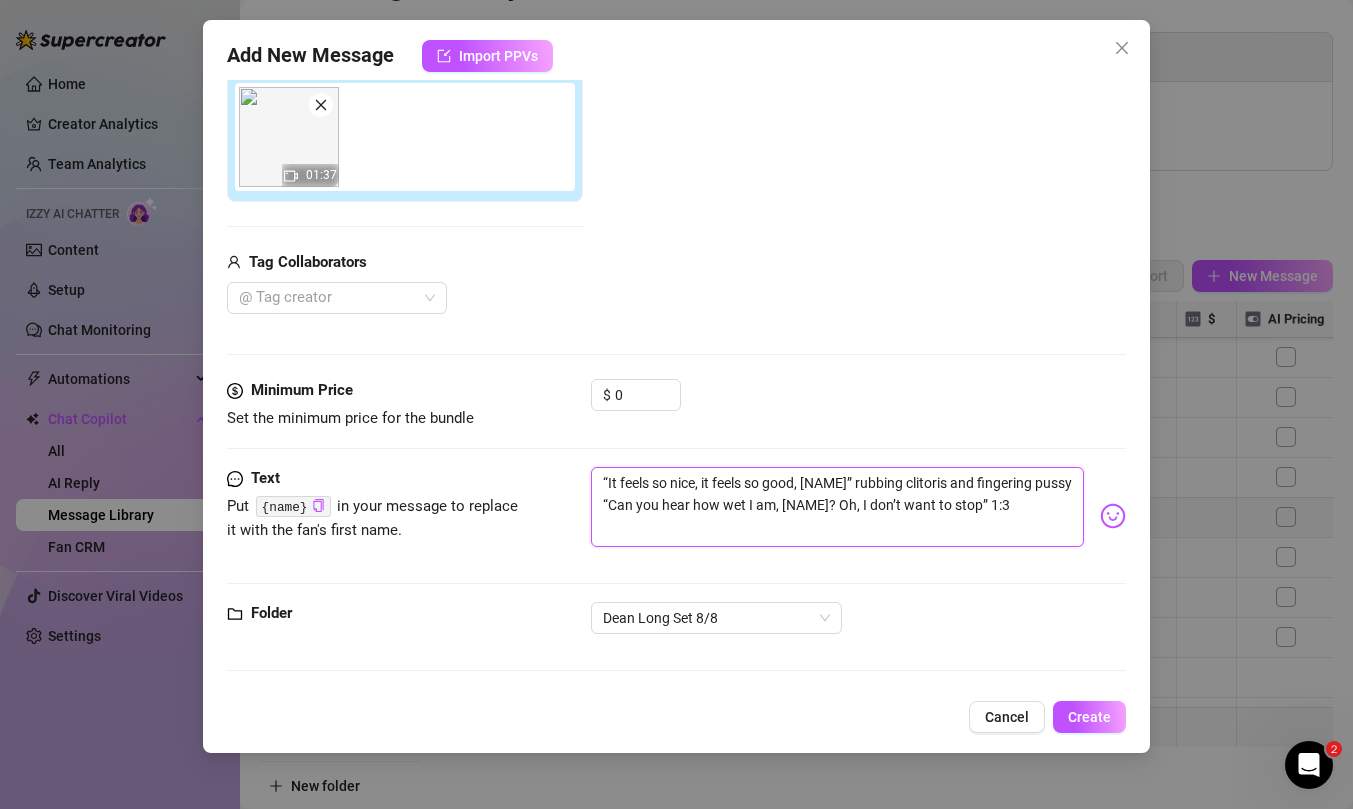 type on "“It feels so nice, it feels so good, Dean” rubbing clitoris and fingering pussy “Can you hear how wet I am, Dean? Oh, I don’t want to stop” 1:37" 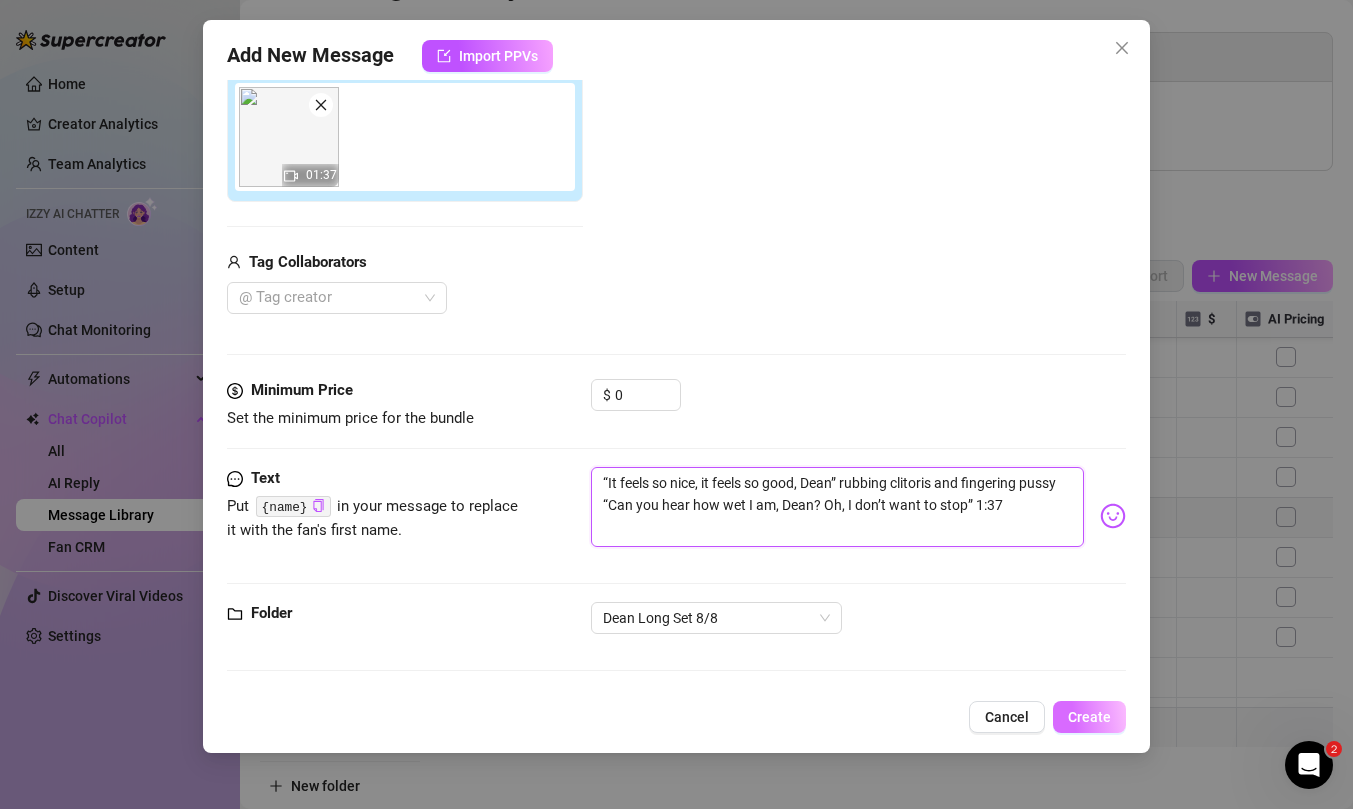 type on "“It feels so nice, it feels so good, Dean” rubbing clitoris and fingering pussy “Can you hear how wet I am, Dean? Oh, I don’t want to stop” 1:37" 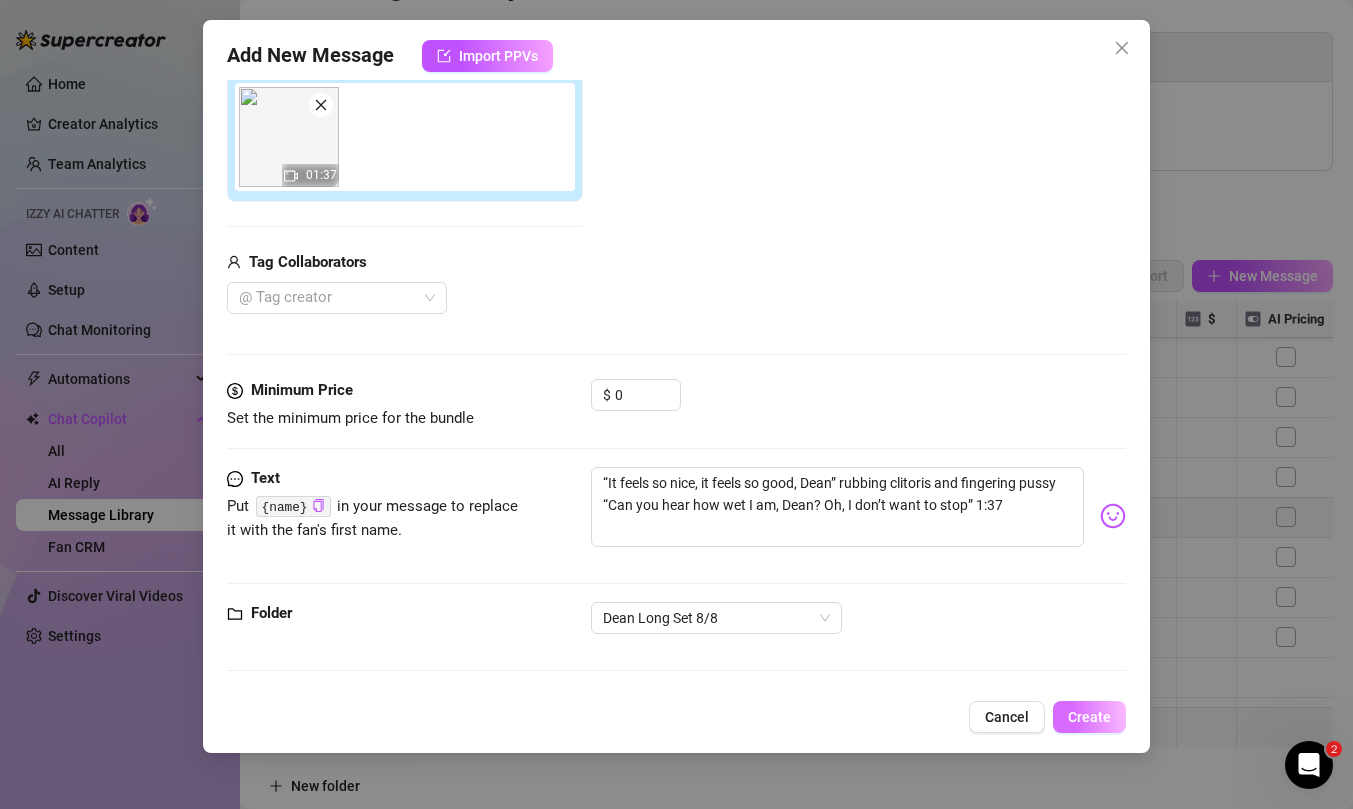 click on "Create" at bounding box center [1089, 717] 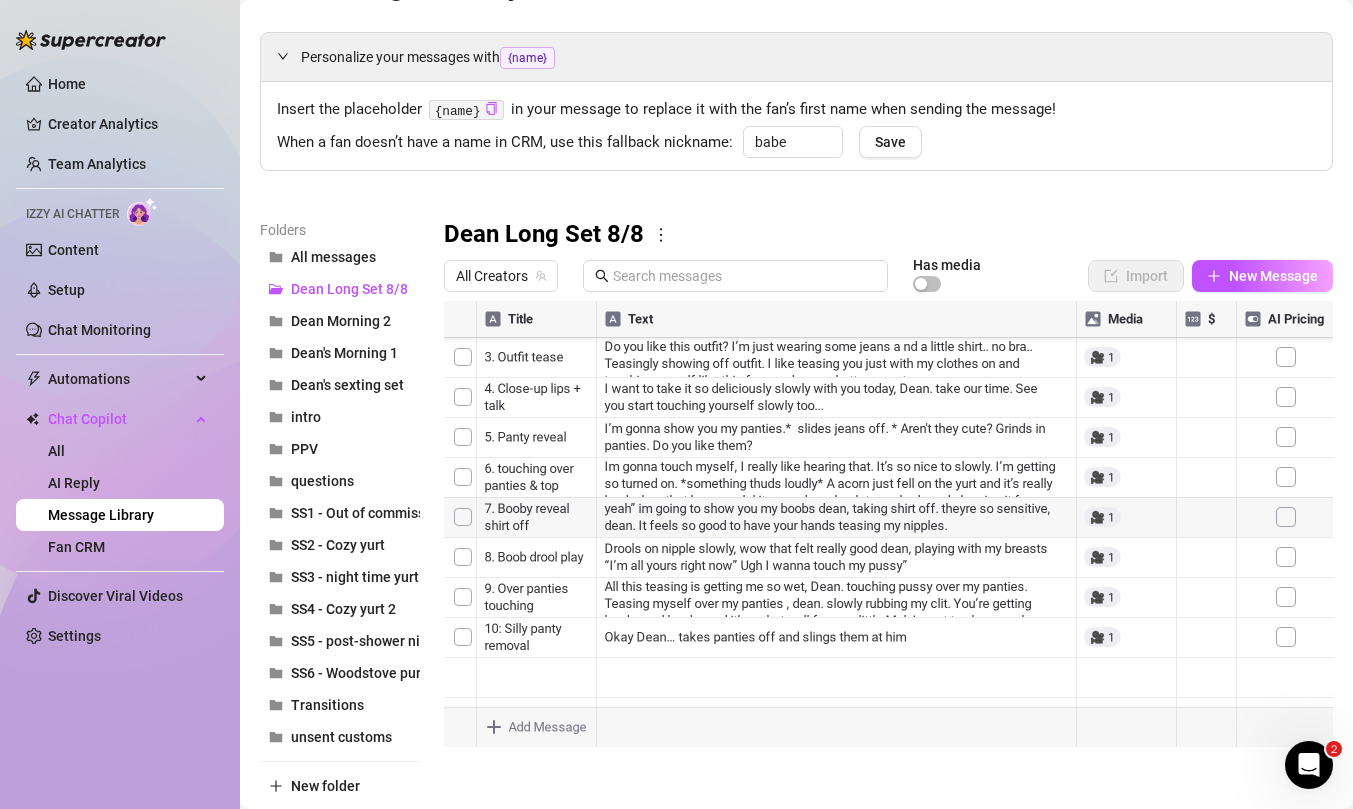 scroll, scrollTop: 160, scrollLeft: 0, axis: vertical 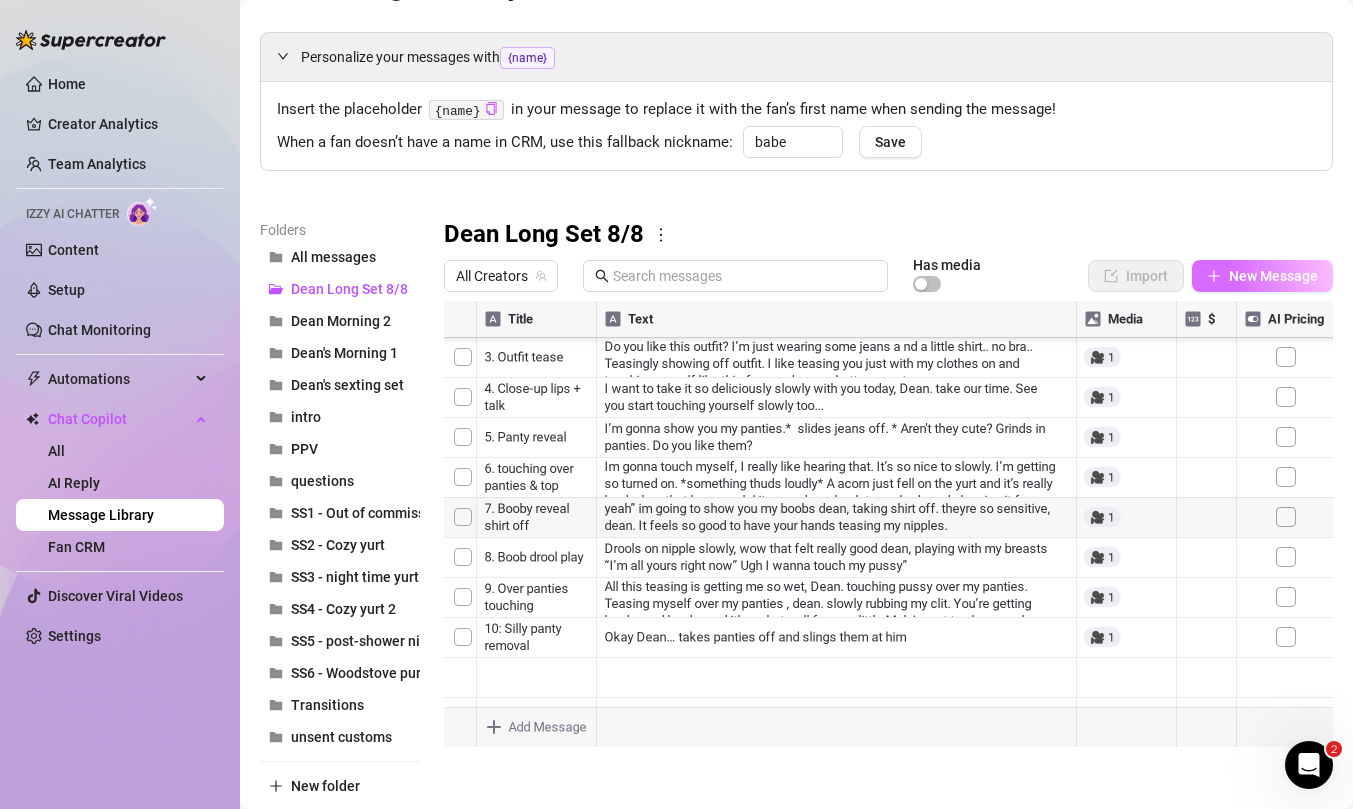 click on "New Message" at bounding box center (1262, 276) 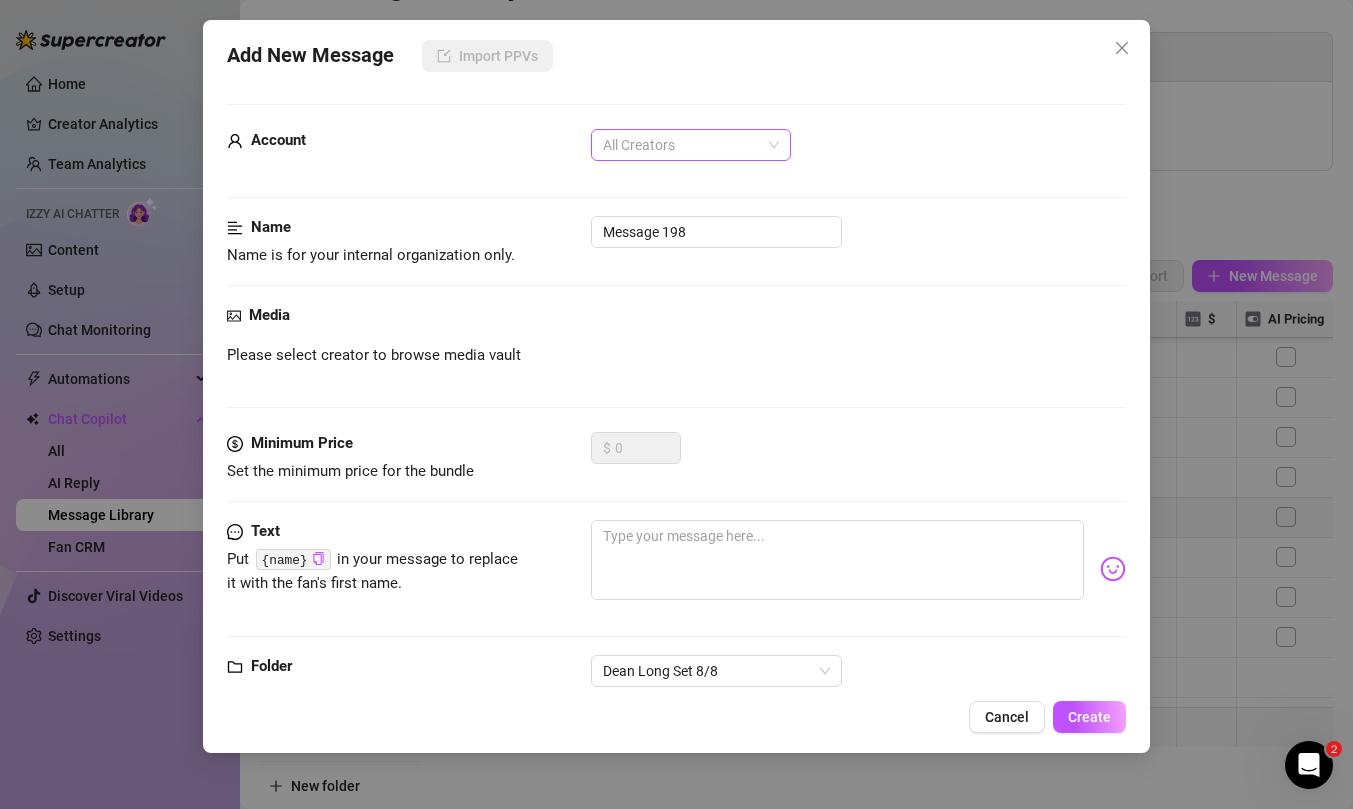 click on "All Creators" at bounding box center [691, 145] 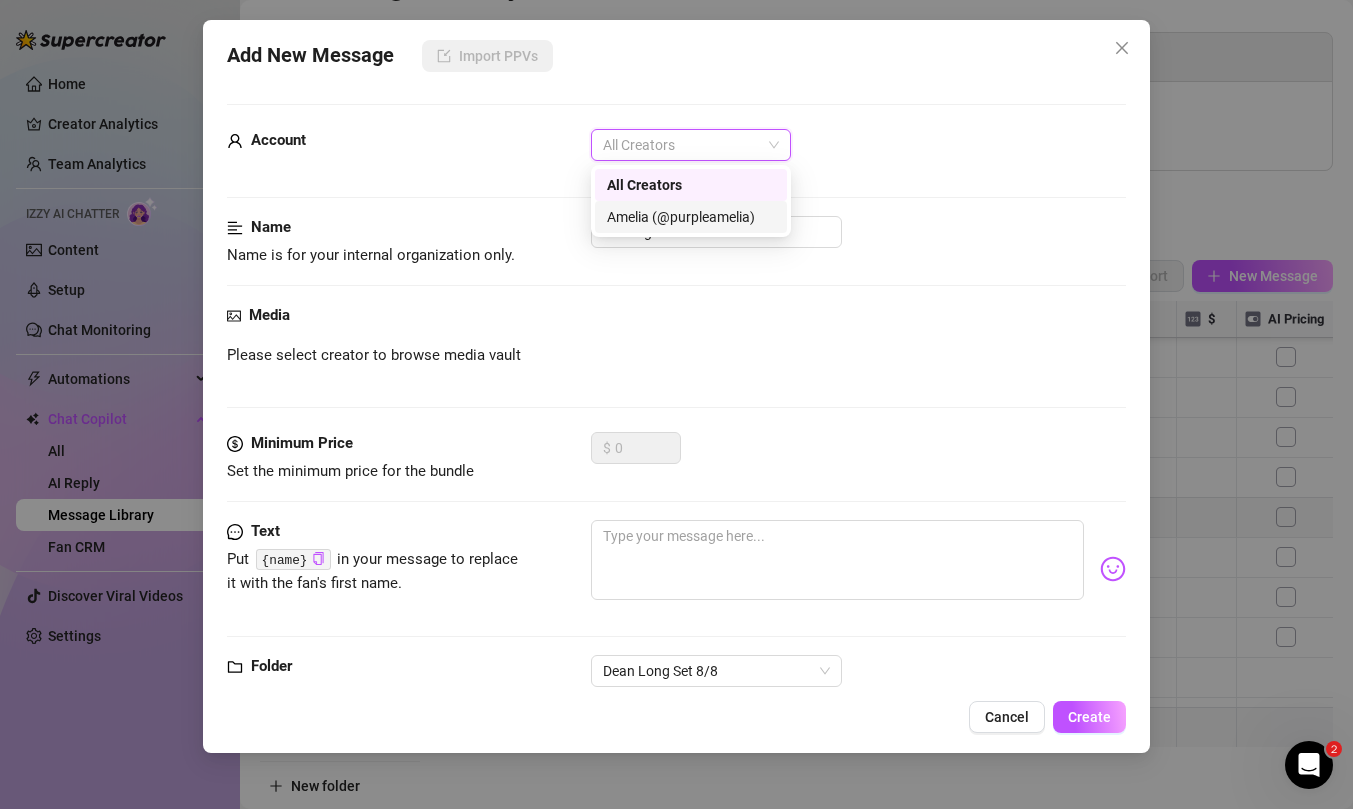 click on "Amelia (@purpleamelia)" at bounding box center [691, 217] 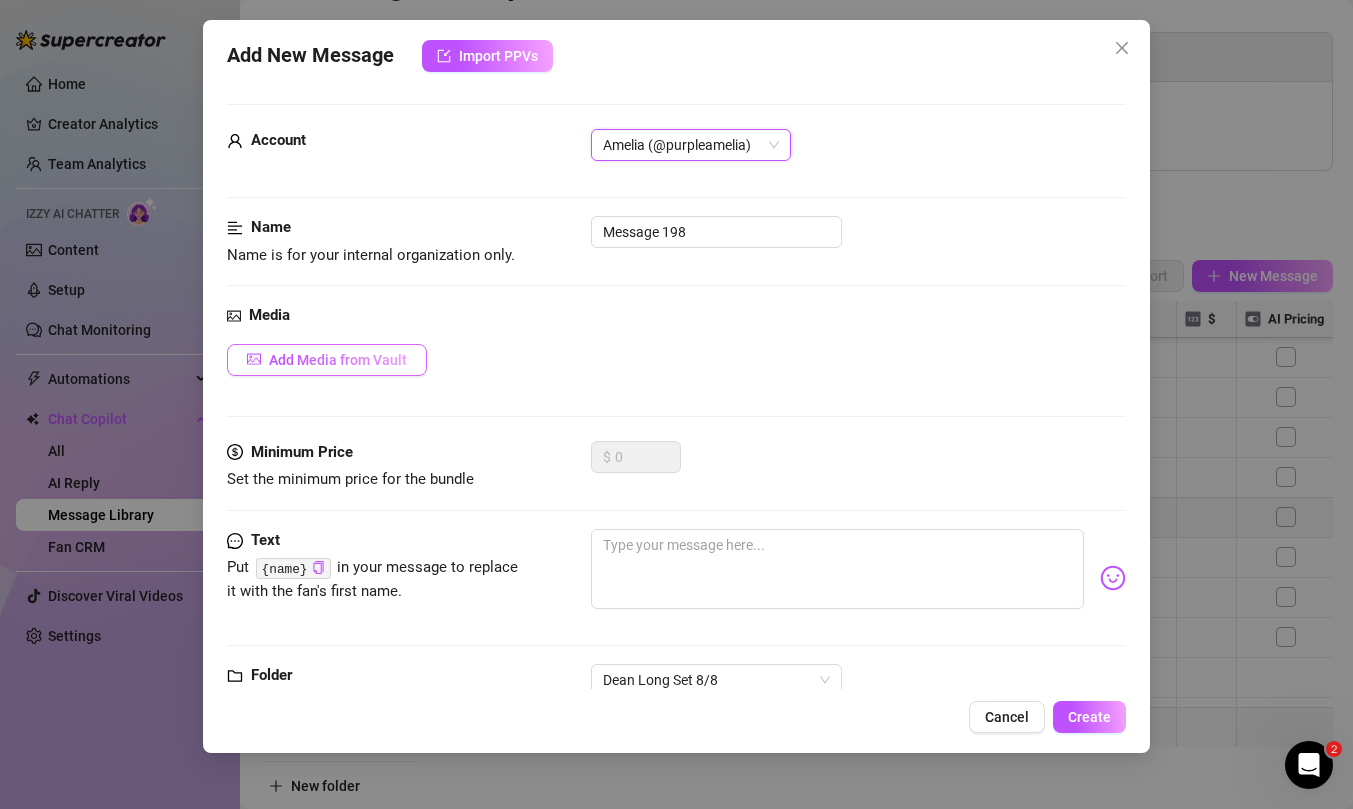 click on "Add Media from Vault" at bounding box center [338, 360] 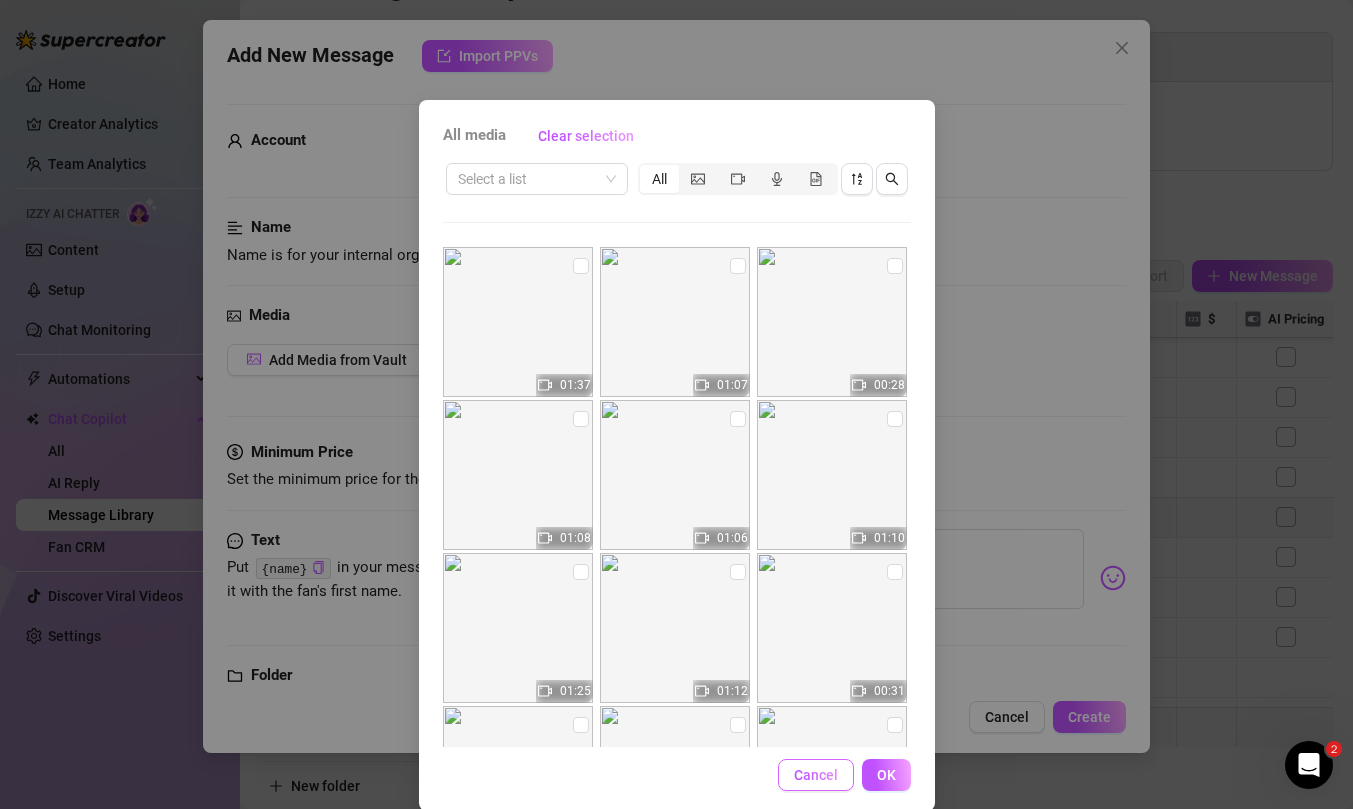 click on "Cancel" at bounding box center [816, 775] 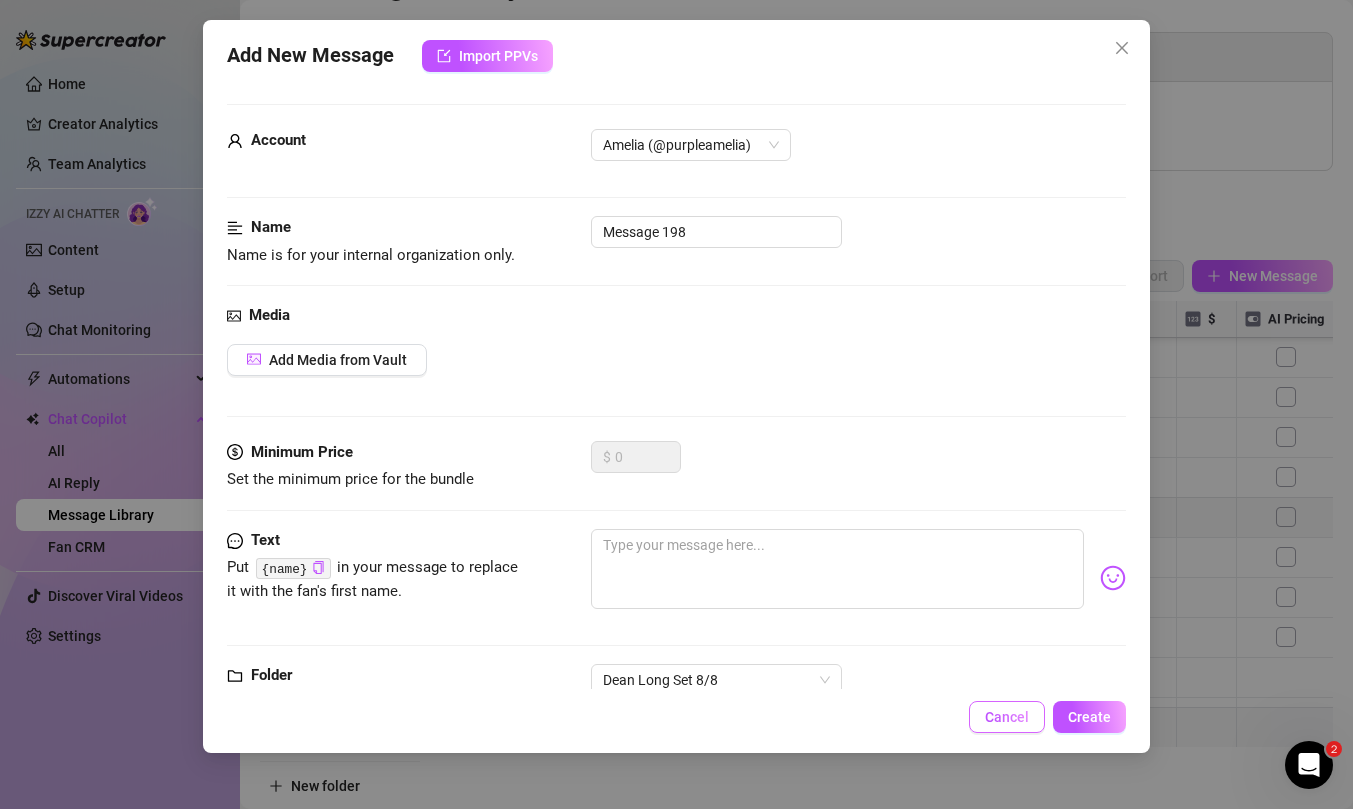 click on "Cancel" at bounding box center (1007, 717) 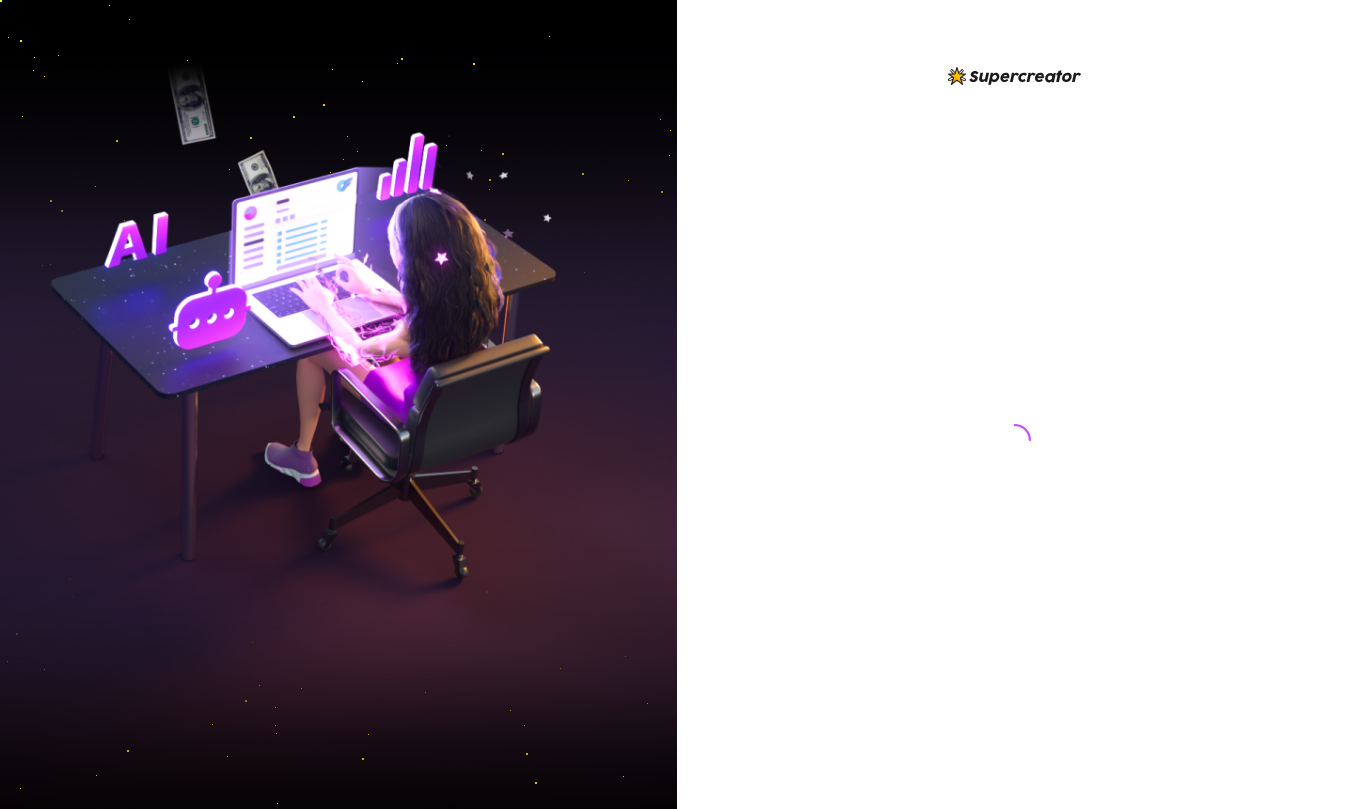 scroll, scrollTop: 0, scrollLeft: 0, axis: both 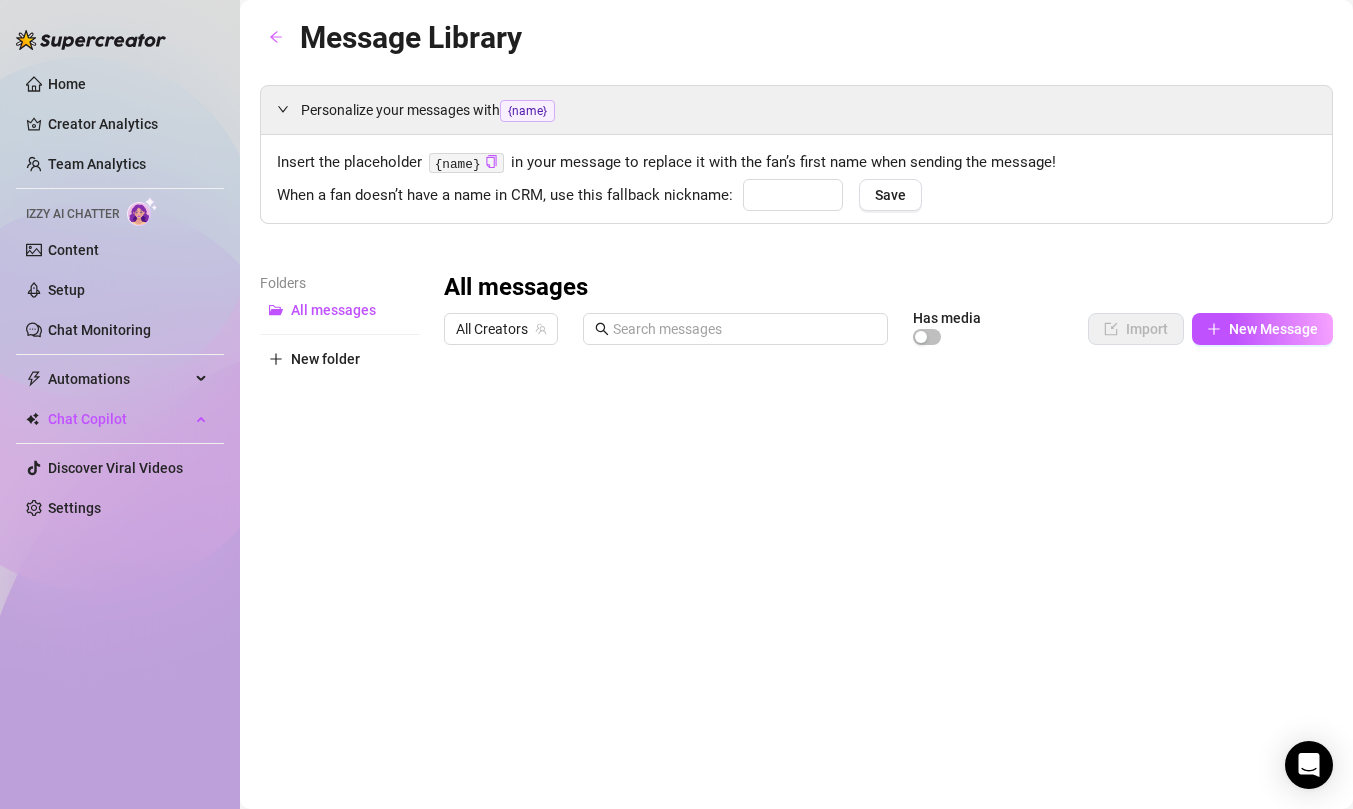 type on "babe" 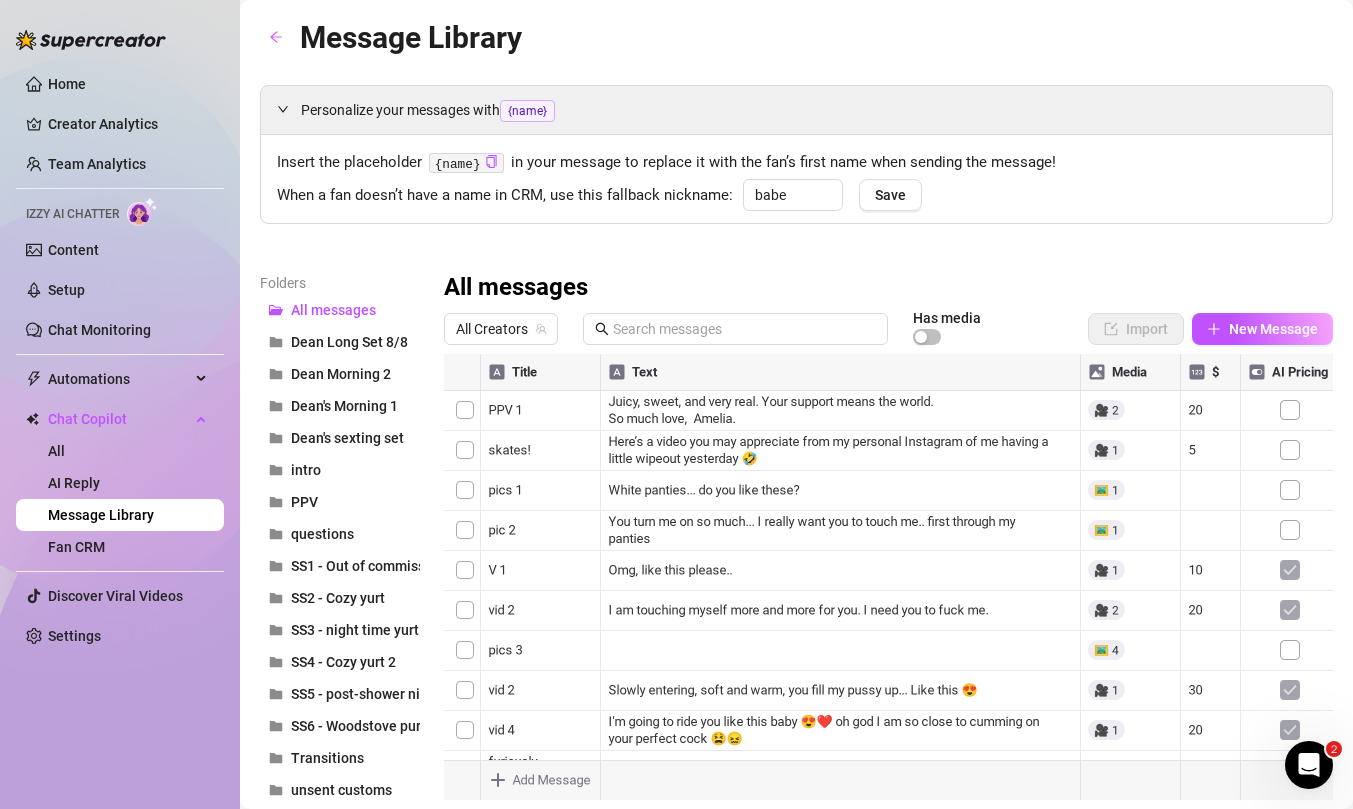 scroll, scrollTop: 0, scrollLeft: 0, axis: both 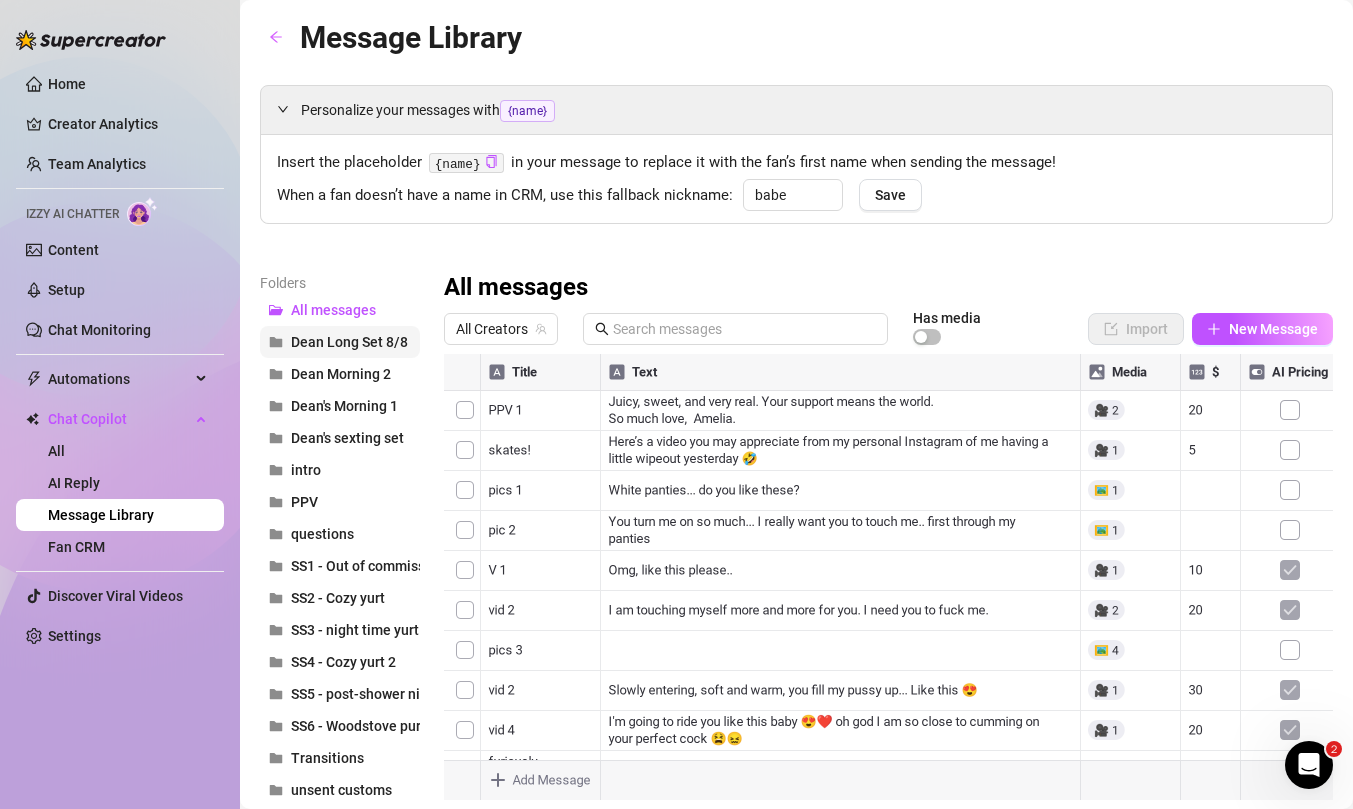 click on "Dean Long Set 8/8" at bounding box center [349, 342] 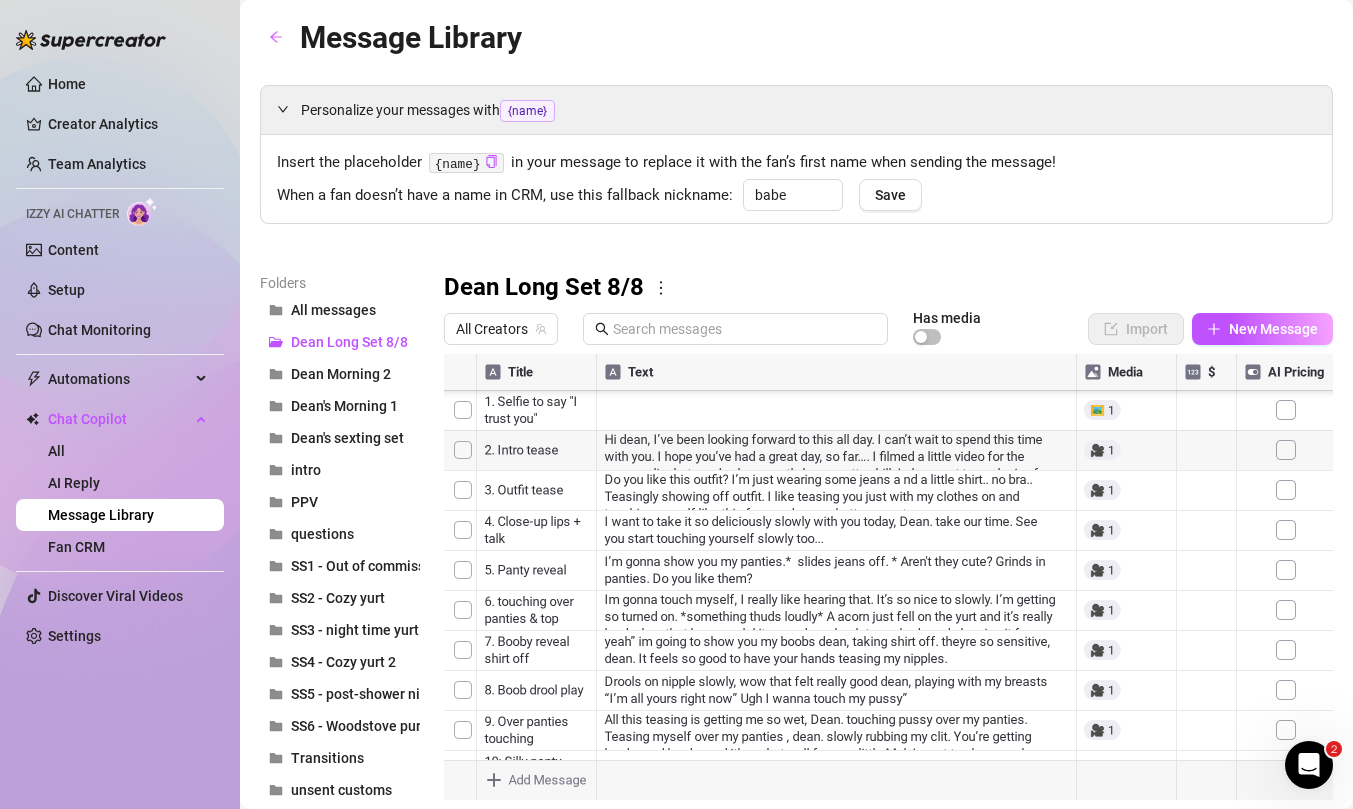 scroll, scrollTop: 160, scrollLeft: 0, axis: vertical 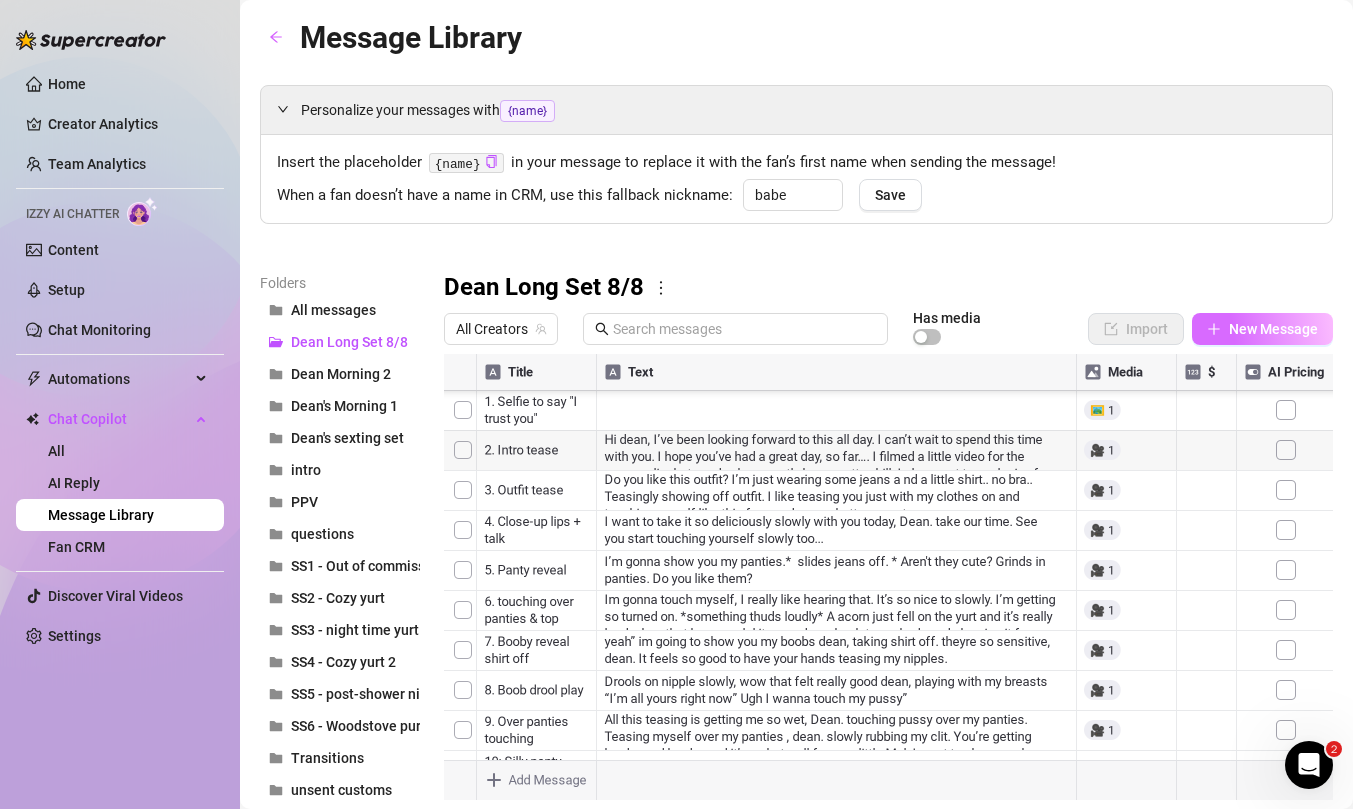 click on "New Message" at bounding box center [1273, 329] 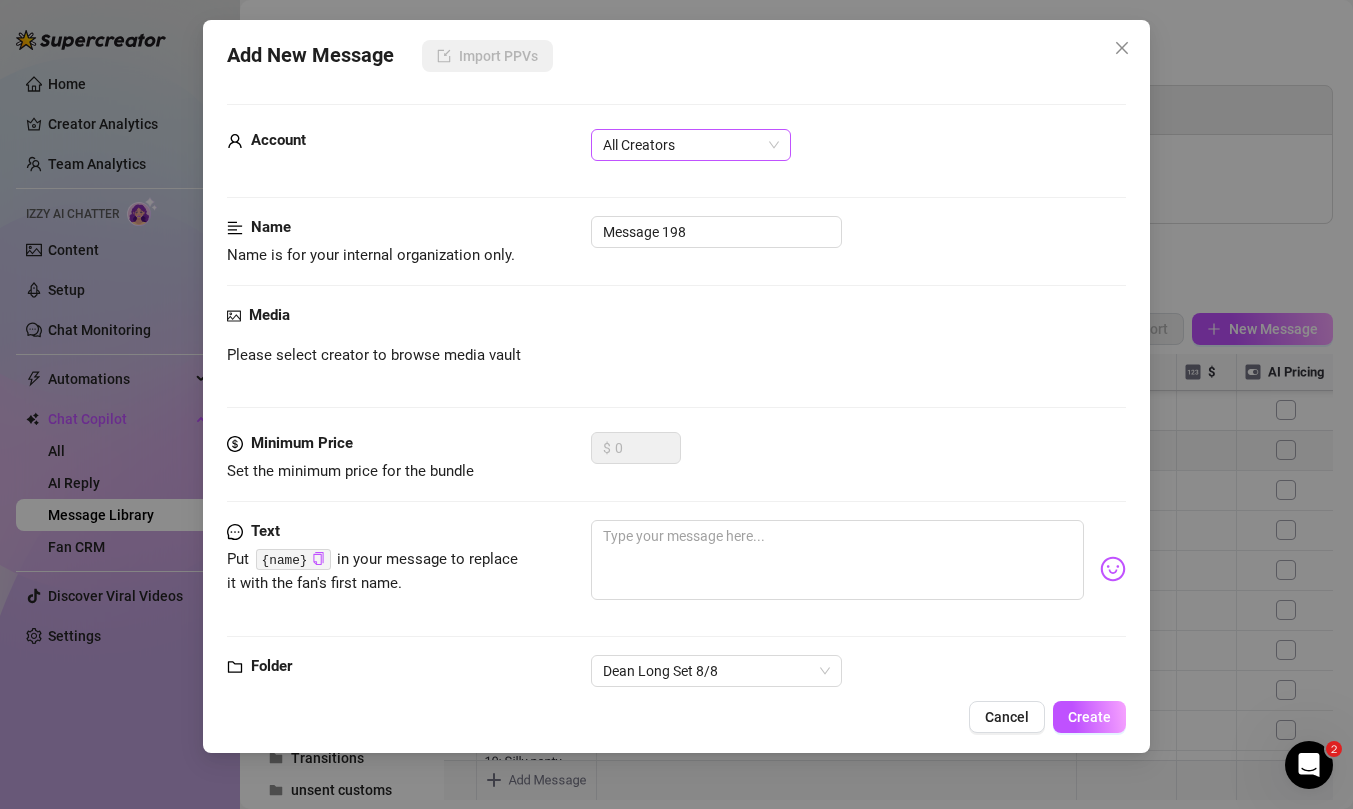 click on "All Creators" at bounding box center (691, 145) 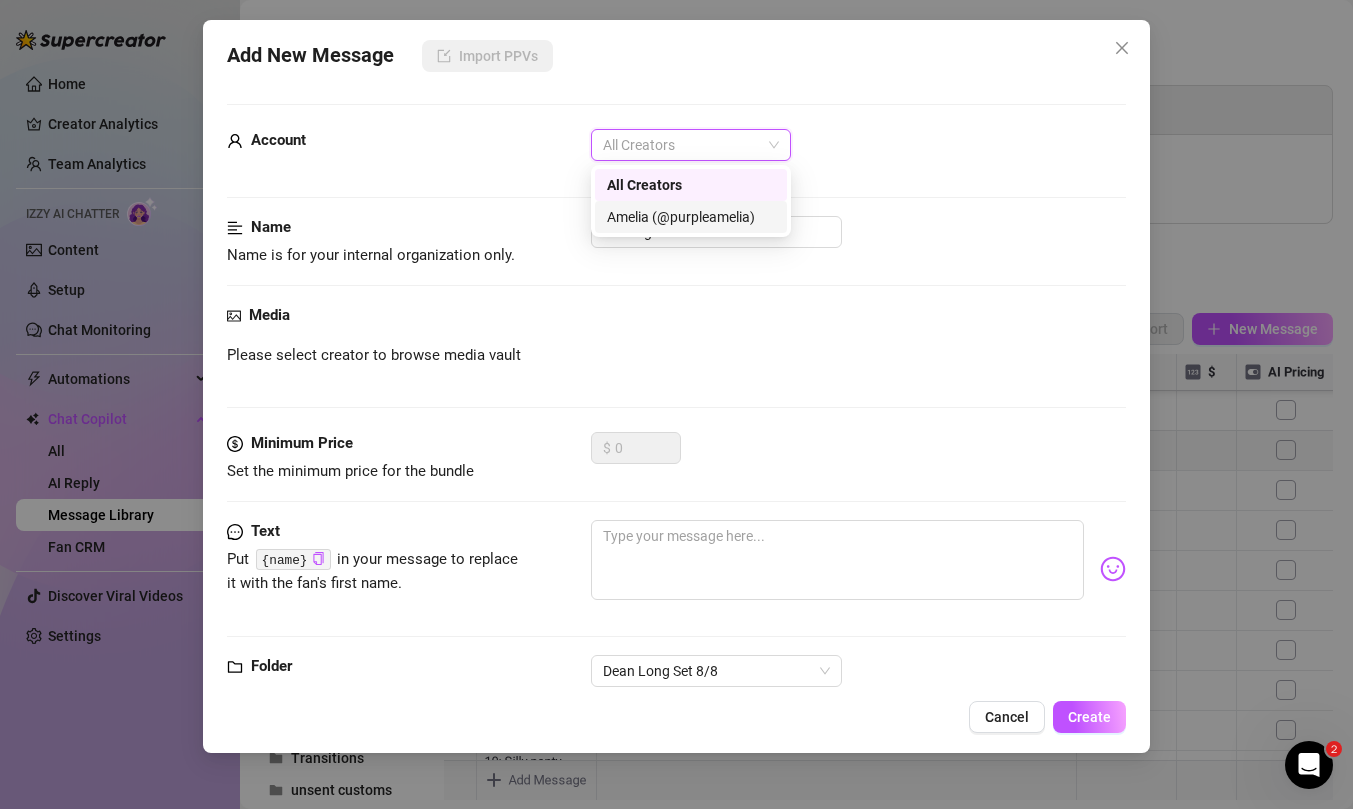 click on "Amelia (@purpleamelia)" at bounding box center [691, 217] 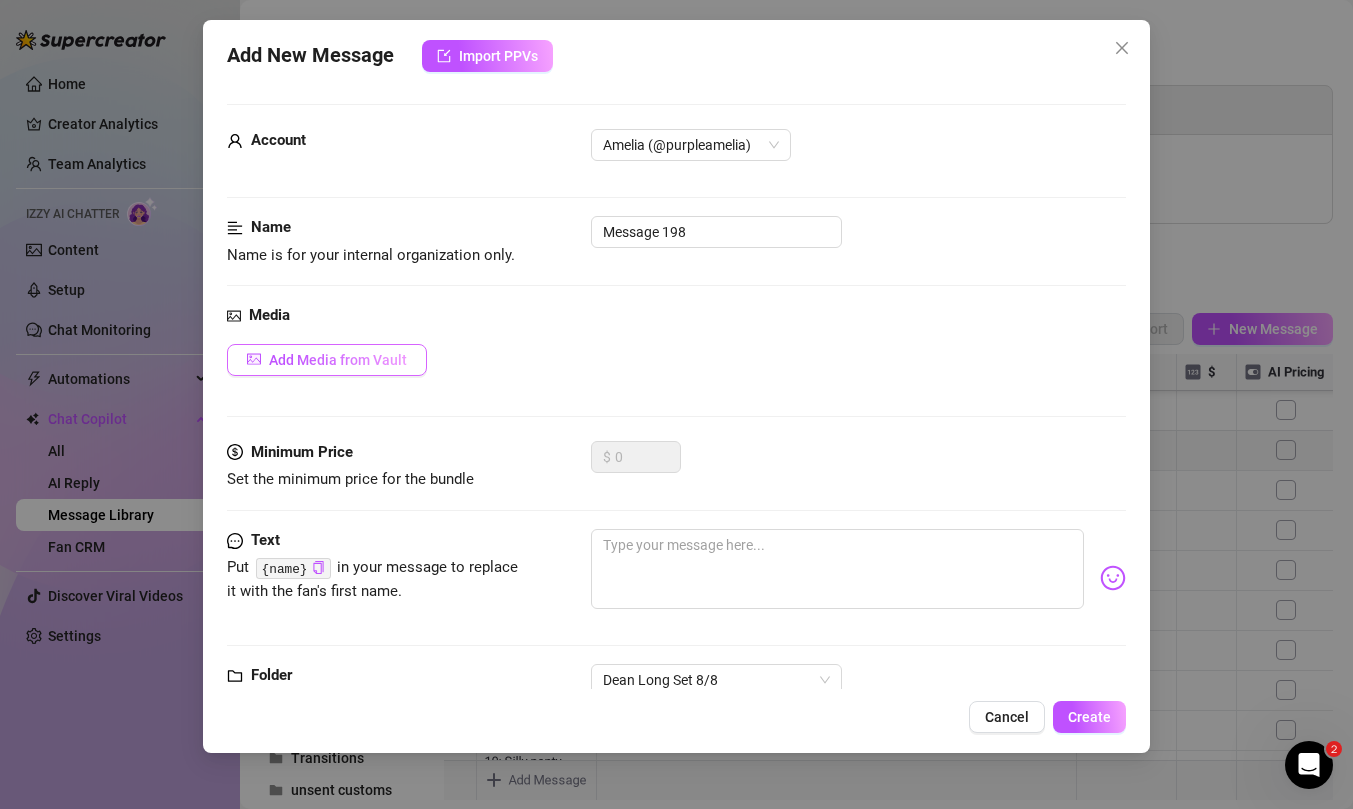 click on "Add Media from Vault" at bounding box center [327, 360] 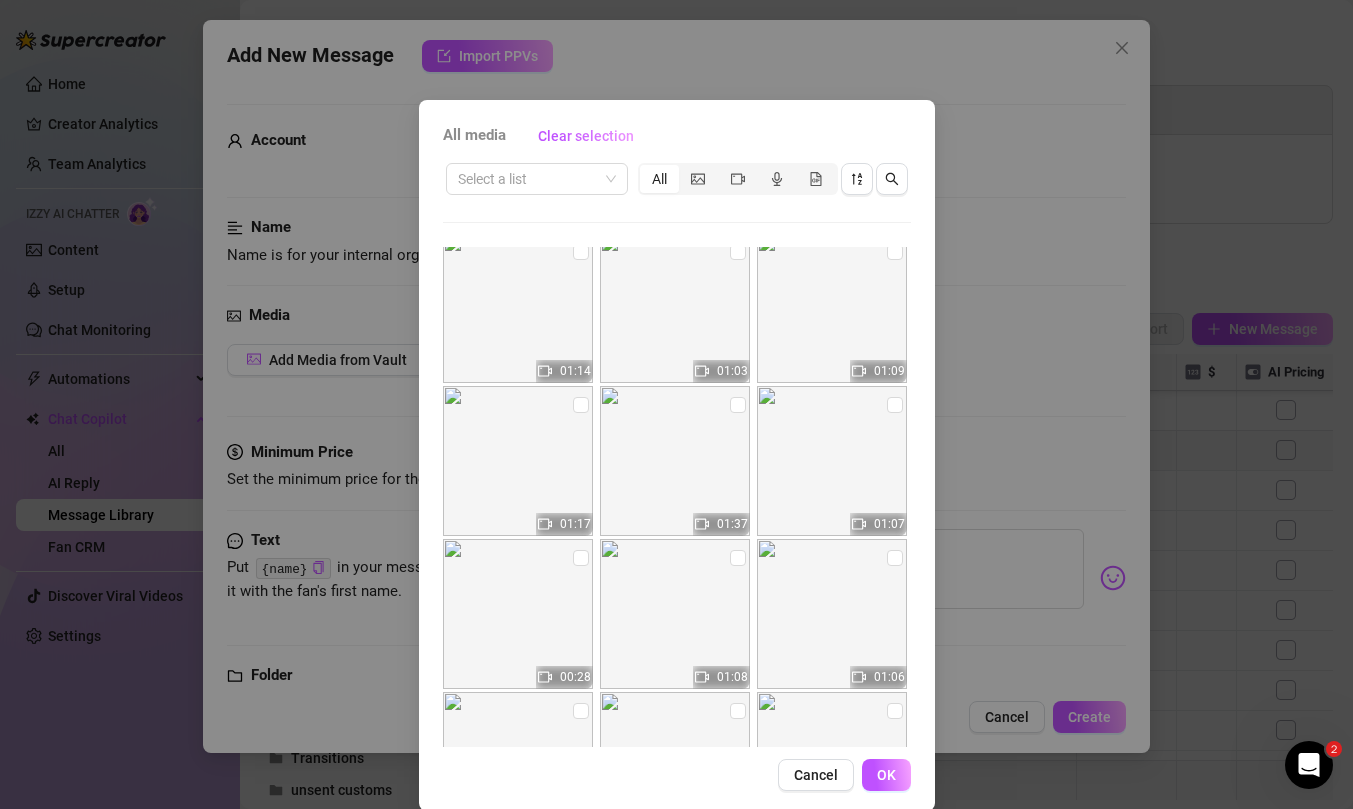scroll, scrollTop: 10, scrollLeft: 0, axis: vertical 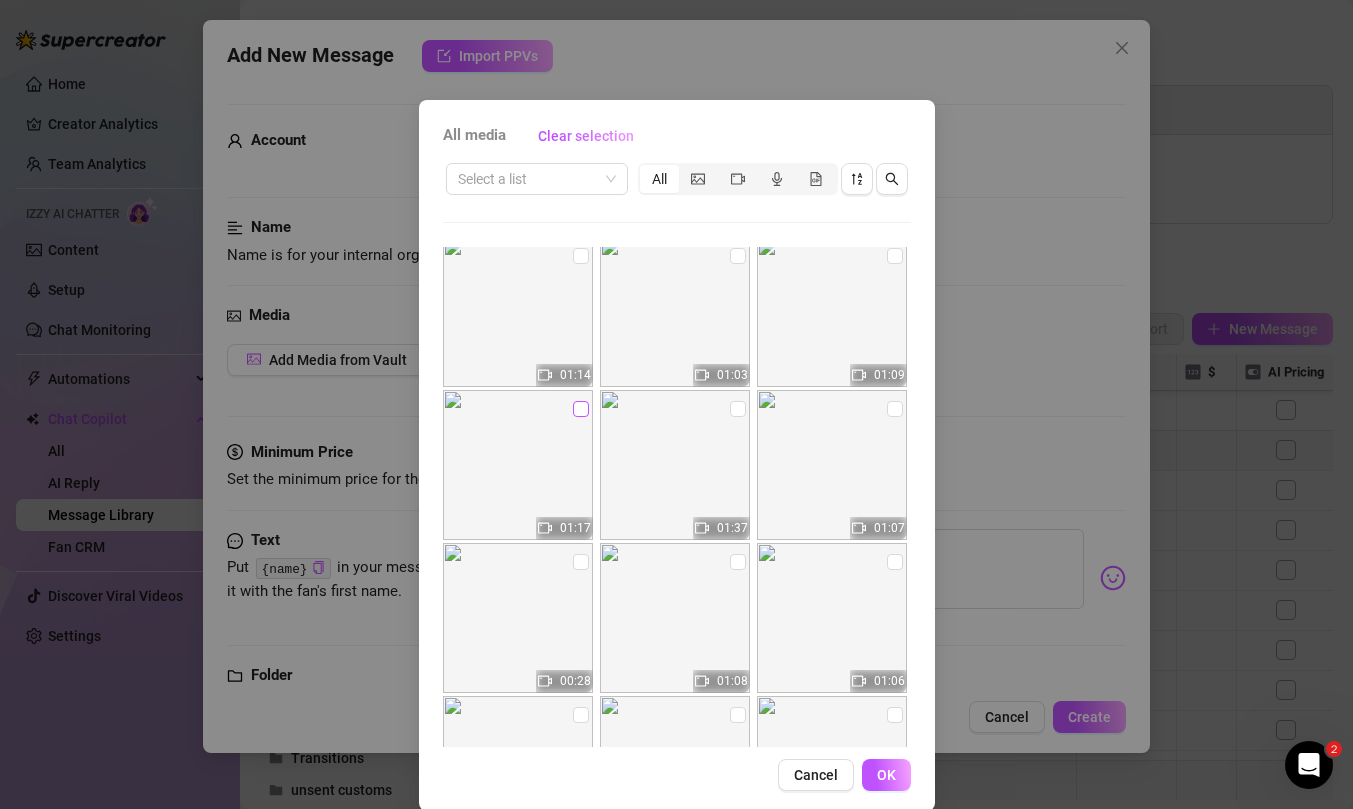 click at bounding box center (581, 409) 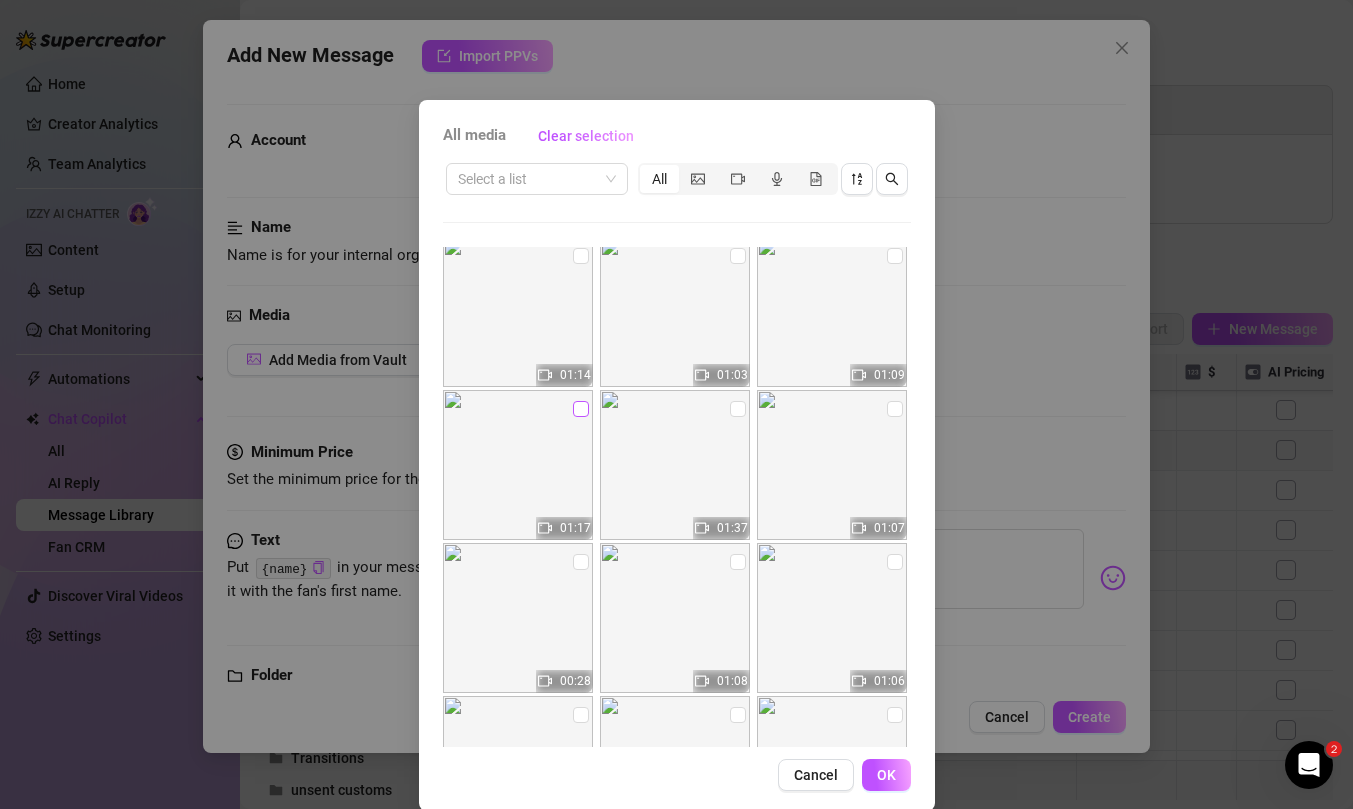 click at bounding box center [581, 409] 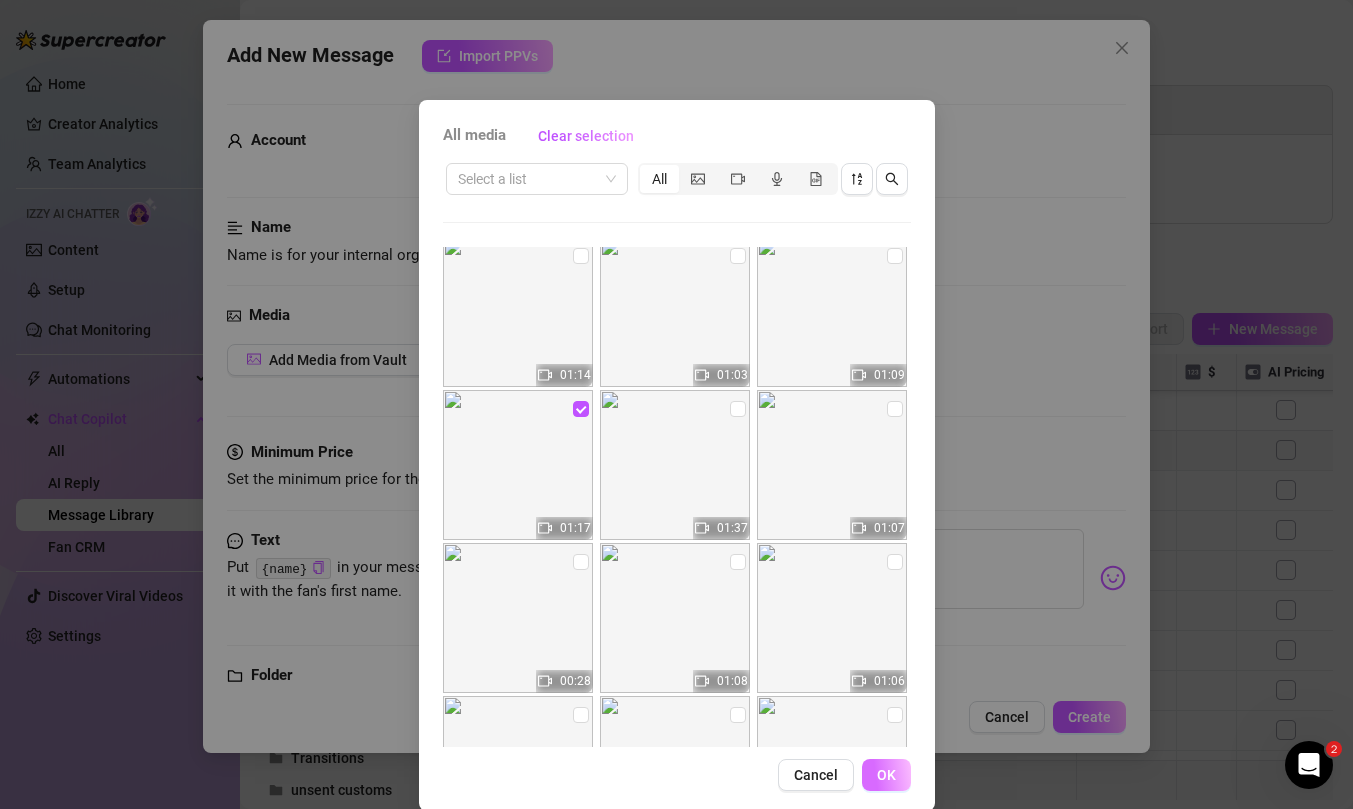 click on "OK" at bounding box center (886, 775) 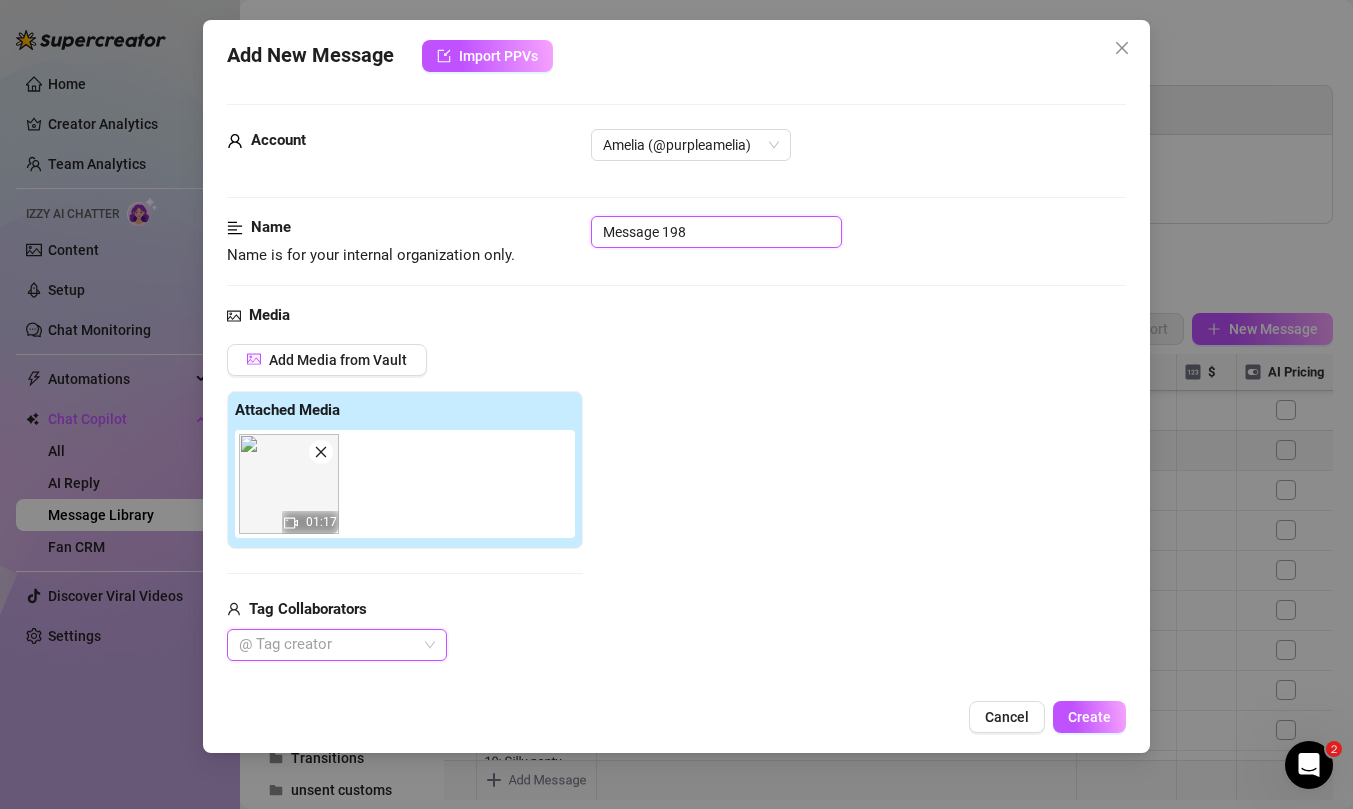 click on "Message 198" at bounding box center (716, 232) 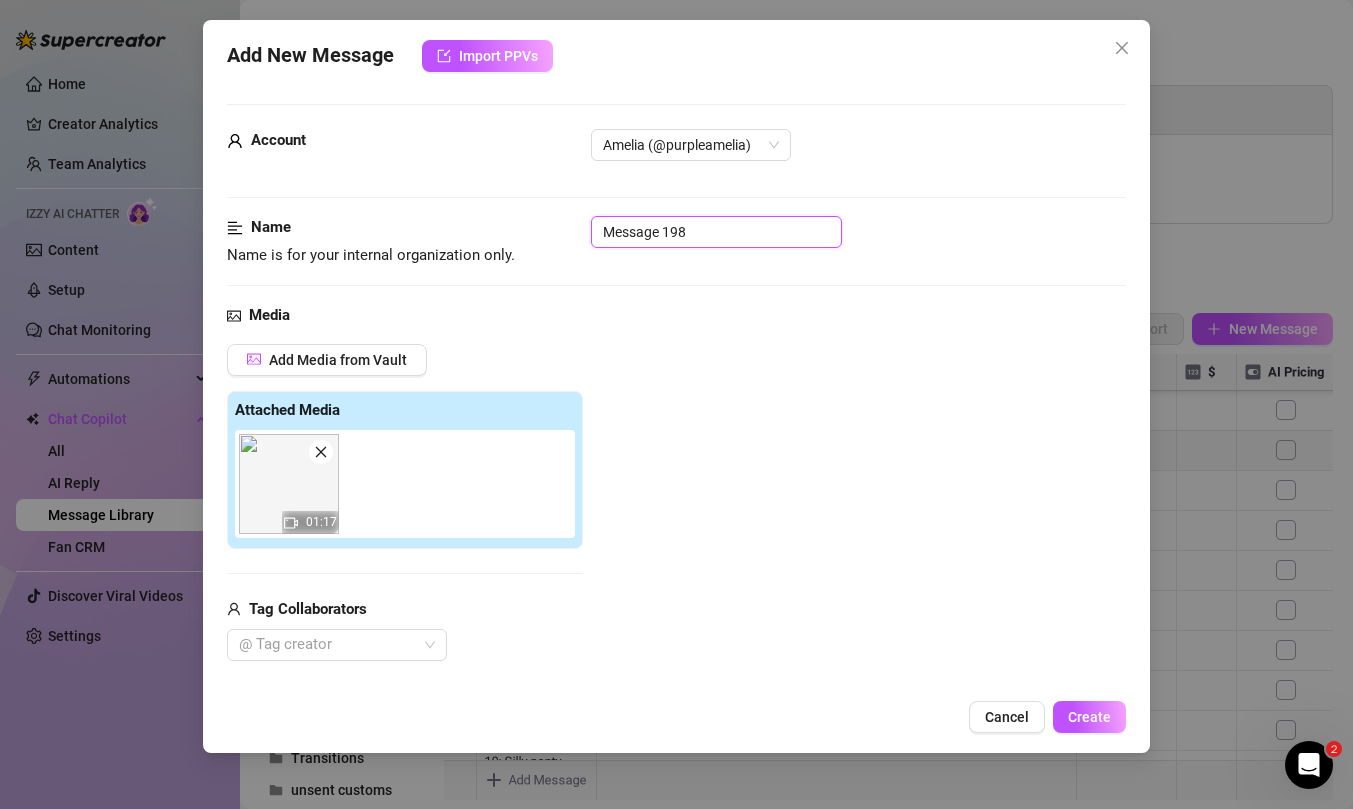 click on "Message 198" at bounding box center [716, 232] 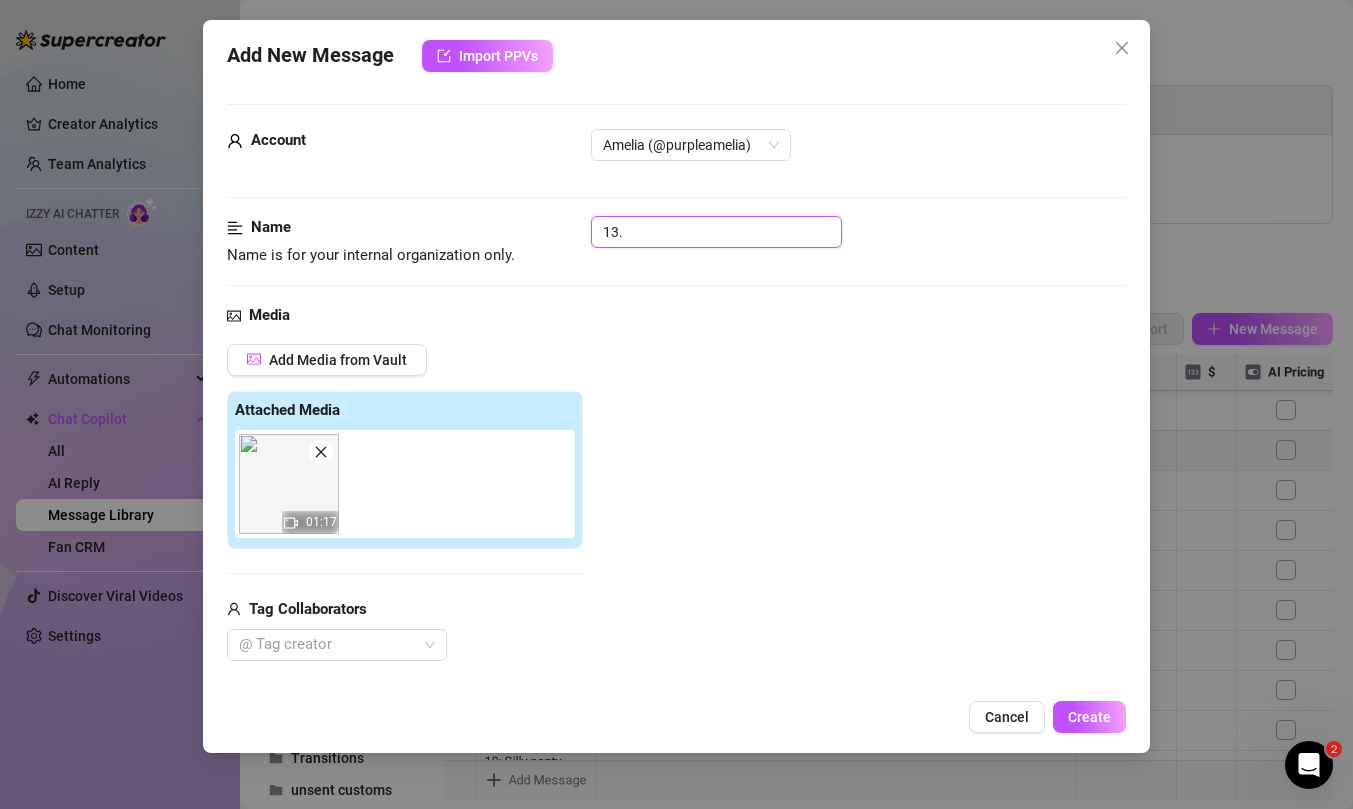 click on "13." at bounding box center (716, 232) 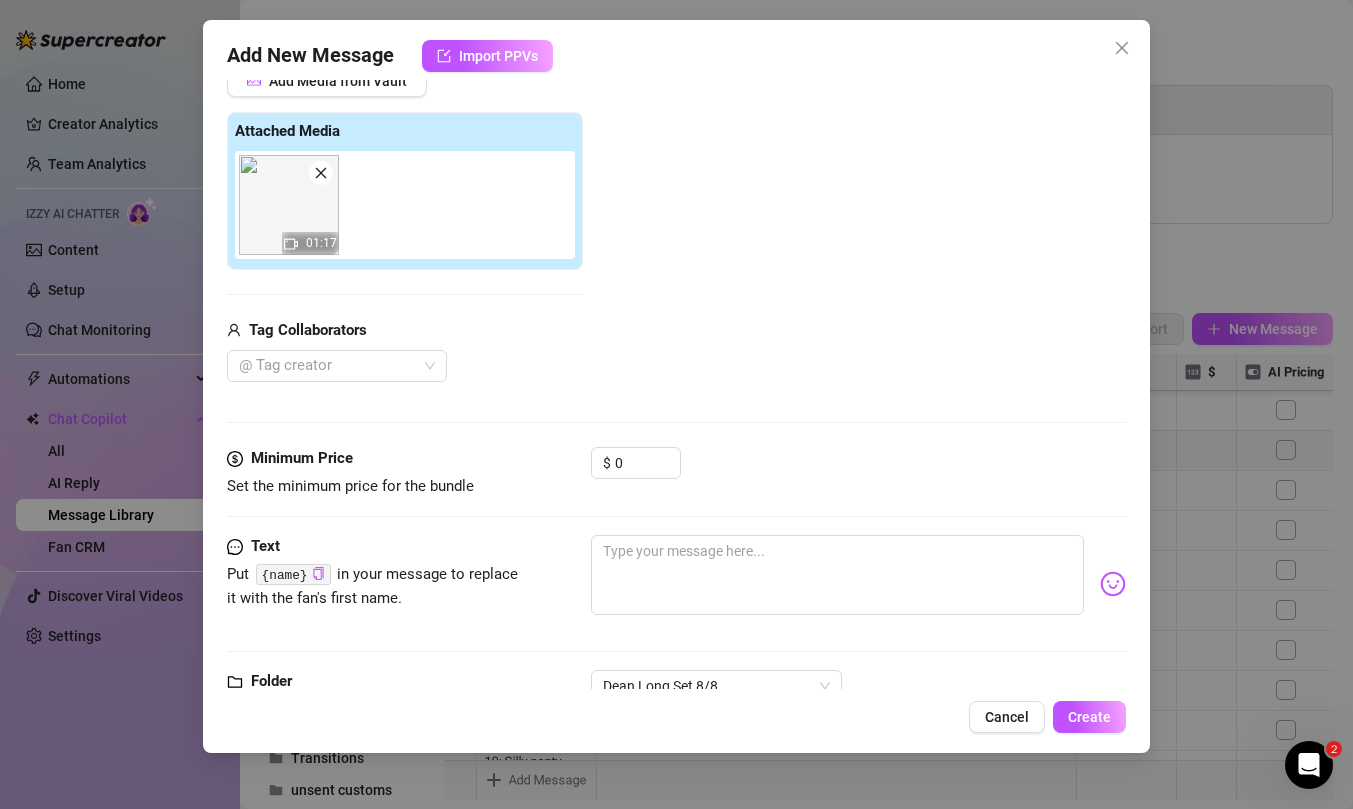 scroll, scrollTop: 347, scrollLeft: 0, axis: vertical 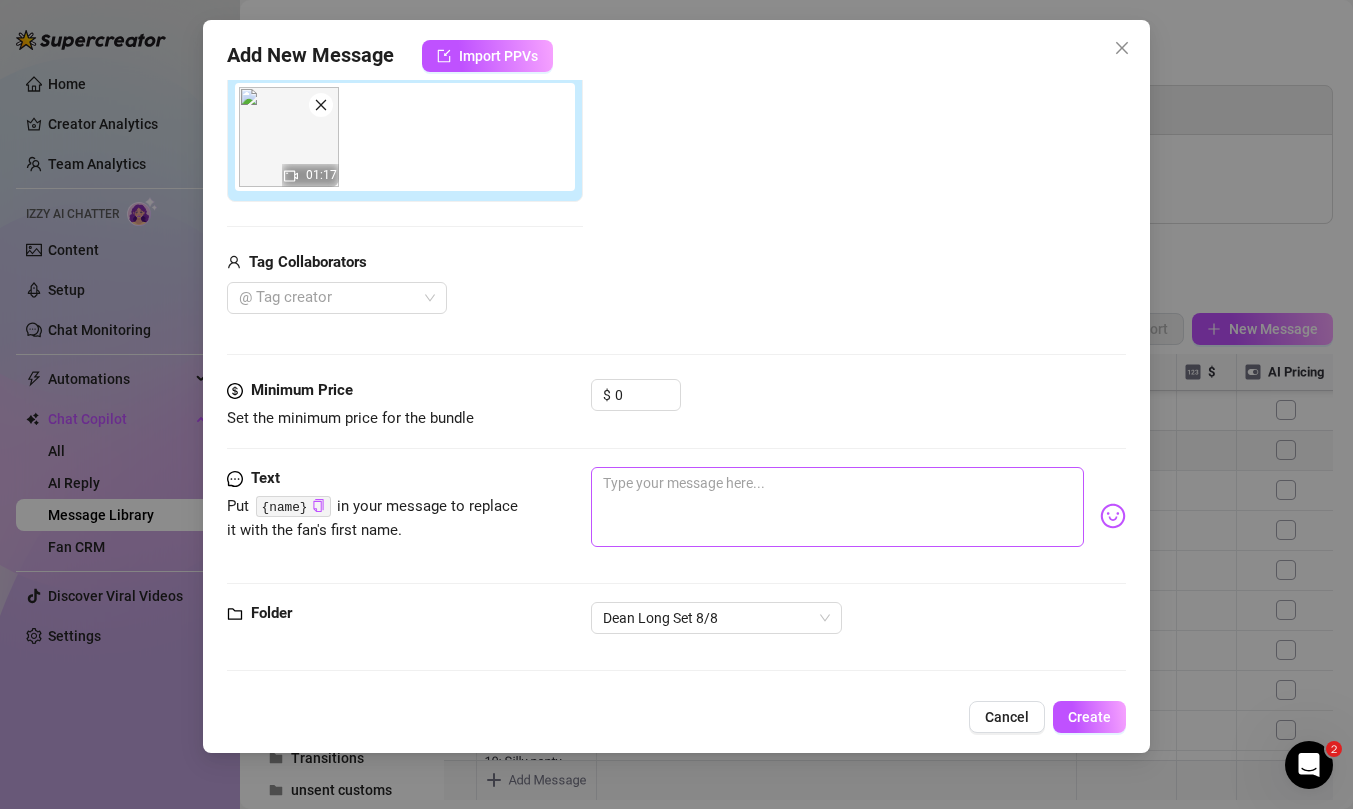 type on "13. Dildo blowjob" 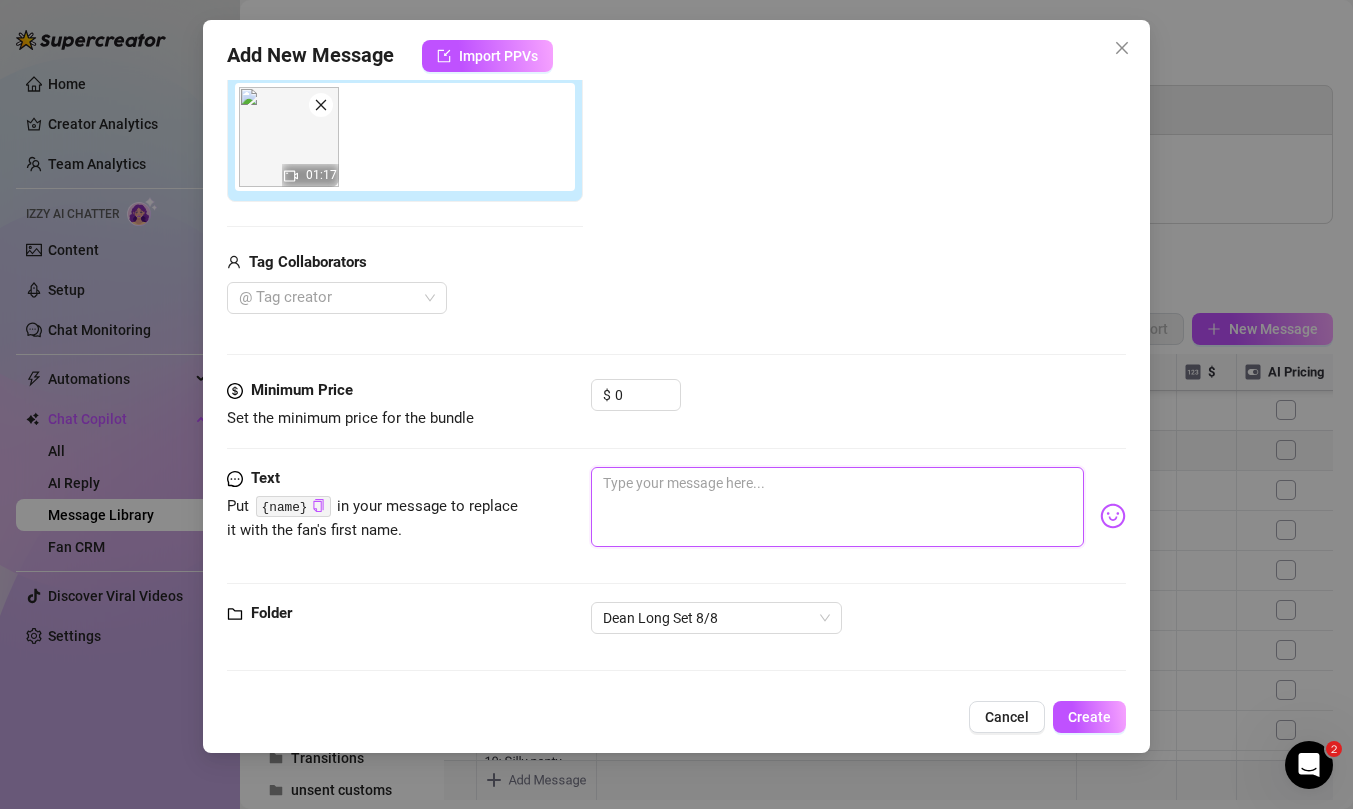 click at bounding box center [837, 507] 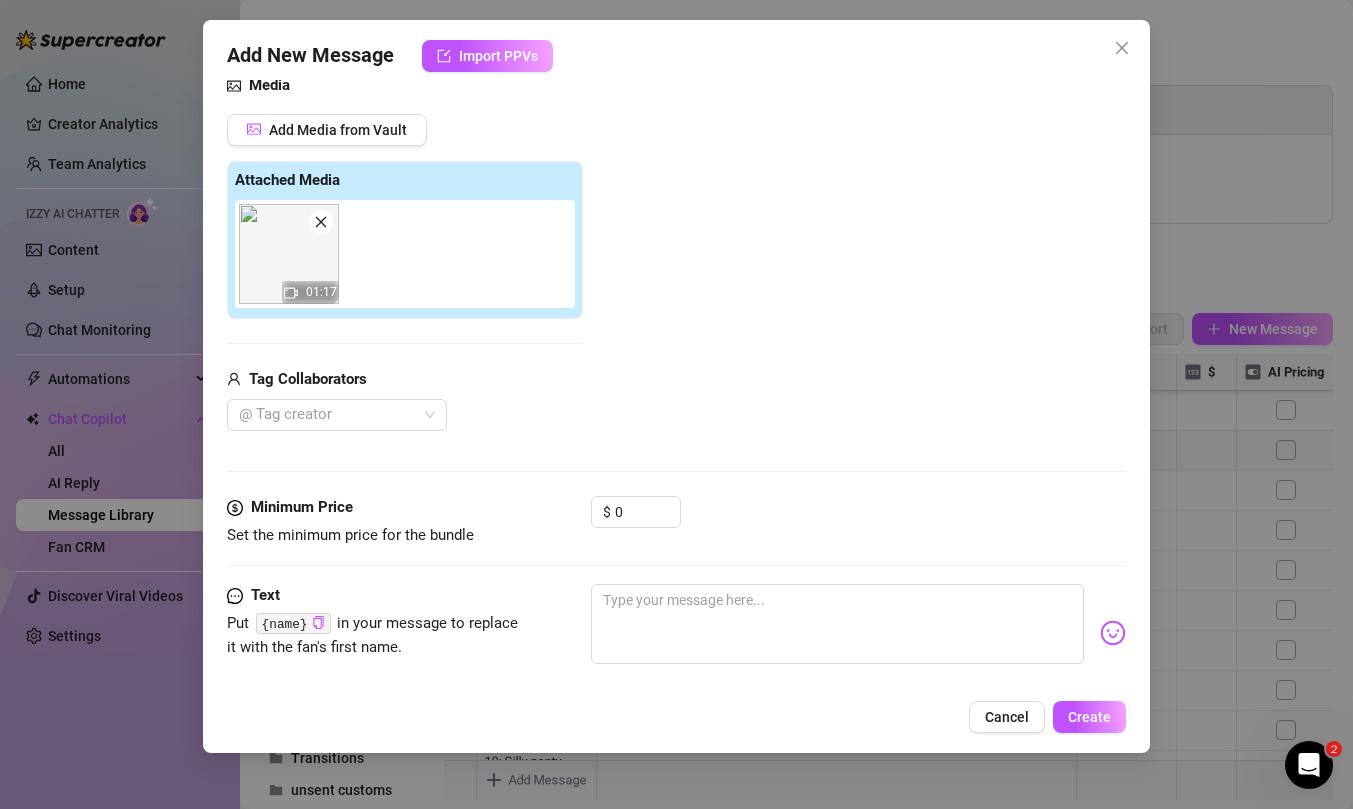 scroll, scrollTop: 347, scrollLeft: 0, axis: vertical 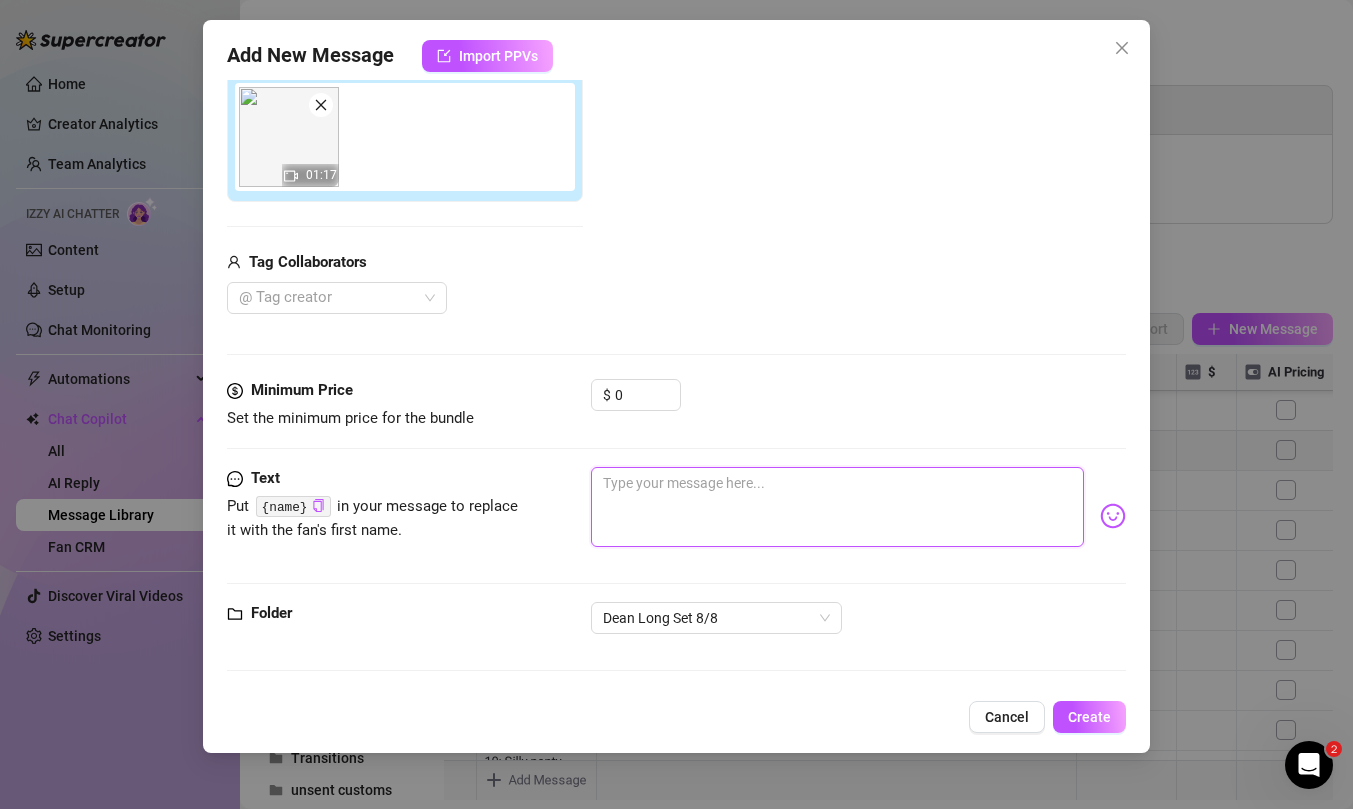 click at bounding box center (837, 507) 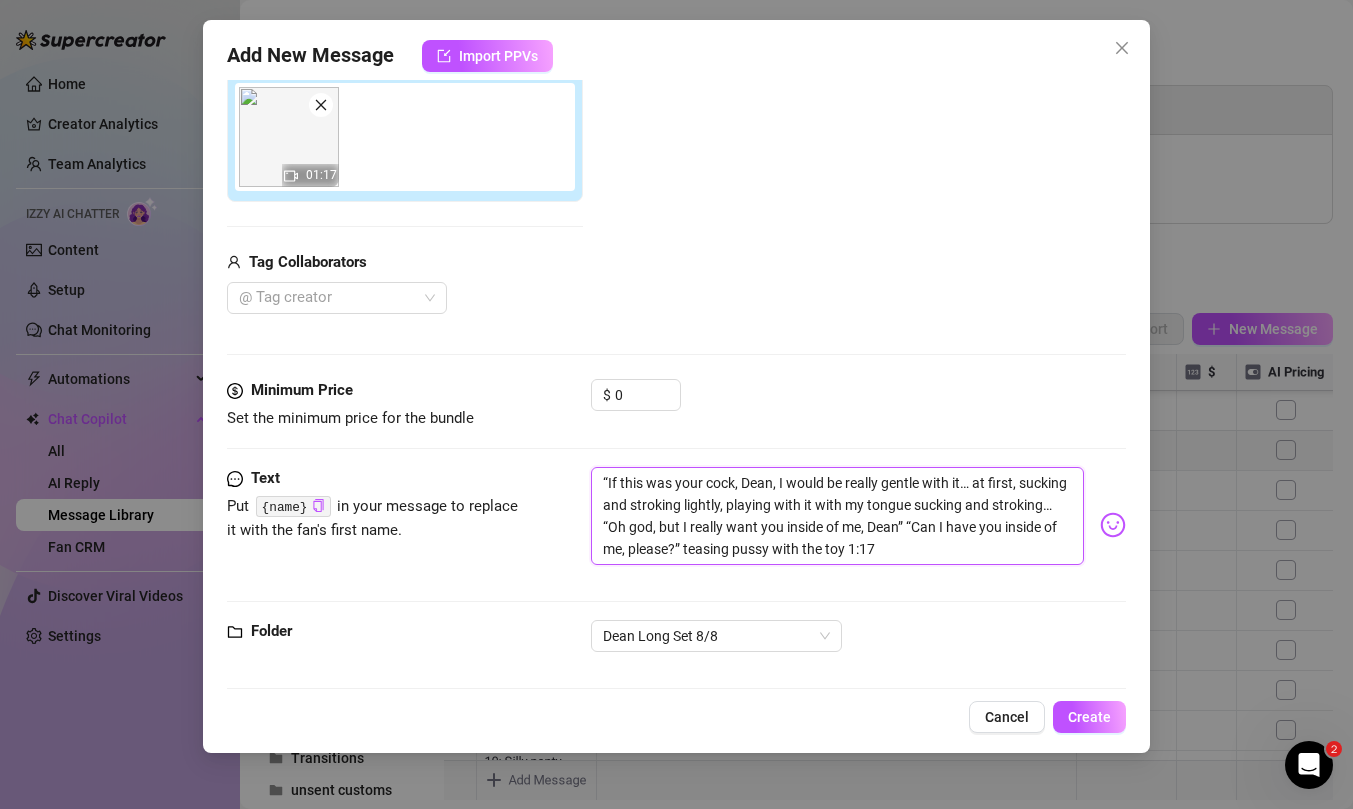 scroll, scrollTop: 0, scrollLeft: 0, axis: both 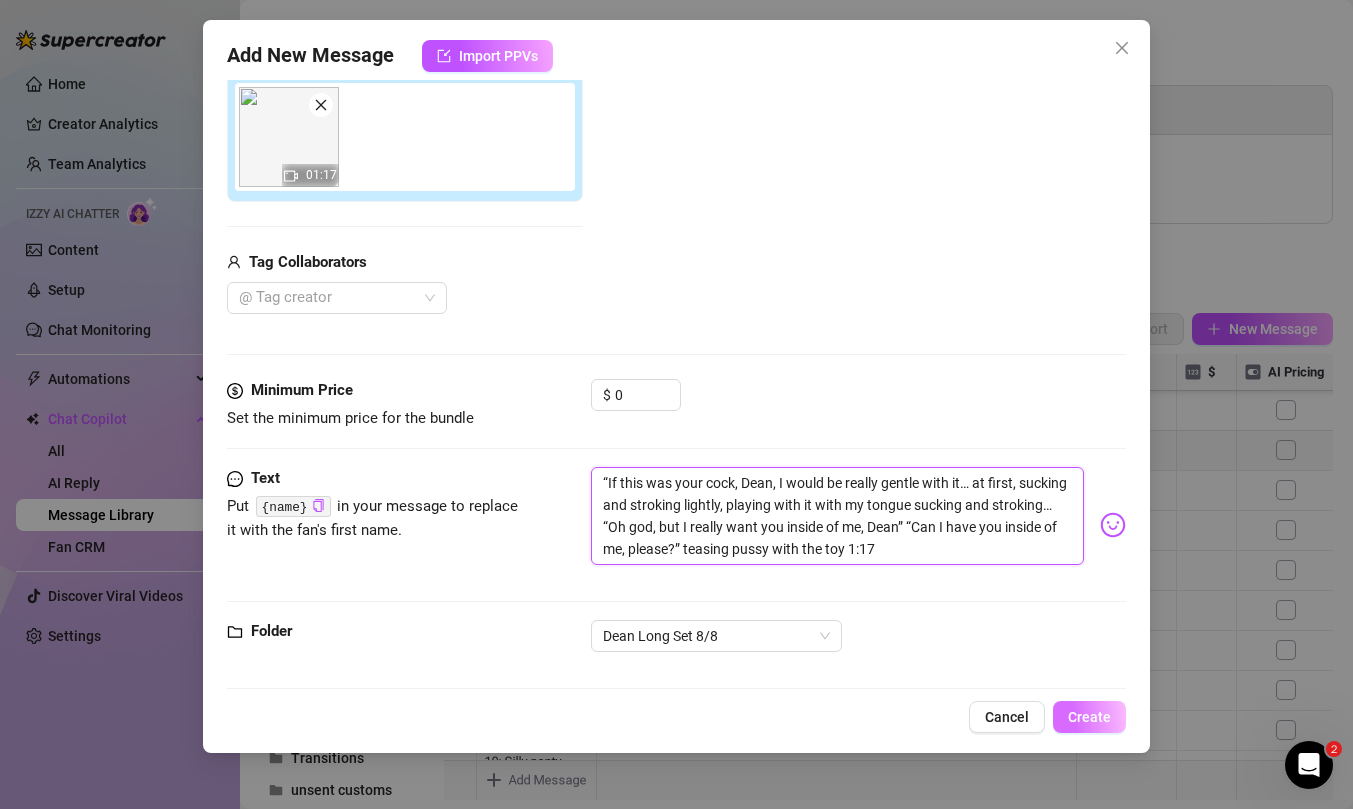 type on "“If this was your cock, Dean, I would be really gentle with it… at first, sucking and stroking lightly, playing with it with my tongue sucking and stroking… “Oh god, but I really want you inside of me, Dean” “Can I have you inside of me, please?” teasing pussy with the toy 1:17" 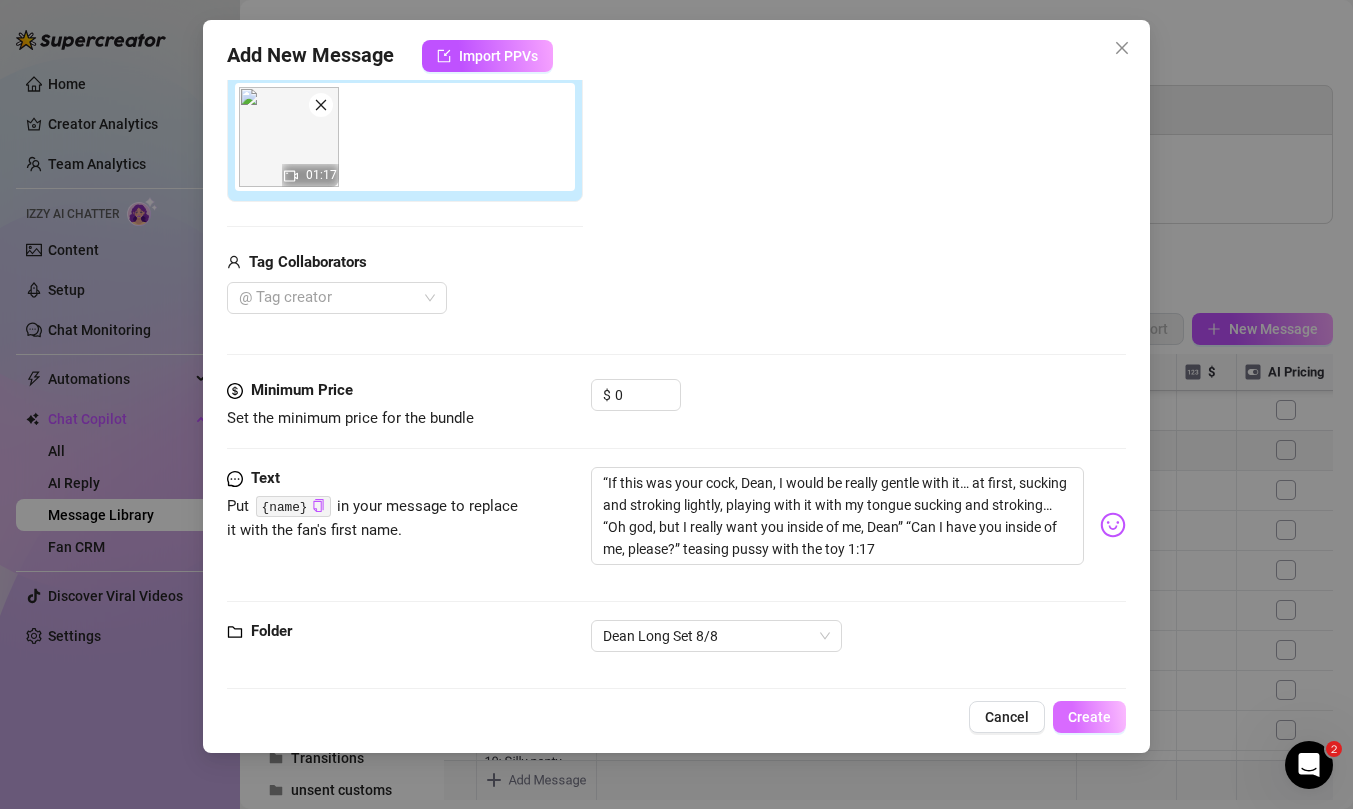 click on "Create" at bounding box center [1089, 717] 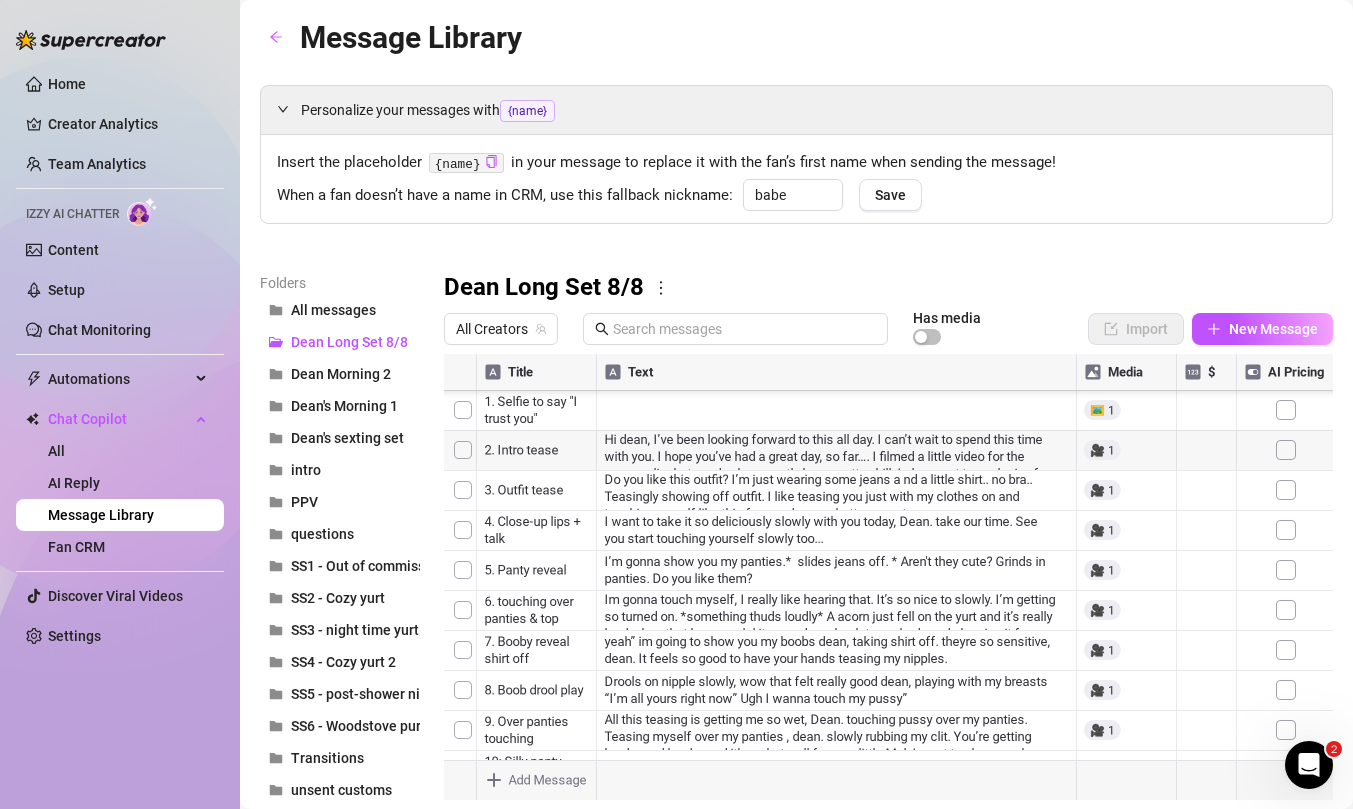 scroll, scrollTop: 200, scrollLeft: 0, axis: vertical 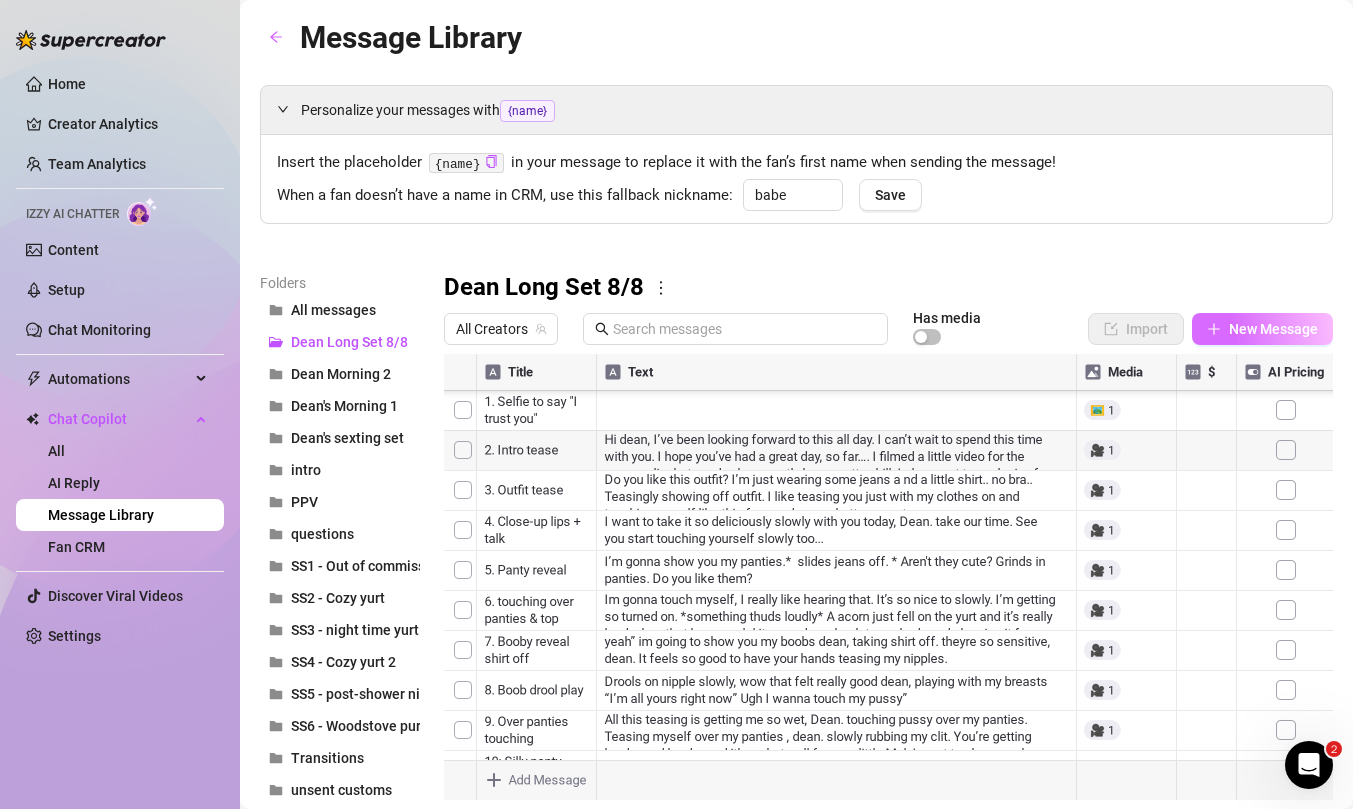 click on "New Message" at bounding box center [1273, 329] 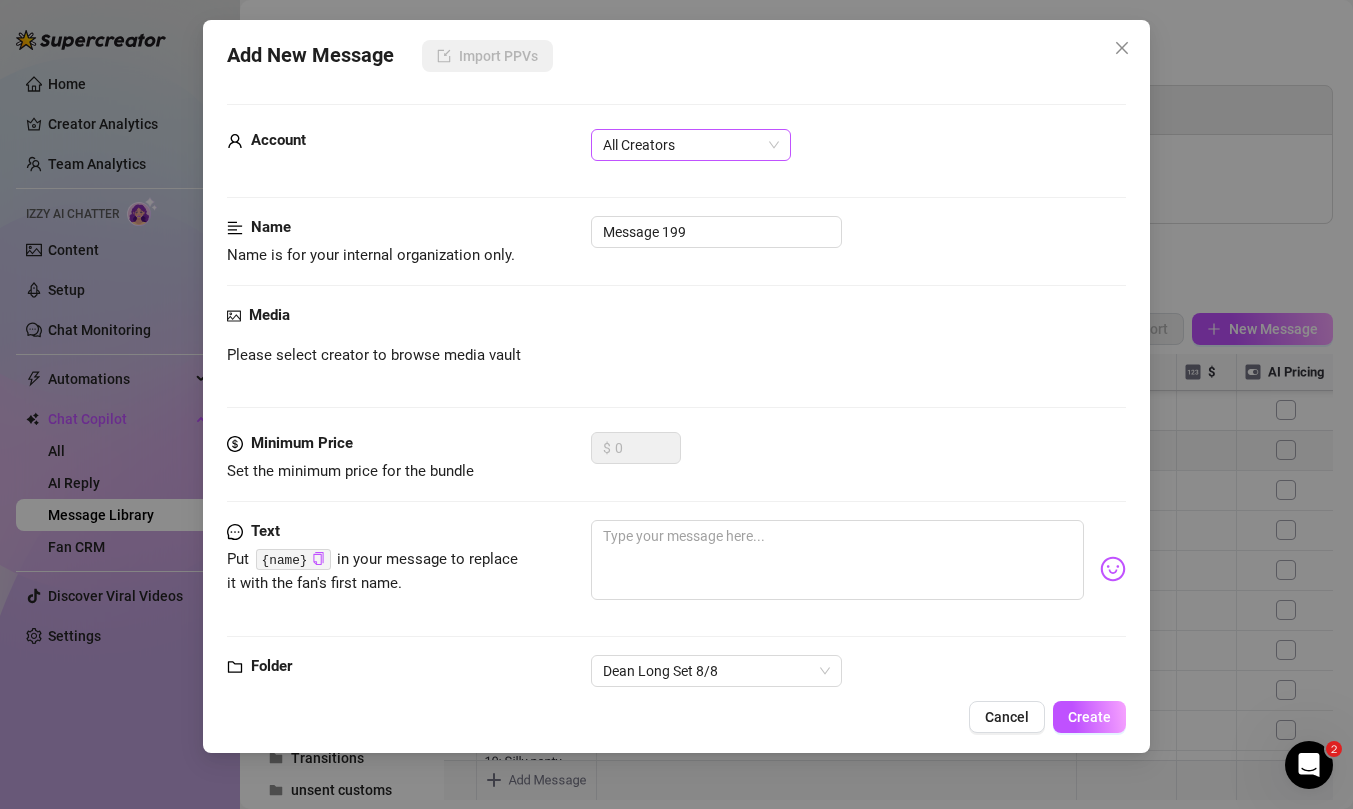 click on "All Creators" at bounding box center [691, 145] 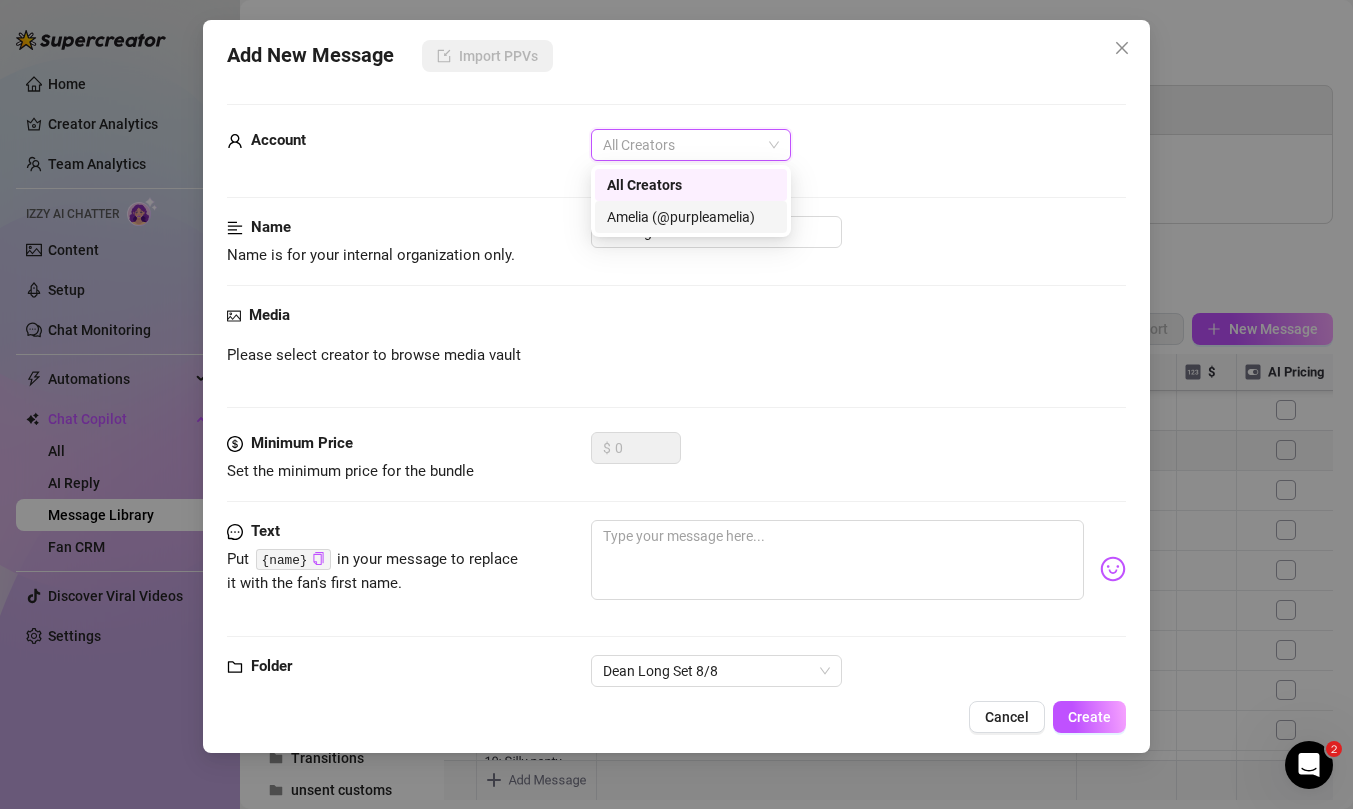 click on "Amelia (@purpleamelia)" at bounding box center [691, 217] 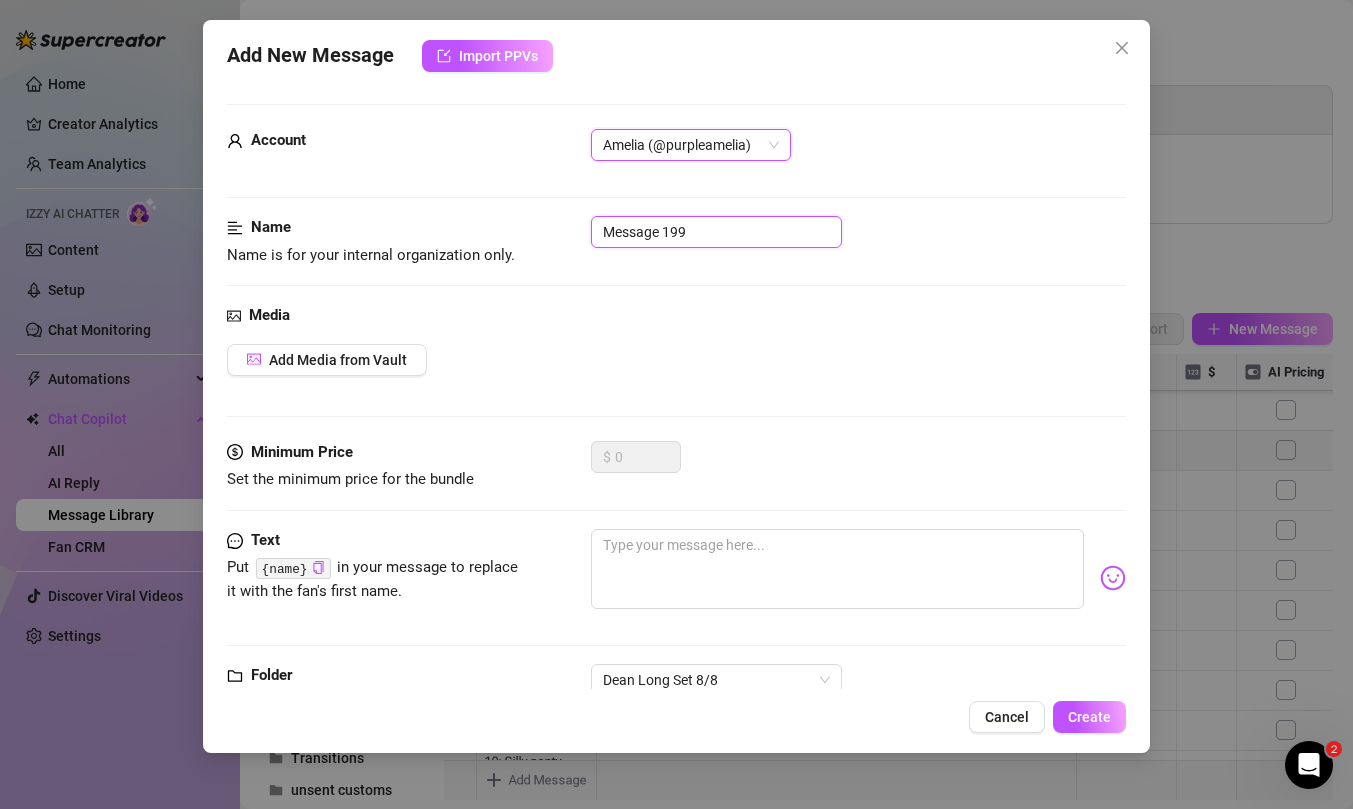 click on "Message 199" at bounding box center [716, 232] 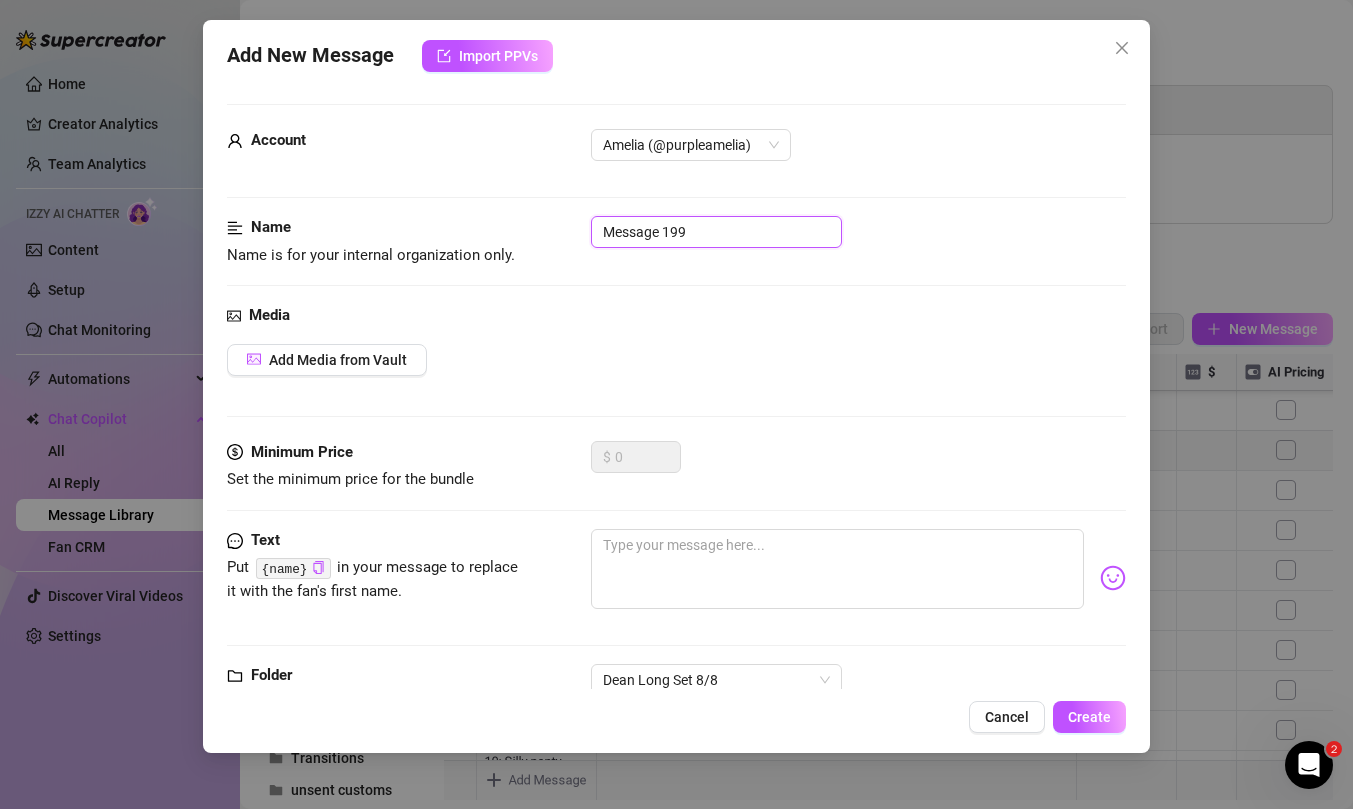 click on "Message 199" at bounding box center (716, 232) 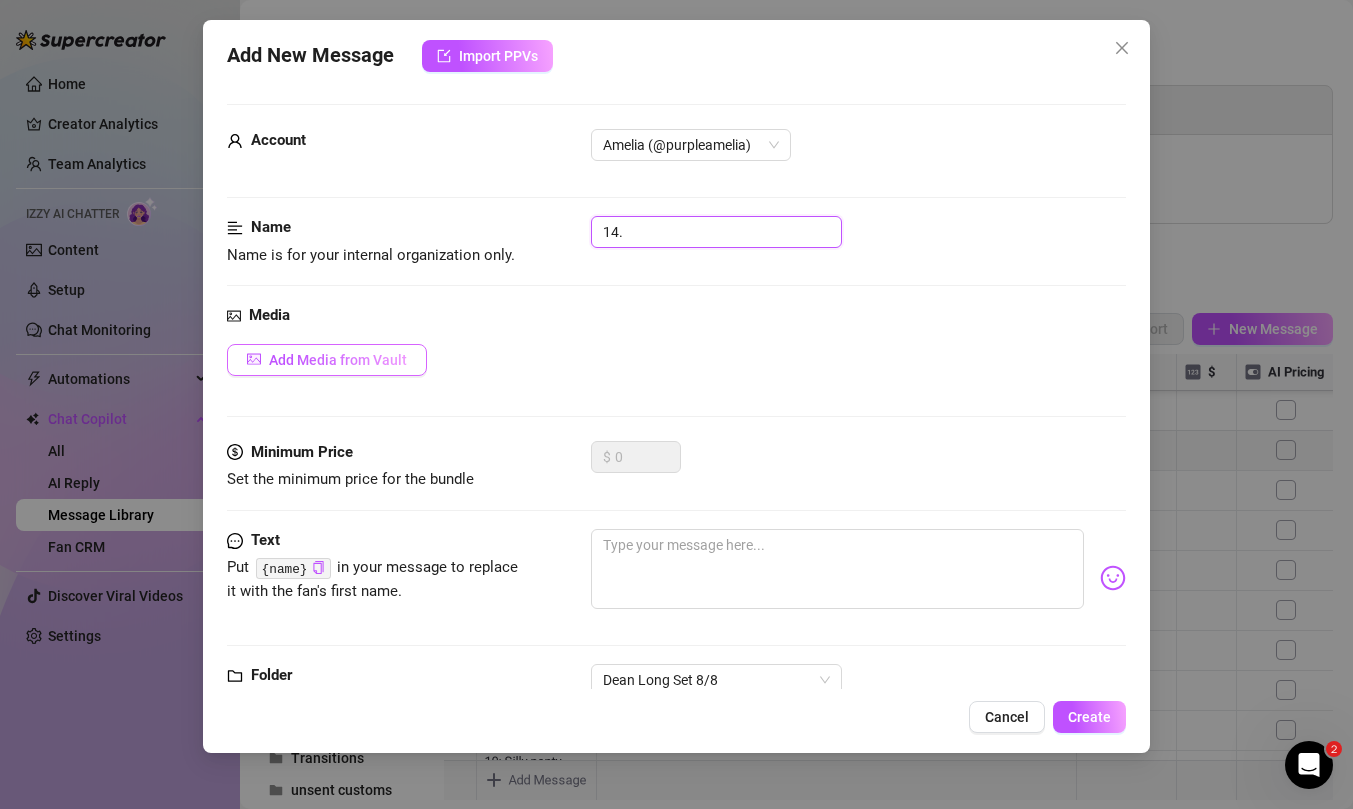 type on "14." 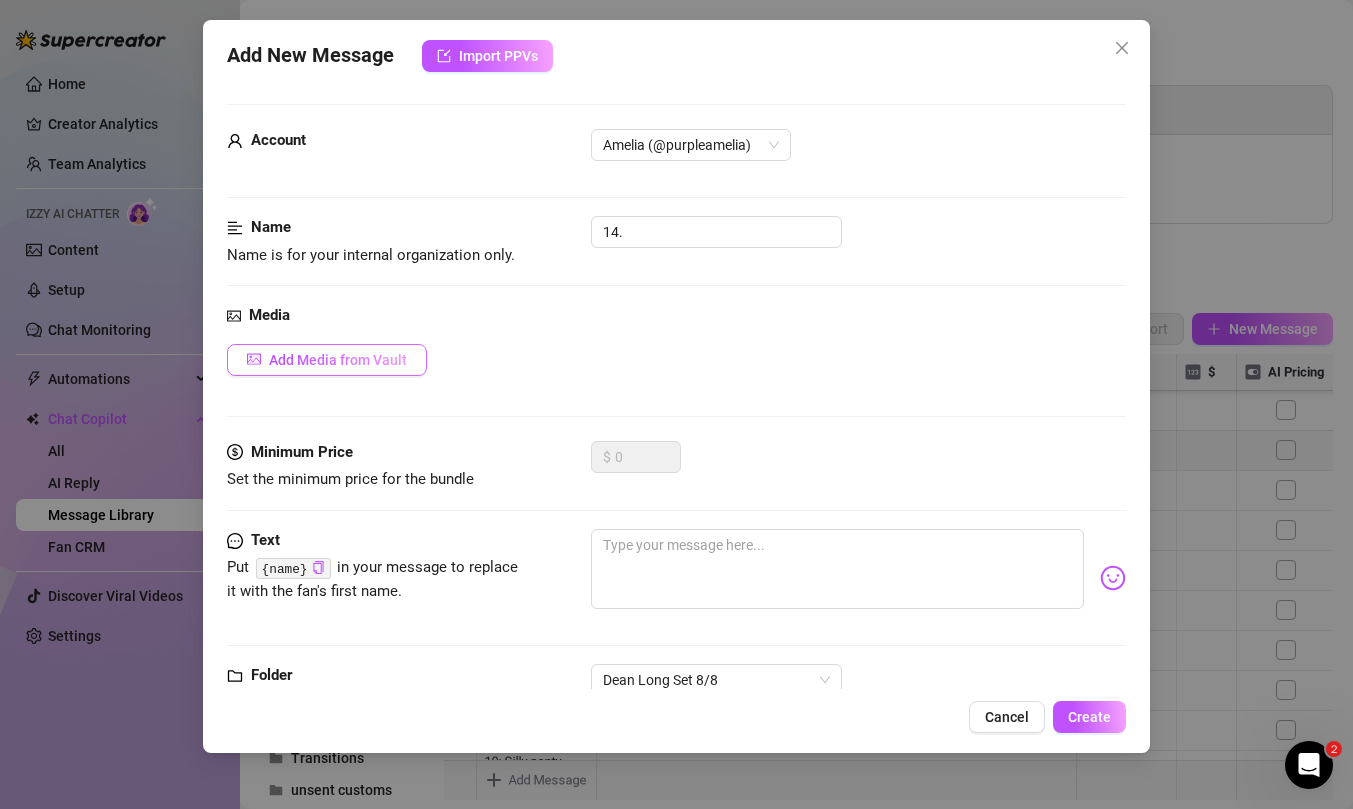 click on "Add Media from Vault" at bounding box center (338, 360) 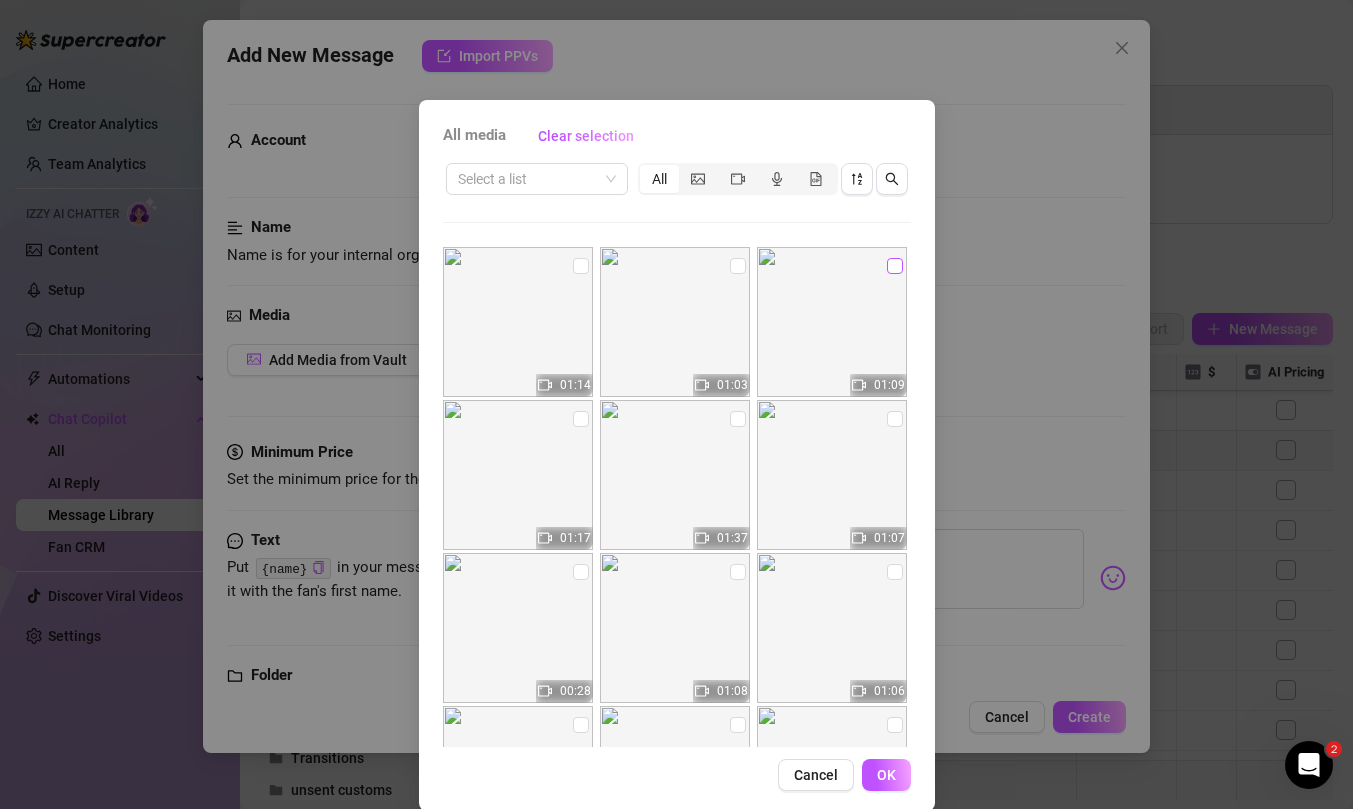 click at bounding box center [895, 266] 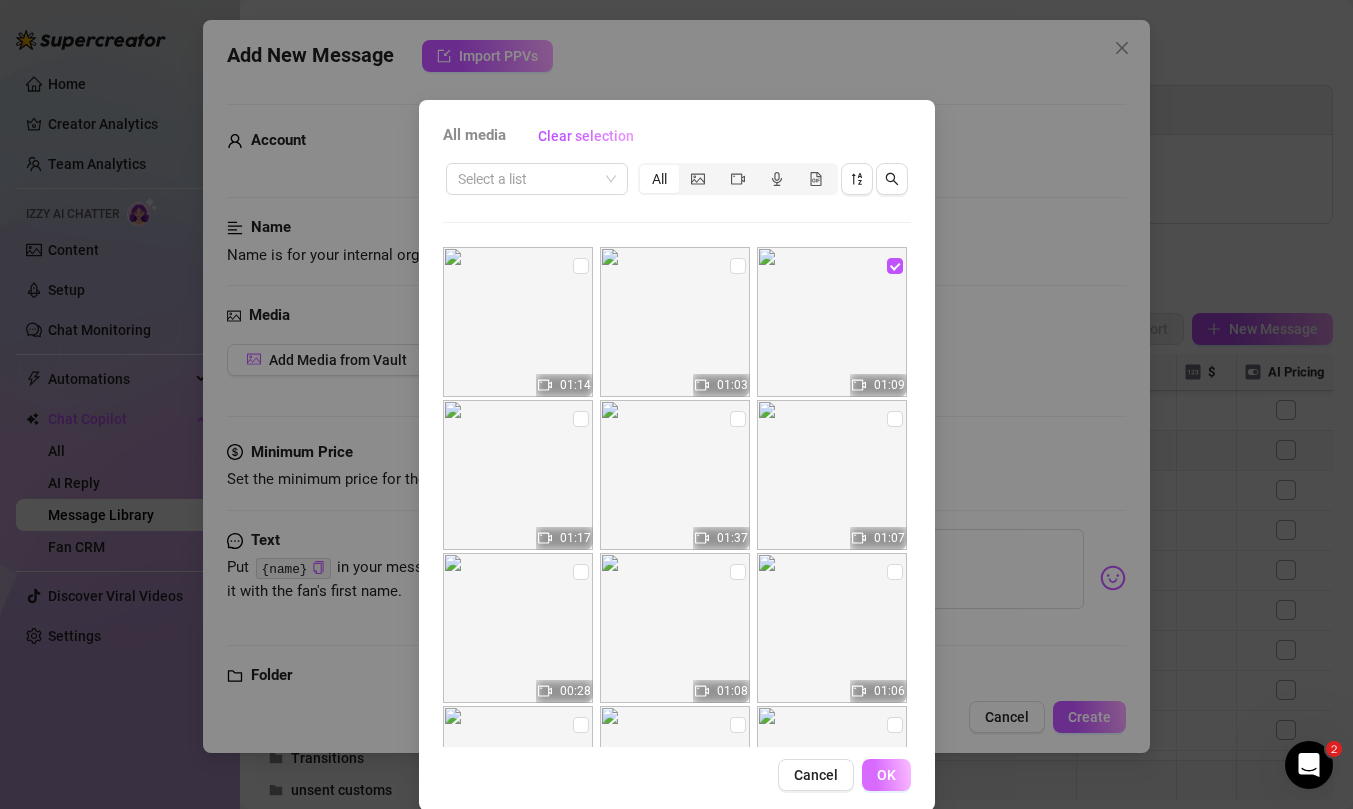 click on "OK" at bounding box center (886, 775) 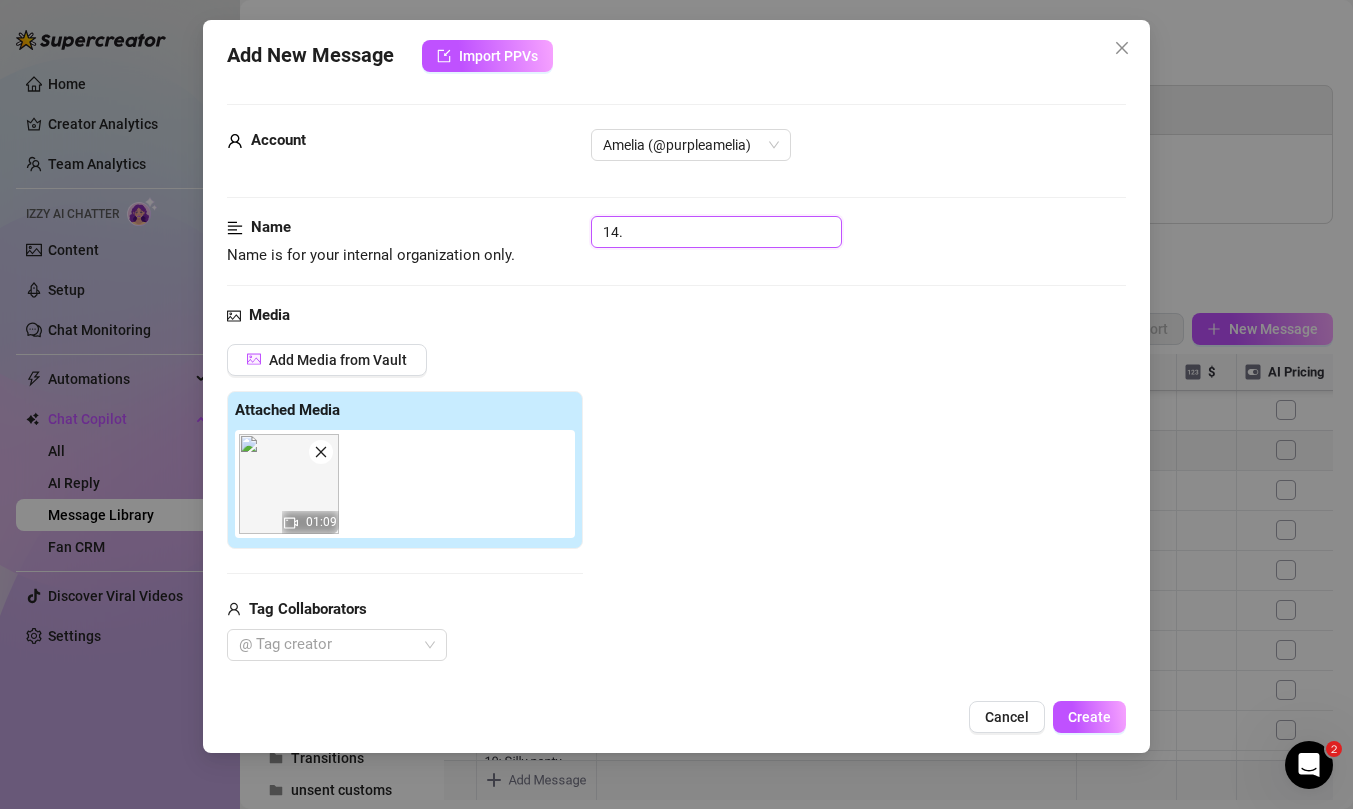 click on "14." at bounding box center [716, 232] 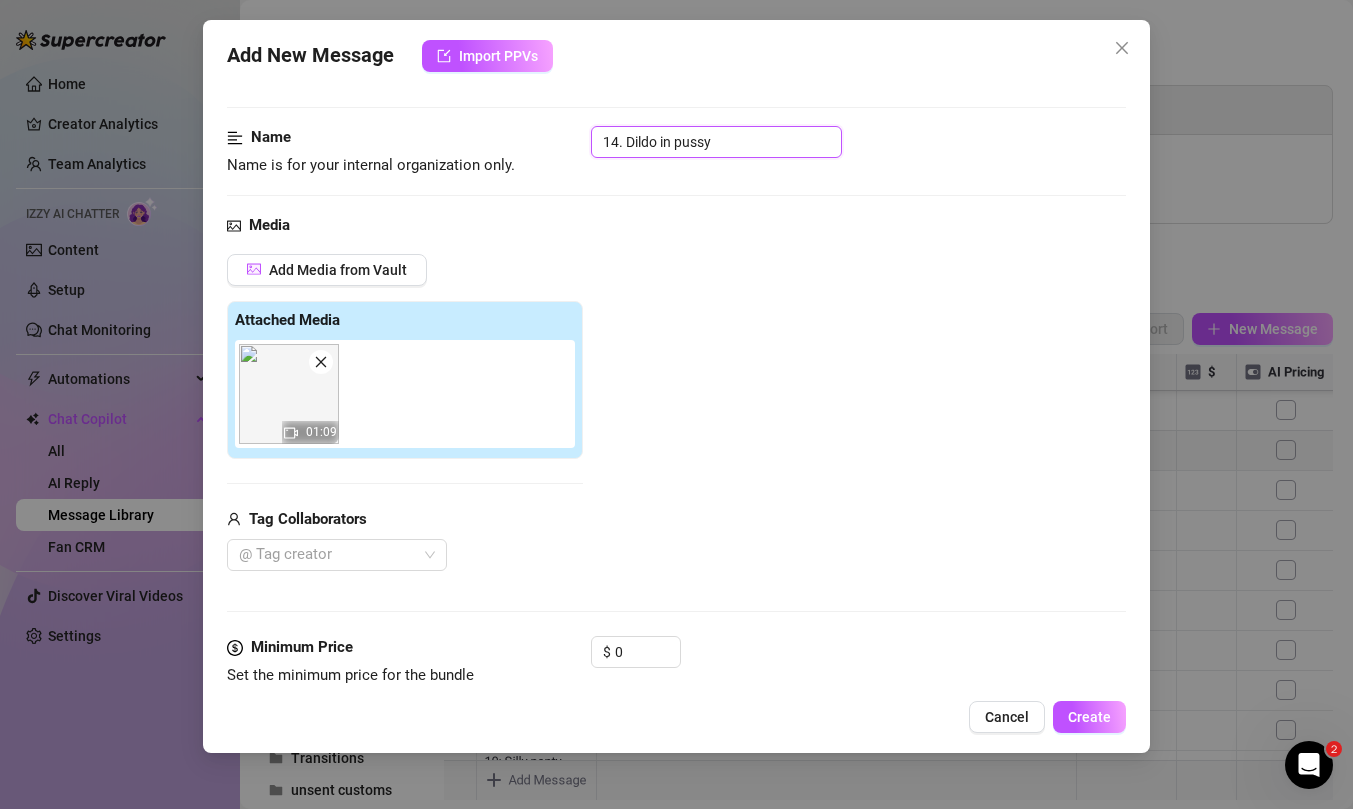 scroll, scrollTop: 137, scrollLeft: 0, axis: vertical 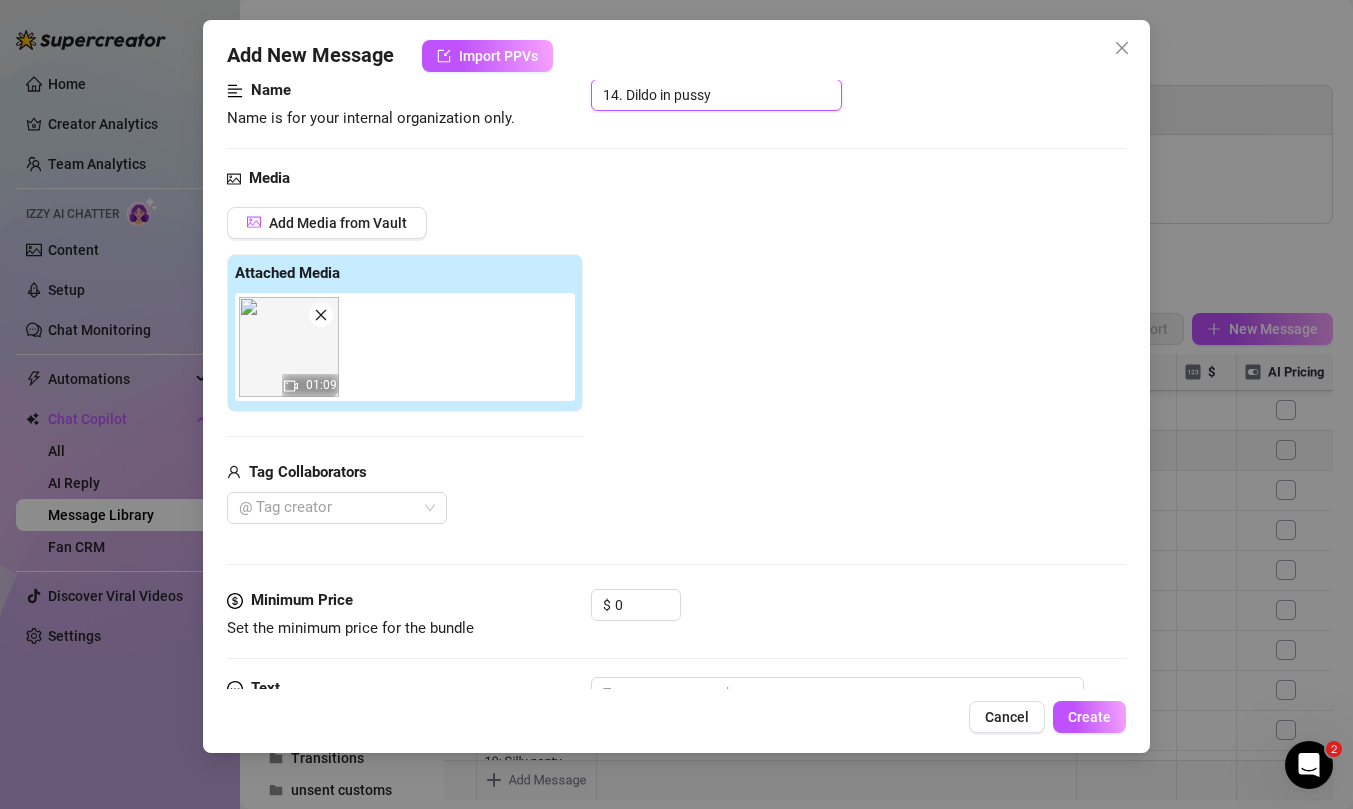 type on "14. Dildo in pussy" 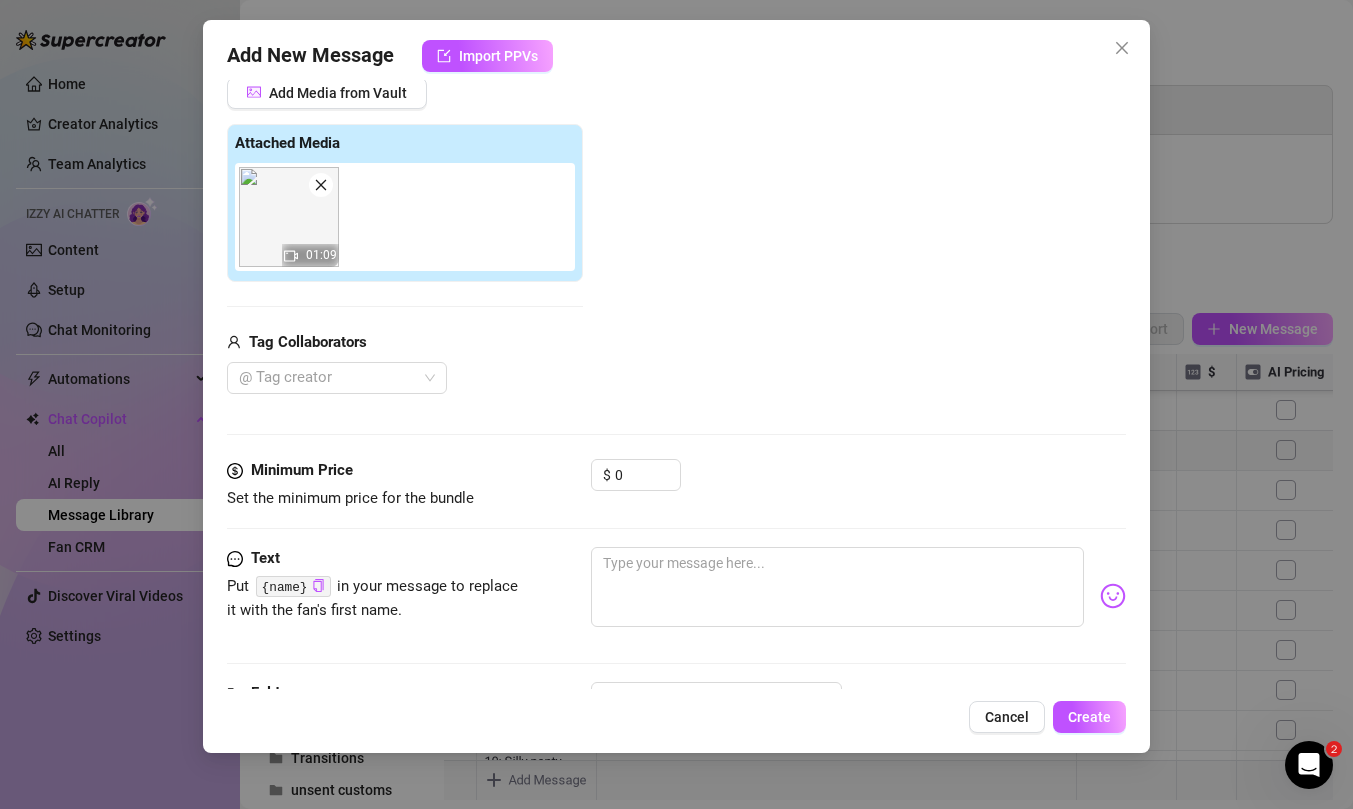 scroll, scrollTop: 347, scrollLeft: 0, axis: vertical 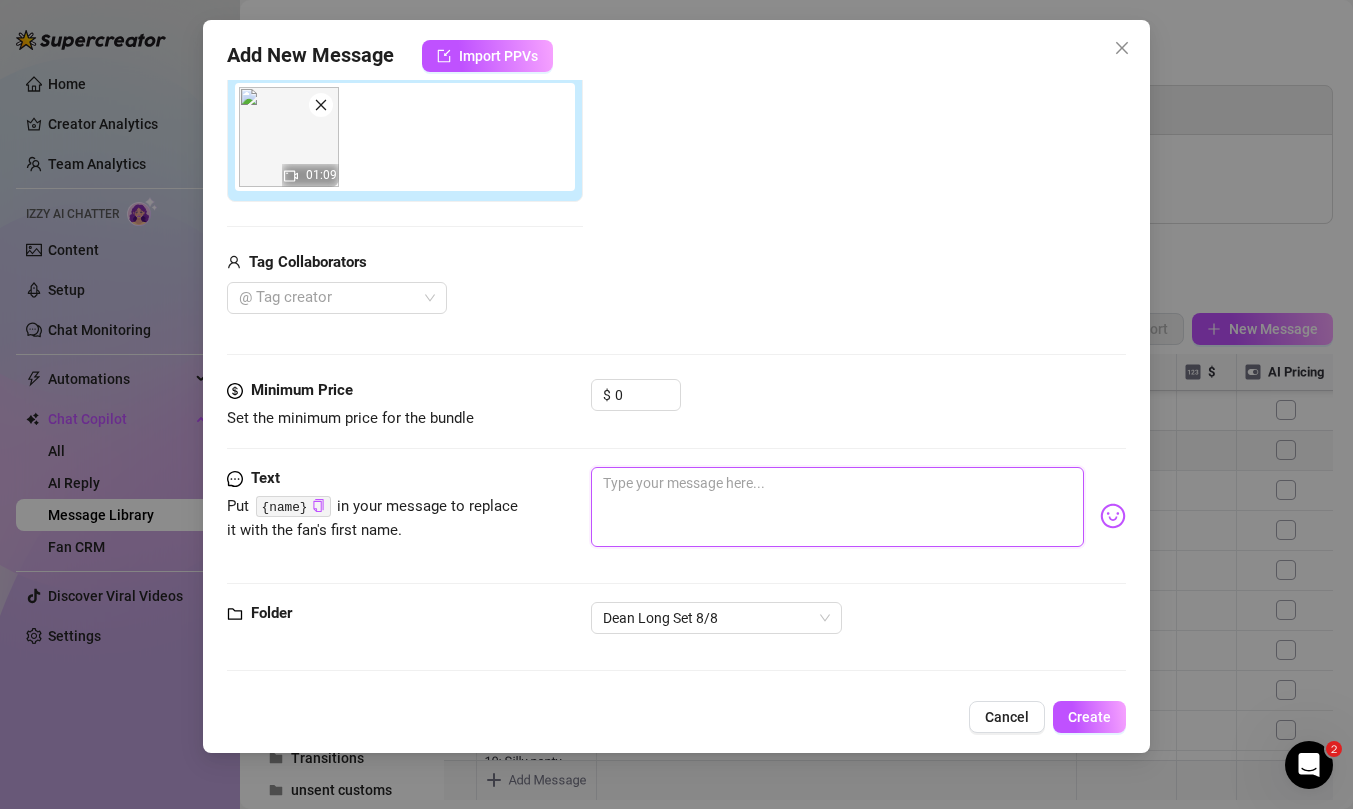 click at bounding box center [837, 507] 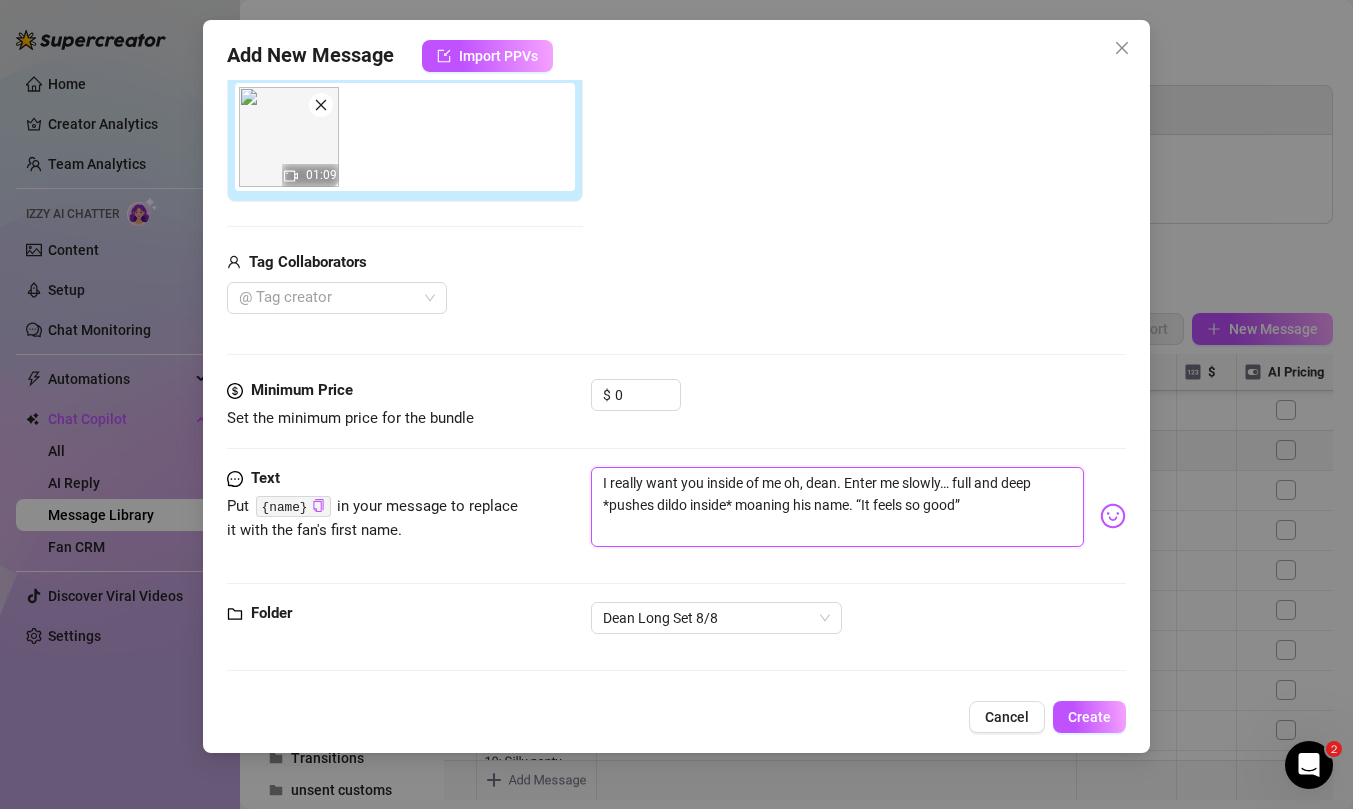 type on "I really want you inside of me oh, dean. Enter me slowly… full and deep *pushes dildo inside* moaning his name. “It feels so good”" 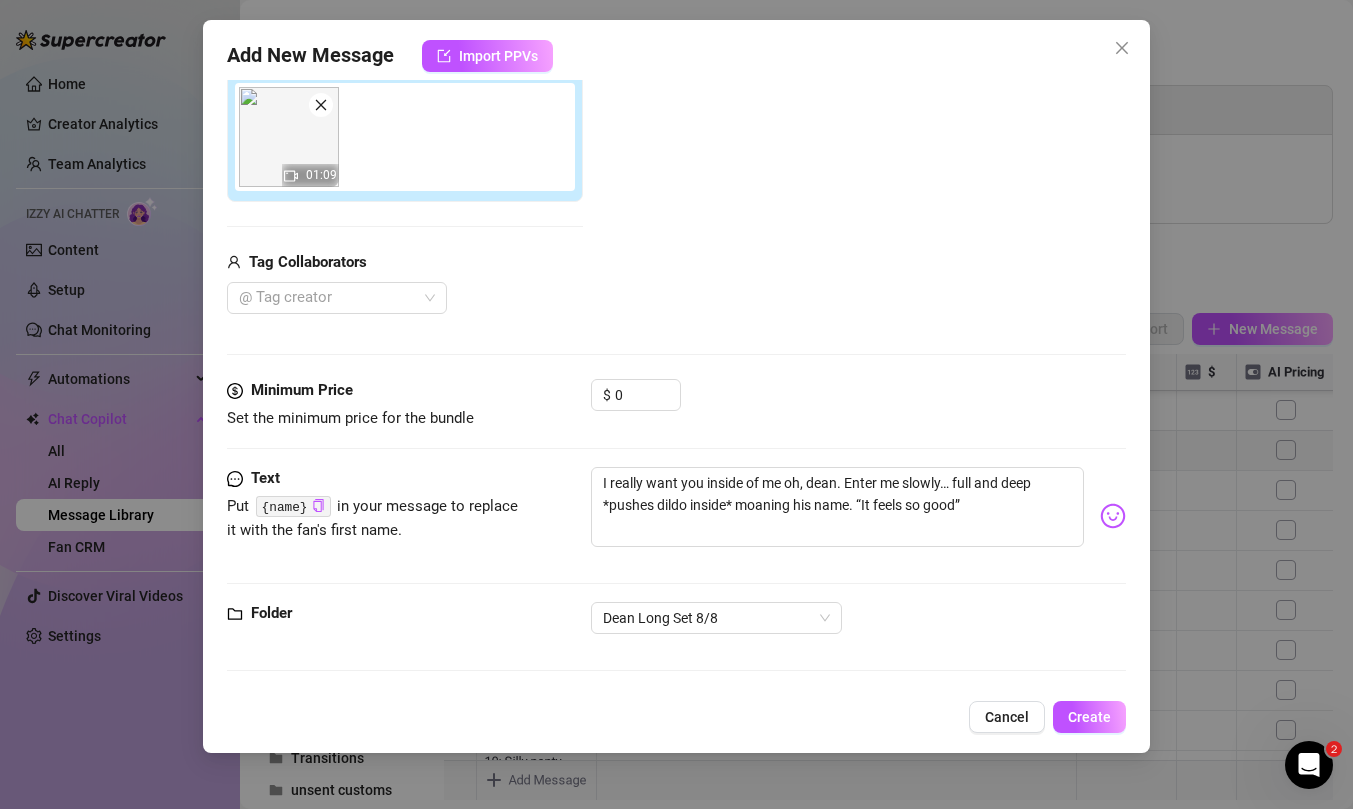 scroll, scrollTop: 0, scrollLeft: 0, axis: both 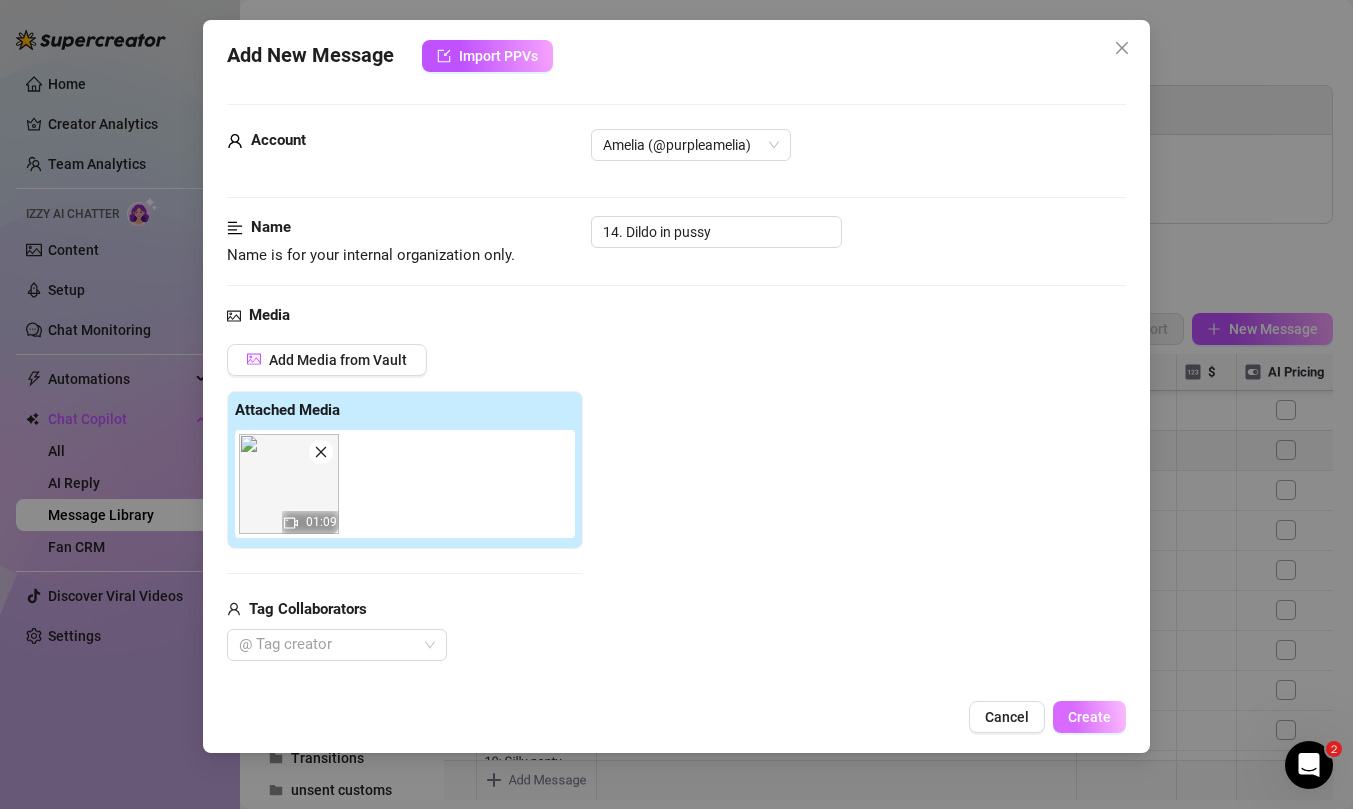 click on "Create" at bounding box center [1089, 717] 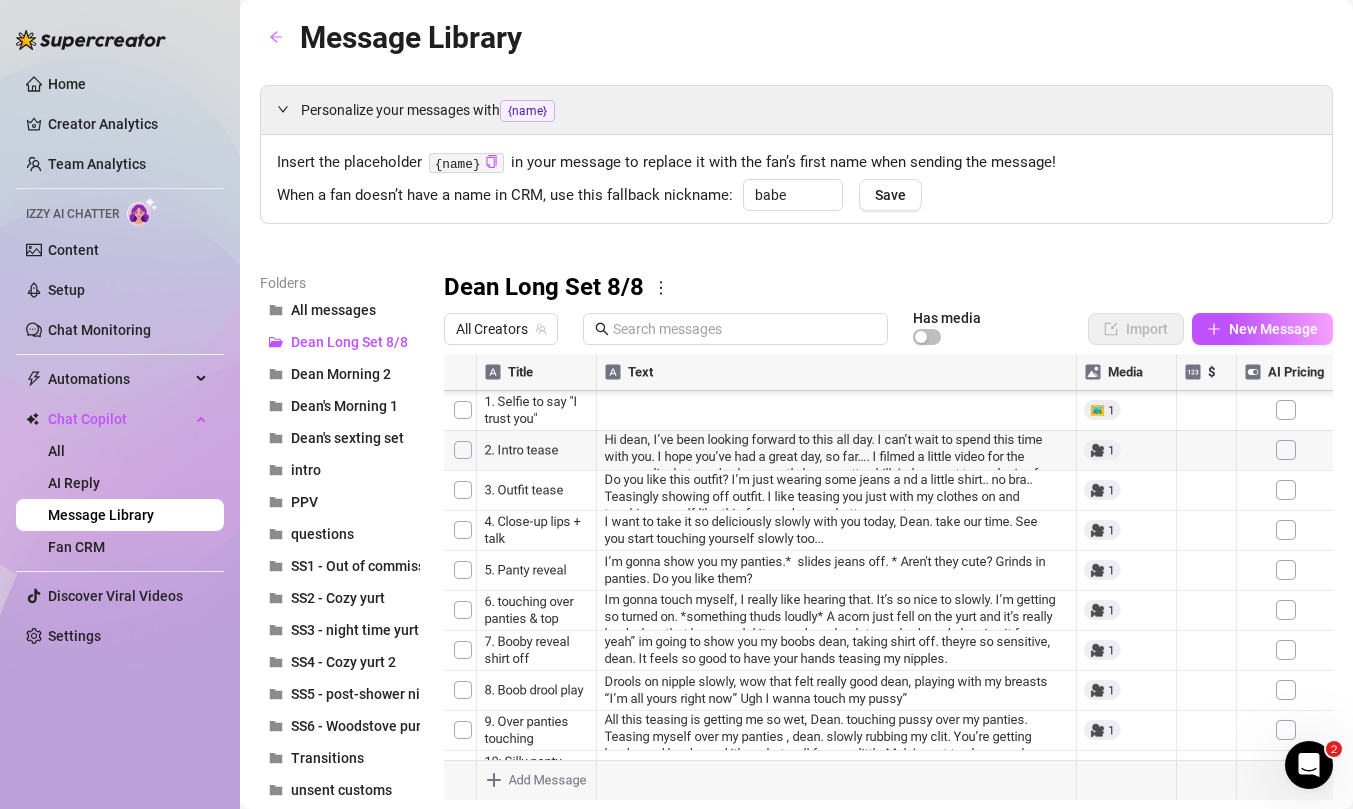scroll, scrollTop: 240, scrollLeft: 0, axis: vertical 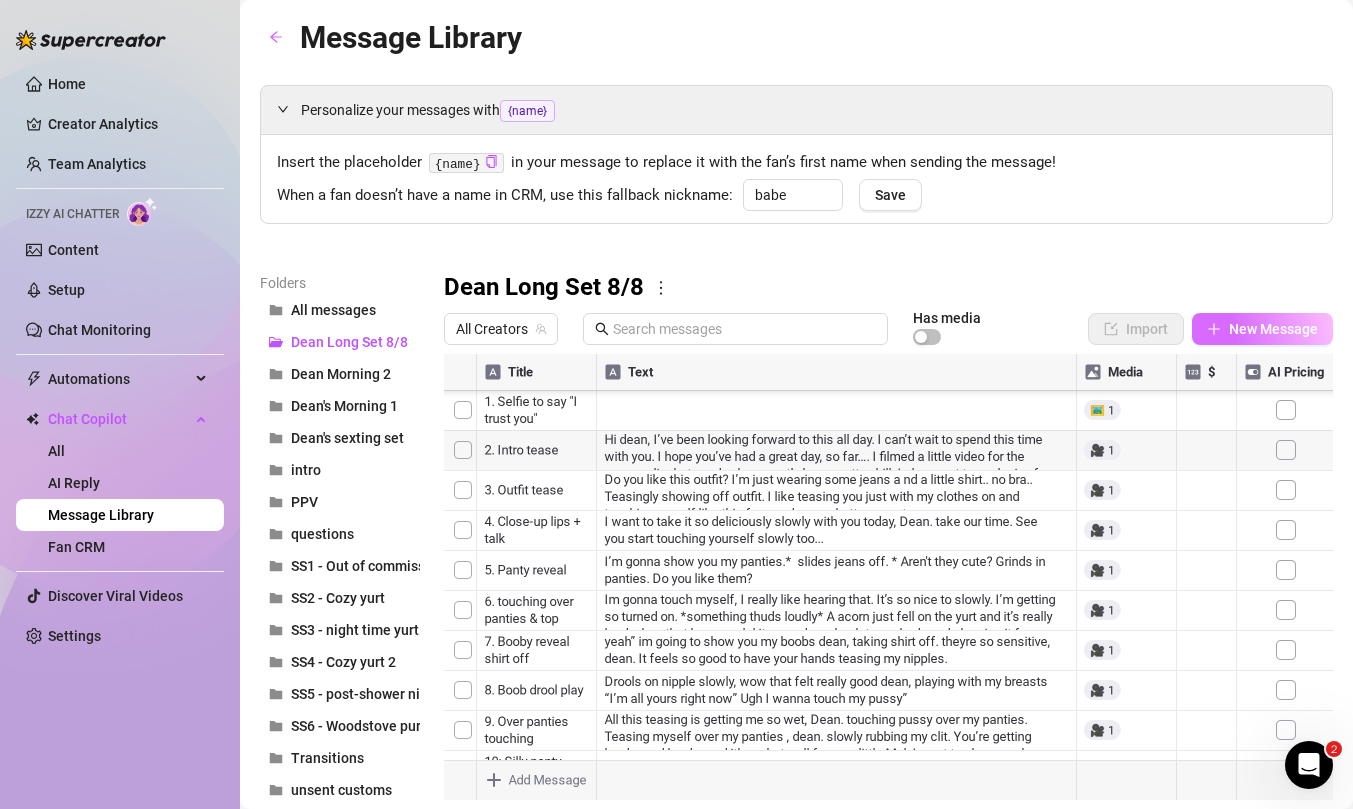 click on "New Message" at bounding box center [1273, 329] 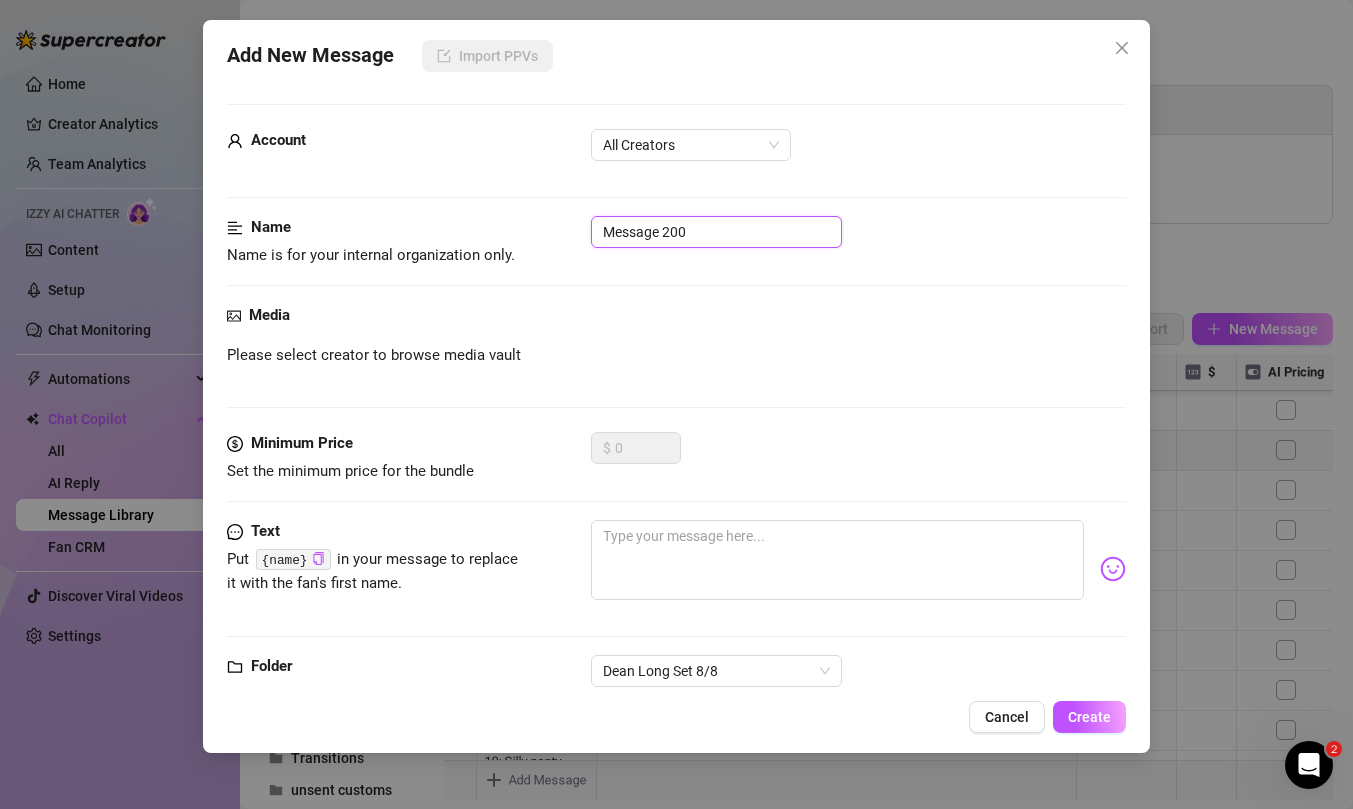 click on "Message 200" at bounding box center (716, 232) 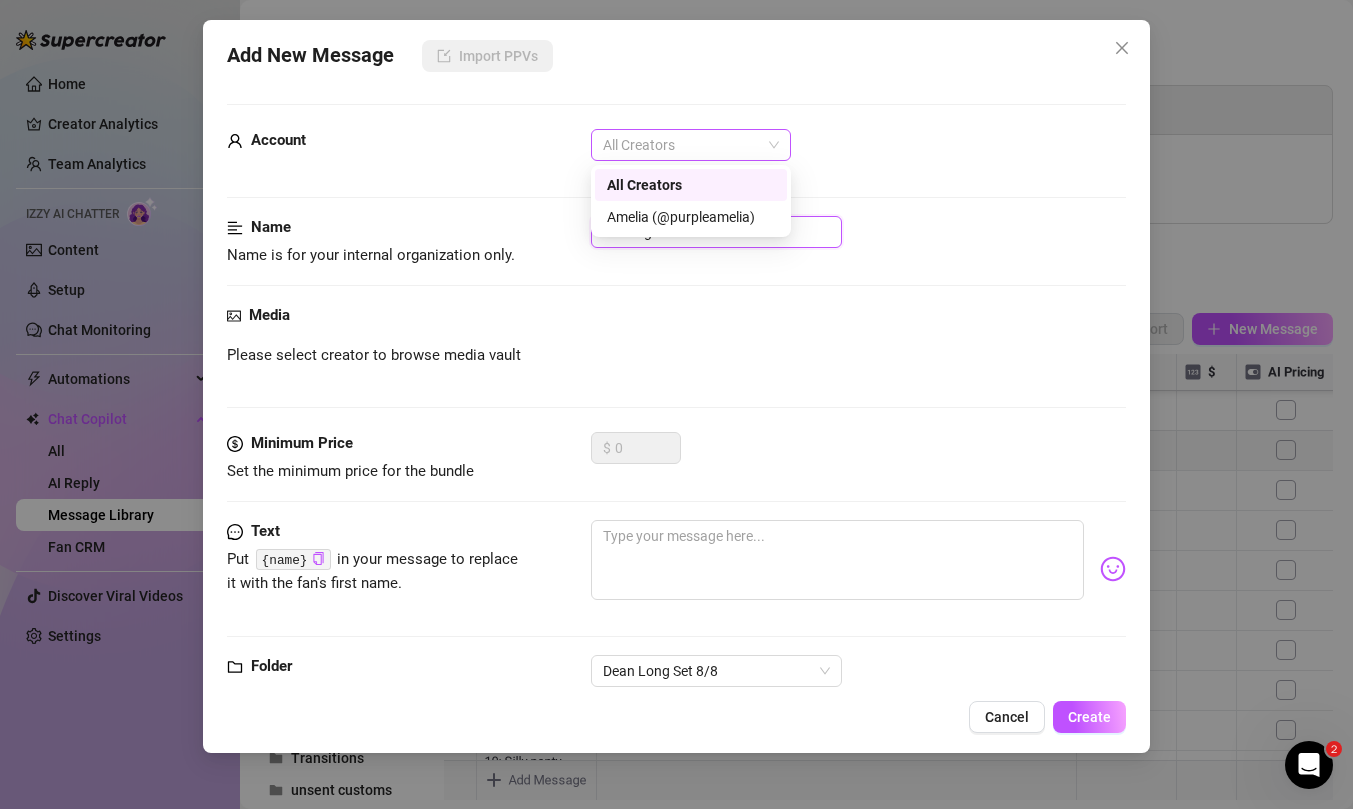 click on "All Creators" at bounding box center [691, 145] 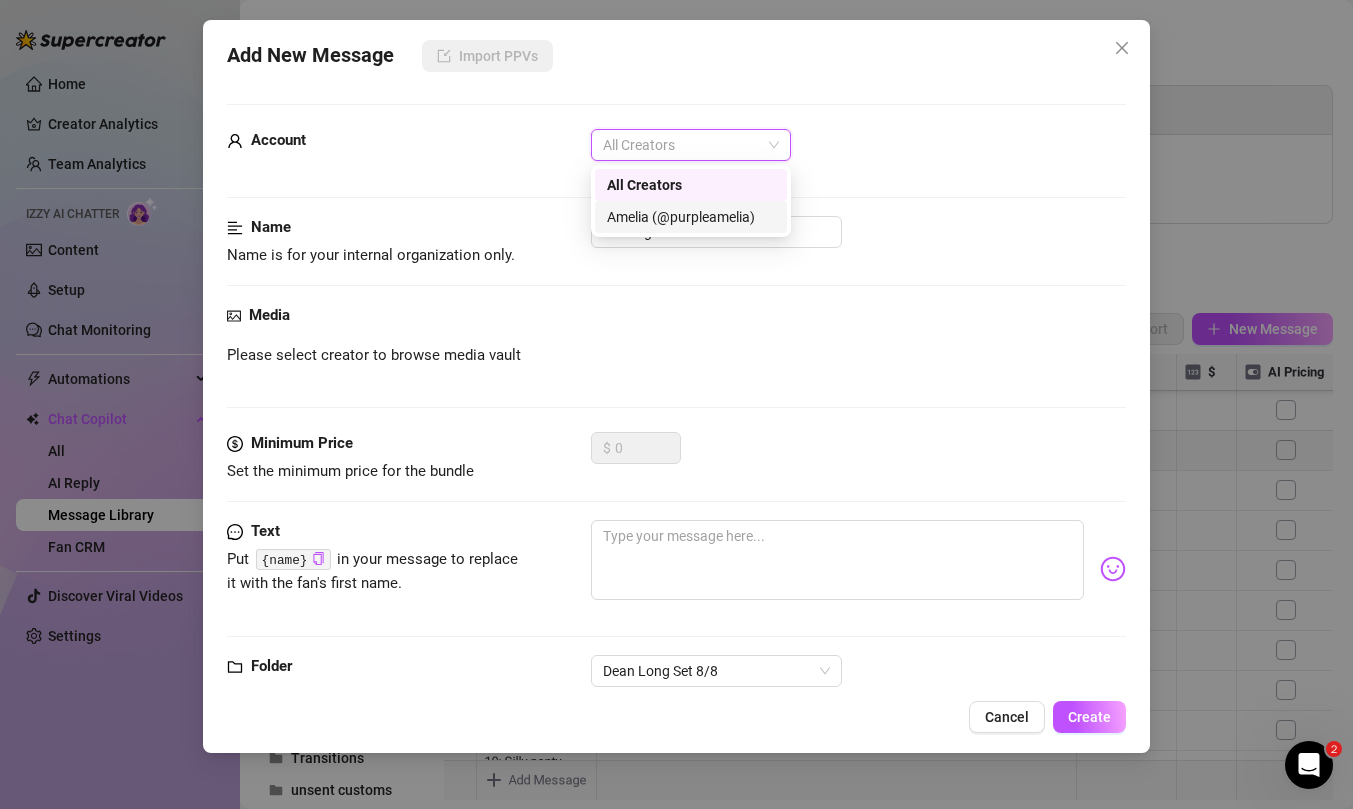 click on "Amelia (@purpleamelia)" at bounding box center [691, 217] 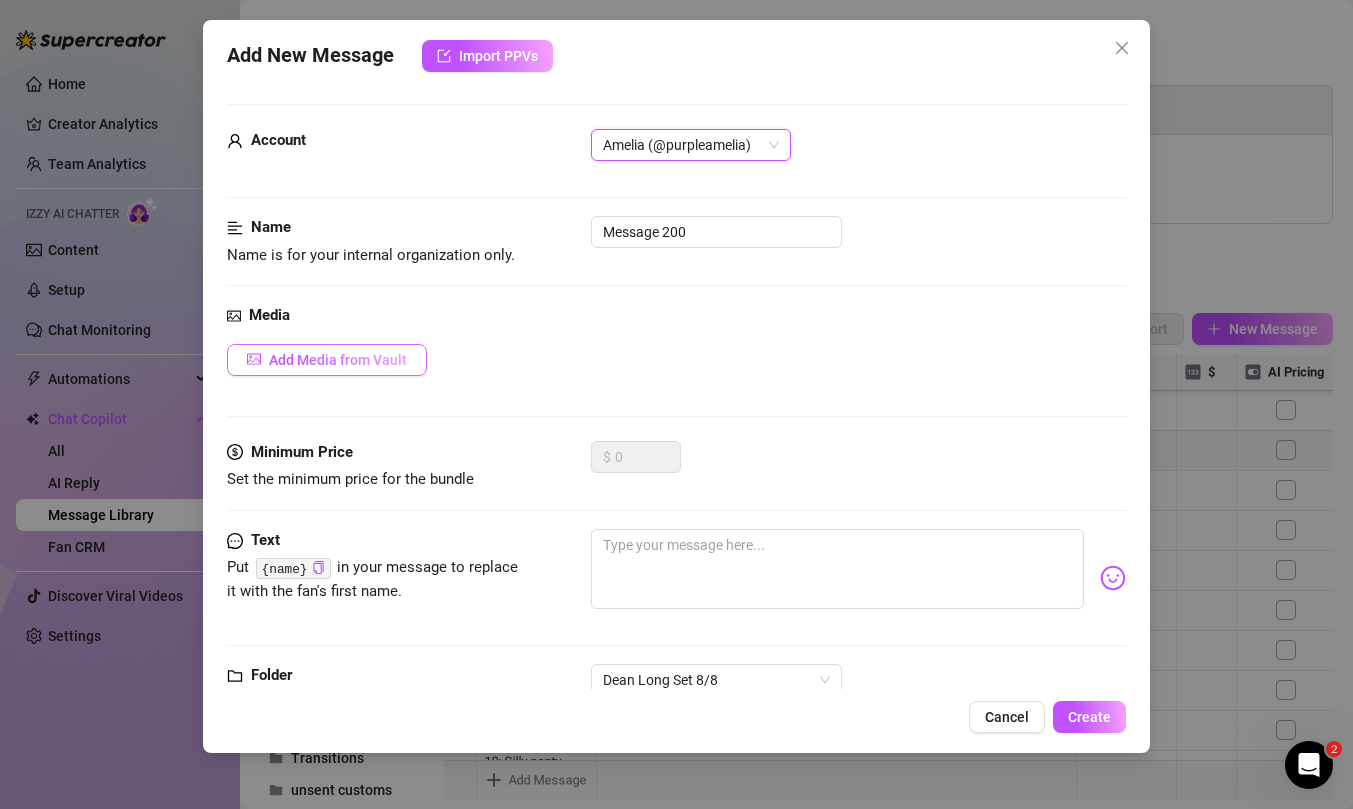 click on "Add Media from Vault" at bounding box center (338, 360) 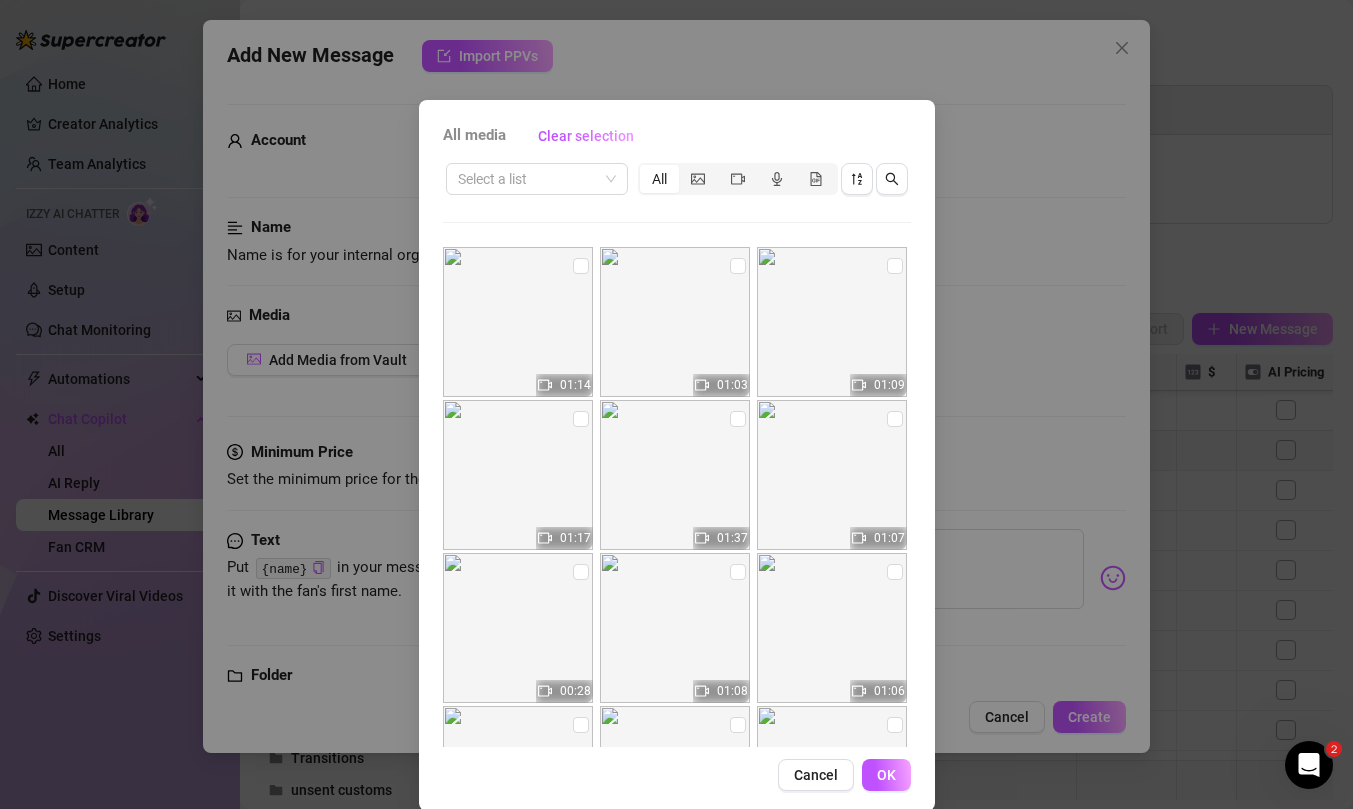 click at bounding box center (675, 322) 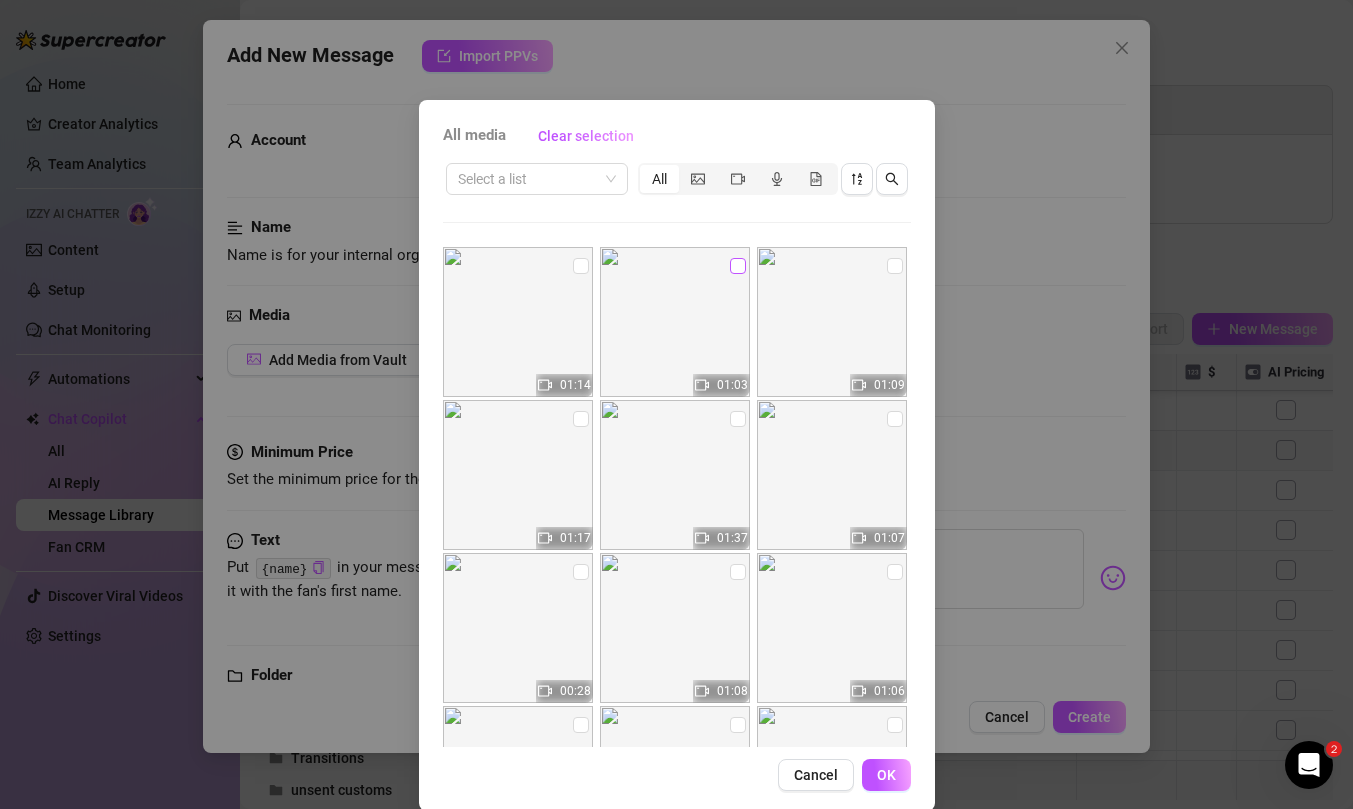 click at bounding box center (738, 266) 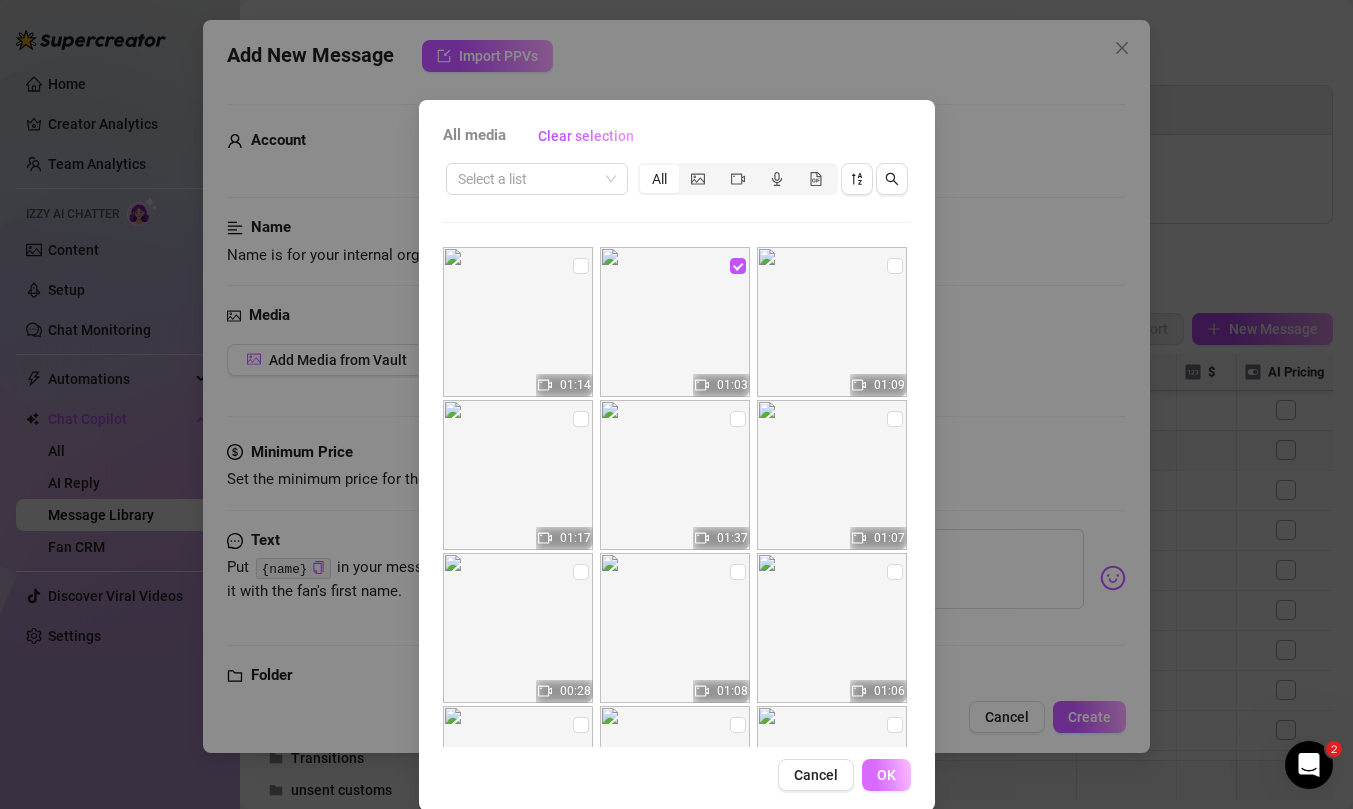 click on "OK" at bounding box center (886, 775) 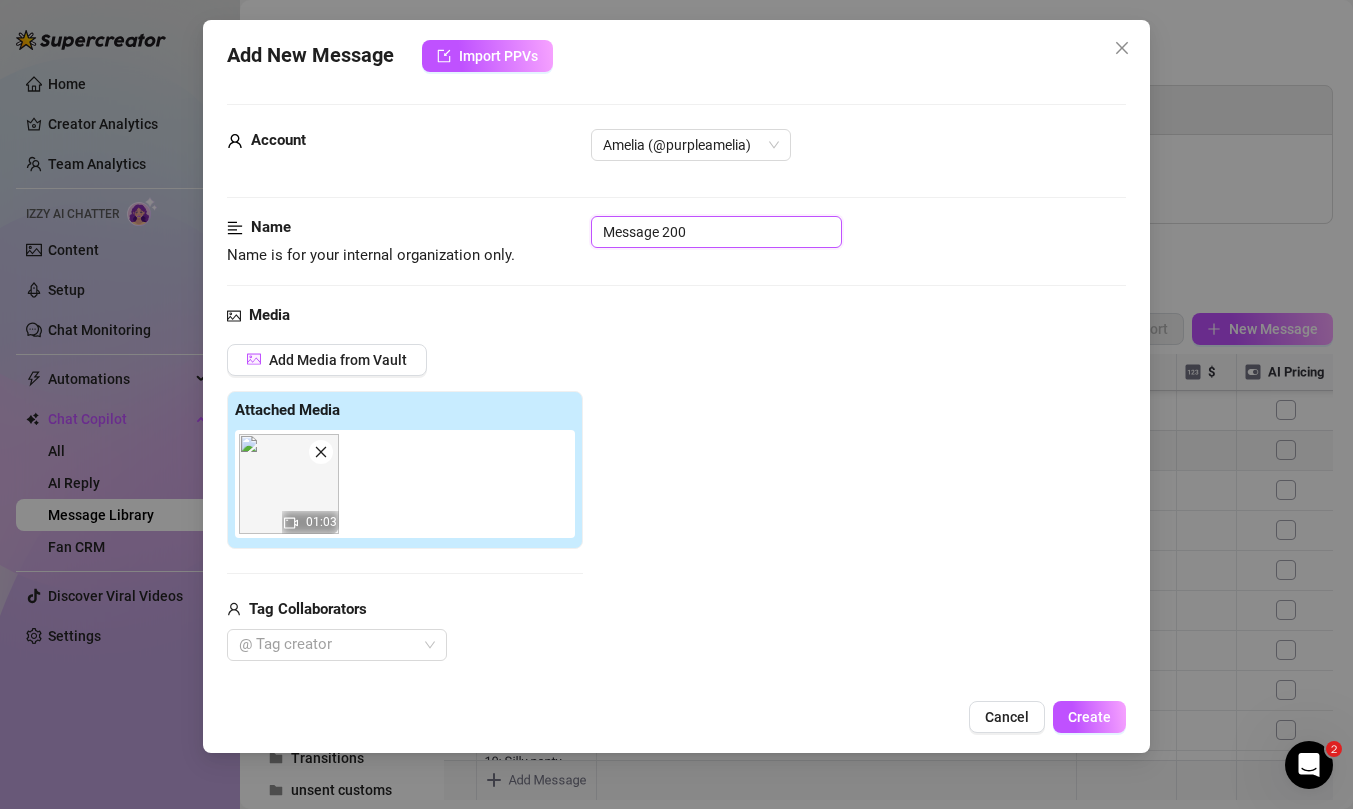 click on "Message 200" at bounding box center (716, 232) 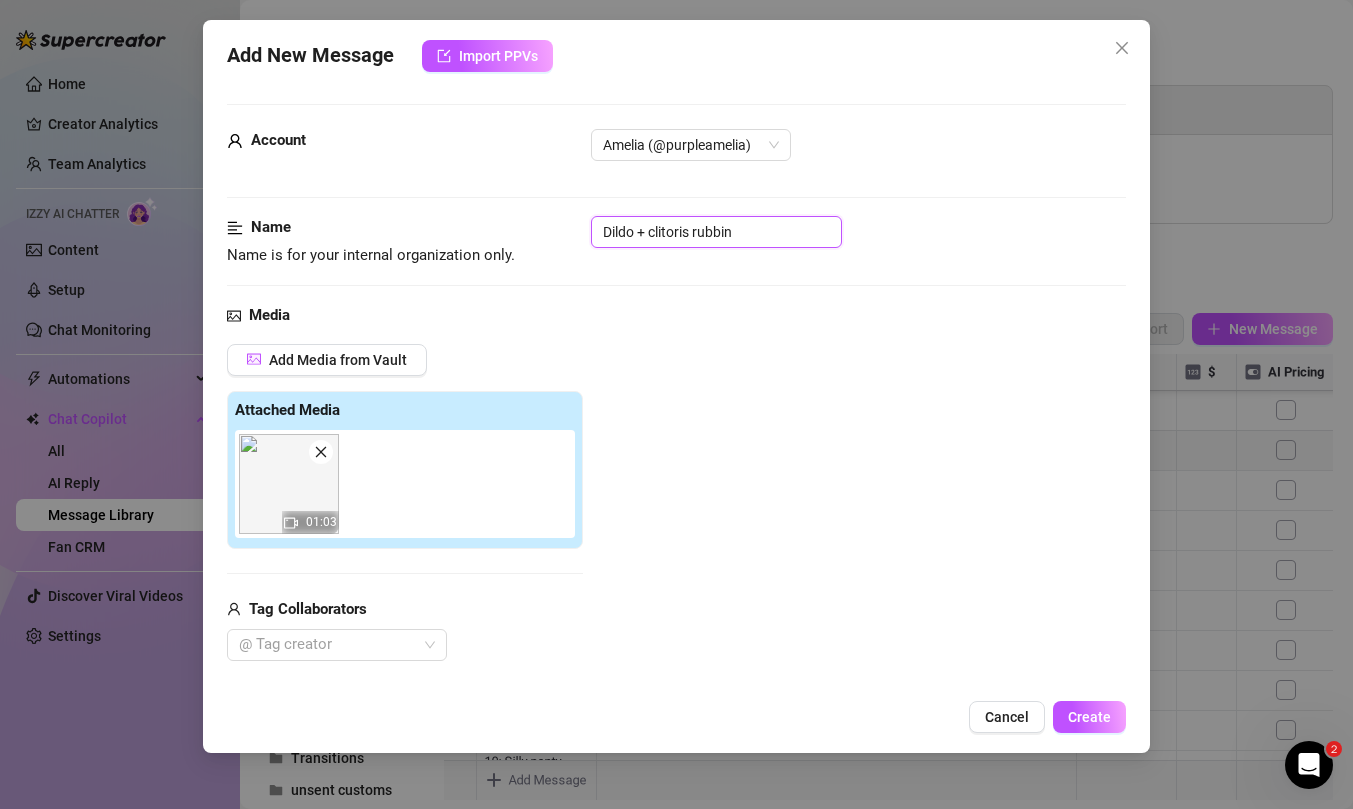 click on "Dildo + clitoris rubbin" at bounding box center (716, 232) 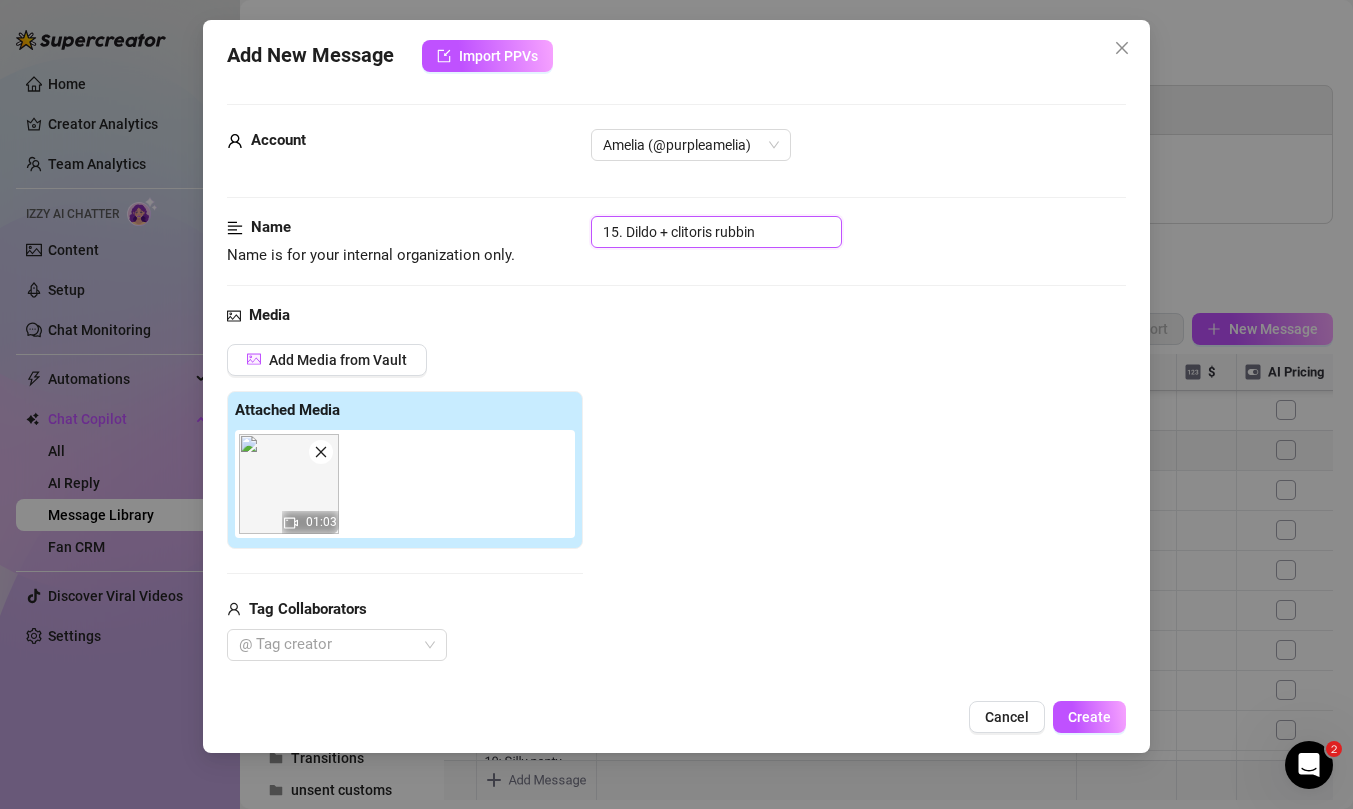 click on "15. Dildo + clitoris rubbin" at bounding box center [716, 232] 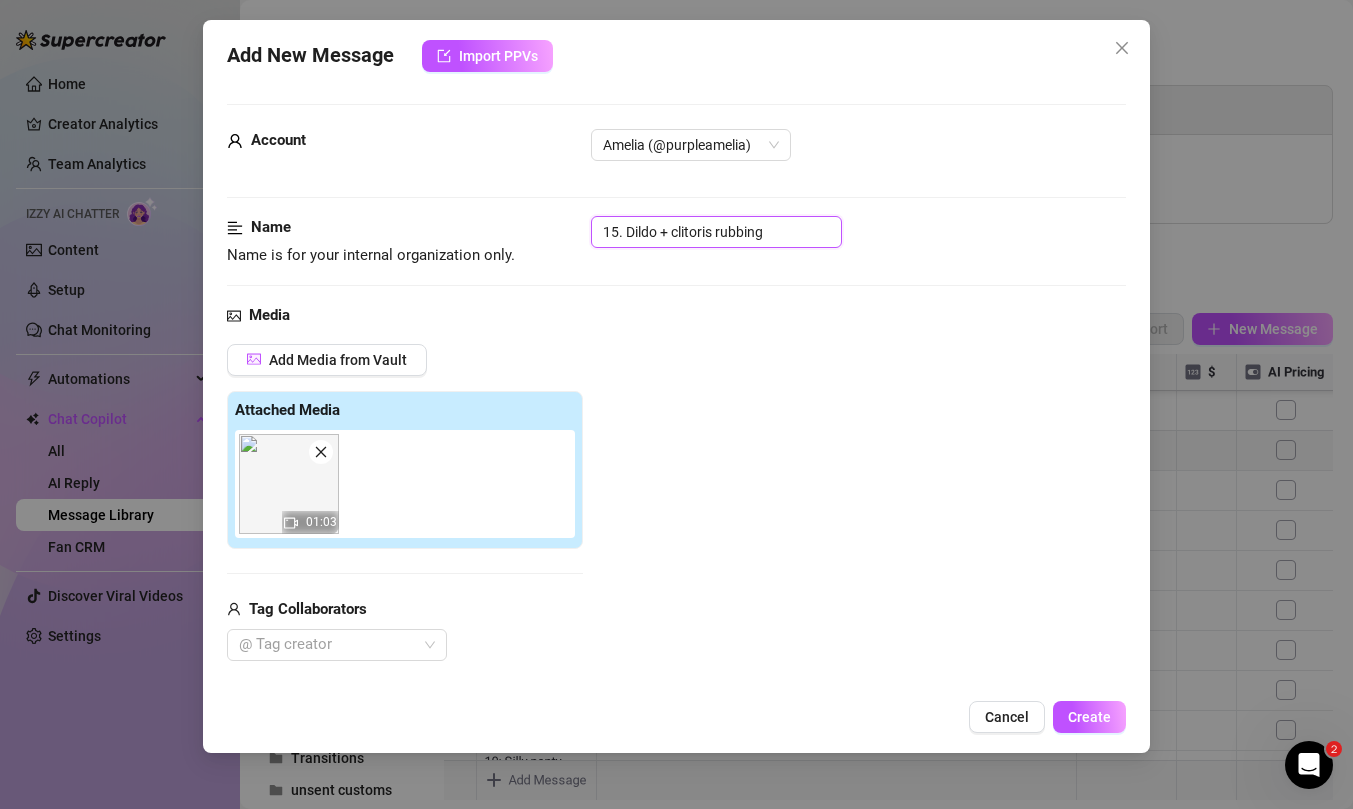 type on "15. Dildo + clitoris rubbing" 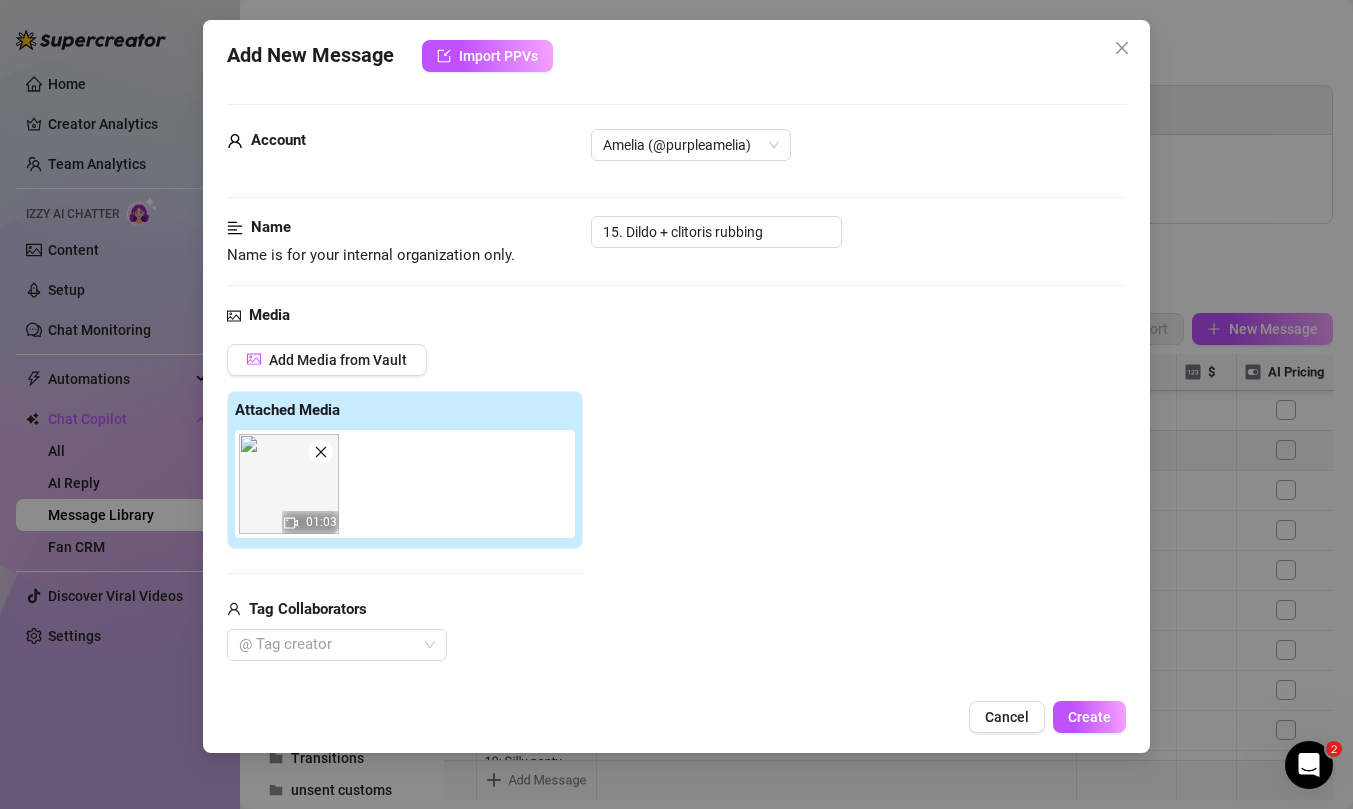 scroll, scrollTop: 347, scrollLeft: 0, axis: vertical 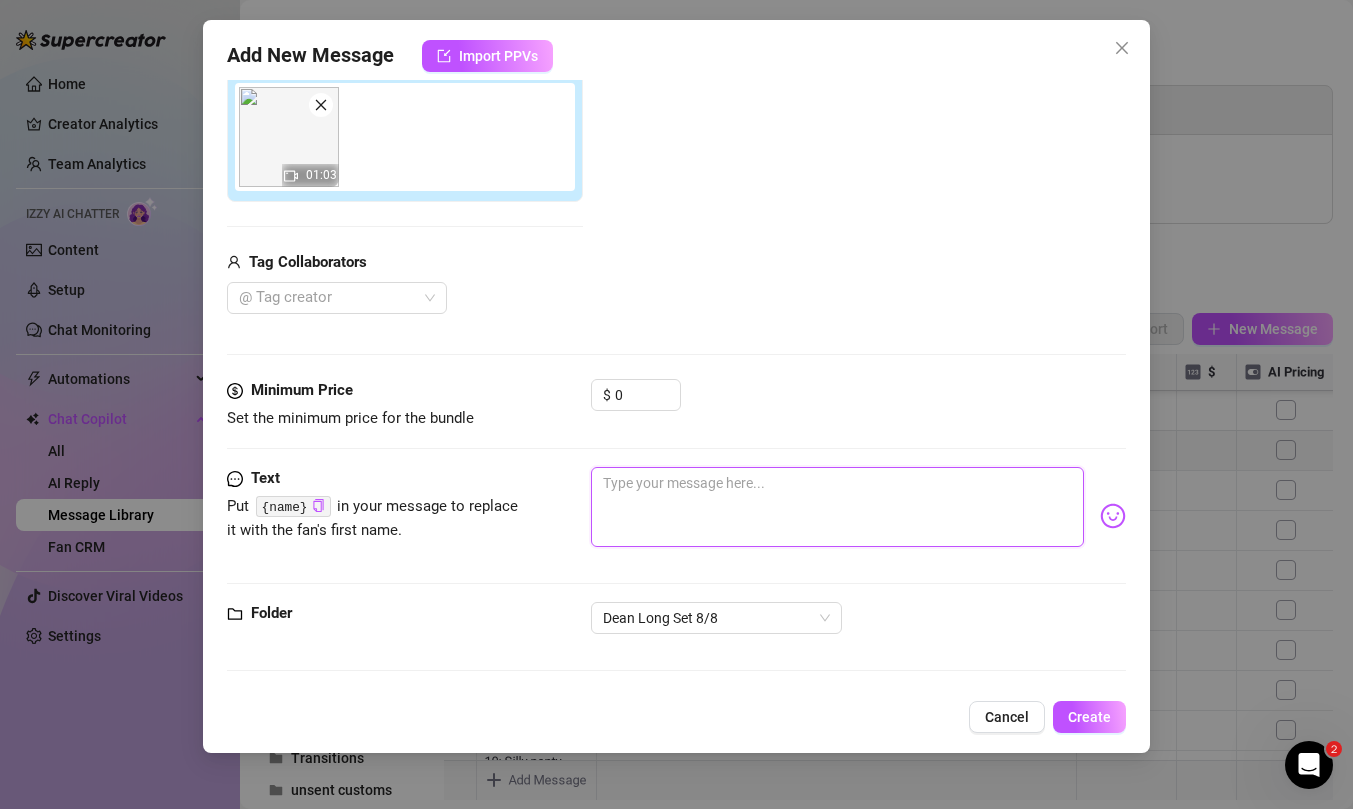click at bounding box center (837, 507) 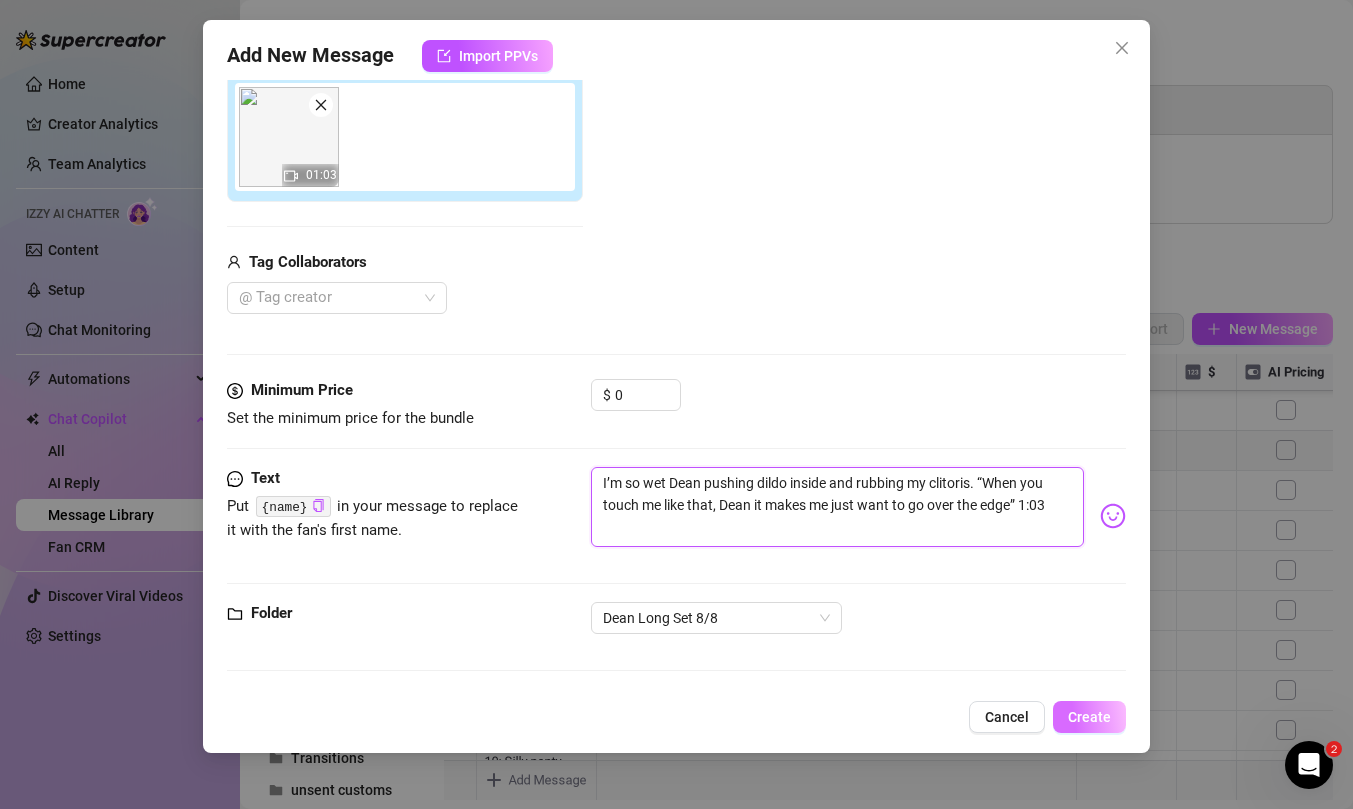 type on "I’m so wet Dean pushing dildo inside and rubbing my clitoris. “When you touch me like that, Dean it makes me just want to go over the edge” 1:03" 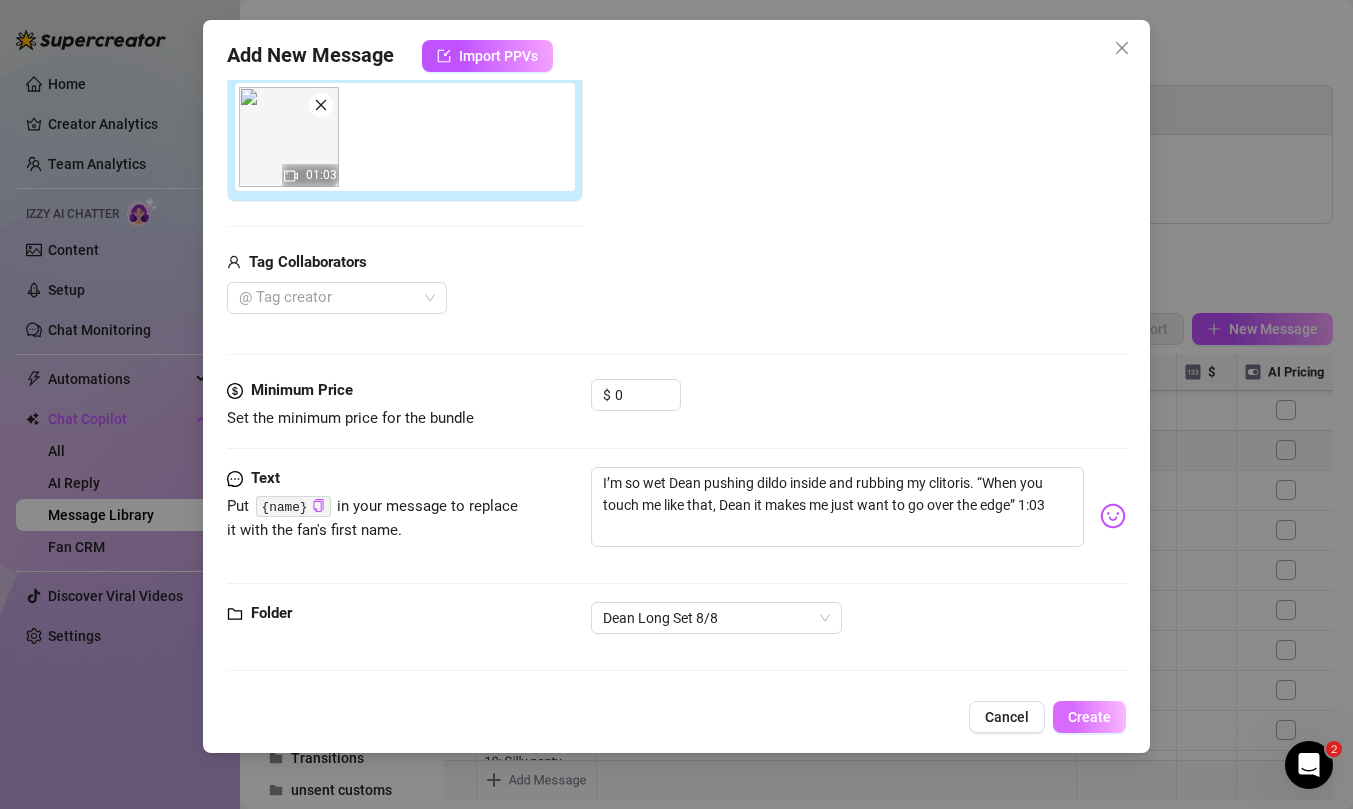 click on "Create" at bounding box center [1089, 717] 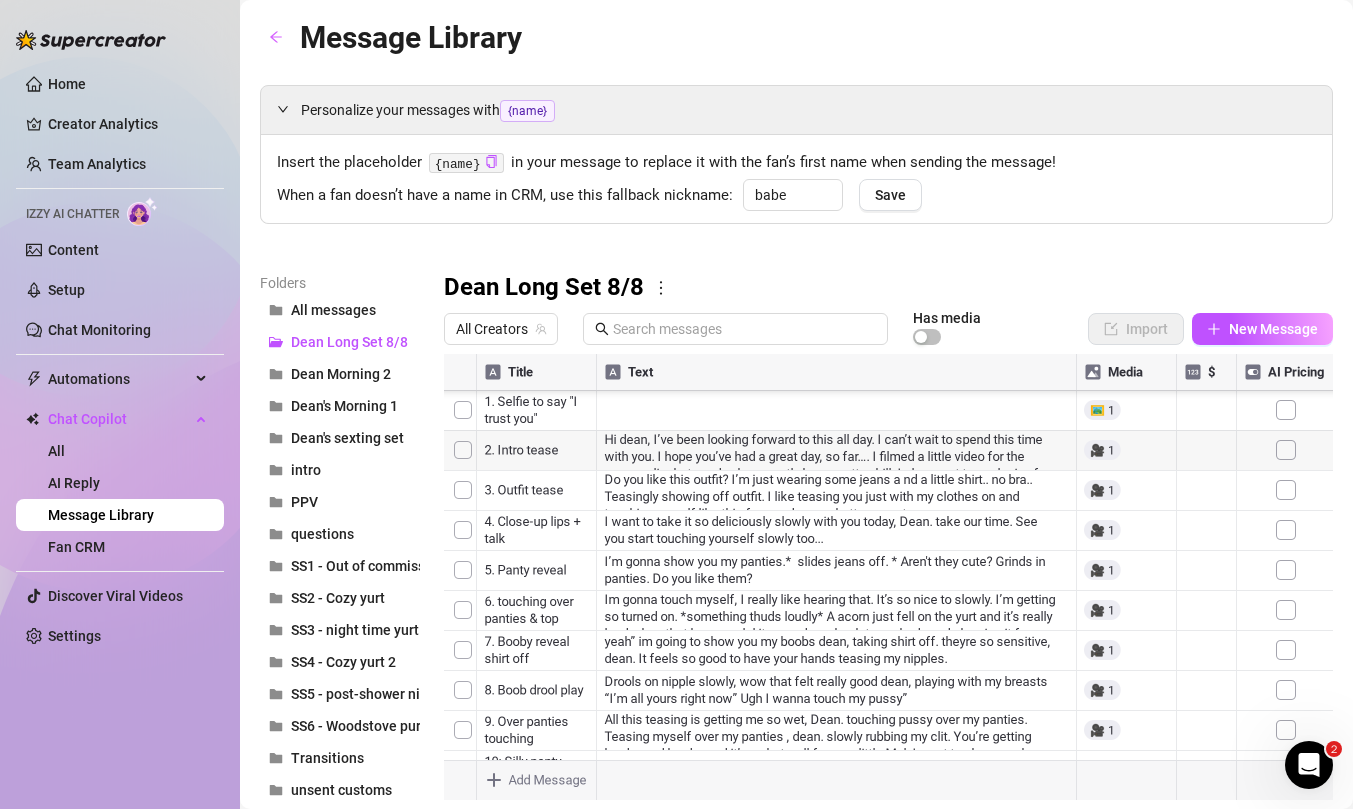 scroll, scrollTop: 280, scrollLeft: 0, axis: vertical 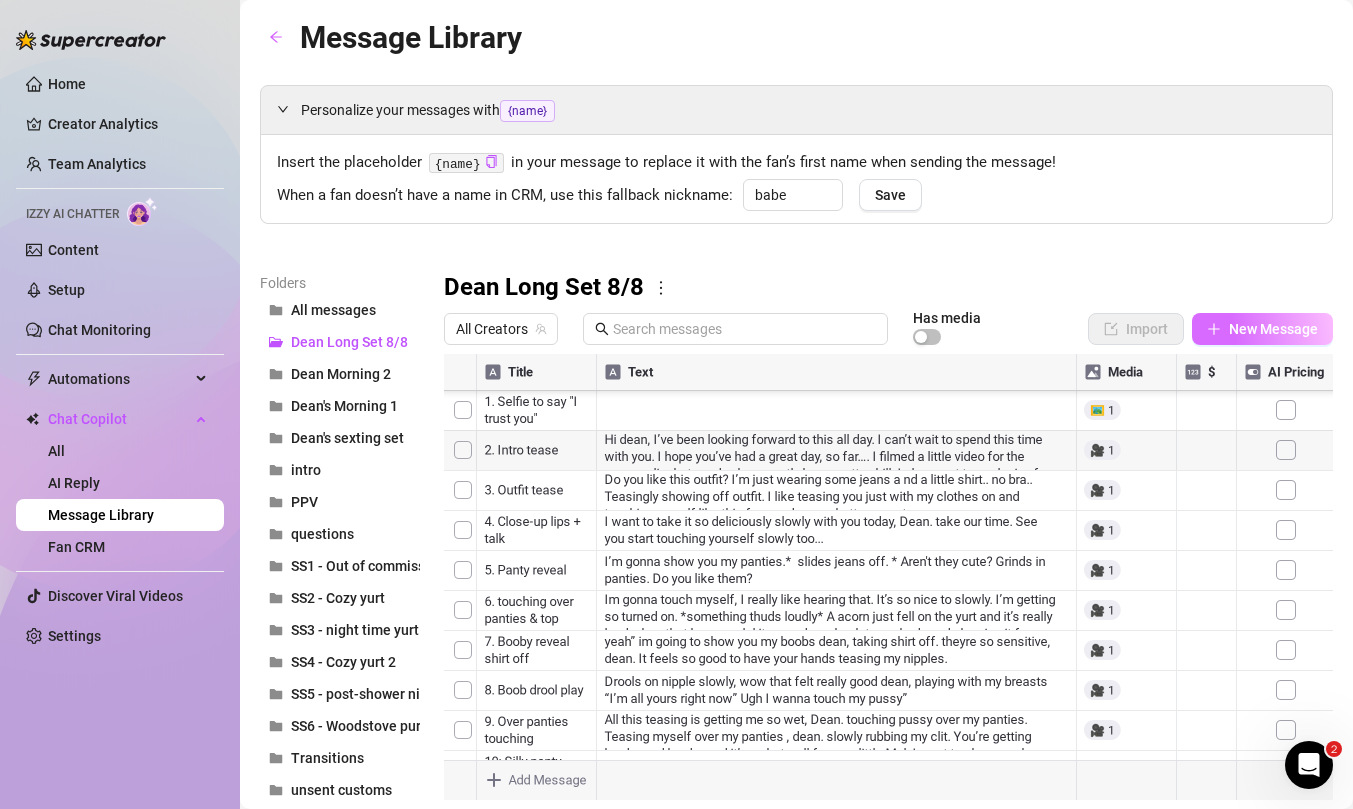 click on "New Message" at bounding box center [1262, 329] 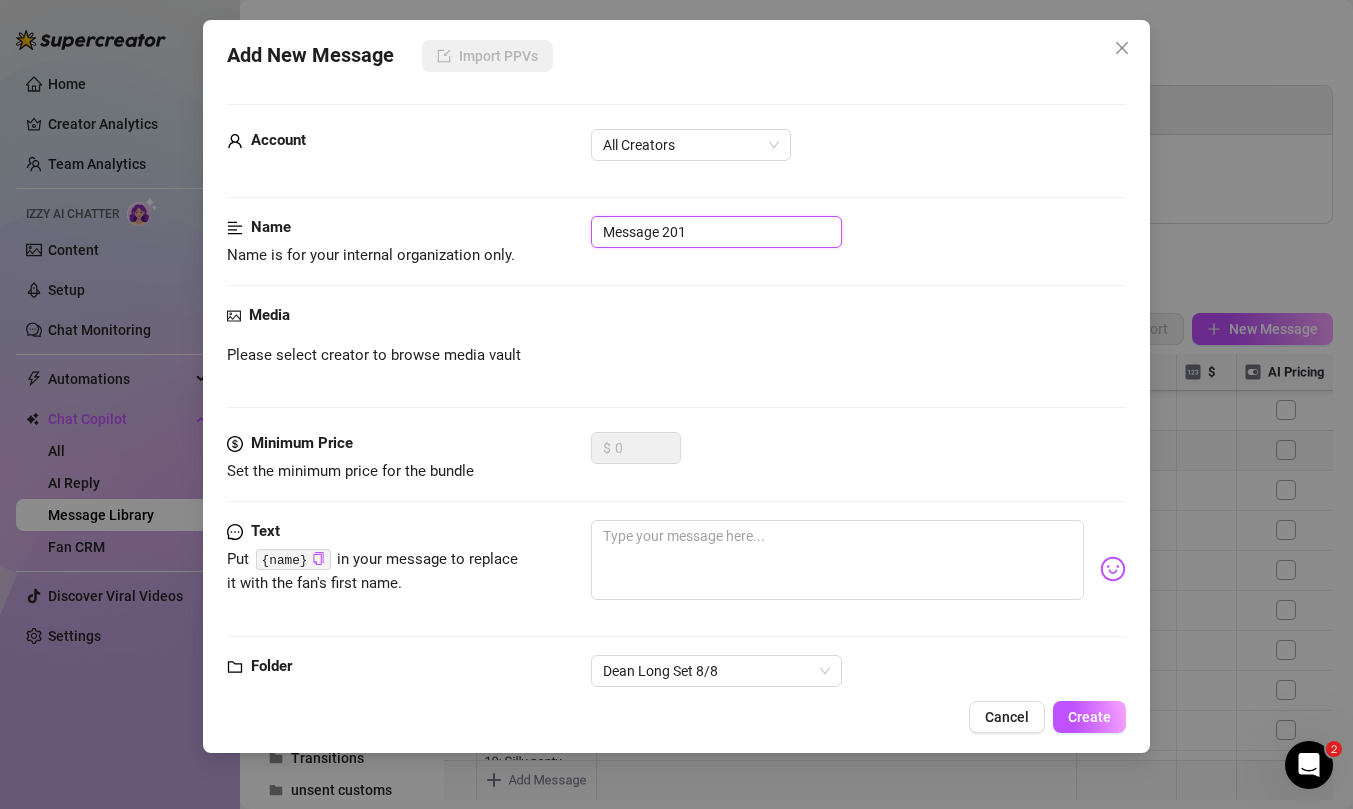 click on "Message 201" at bounding box center (716, 232) 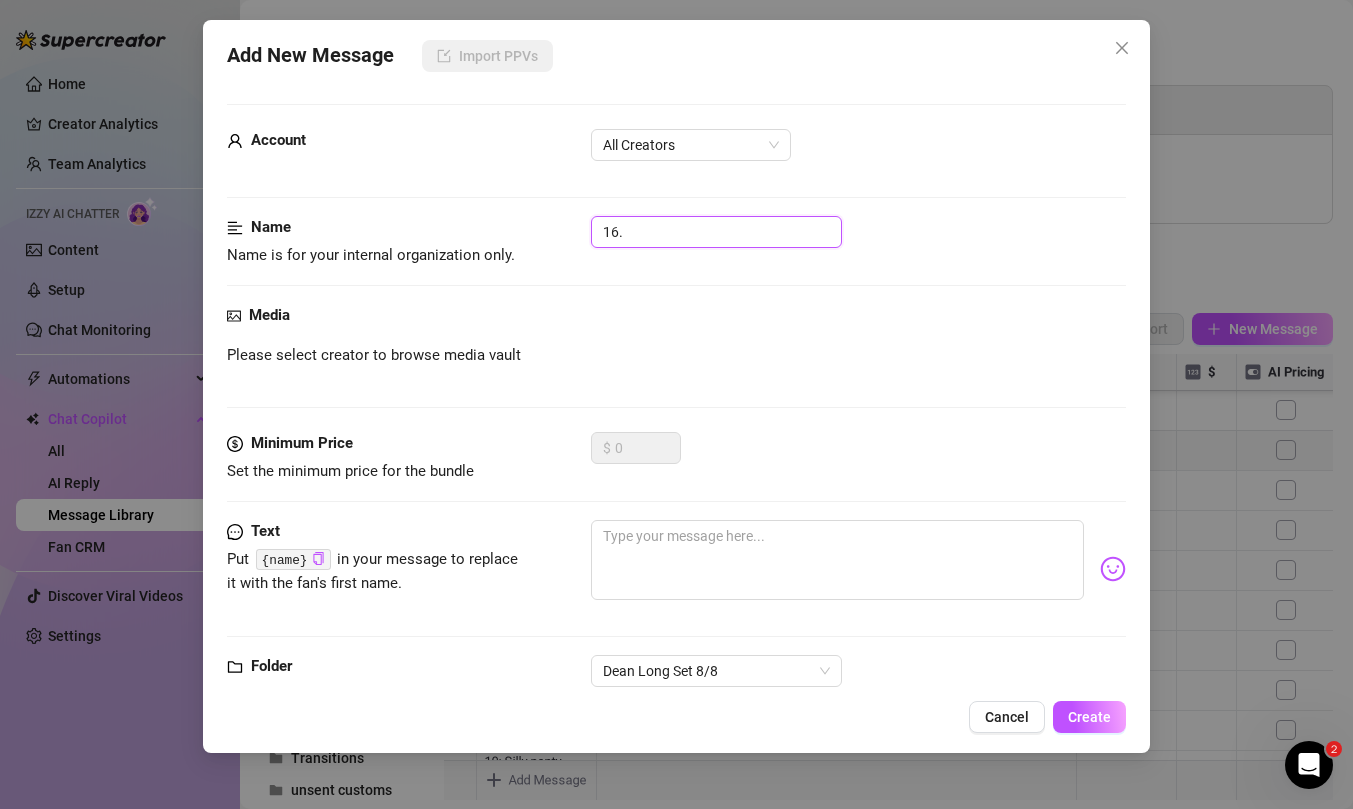 paste on "Accidental orgasm" 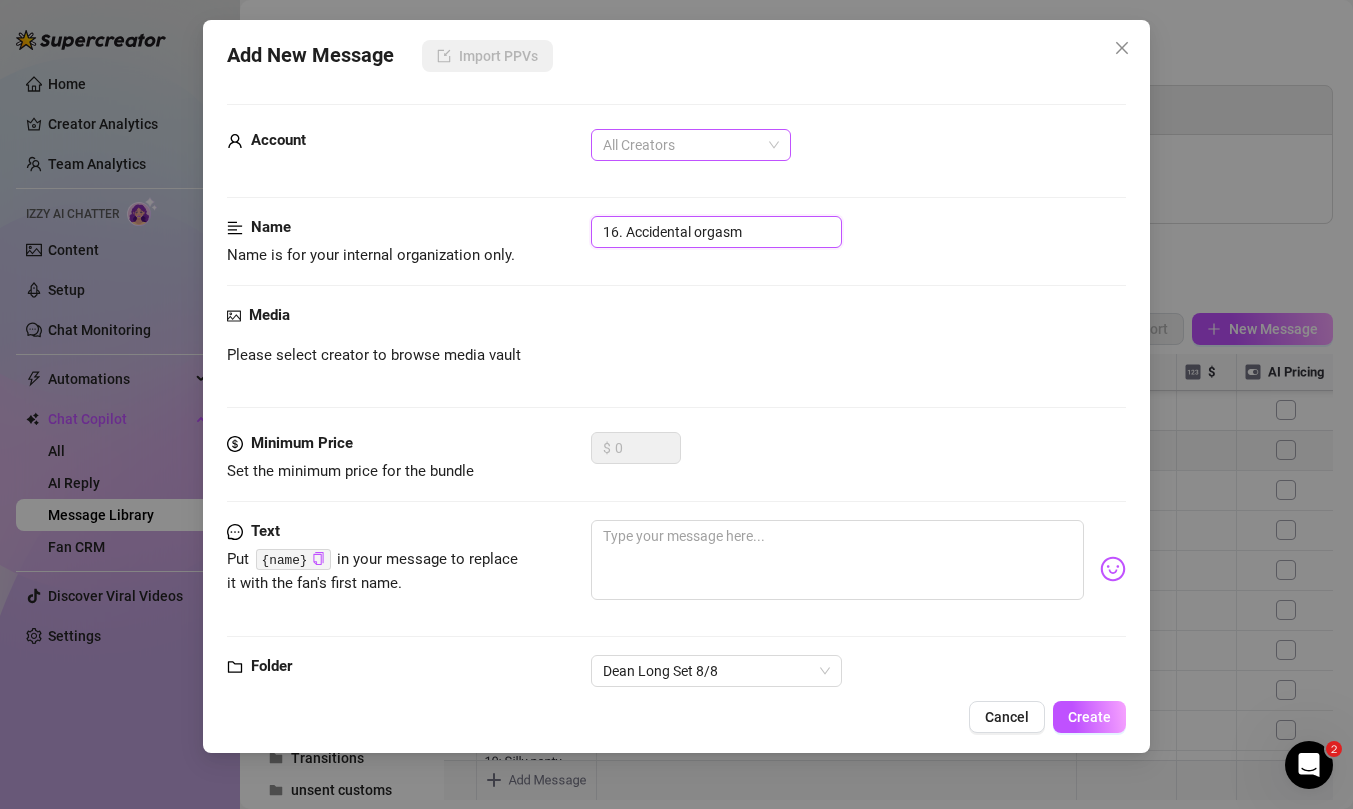 click on "All Creators" at bounding box center [691, 145] 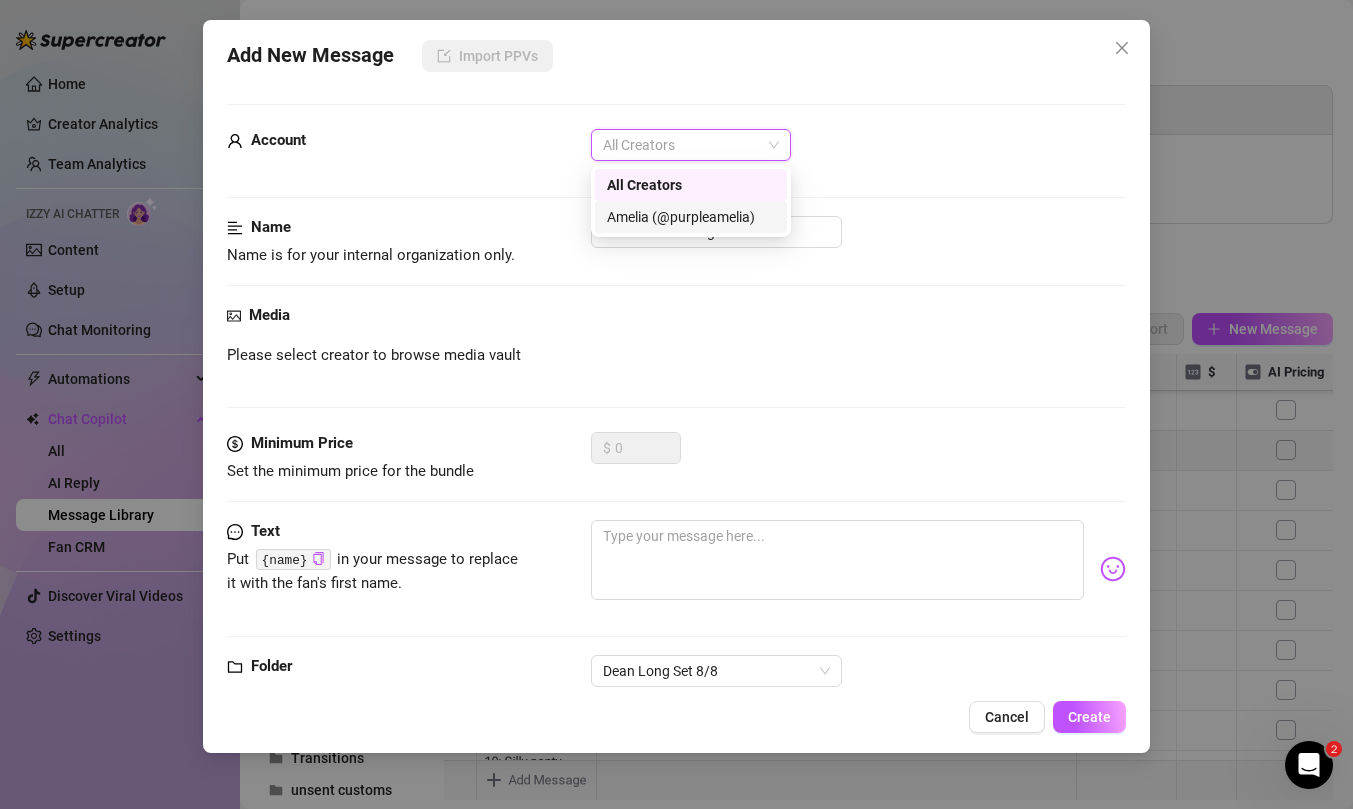 click on "Amelia (@purpleamelia)" at bounding box center [691, 217] 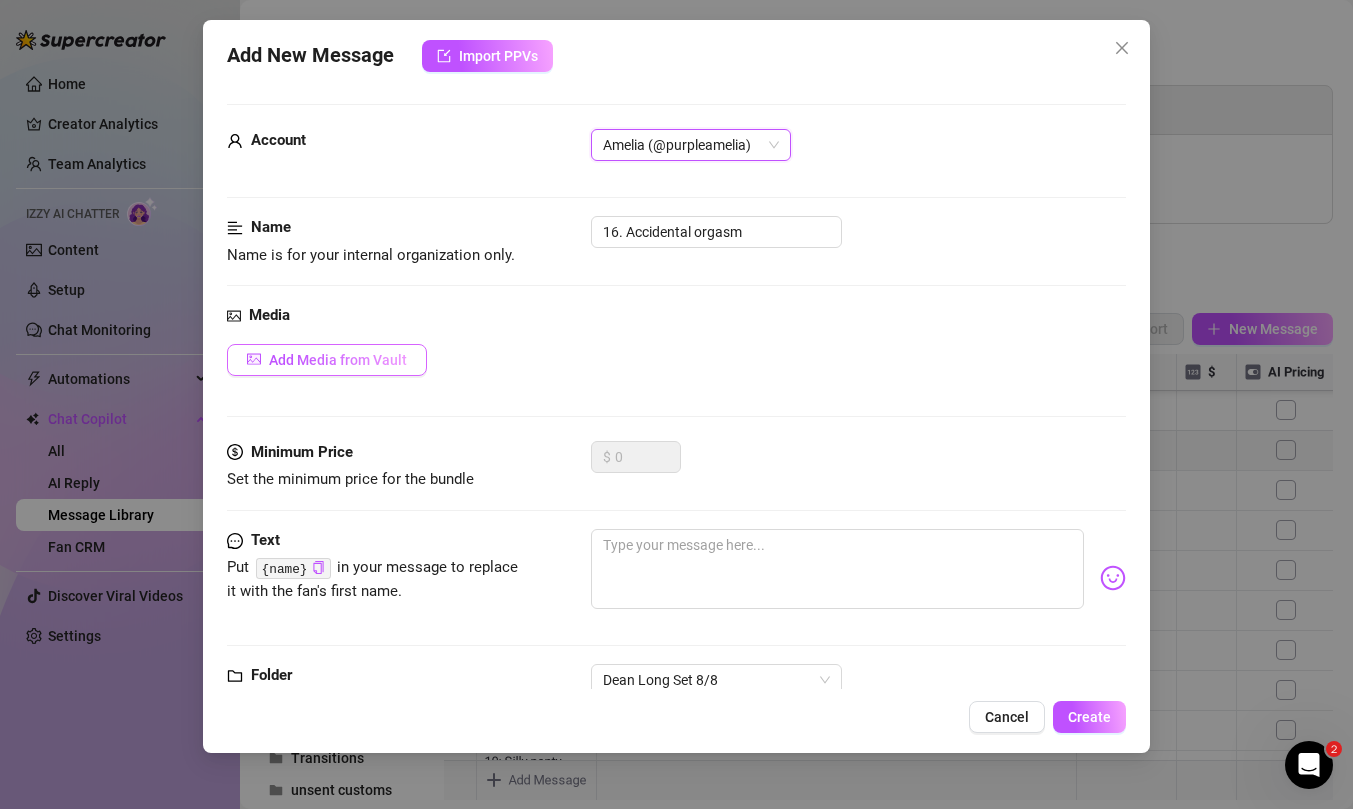 click on "Add Media from Vault" at bounding box center (338, 360) 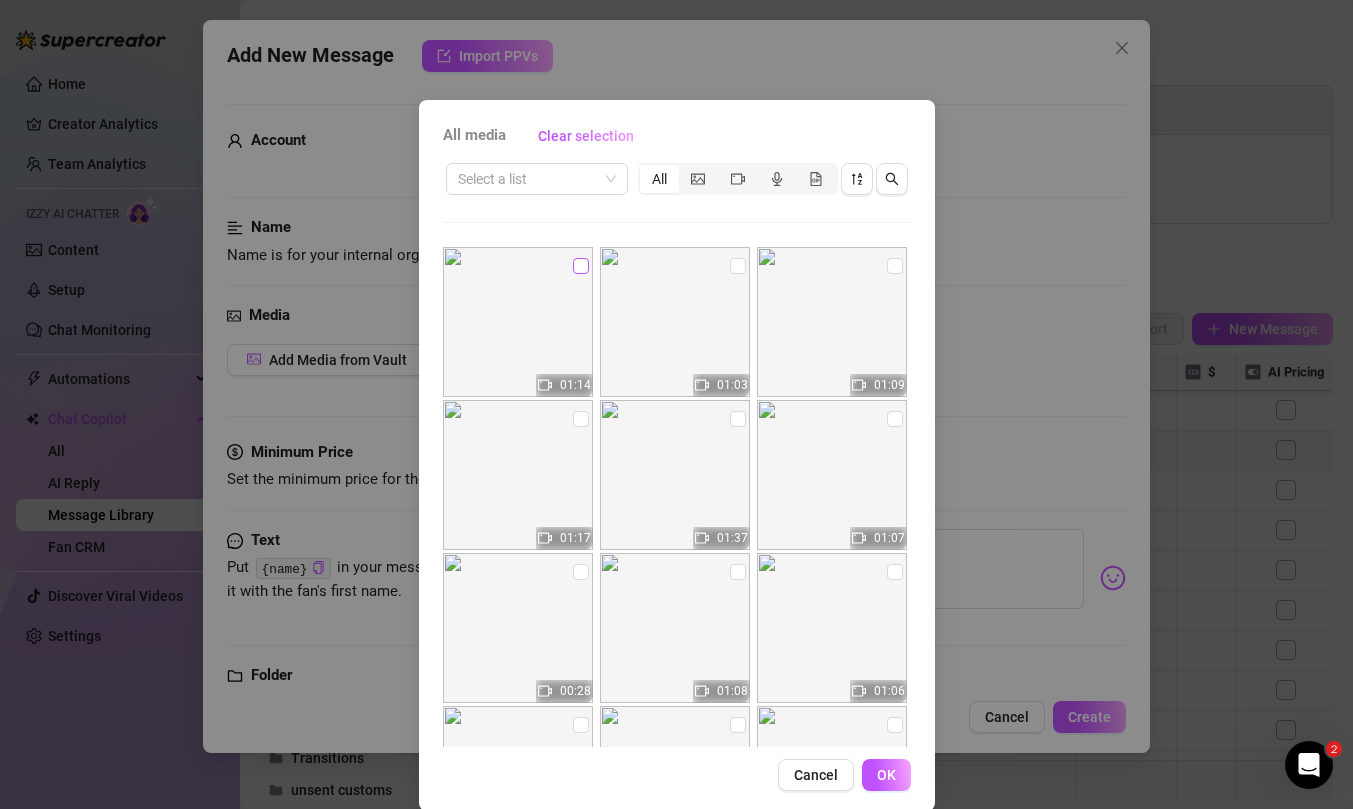 click at bounding box center [581, 266] 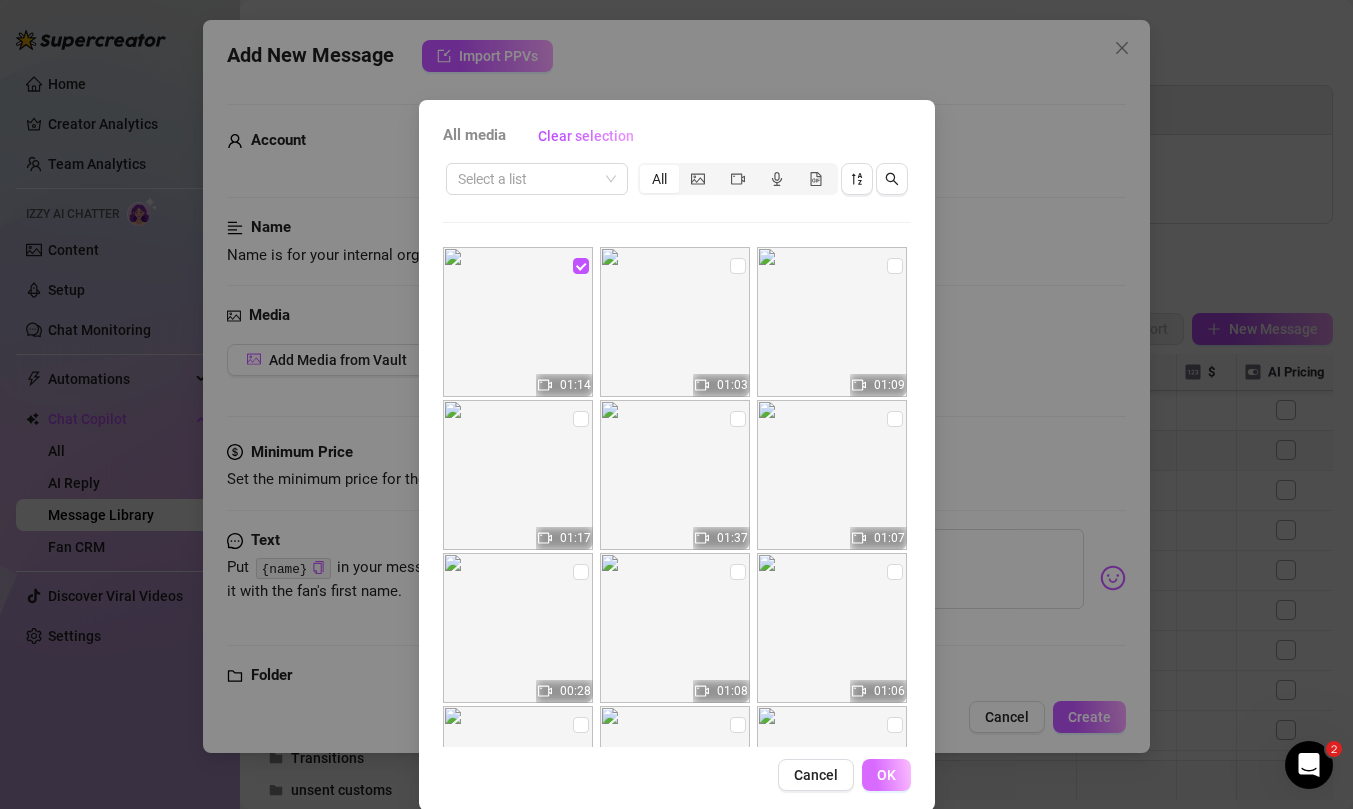 click on "OK" at bounding box center (886, 775) 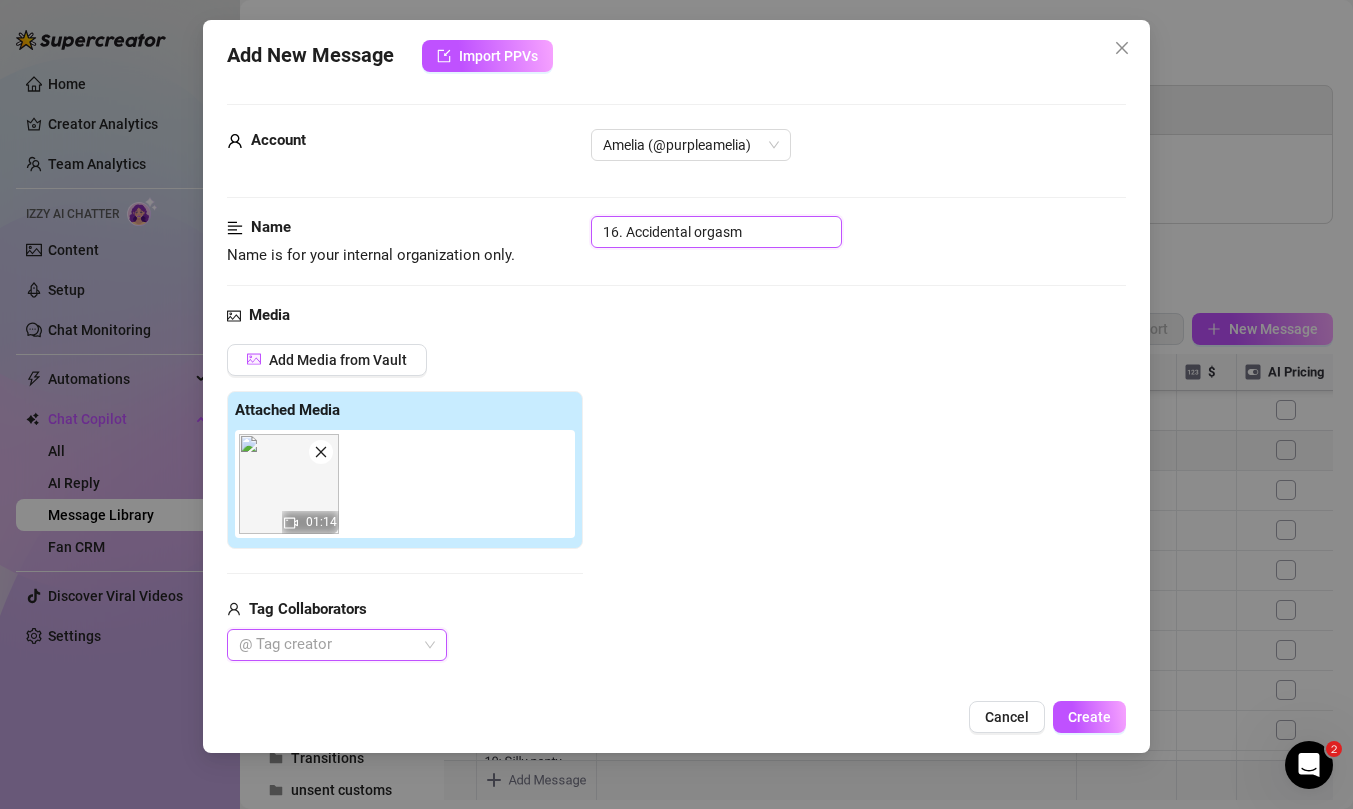 click on "16. Accidental orgasm" at bounding box center [716, 232] 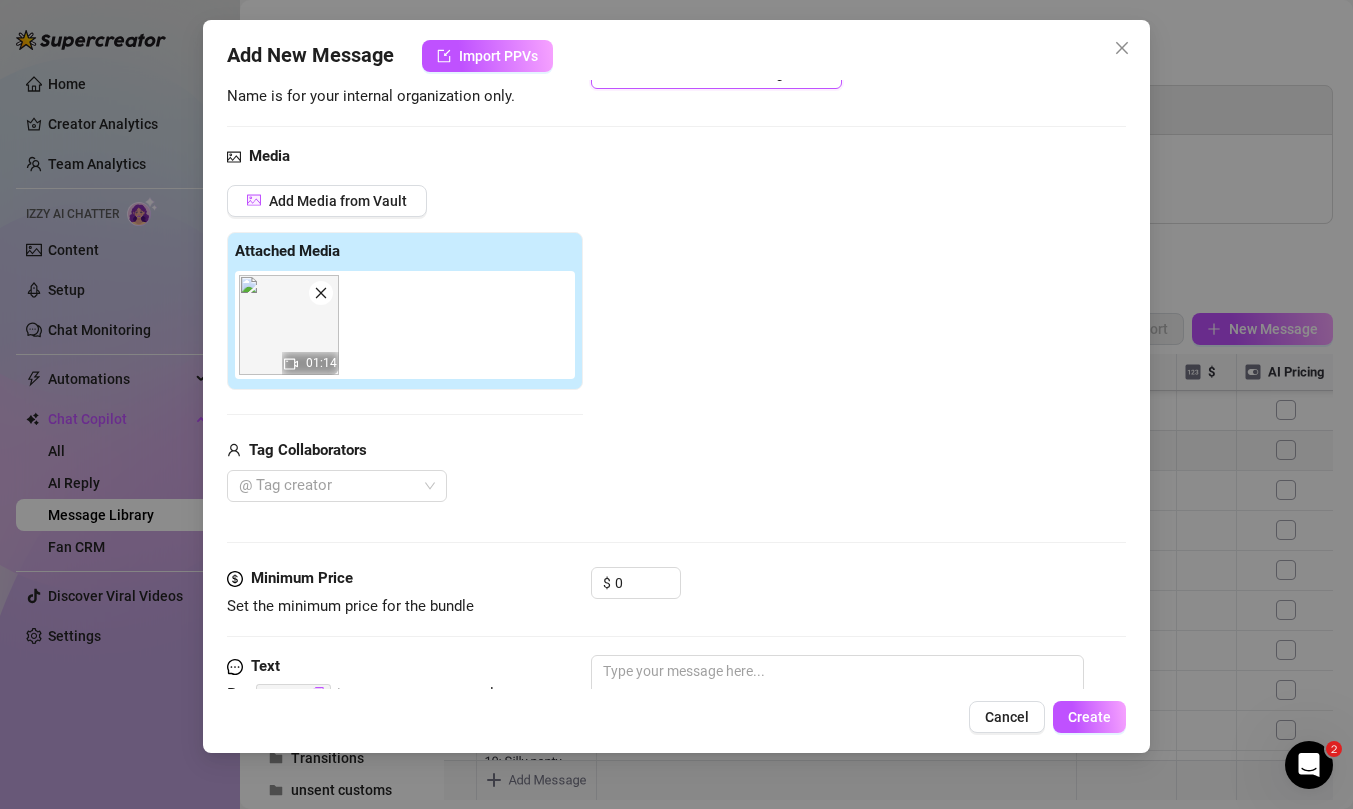 scroll, scrollTop: 347, scrollLeft: 0, axis: vertical 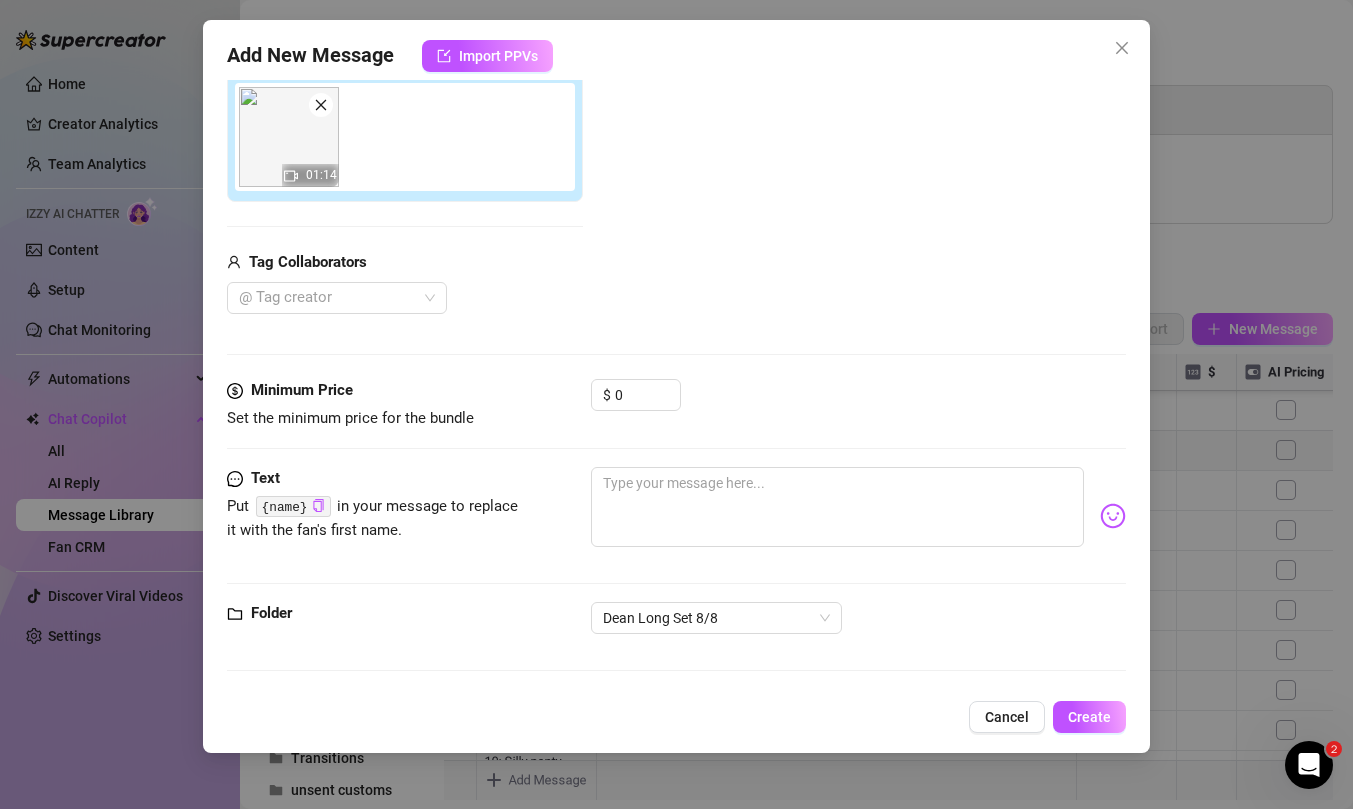 type on "16. Somewhat accidental orgasm" 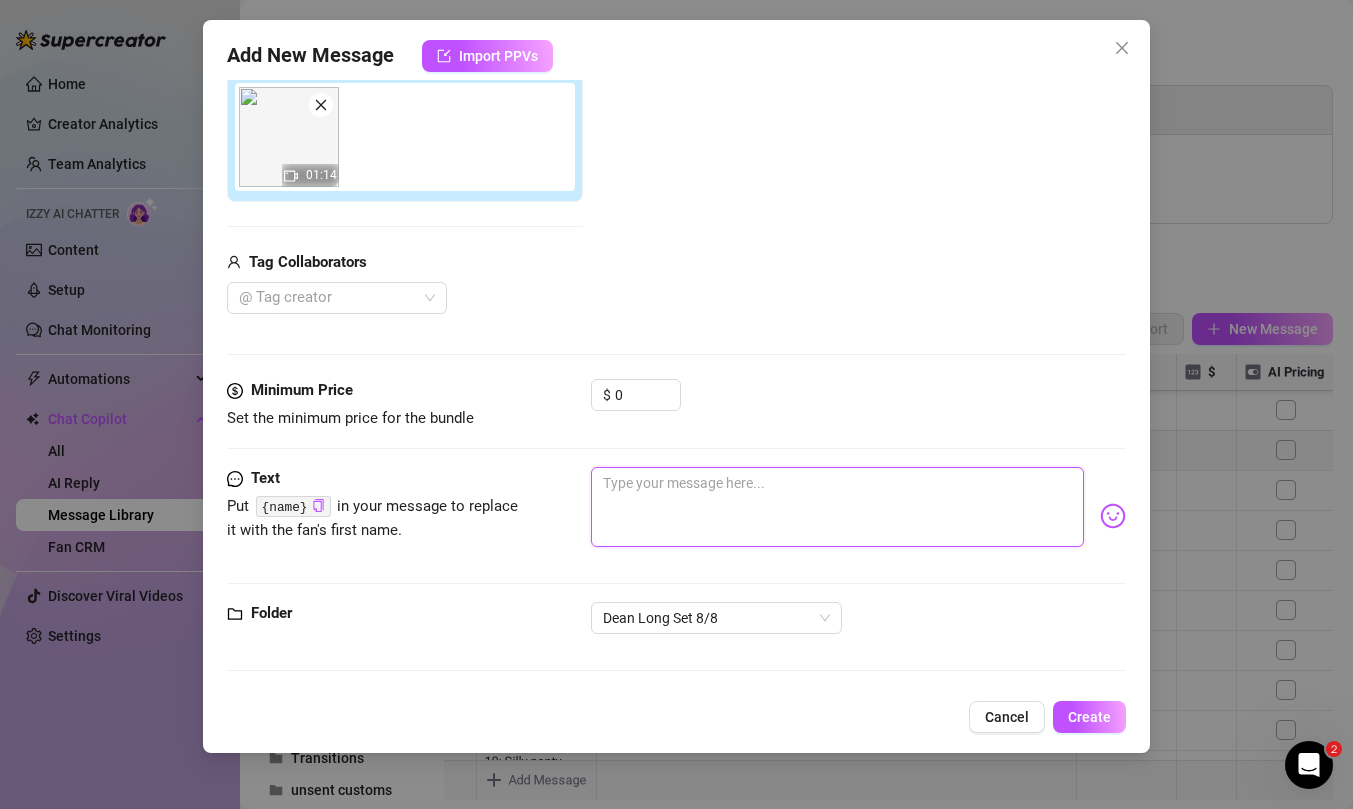 click at bounding box center (837, 507) 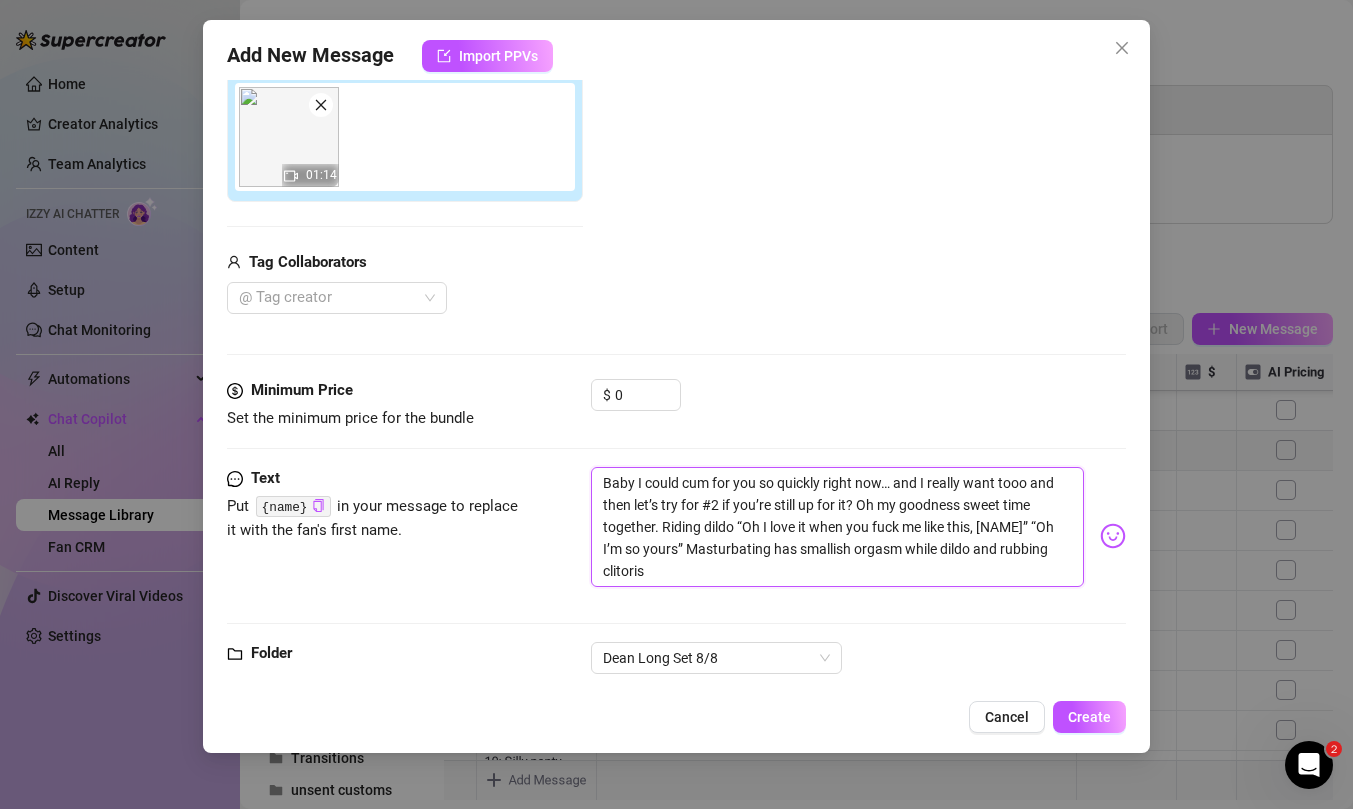 scroll, scrollTop: 0, scrollLeft: 0, axis: both 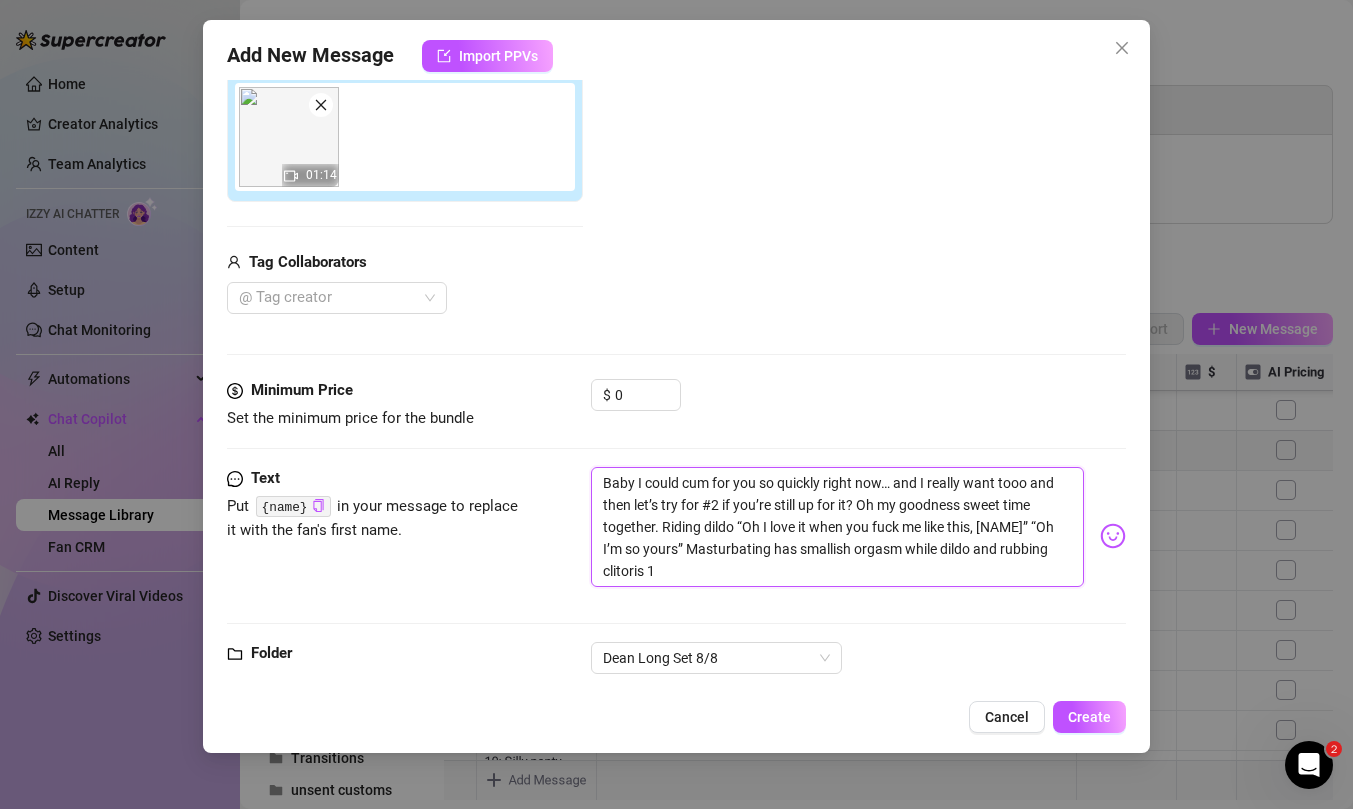 type on "Baby I could cum for you so quickly right now… and I really want tooo and then let’s try for #2 if you’re still up for it? Oh my goodness sweet time together. Riding dildo “Oh I love it when you fuck me like this, Dean” “Oh I’m so yours” Masturbating has smallish orgasm while dildo and rubbing clitoris 1:" 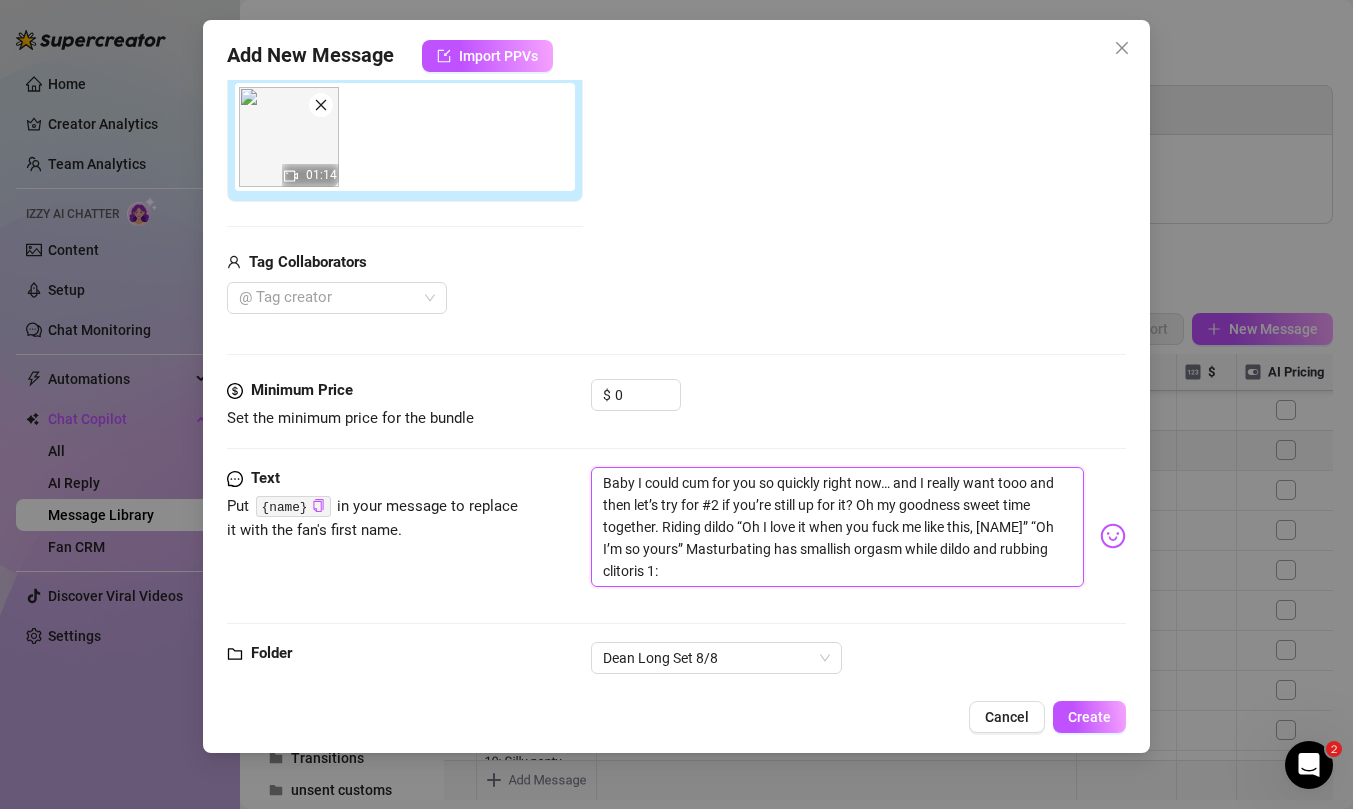 type on "Baby I could cum for you so quickly right now… and I really want tooo and then let’s try for #2 if you’re still up for it? Oh my goodness sweet time together. Riding dildo “Oh I love it when you fuck me like this, Dean” “Oh I’m so yours” Masturbating has smallish orgasm while dildo and rubbing clitoris 1:1" 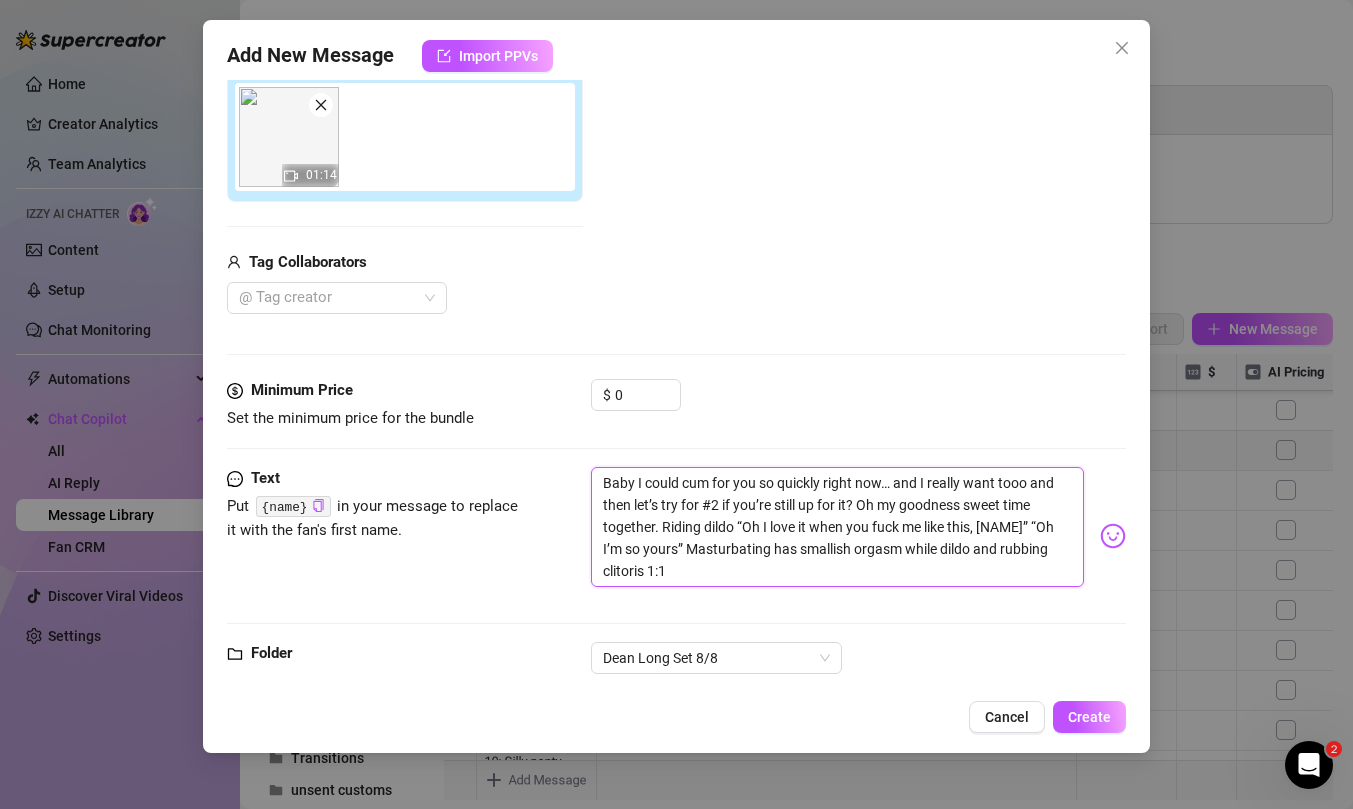 type on "Baby I could cum for you so quickly right now… and I really want tooo and then let’s try for #2 if you’re still up for it? Oh my goodness sweet time together. Riding dildo “Oh I love it when you fuck me like this, Dean” “Oh I’m so yours” Masturbating has smallish orgasm while dildo and rubbing clitoris 1:14" 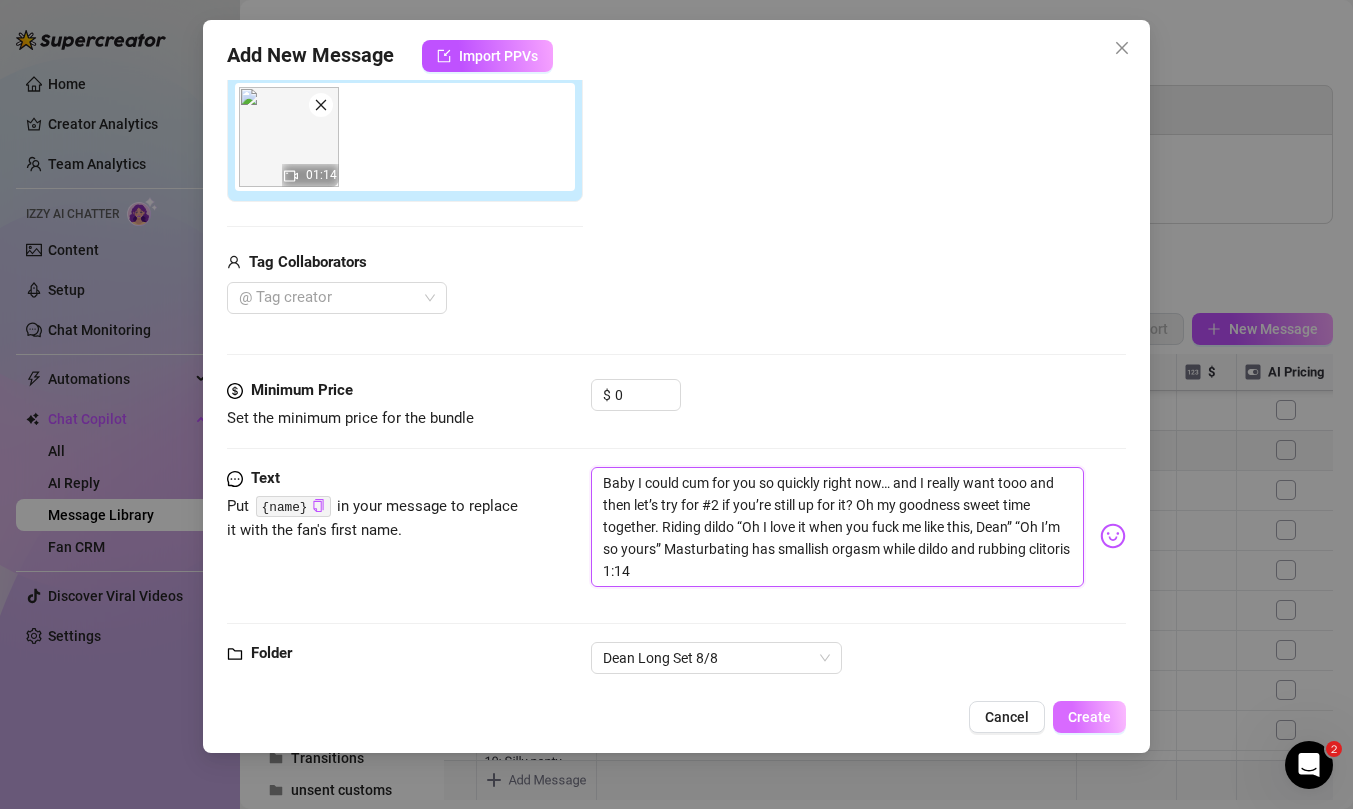 type on "Baby I could cum for you so quickly right now… and I really want tooo and then let’s try for #2 if you’re still up for it? Oh my goodness sweet time together. Riding dildo “Oh I love it when you fuck me like this, Dean” “Oh I’m so yours” Masturbating has smallish orgasm while dildo and rubbing clitoris 1:14" 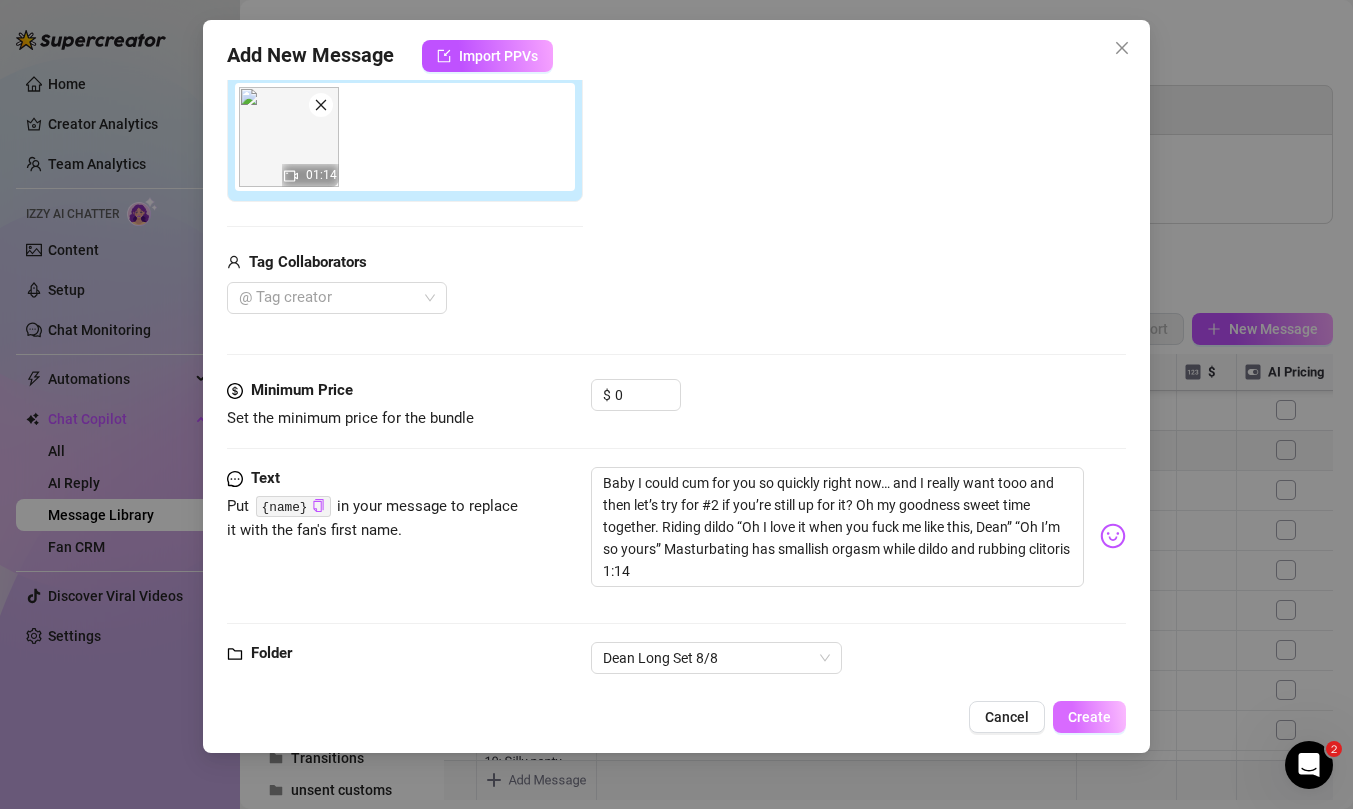 click on "Create" at bounding box center (1089, 717) 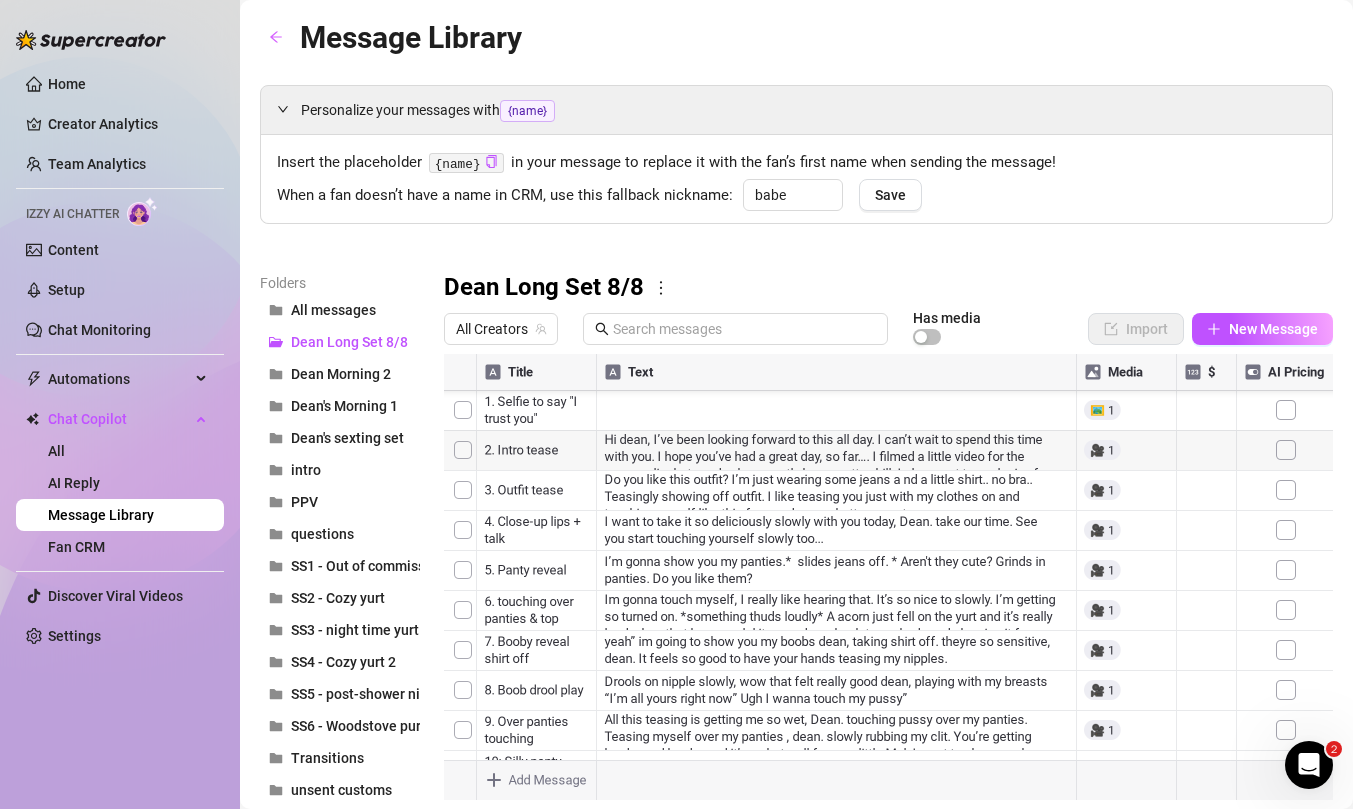 scroll, scrollTop: 320, scrollLeft: 0, axis: vertical 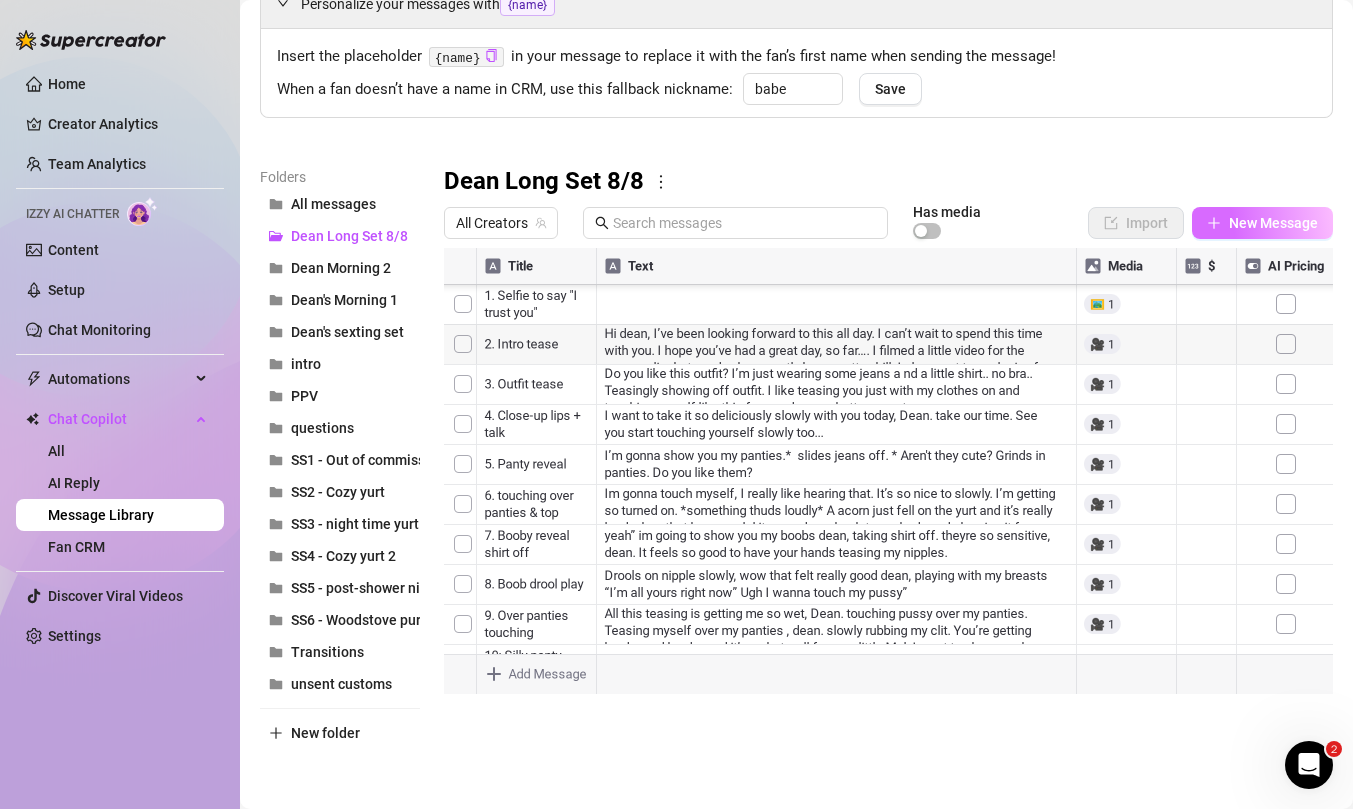 click on "New Message" at bounding box center [1273, 223] 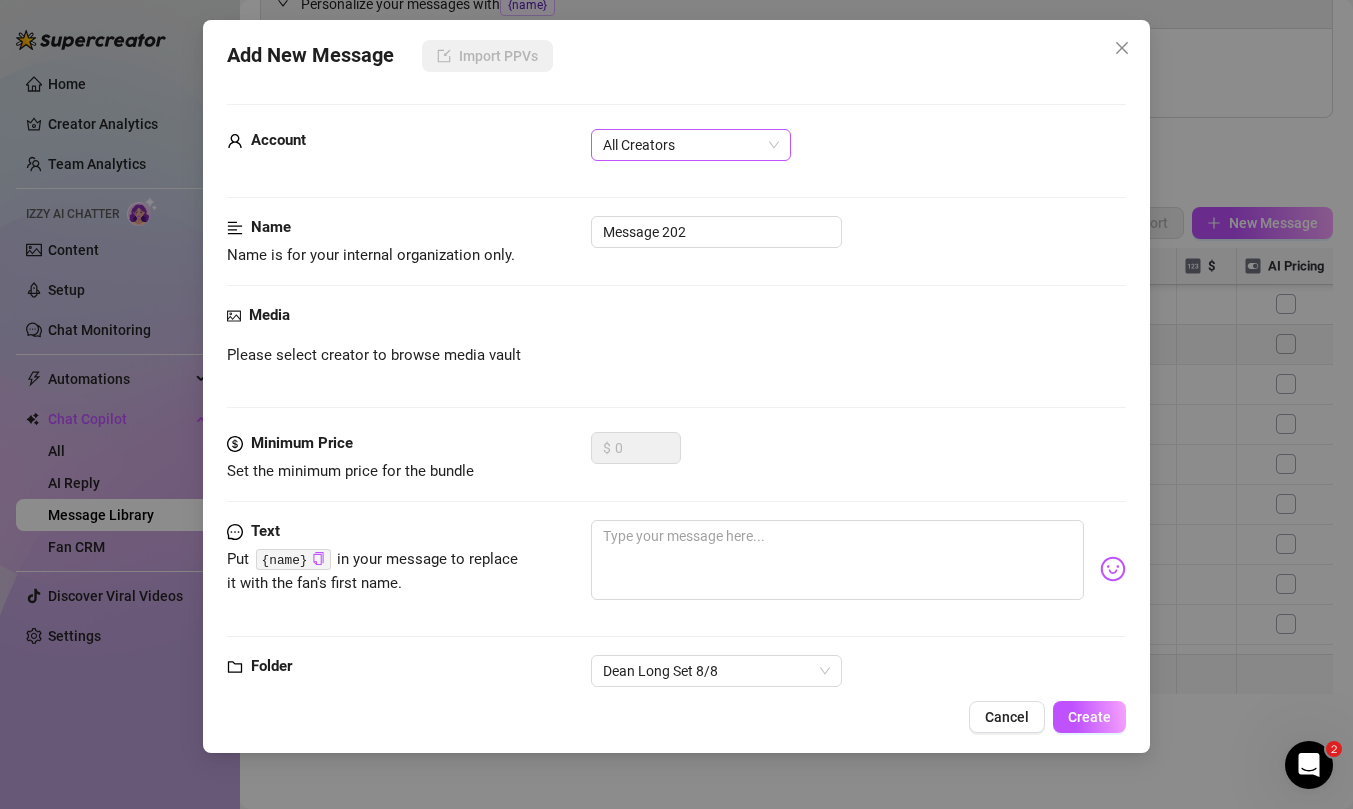 click on "All Creators" at bounding box center [691, 145] 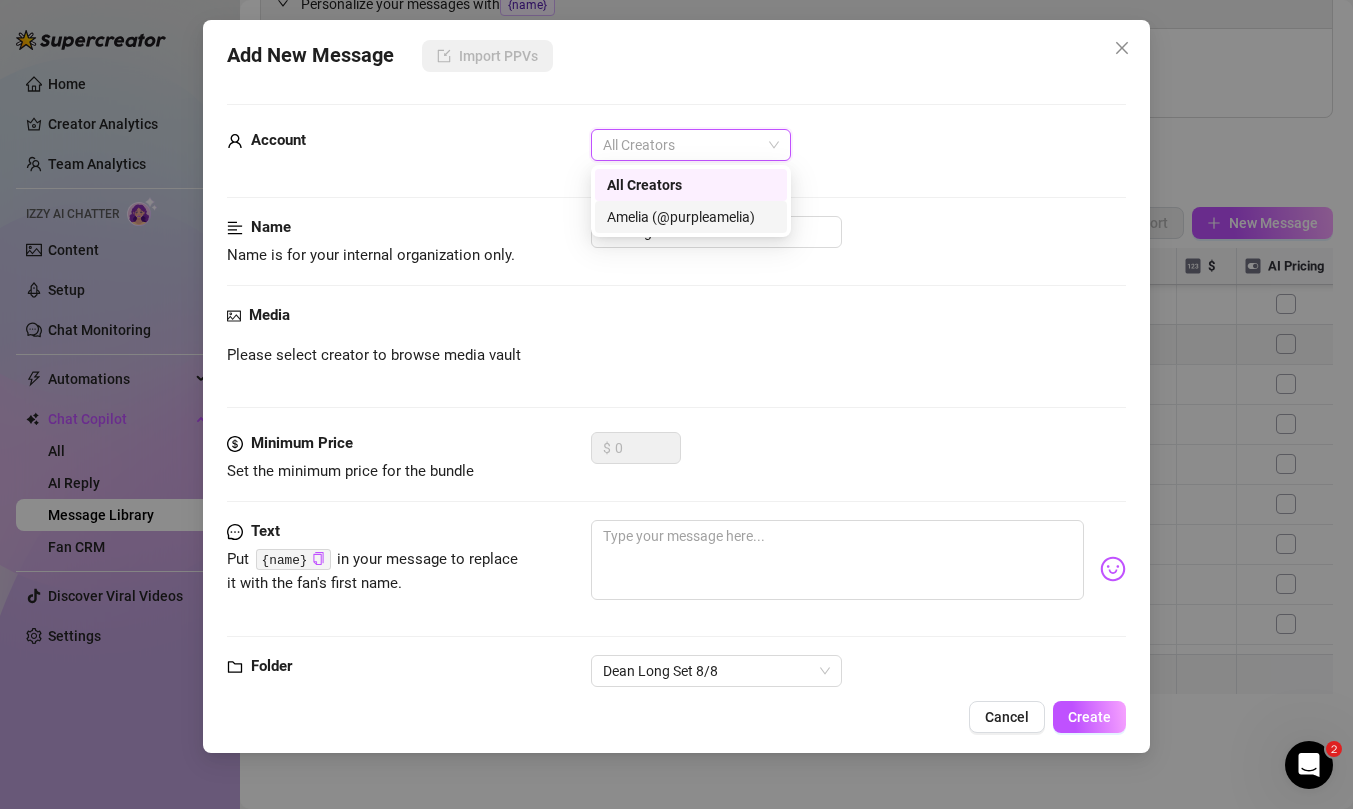 click on "Amelia (@purpleamelia)" at bounding box center (691, 217) 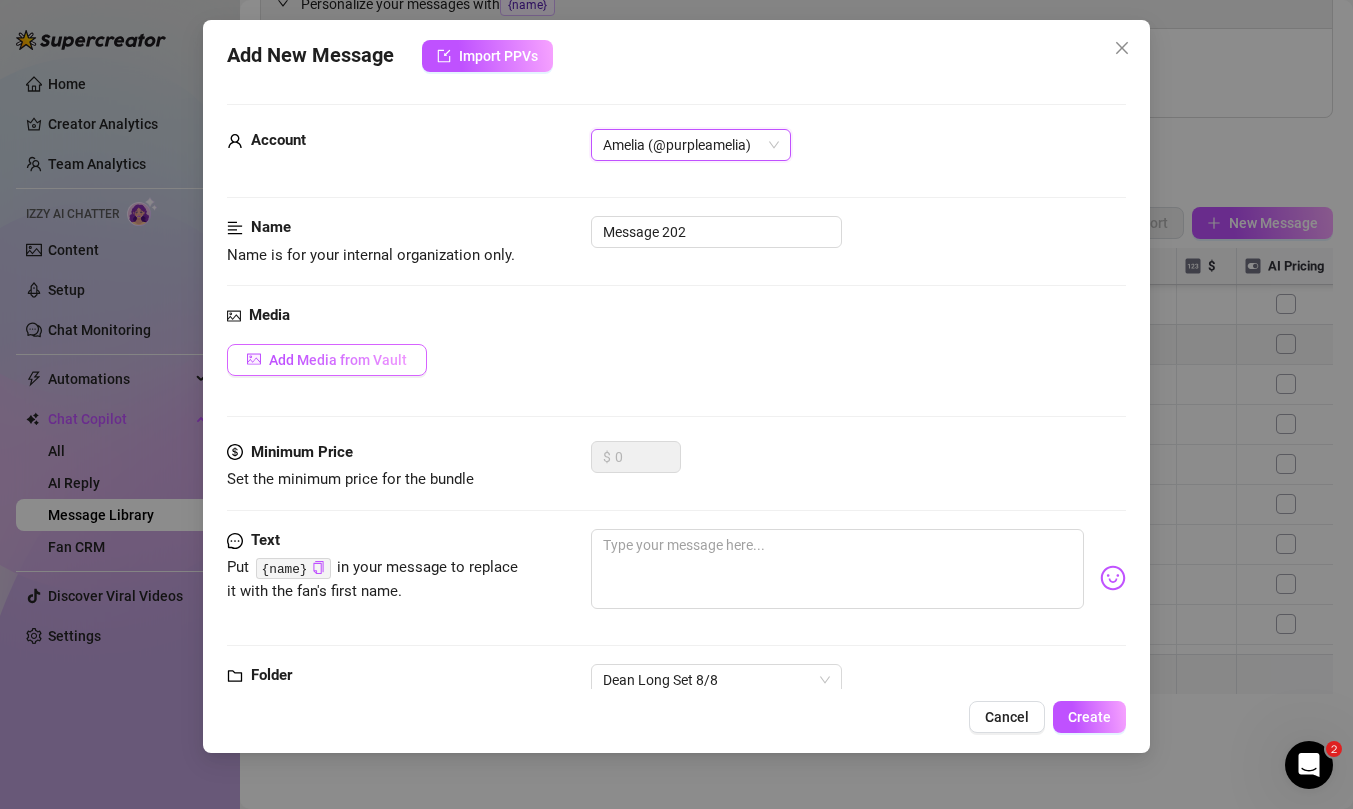 click on "Add Media from Vault" at bounding box center (338, 360) 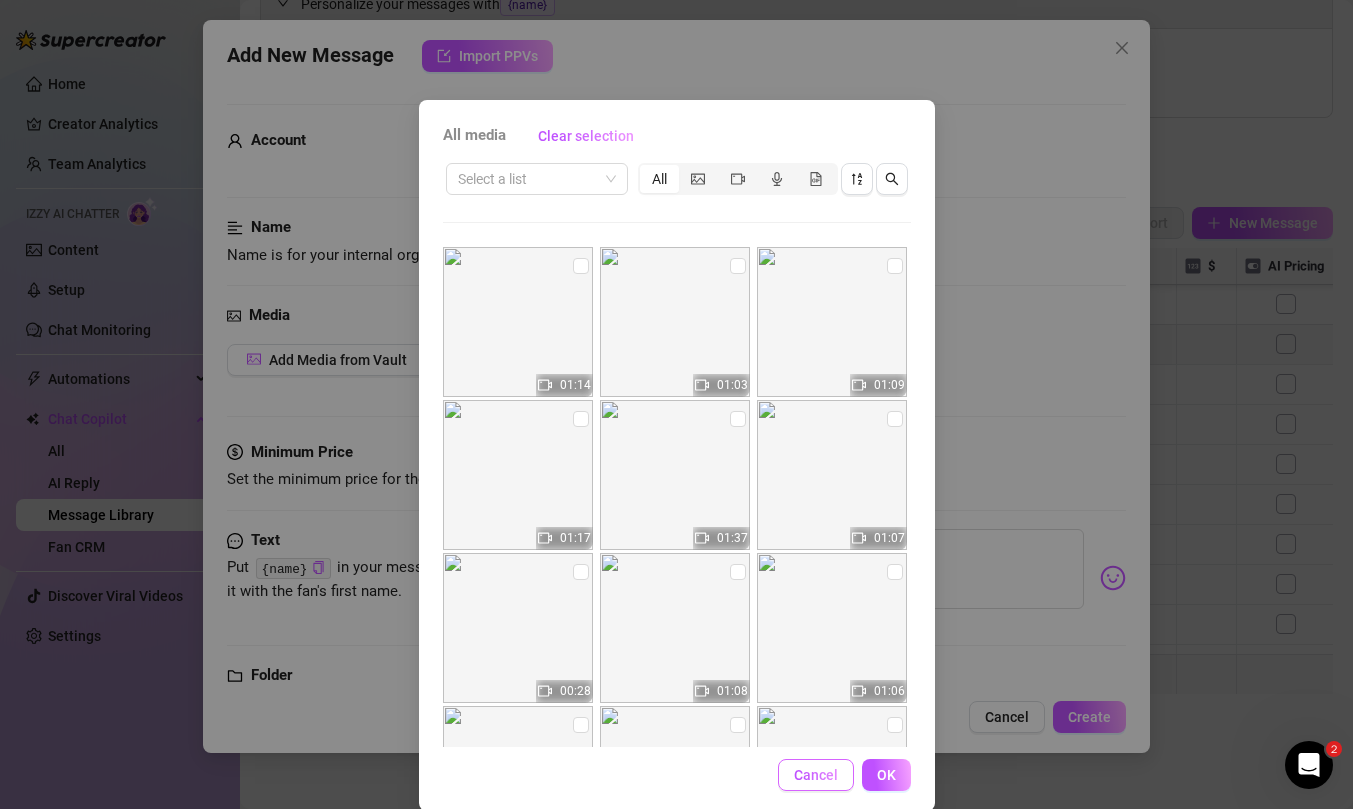 click on "Cancel" at bounding box center [816, 775] 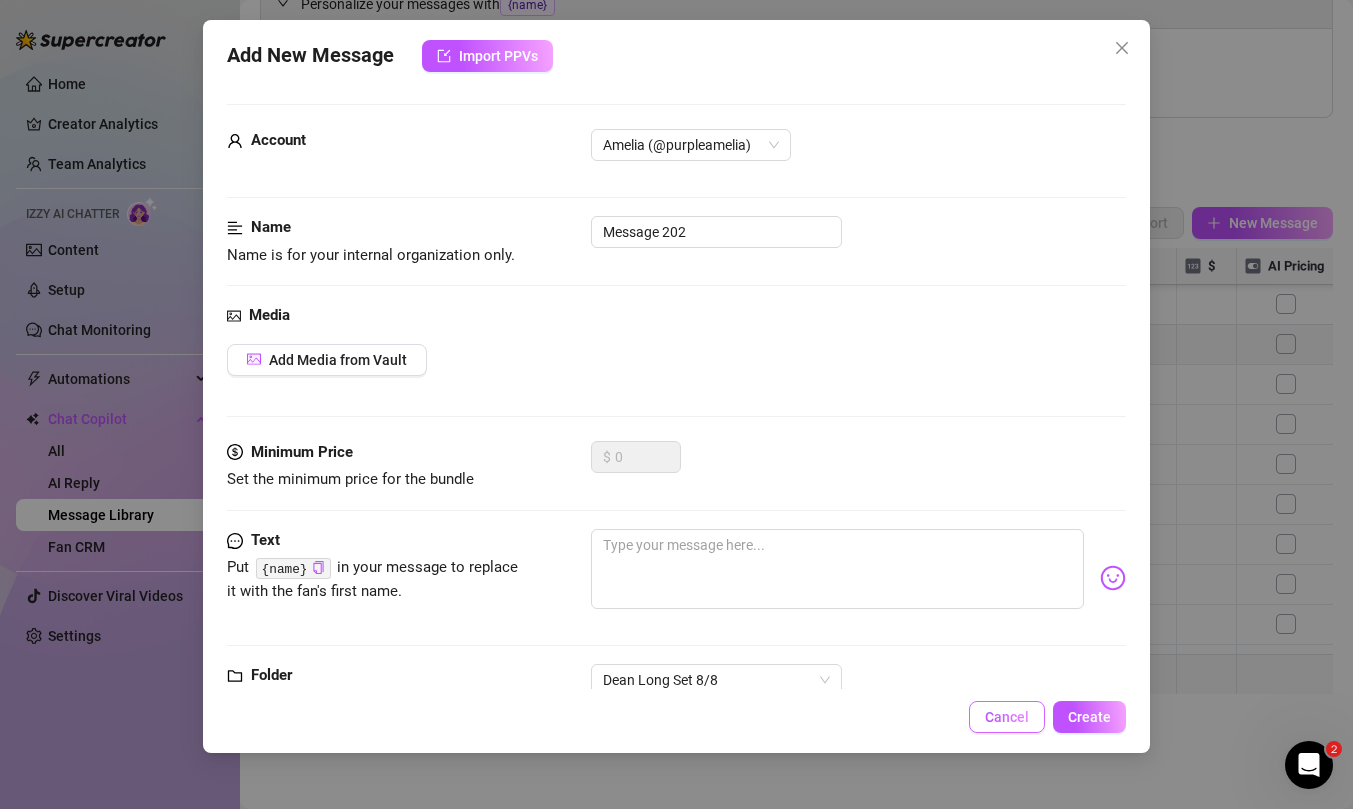 click on "Cancel" at bounding box center (1007, 717) 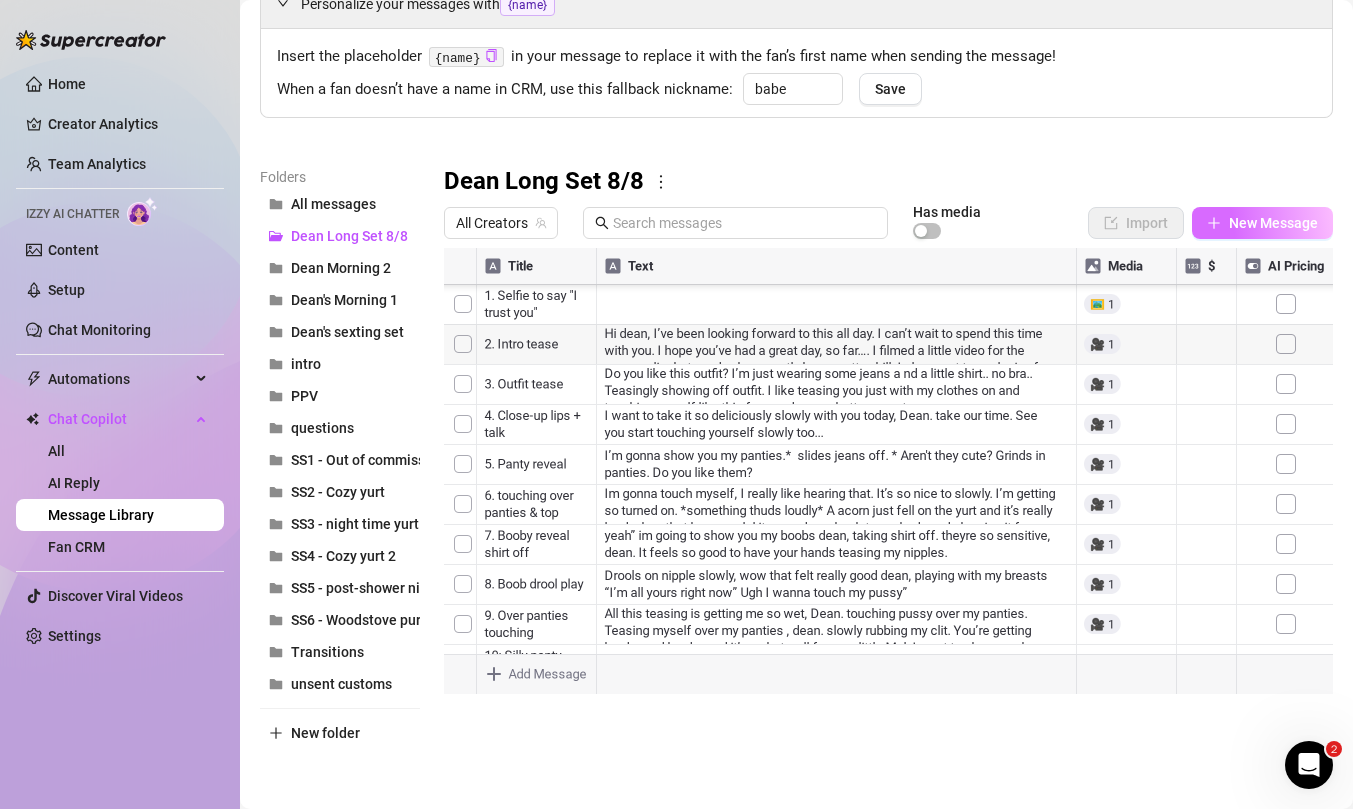 click on "New Message" at bounding box center [1273, 223] 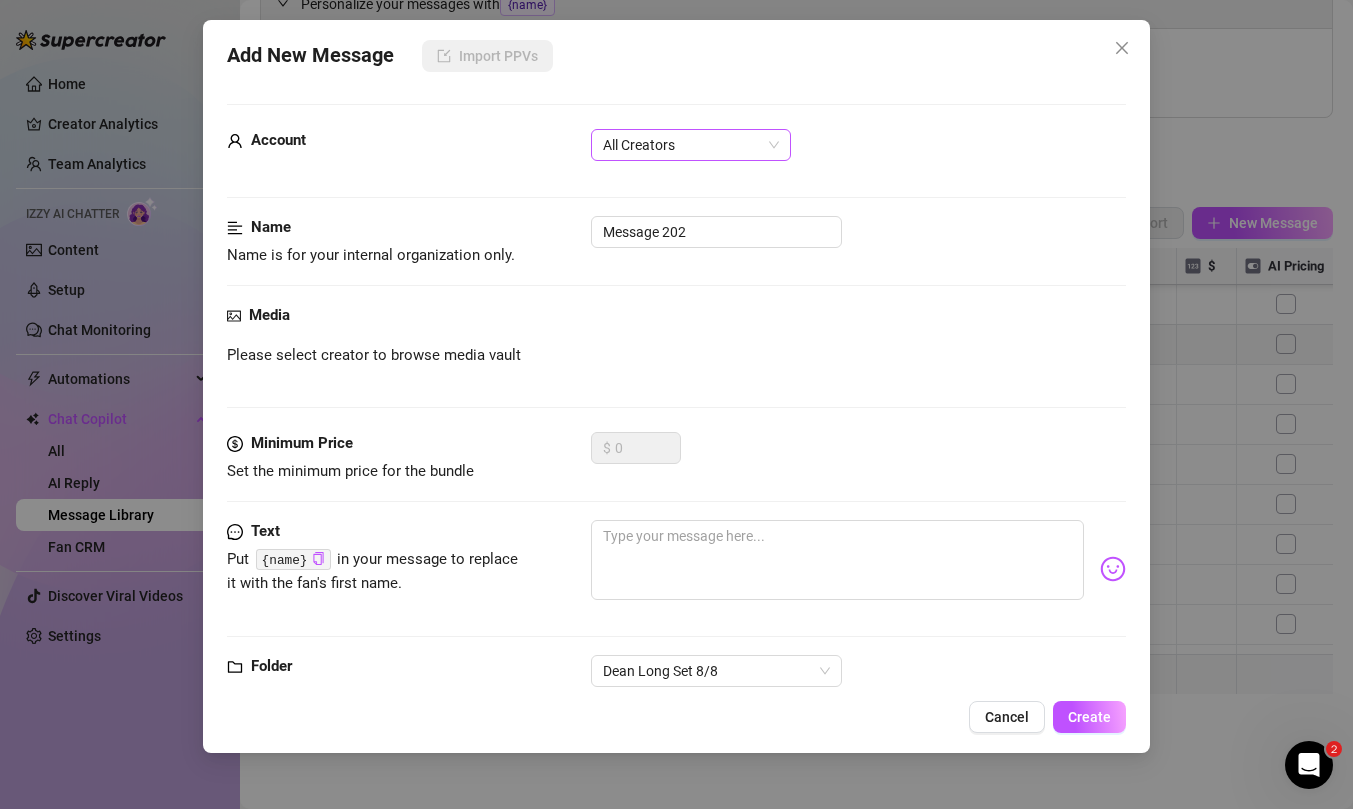 click on "All Creators" at bounding box center [691, 145] 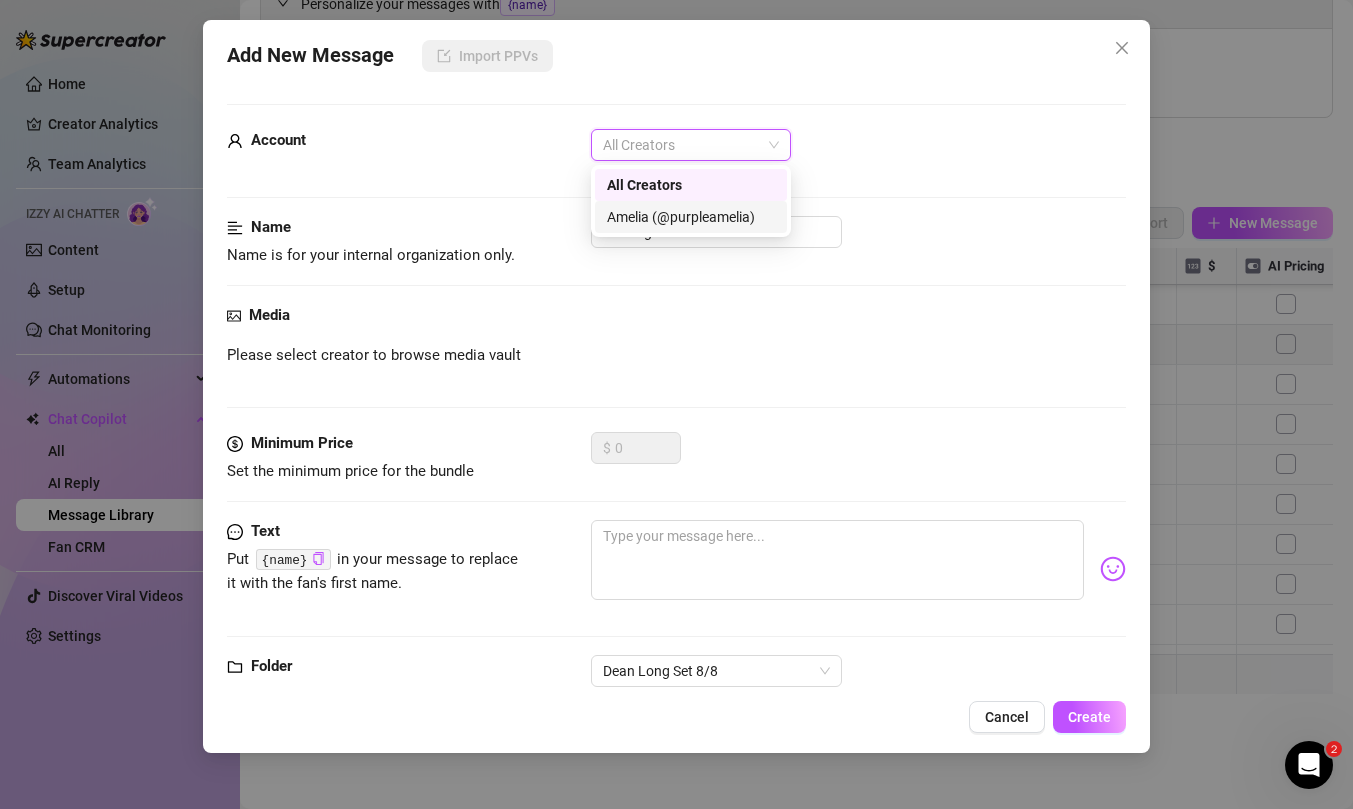 click on "Amelia (@purpleamelia)" at bounding box center (691, 217) 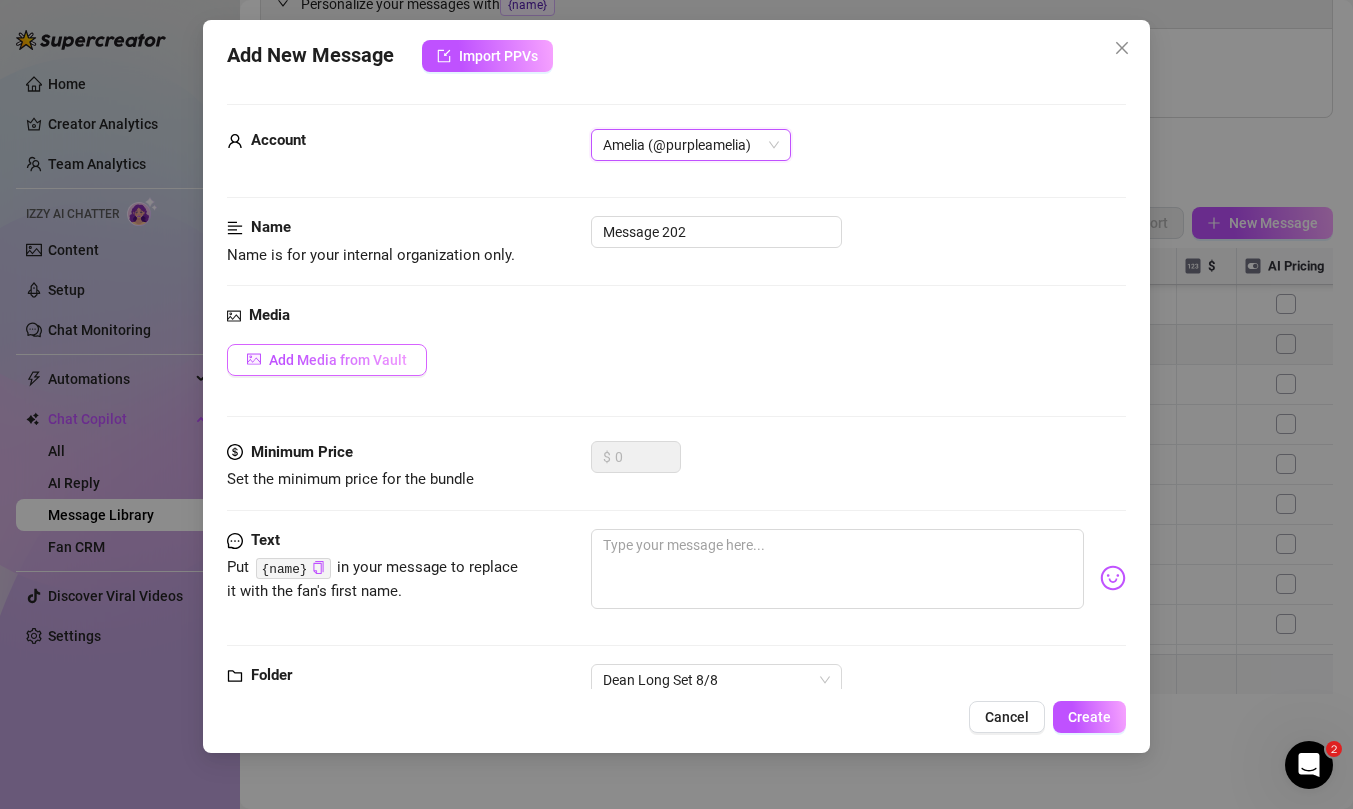 click on "Add Media from Vault" at bounding box center (338, 360) 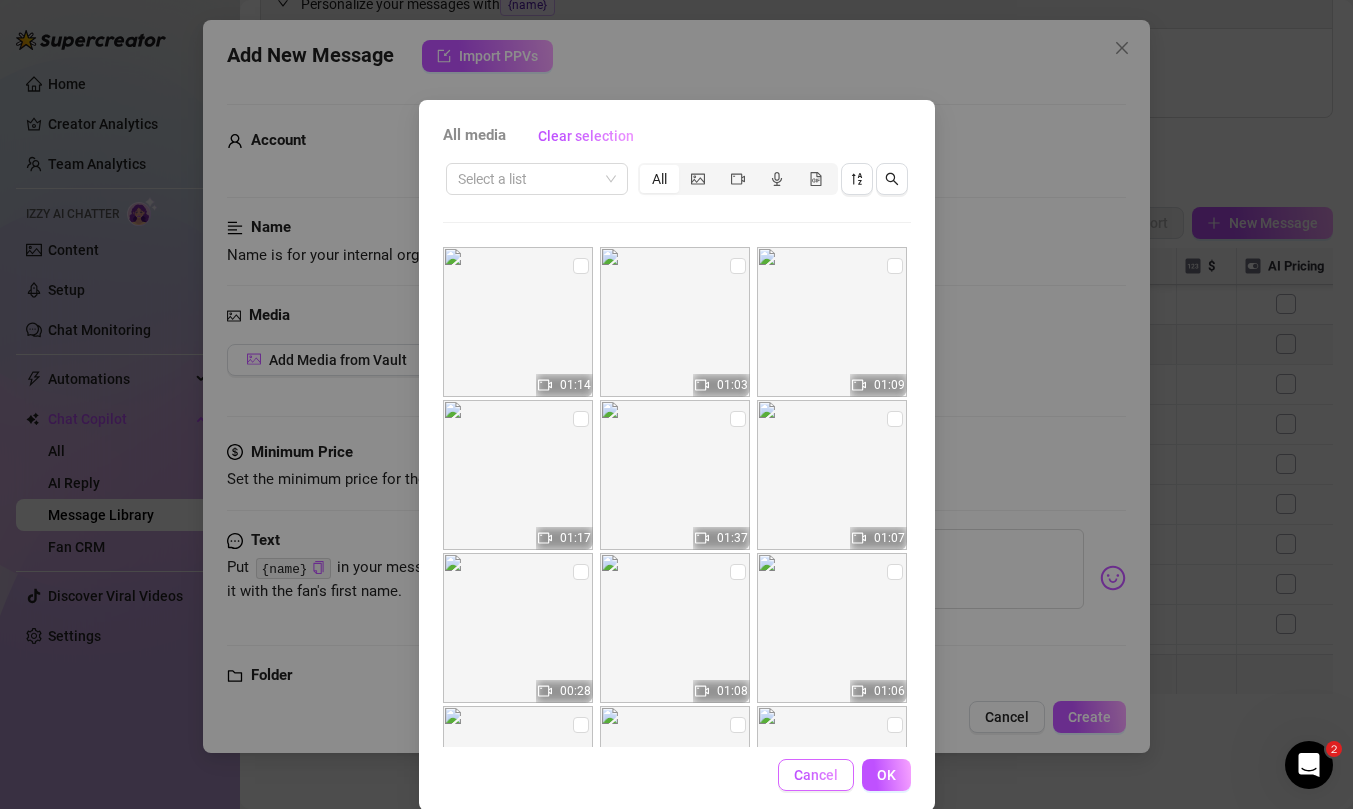 click on "Cancel" at bounding box center [816, 775] 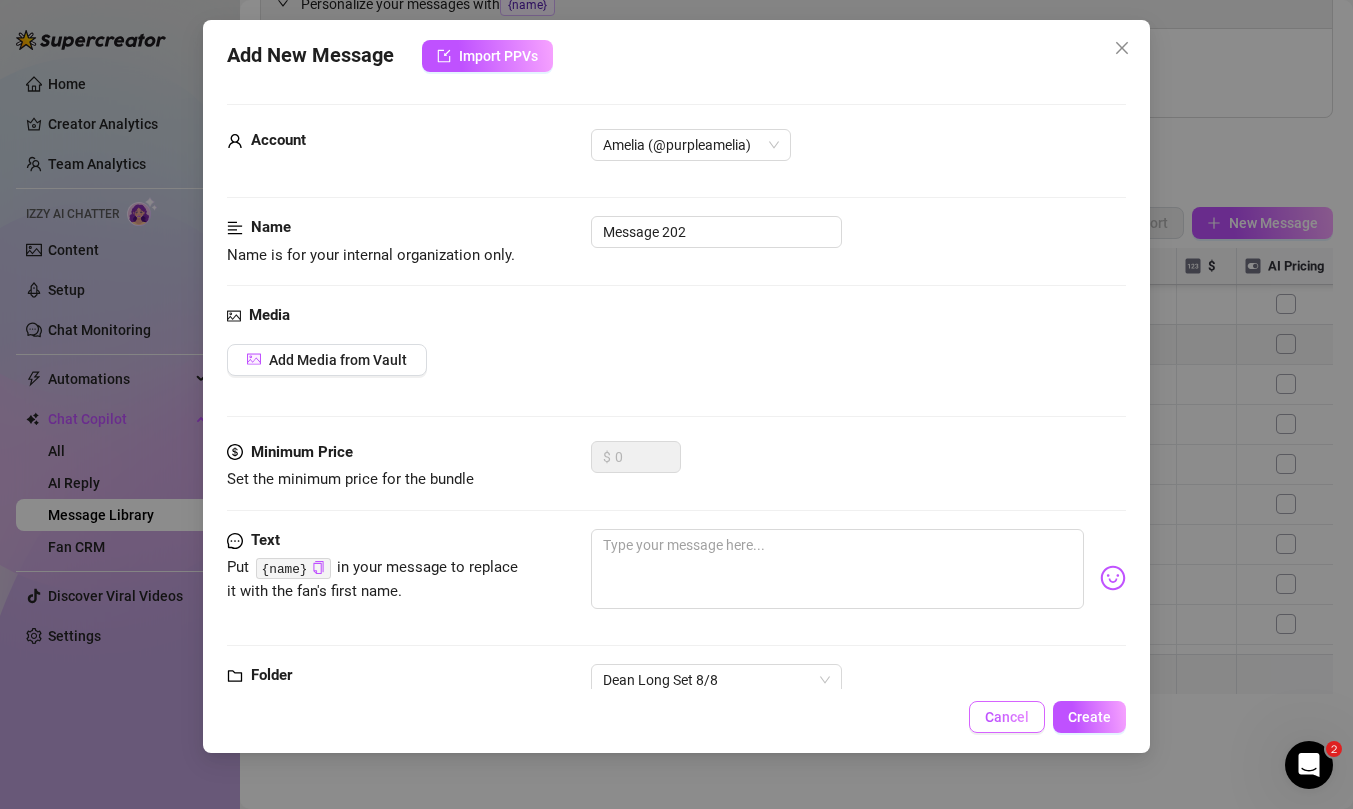 click on "Cancel" at bounding box center [1007, 717] 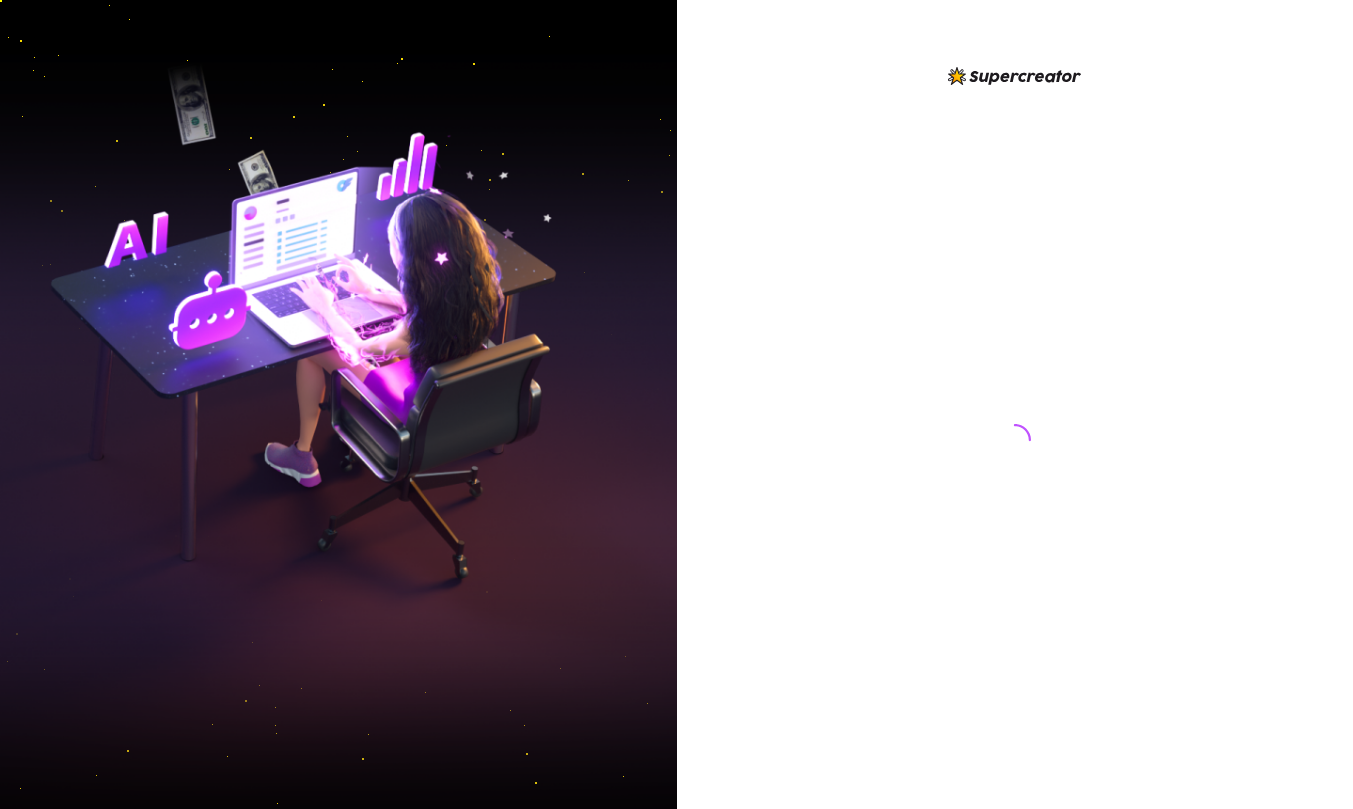 scroll, scrollTop: 0, scrollLeft: 0, axis: both 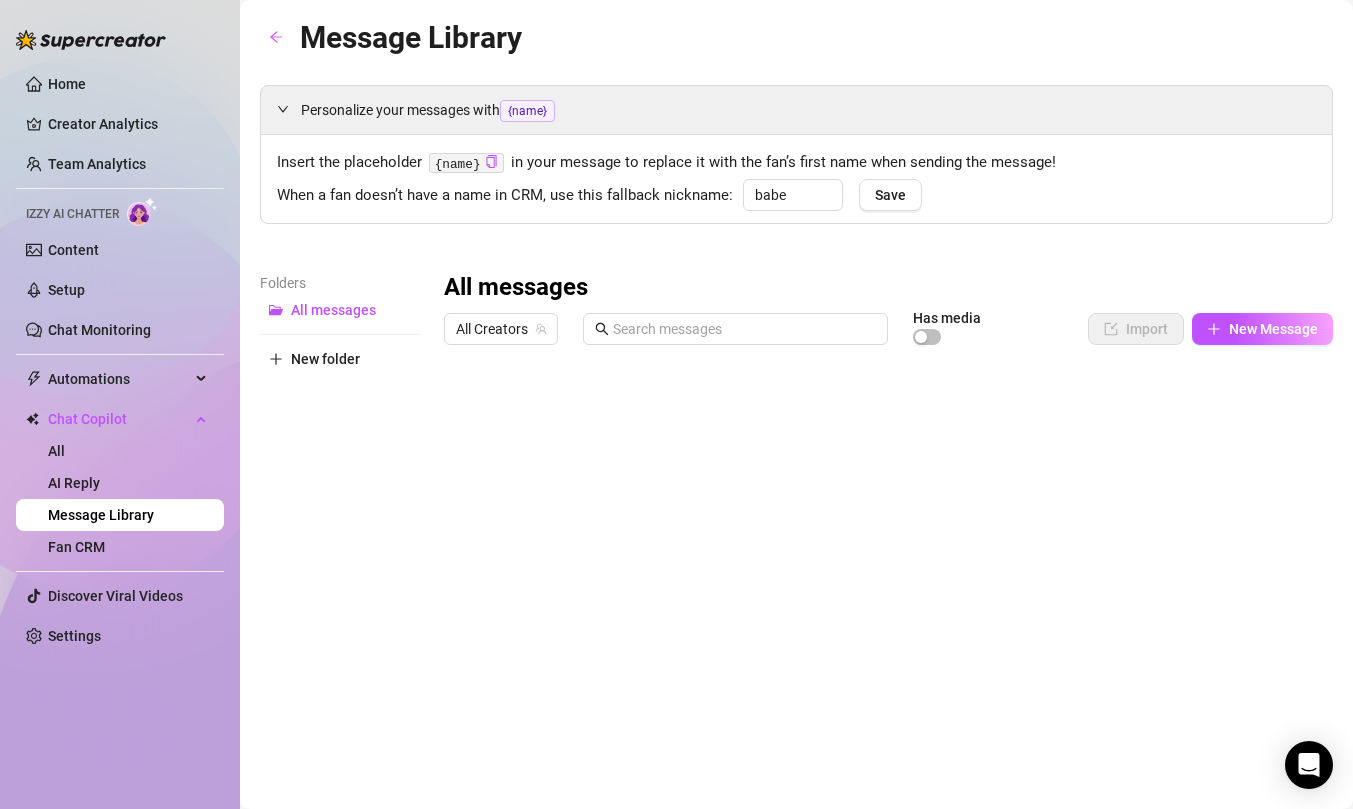 type on "babe" 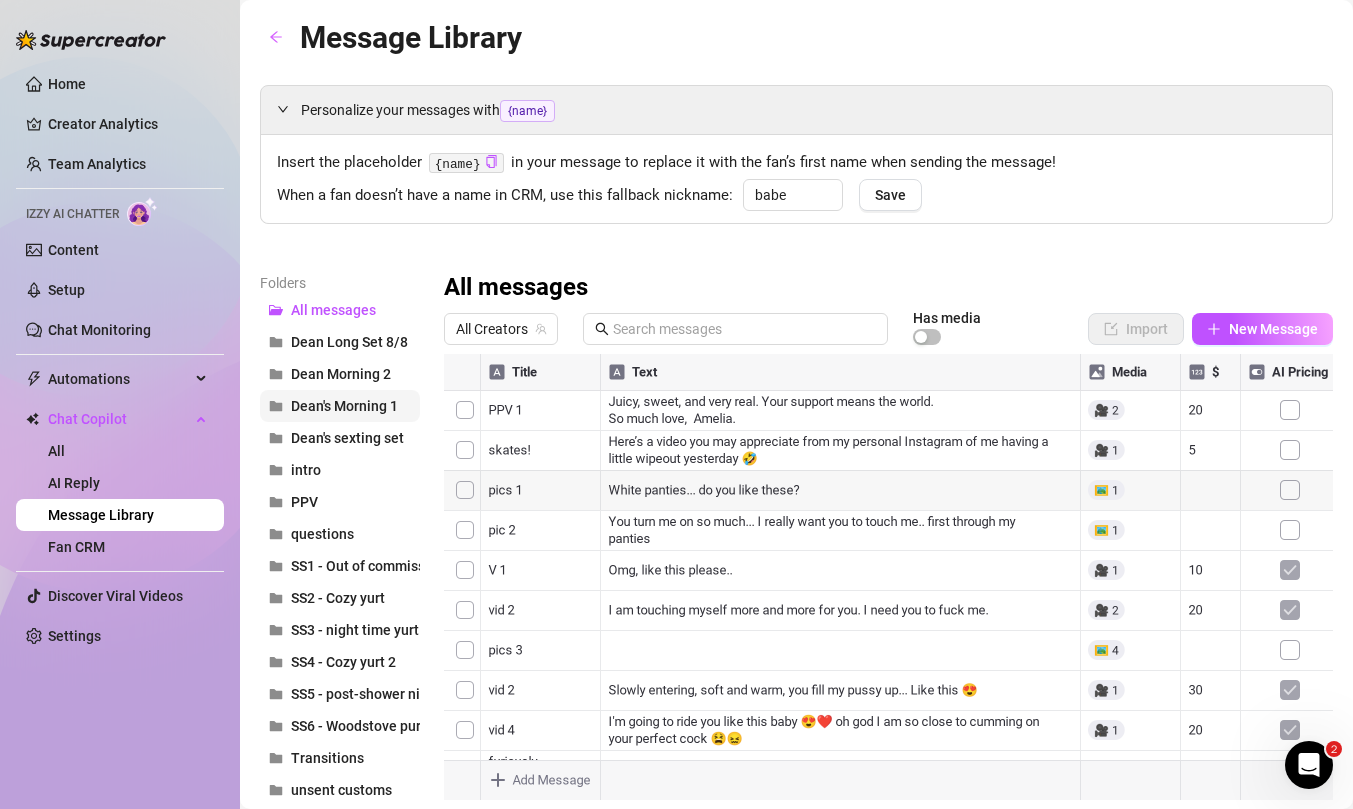 scroll, scrollTop: 0, scrollLeft: 0, axis: both 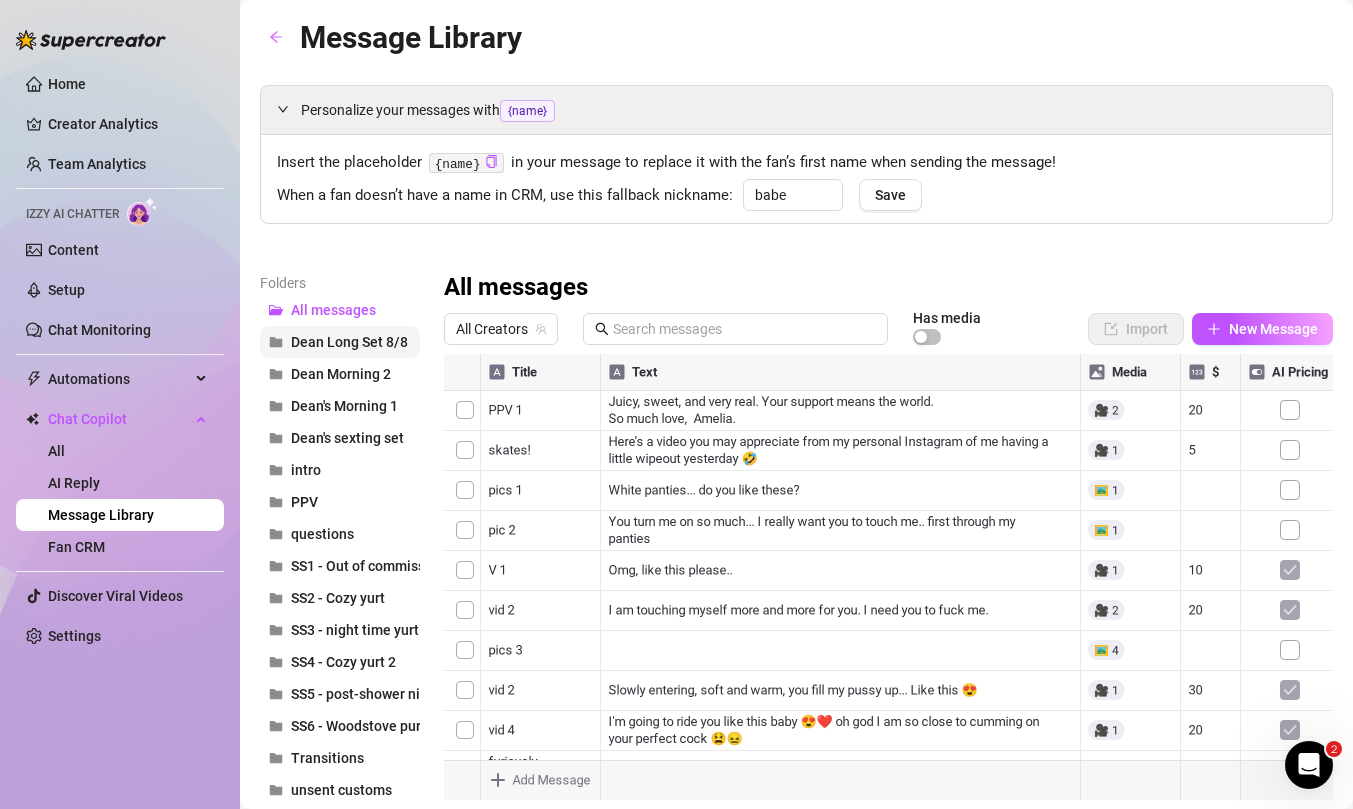 click on "Dean Long Set 8/8" at bounding box center [340, 342] 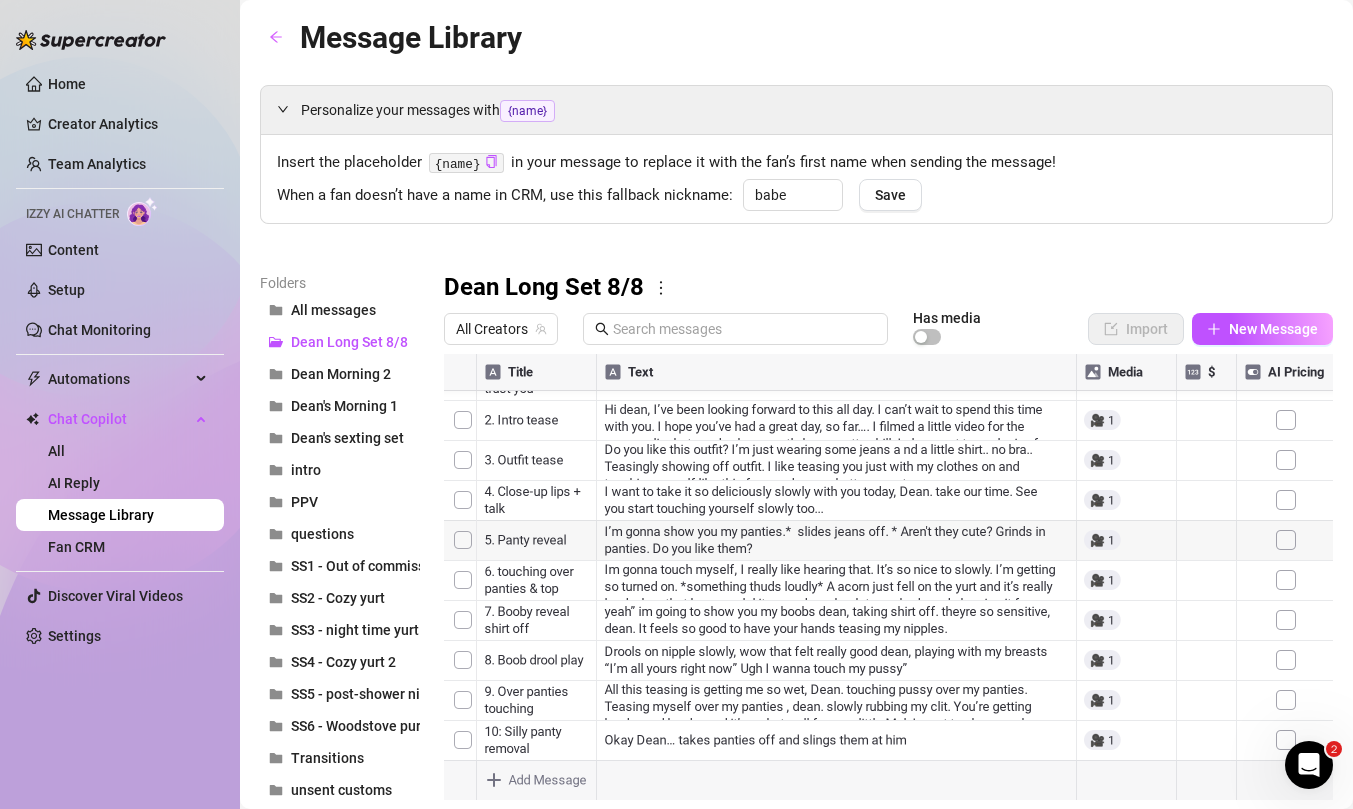 scroll, scrollTop: 320, scrollLeft: 0, axis: vertical 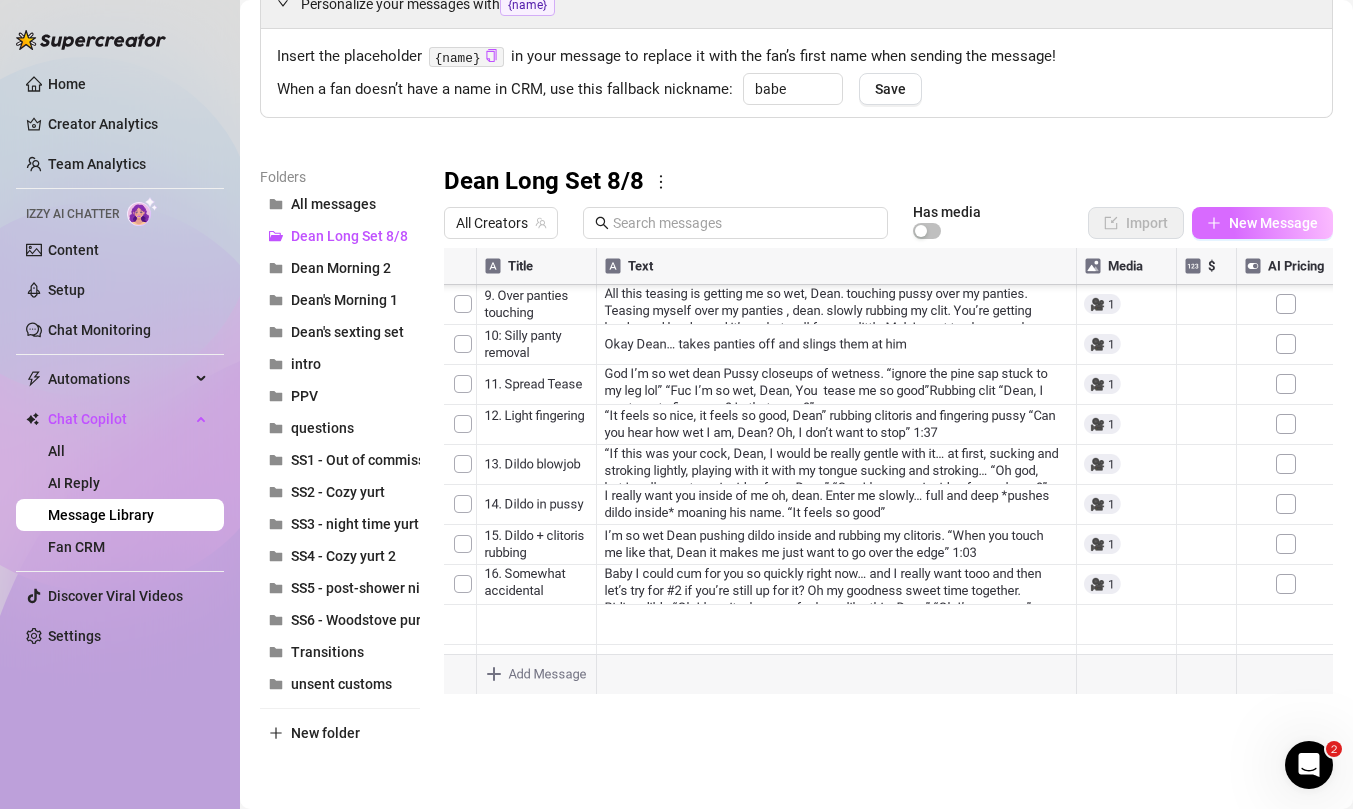 click on "New Message" at bounding box center [1273, 223] 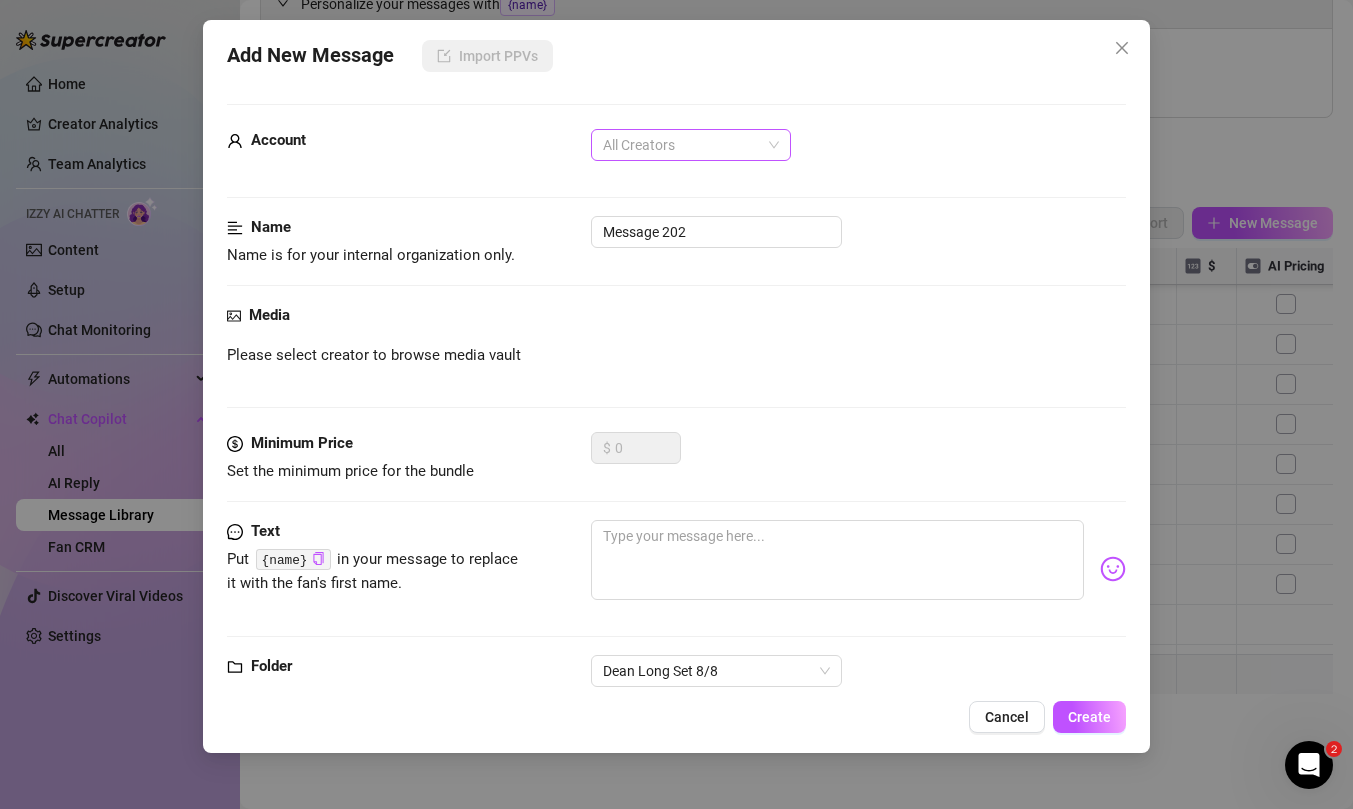 click on "All Creators" at bounding box center [691, 145] 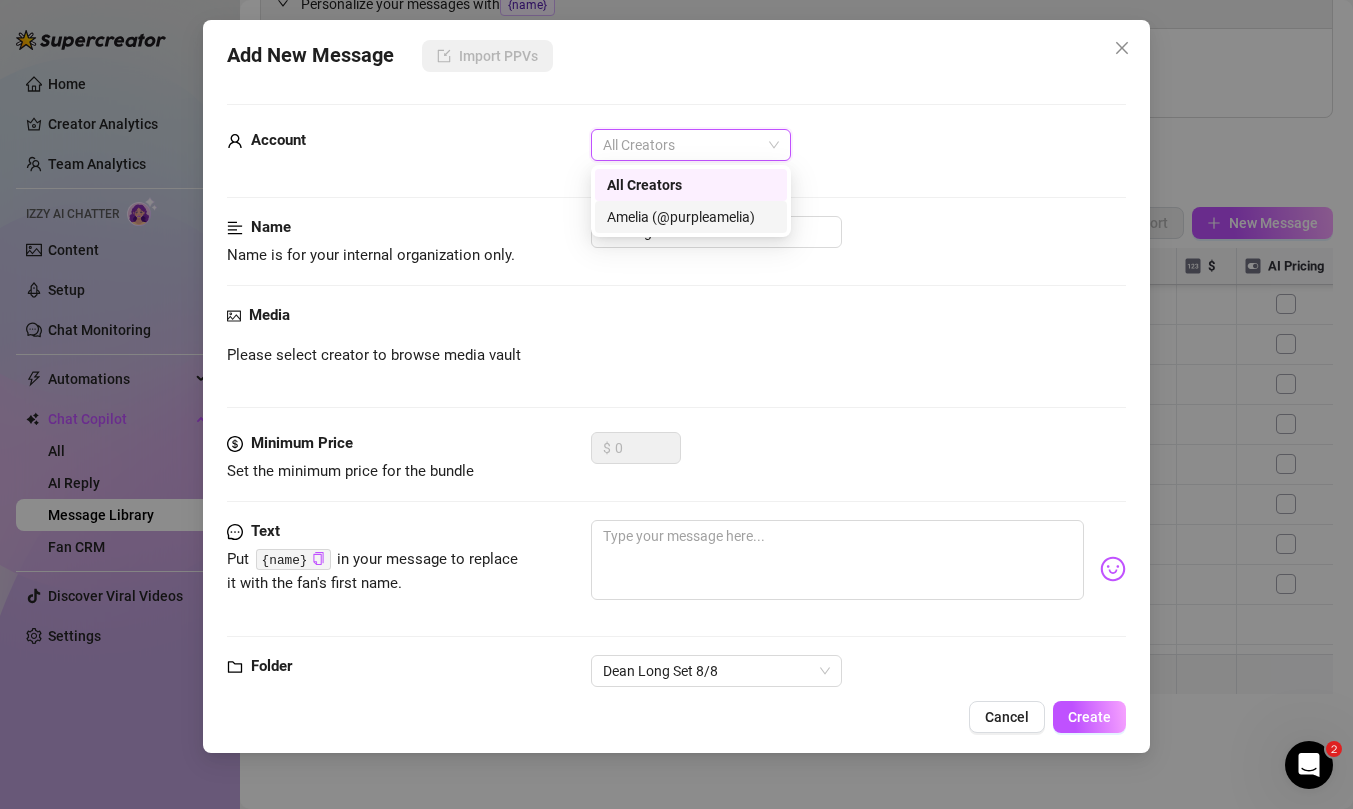 click on "Amelia (@purpleamelia)" at bounding box center (691, 217) 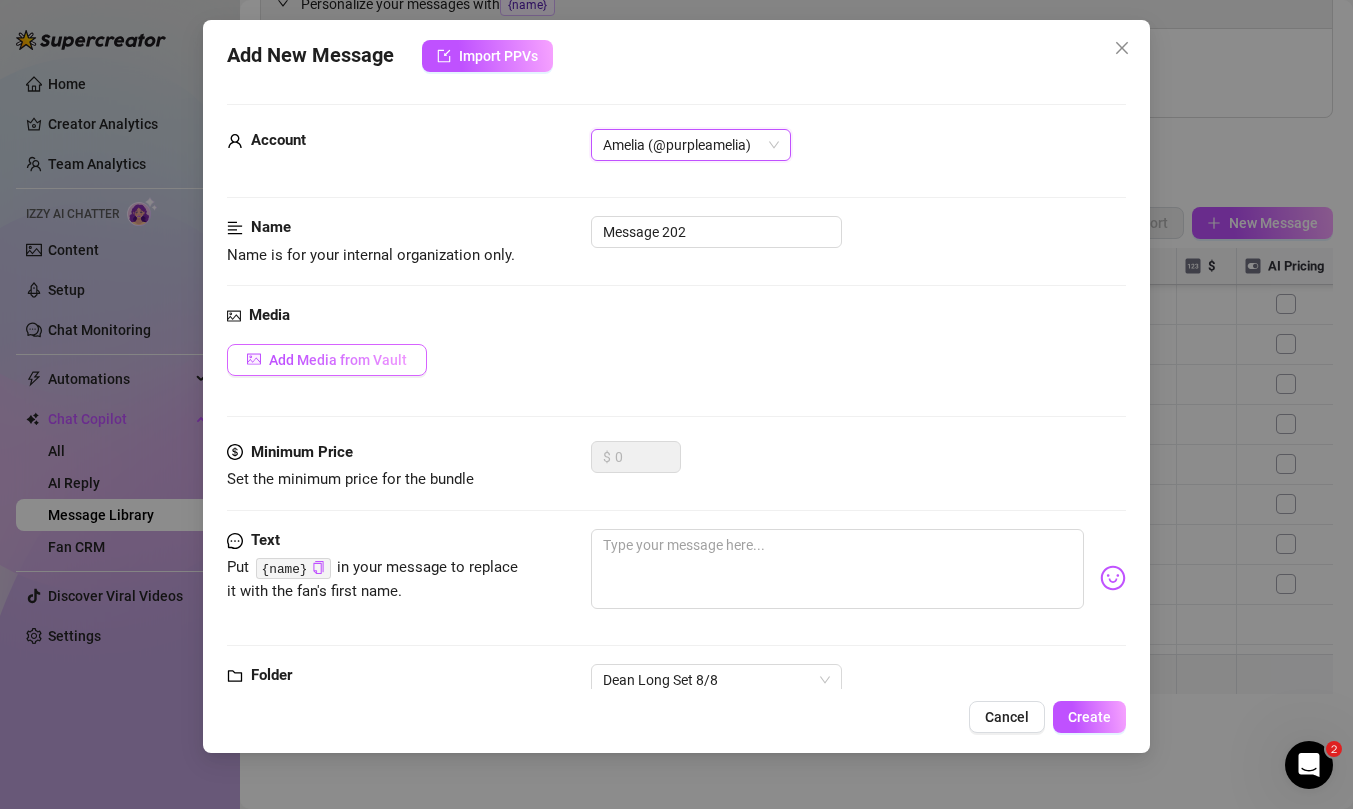 click on "Add Media from Vault" at bounding box center [338, 360] 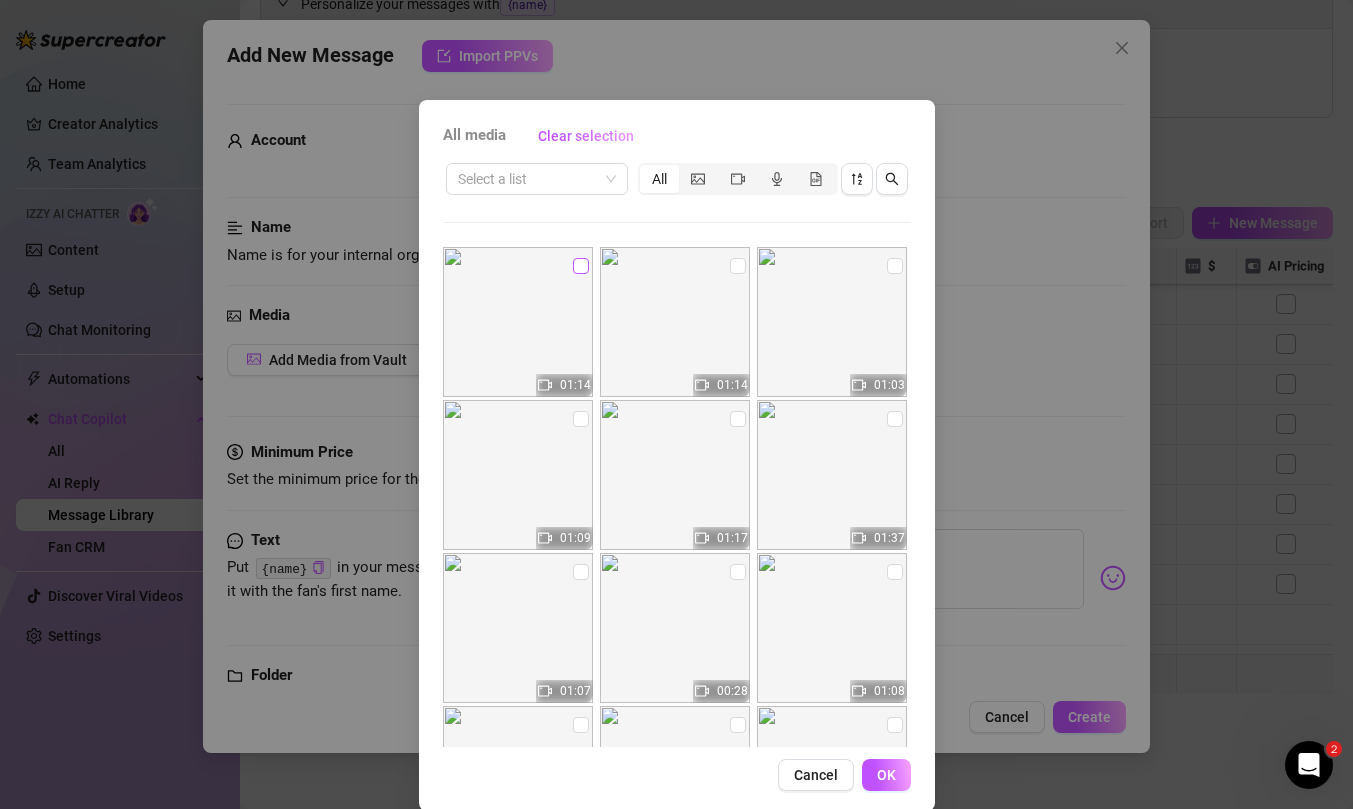 click at bounding box center (581, 266) 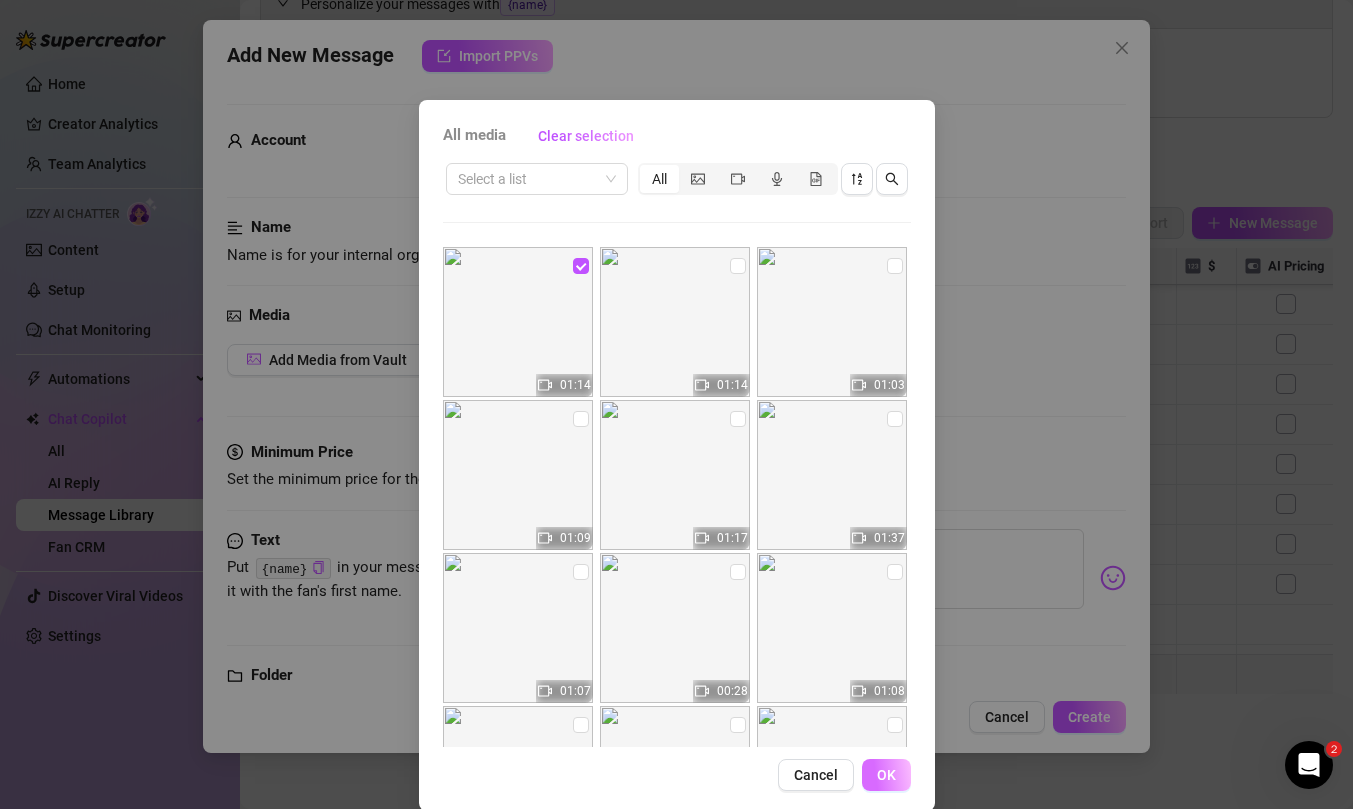 click on "OK" at bounding box center (886, 775) 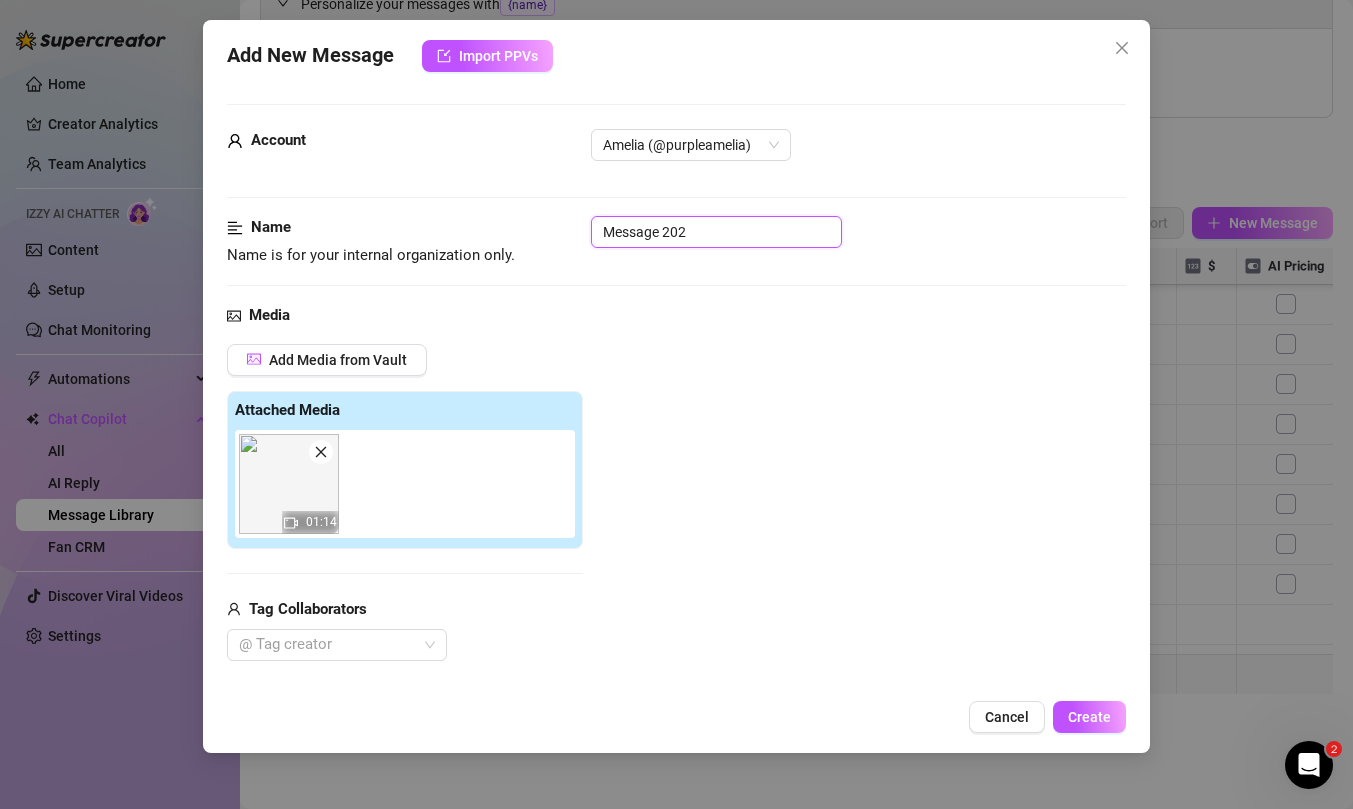 click on "Message 202" at bounding box center (716, 232) 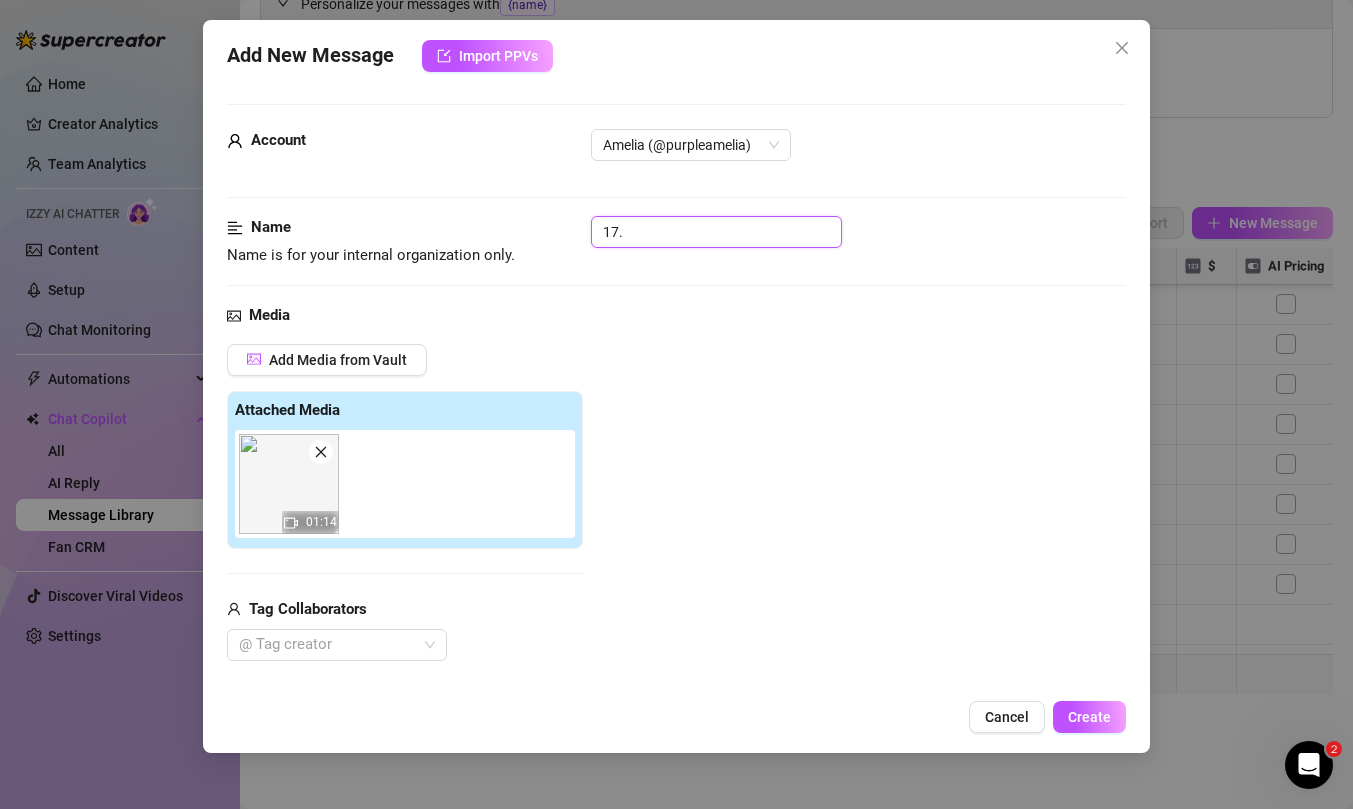 paste on "Couldn’t help it + giggles" 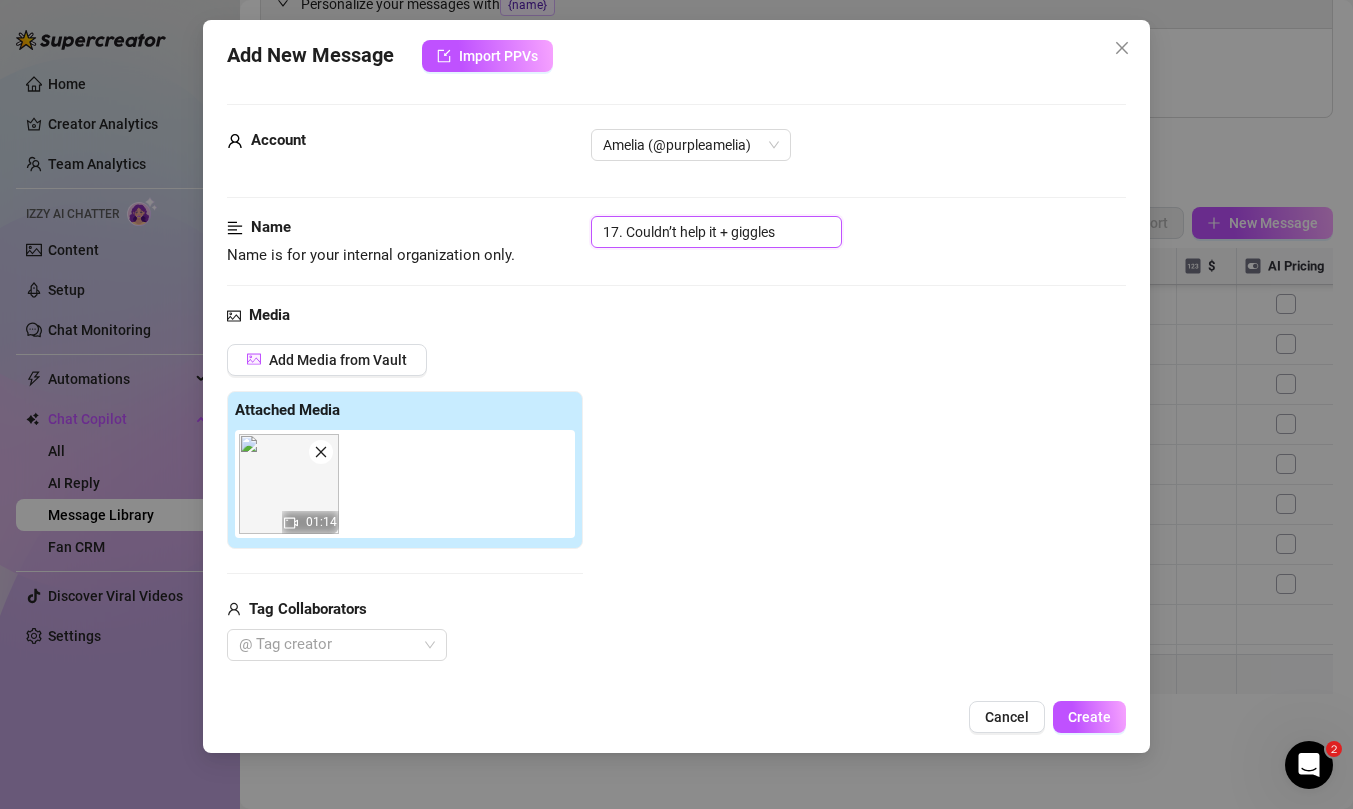 type on "17. Couldn’t help it + giggles" 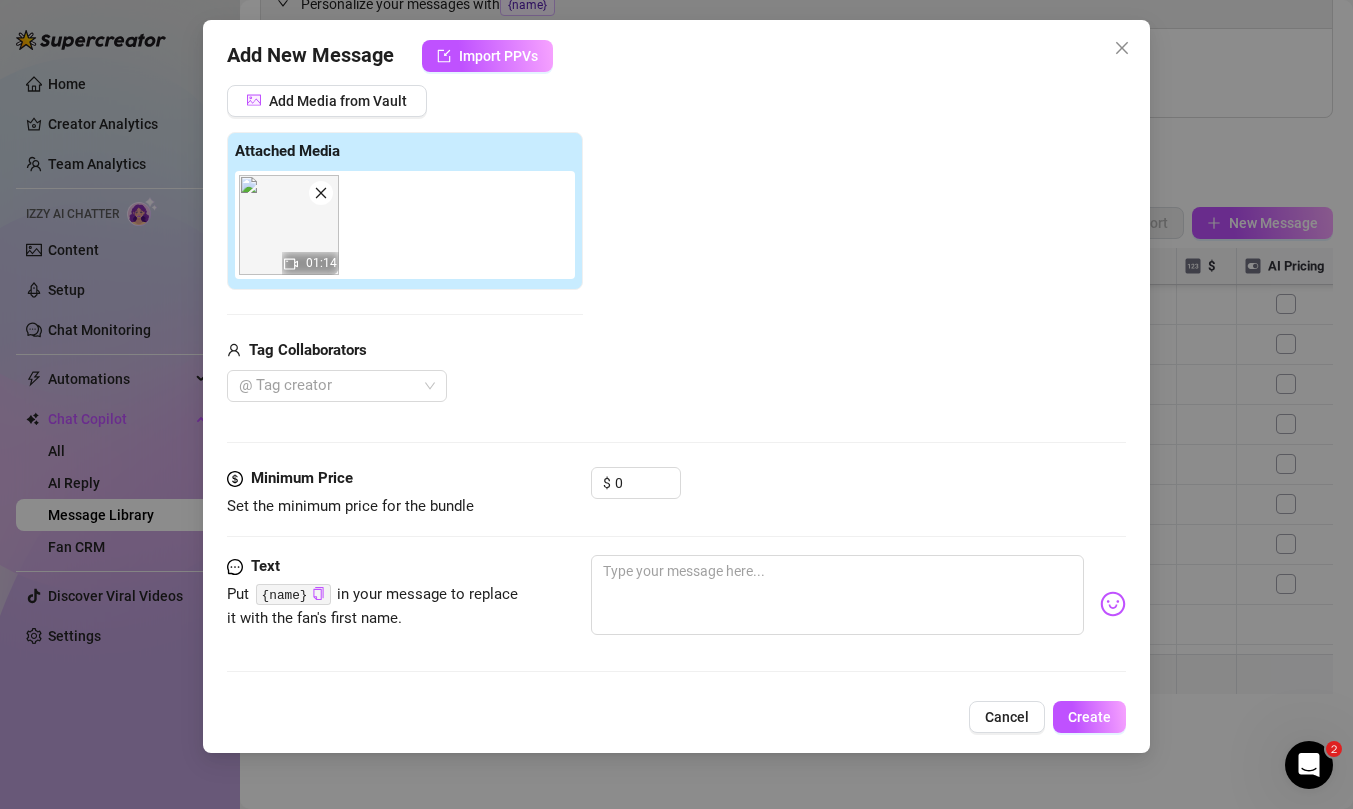 scroll, scrollTop: 347, scrollLeft: 0, axis: vertical 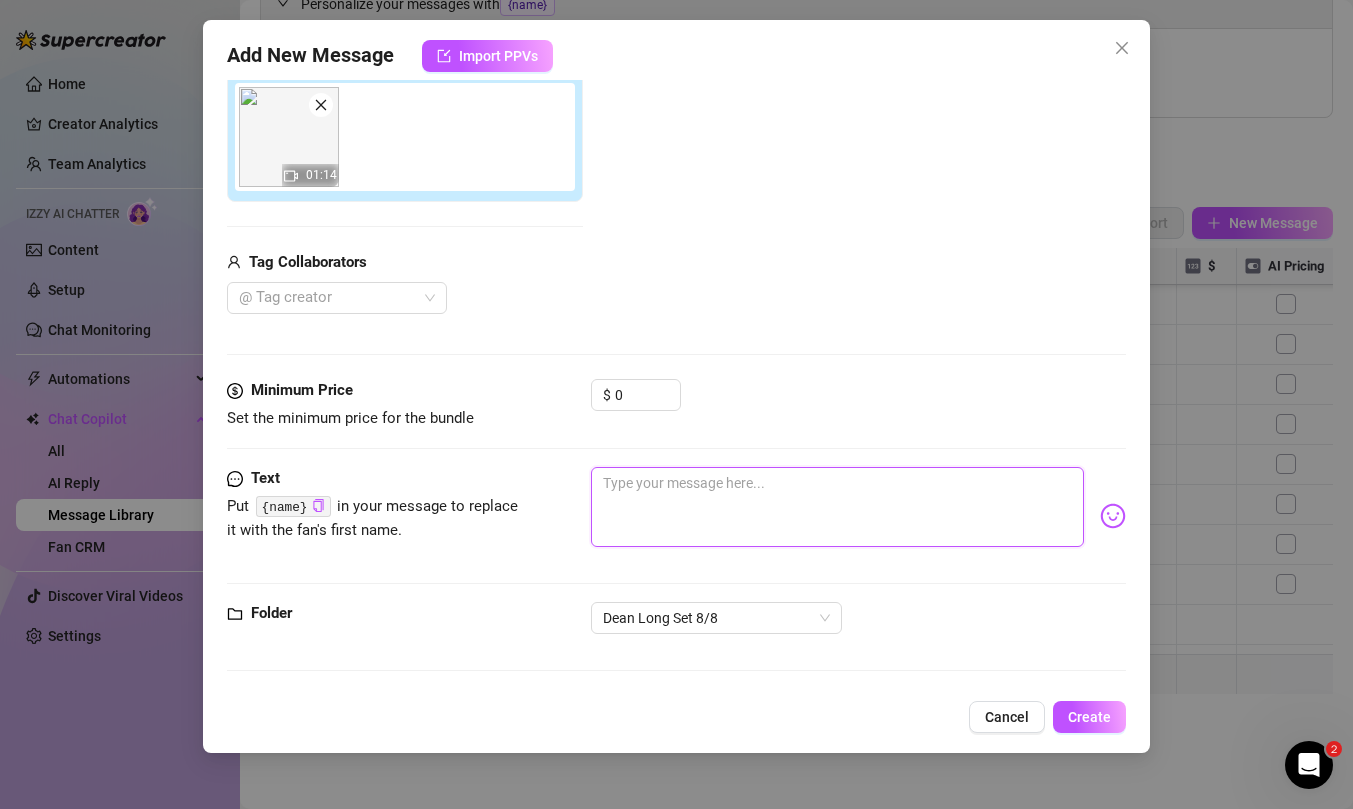 click at bounding box center (837, 507) 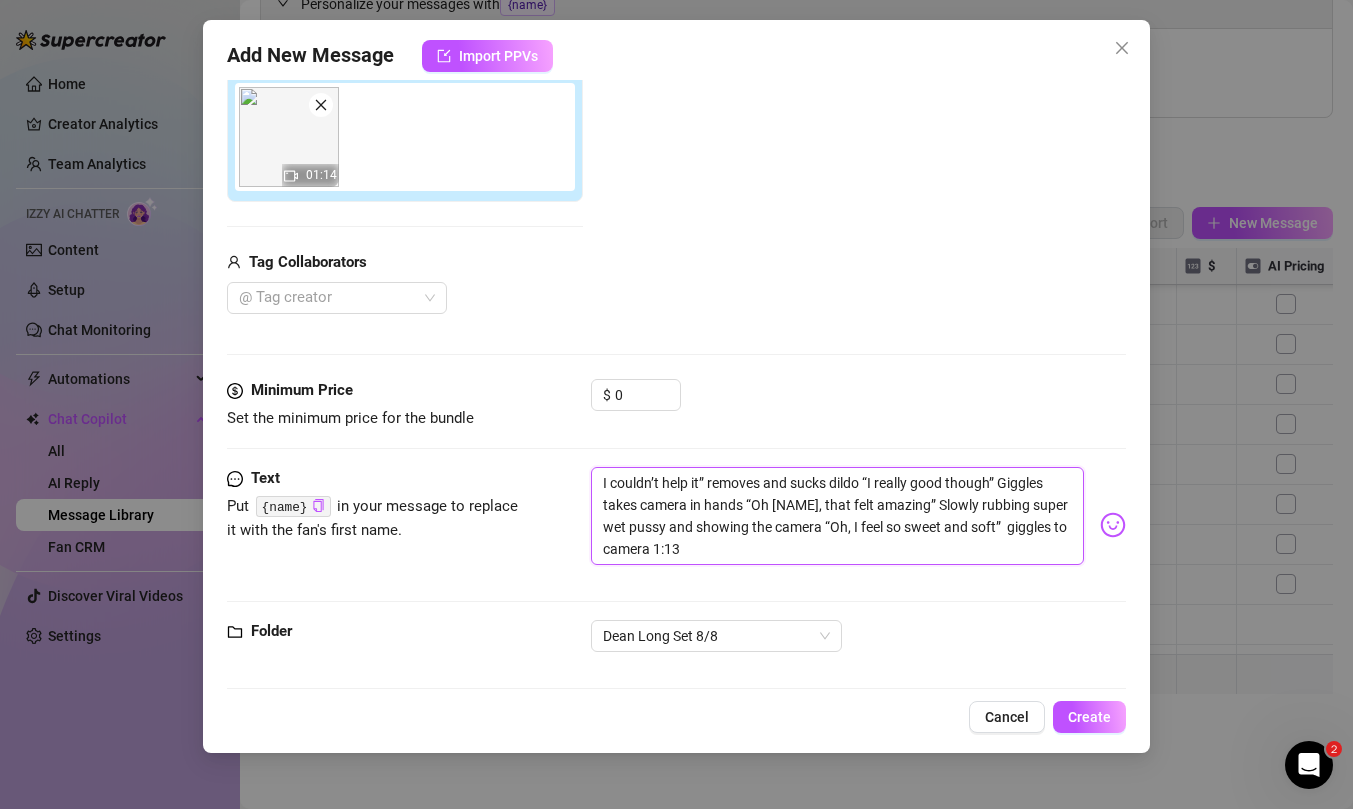 scroll, scrollTop: 0, scrollLeft: 0, axis: both 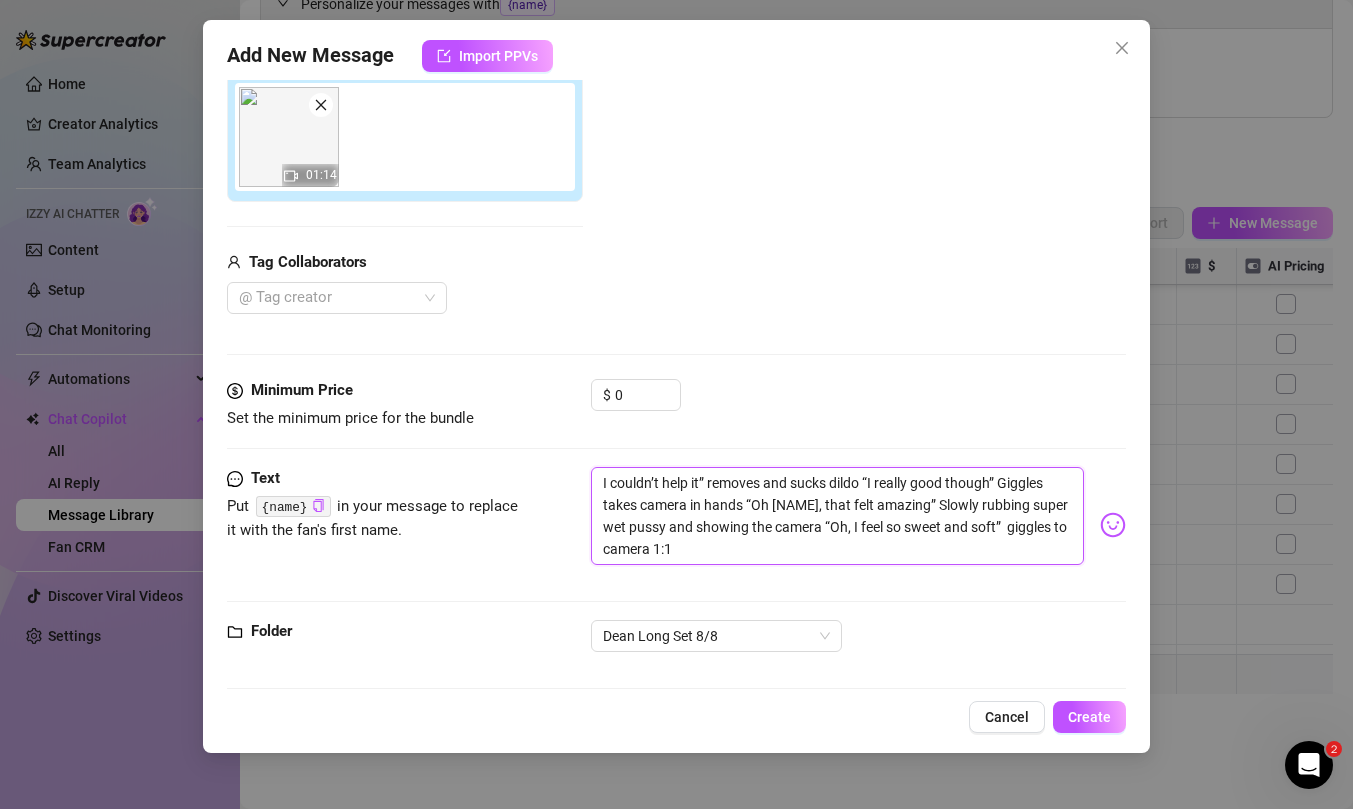 type on "I couldn’t help it” removes and sucks dildo “I really good though” Giggles takes camera in hands “Oh [NAME], that felt amazing” Slowly rubbing super wet pussy and showing the camera “Oh, I feel so sweet and soft”  giggles to camera 1:14" 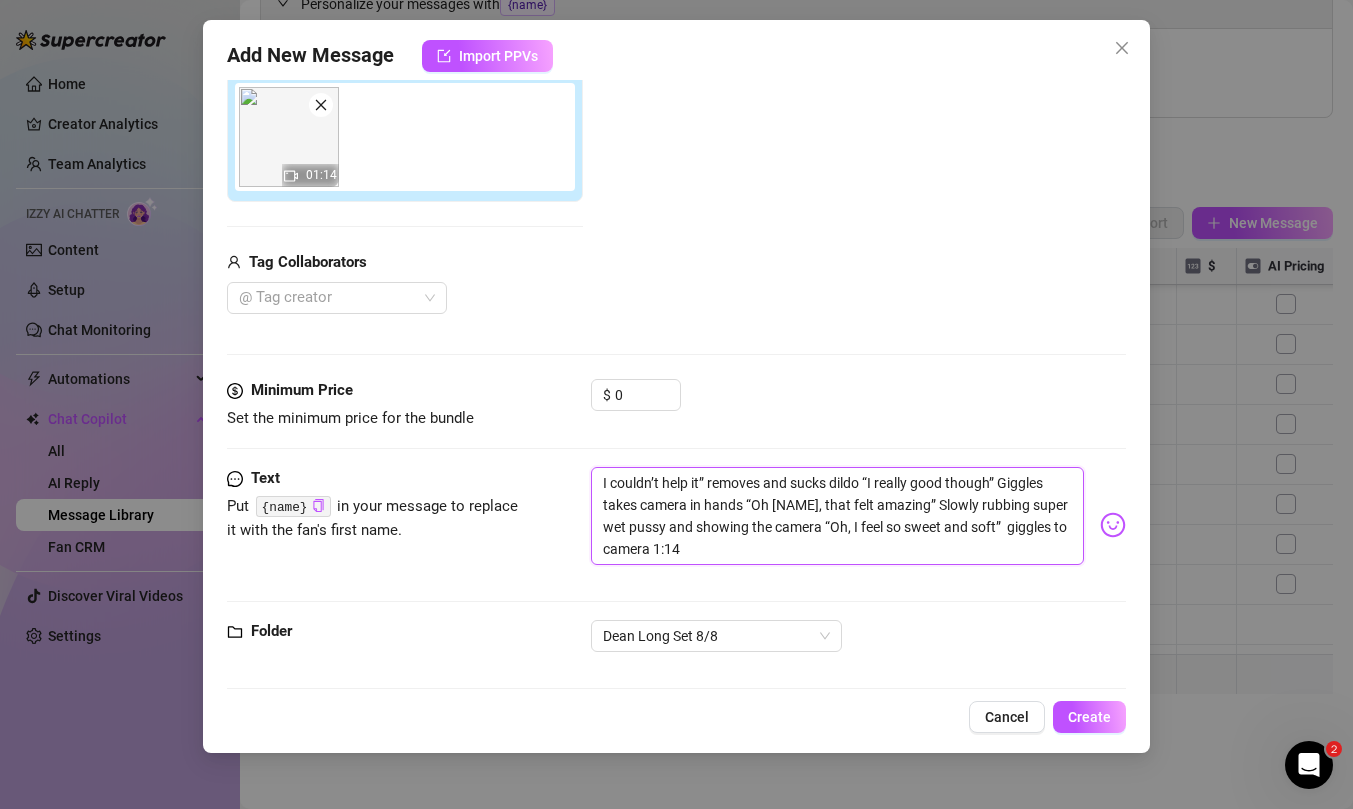 type on "I couldn’t help it” removes and sucks dildo “I really good though” Giggles takes camera in hands “Oh [NAME], that felt amazing” Slowly rubbing super wet pussy and showing the camera “Oh, I feel so sweet and soft”  giggles to camera 1:14" 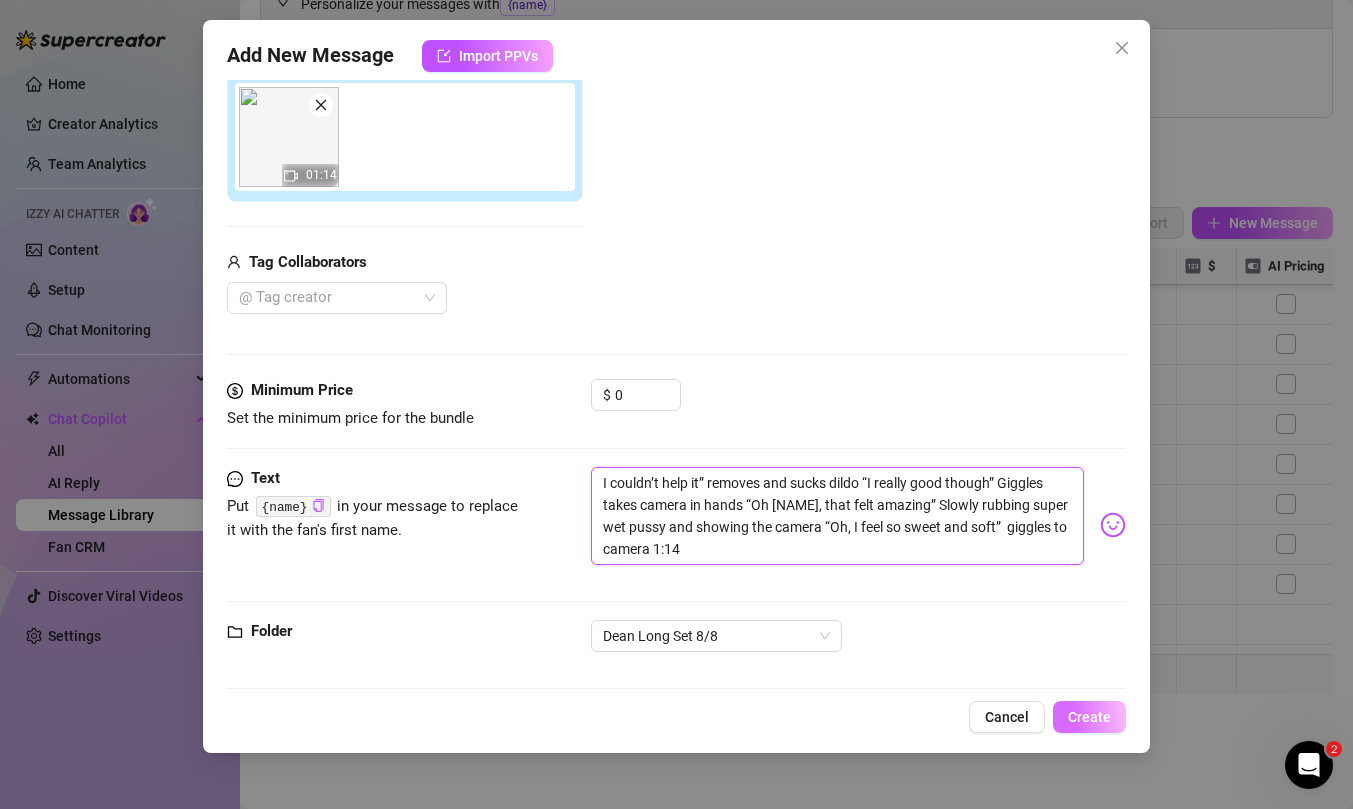 type on "I couldn’t help it” removes and sucks dildo “I really good though” Giggles takes camera in hands “Oh [NAME], that felt amazing” Slowly rubbing super wet pussy and showing the camera “Oh, I feel so sweet and soft”  giggles to camera 1:14" 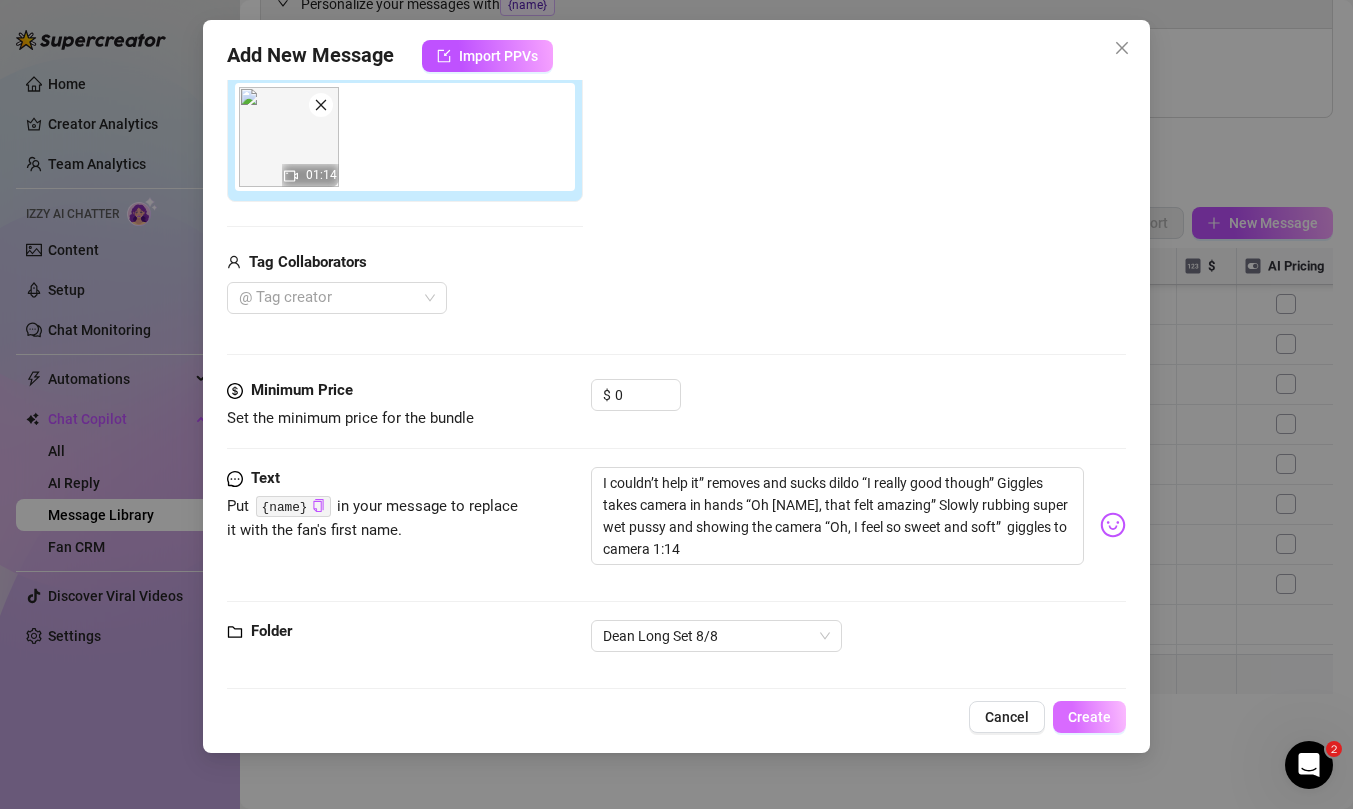 click on "Create" at bounding box center [1089, 717] 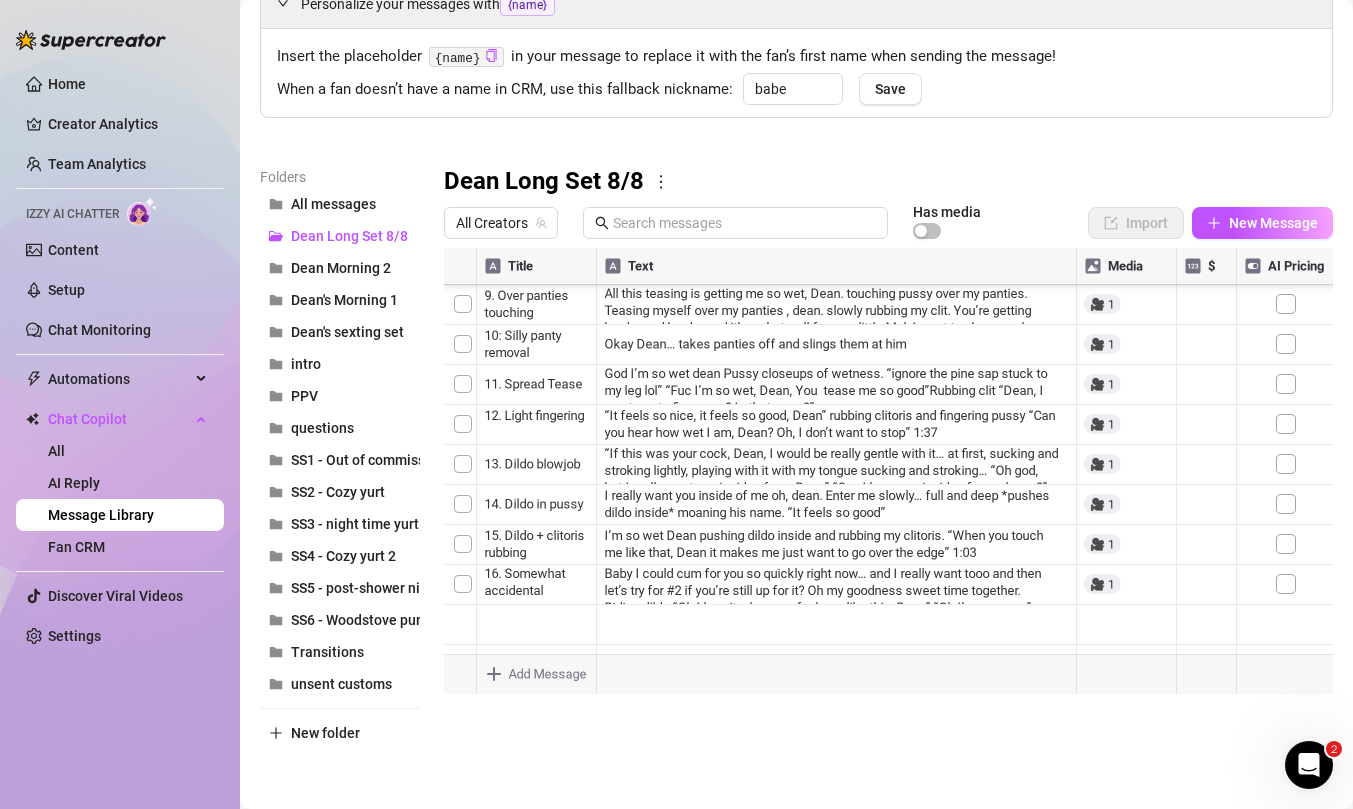 scroll, scrollTop: 360, scrollLeft: 0, axis: vertical 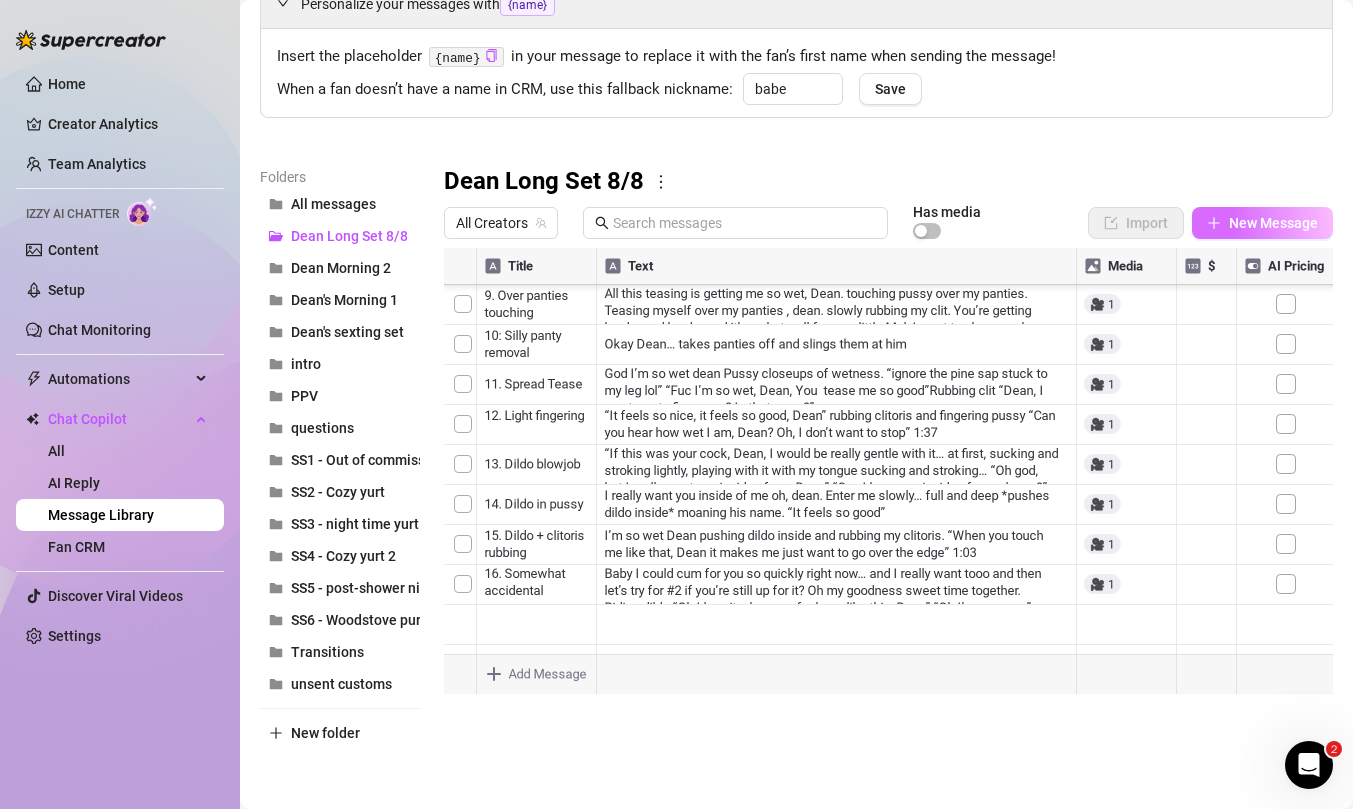 click on "New Message" at bounding box center [1273, 223] 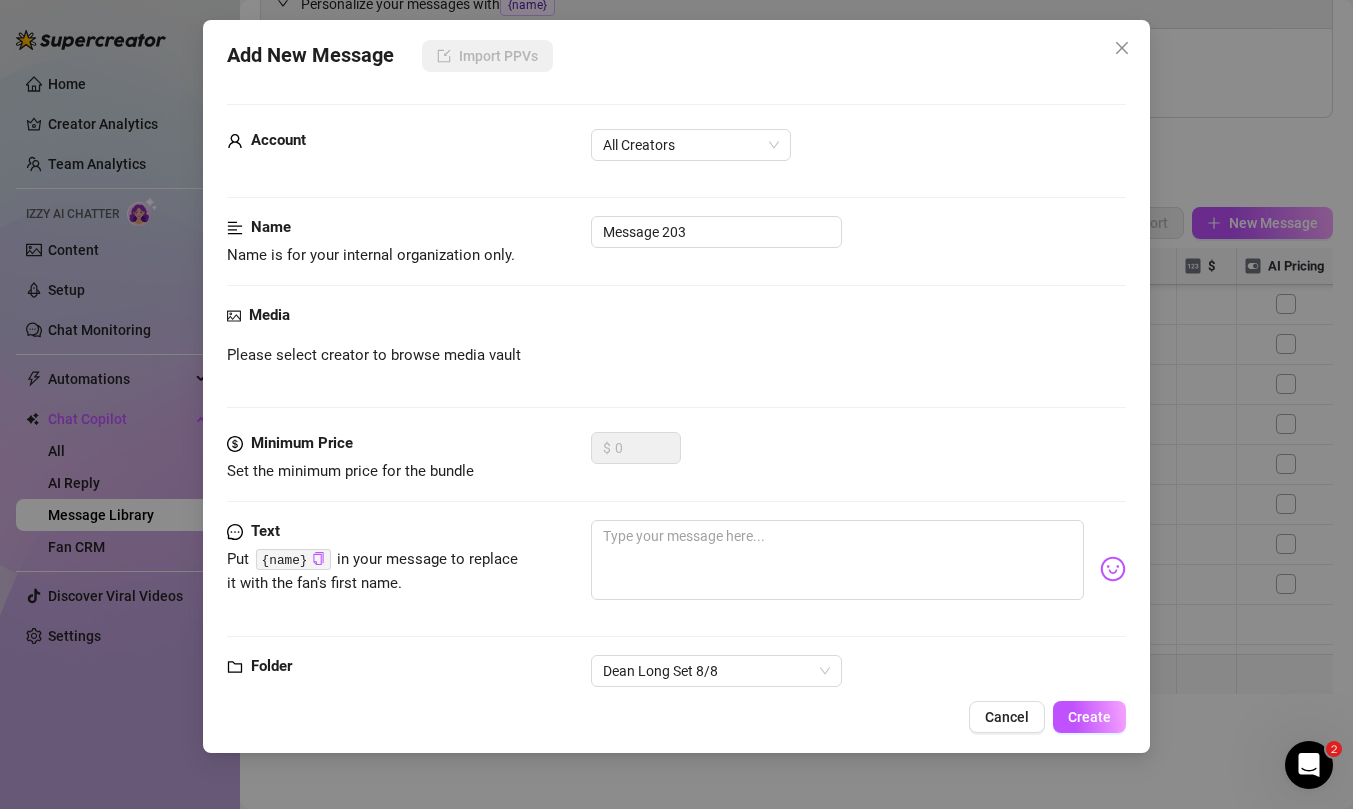 click on "Account All Creators" at bounding box center [676, 154] 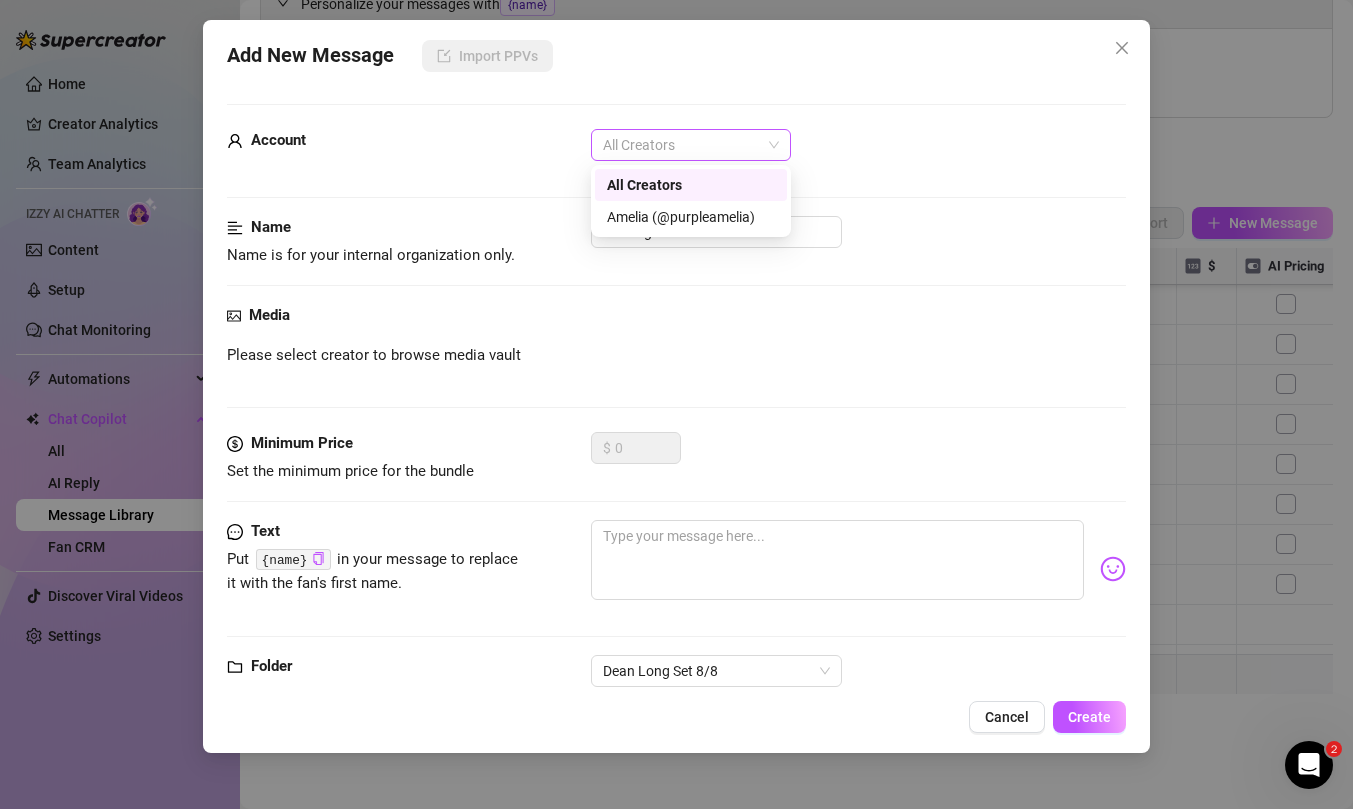 click on "All Creators" at bounding box center [691, 145] 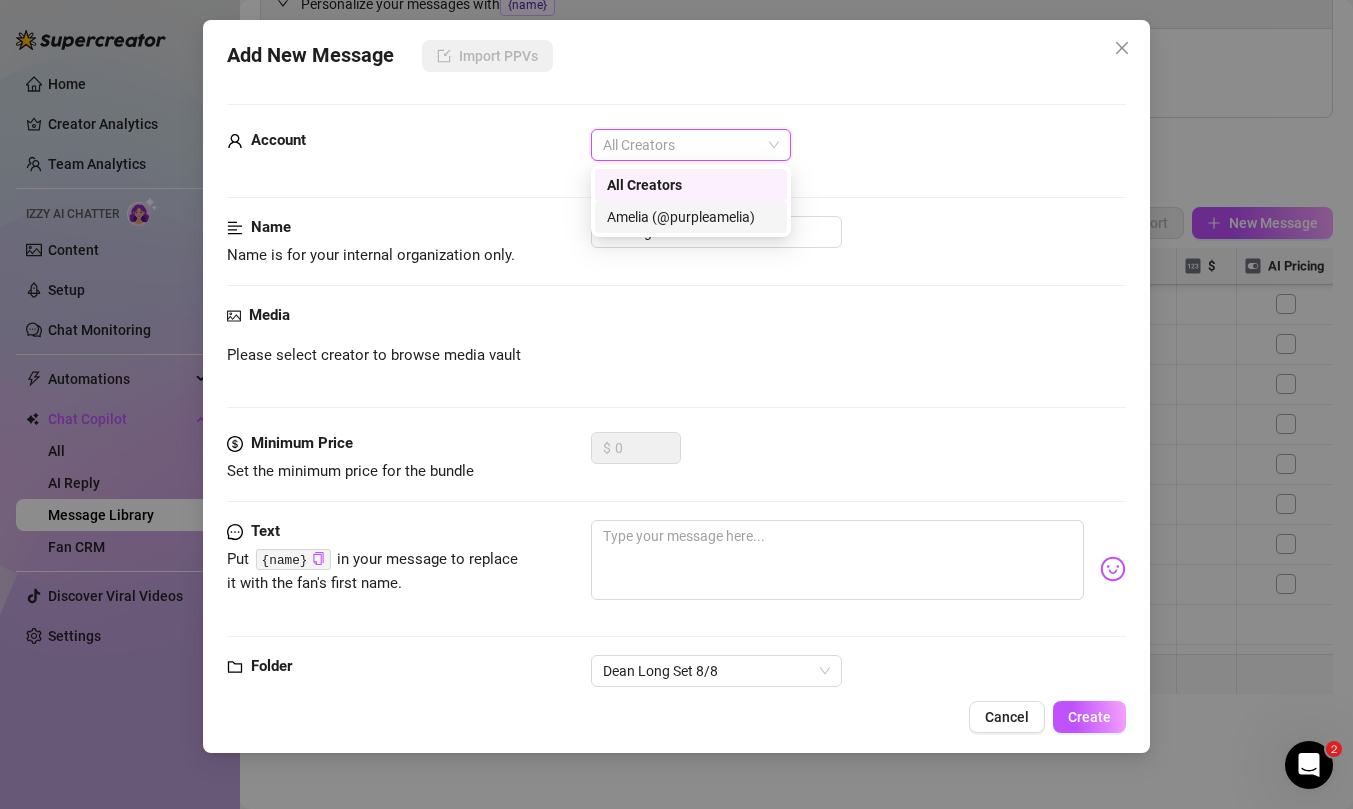 click on "Amelia (@purpleamelia)" at bounding box center [691, 217] 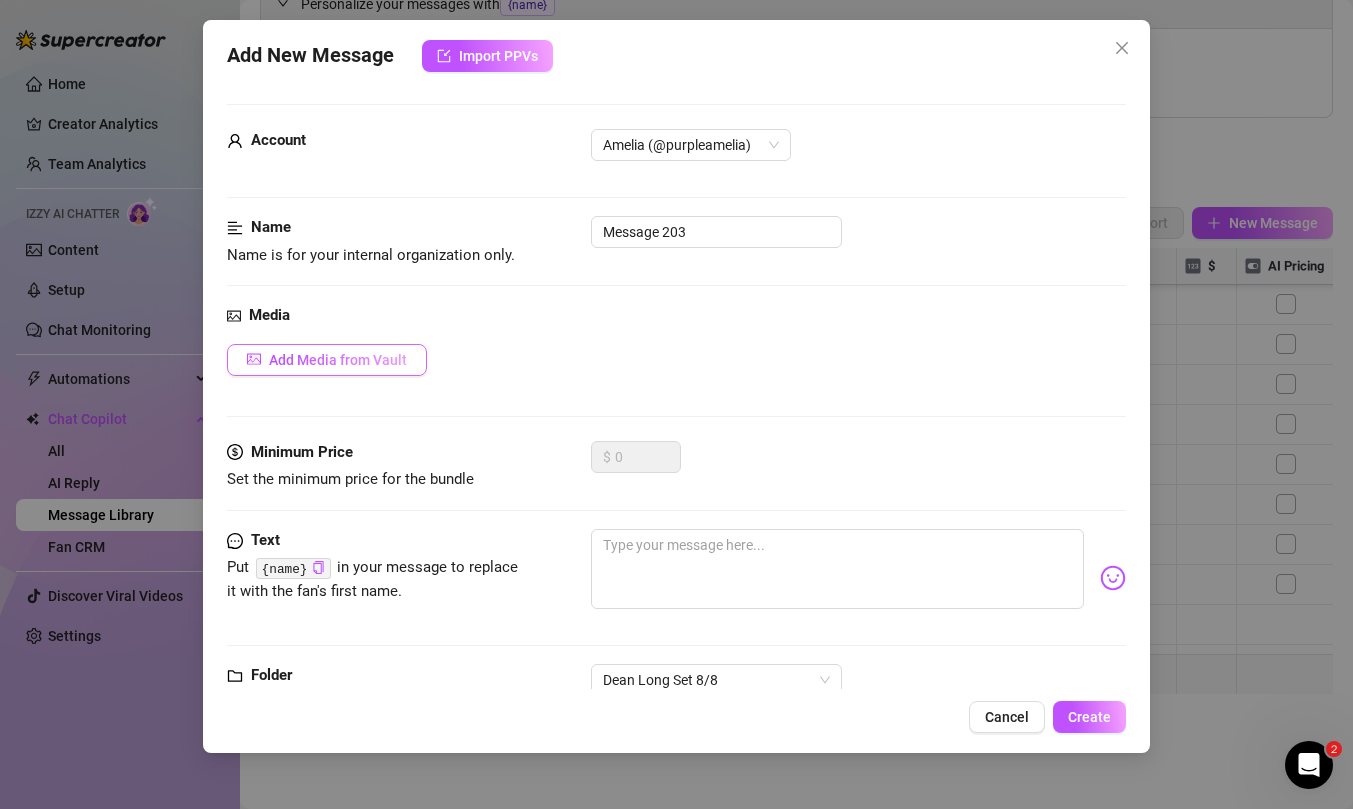 click on "Add Media from Vault" at bounding box center (338, 360) 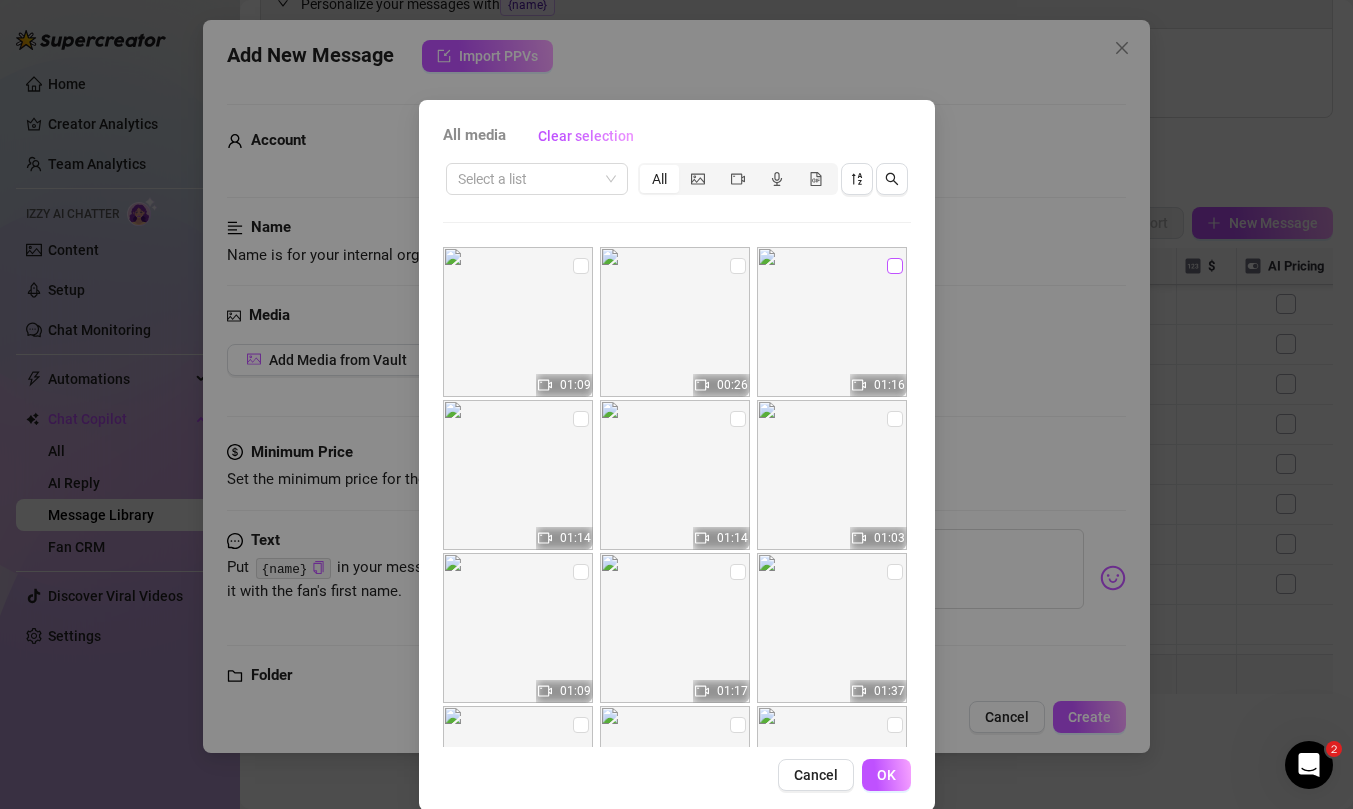 click at bounding box center (895, 266) 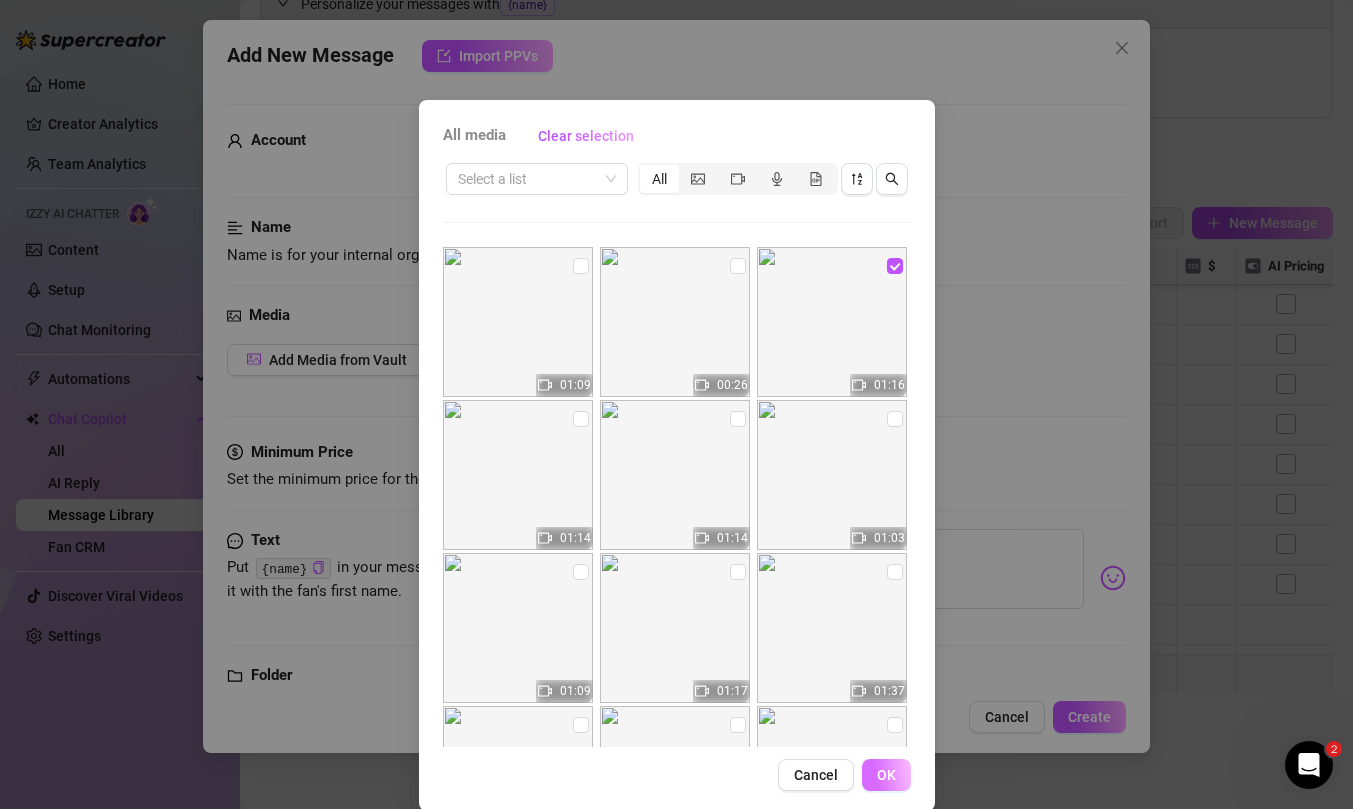 click on "OK" at bounding box center [886, 775] 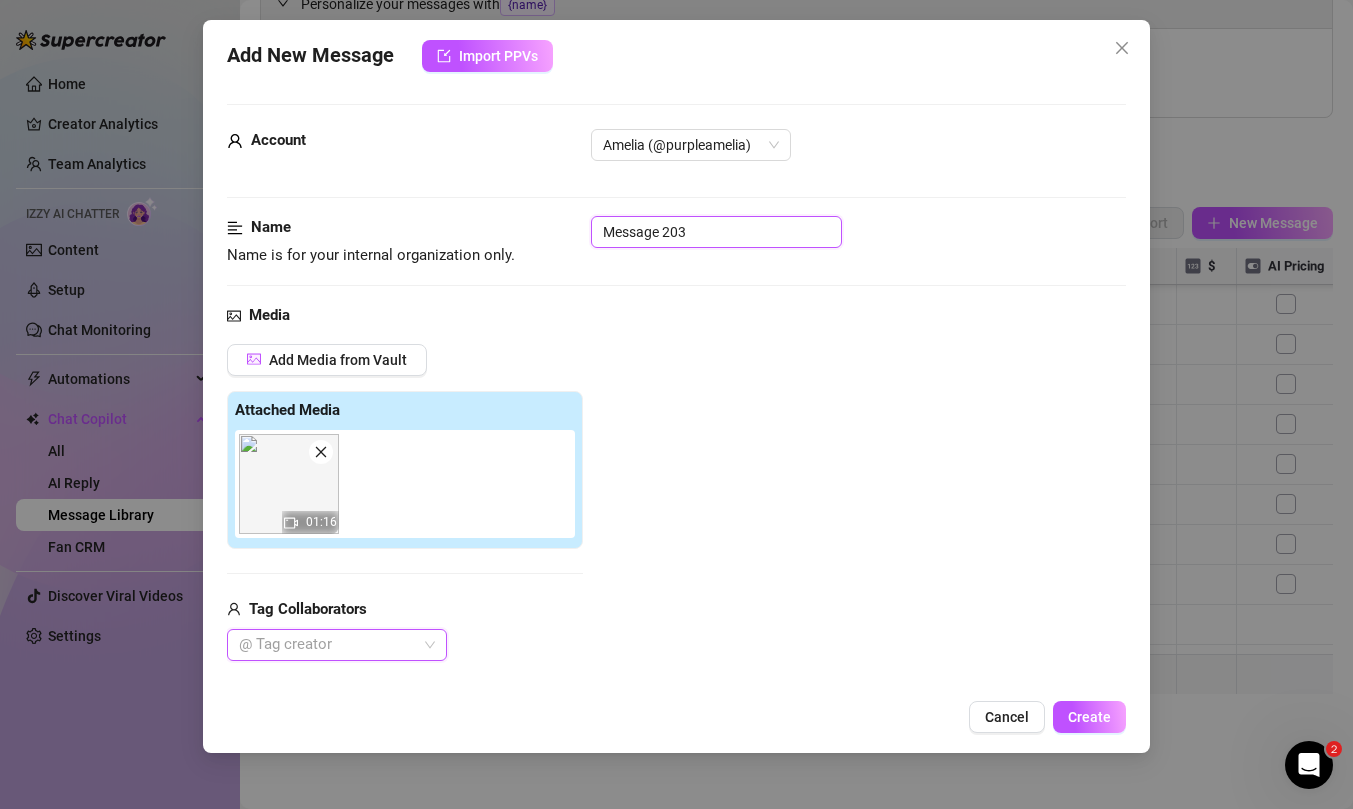 click on "Message 203" at bounding box center [716, 232] 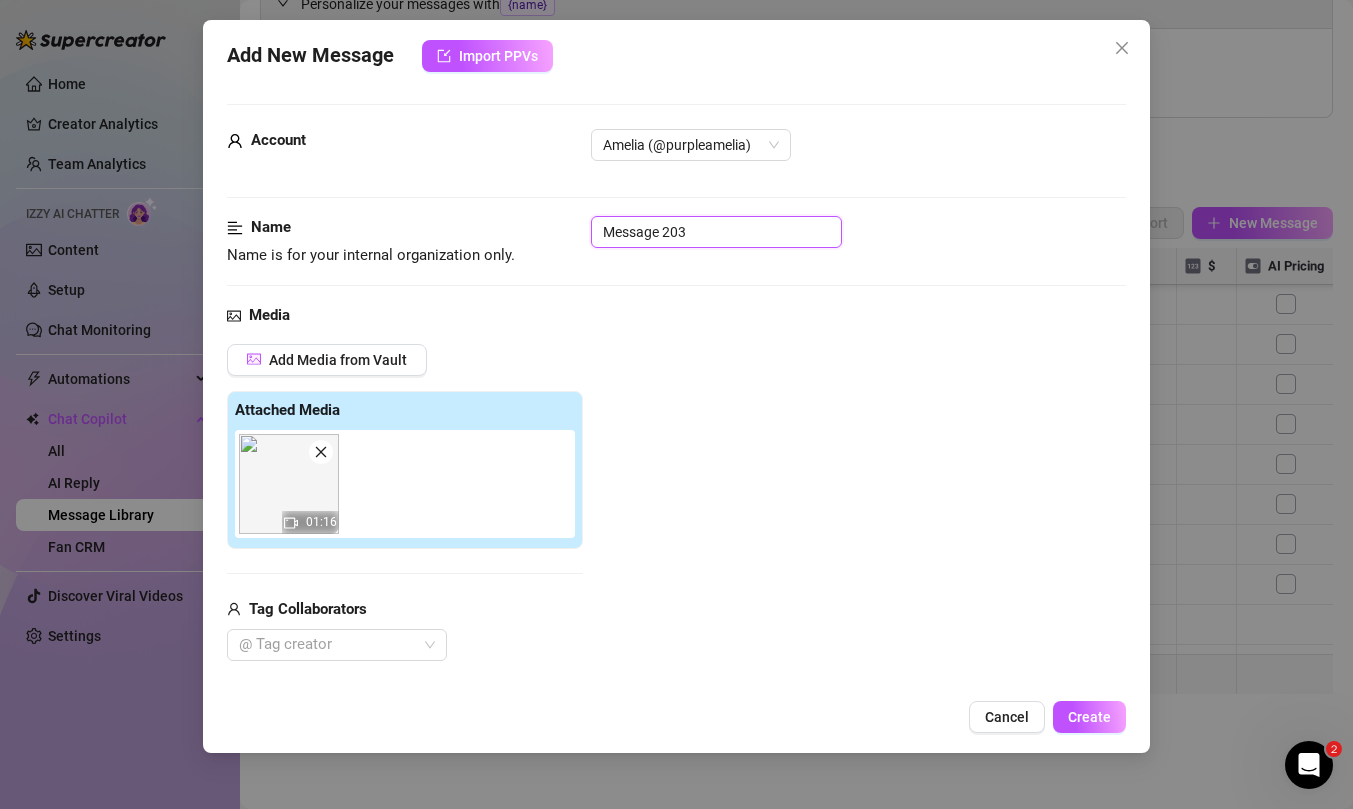 click on "Message 203" at bounding box center [716, 232] 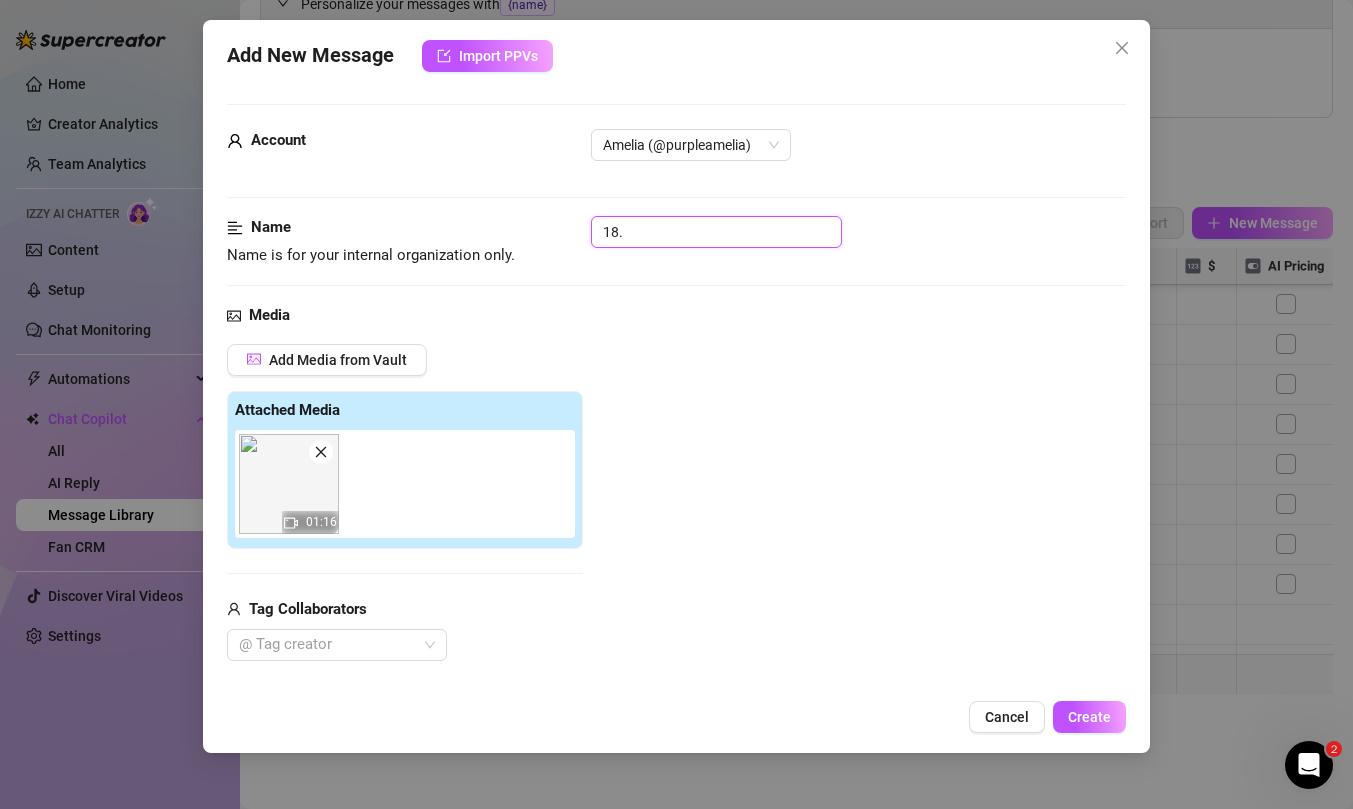 paste on "Softly touching" 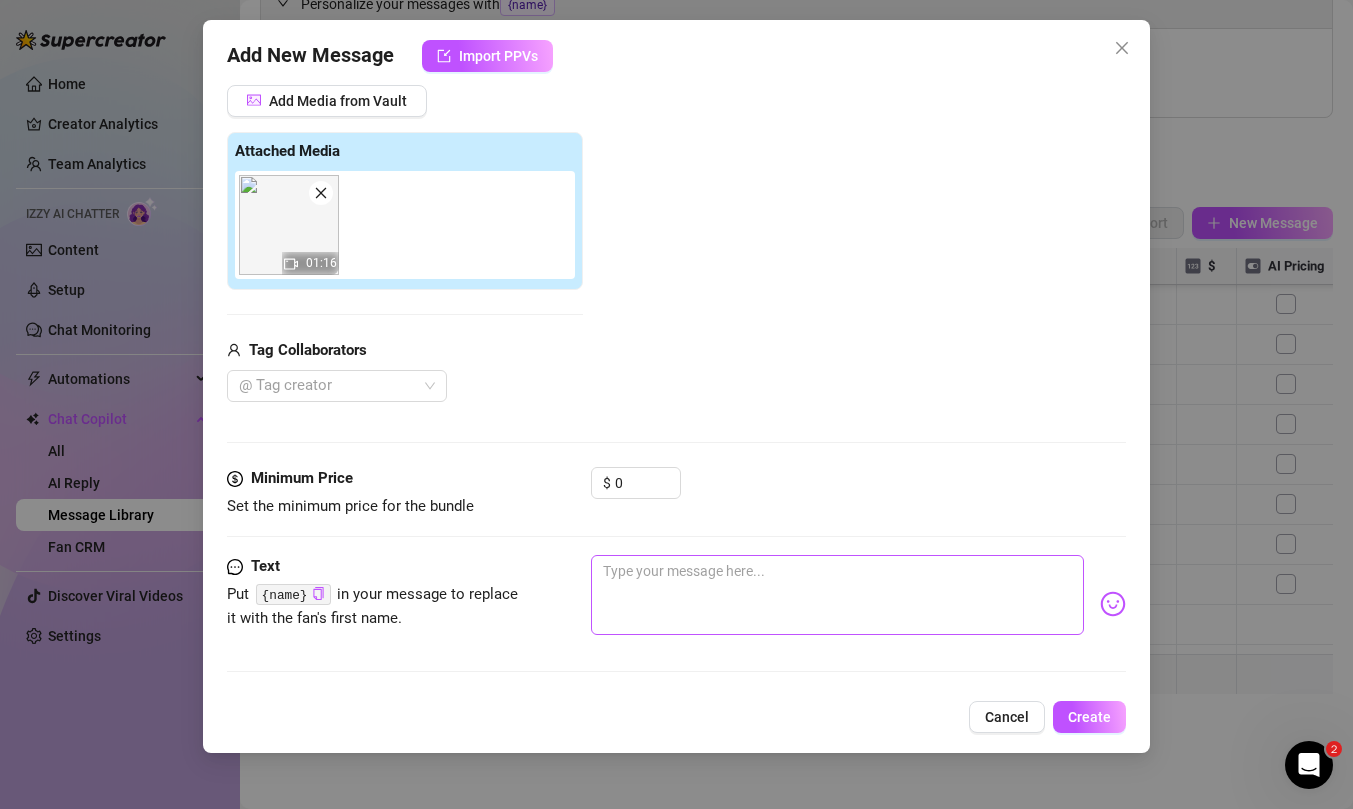 scroll, scrollTop: 347, scrollLeft: 0, axis: vertical 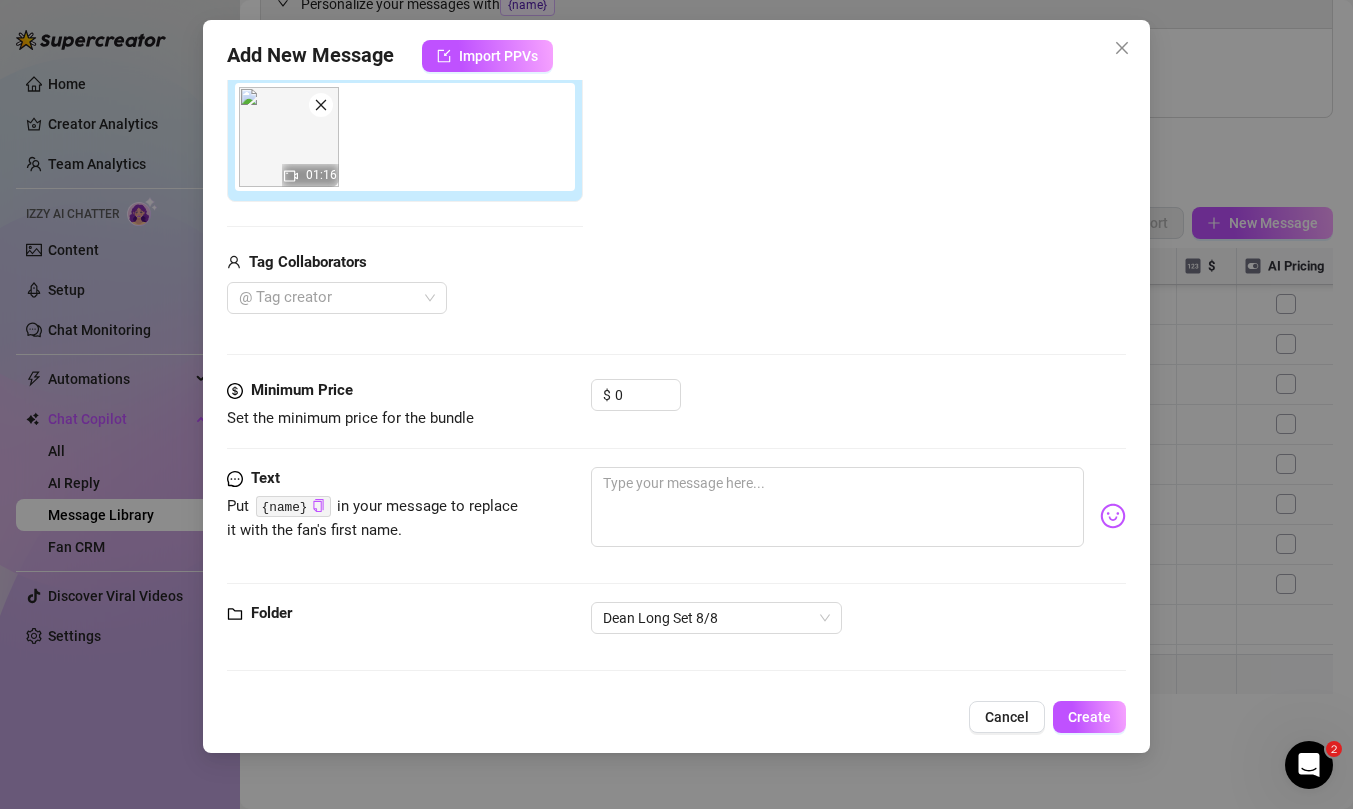 type on "18. Softly touching" 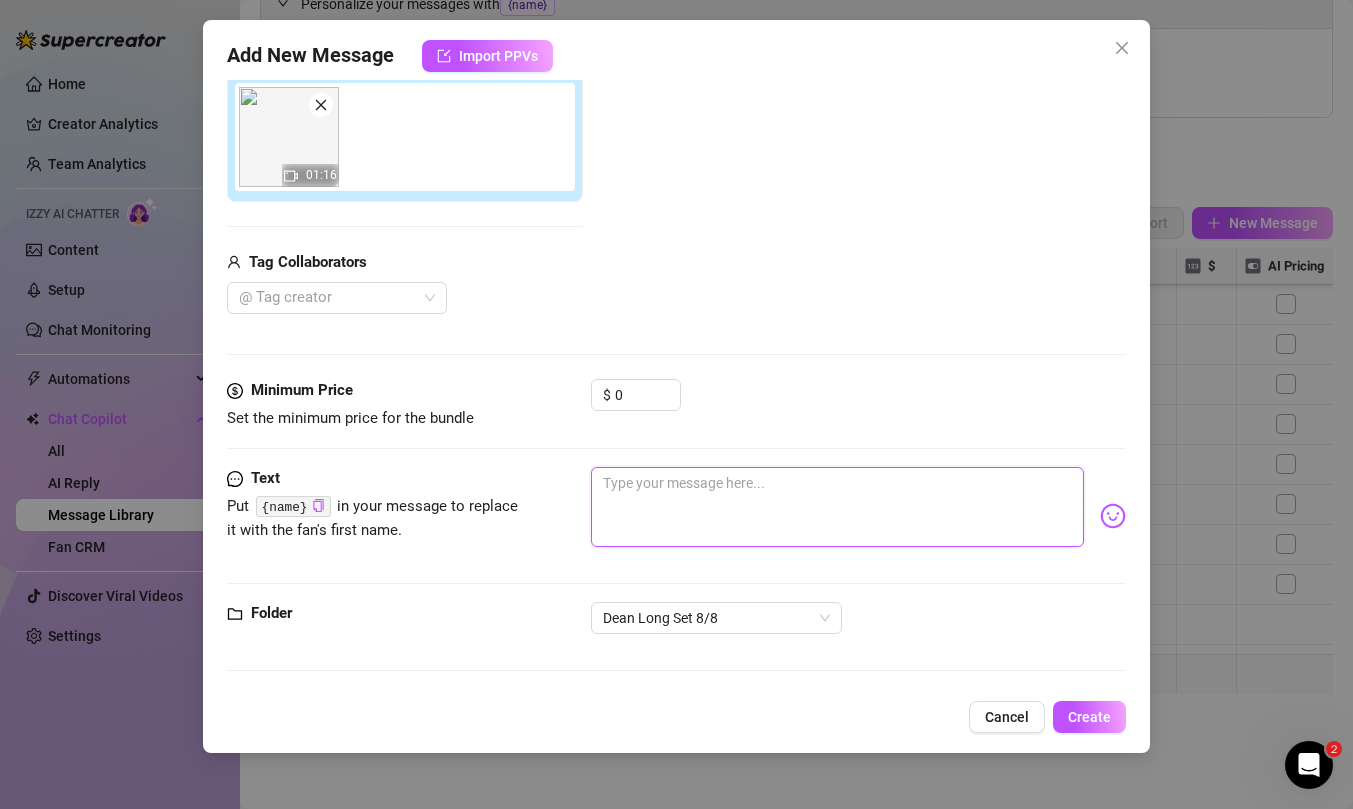 click at bounding box center [837, 507] 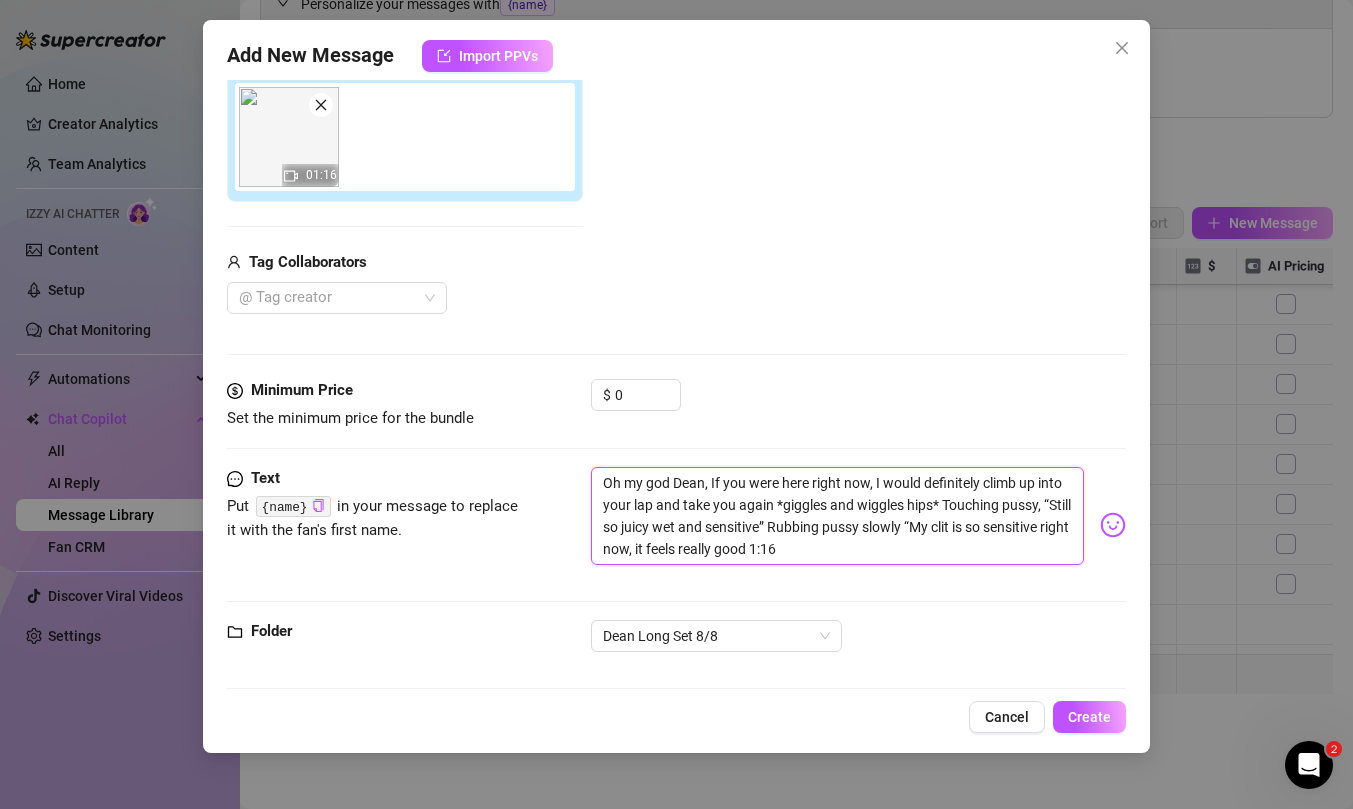 scroll, scrollTop: 0, scrollLeft: 0, axis: both 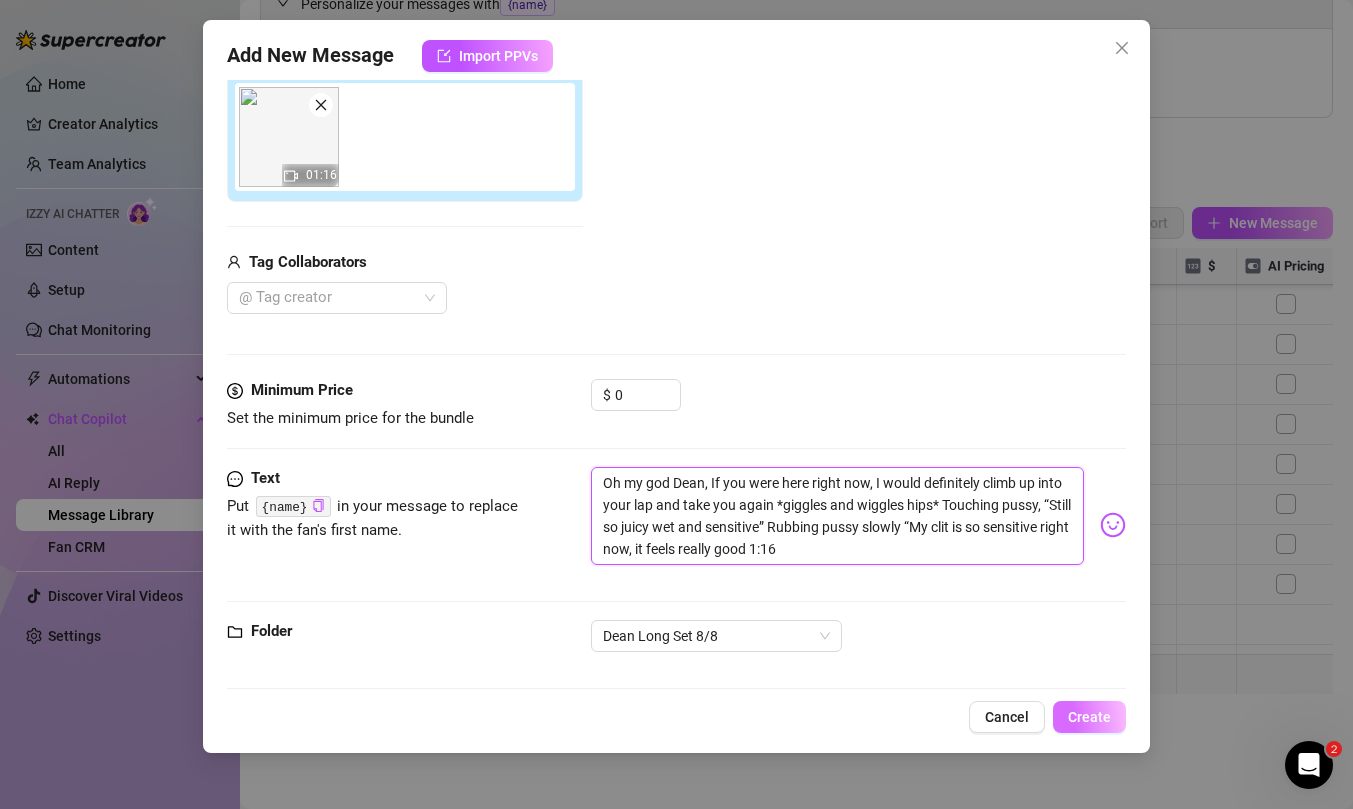 type on "Oh my god Dean, If you were here right now, I would definitely climb up into your lap and take you again *giggles and wiggles hips* Touching pussy, “Still so juicy wet and sensitive” Rubbing pussy slowly “My clit is so sensitive right now, it feels really good 1:16" 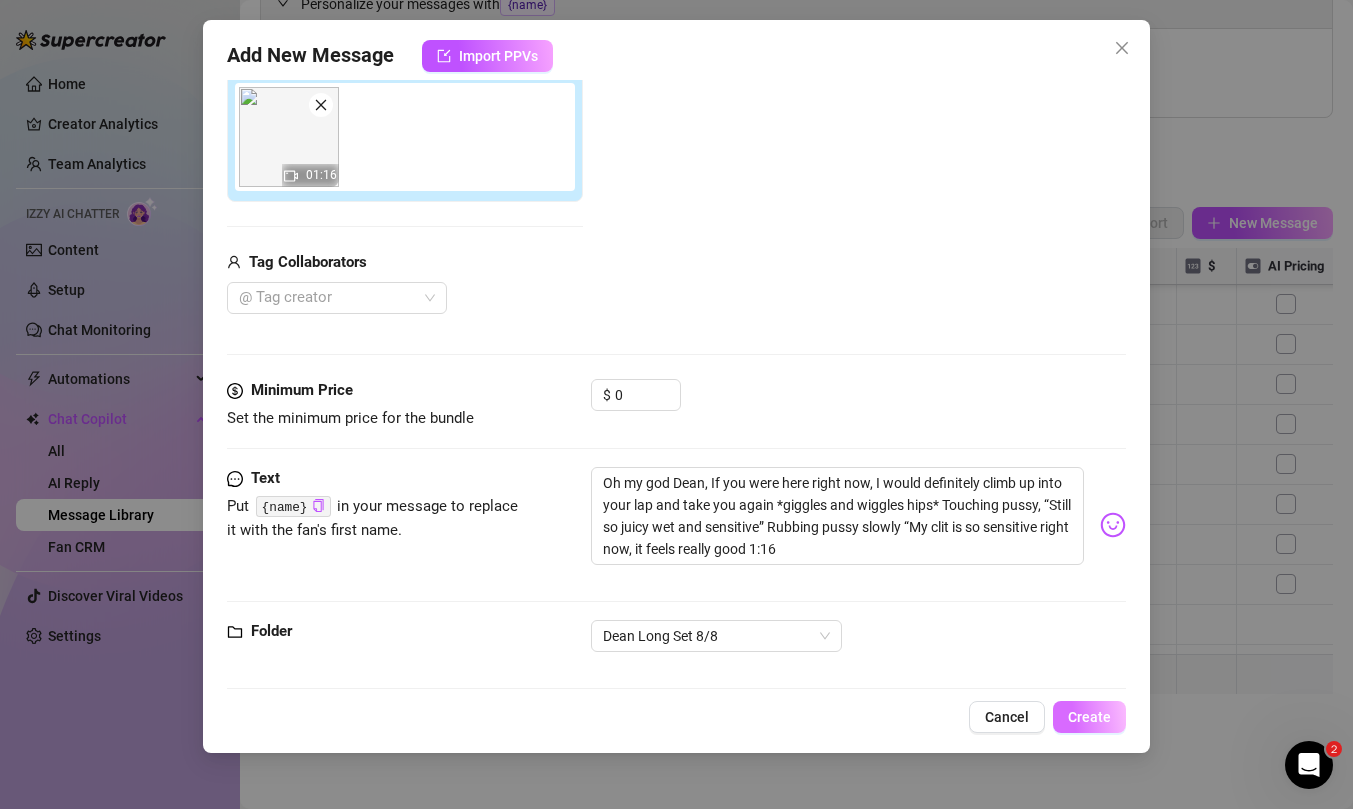 click on "Create" at bounding box center [1089, 717] 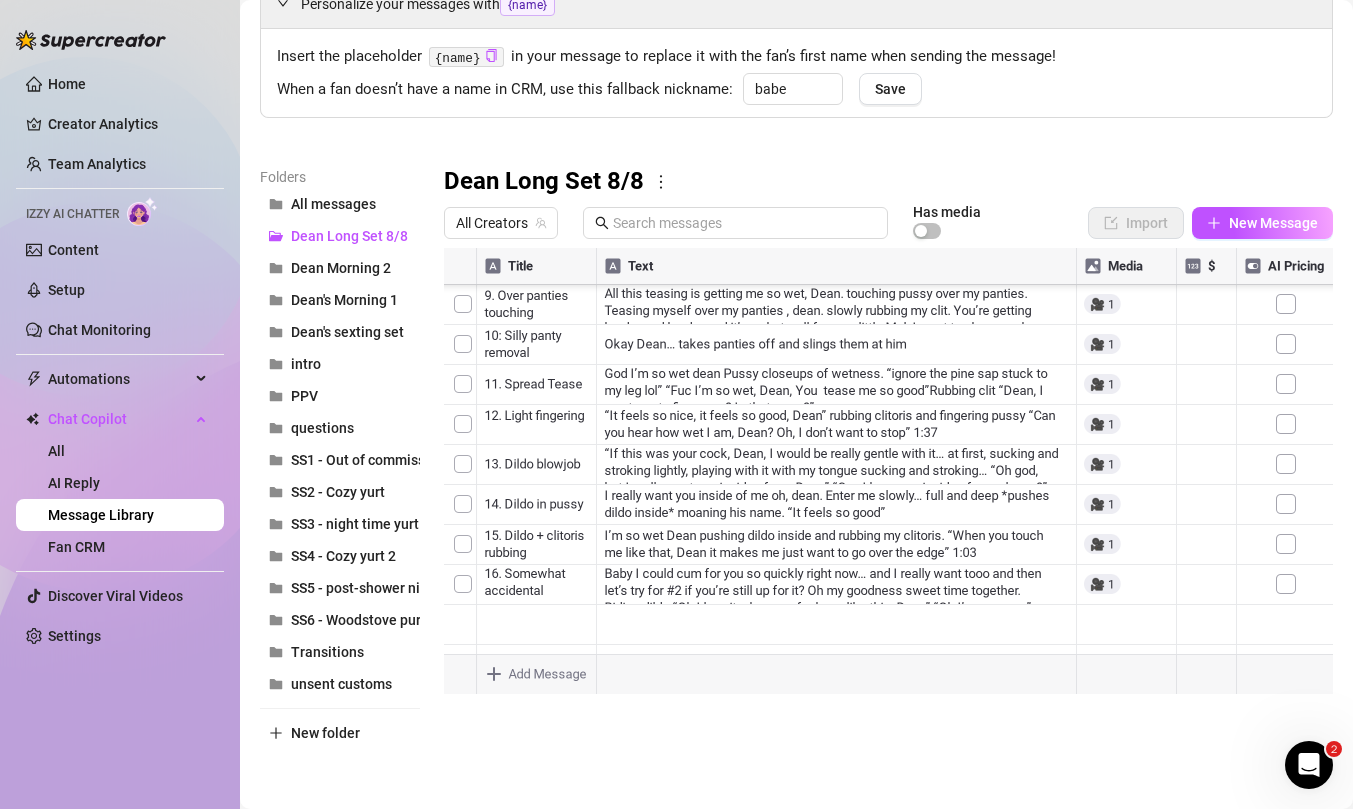 scroll, scrollTop: 400, scrollLeft: 6, axis: both 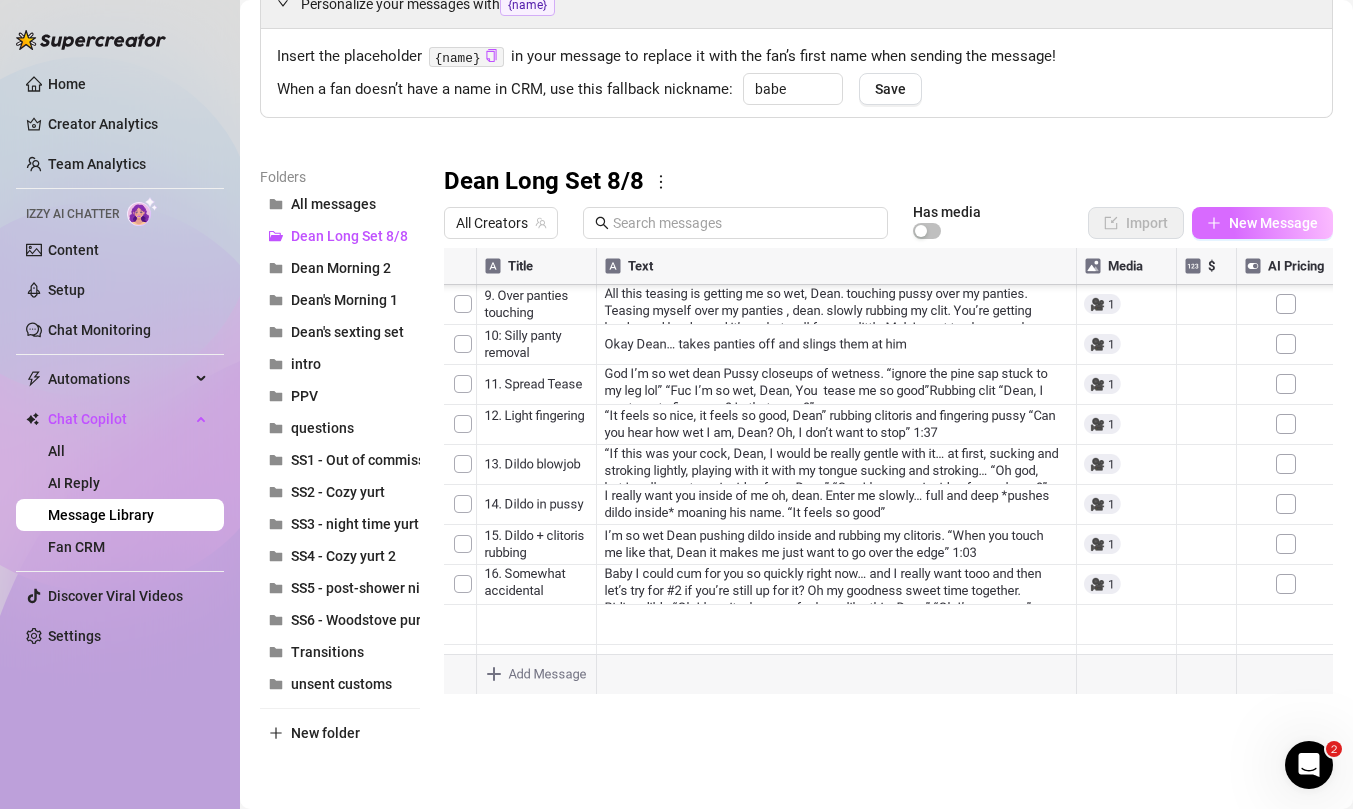 click on "New Message" at bounding box center (1262, 223) 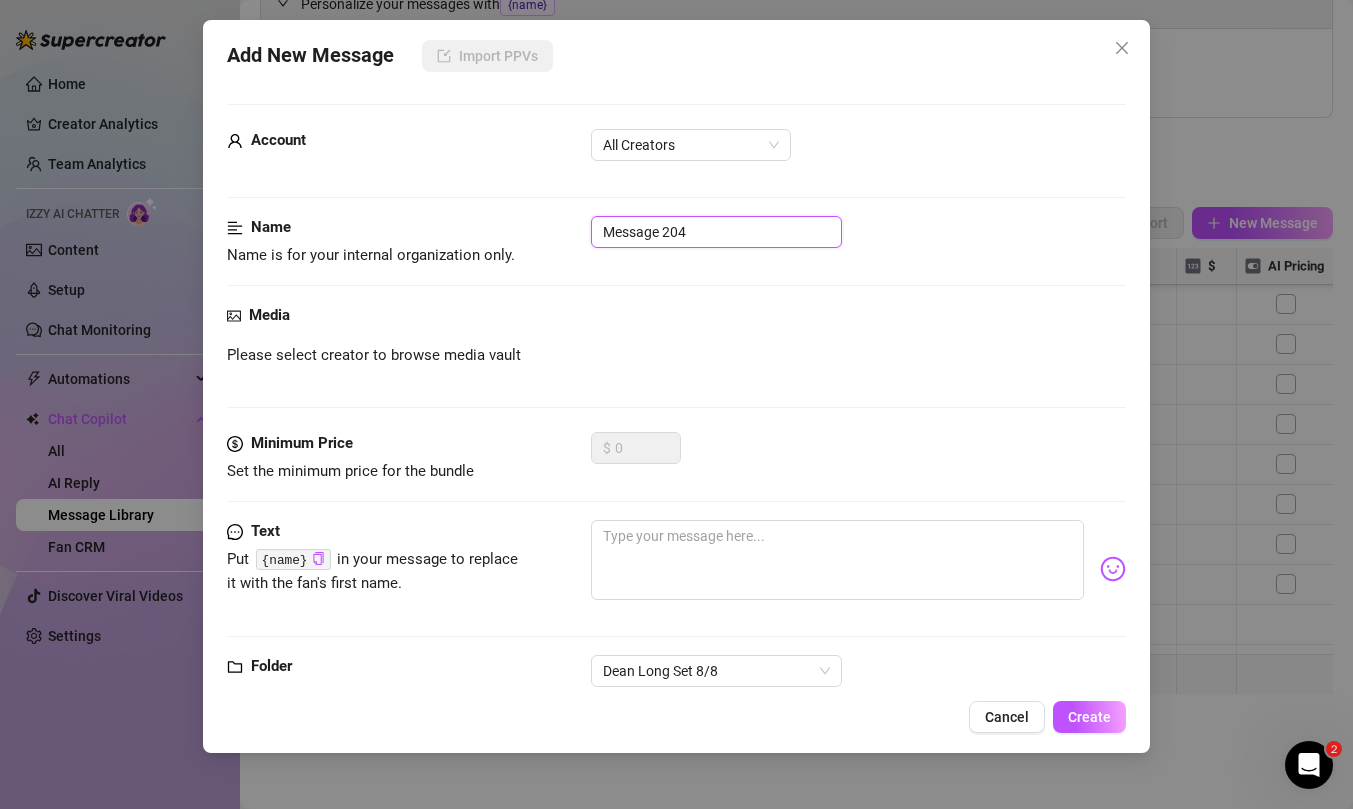 click on "Message 204" at bounding box center (716, 232) 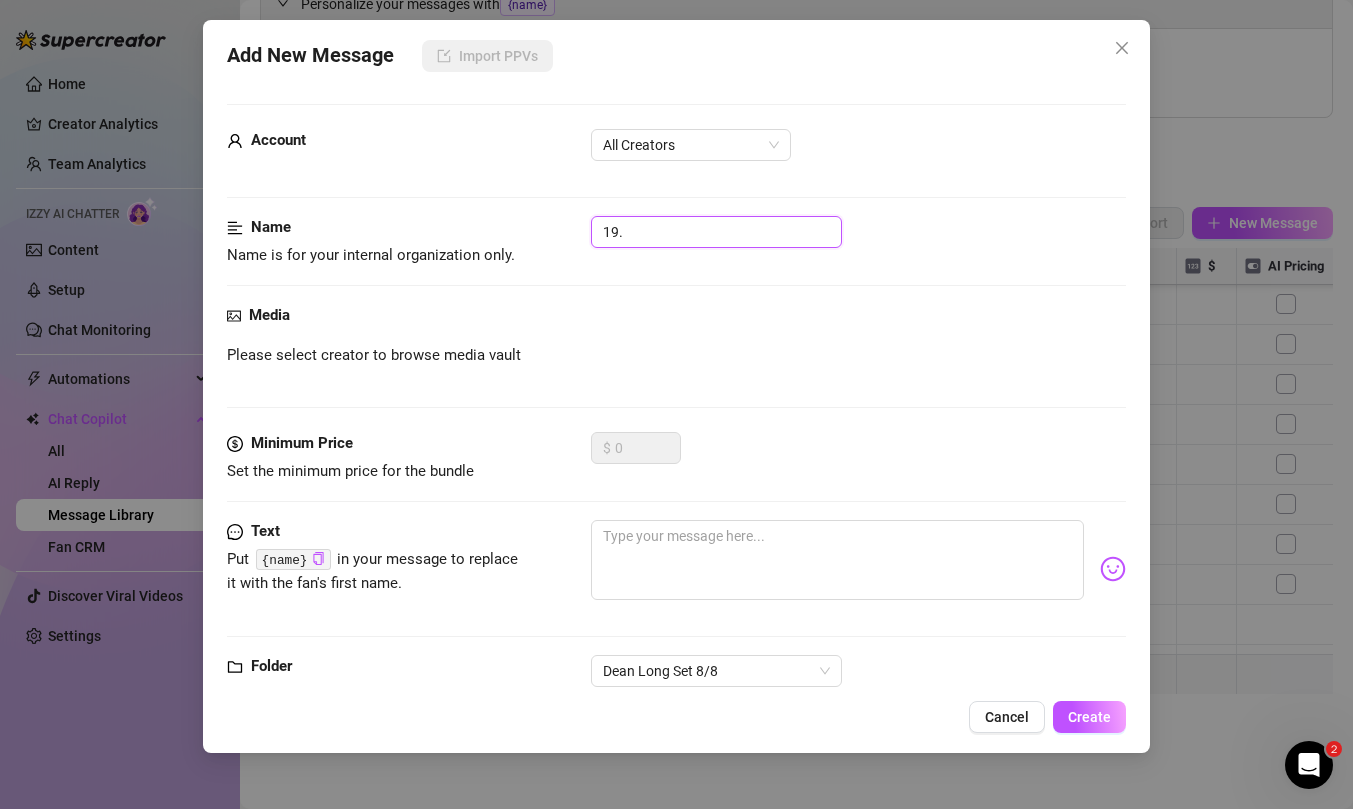 paste on "optional close-up clip" 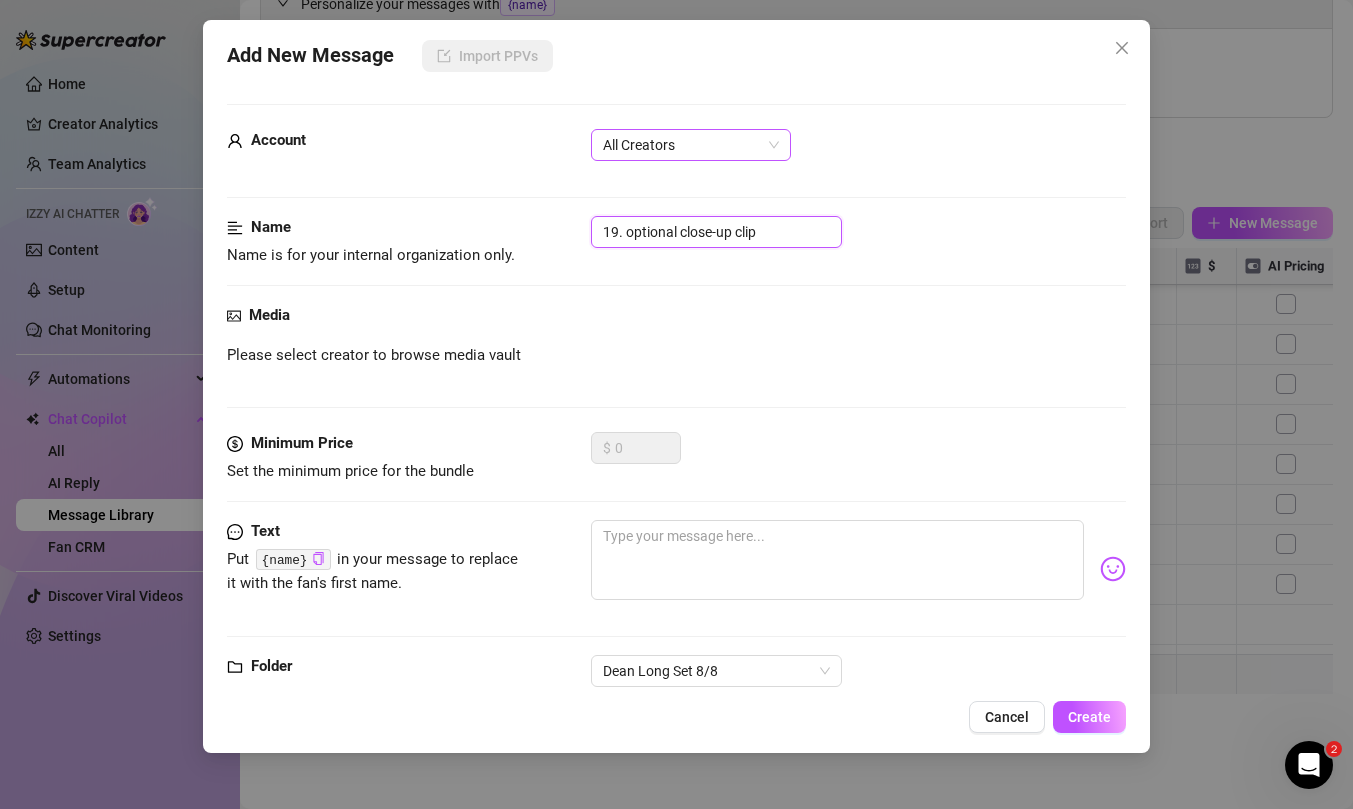 click on "All Creators" at bounding box center [691, 145] 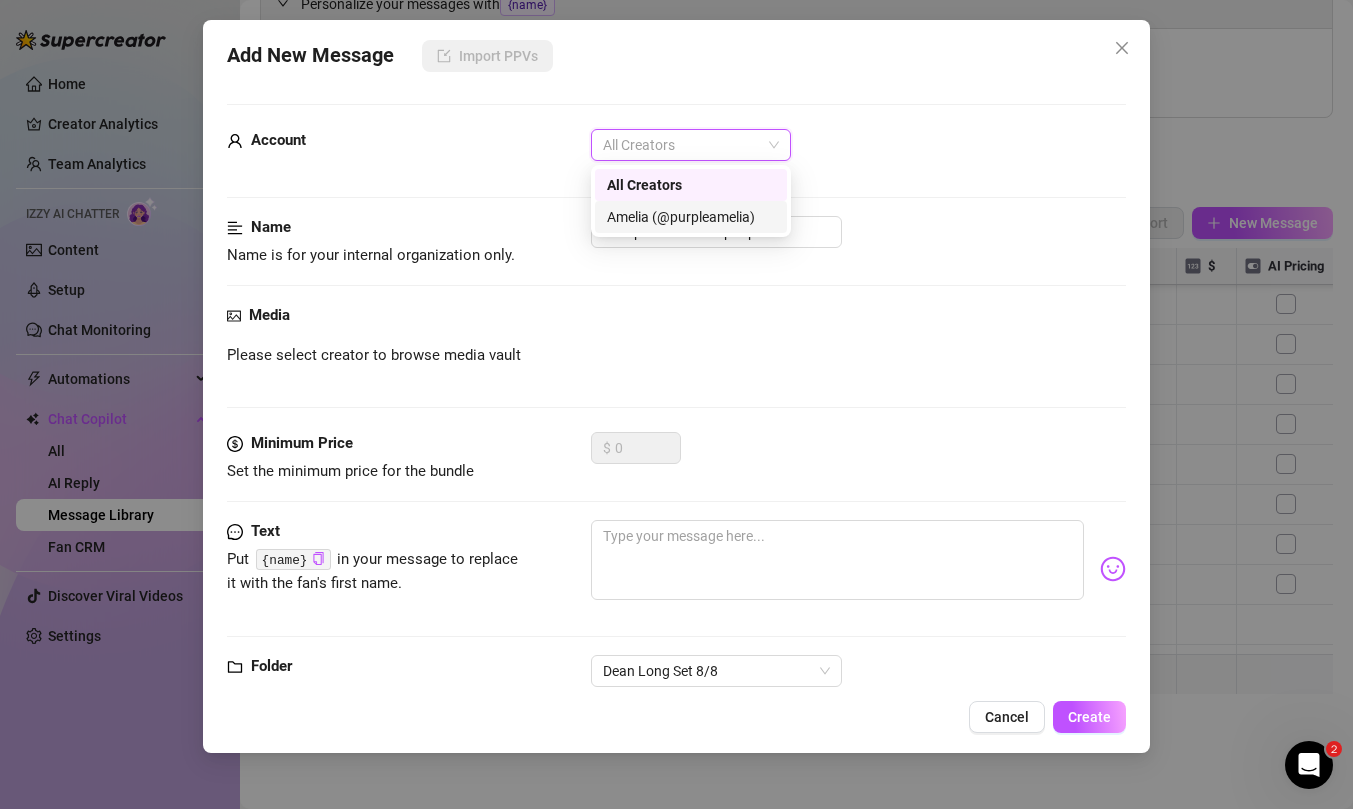 click on "Amelia (@purpleamelia)" at bounding box center (691, 217) 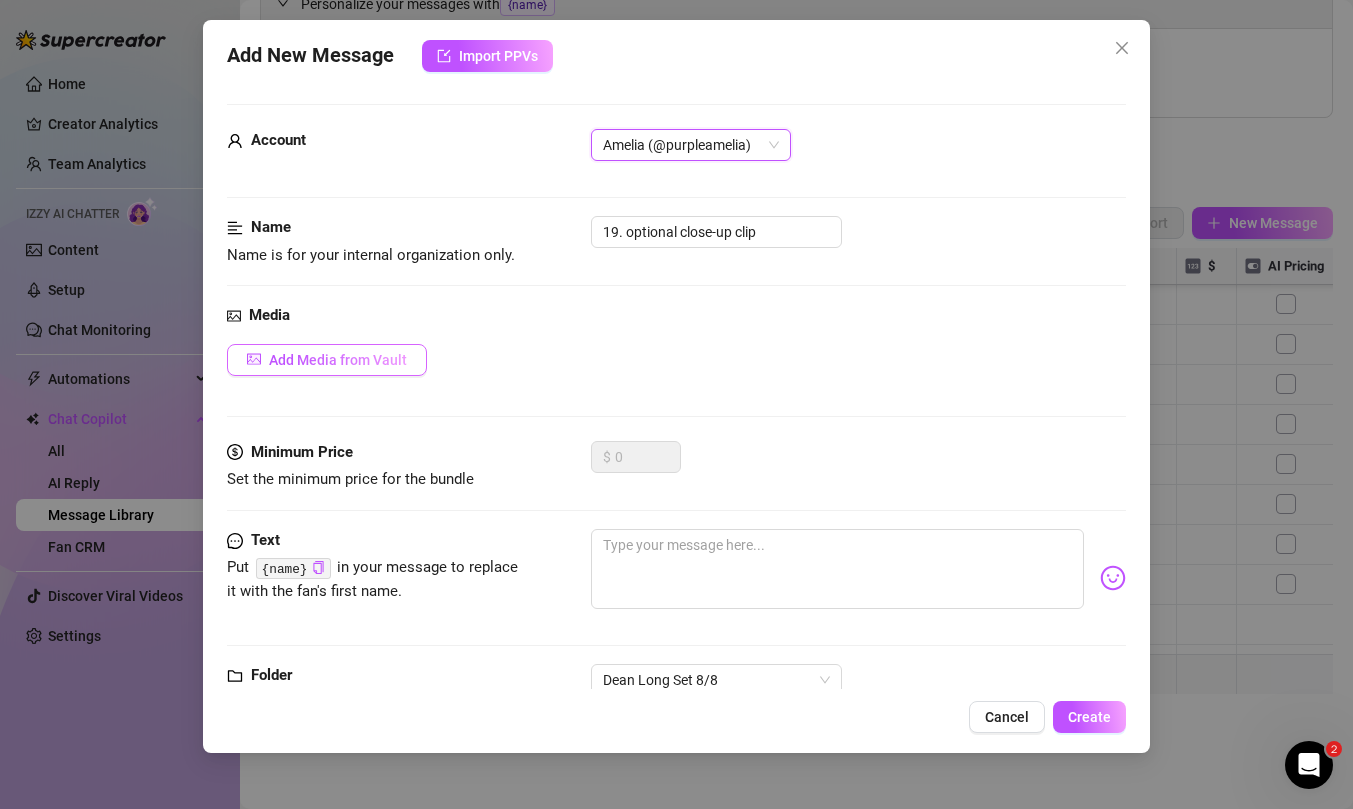 click on "Add Media from Vault" at bounding box center [327, 360] 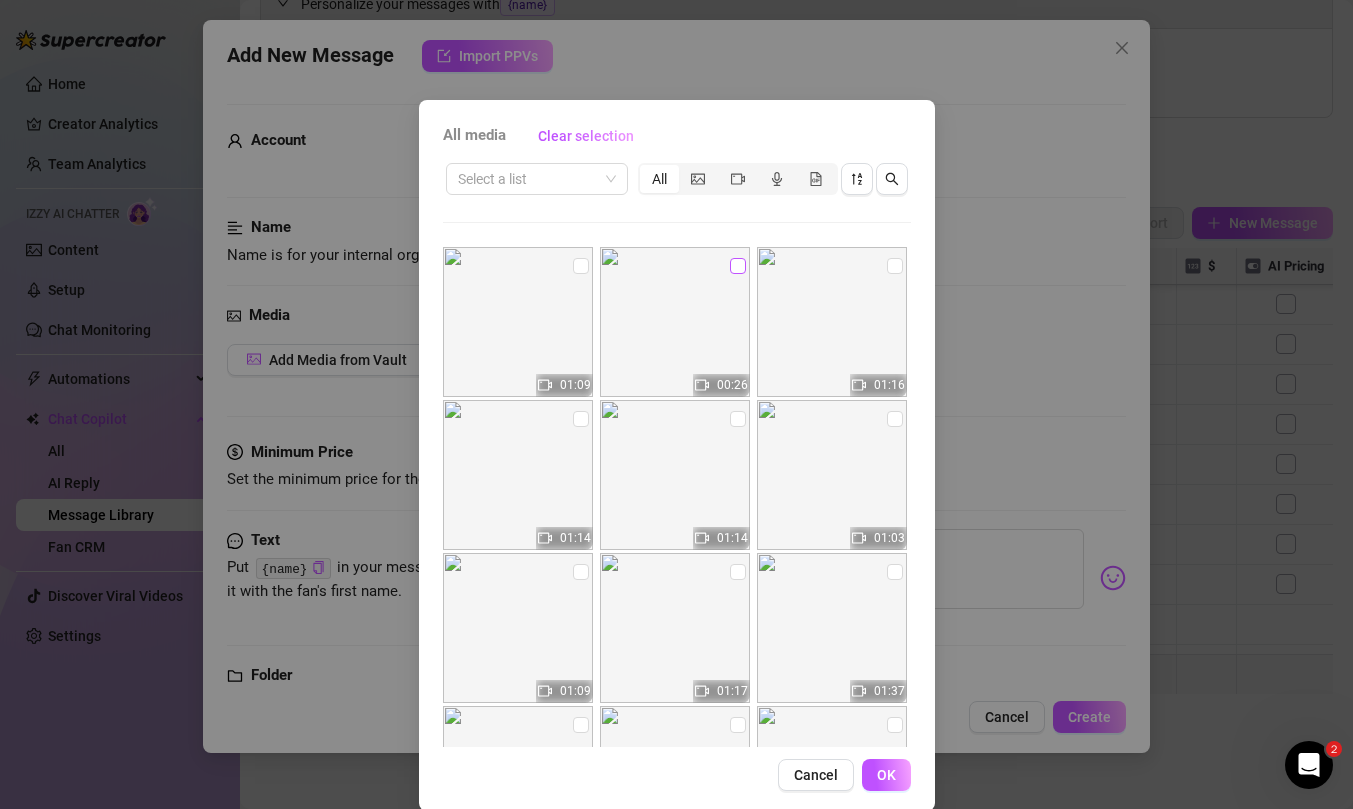 click at bounding box center (738, 266) 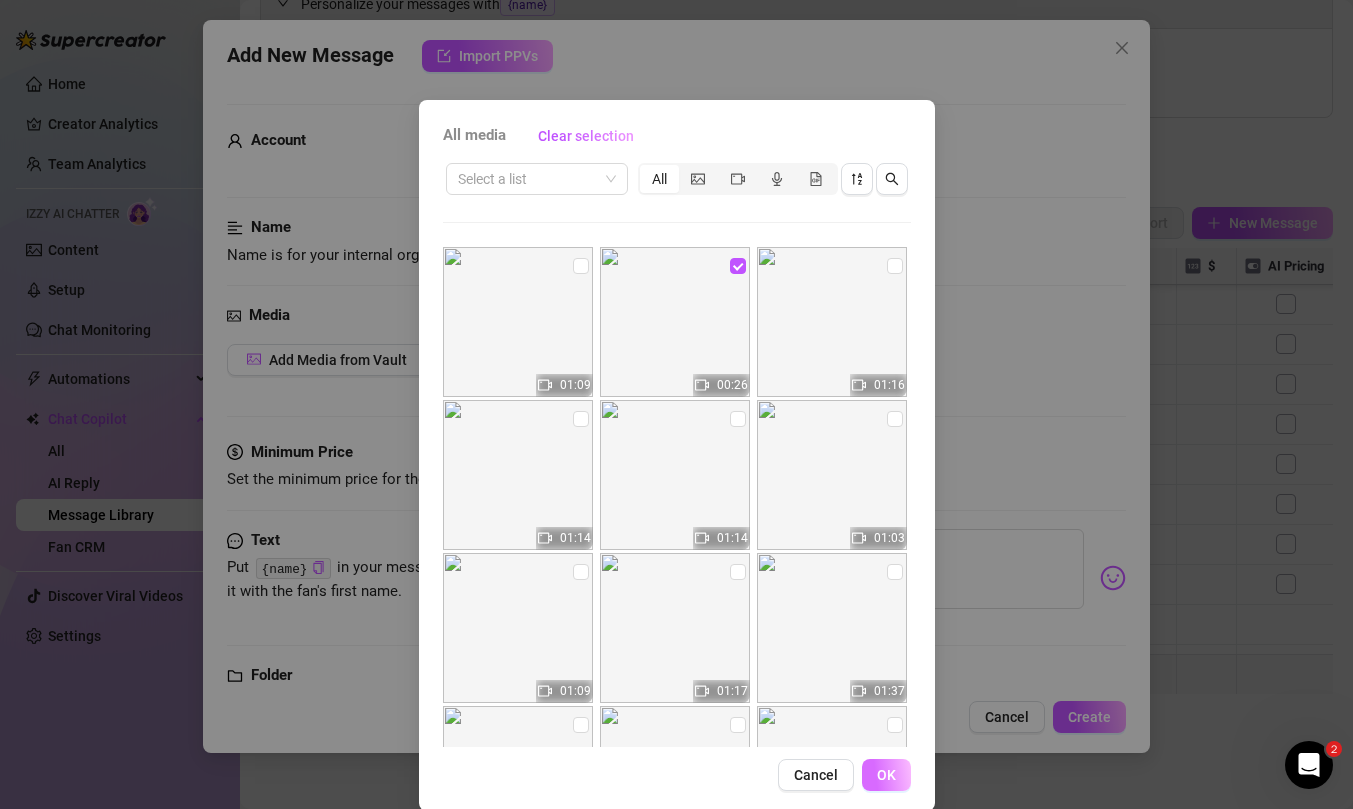 click on "OK" at bounding box center [886, 775] 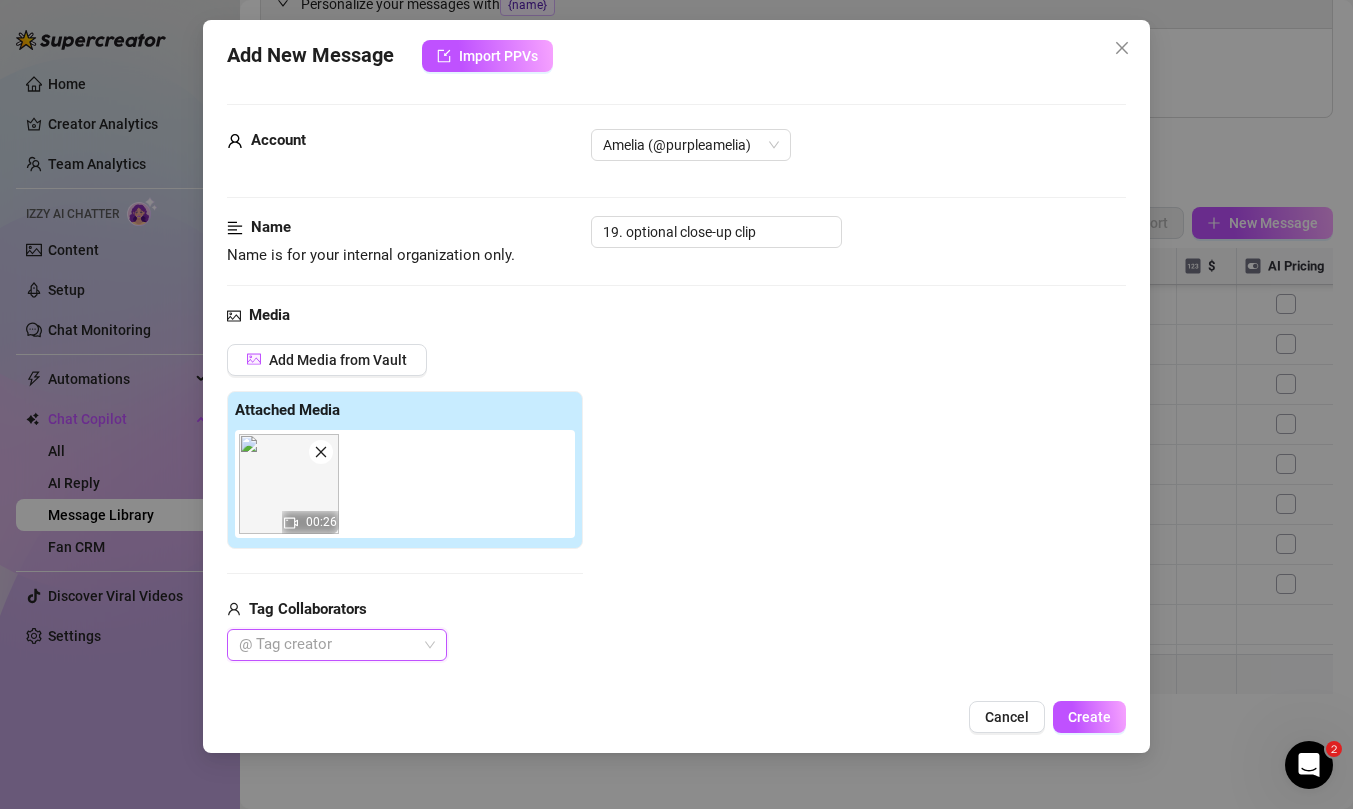 scroll, scrollTop: 347, scrollLeft: 0, axis: vertical 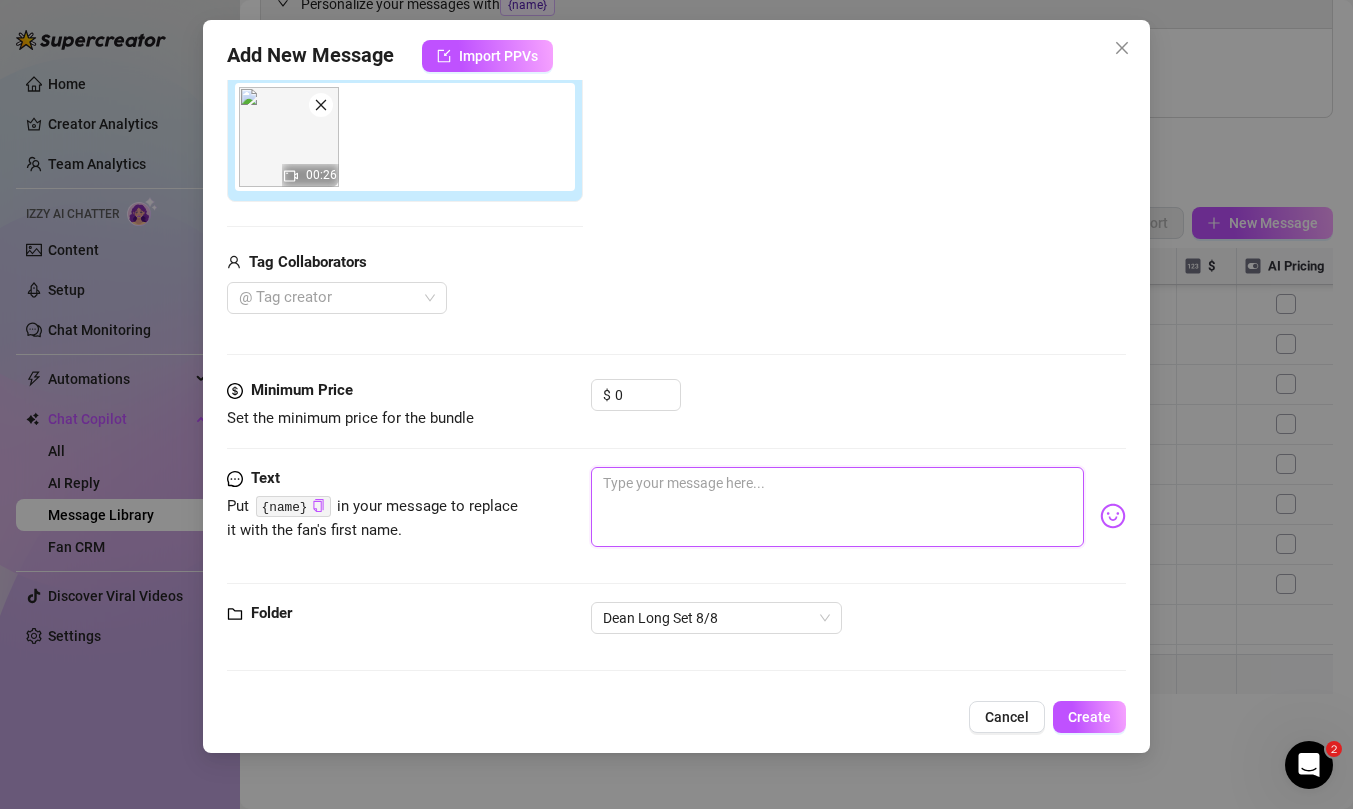 click at bounding box center (837, 507) 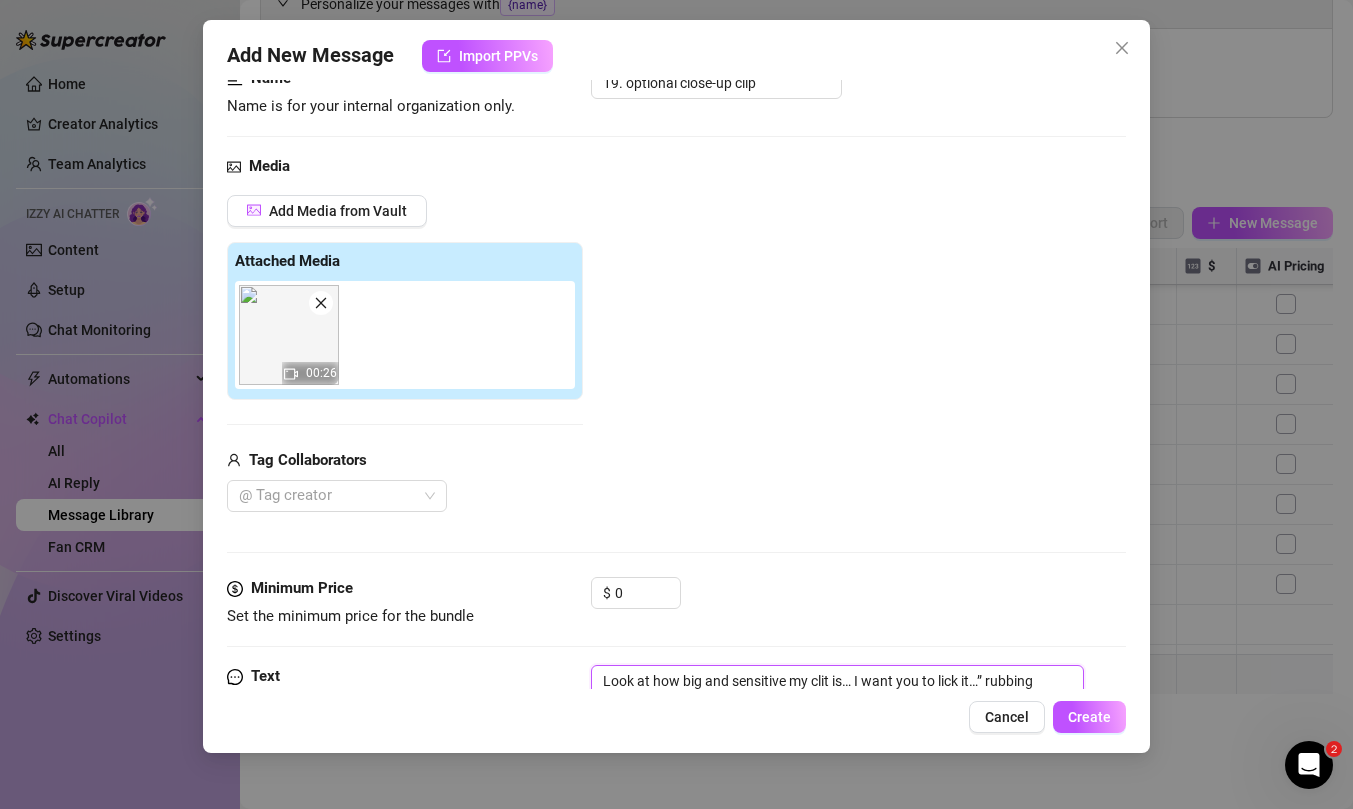 scroll, scrollTop: 347, scrollLeft: 0, axis: vertical 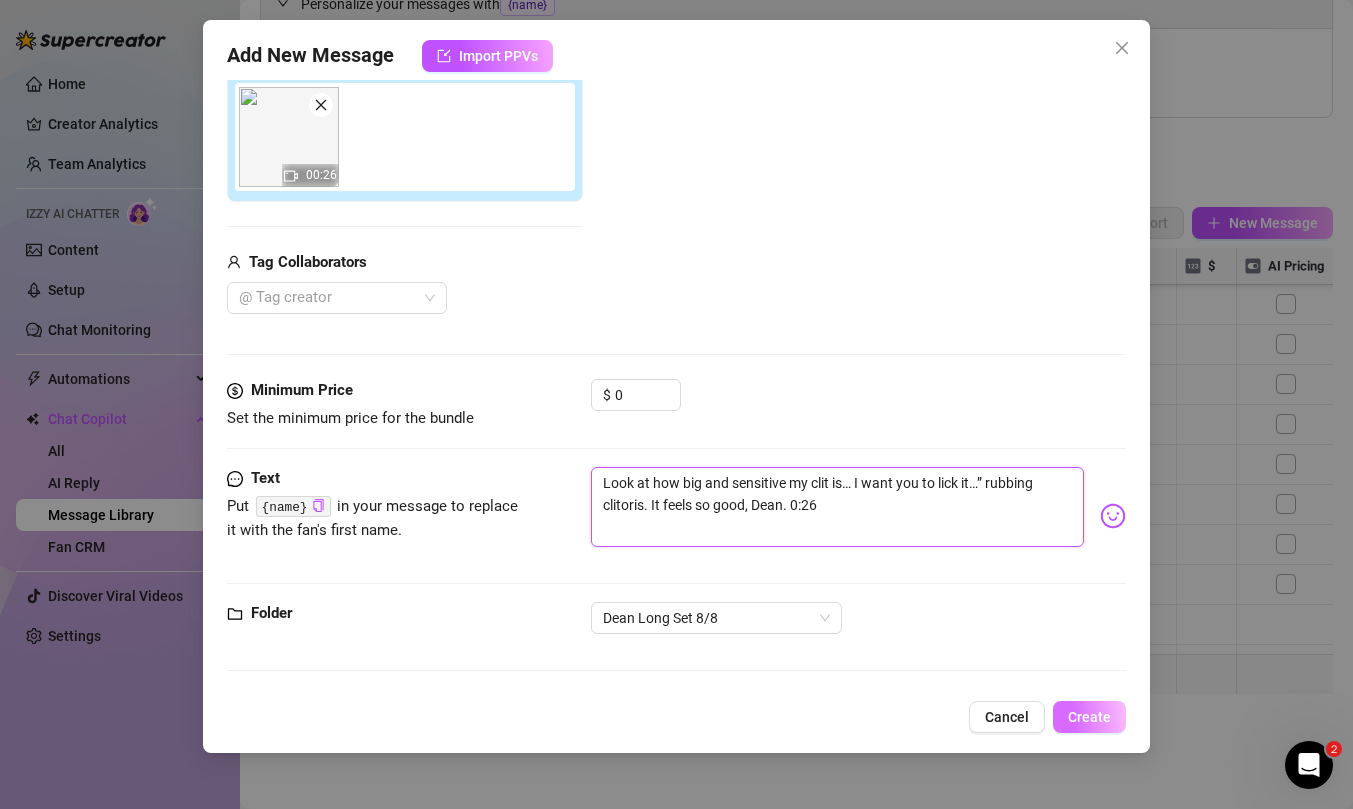type on "Look at how big and sensitive my clit is… I want you to lick it…” rubbing clitoris. It feels so good, Dean. 0:26" 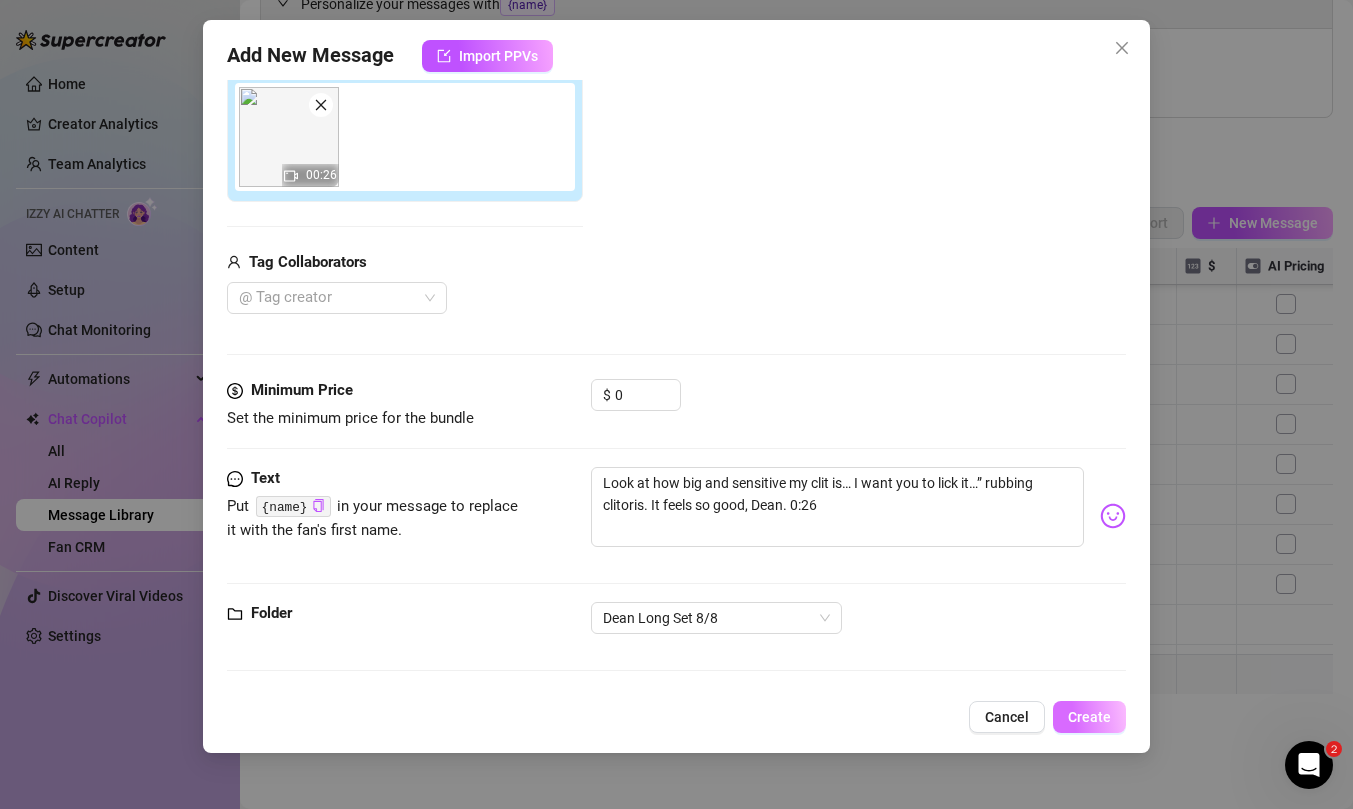 click on "Create" at bounding box center (1089, 717) 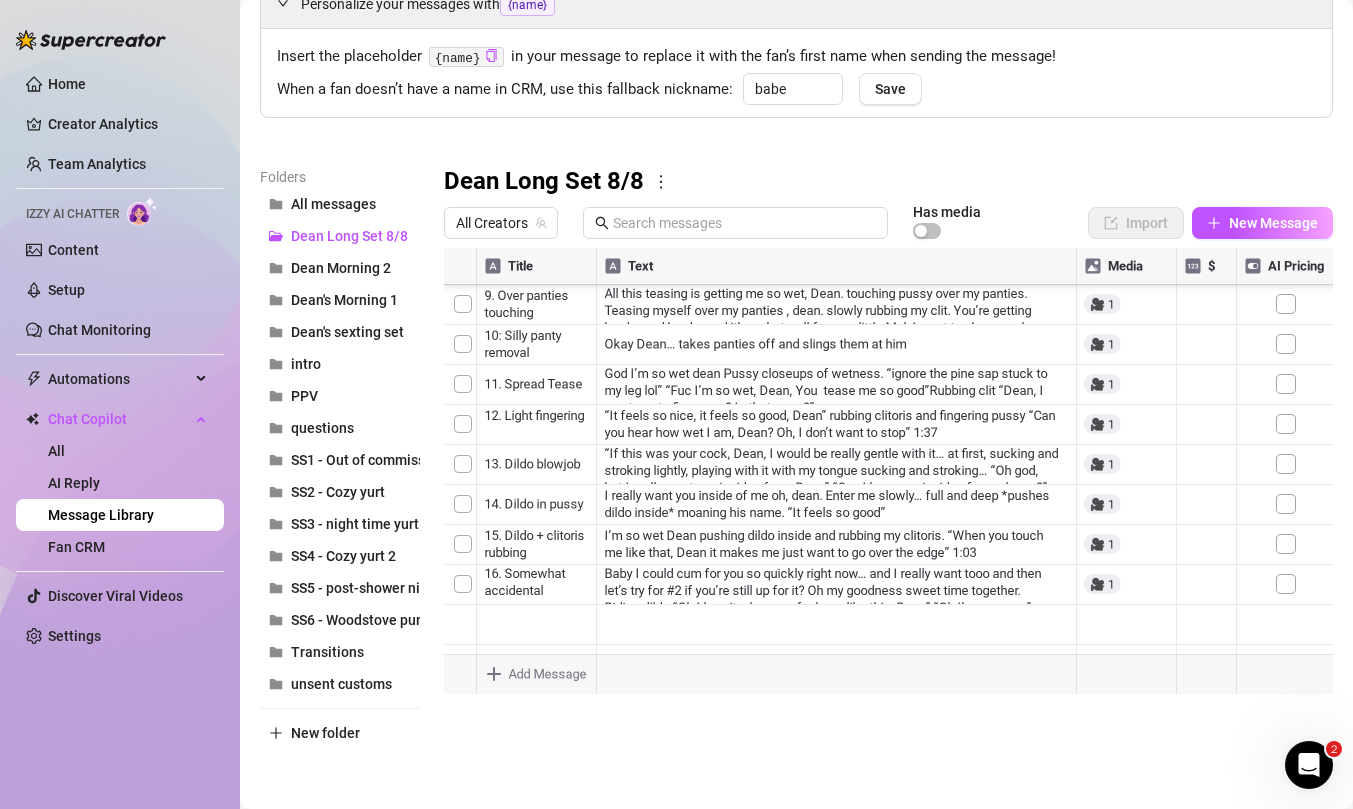 scroll, scrollTop: 440, scrollLeft: 6, axis: both 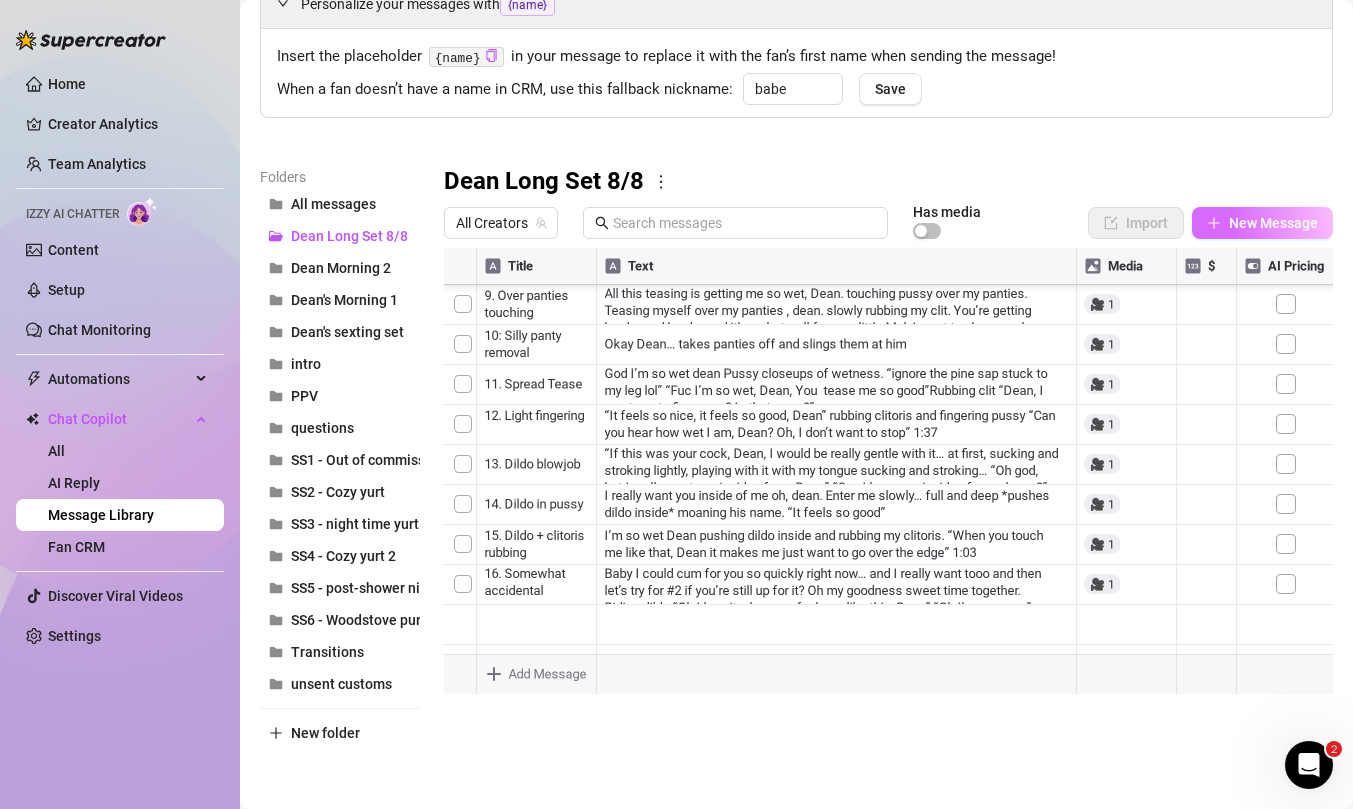 click on "New Message" at bounding box center (1273, 223) 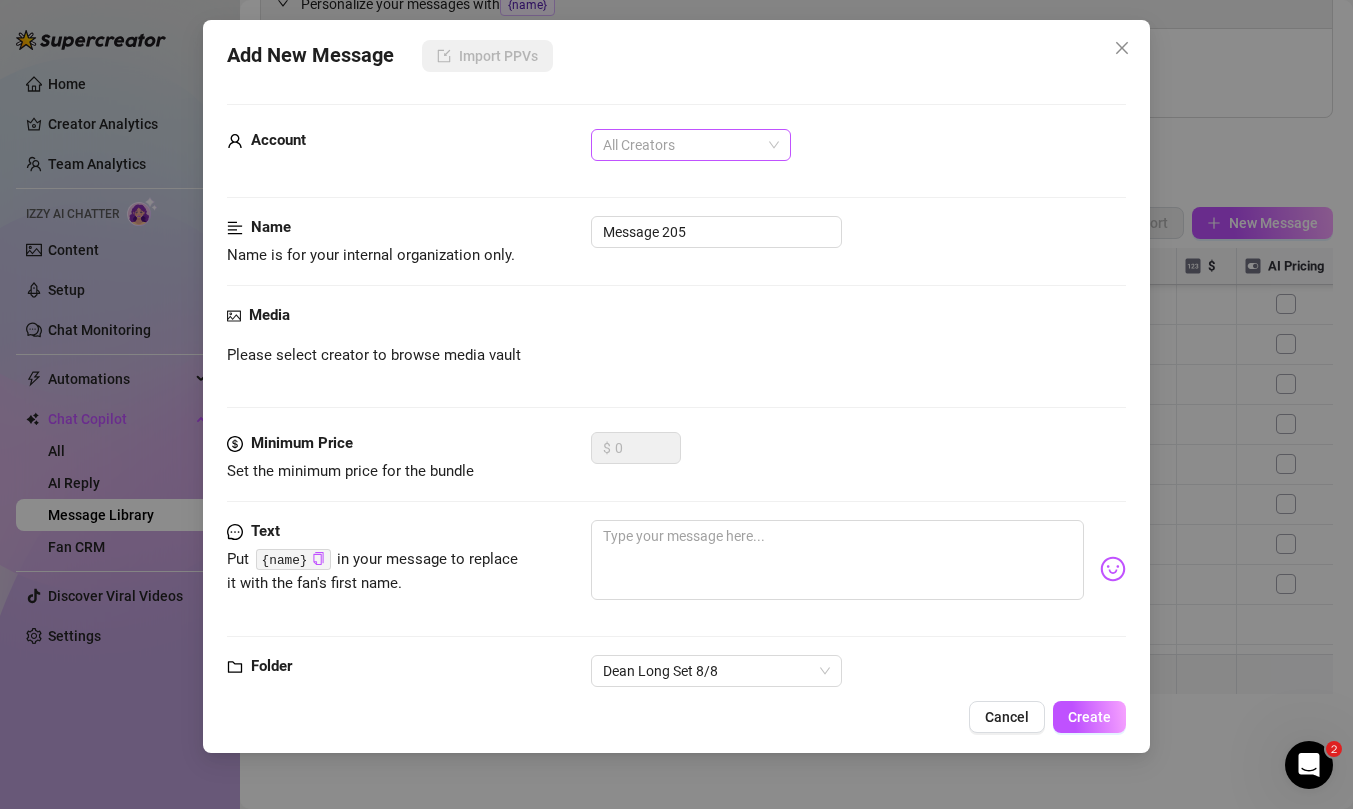 click on "All Creators" at bounding box center [691, 145] 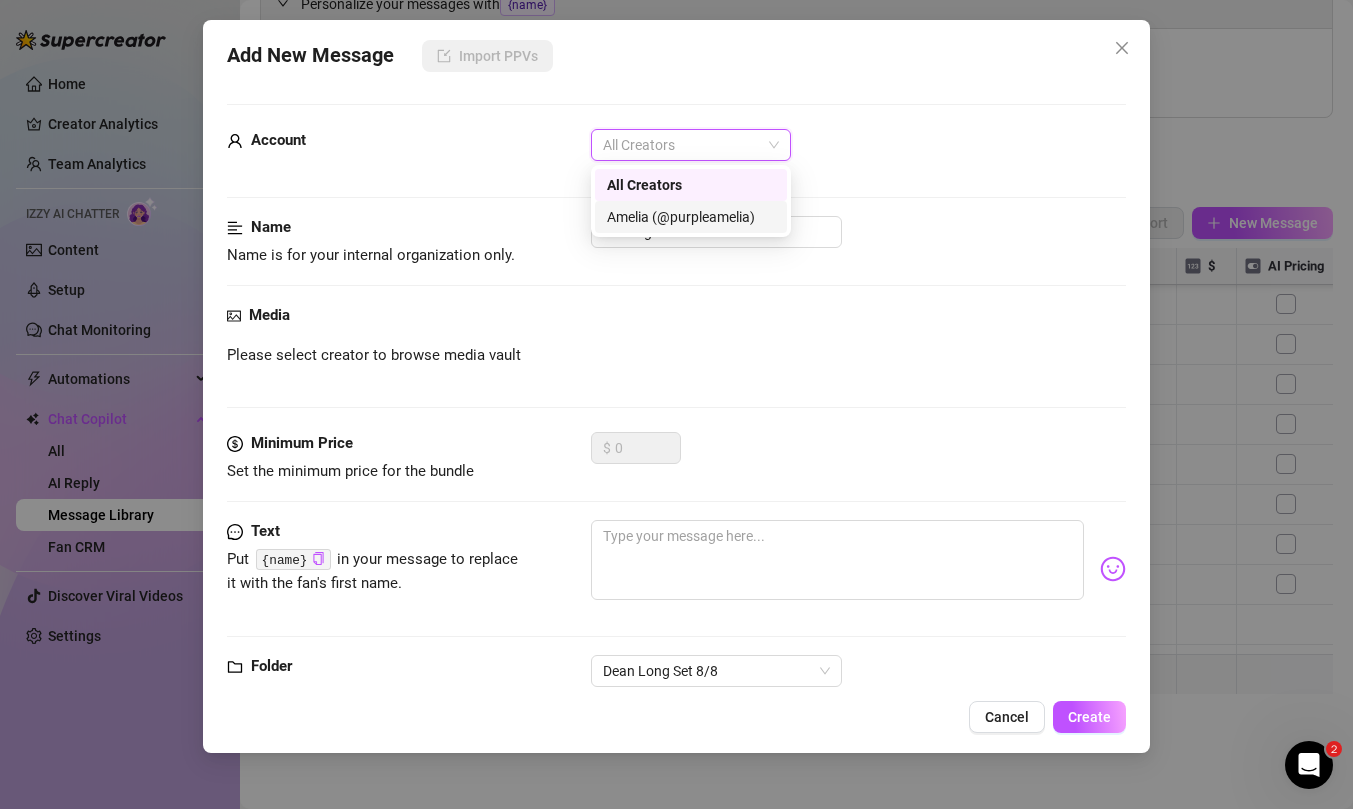 click on "Amelia (@purpleamelia)" at bounding box center [691, 217] 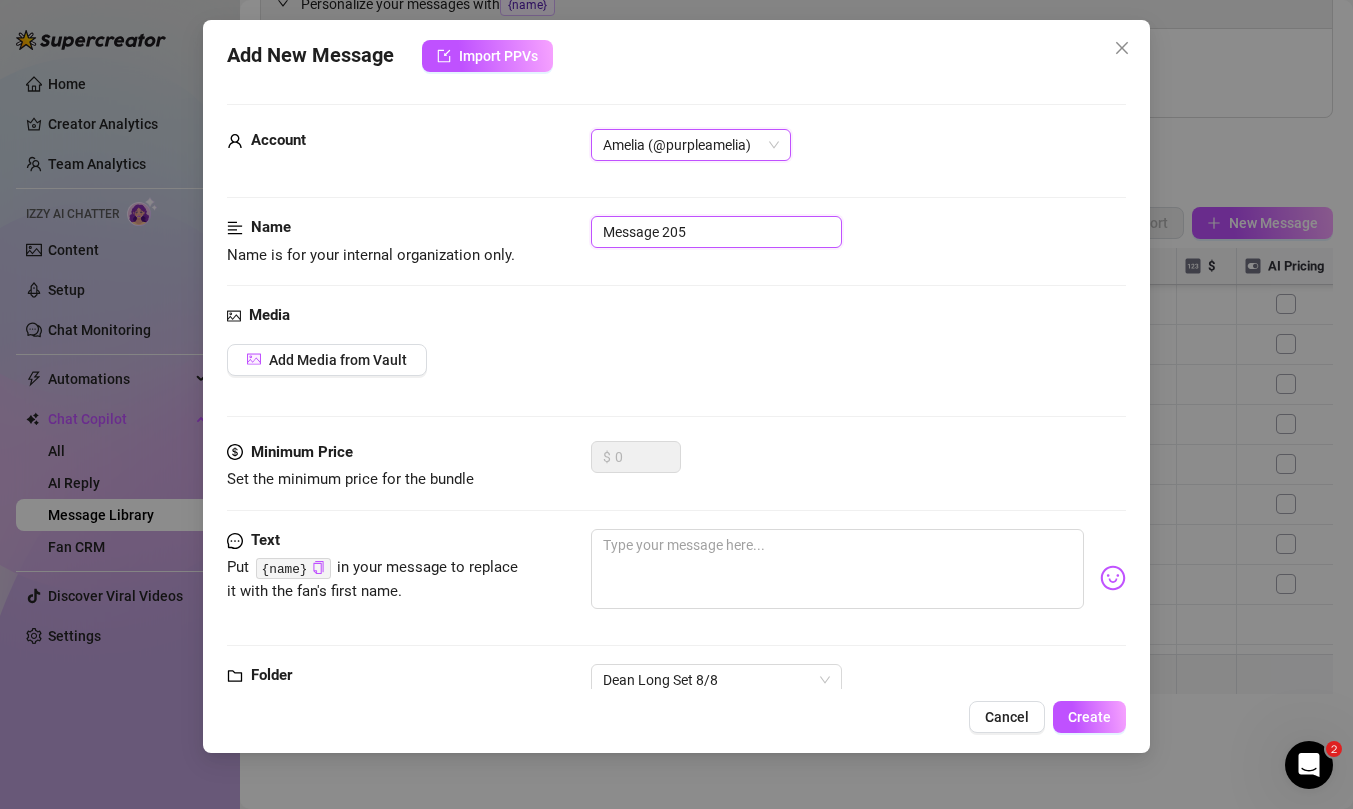 click on "Message 205" at bounding box center [716, 232] 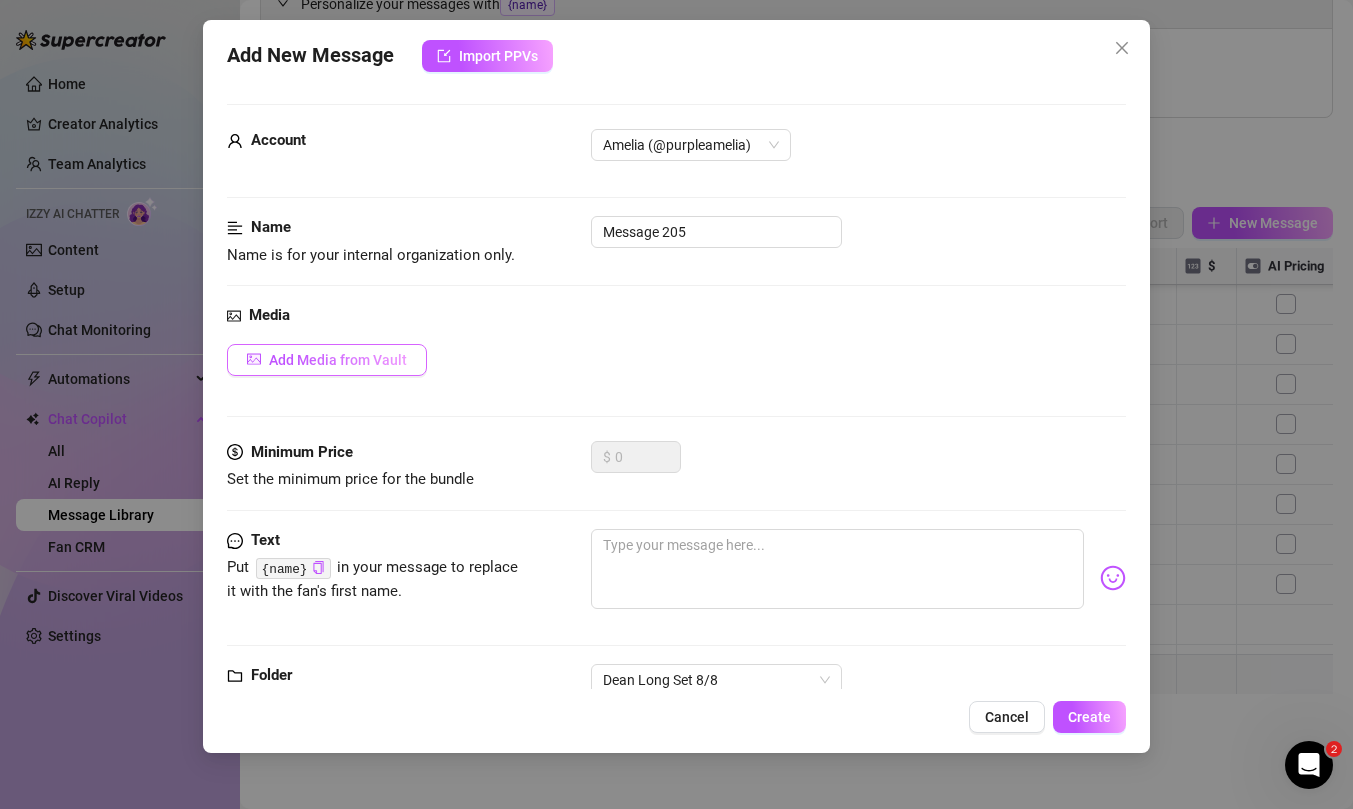 click on "Add Media from Vault" at bounding box center [338, 360] 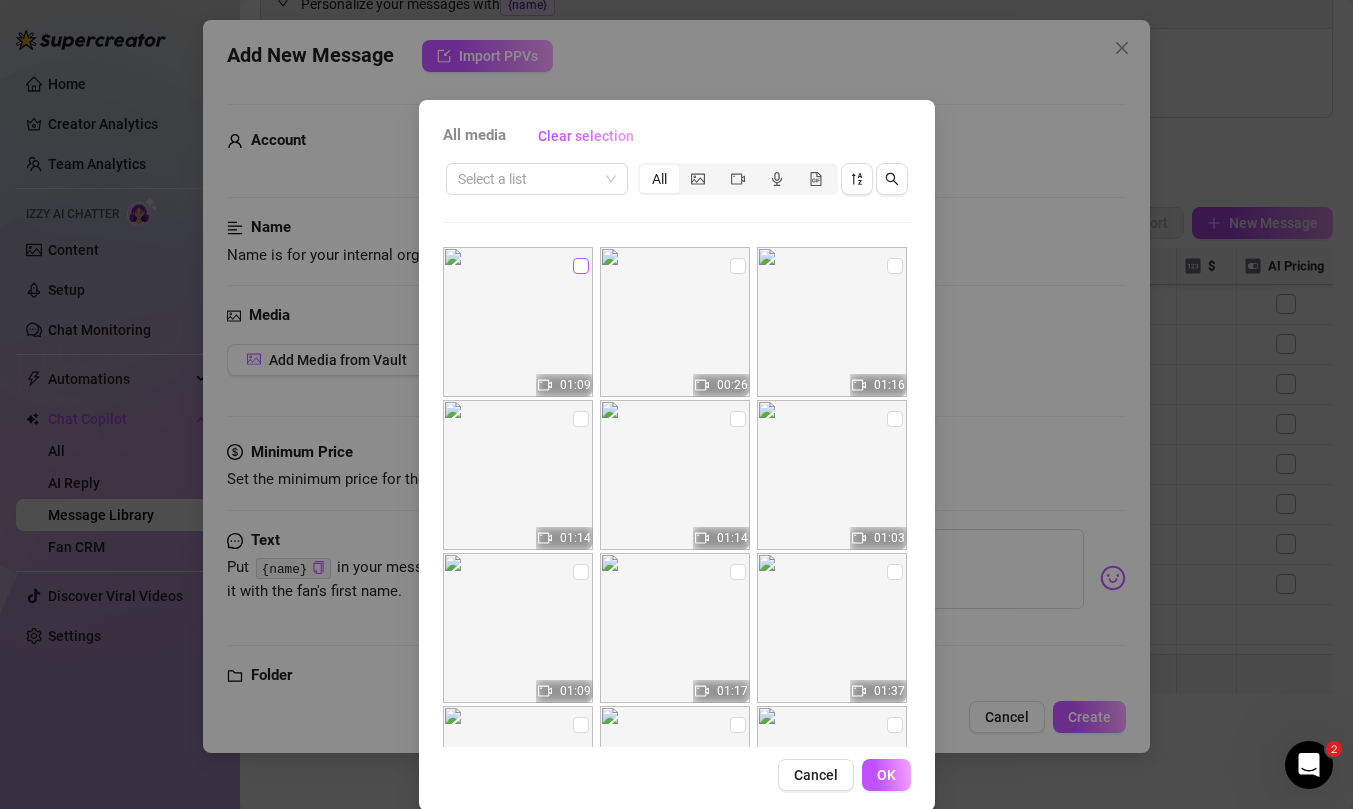 click at bounding box center (581, 266) 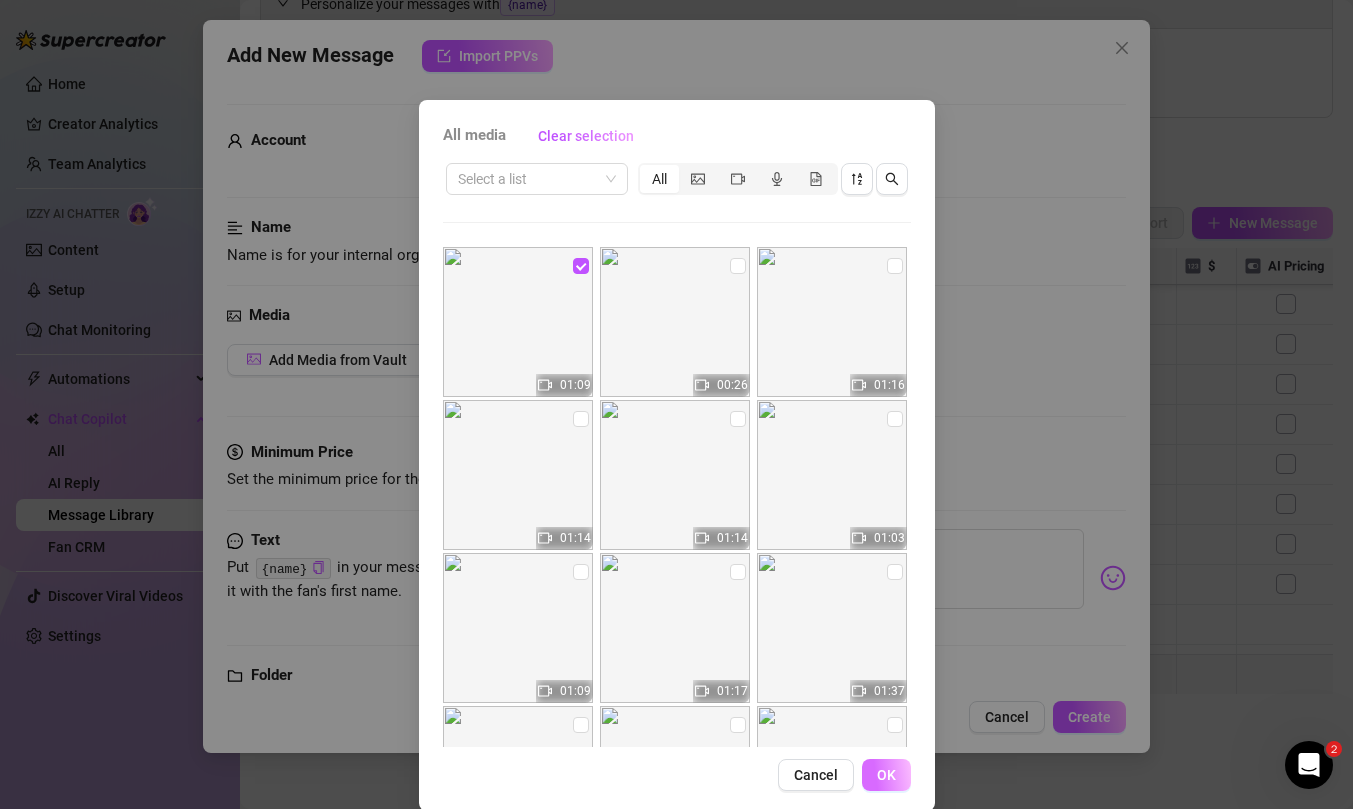 click on "OK" at bounding box center [886, 775] 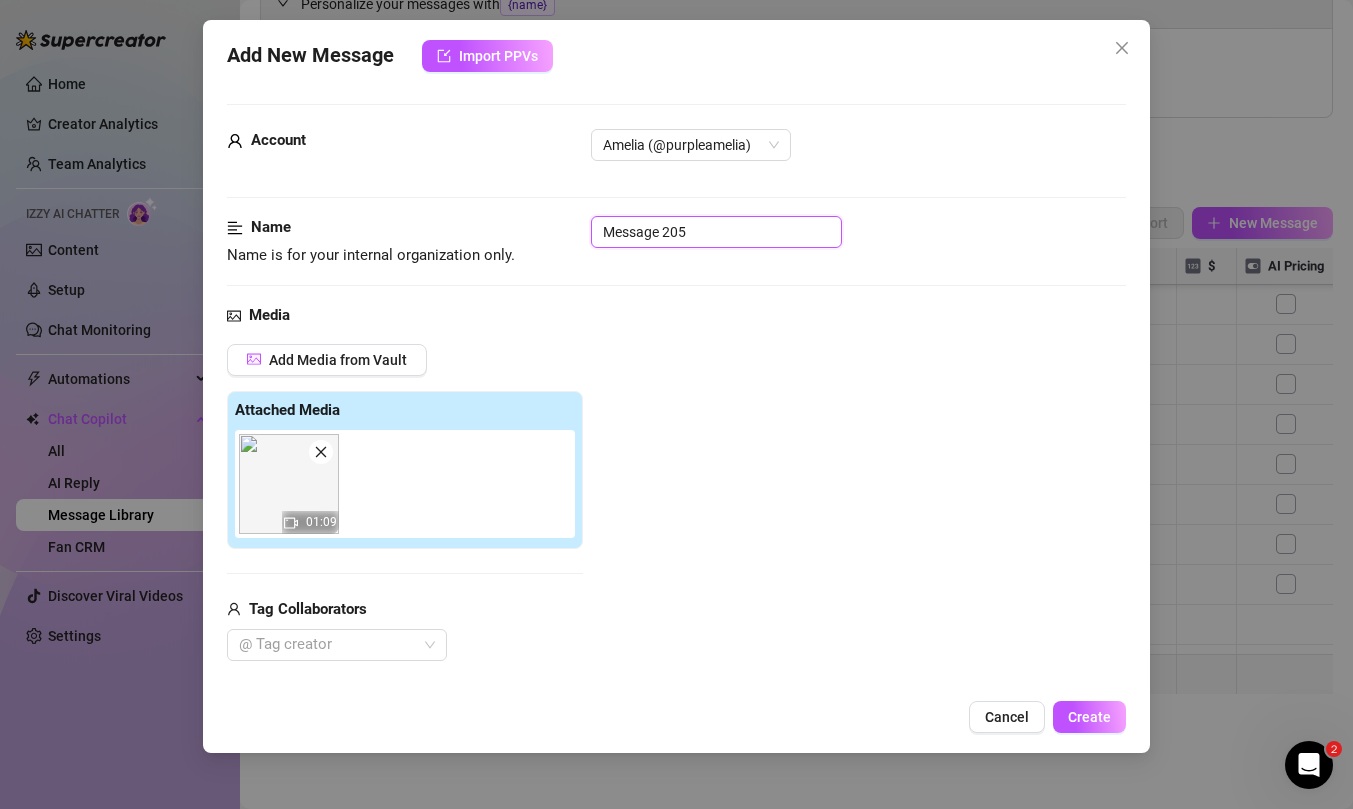 click on "Message 205" at bounding box center (716, 232) 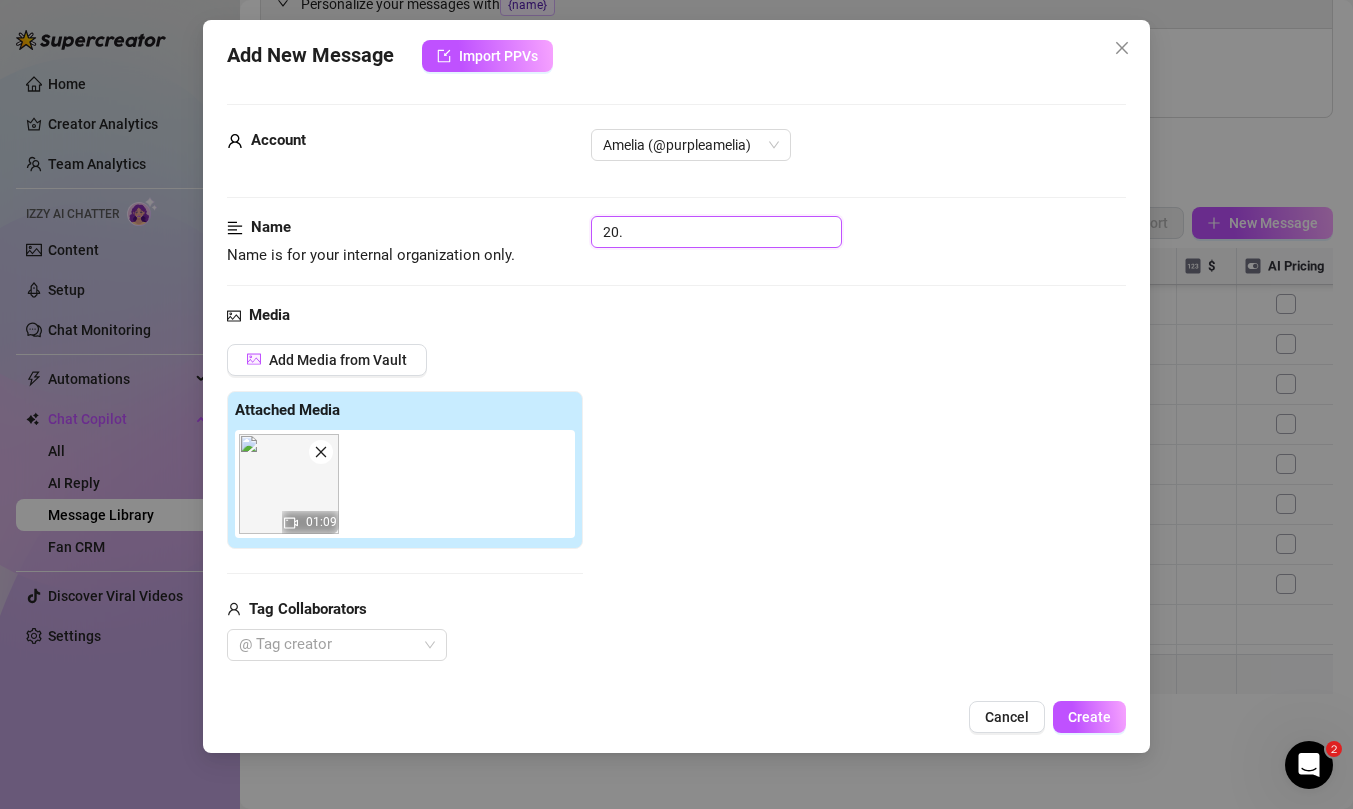 paste on "Sucky toy nipple + clit play" 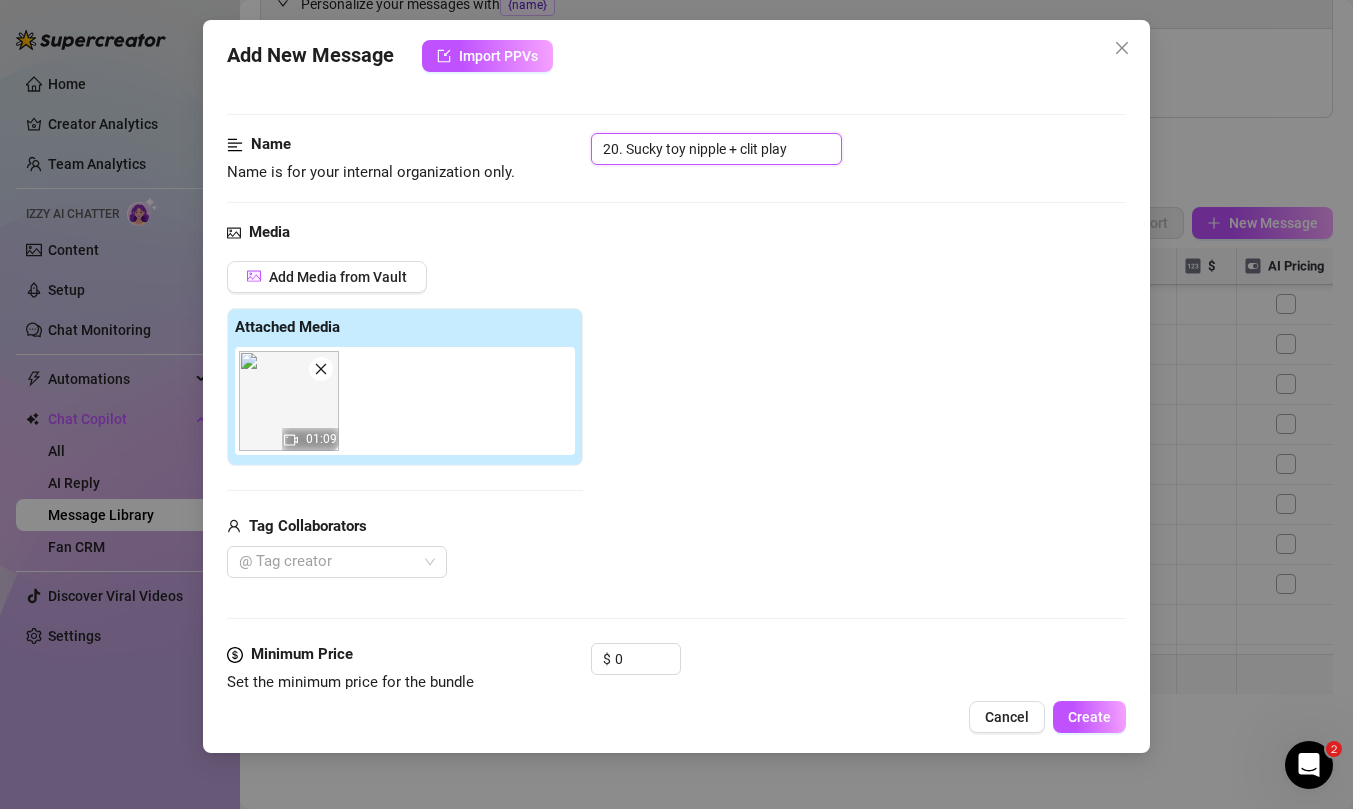 scroll, scrollTop: 141, scrollLeft: 0, axis: vertical 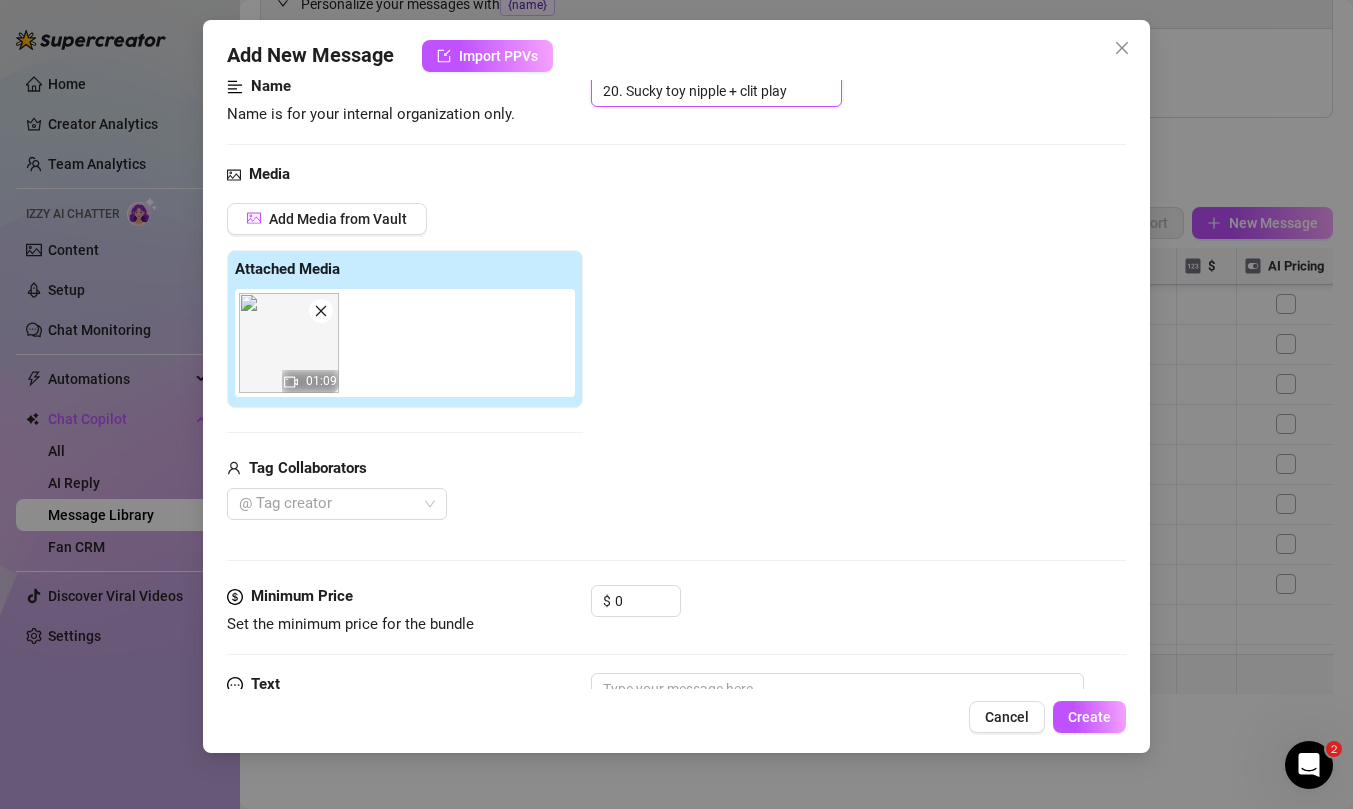 type on "20. Sucky toy nipple + clit play" 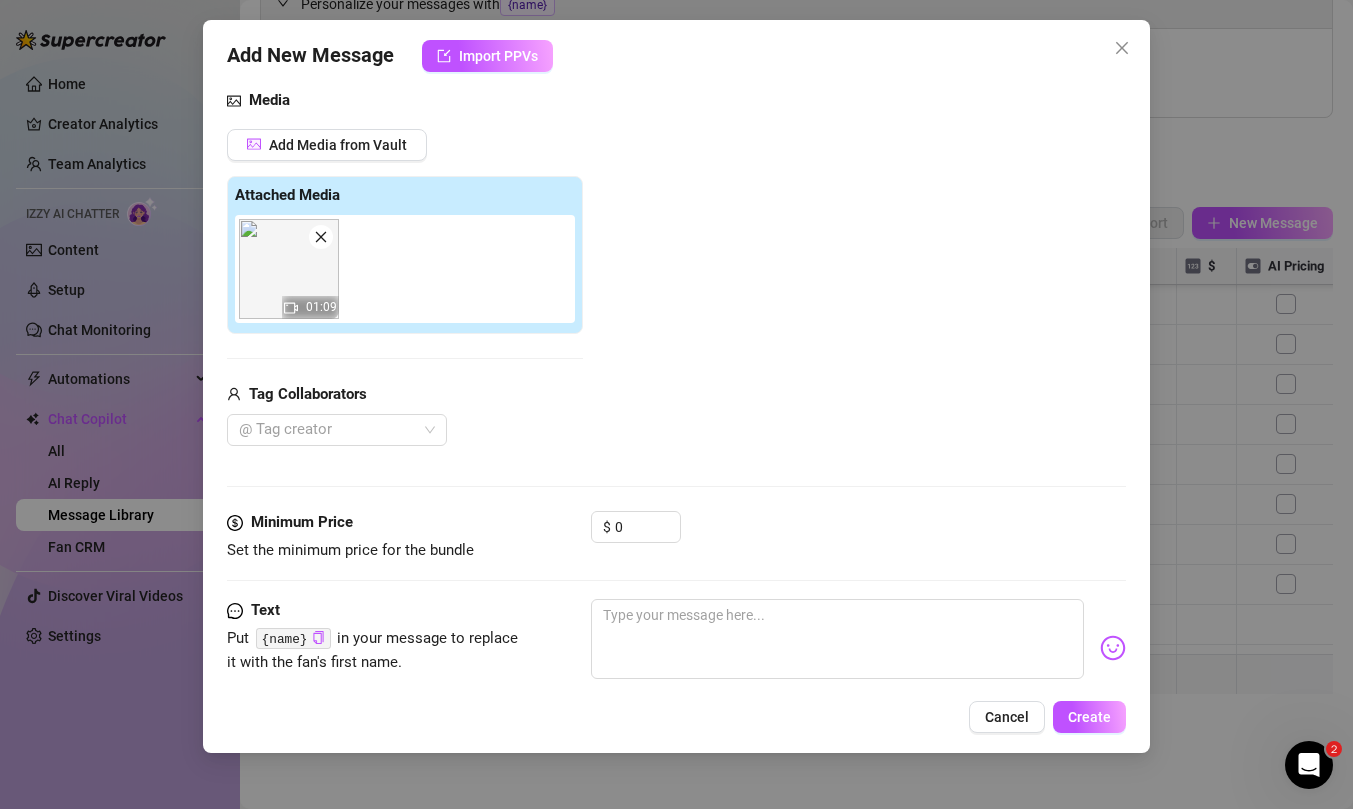 scroll, scrollTop: 347, scrollLeft: 0, axis: vertical 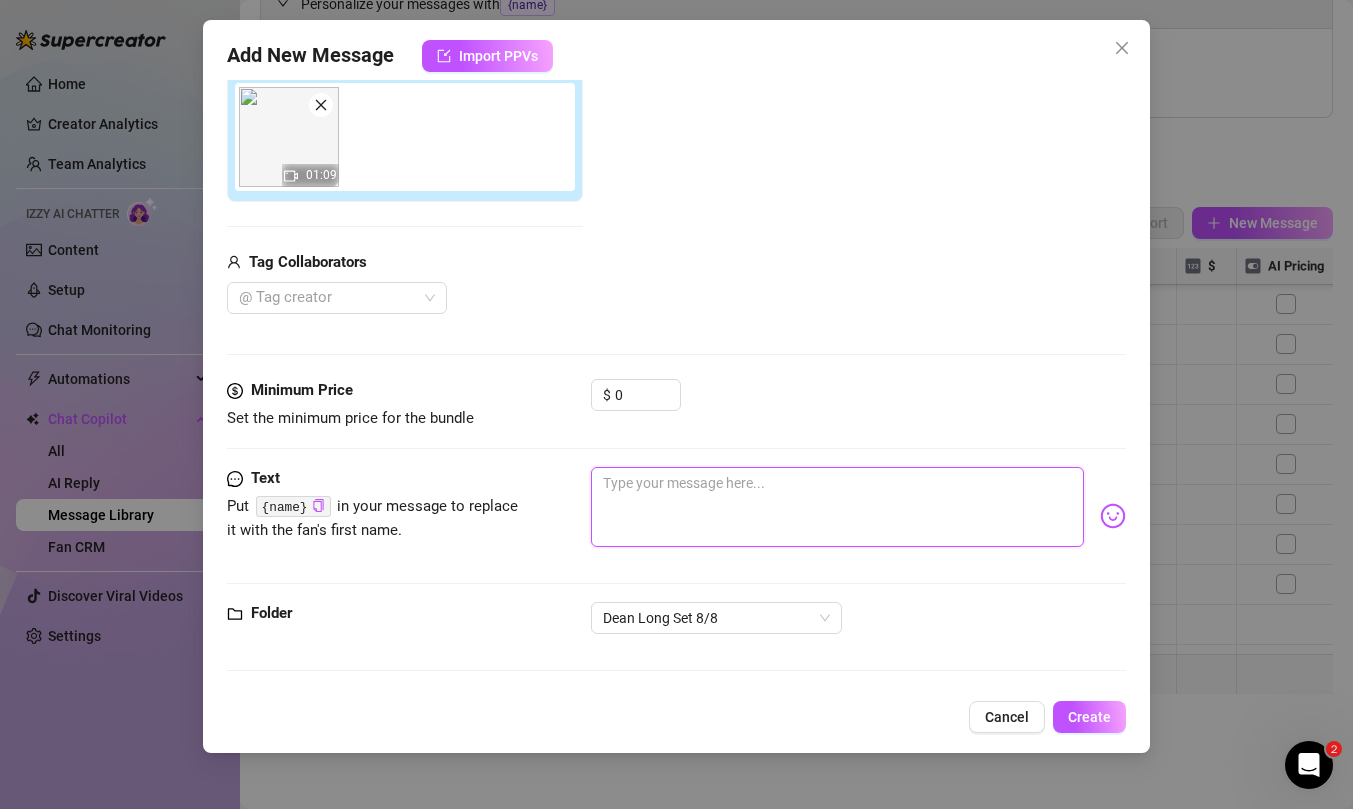 click at bounding box center (837, 507) 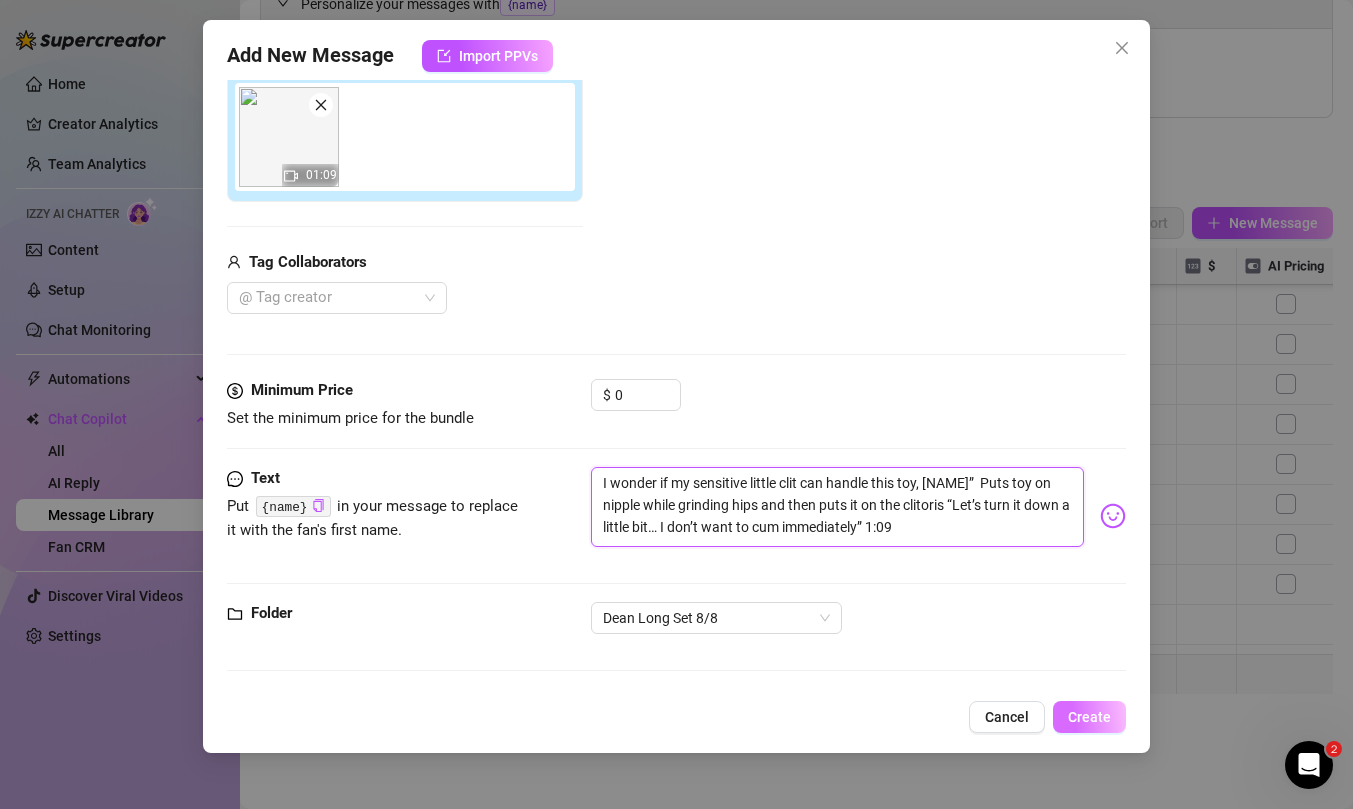 type on "I wonder if my sensitive little clit can handle this toy, [NAME]”  Puts toy on nipple while grinding hips and then puts it on the clitoris “Let’s turn it down a little bit… I don’t want to cum immediately” 1:09" 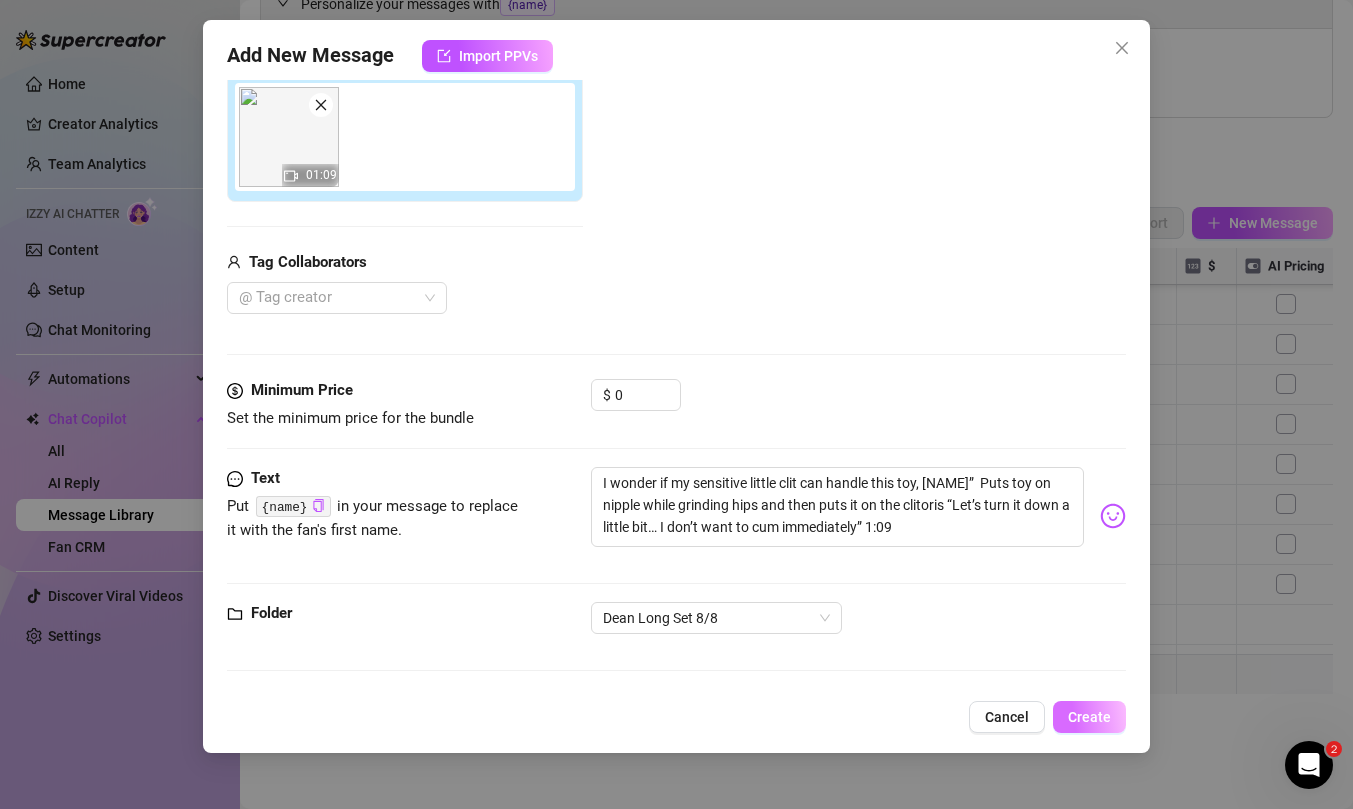 click on "Create" at bounding box center (1089, 717) 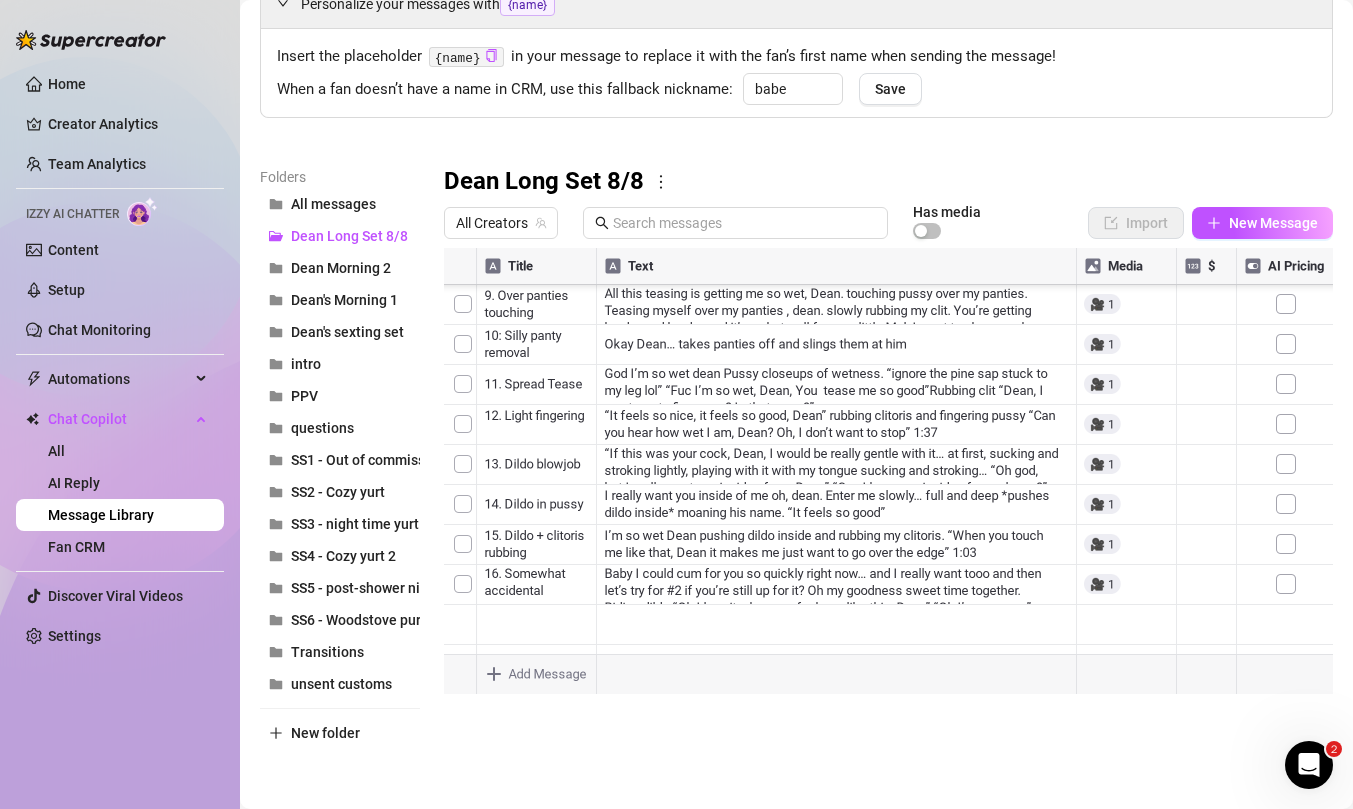 scroll, scrollTop: 480, scrollLeft: 6, axis: both 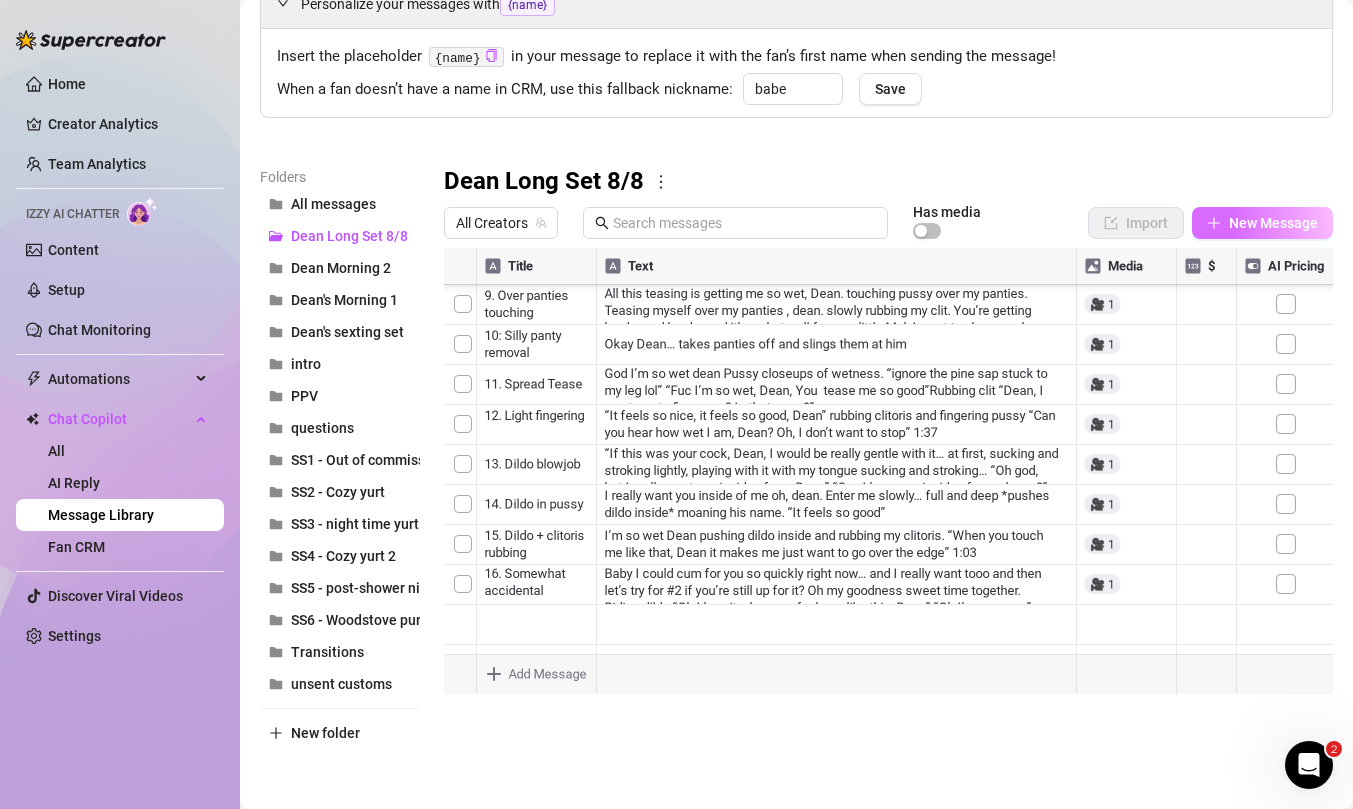 click on "New Message" at bounding box center (1273, 223) 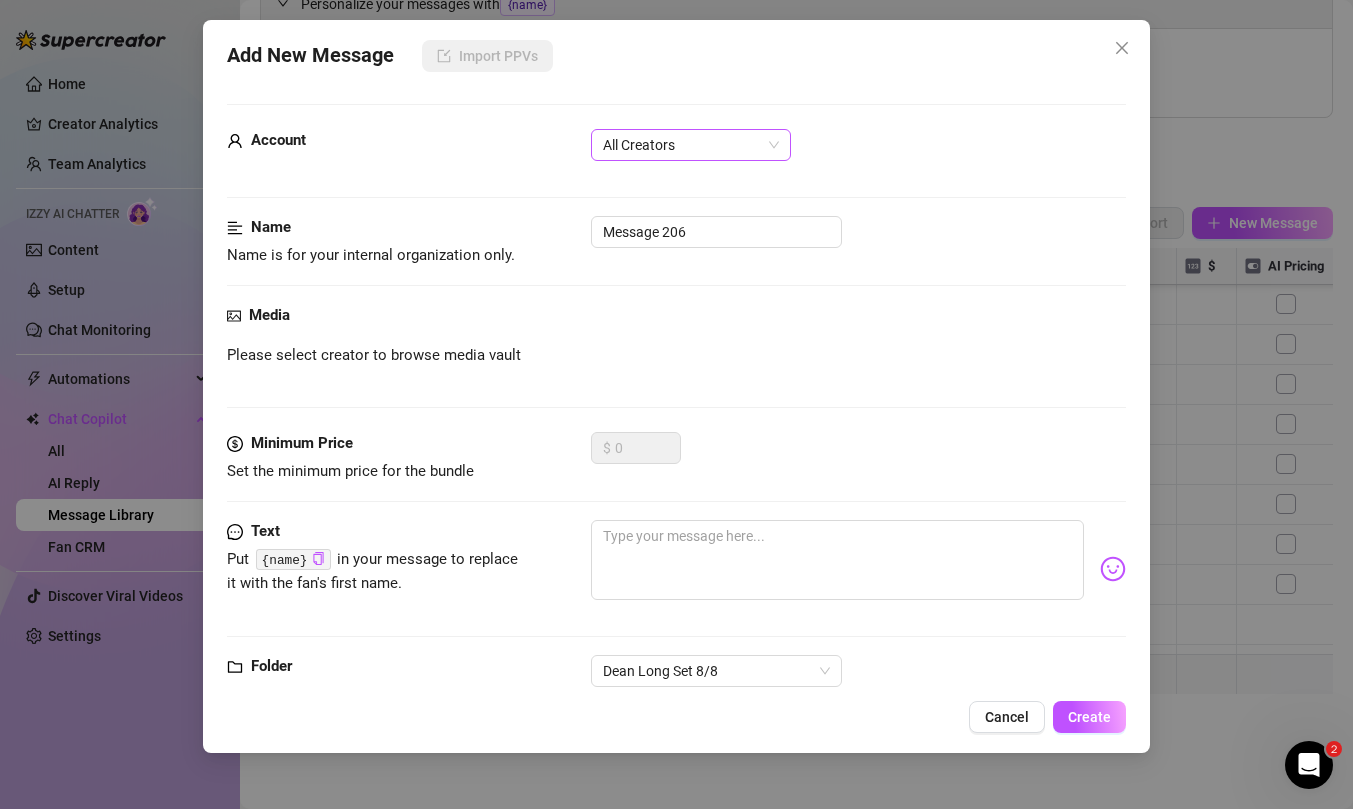 click on "All Creators" at bounding box center [691, 145] 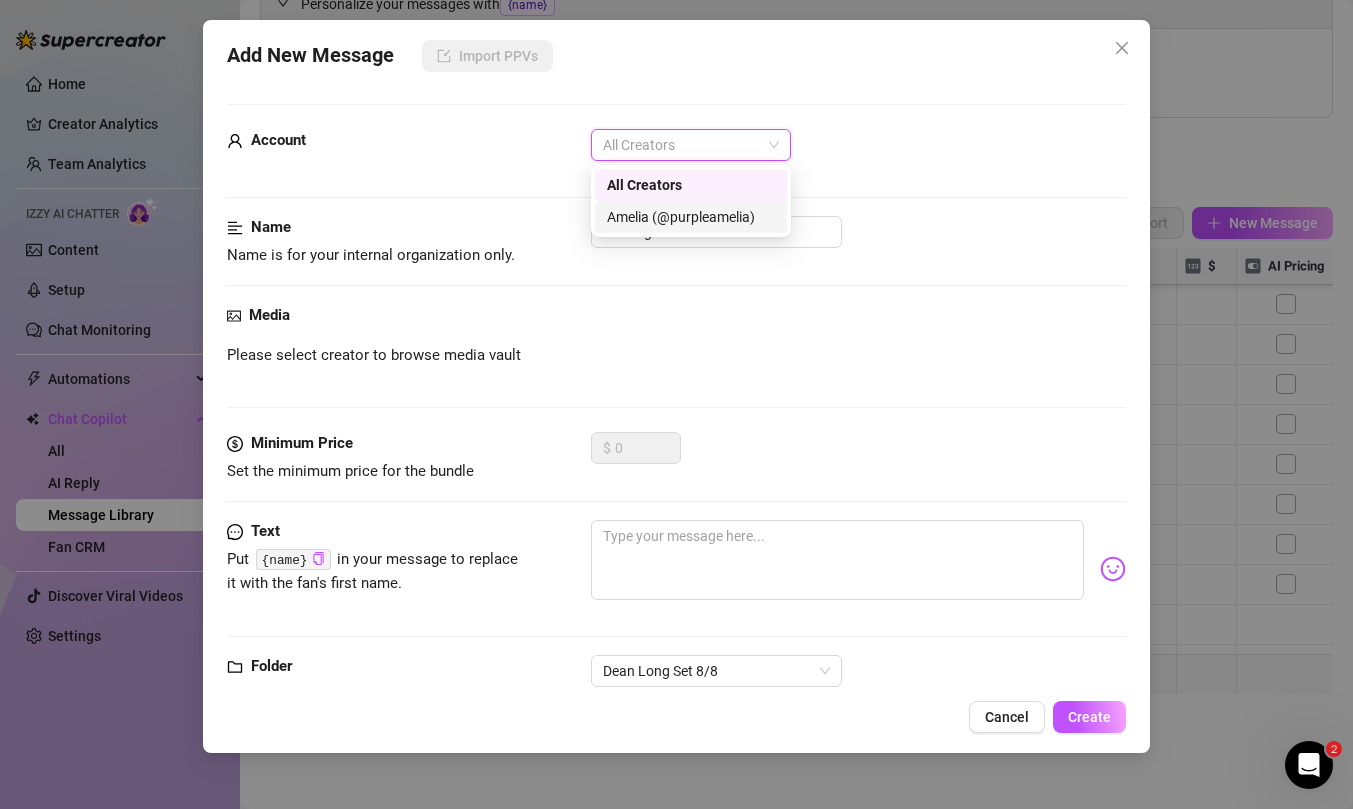 click on "Amelia (@purpleamelia)" at bounding box center [691, 217] 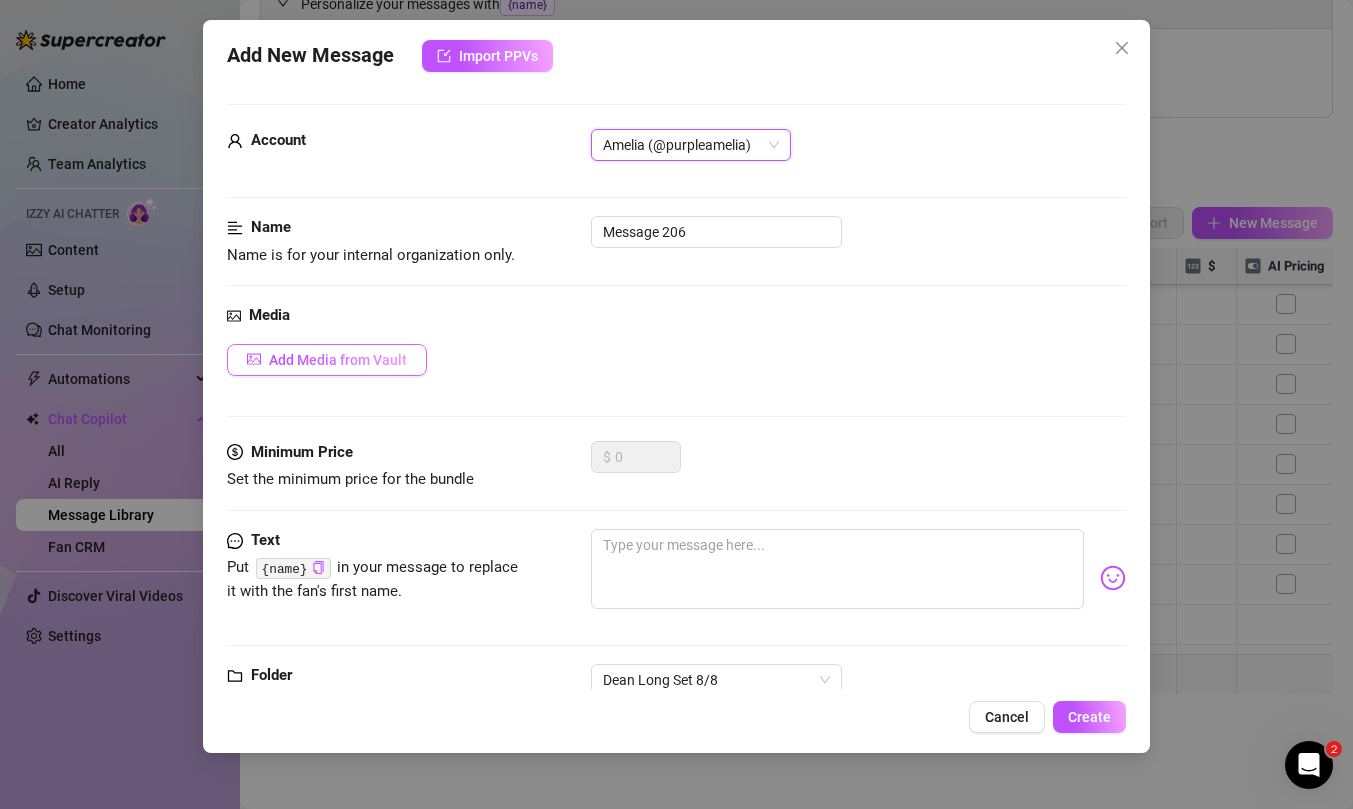 click on "Add Media from Vault" at bounding box center (327, 360) 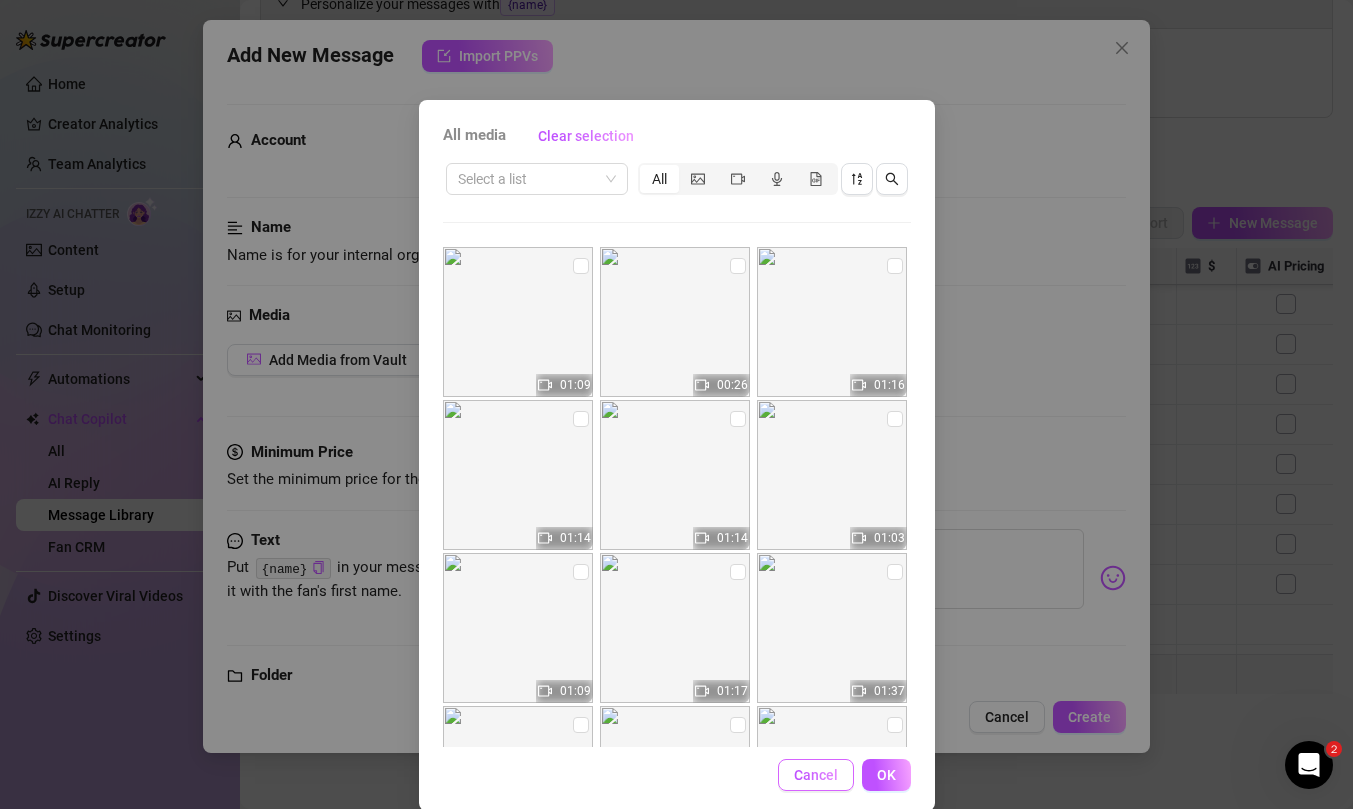 click on "Cancel" at bounding box center (816, 775) 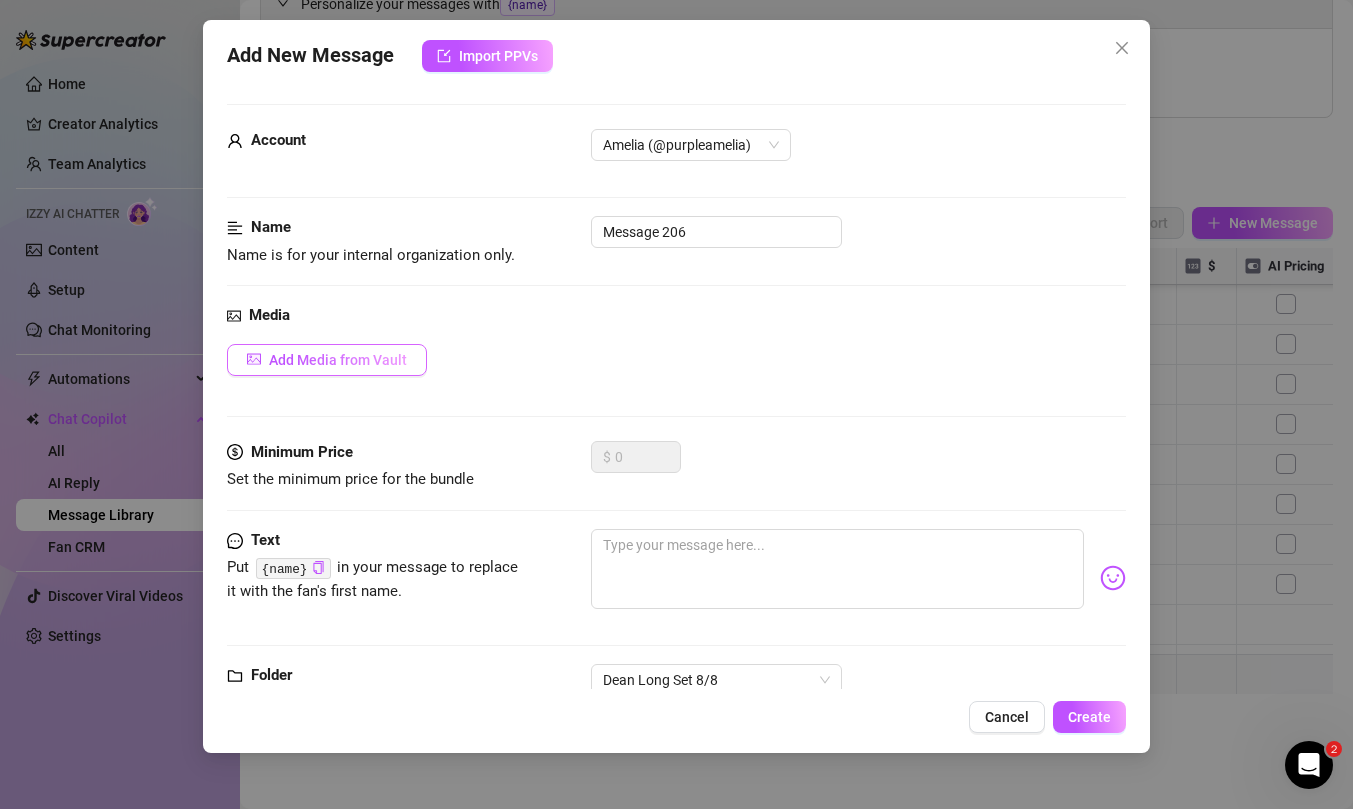 click on "Add Media from Vault" at bounding box center [338, 360] 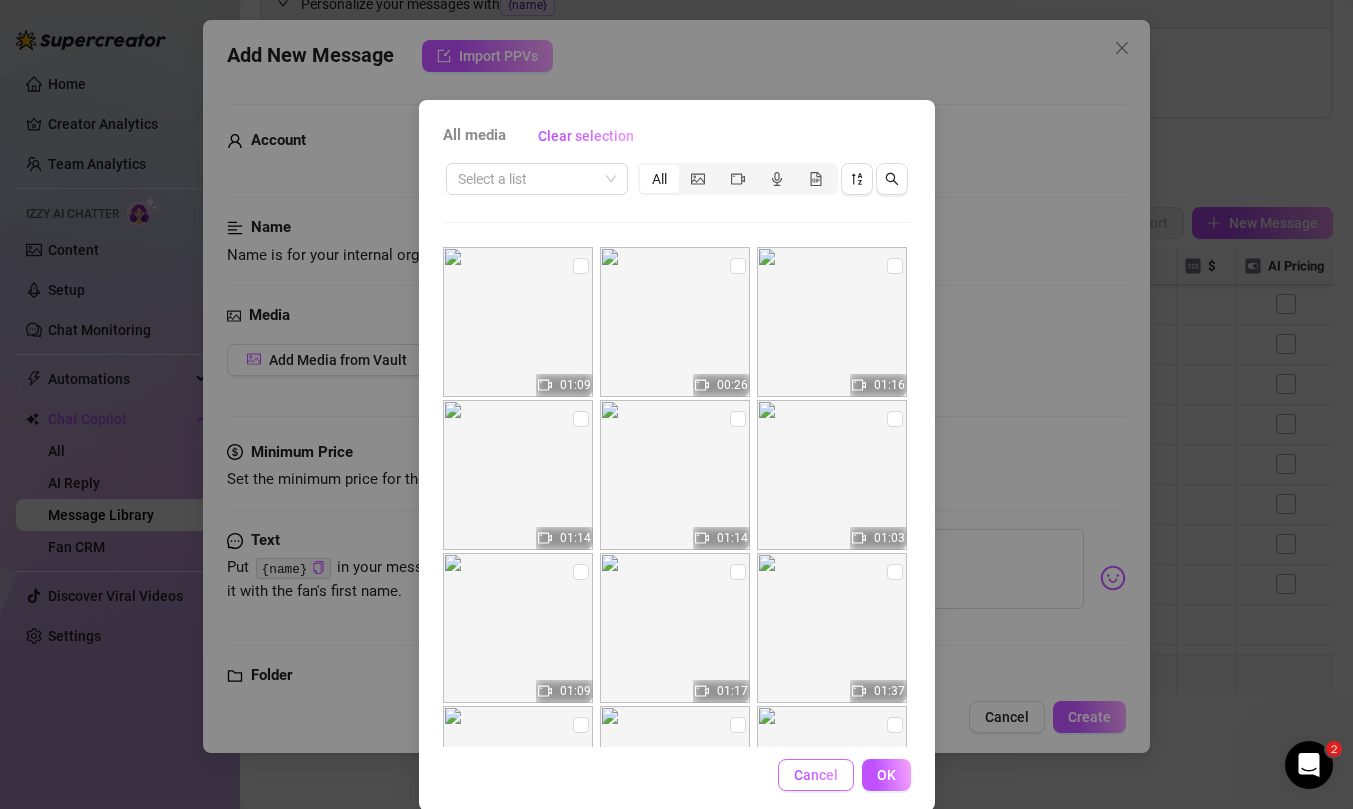click on "Cancel" at bounding box center (816, 775) 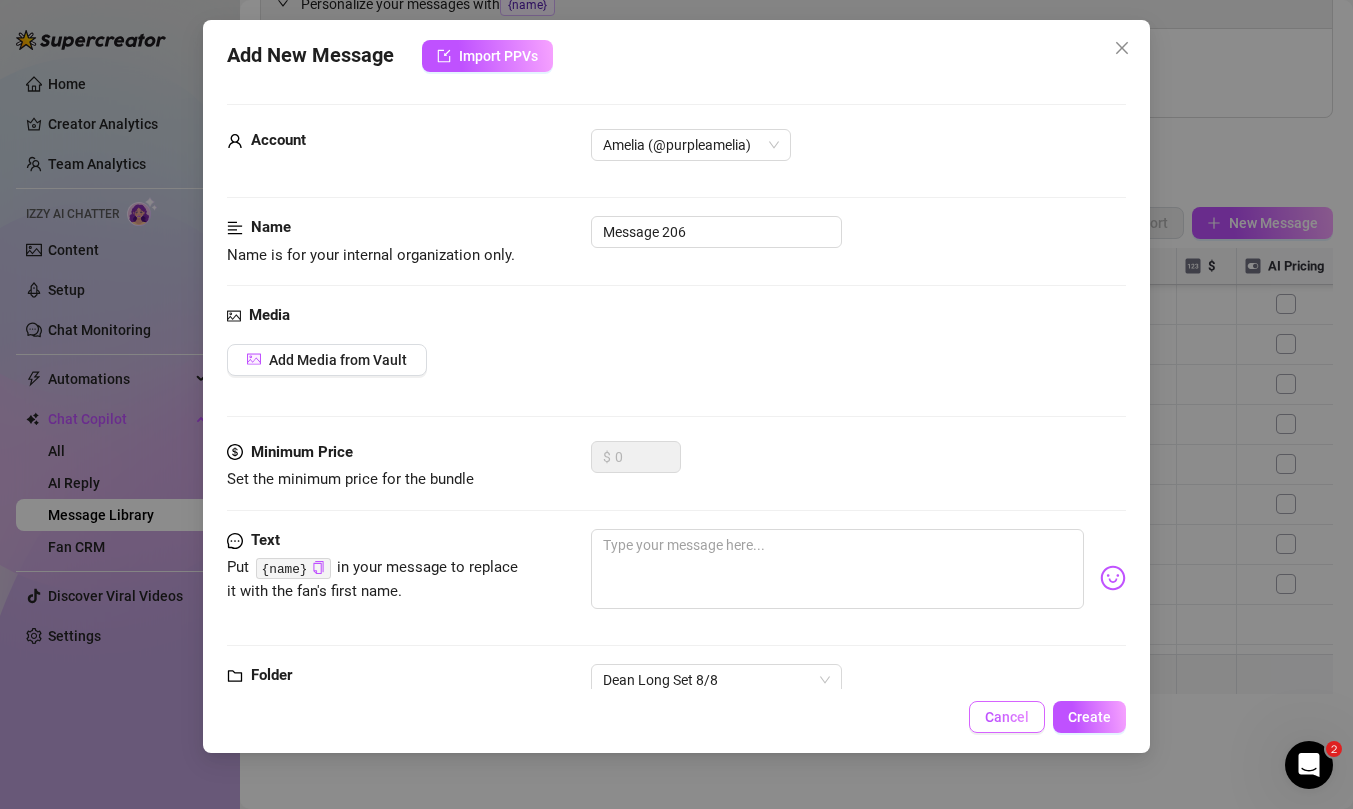 click on "Cancel" at bounding box center [1007, 717] 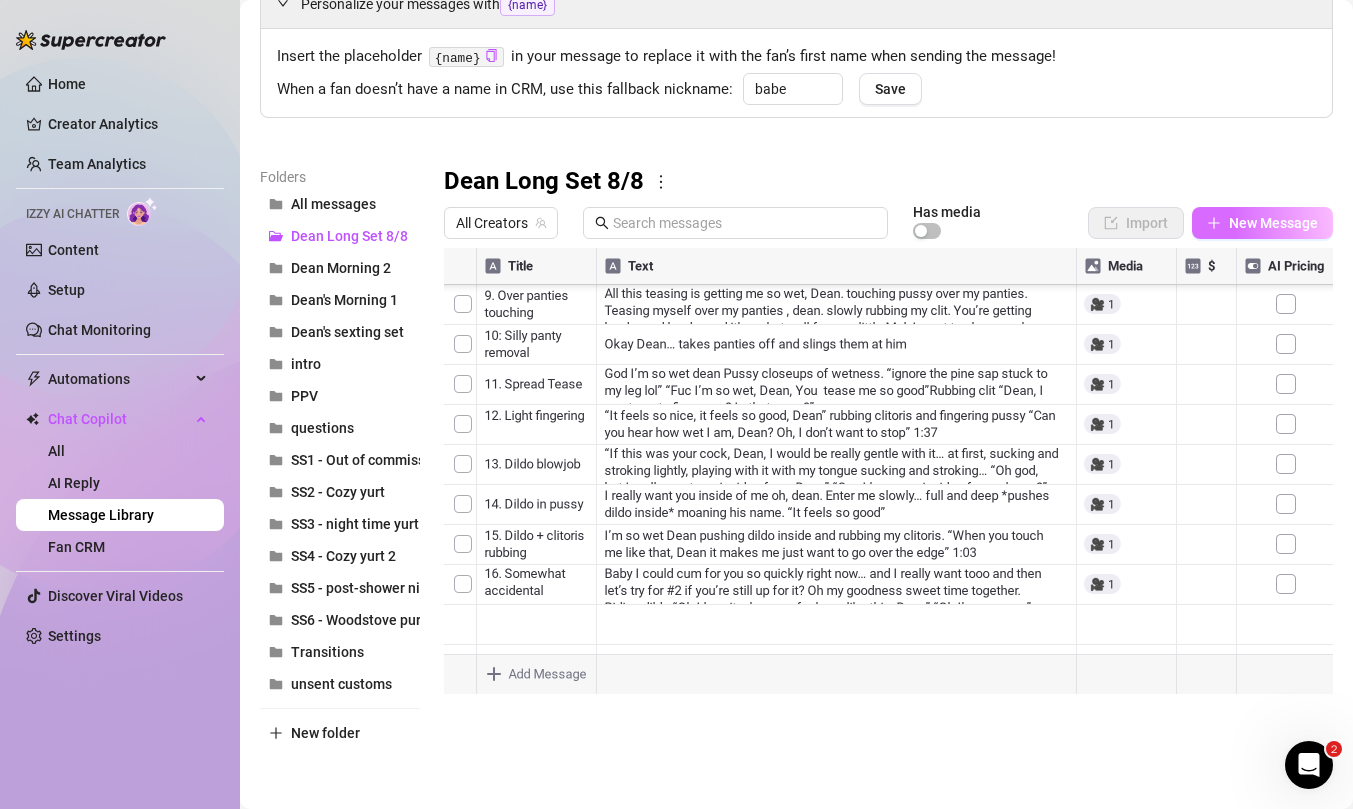 click on "New Message" at bounding box center (1273, 223) 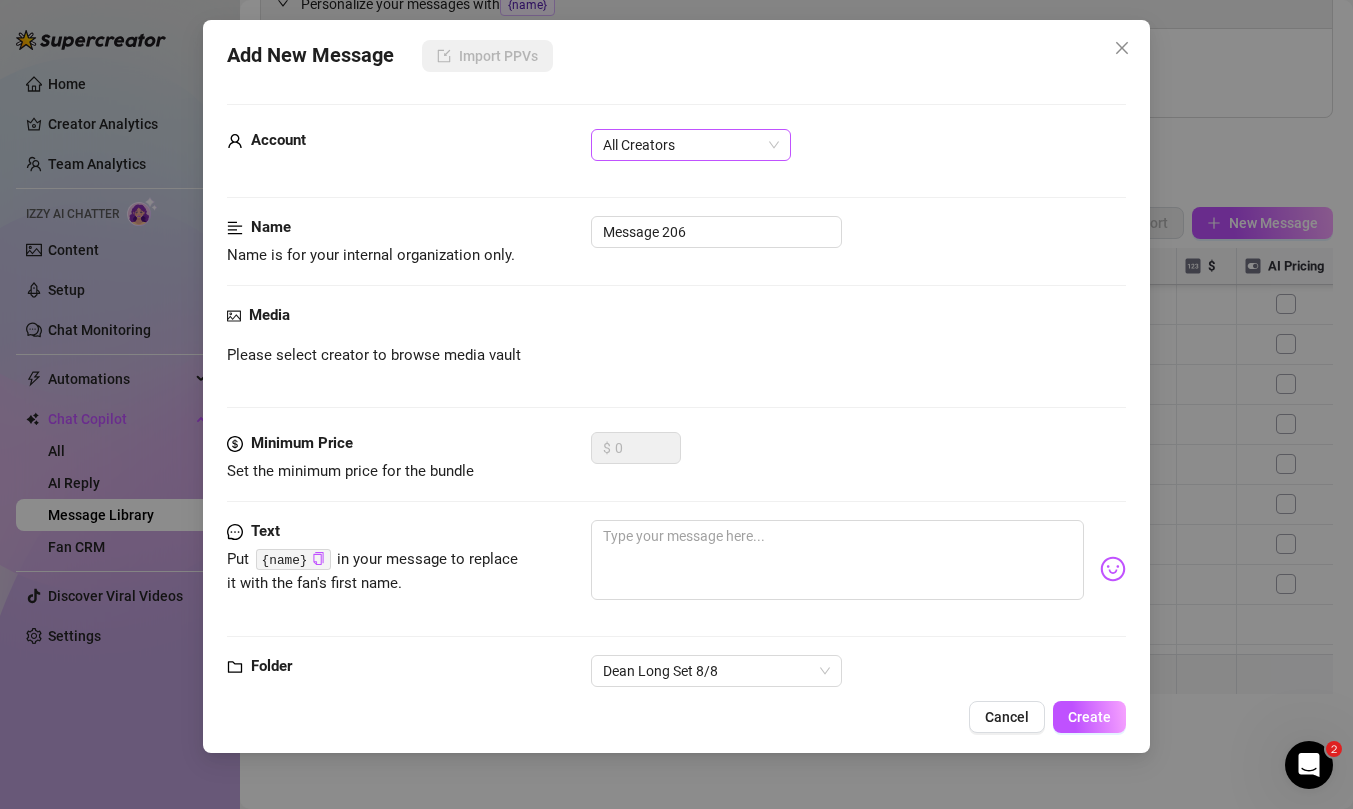 click on "All Creators" at bounding box center (691, 145) 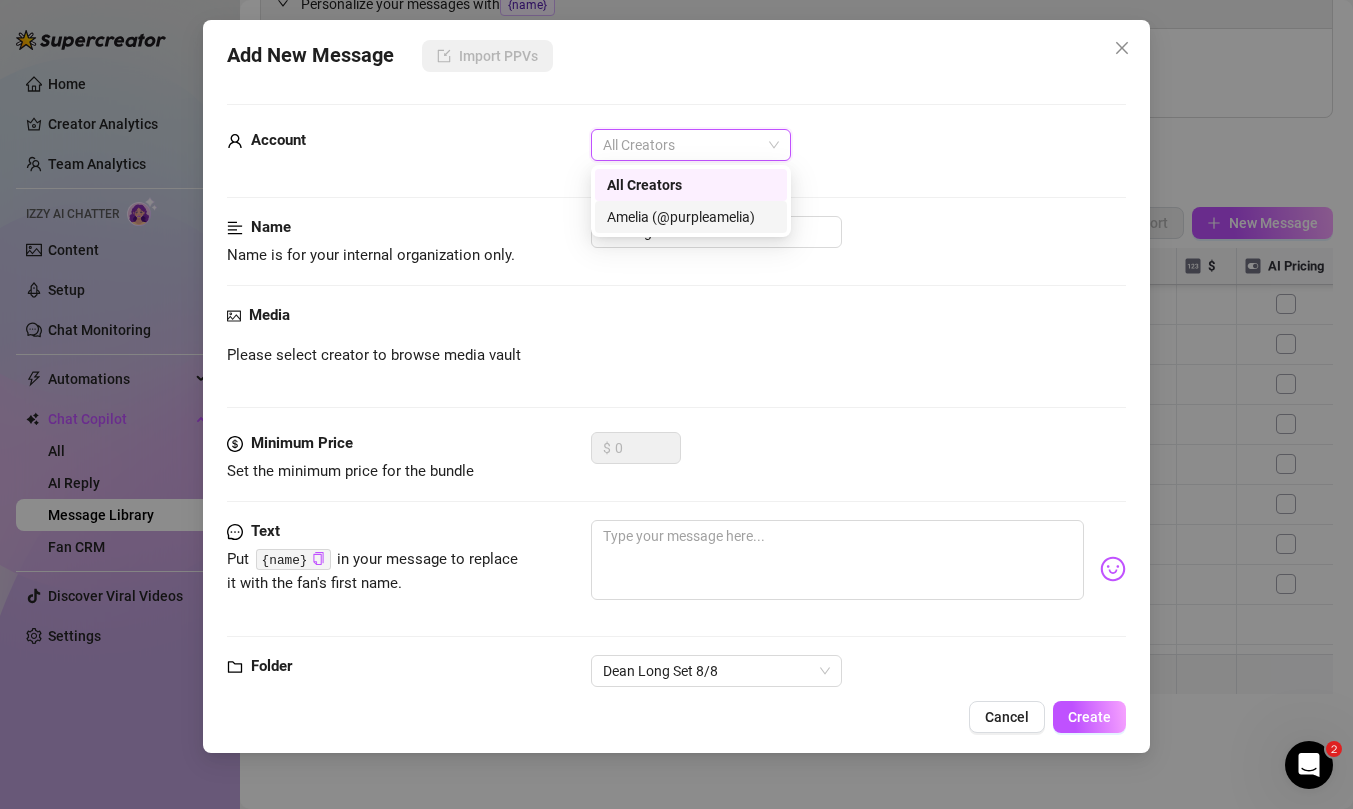 click on "Amelia (@purpleamelia)" at bounding box center (691, 217) 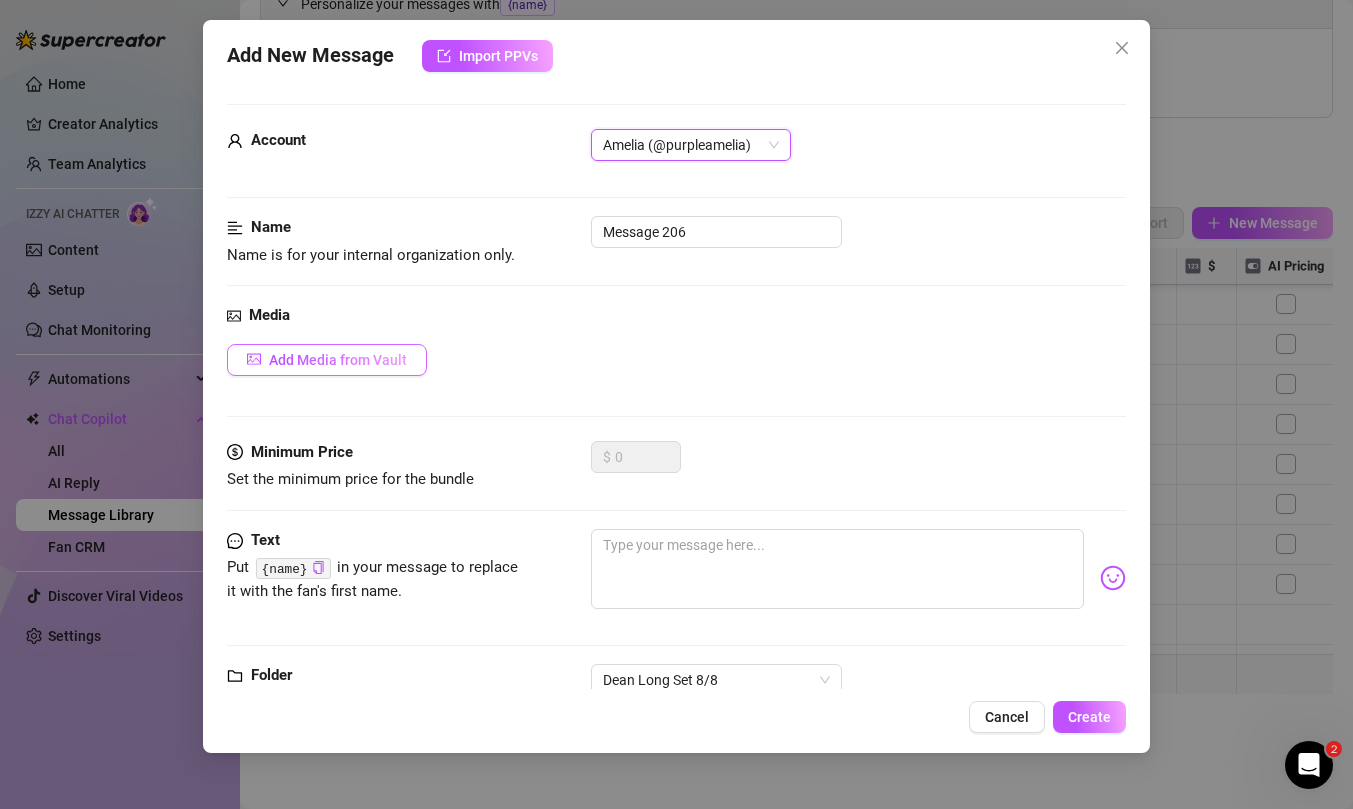 click on "Add Media from Vault" at bounding box center [338, 360] 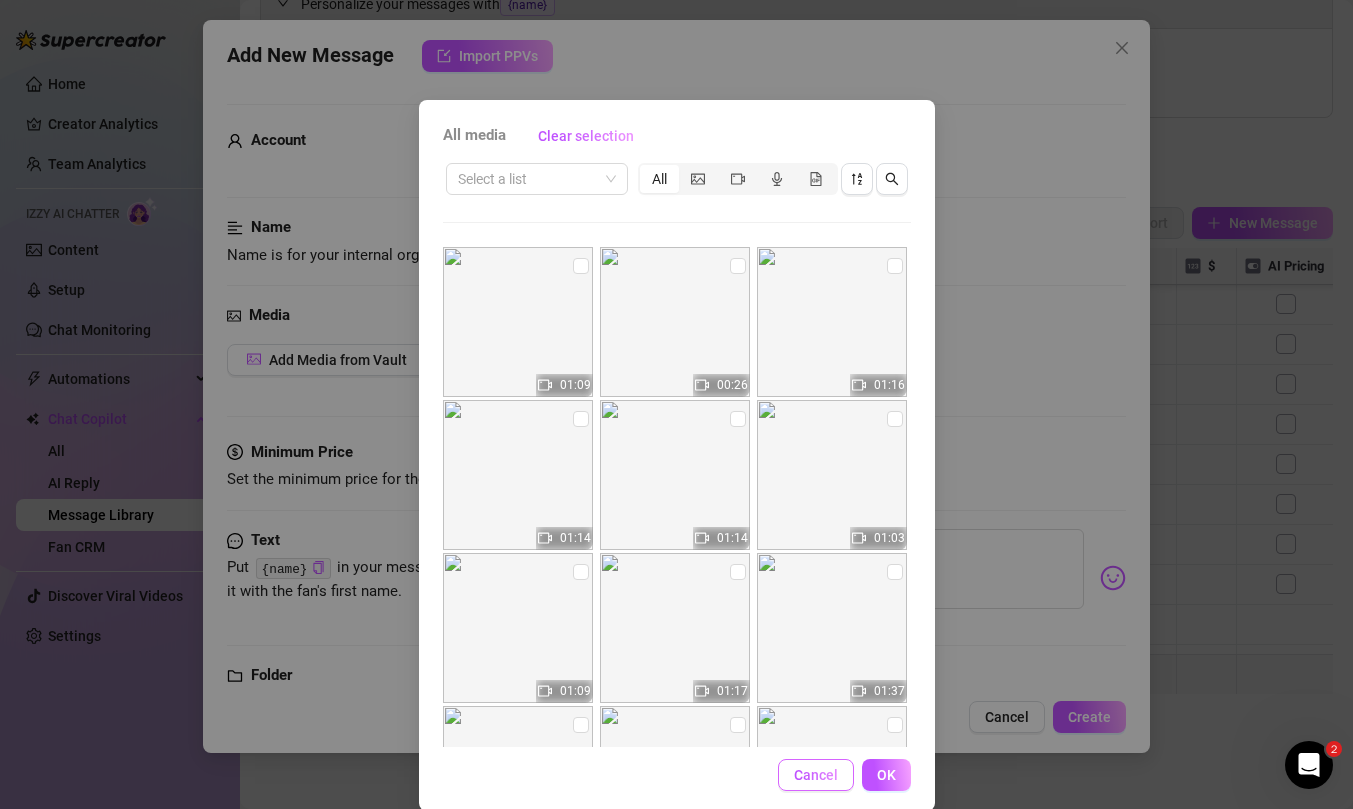 click on "Cancel" at bounding box center (816, 775) 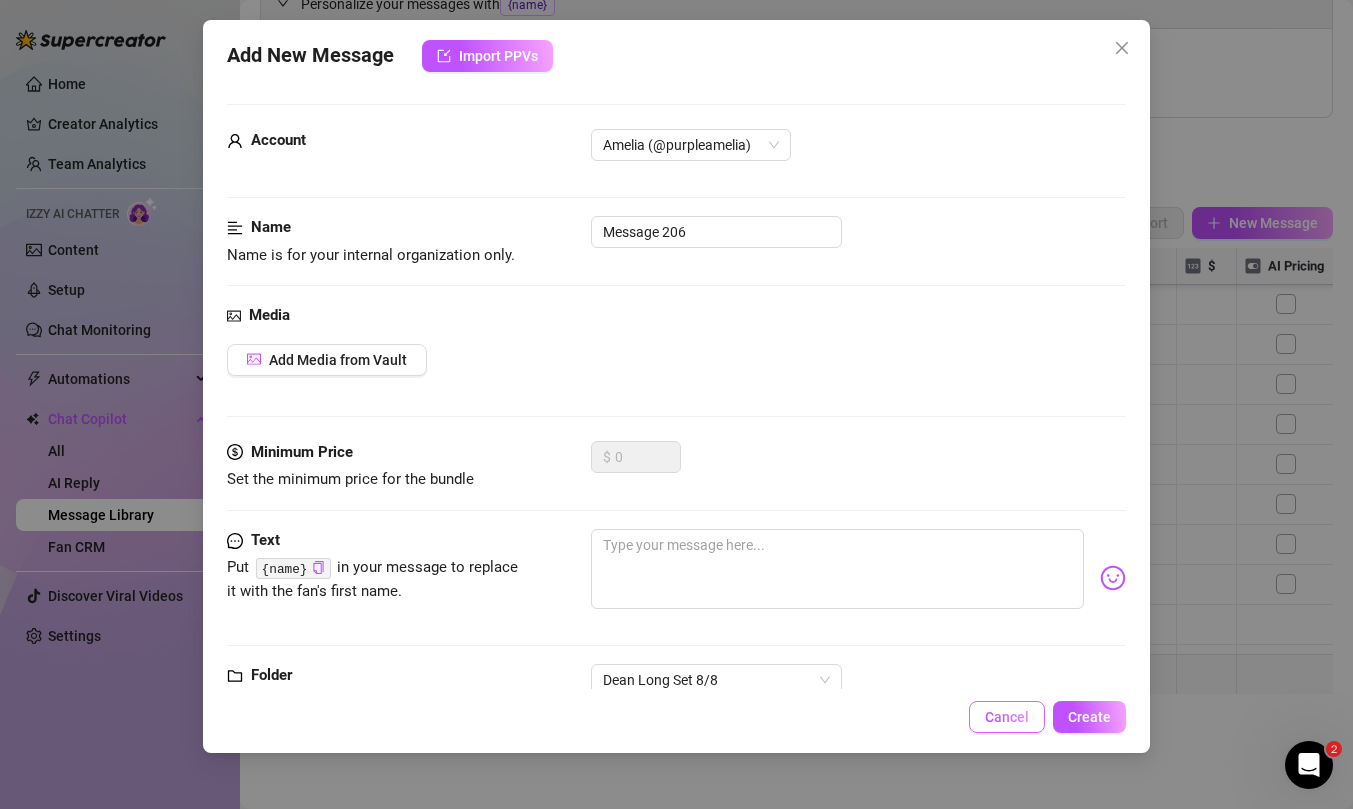 click on "Cancel" at bounding box center (1007, 717) 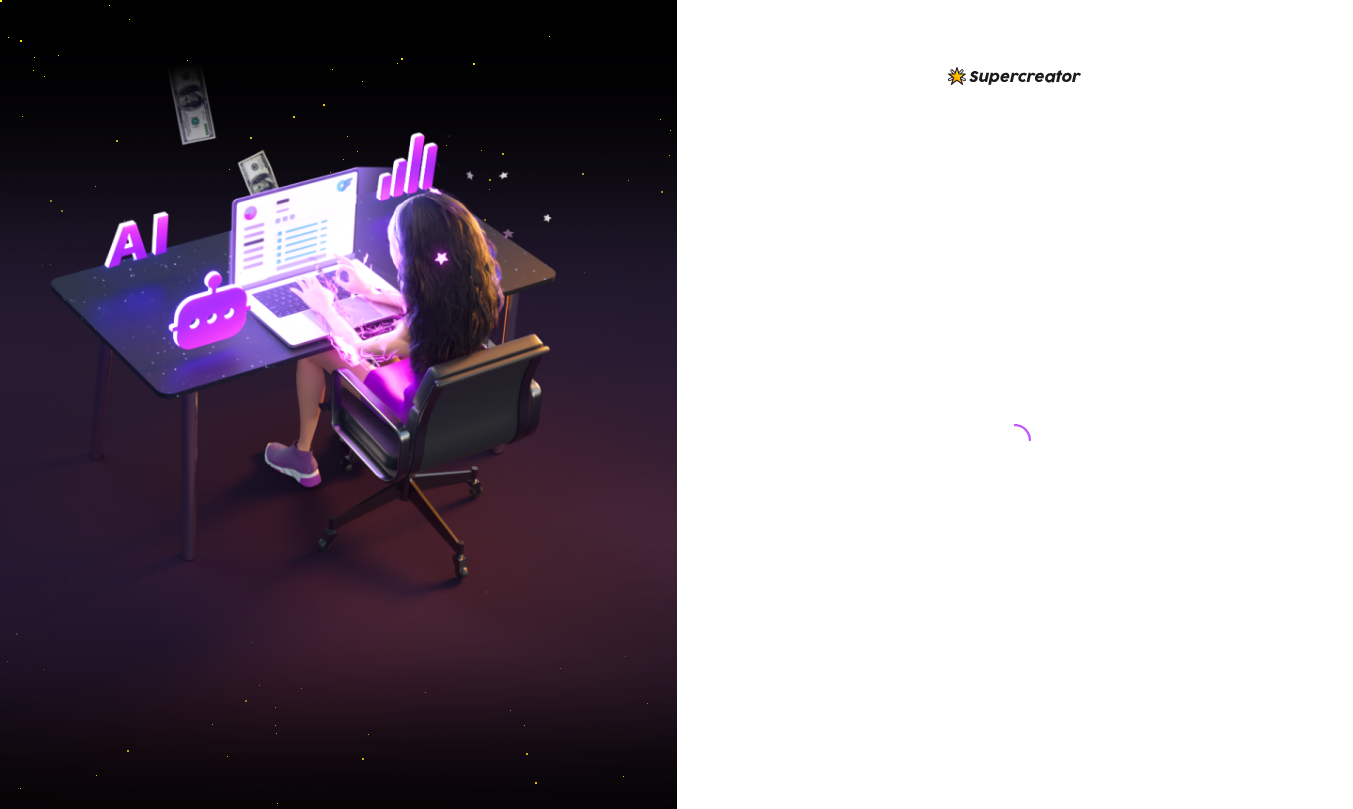 scroll, scrollTop: 0, scrollLeft: 0, axis: both 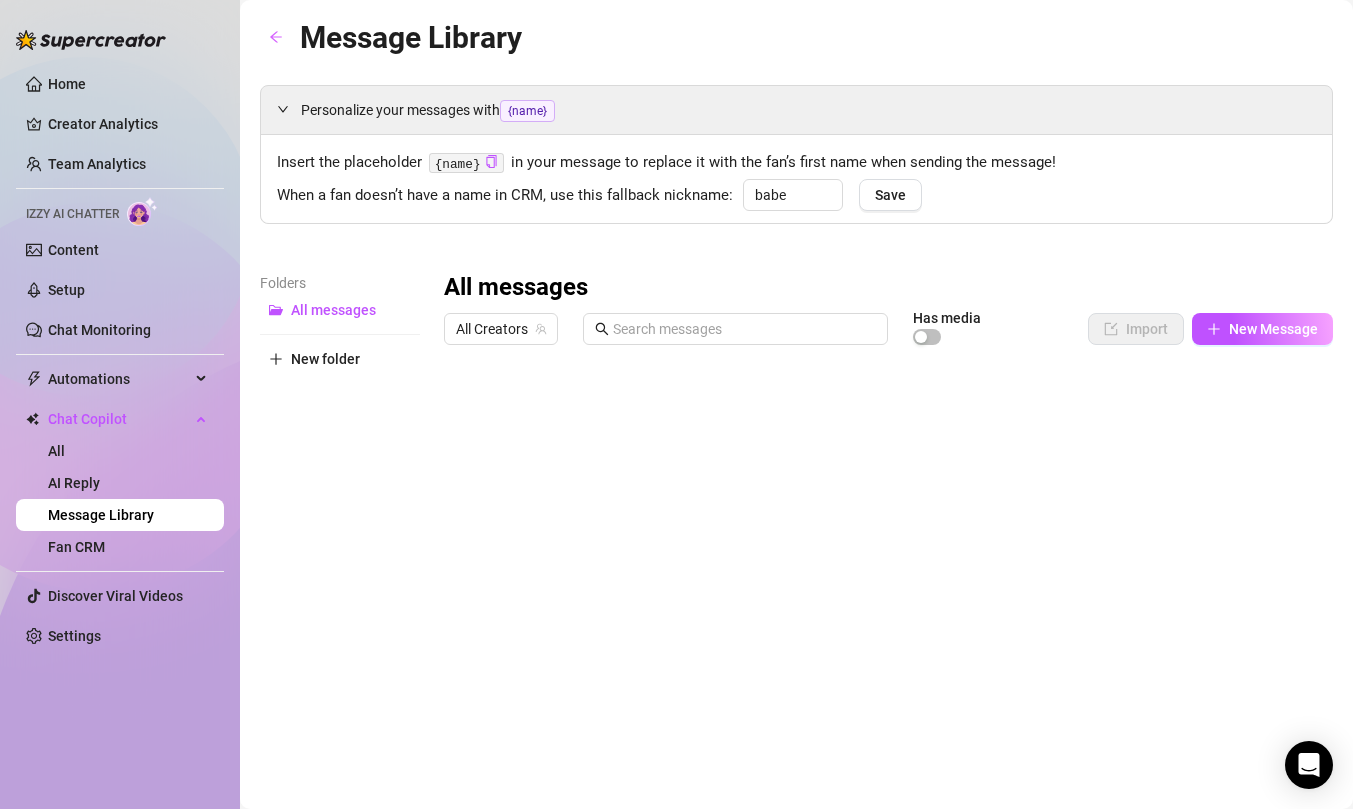 type on "babe" 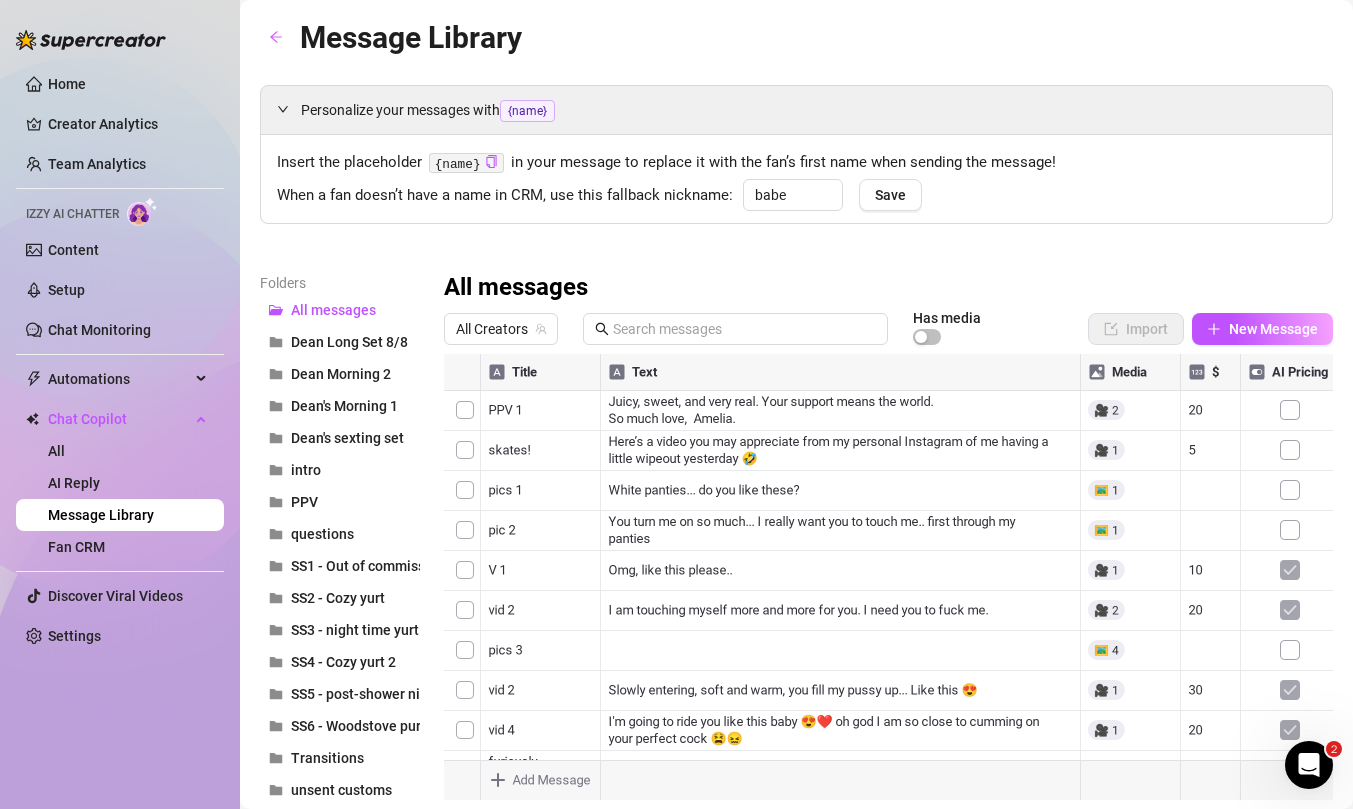 scroll, scrollTop: 0, scrollLeft: 0, axis: both 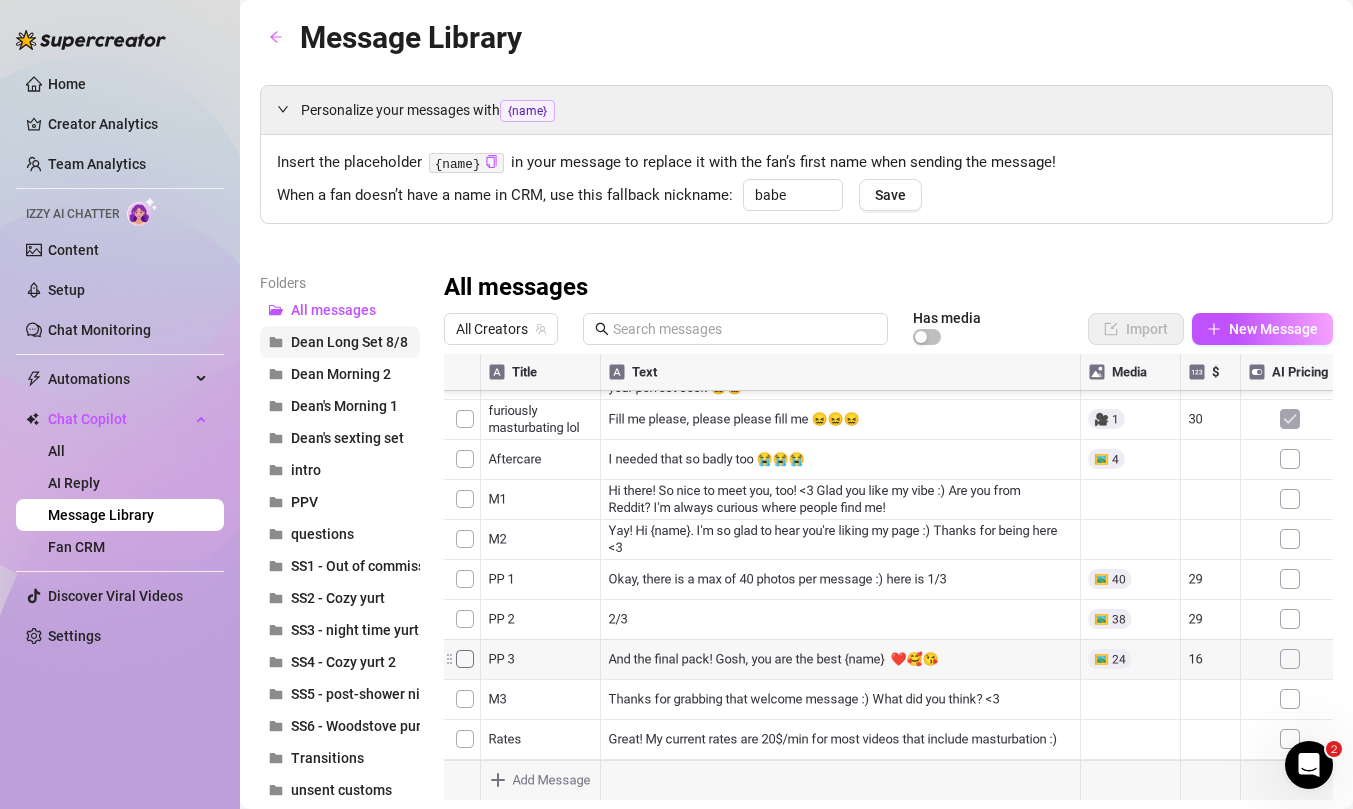 click on "Dean Long Set 8/8" at bounding box center (349, 342) 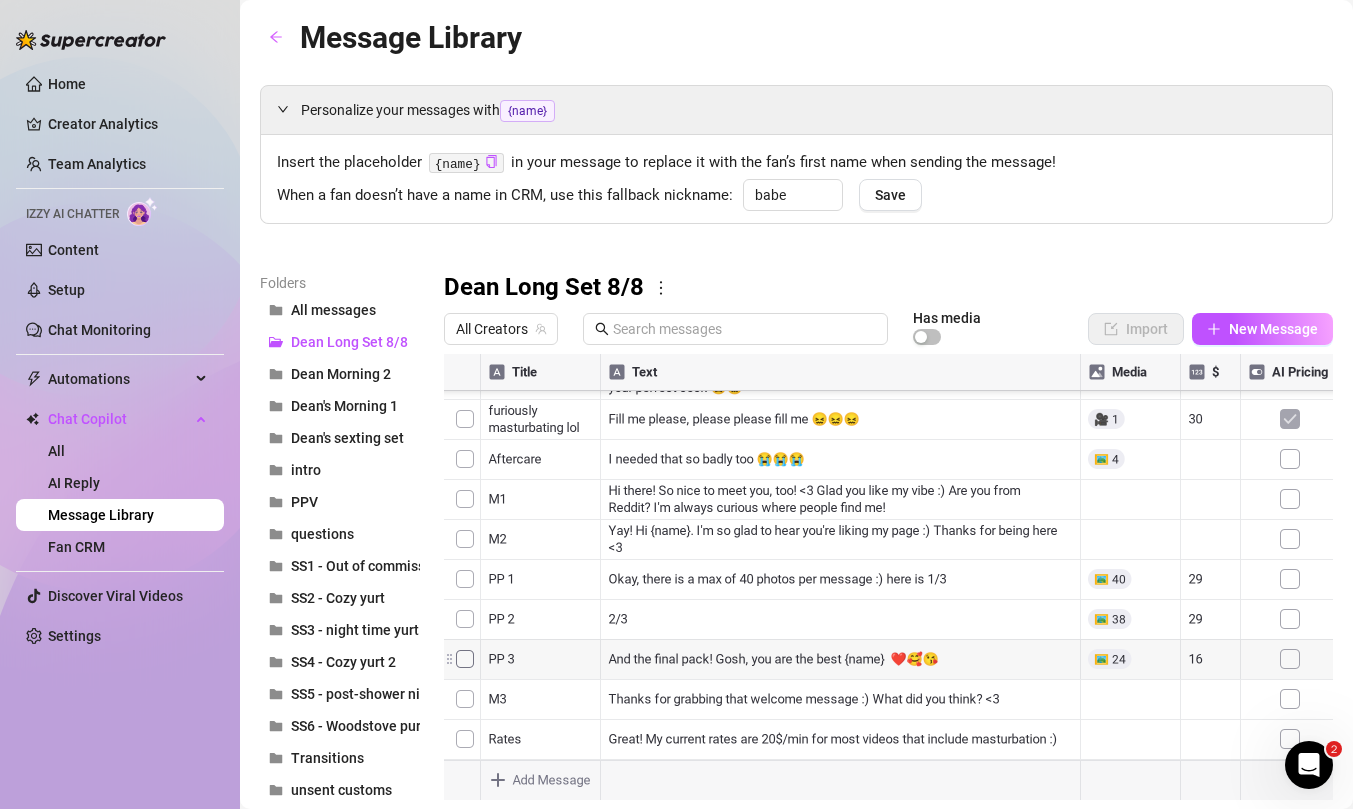 scroll, scrollTop: 480, scrollLeft: 0, axis: vertical 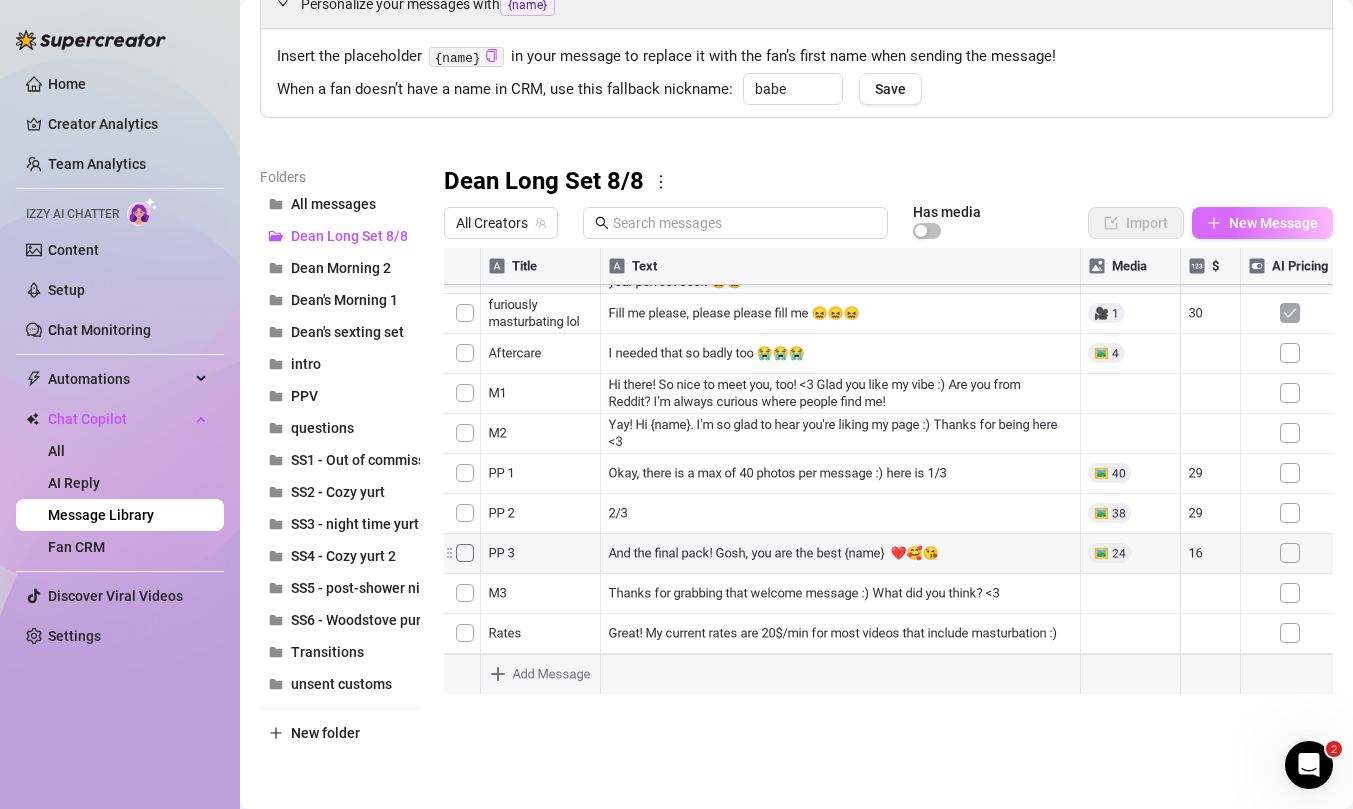 click on "New Message" at bounding box center [1262, 223] 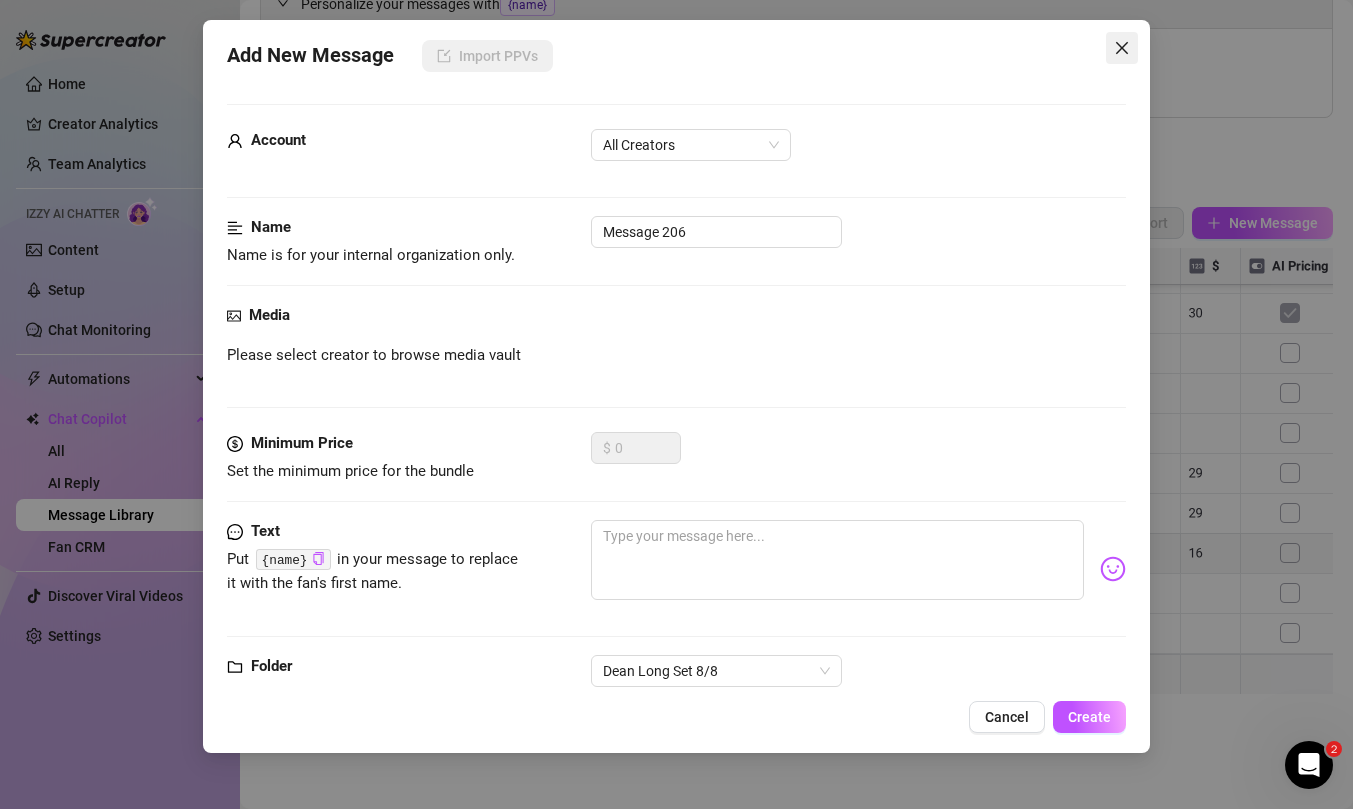 click at bounding box center (1122, 48) 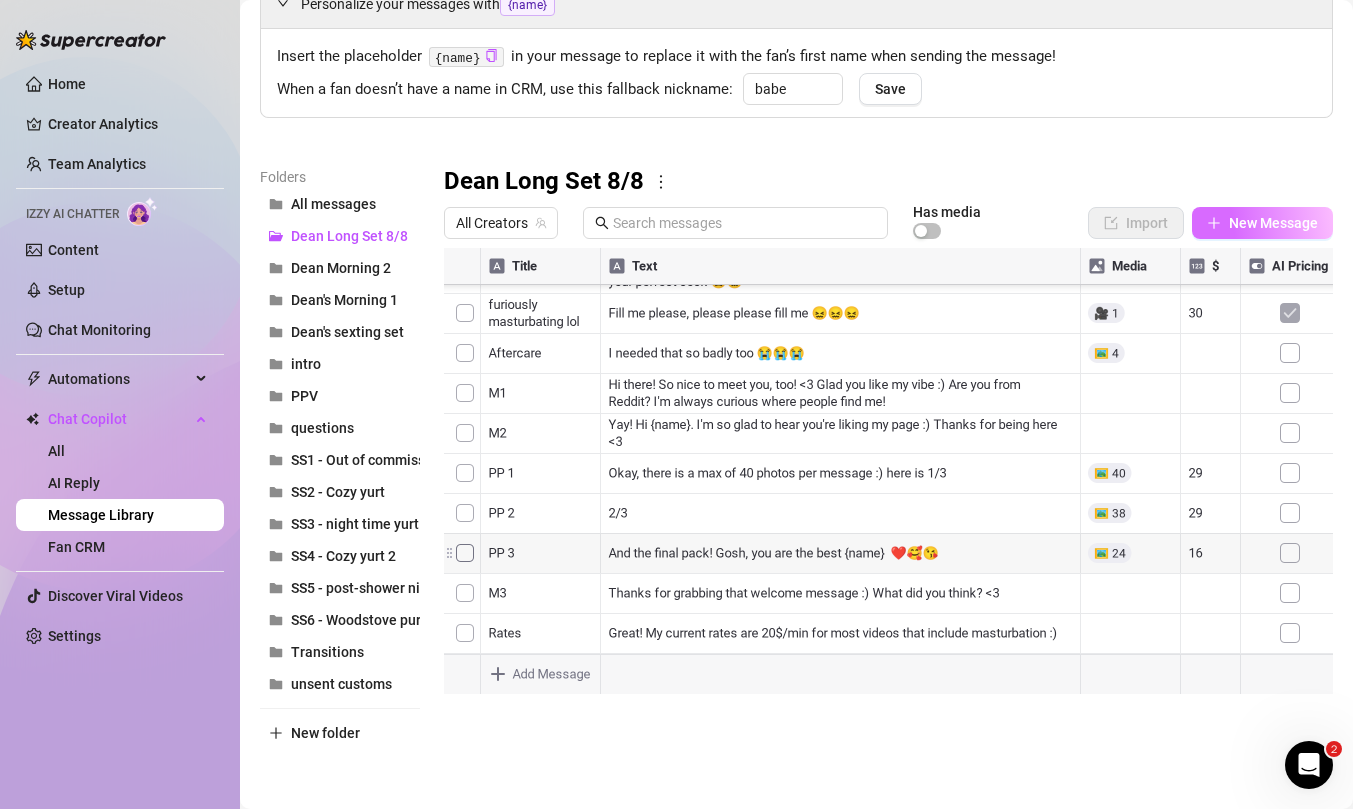 click on "New Message" at bounding box center (1262, 223) 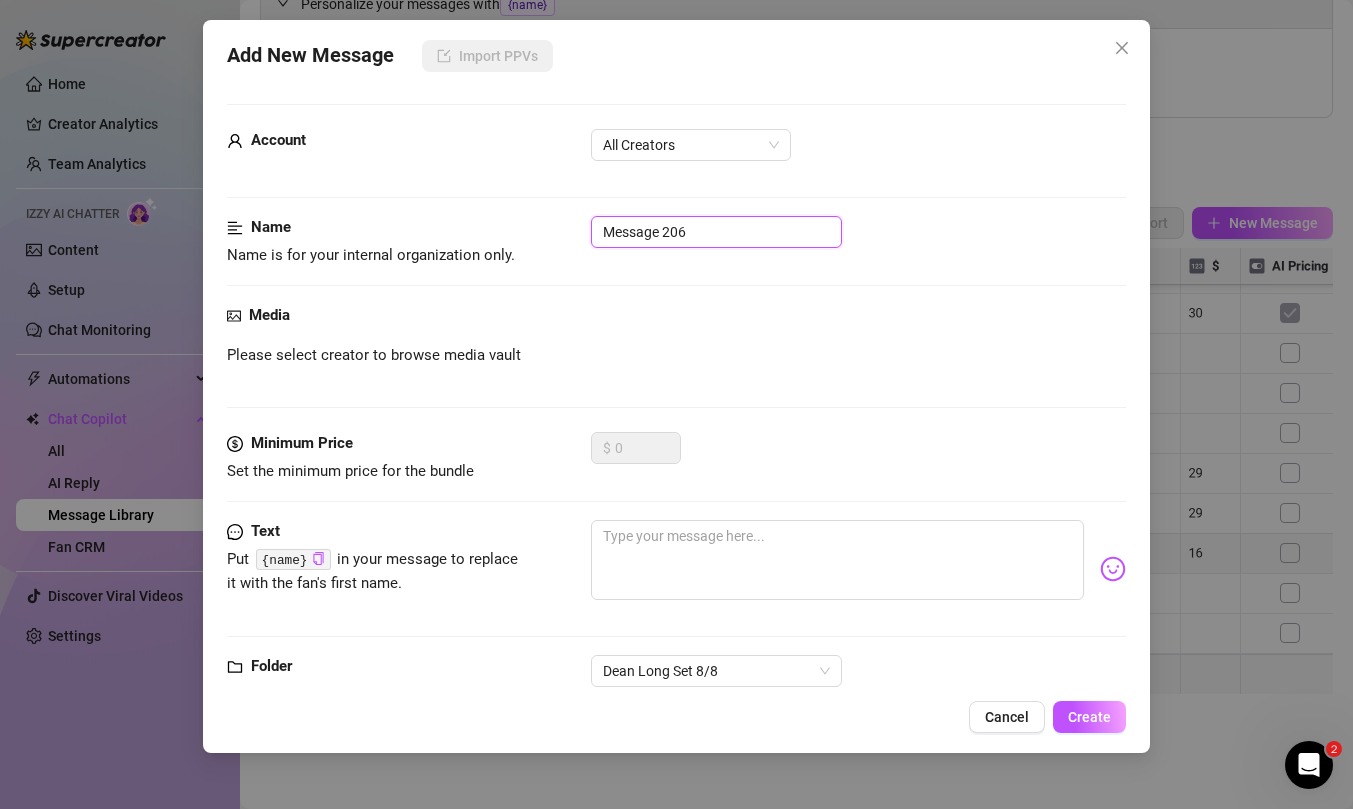 click on "Message 206" at bounding box center [716, 232] 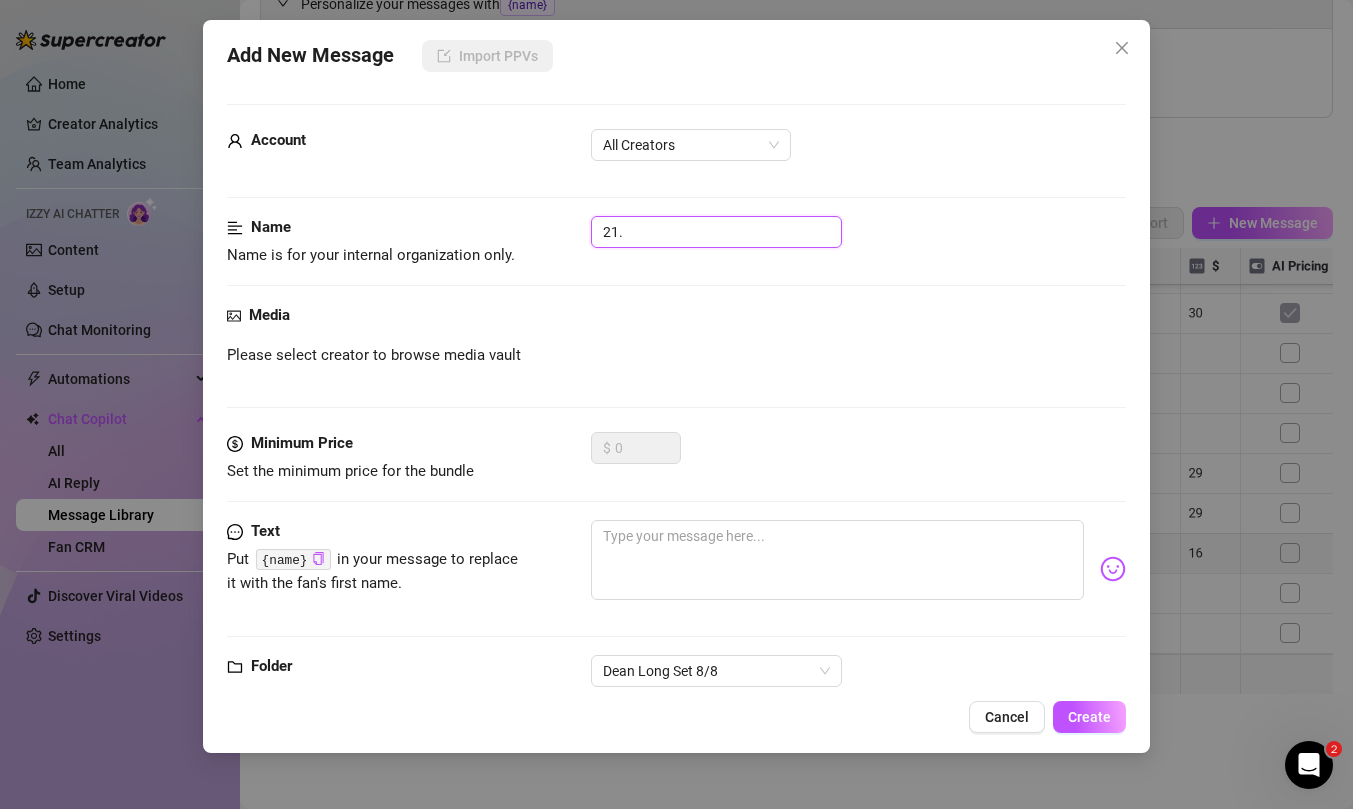 click on "21." at bounding box center [716, 232] 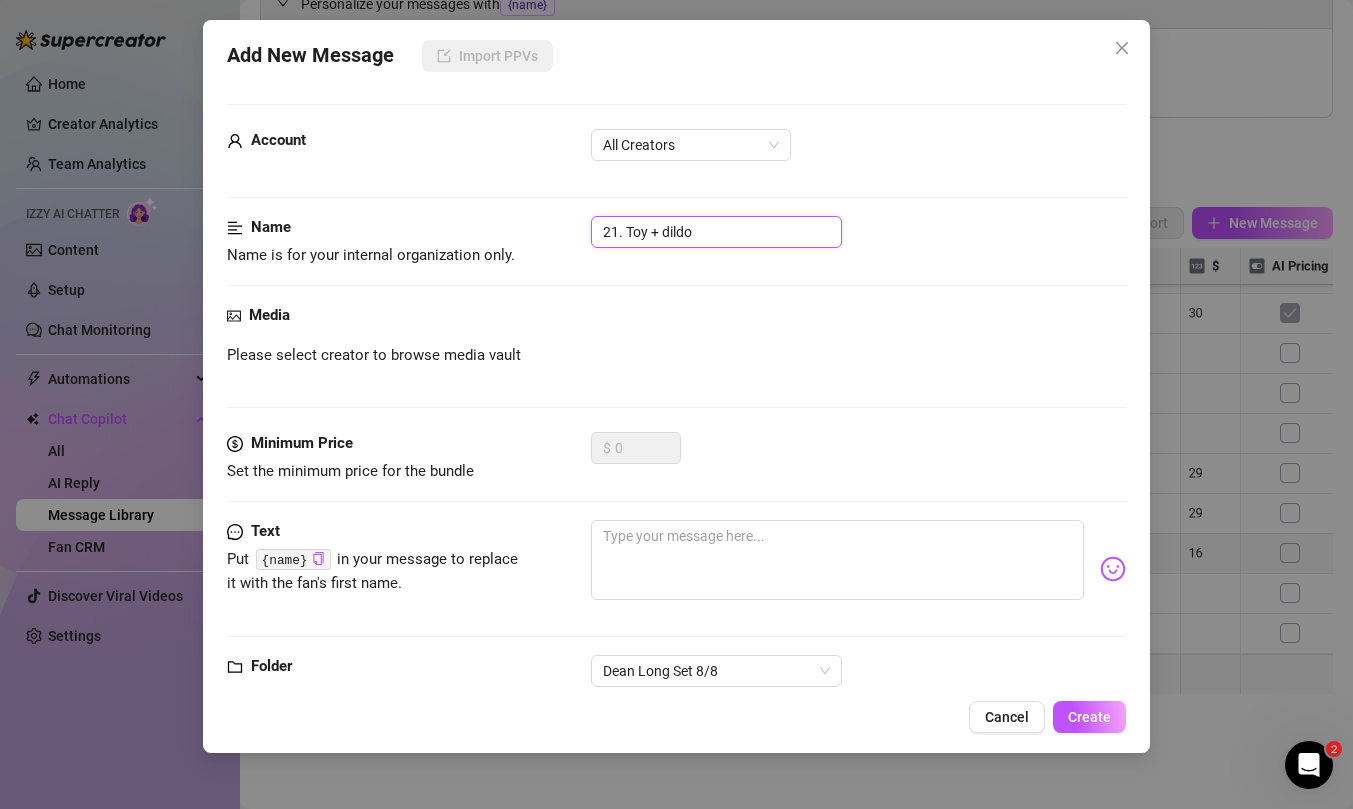 type on "21. Toy + dildo" 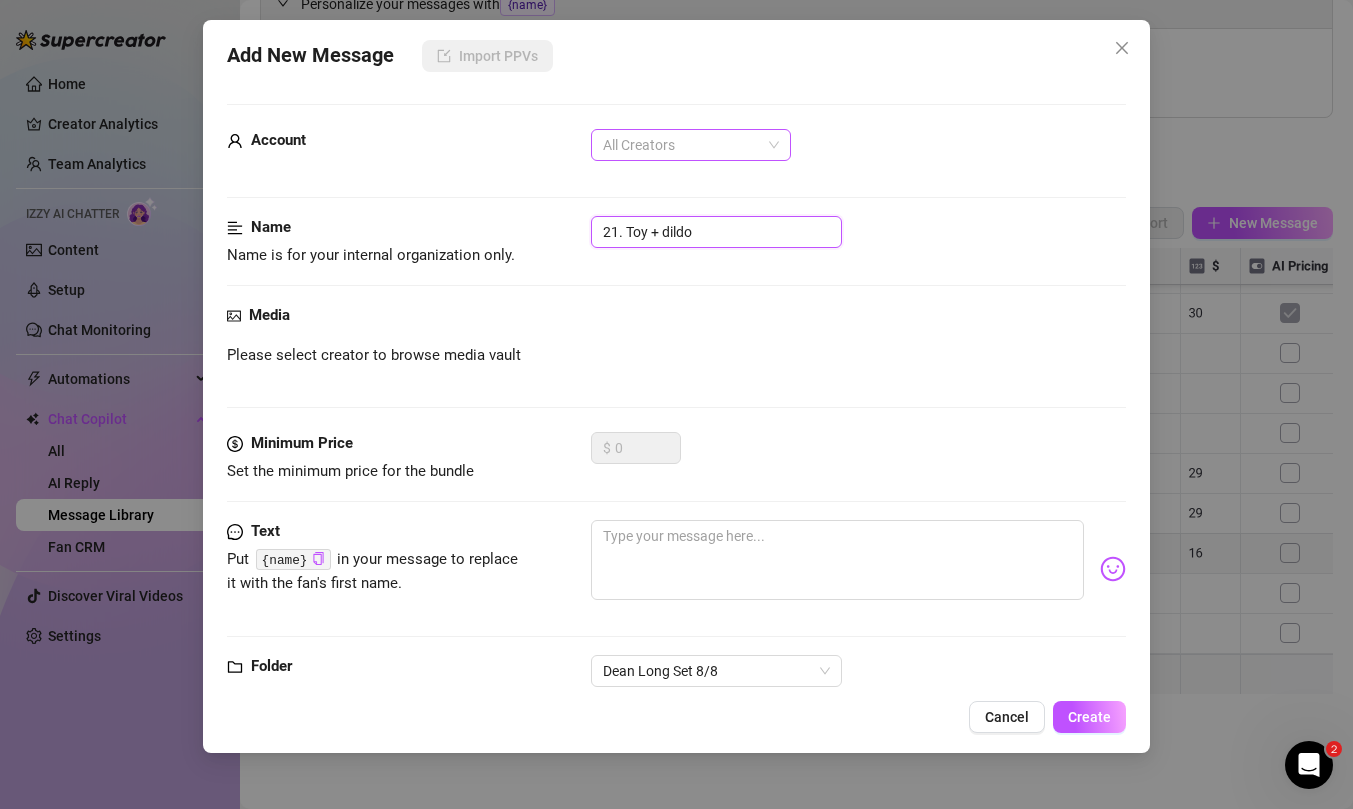click on "All Creators" at bounding box center [691, 145] 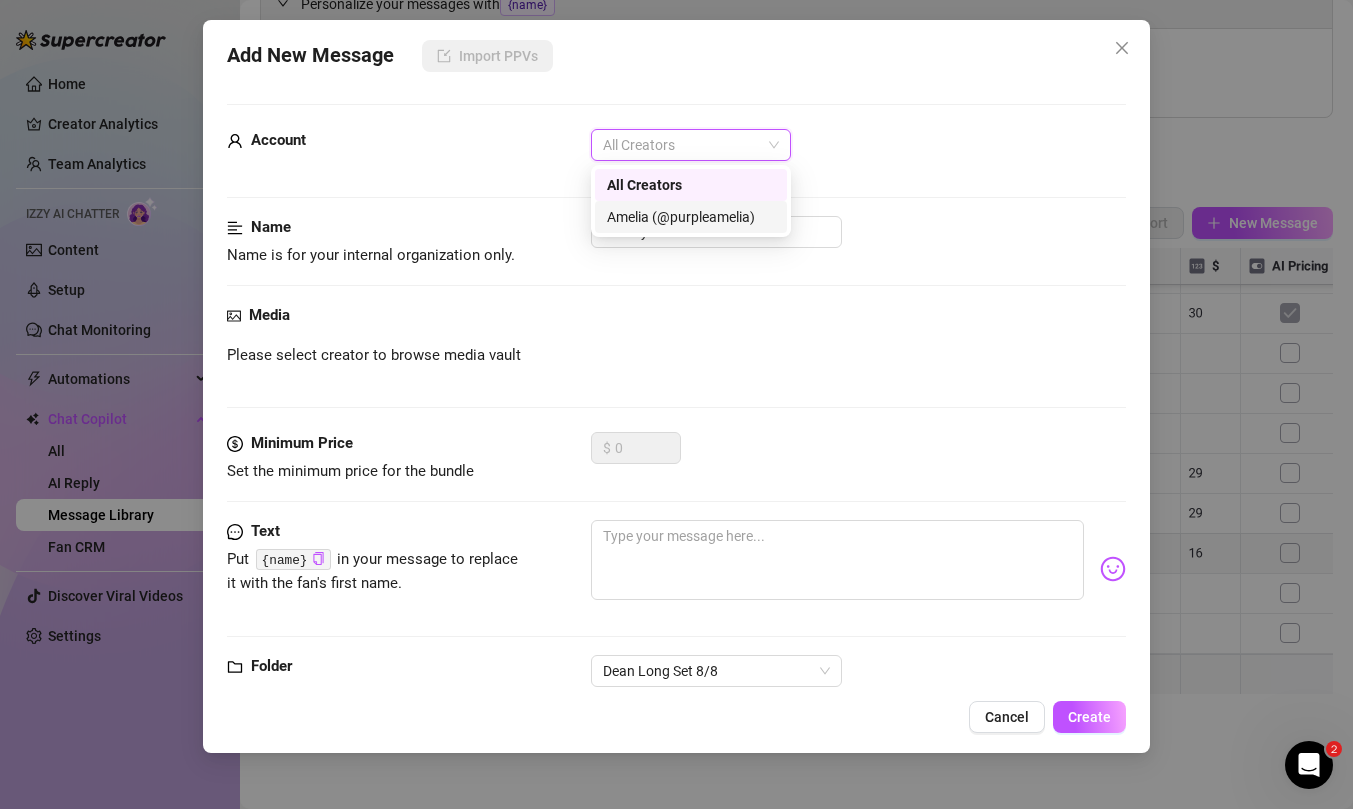 click on "Amelia (@purpleamelia)" at bounding box center (691, 217) 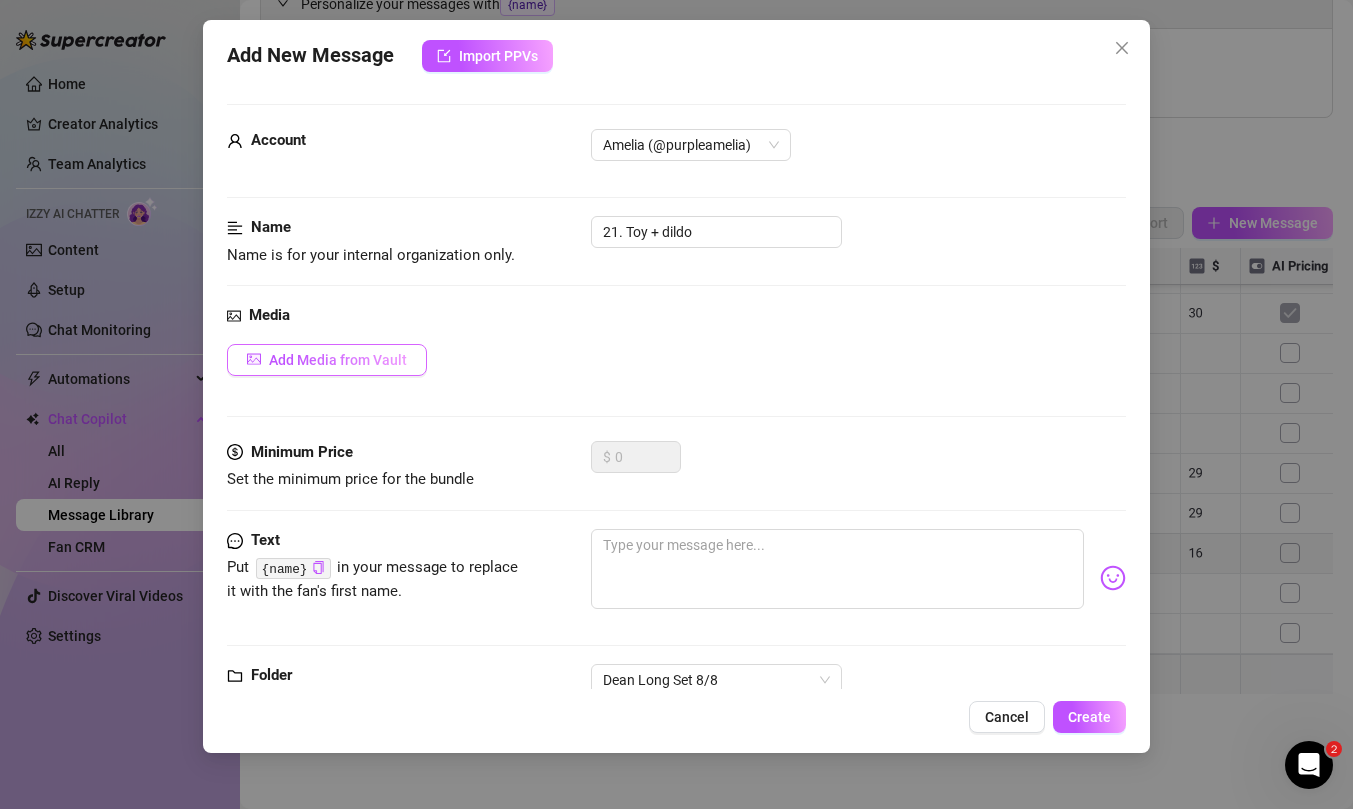 click on "Add Media from Vault" at bounding box center [327, 360] 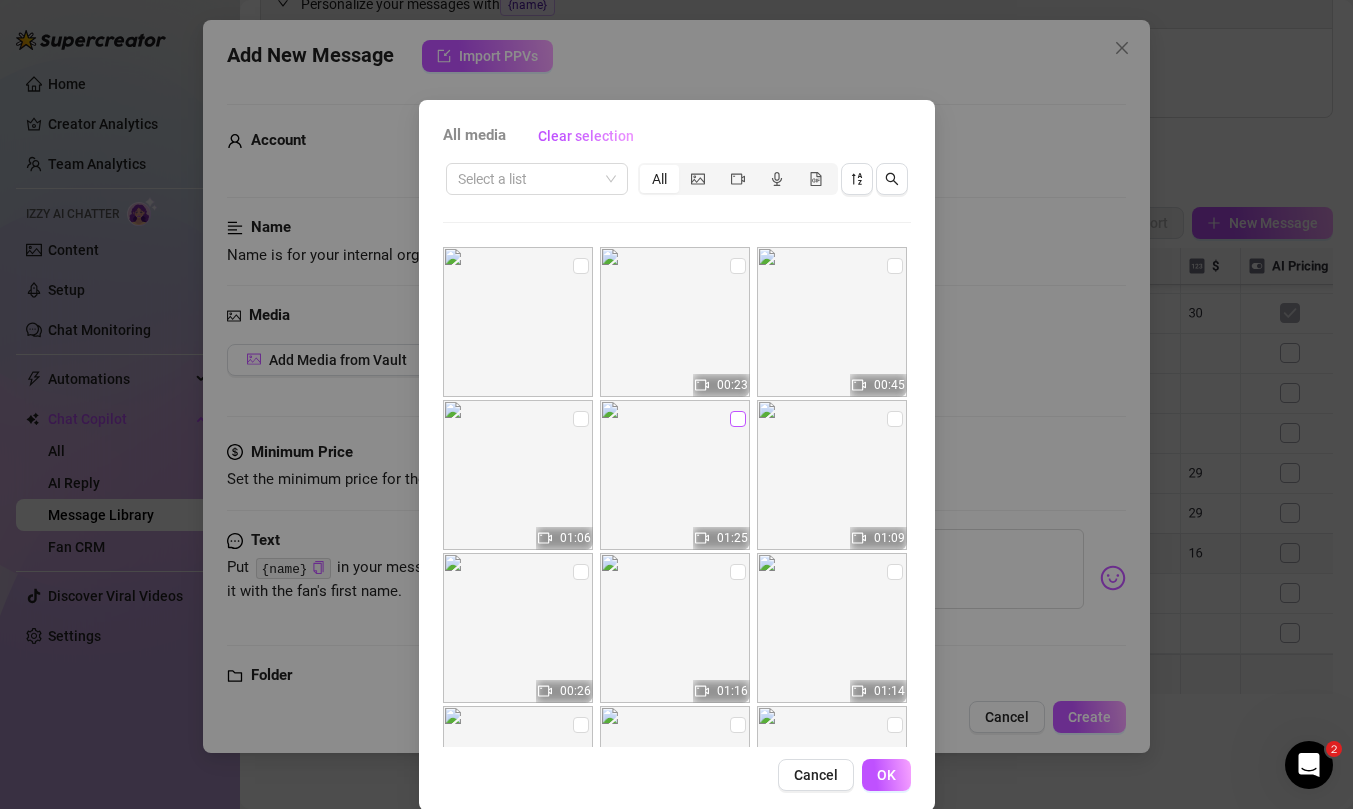 click at bounding box center (738, 419) 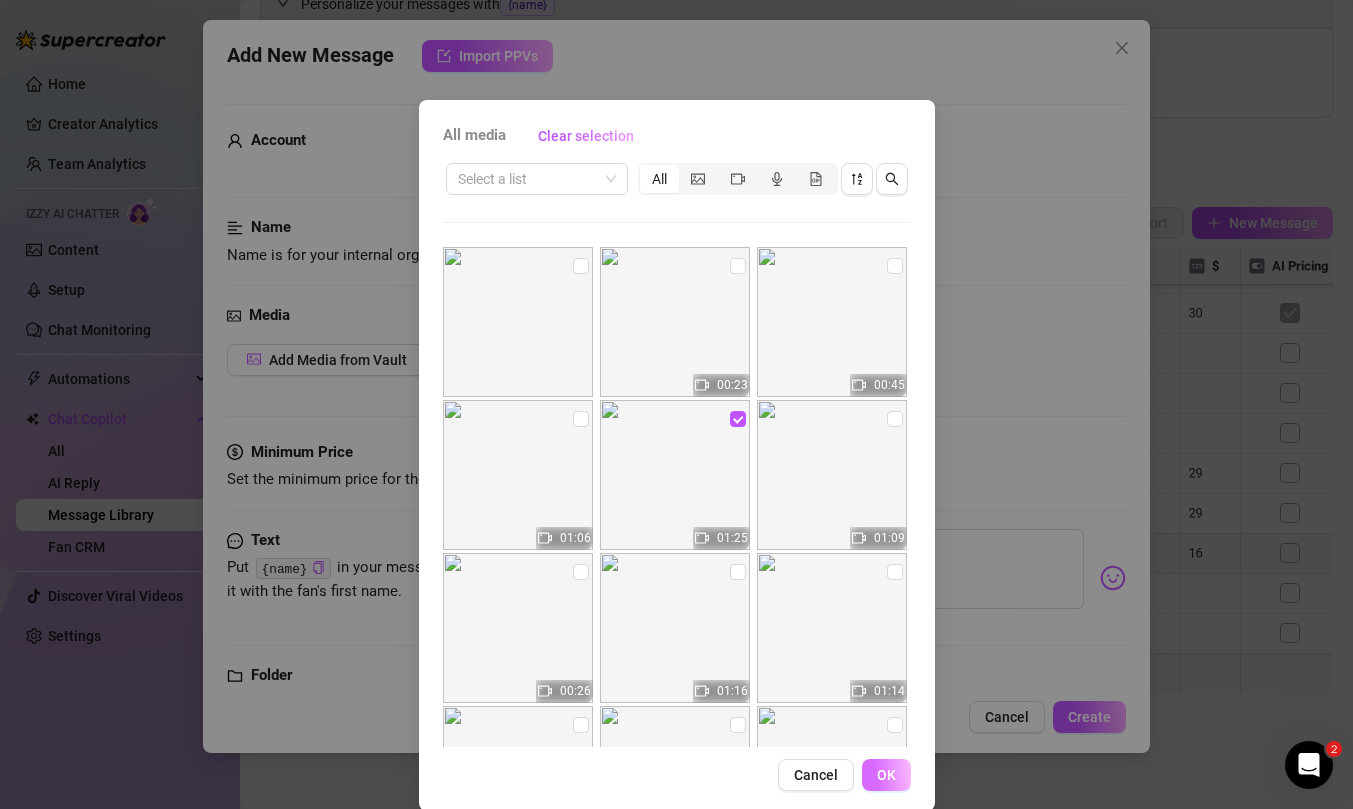 click on "OK" at bounding box center (886, 775) 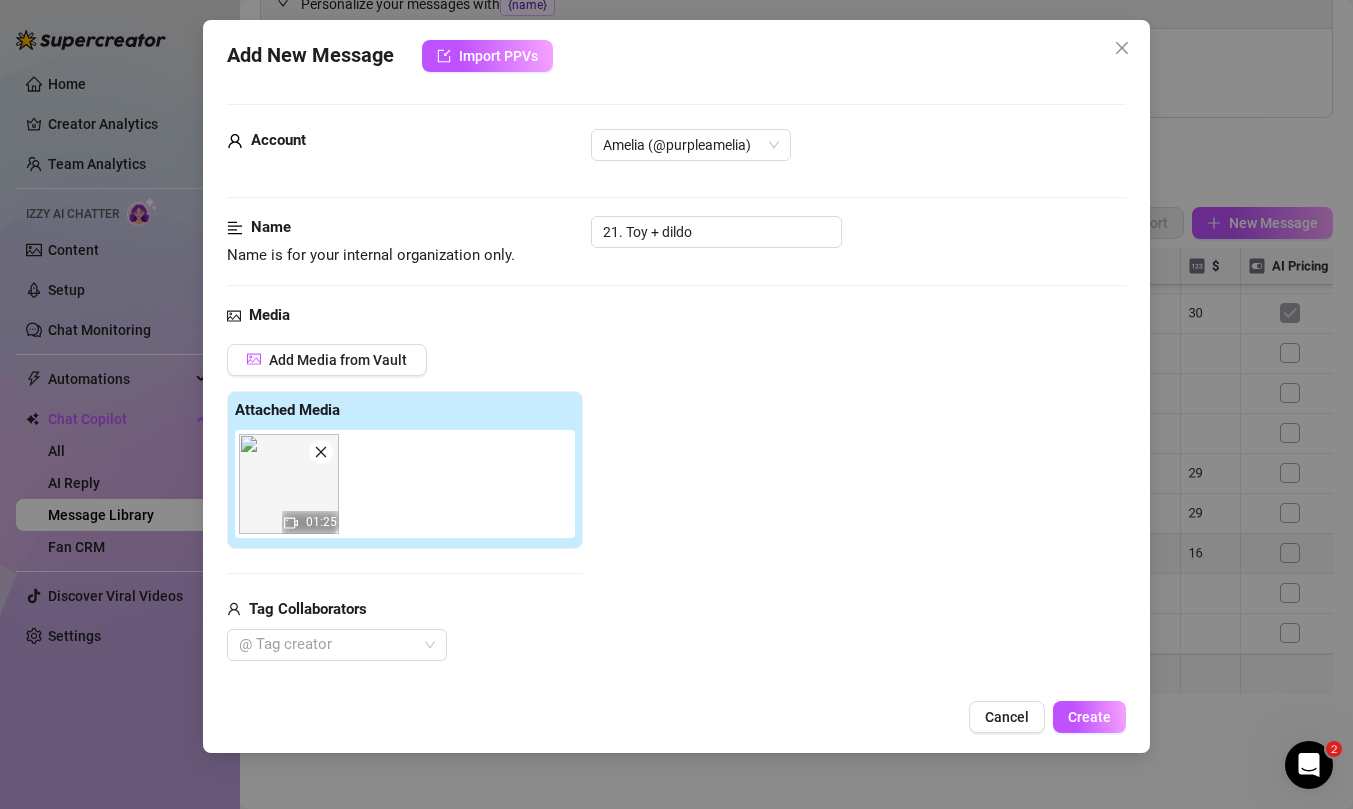 scroll, scrollTop: 347, scrollLeft: 0, axis: vertical 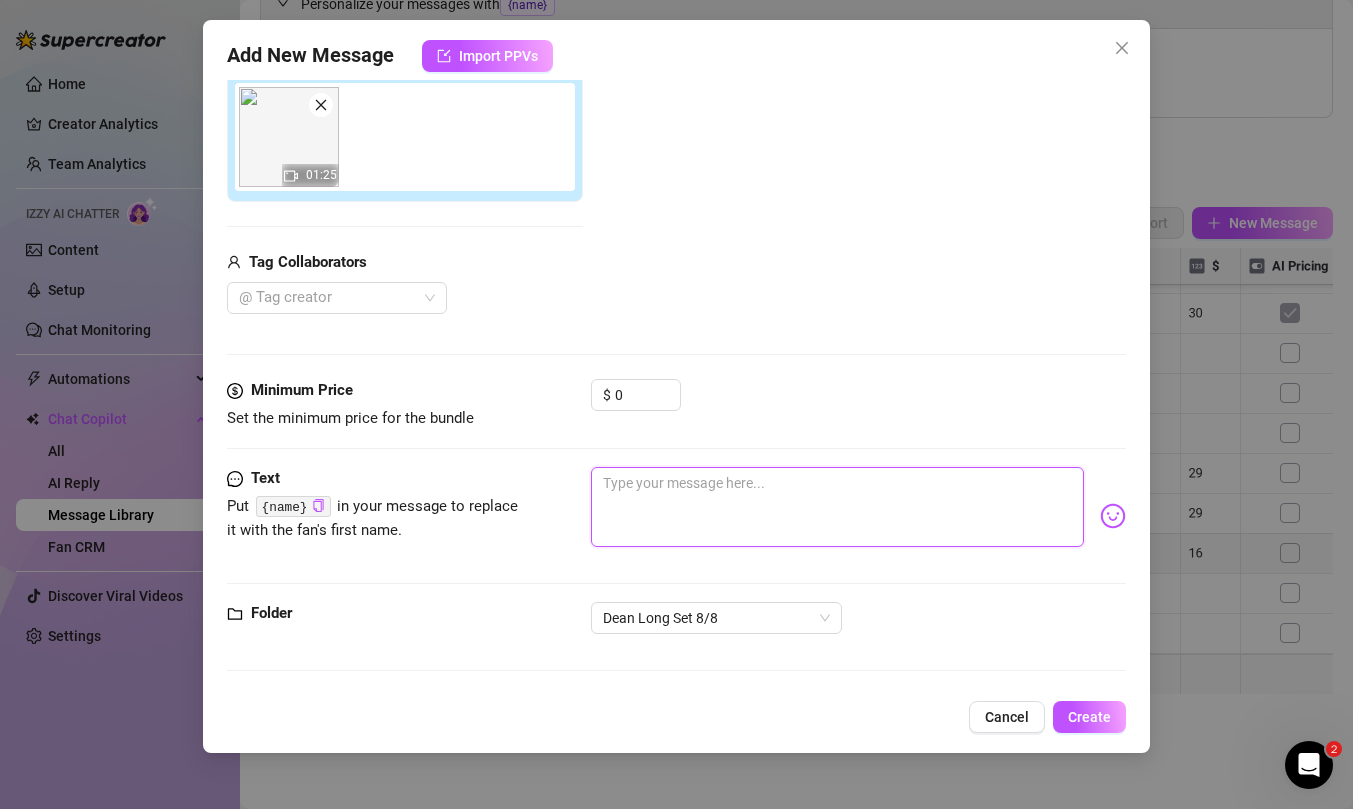 click at bounding box center (837, 507) 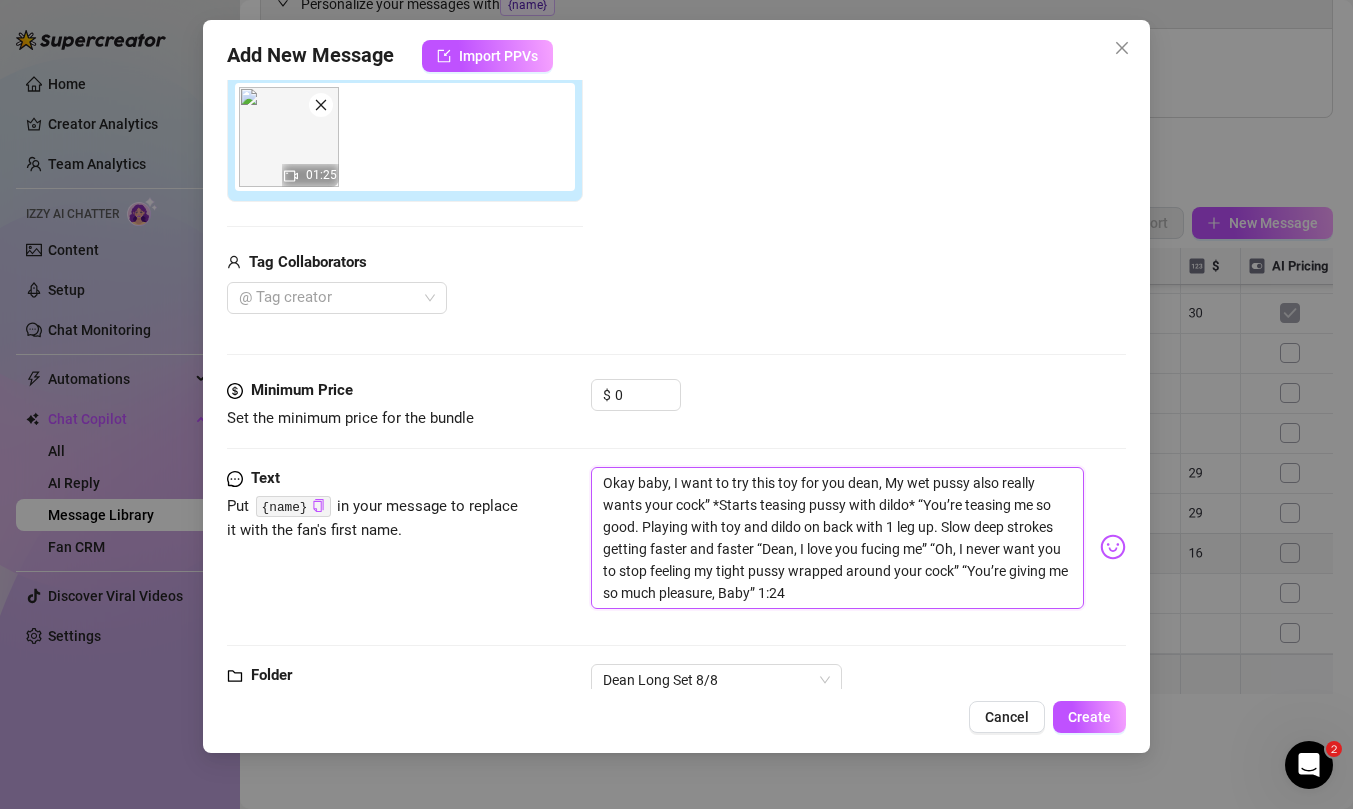 scroll, scrollTop: 0, scrollLeft: 0, axis: both 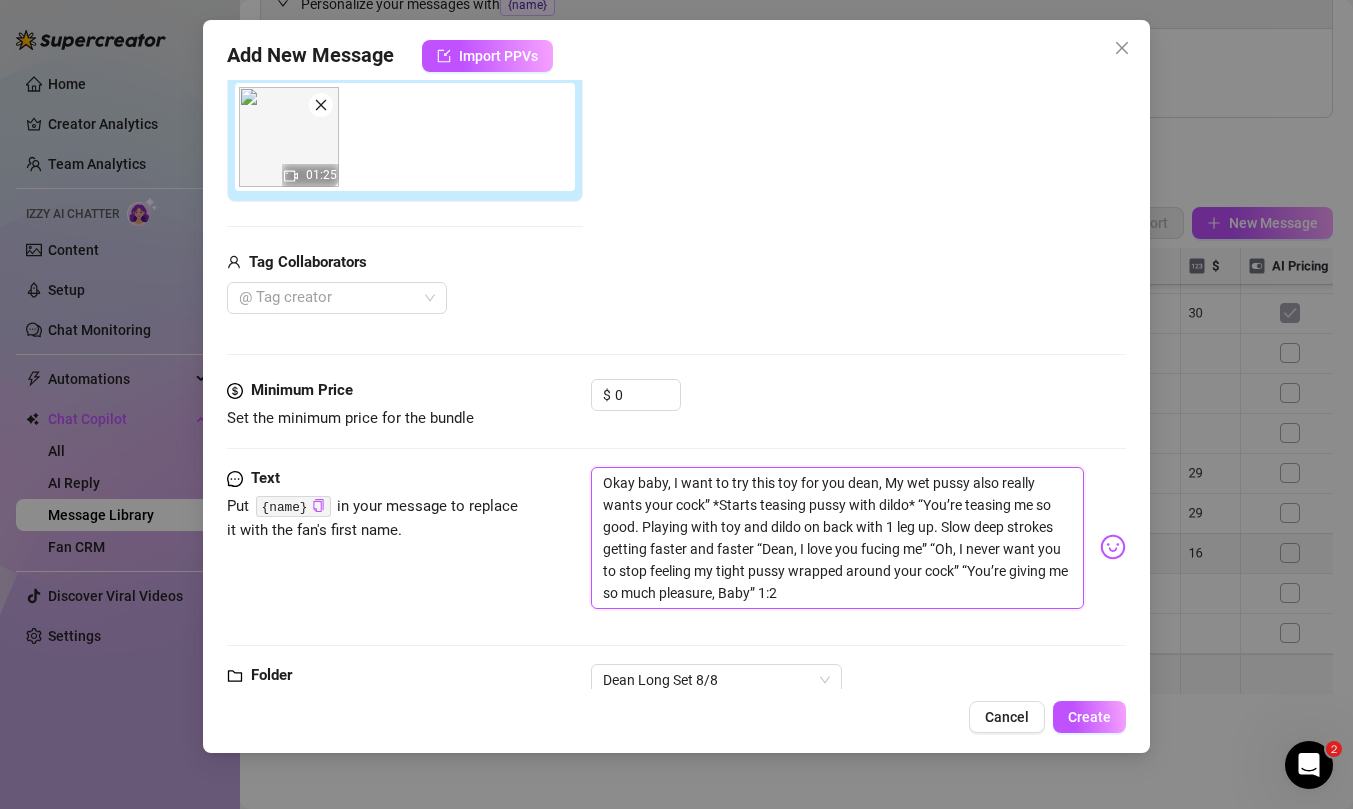 type on "Okay baby, I want to try this toy for you dean, My wet pussy also really wants your cock” *Starts teasing pussy with dildo* “You’re teasing me so good. Playing with toy and dildo on back with 1 leg up. Slow deep strokes getting faster and faster “Dean, I love you fucing me” “Oh, I never want you to stop feeling my tight pussy wrapped around your cock” “You’re giving me so much pleasure, Baby” 1:25" 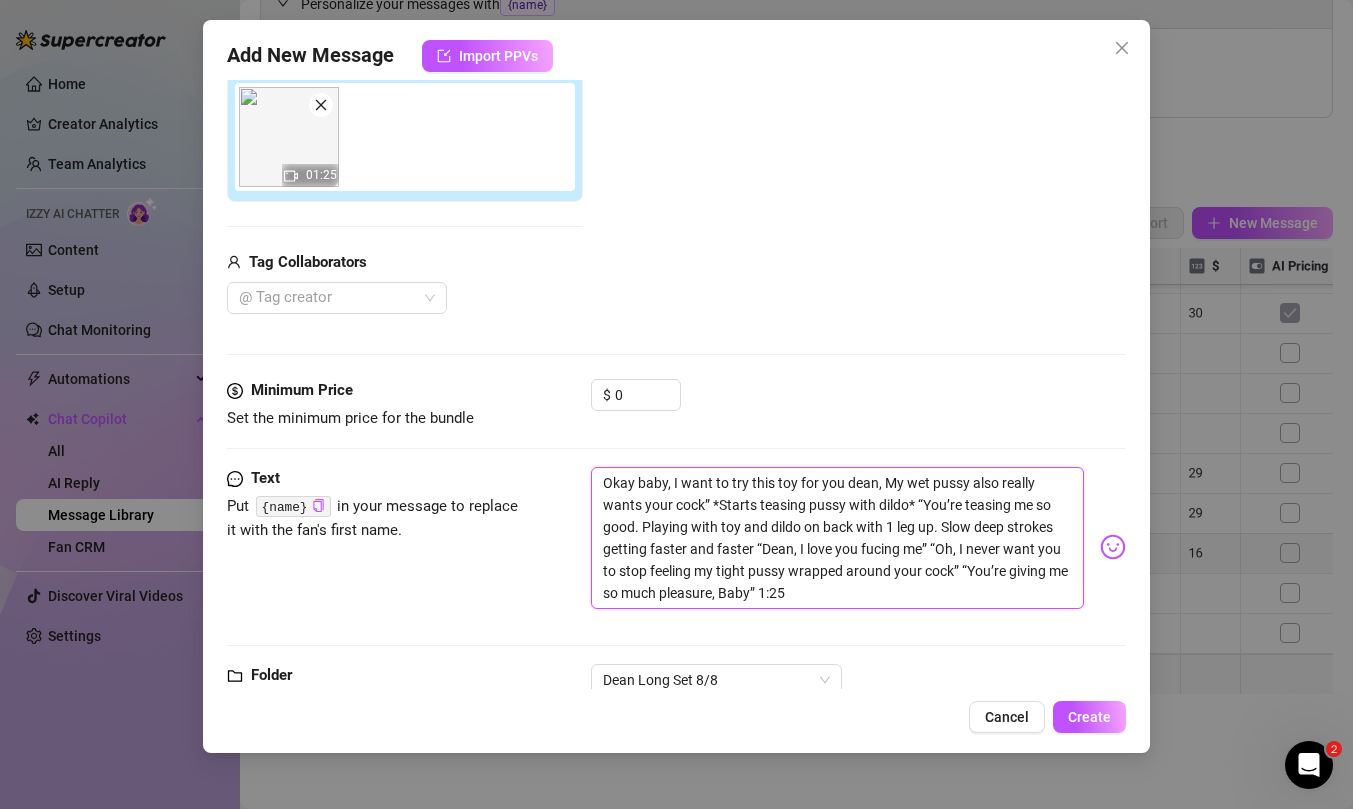 type on "Okay baby, I want to try this toy for you dean, My wet pussy also really wants your cock” *Starts teasing pussy with dildo* “You’re teasing me so good. Playing with toy and dildo on back with 1 leg up. Slow deep strokes getting faster and faster “Dean, I love you fucing me” “Oh, I never want you to stop feeling my tight pussy wrapped around your cock” “You’re giving me so much pleasure, Baby” 1:25" 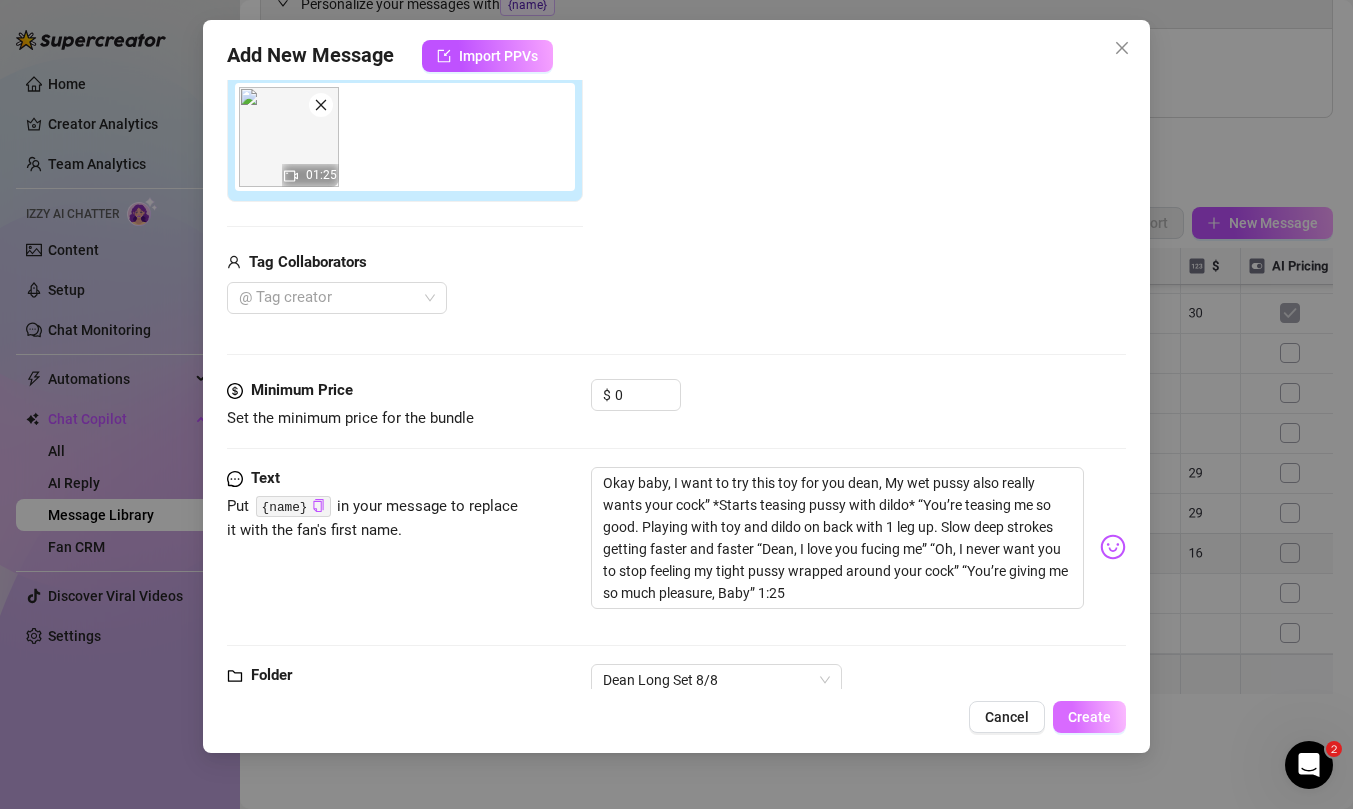 click on "Create" at bounding box center [1089, 717] 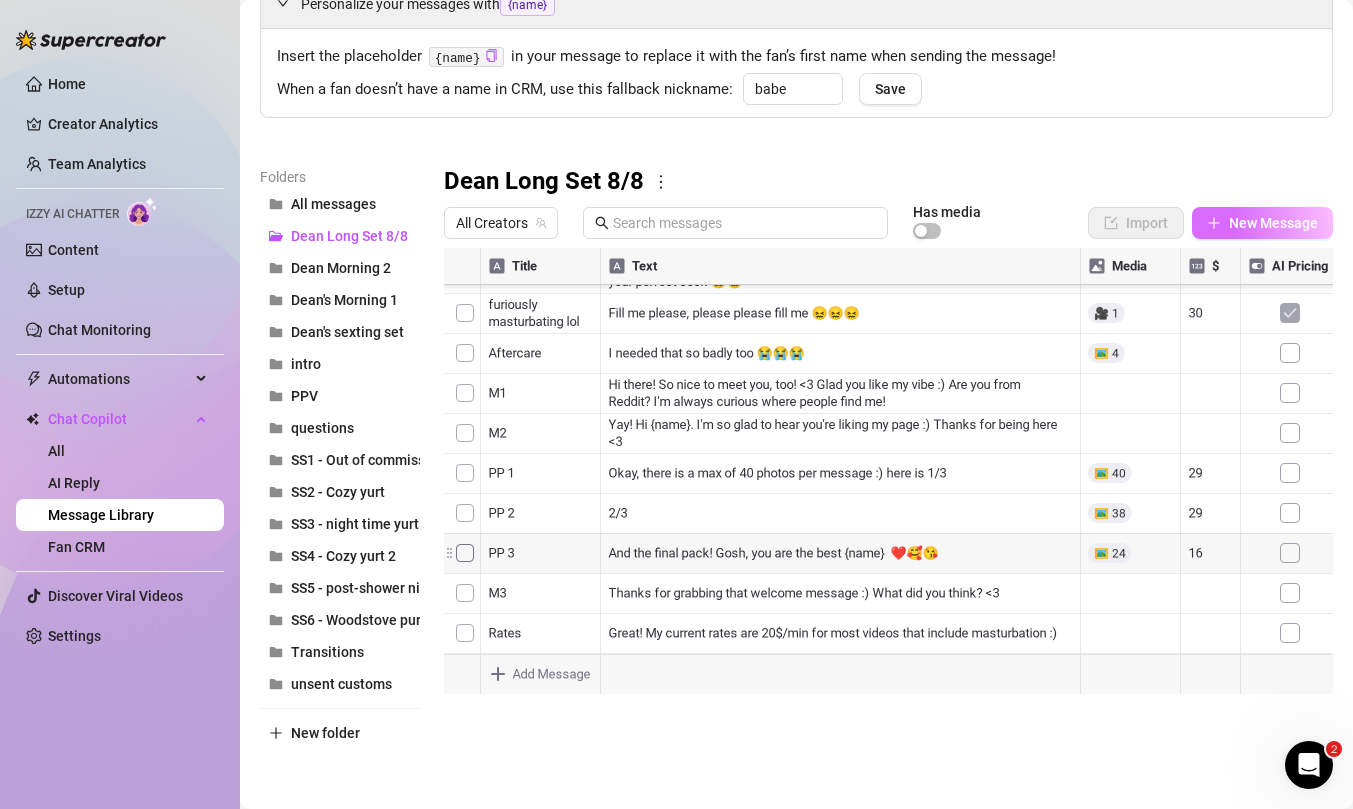 click on "New Message" at bounding box center (1273, 223) 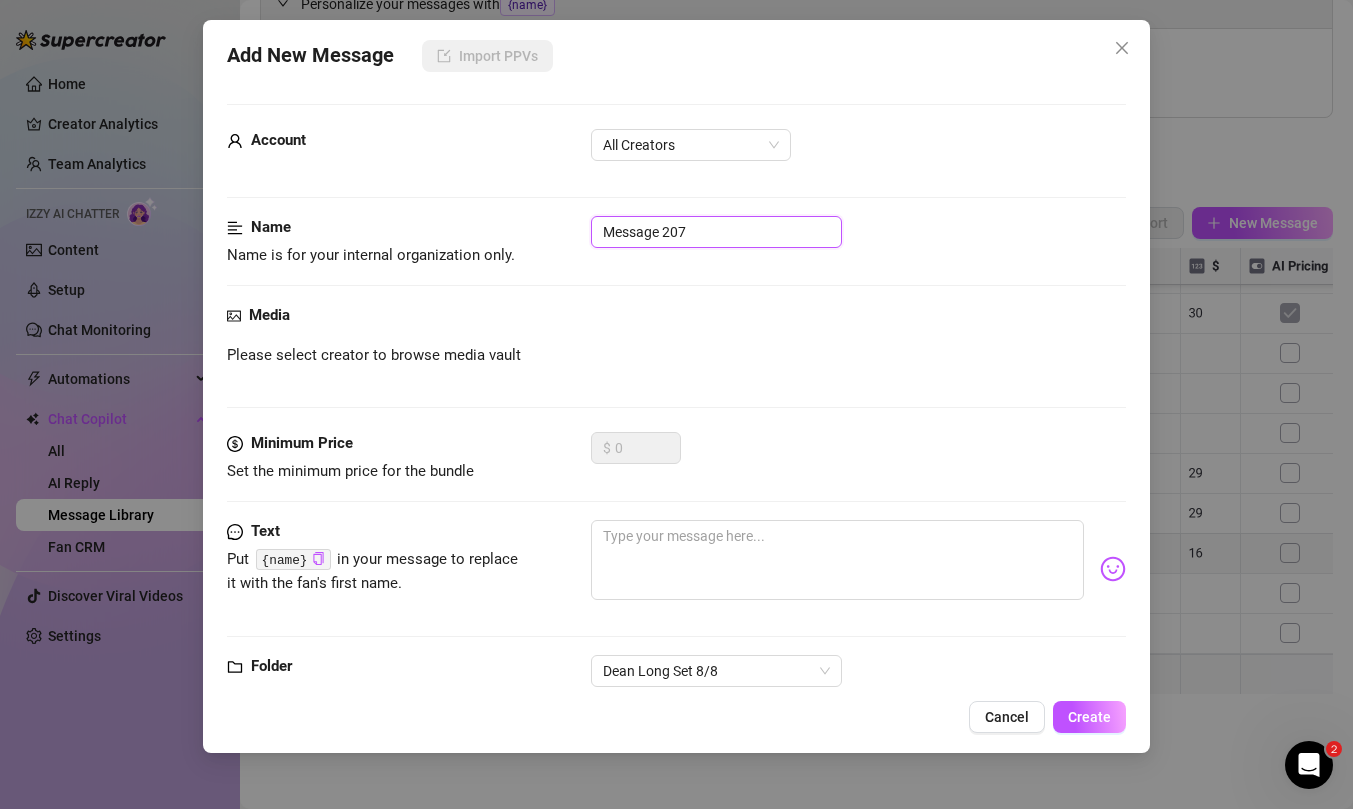 click on "Message 207" at bounding box center [716, 232] 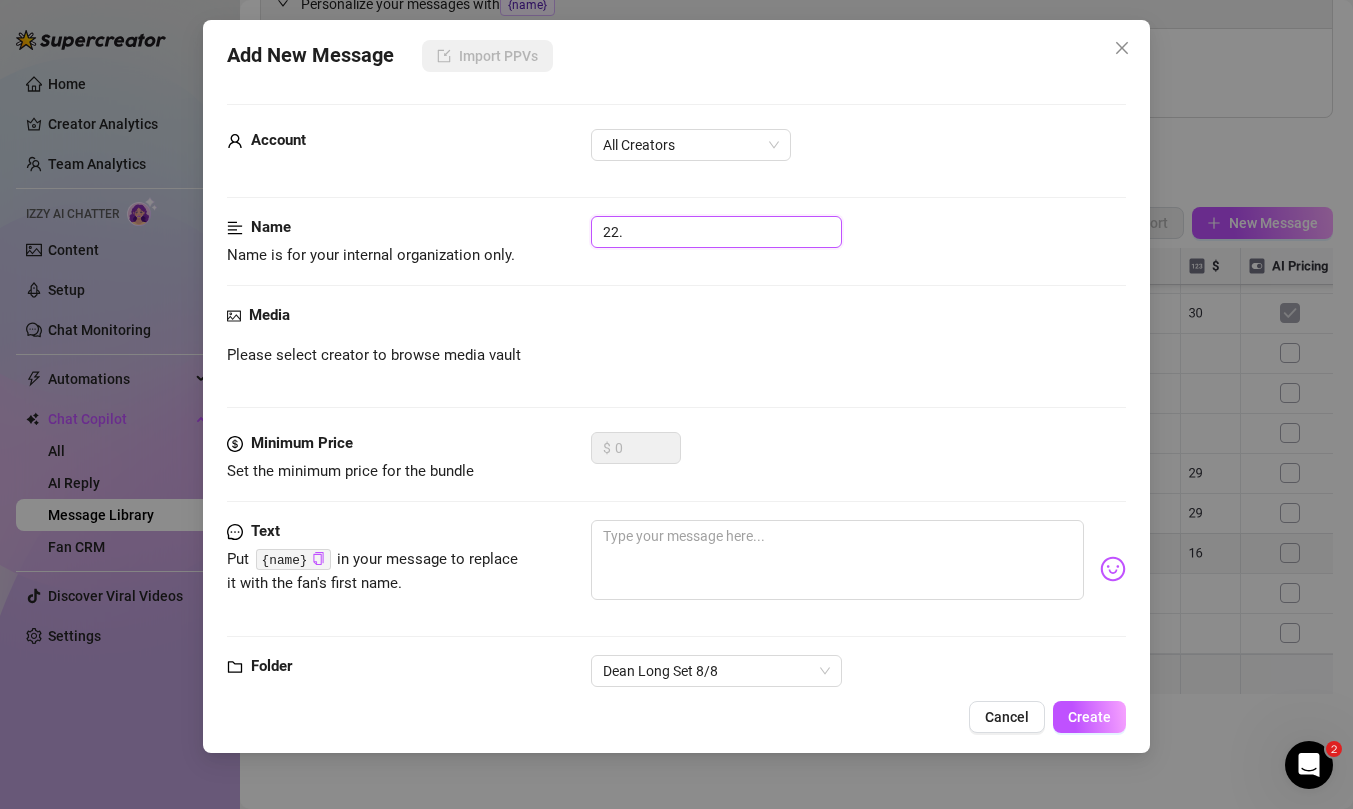 click on "22." at bounding box center (716, 232) 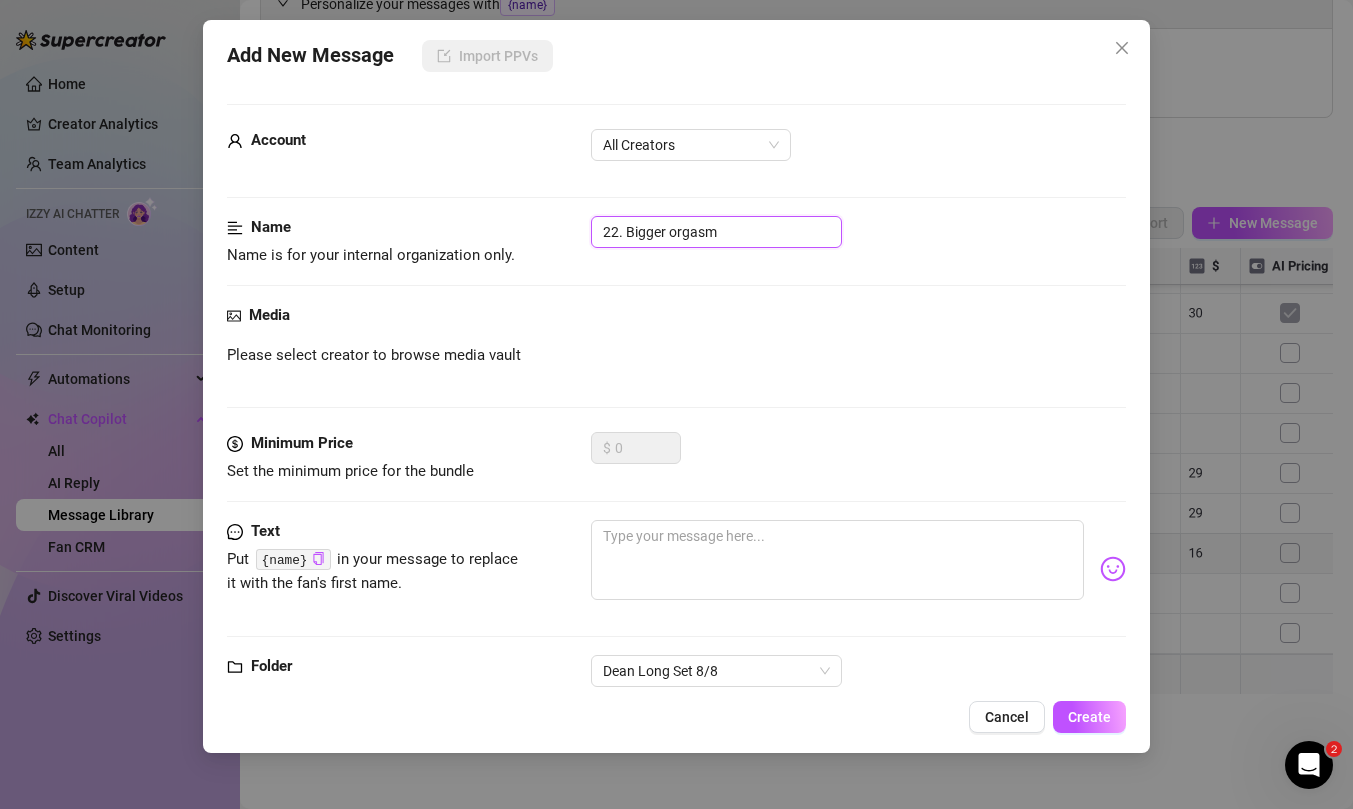 type on "22. Bigger orgasm" 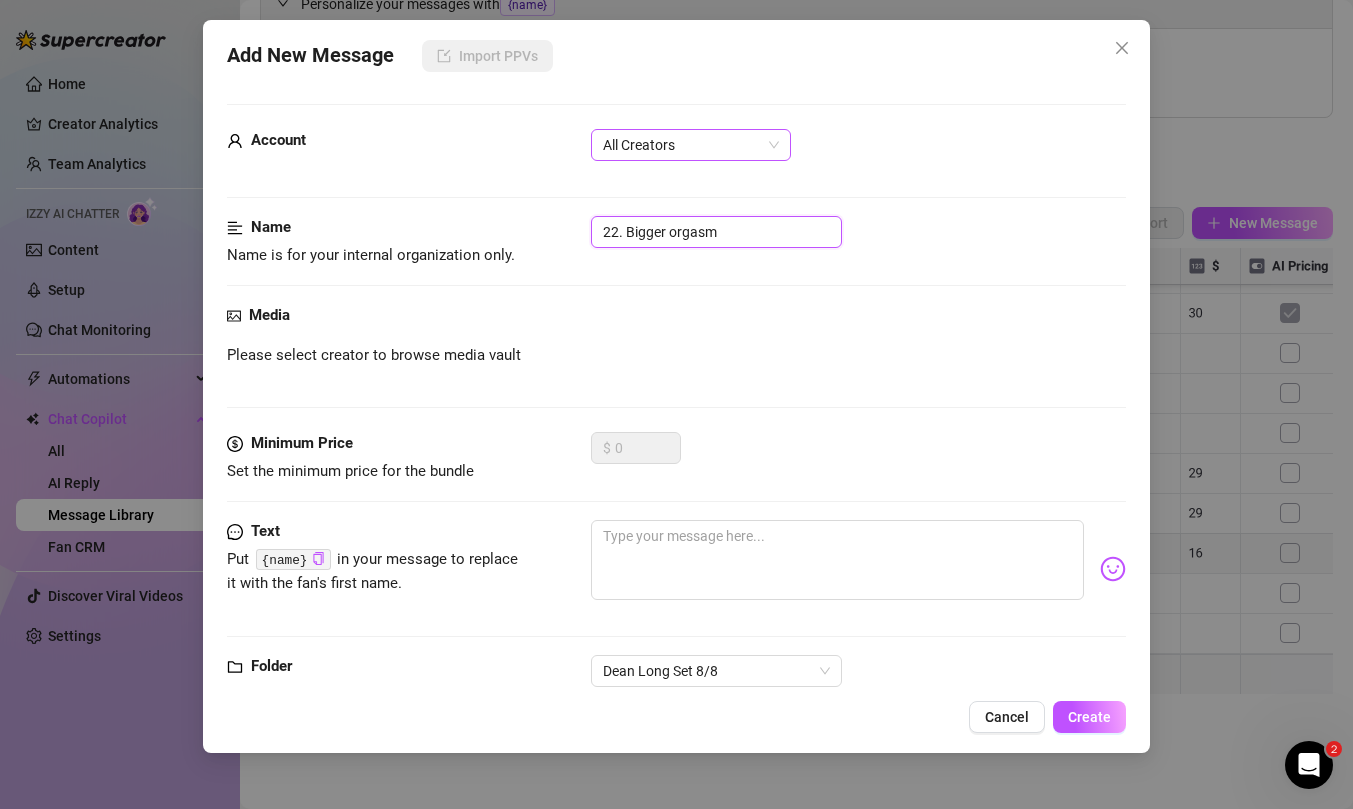 click on "All Creators" at bounding box center (691, 145) 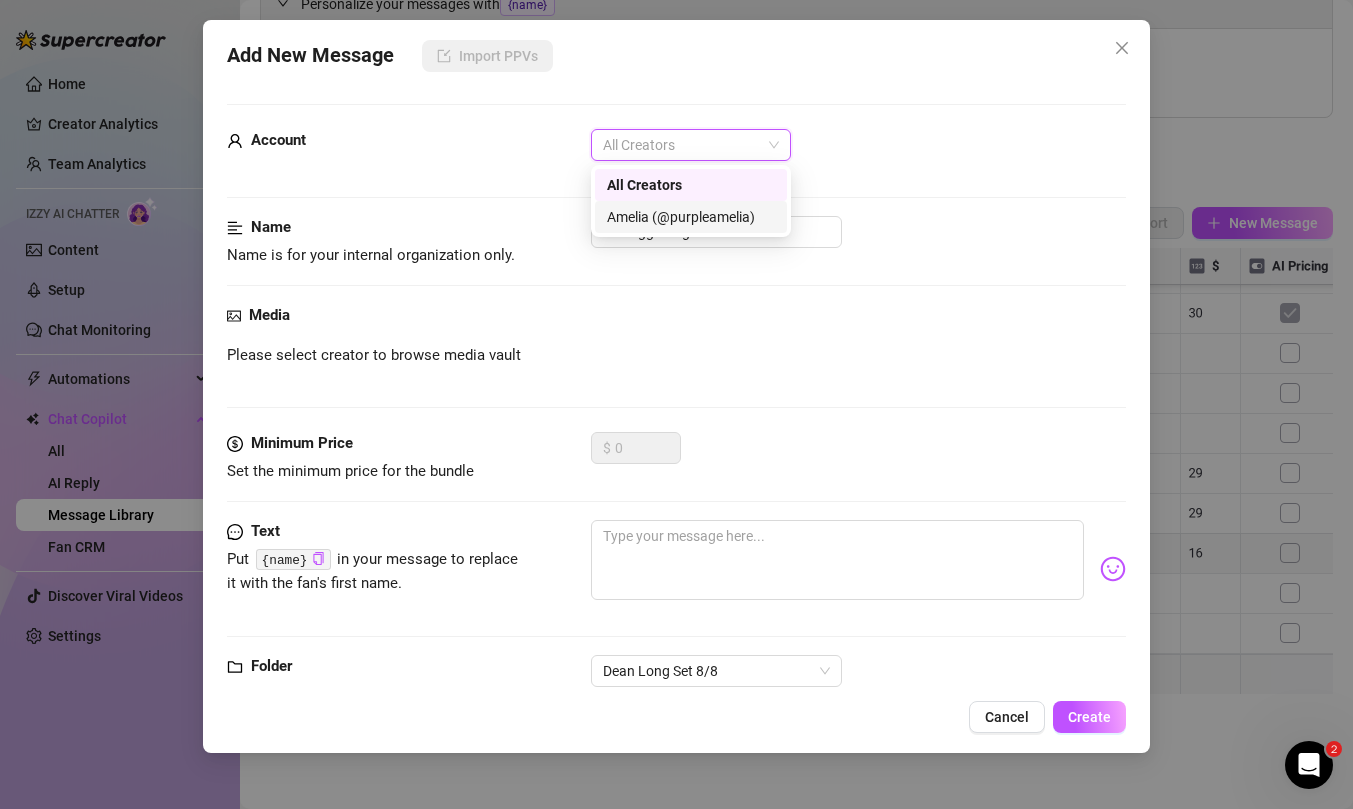 click on "Amelia (@purpleamelia)" at bounding box center (691, 217) 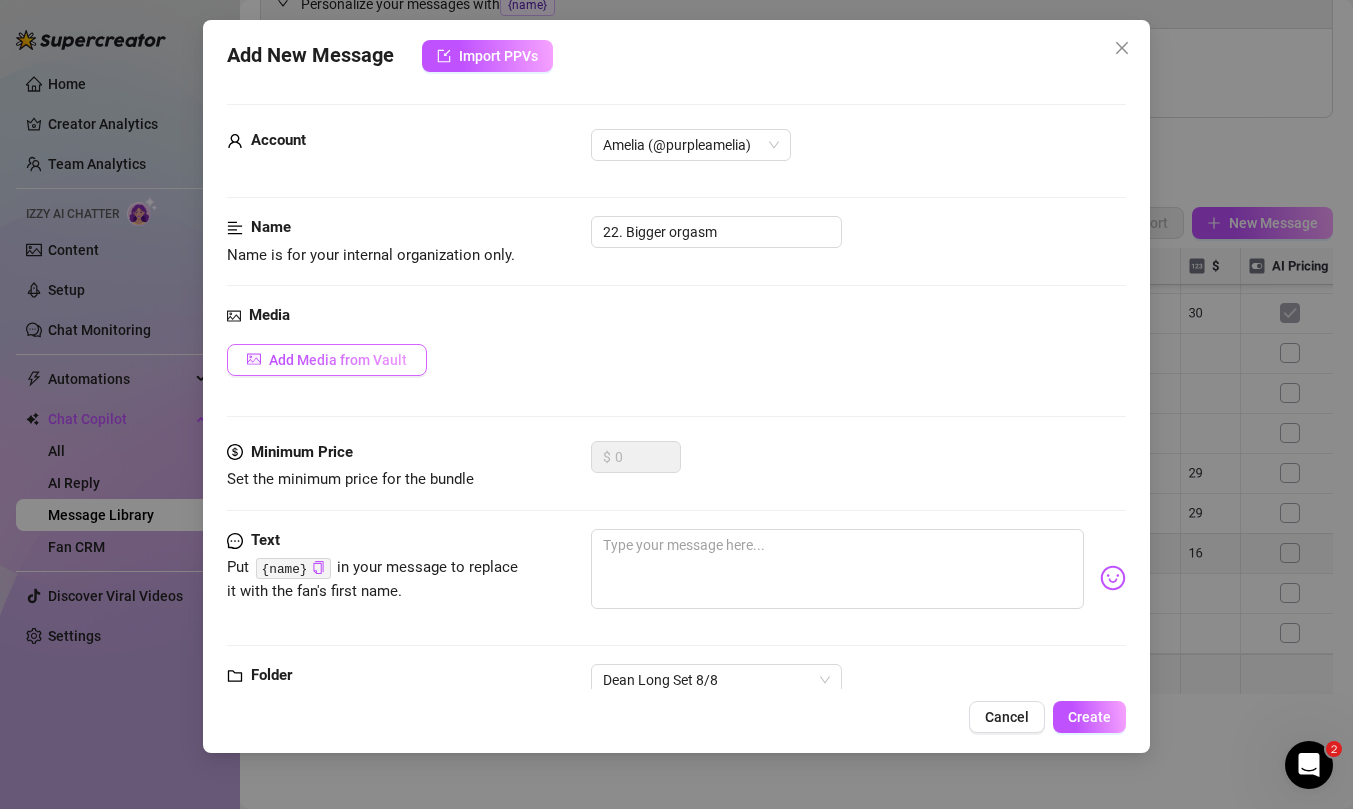 click on "Add Media from Vault" at bounding box center [338, 360] 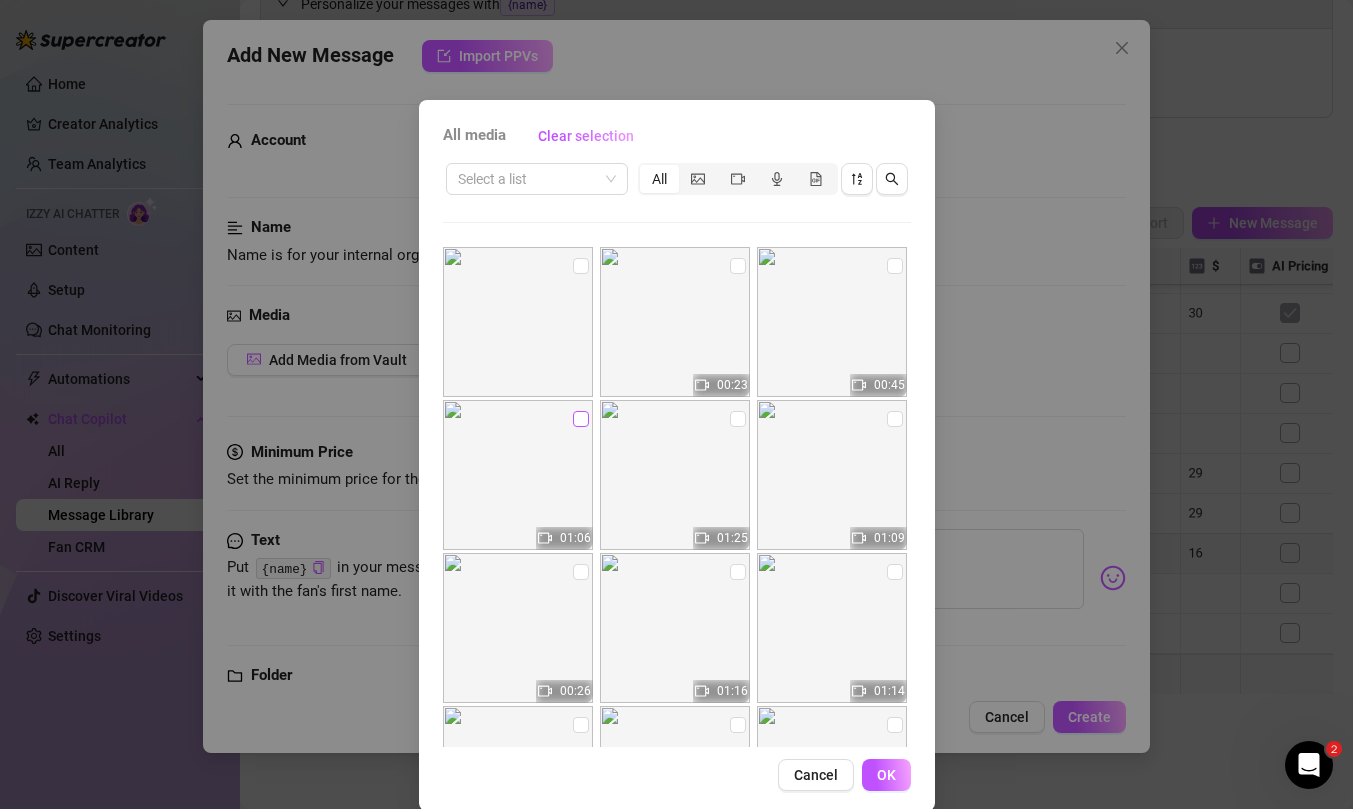click at bounding box center [581, 419] 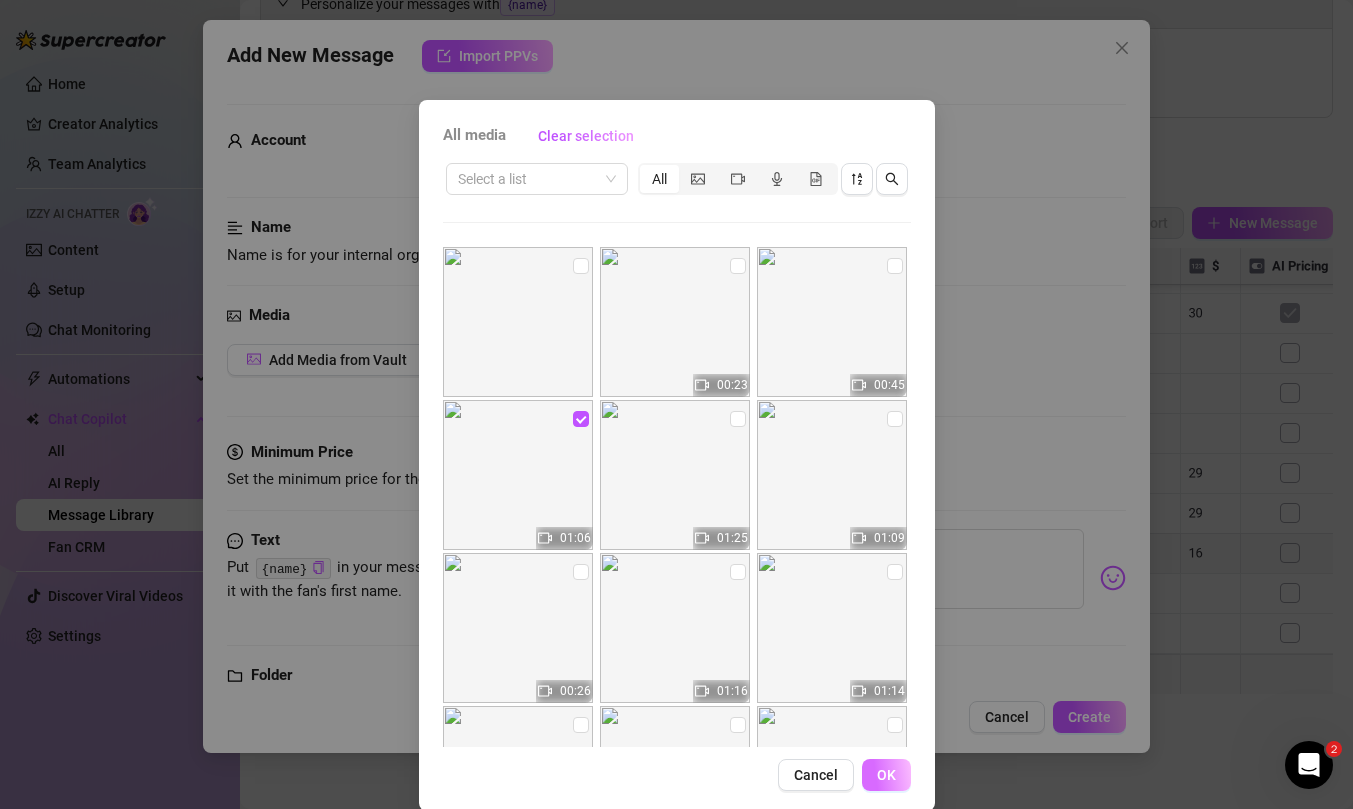 click on "OK" at bounding box center (886, 775) 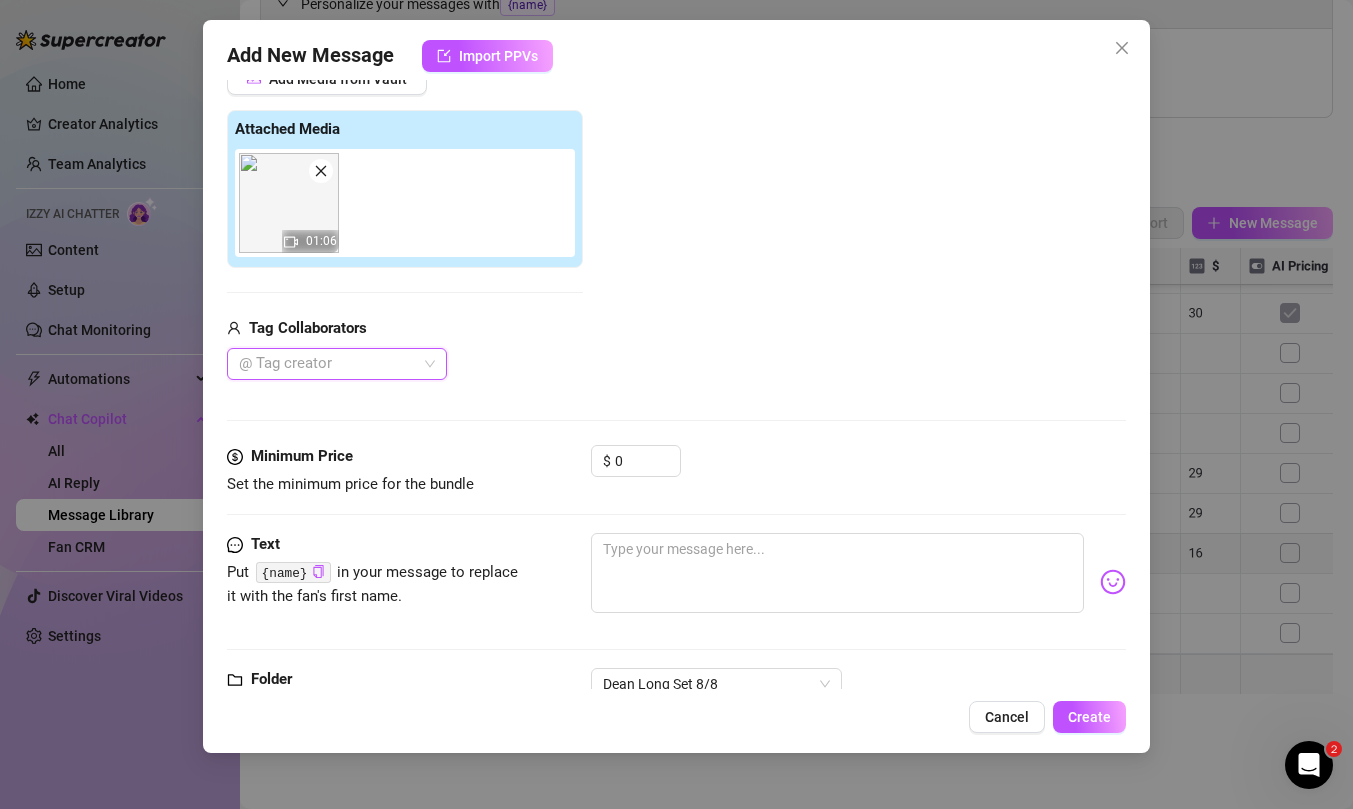 scroll, scrollTop: 347, scrollLeft: 0, axis: vertical 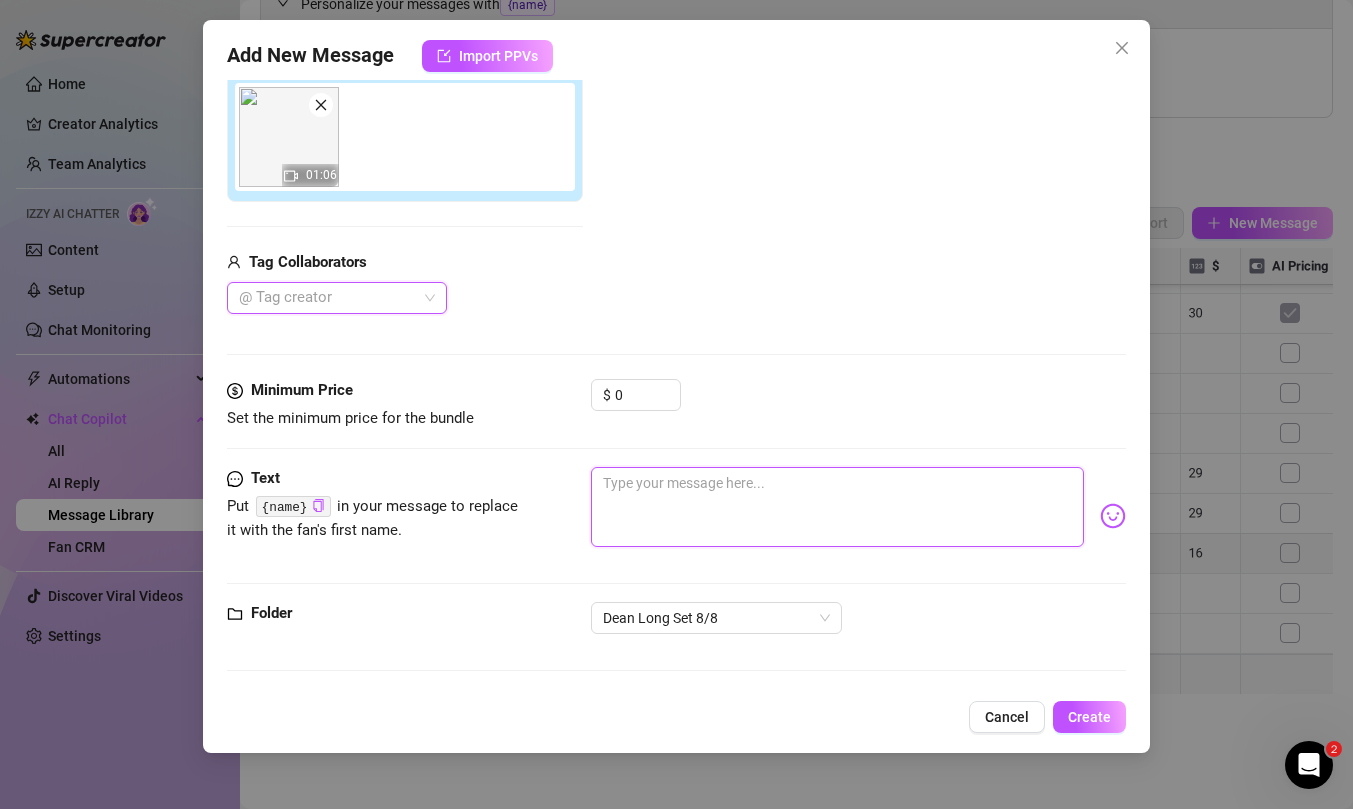 click at bounding box center [837, 507] 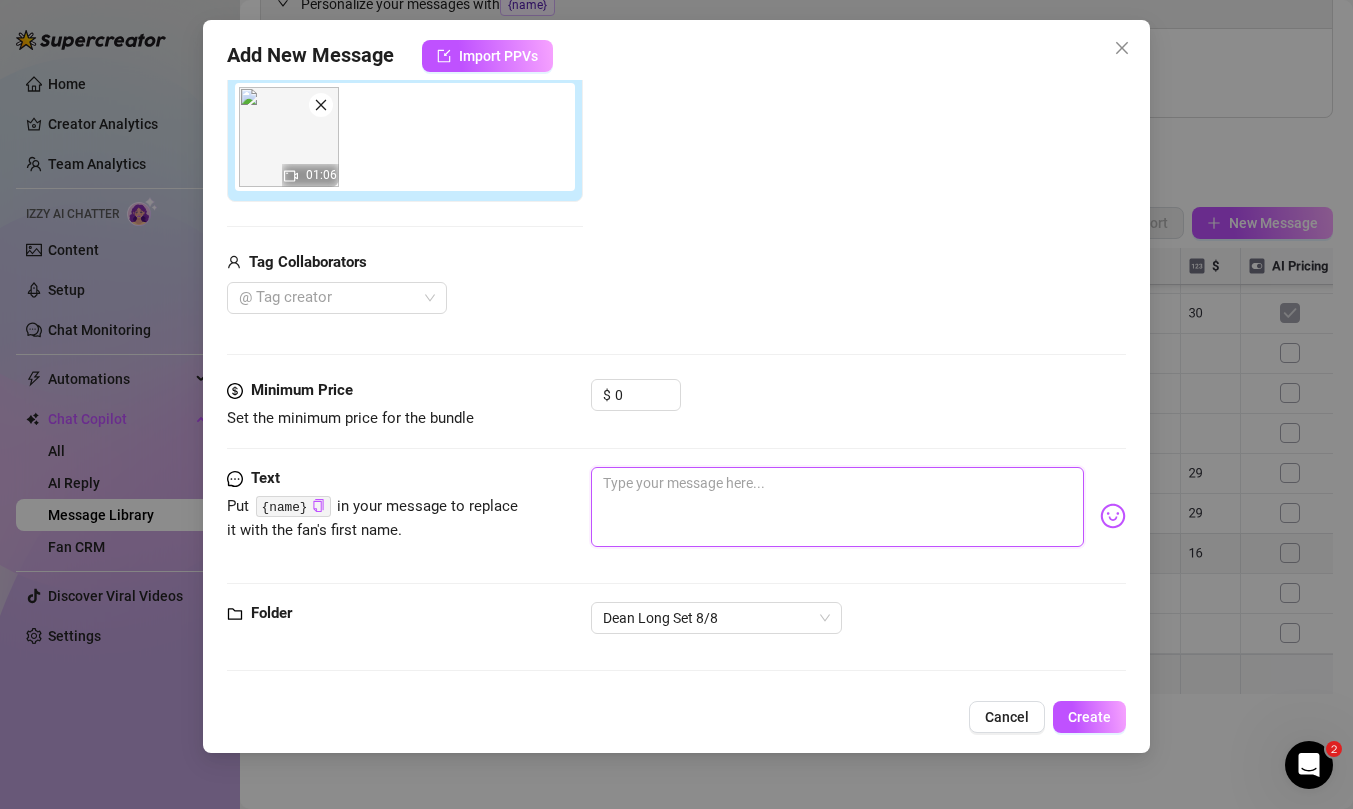 paste on "Fuck dean, I’ve been teasing myself and edging my and… I have to cum. Moaning his name and shaking orgasm 1:06" 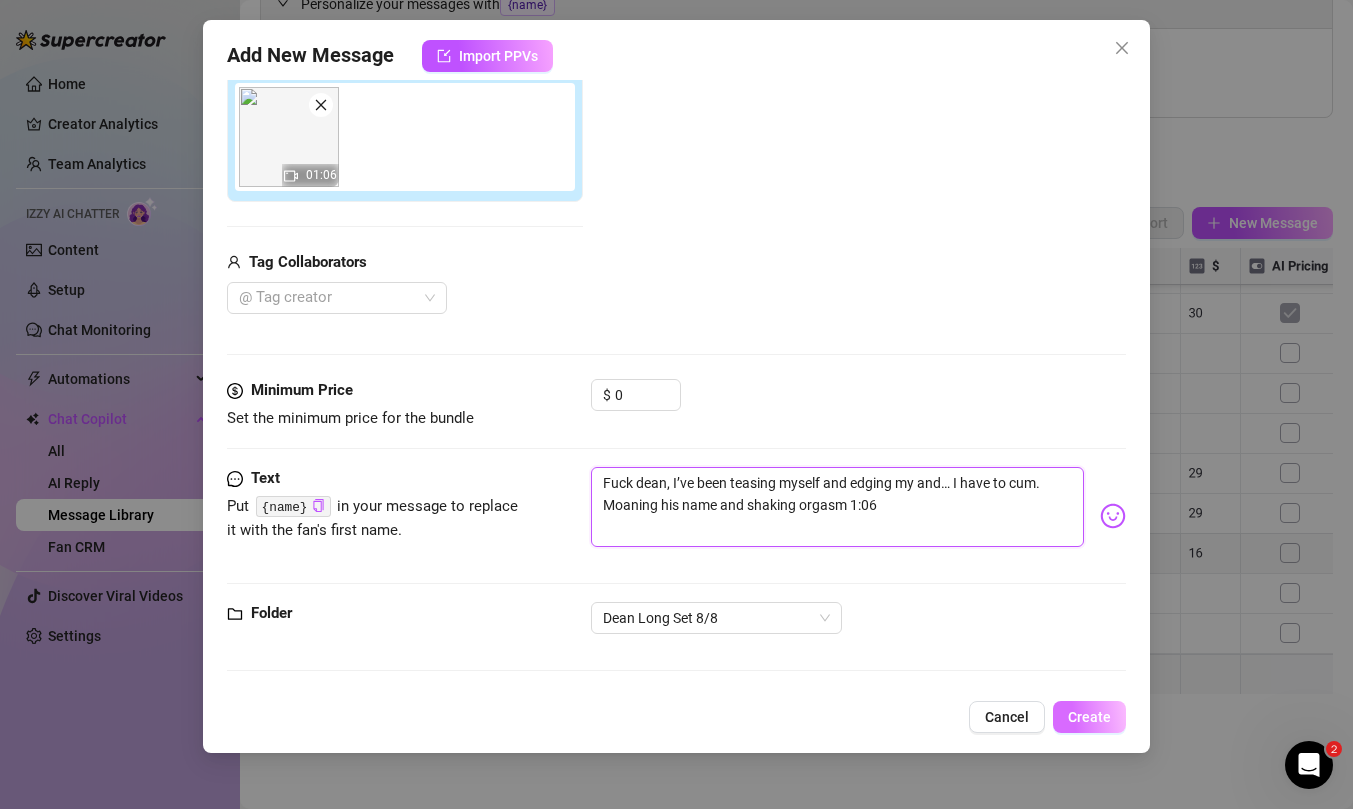 type on "Fuck dean, I’ve been teasing myself and edging my and… I have to cum. Moaning his name and shaking orgasm 1:06" 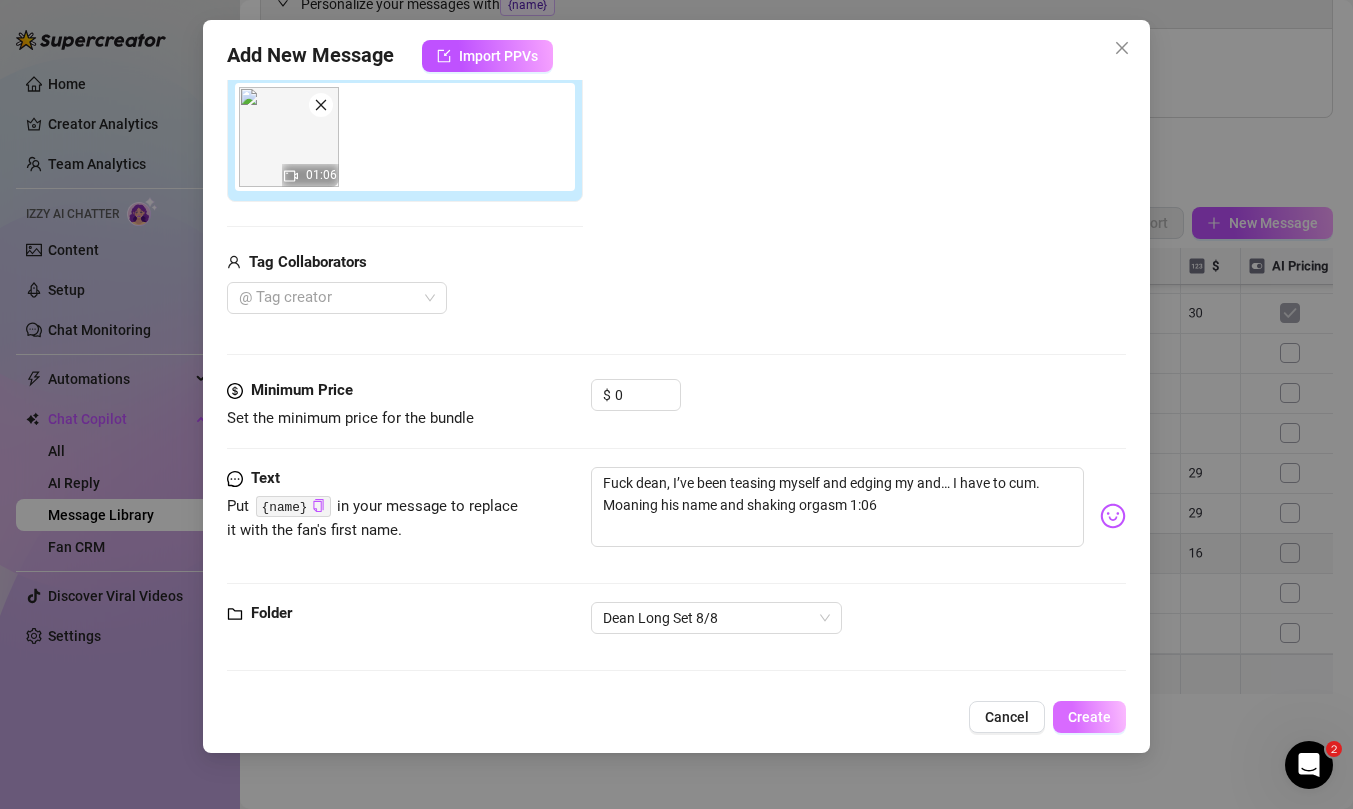 click on "Create" at bounding box center (1089, 717) 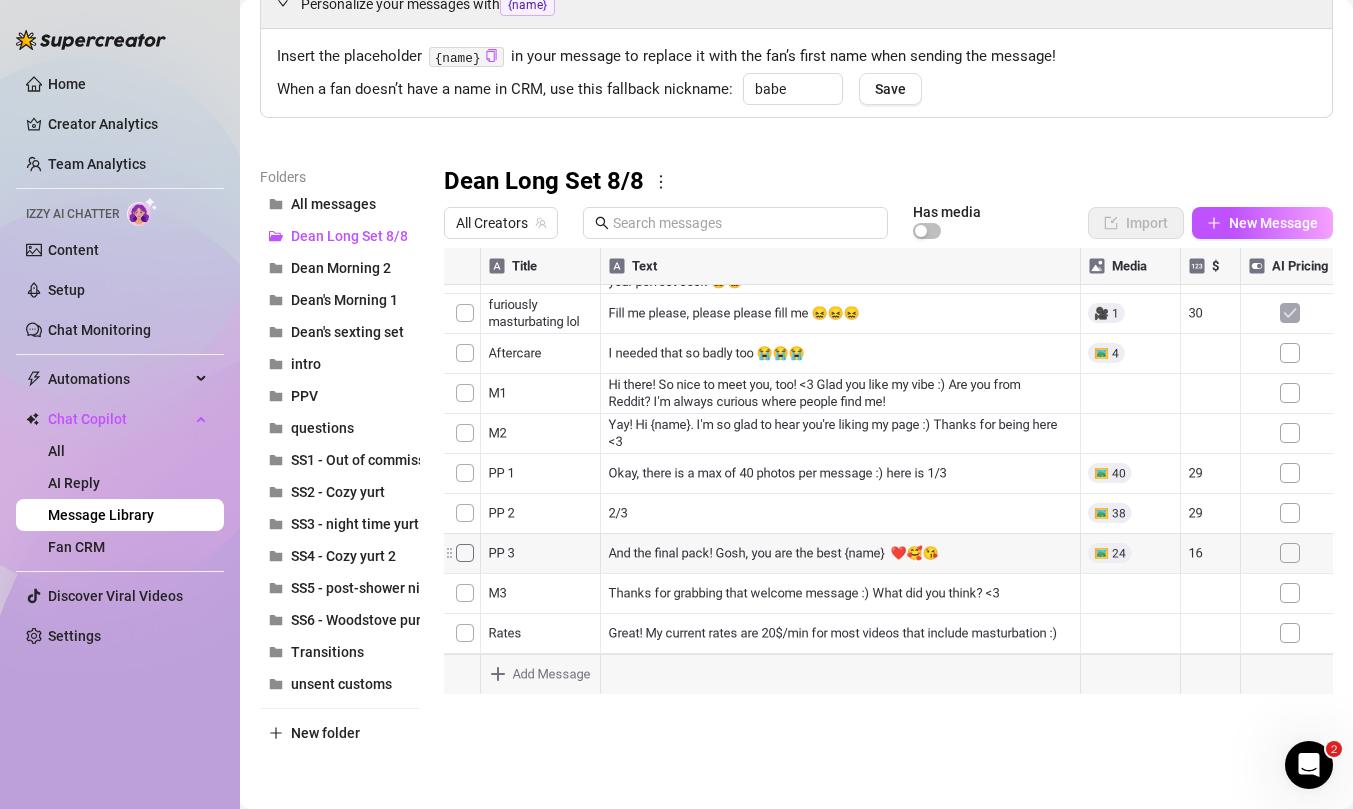 scroll, scrollTop: 560, scrollLeft: 0, axis: vertical 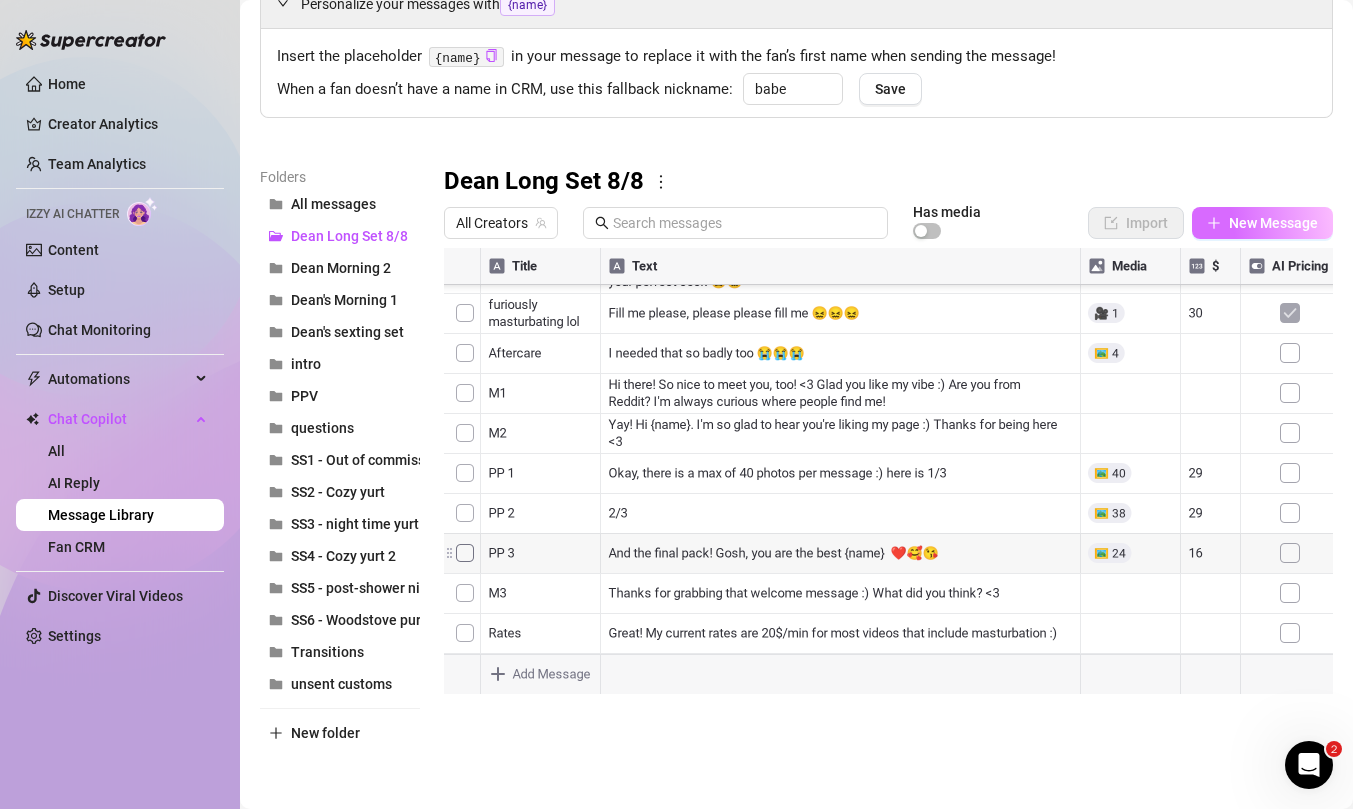 click on "New Message" at bounding box center [1262, 223] 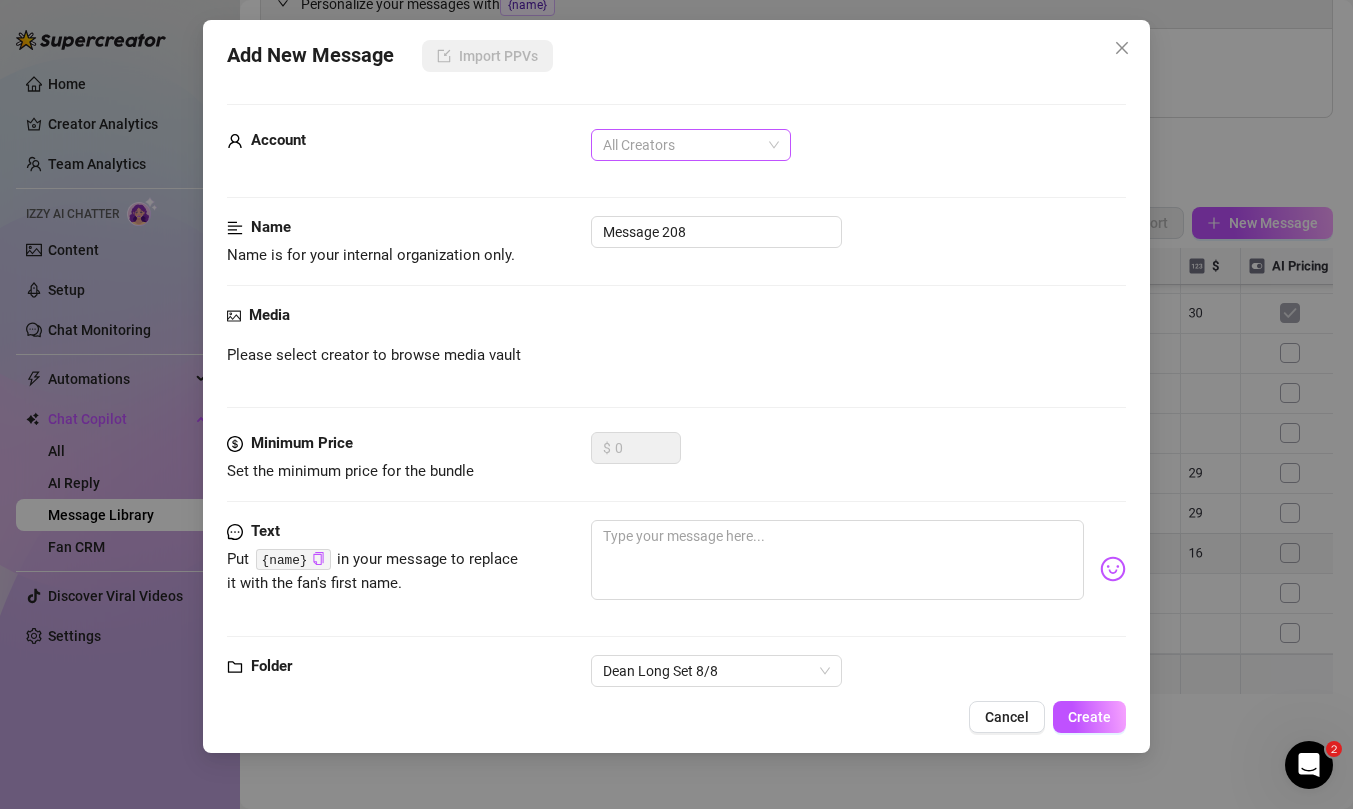 click on "All Creators" at bounding box center (691, 145) 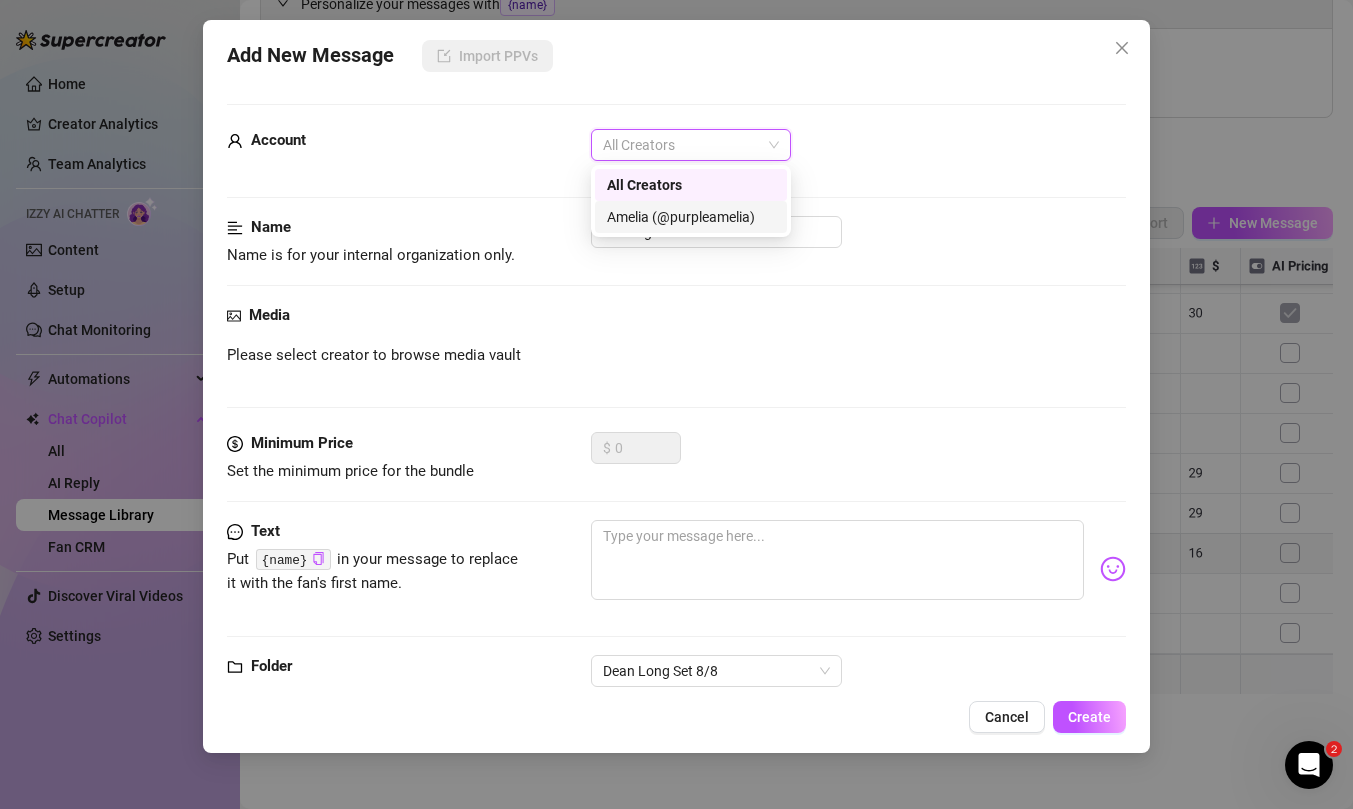 click on "Amelia (@purpleamelia)" at bounding box center [691, 217] 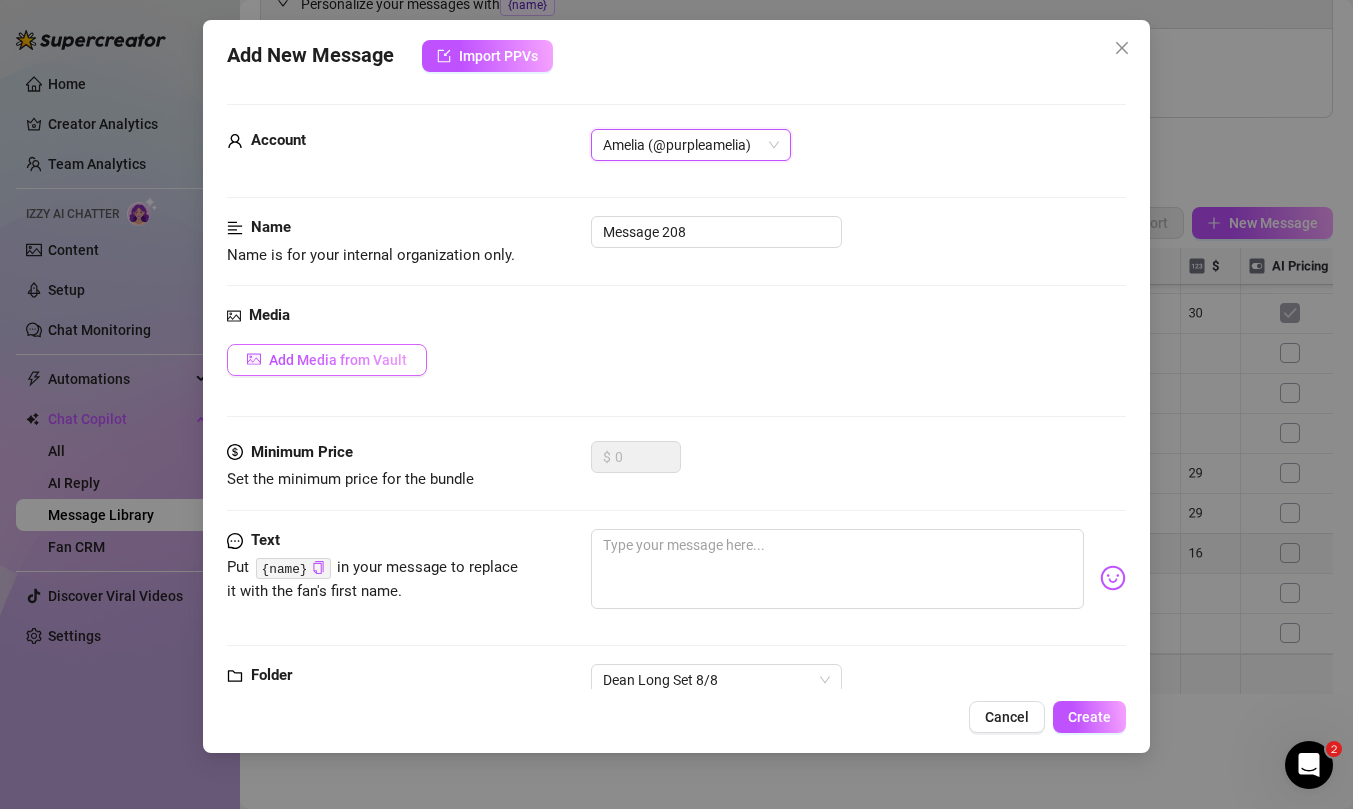 click on "Add Media from Vault" at bounding box center (338, 360) 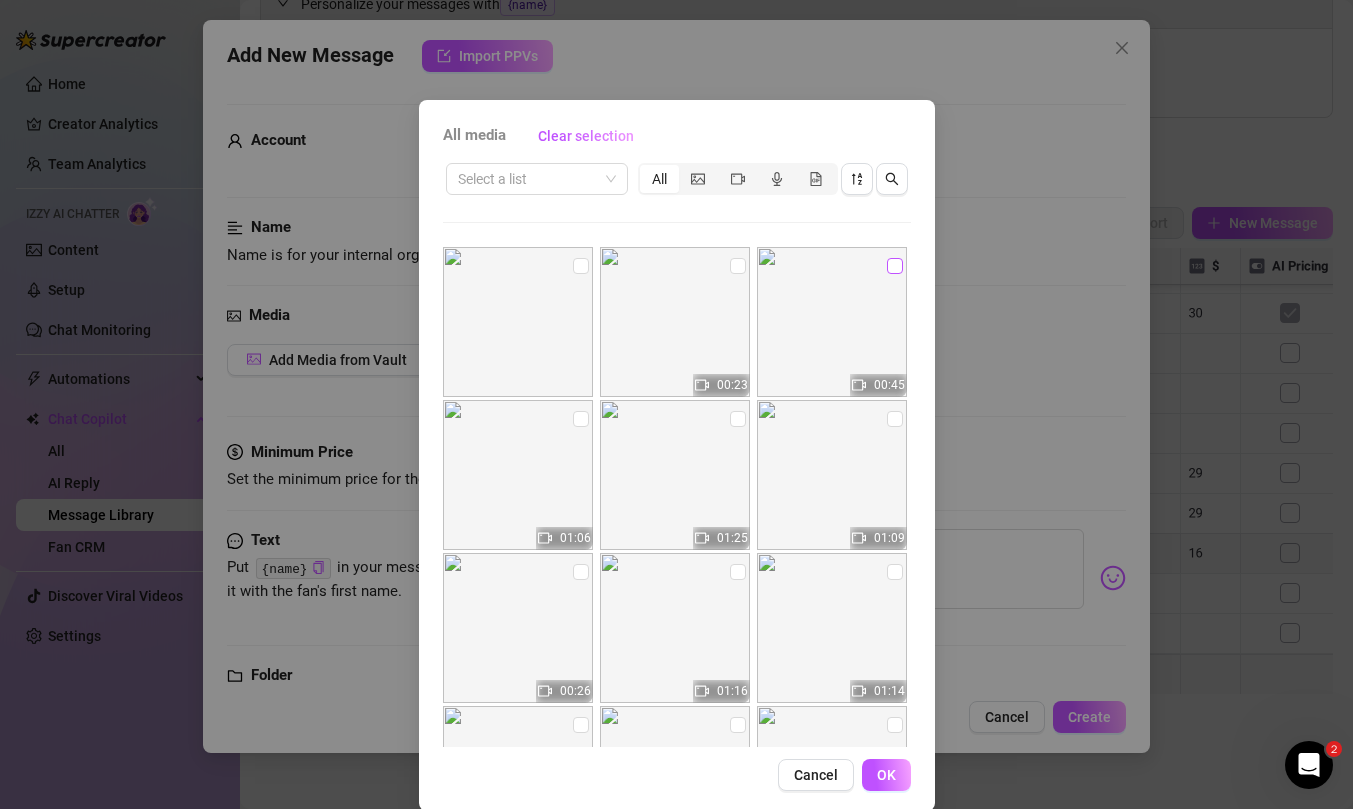 click at bounding box center (895, 266) 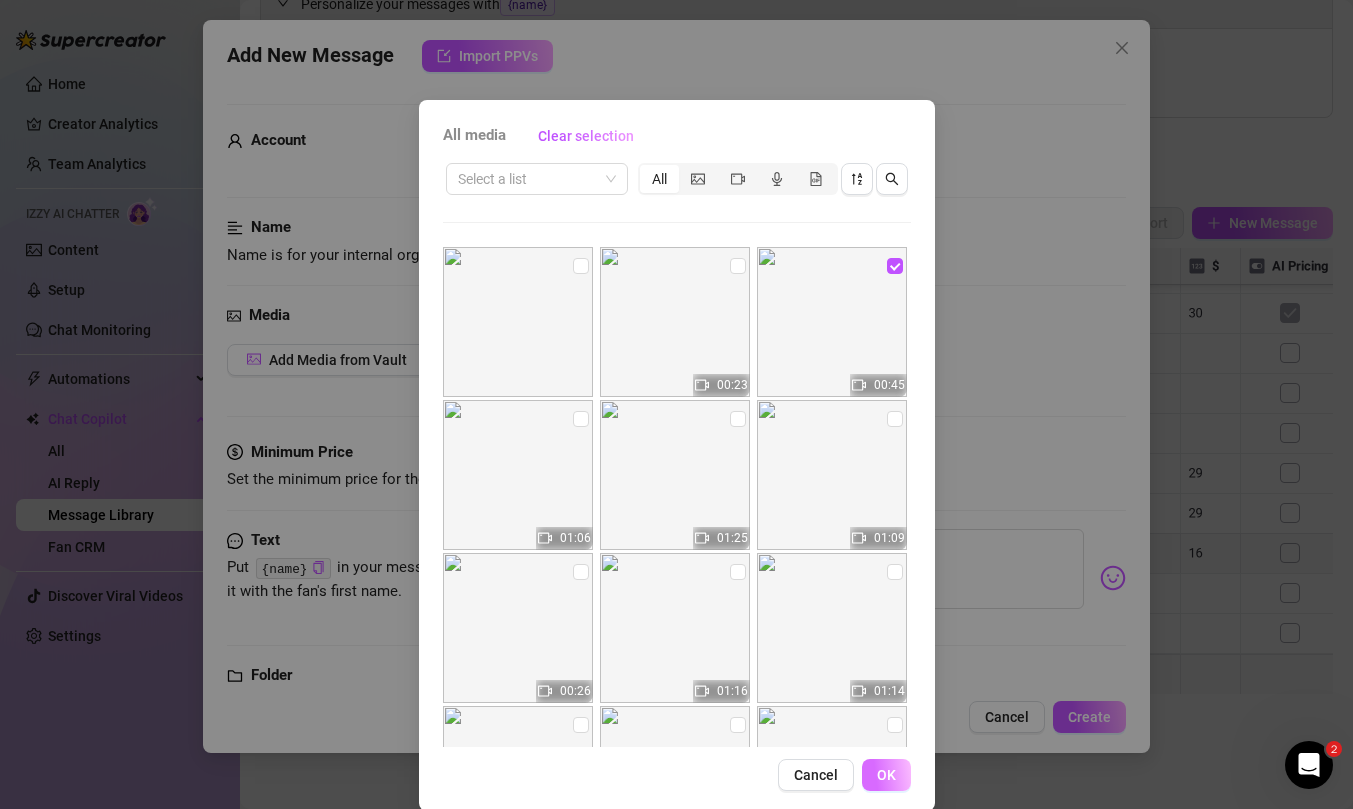 click on "OK" at bounding box center (886, 775) 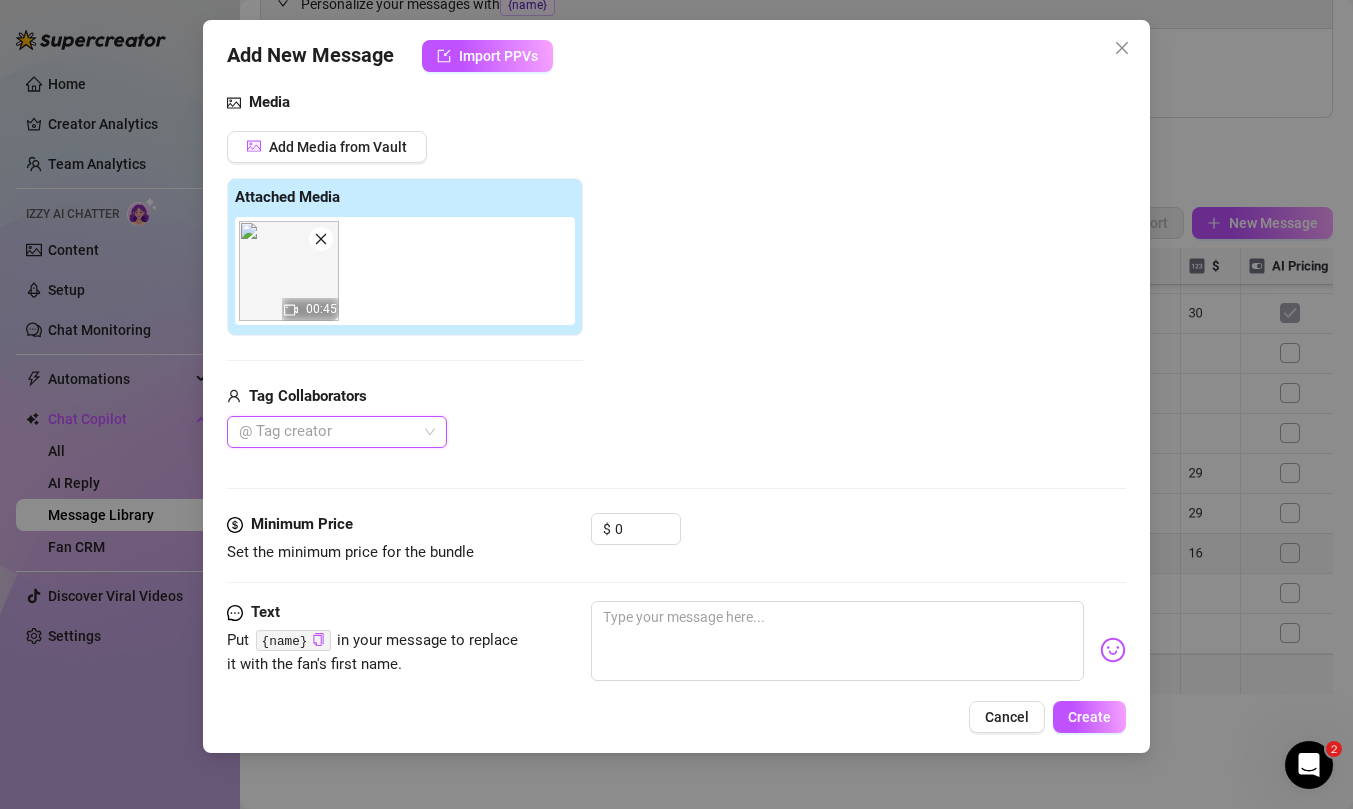scroll, scrollTop: 0, scrollLeft: 0, axis: both 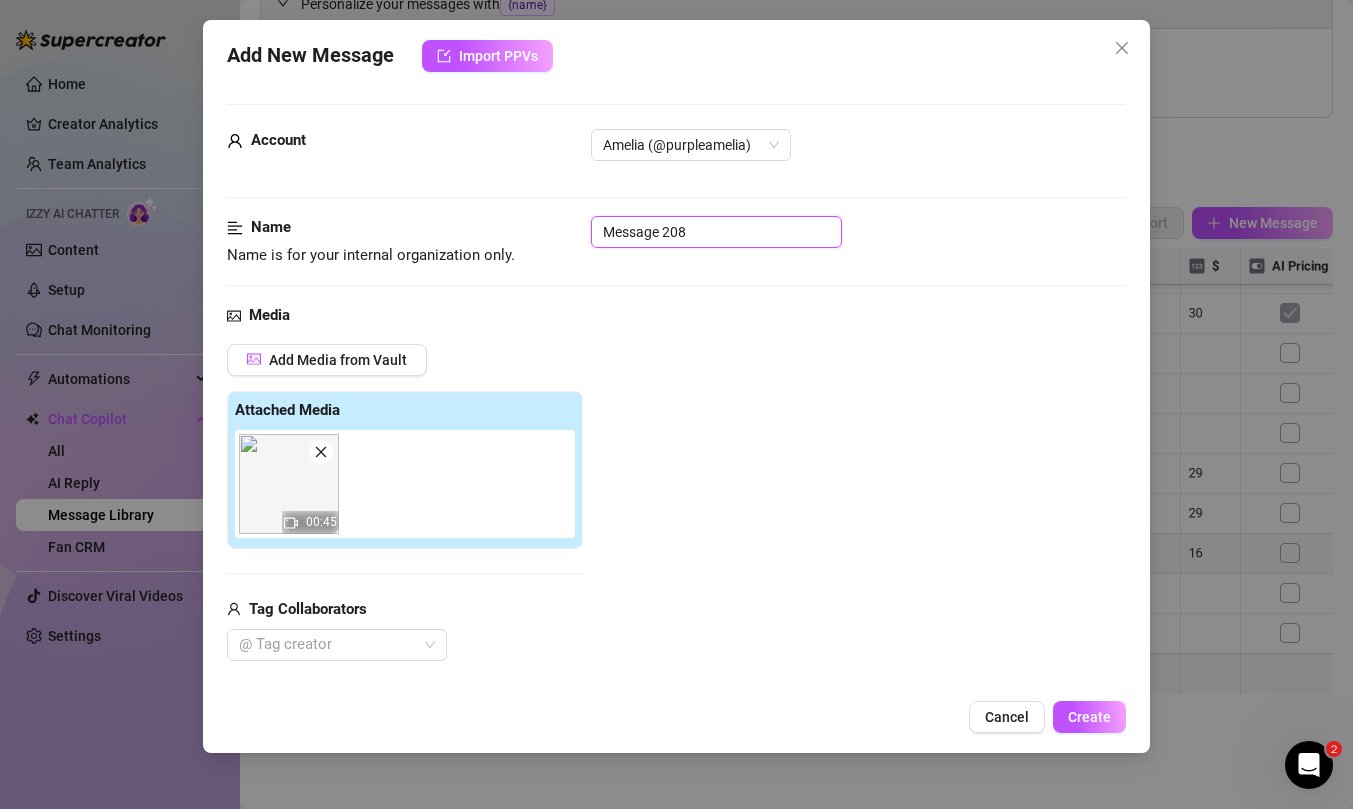 click on "Message 208" at bounding box center [716, 232] 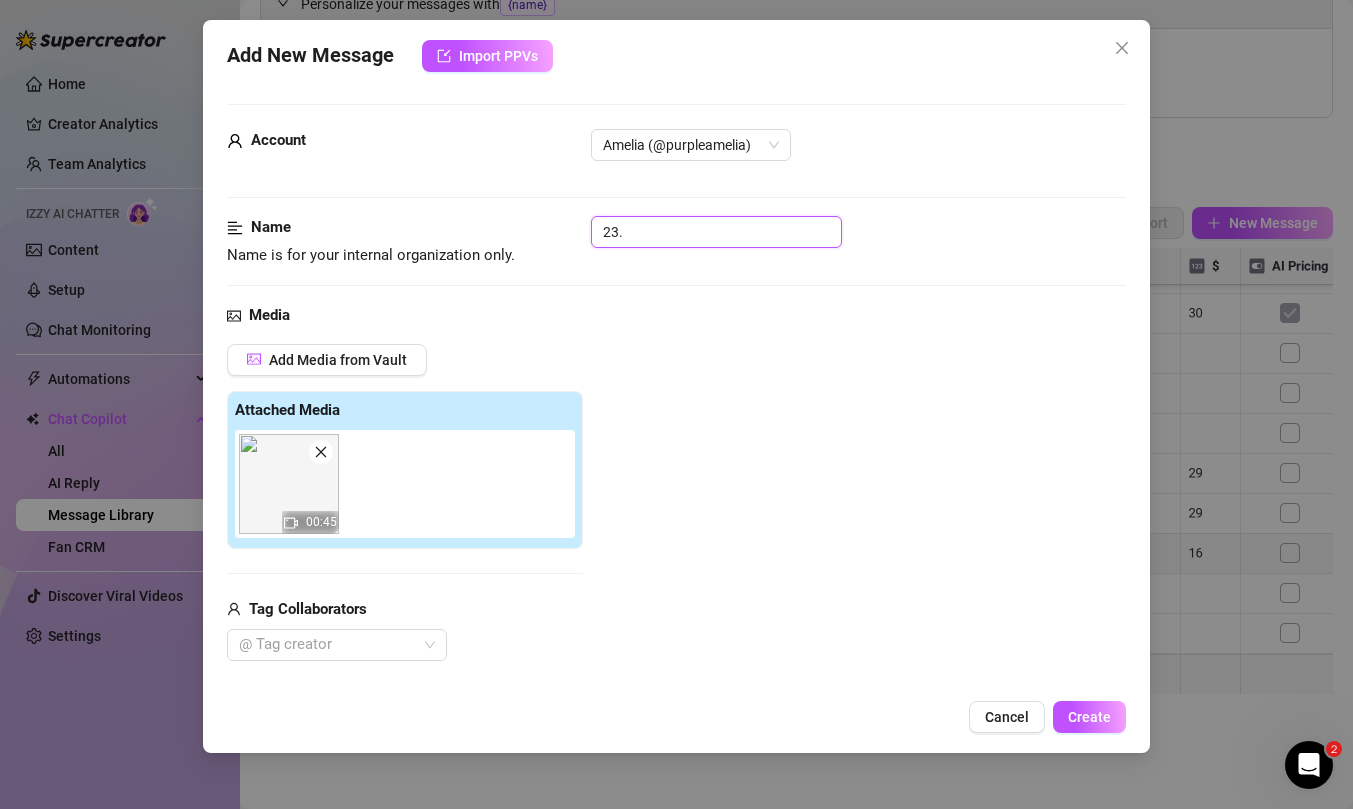 paste on "Shakey after orgasm" 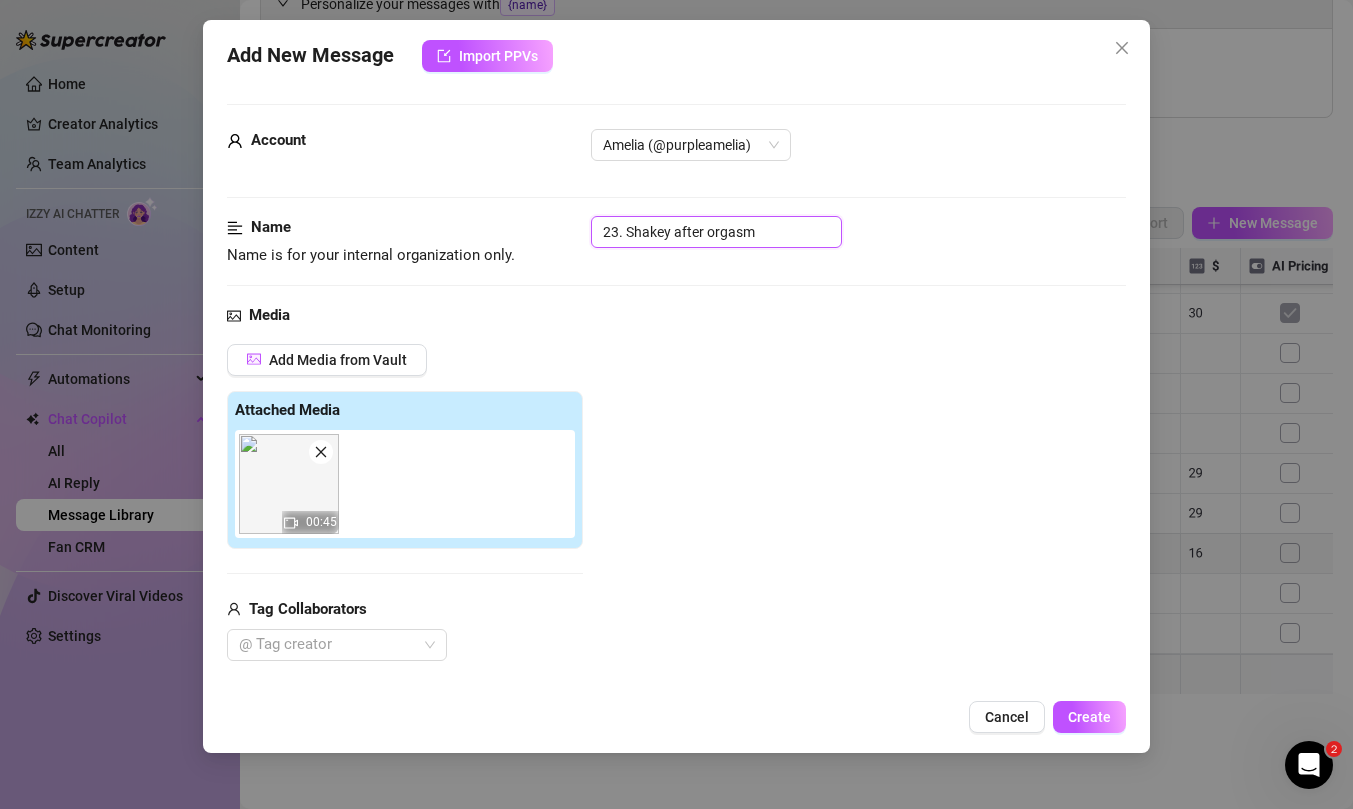click on "23. Shakey after orgasm" at bounding box center (716, 232) 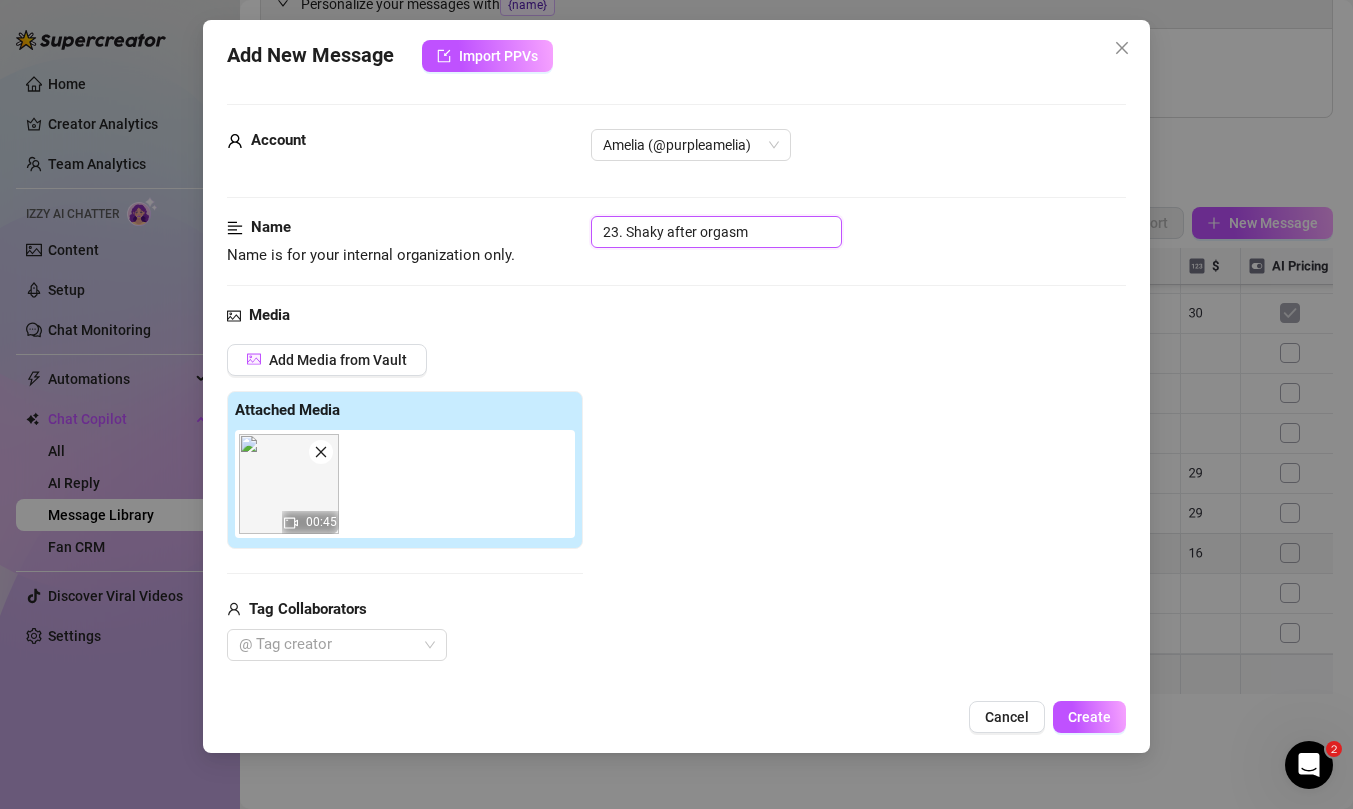 scroll, scrollTop: 347, scrollLeft: 0, axis: vertical 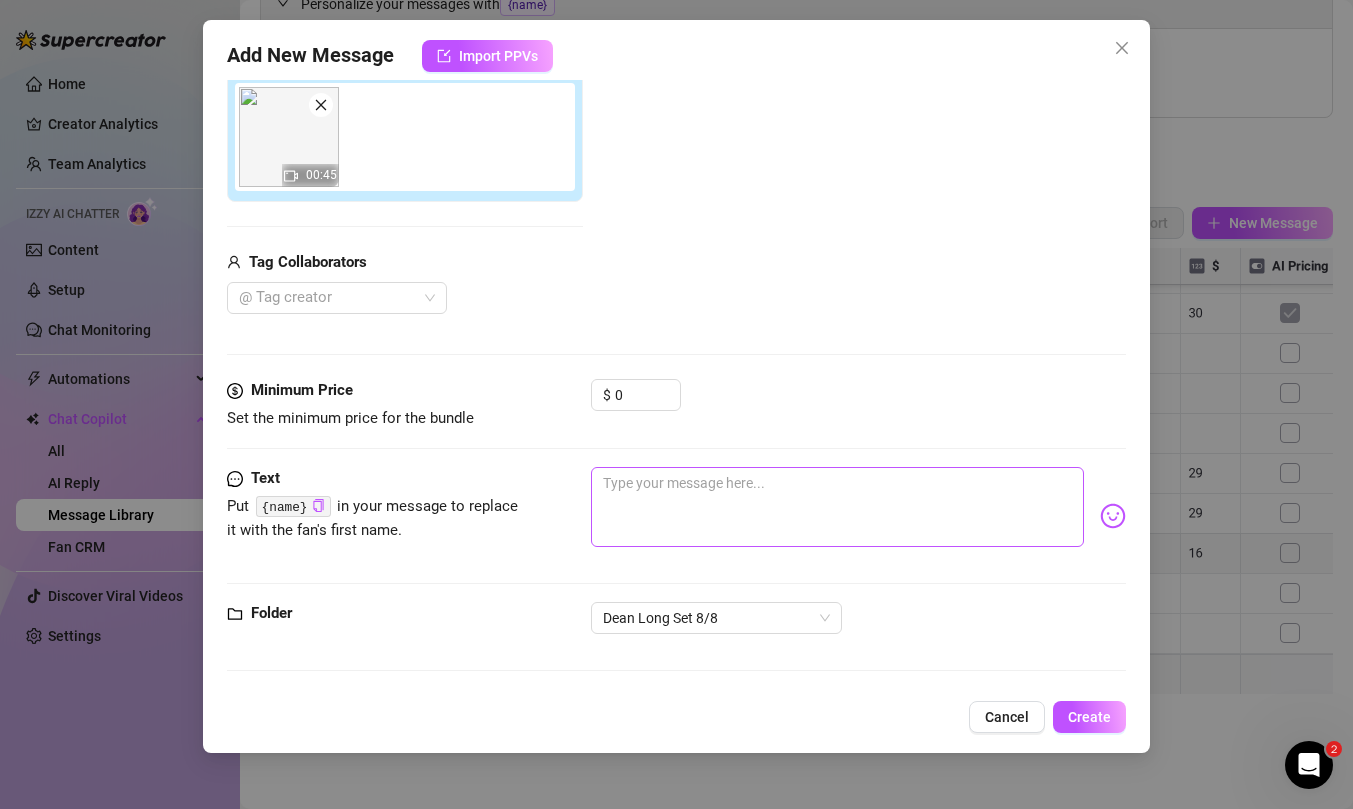 type on "23. Shaky after orgasm" 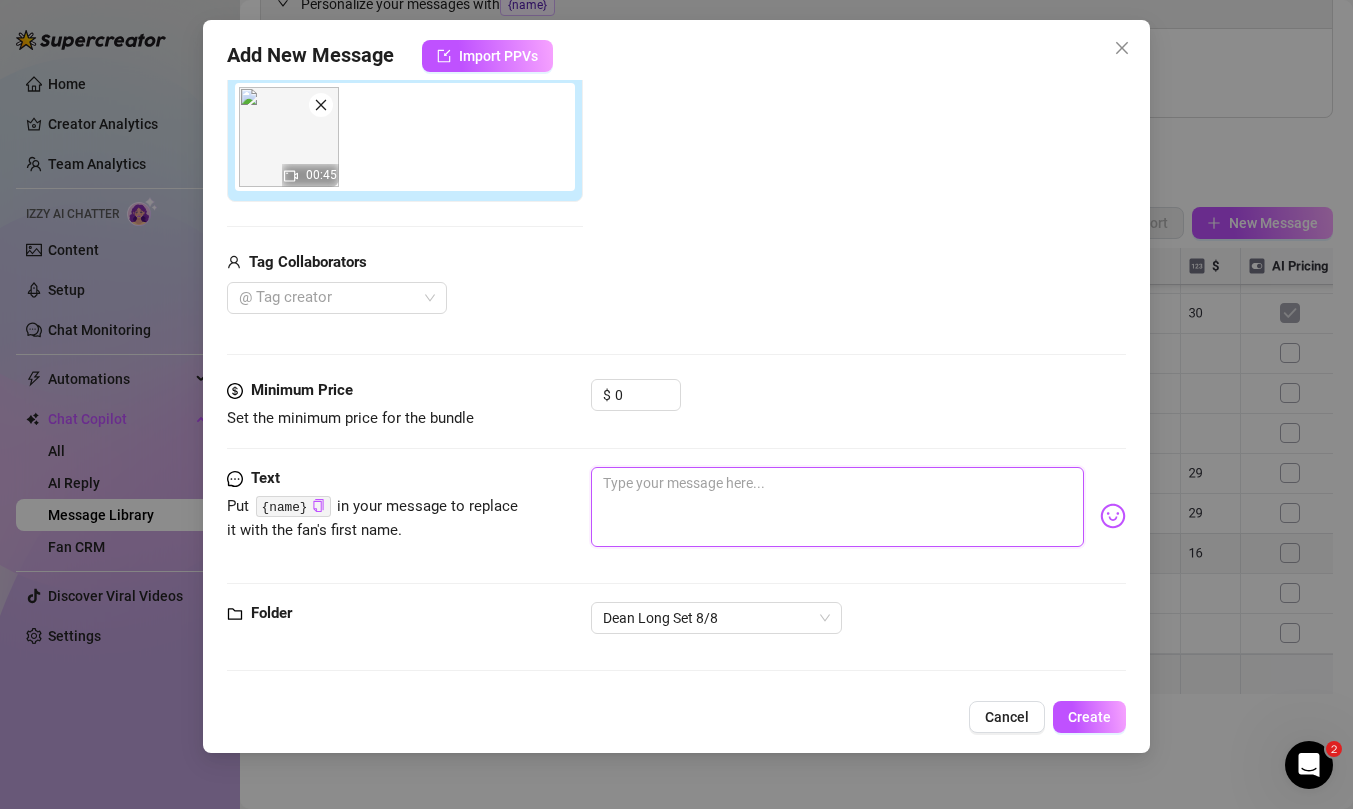 click at bounding box center (837, 507) 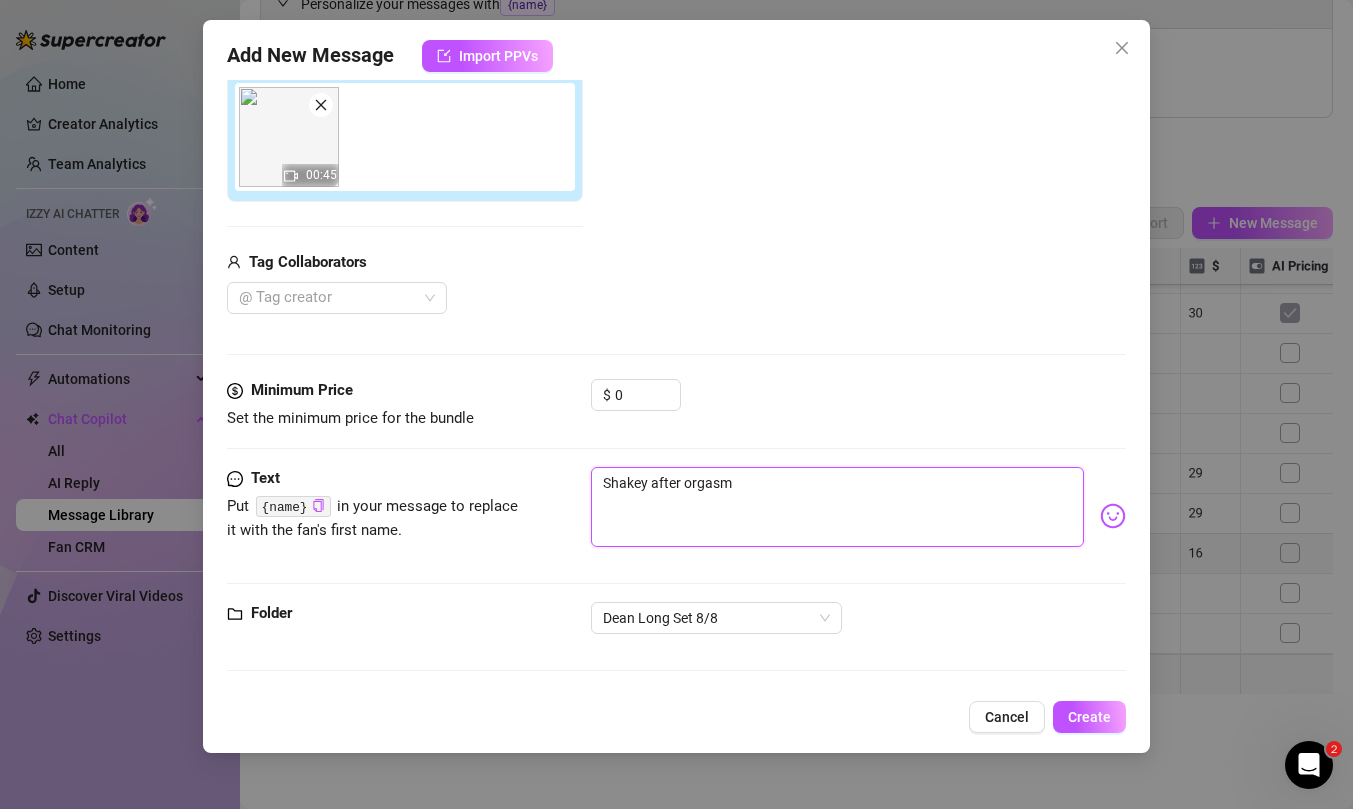 type on "Shakey after orgasm" 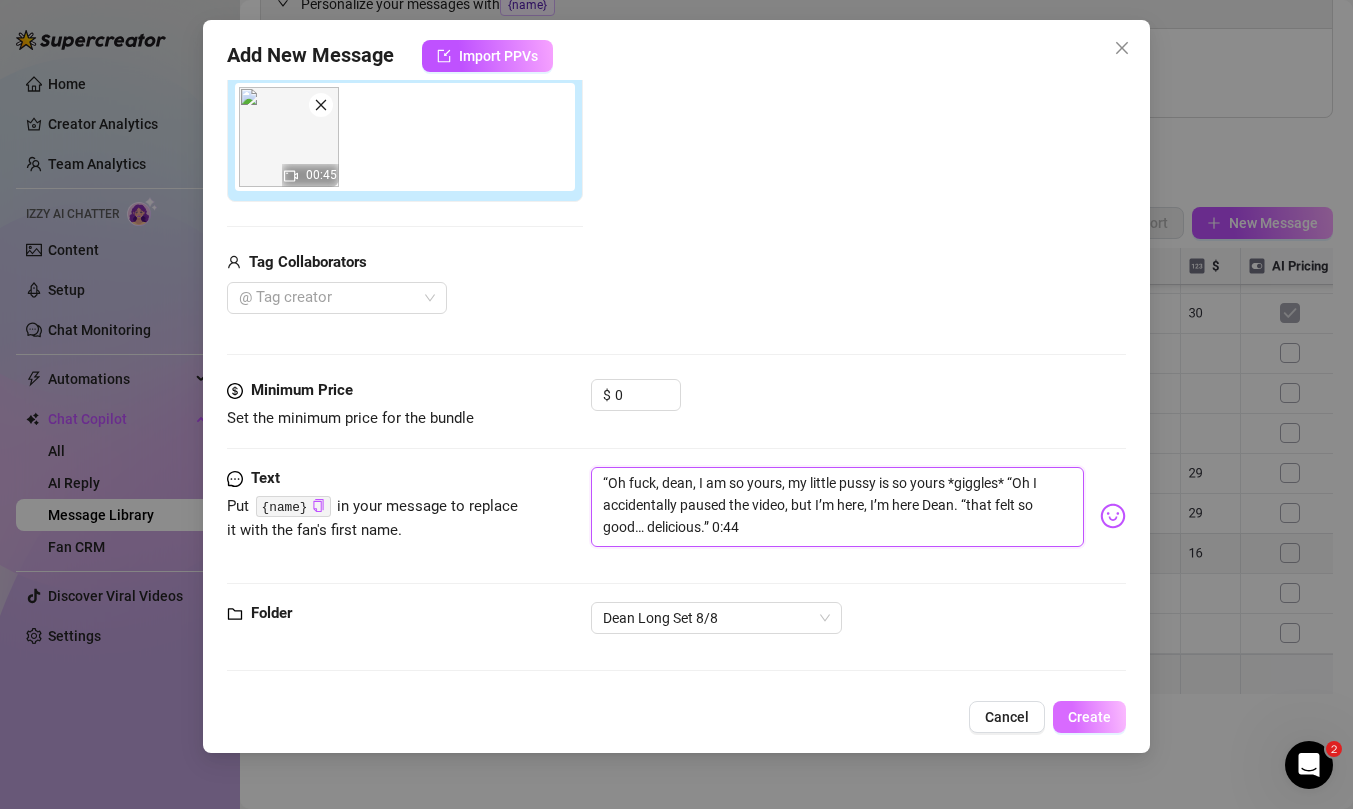 type on "“Oh fuck, dean, I am so yours, my little pussy is so yours *giggles* “Oh I accidentally paused the video, but I’m here, I’m here Dean. “that felt so good… delicious.” 0:44" 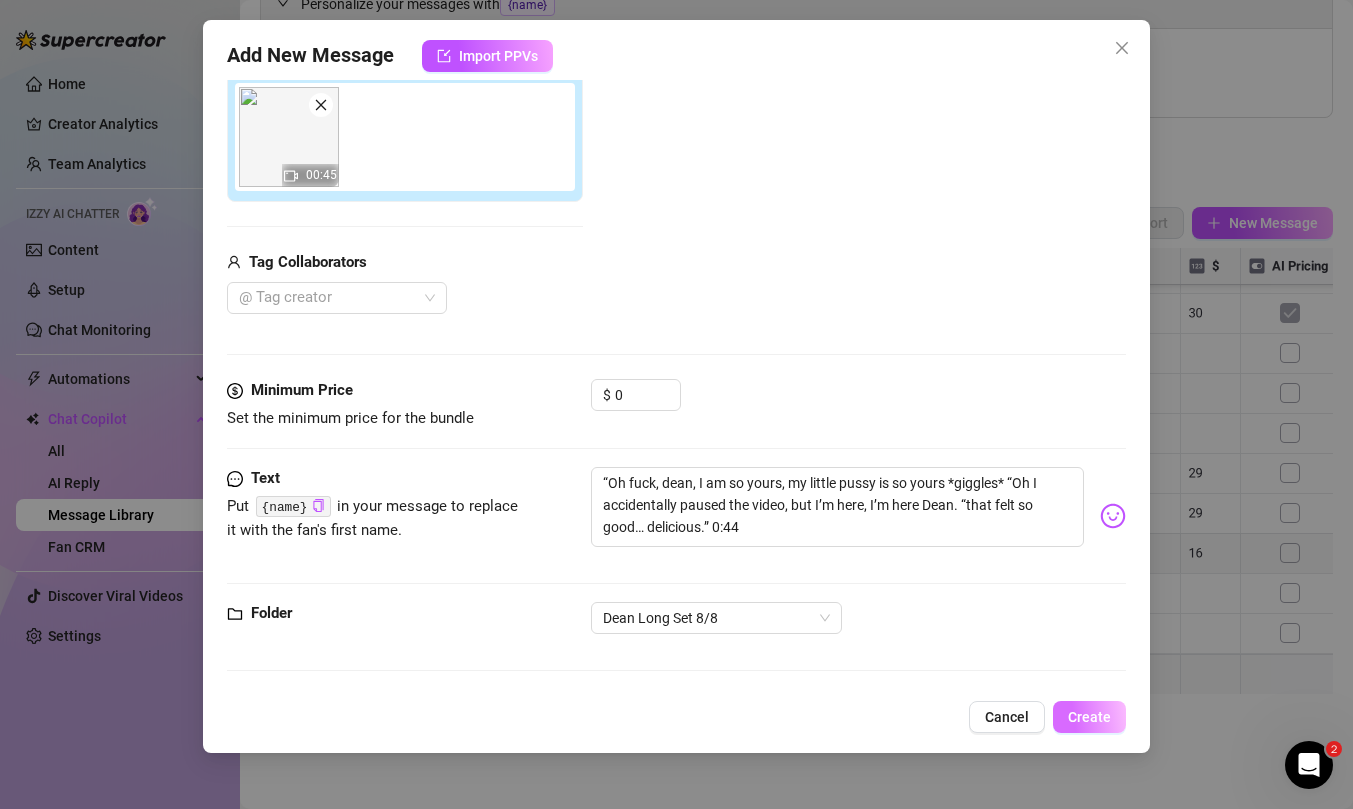 click on "Create" at bounding box center [1089, 717] 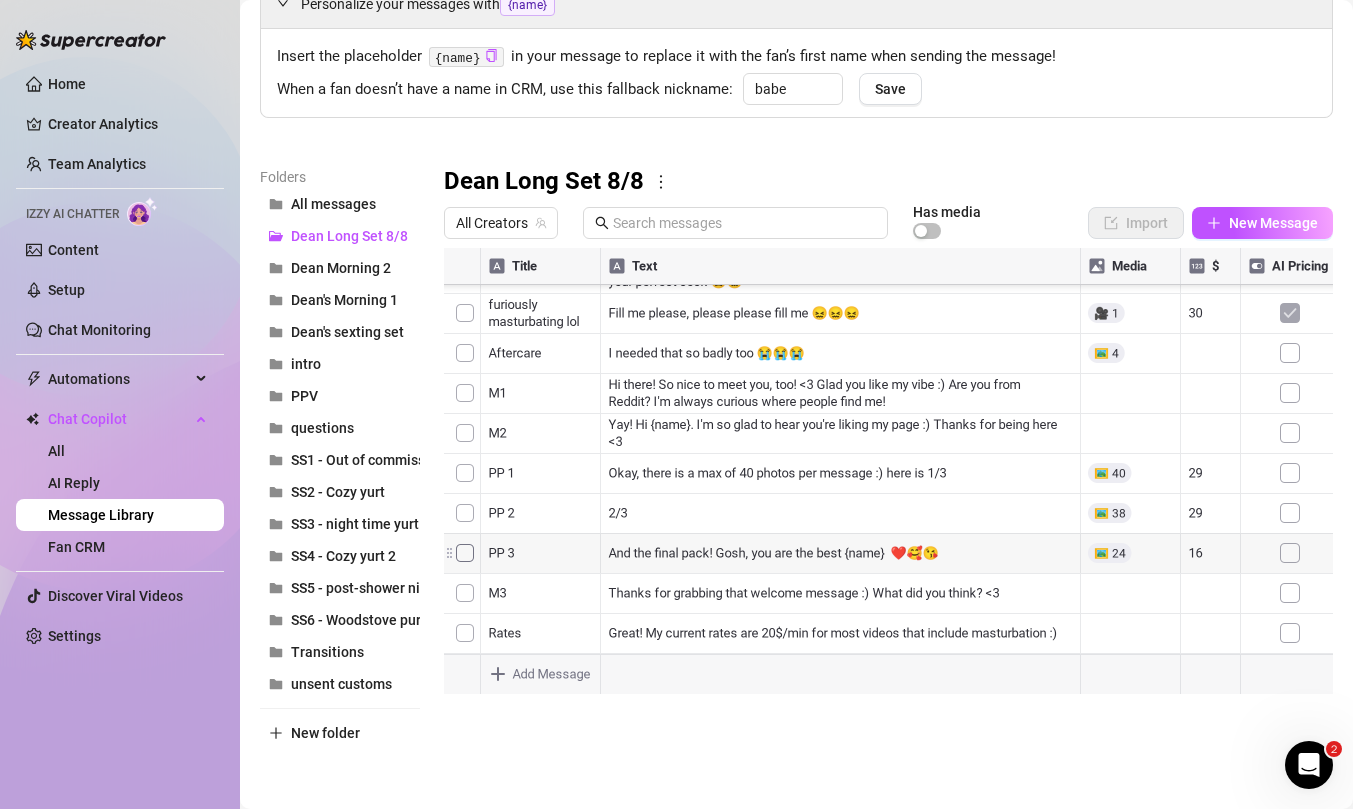 scroll, scrollTop: 600, scrollLeft: 0, axis: vertical 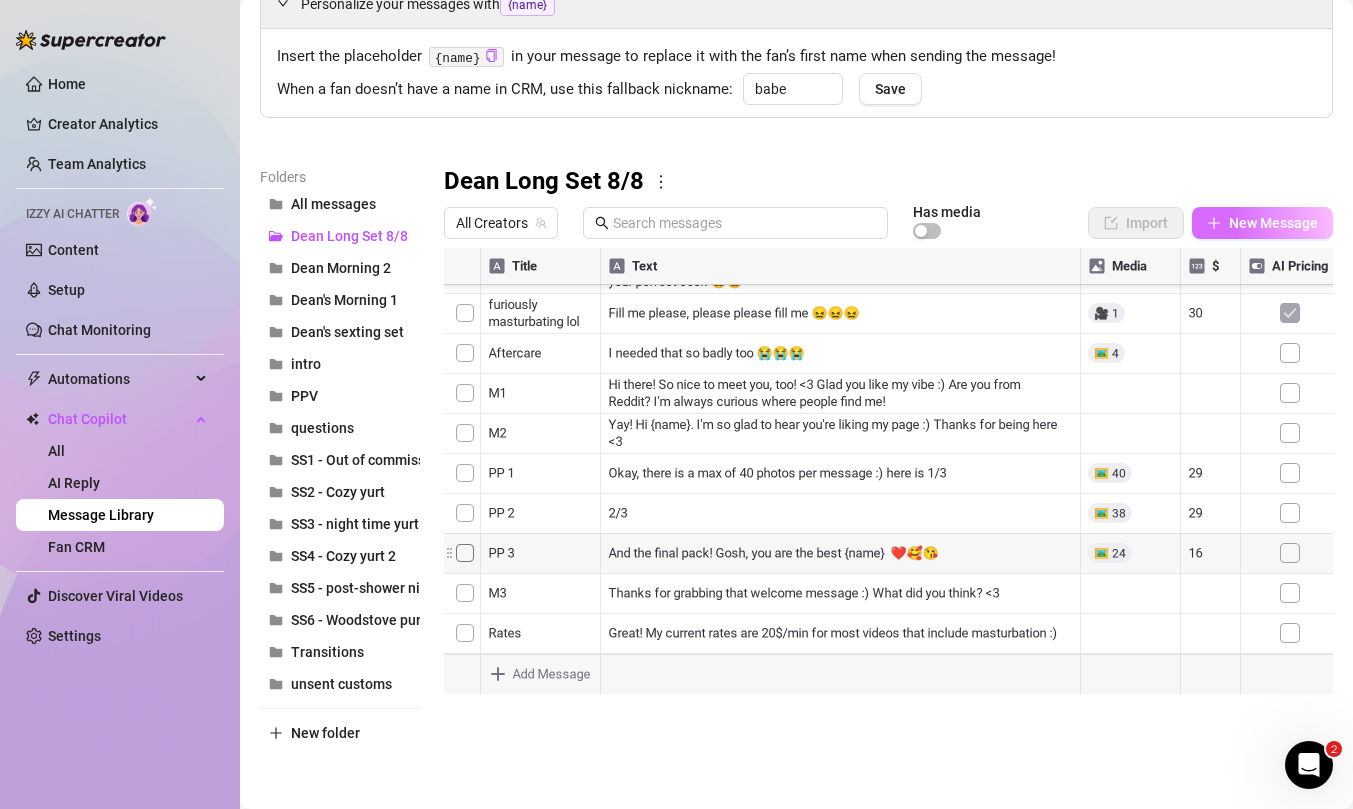 click on "New Message" at bounding box center (1273, 223) 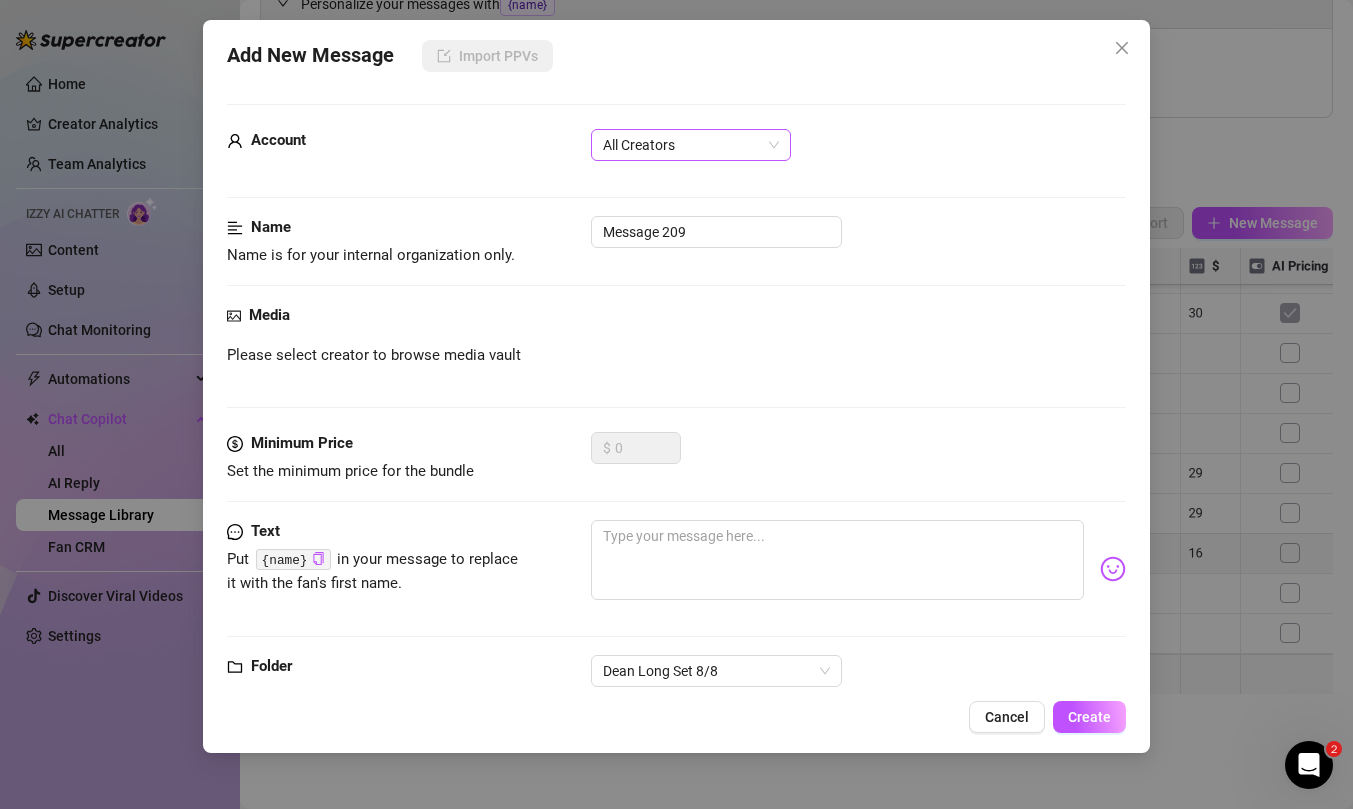 click on "All Creators" at bounding box center (691, 145) 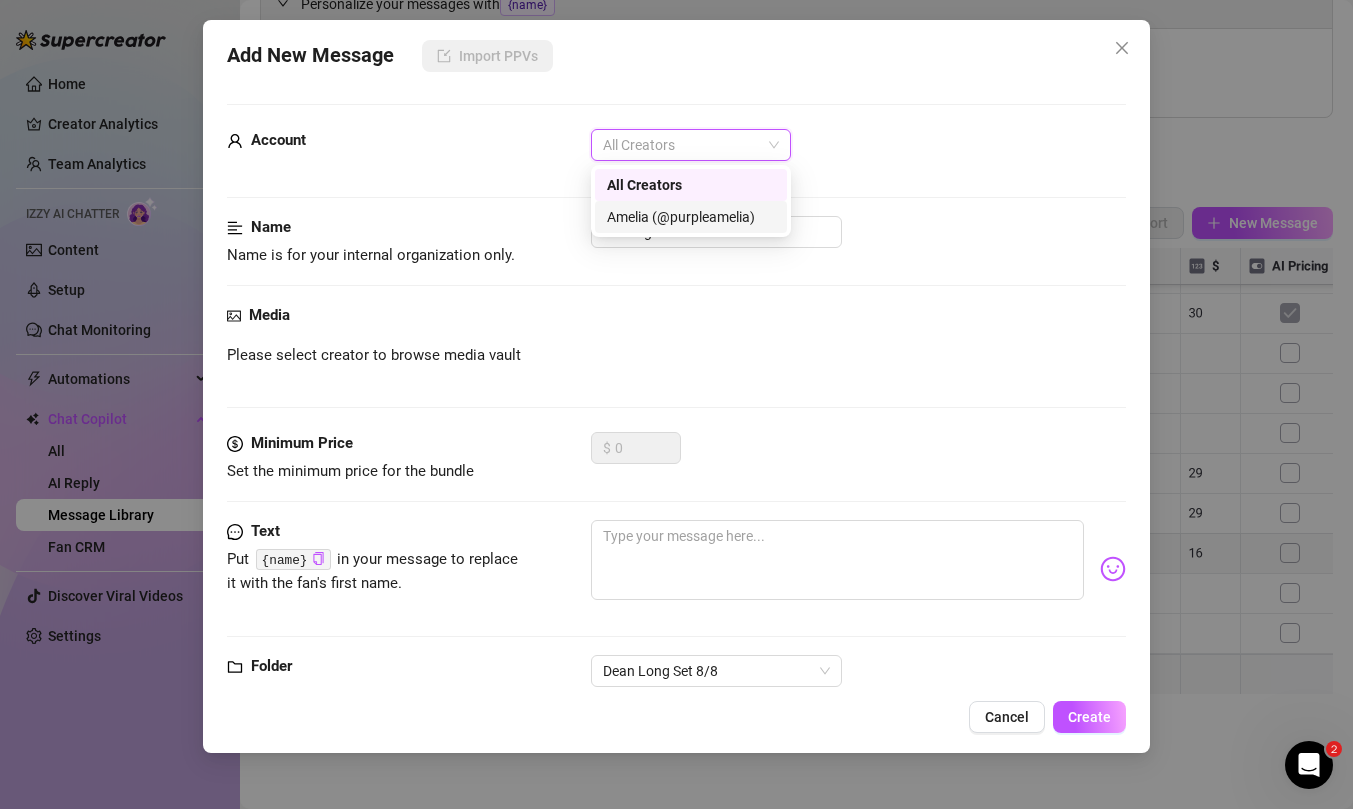 click on "Amelia (@purpleamelia)" at bounding box center (691, 217) 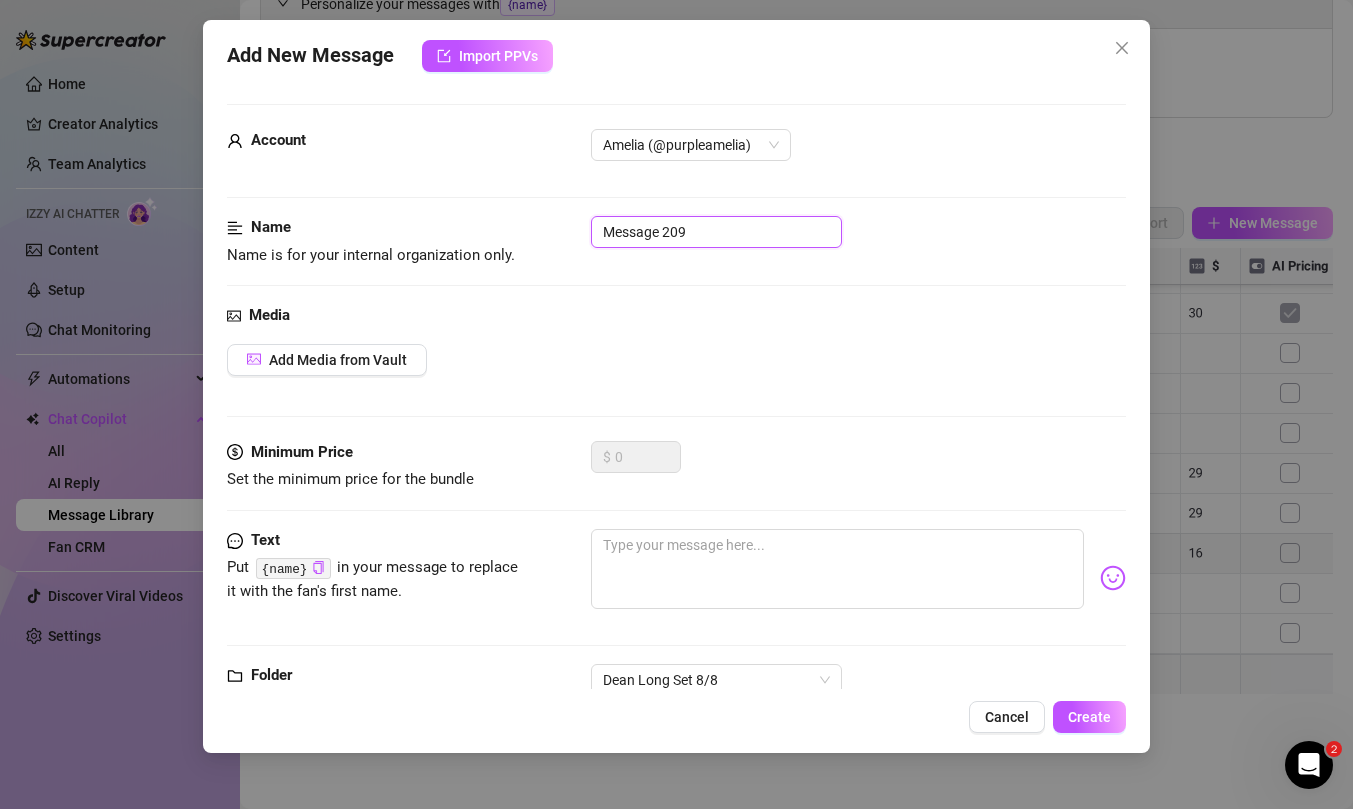 click on "Message 209" at bounding box center (716, 232) 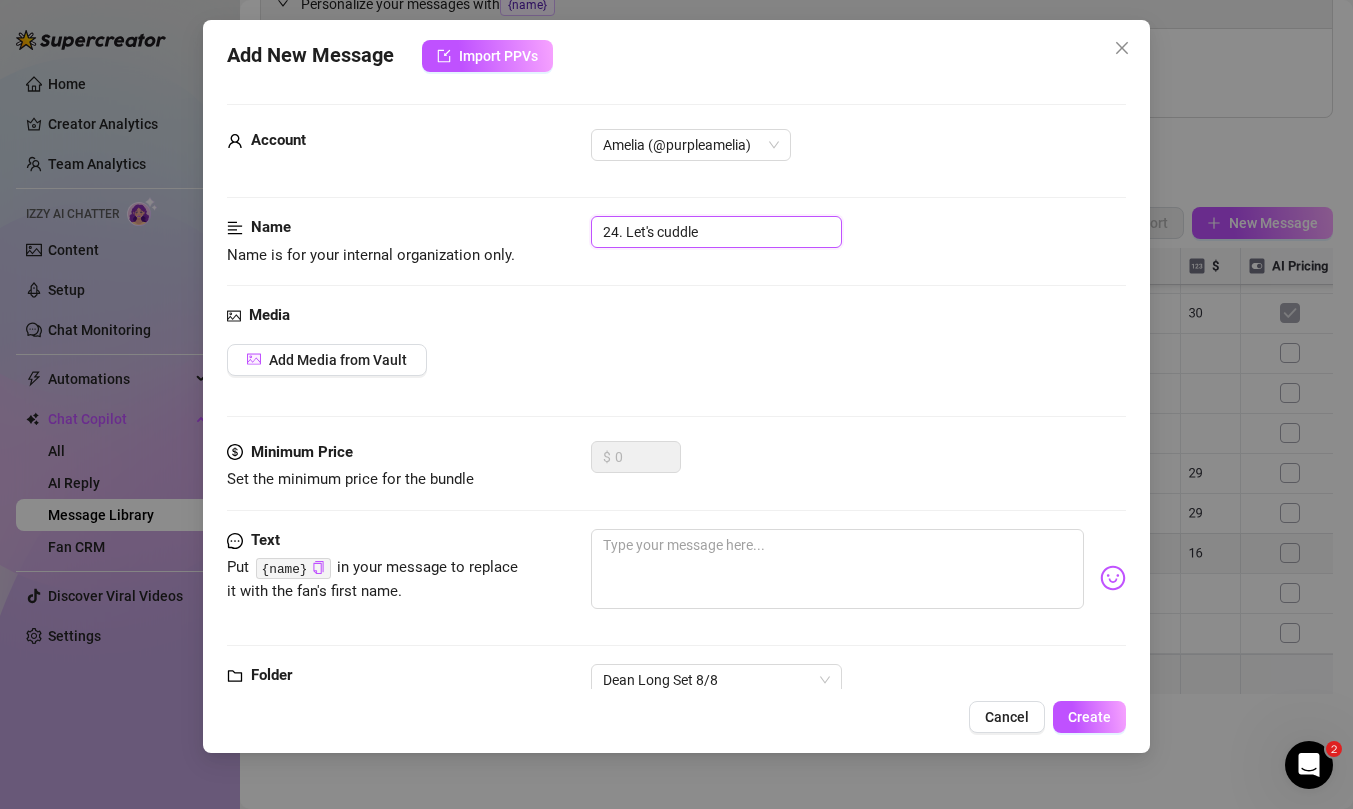 type on "24. Let's cuddle" 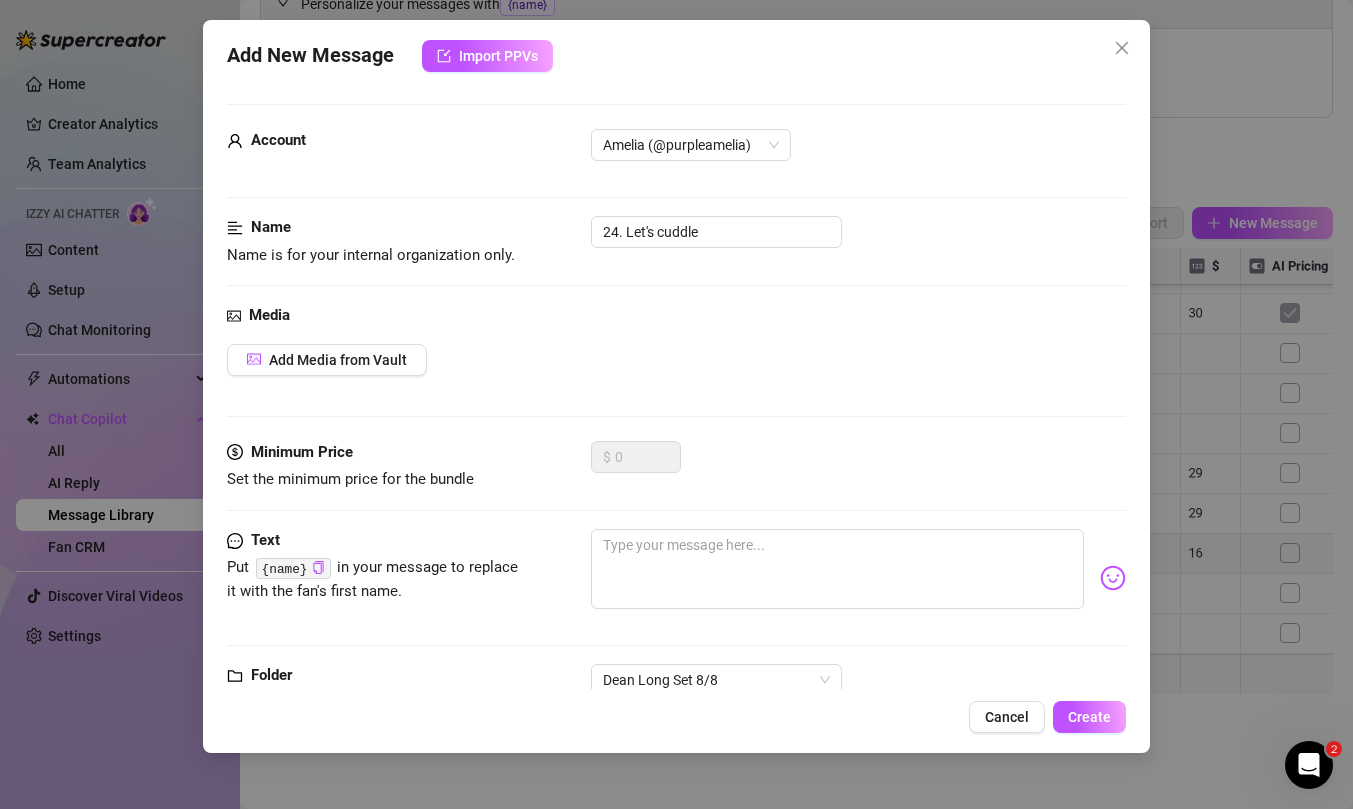 click on "Media Add Media from Vault" at bounding box center (676, 372) 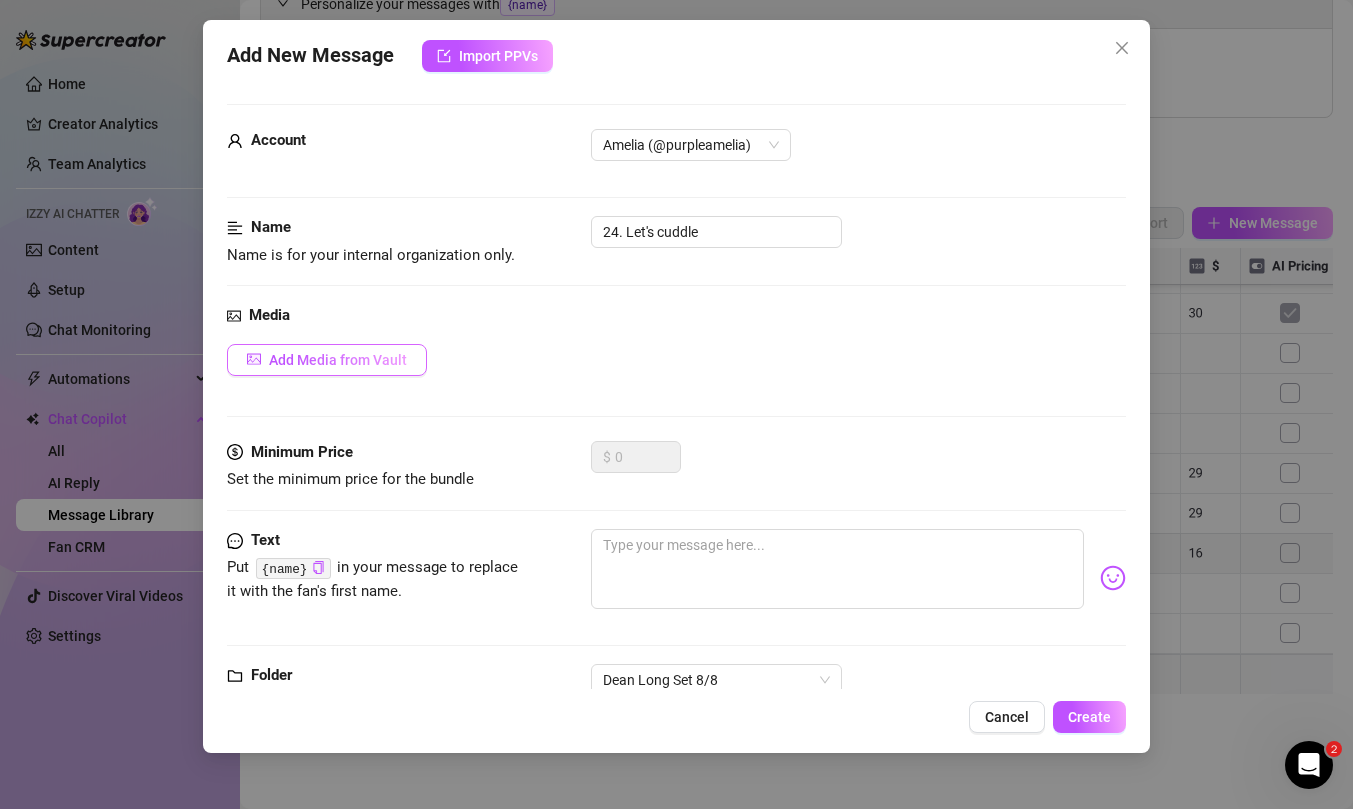 click on "Add Media from Vault" at bounding box center [338, 360] 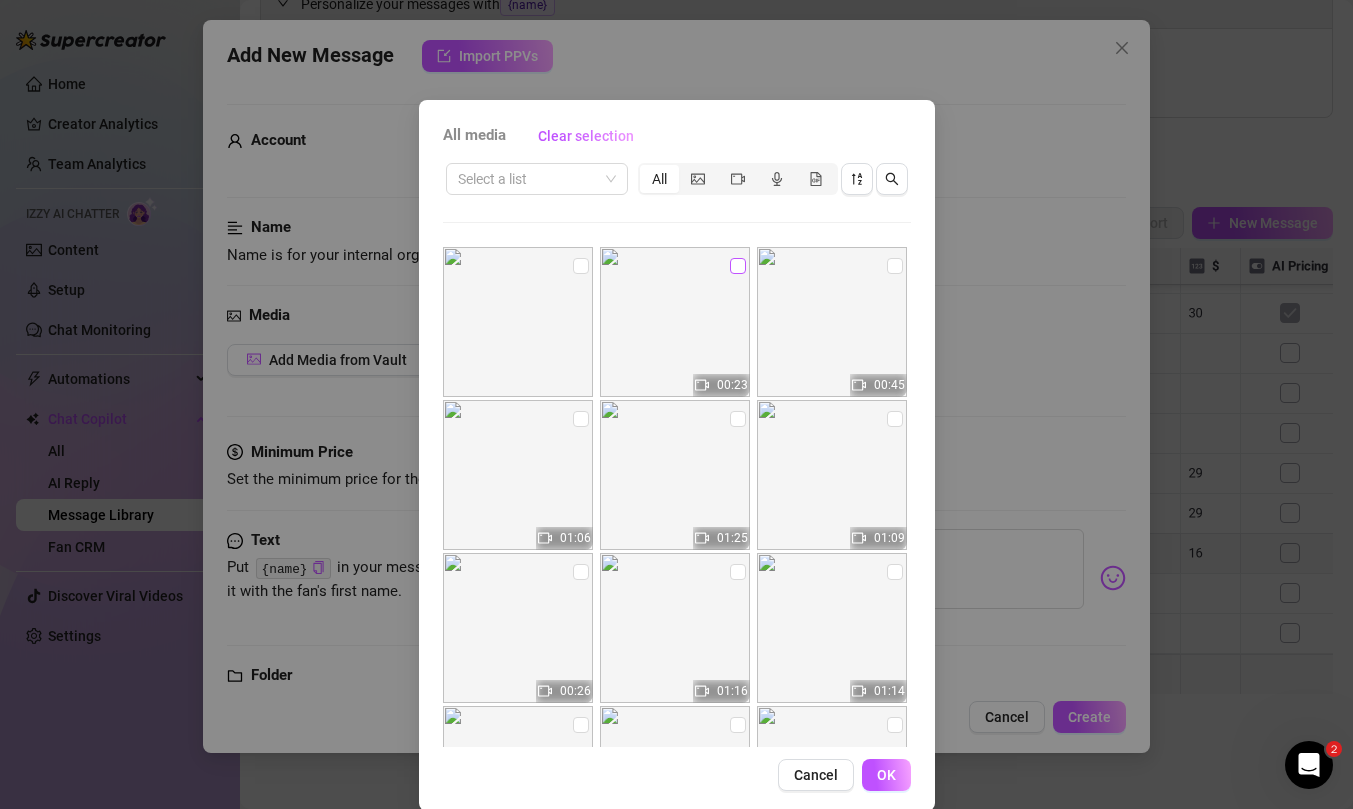 click at bounding box center (738, 266) 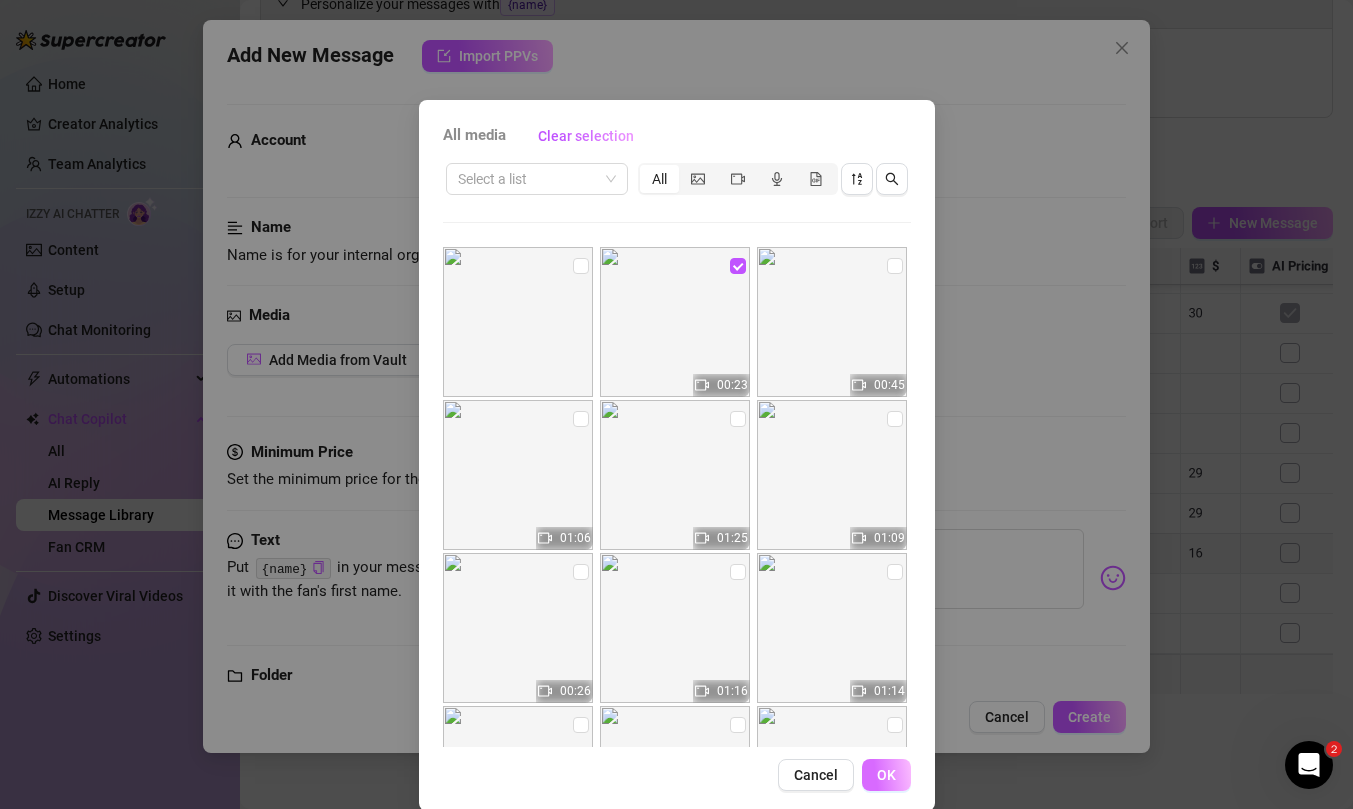 click on "OK" at bounding box center [886, 775] 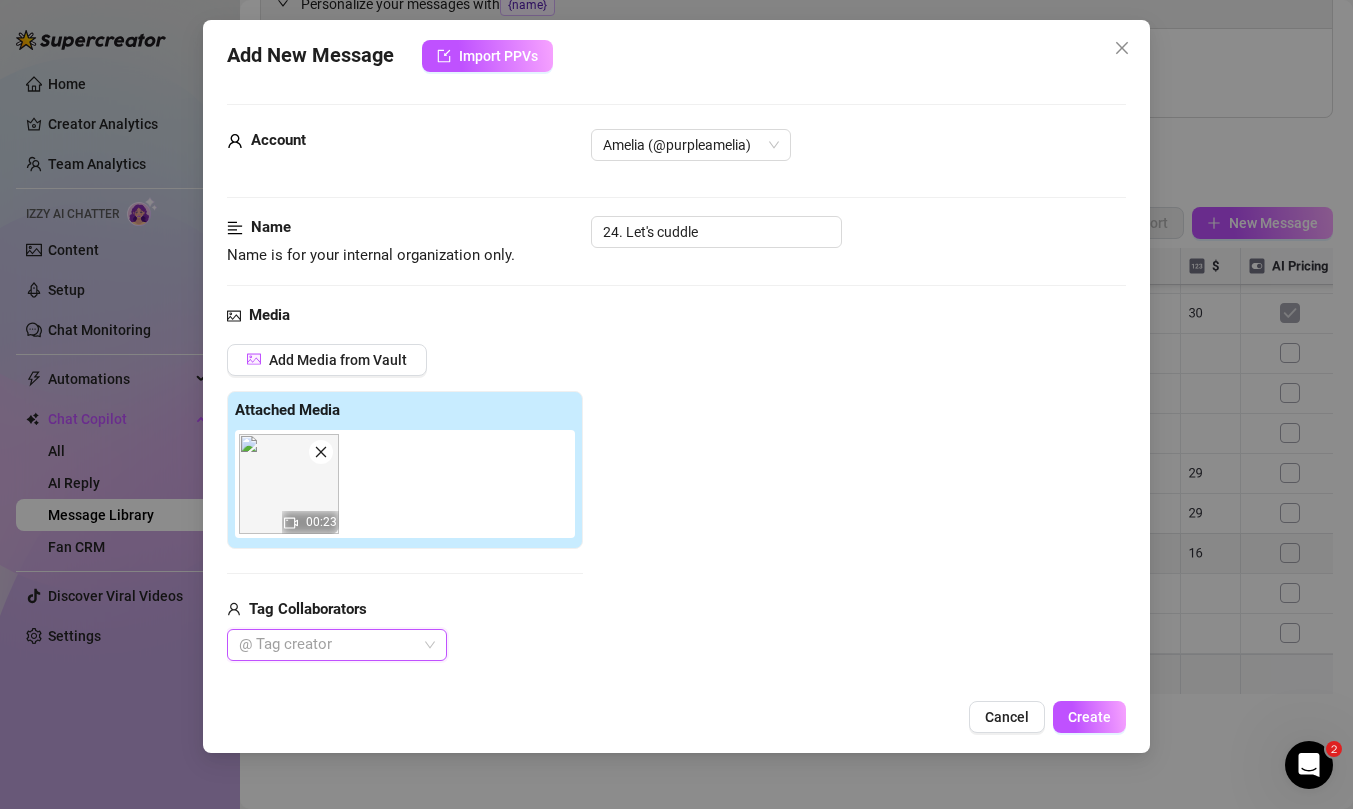 scroll, scrollTop: 347, scrollLeft: 0, axis: vertical 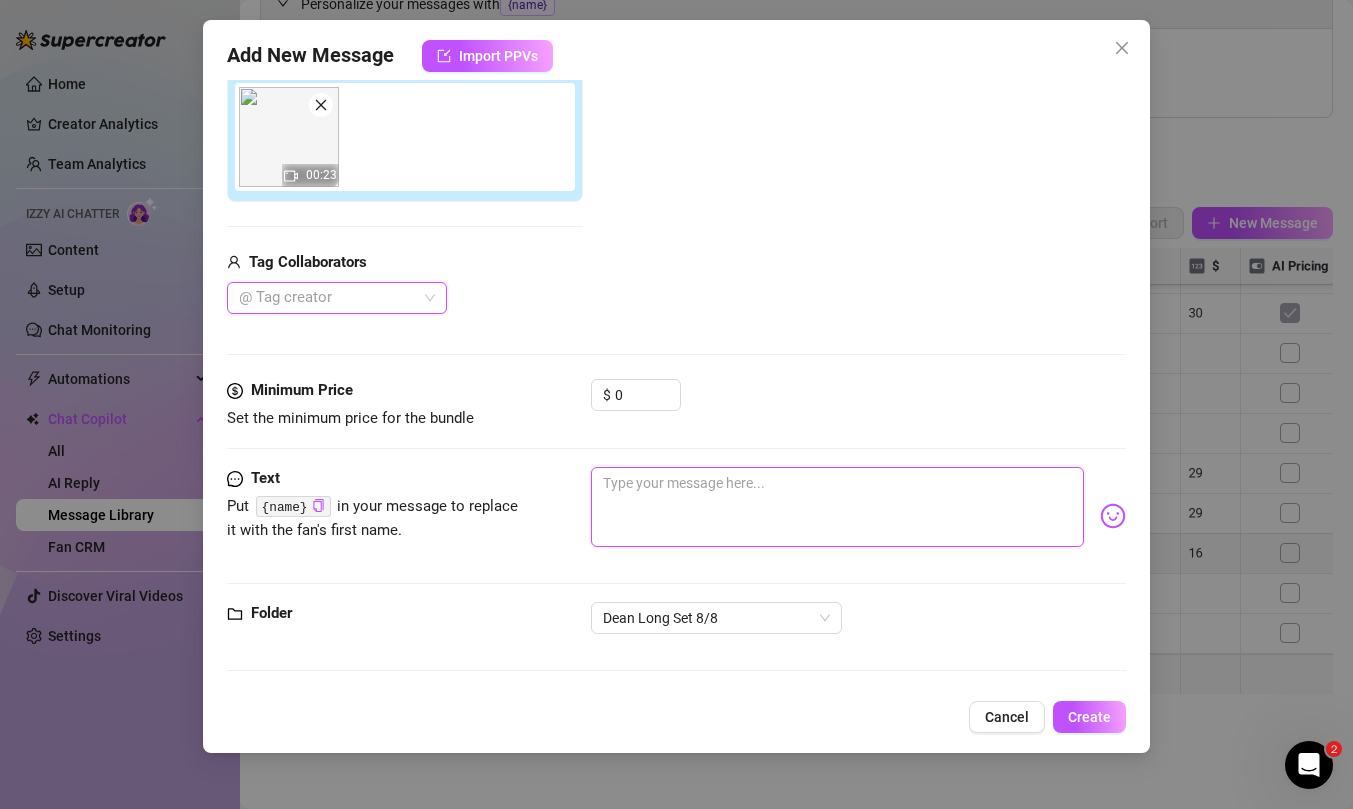 click at bounding box center (837, 507) 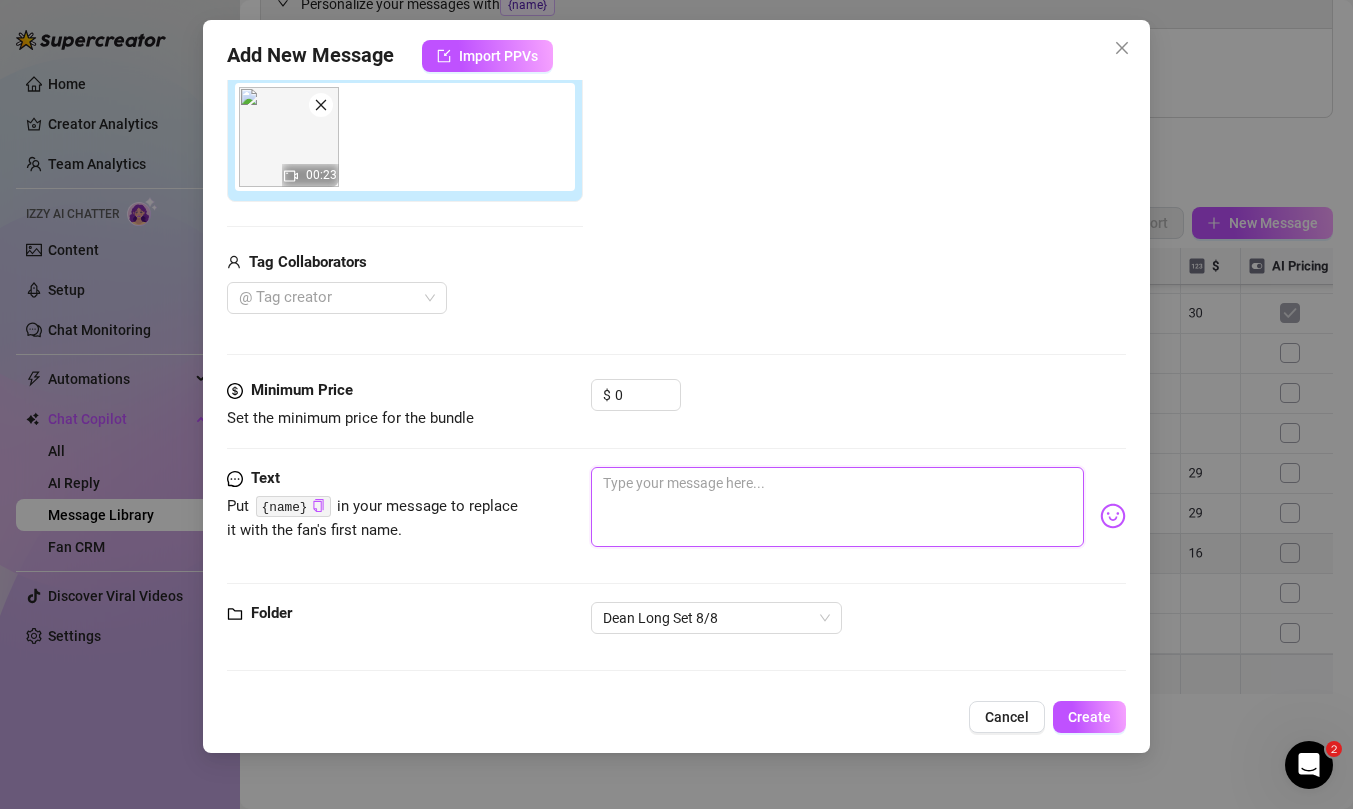 paste on "24. Let’s cuddle “I just want to cuddle you now… all night” *Putting shirt back on + giggling" 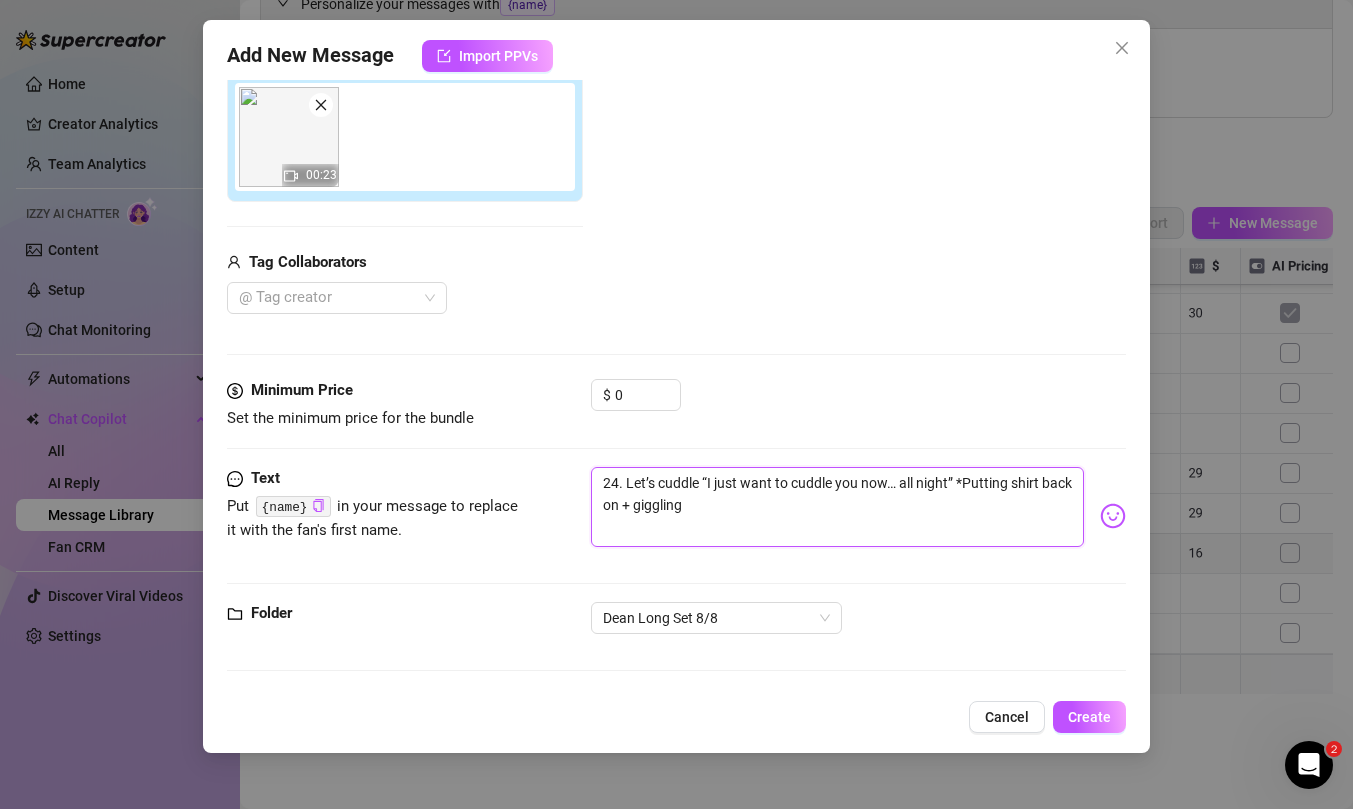 drag, startPoint x: 702, startPoint y: 485, endPoint x: 489, endPoint y: 497, distance: 213.33775 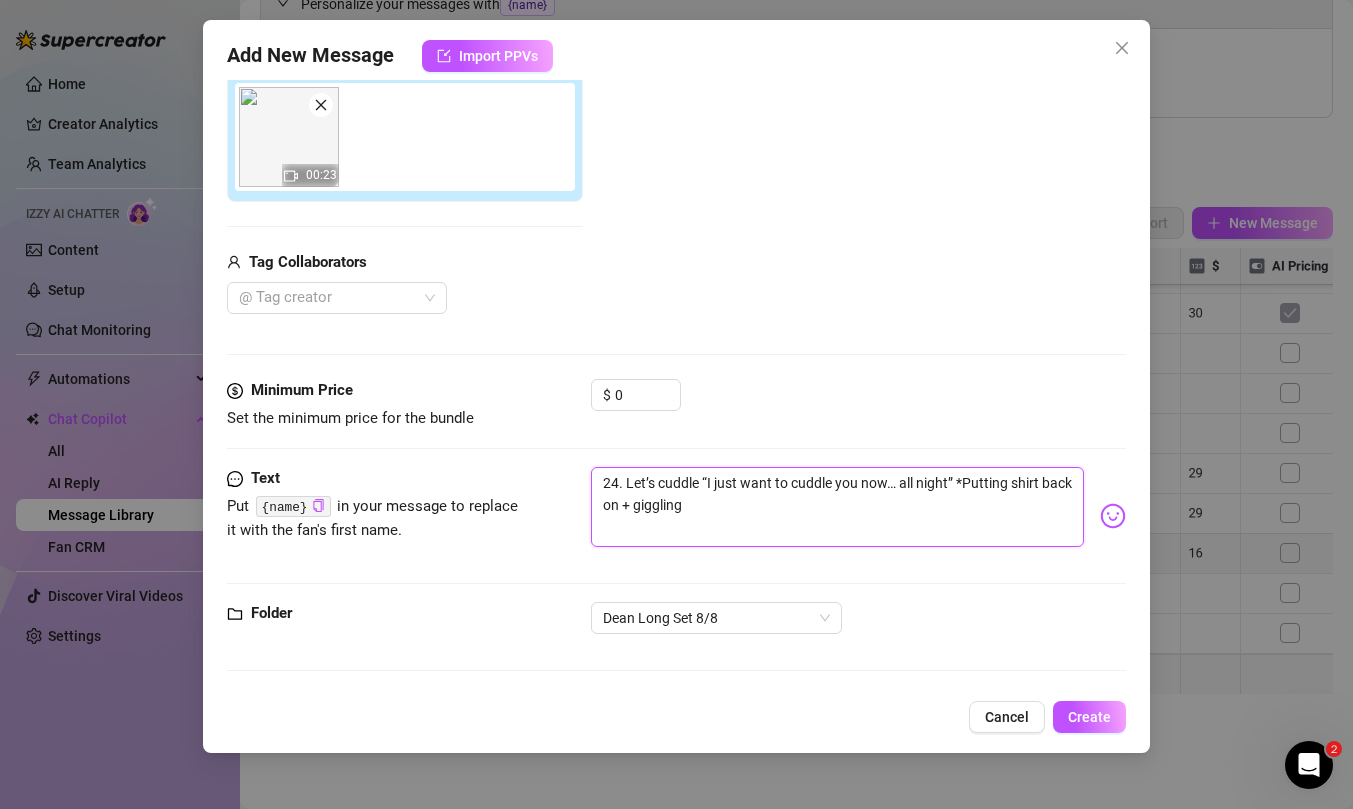 drag, startPoint x: 701, startPoint y: 483, endPoint x: 574, endPoint y: 483, distance: 127 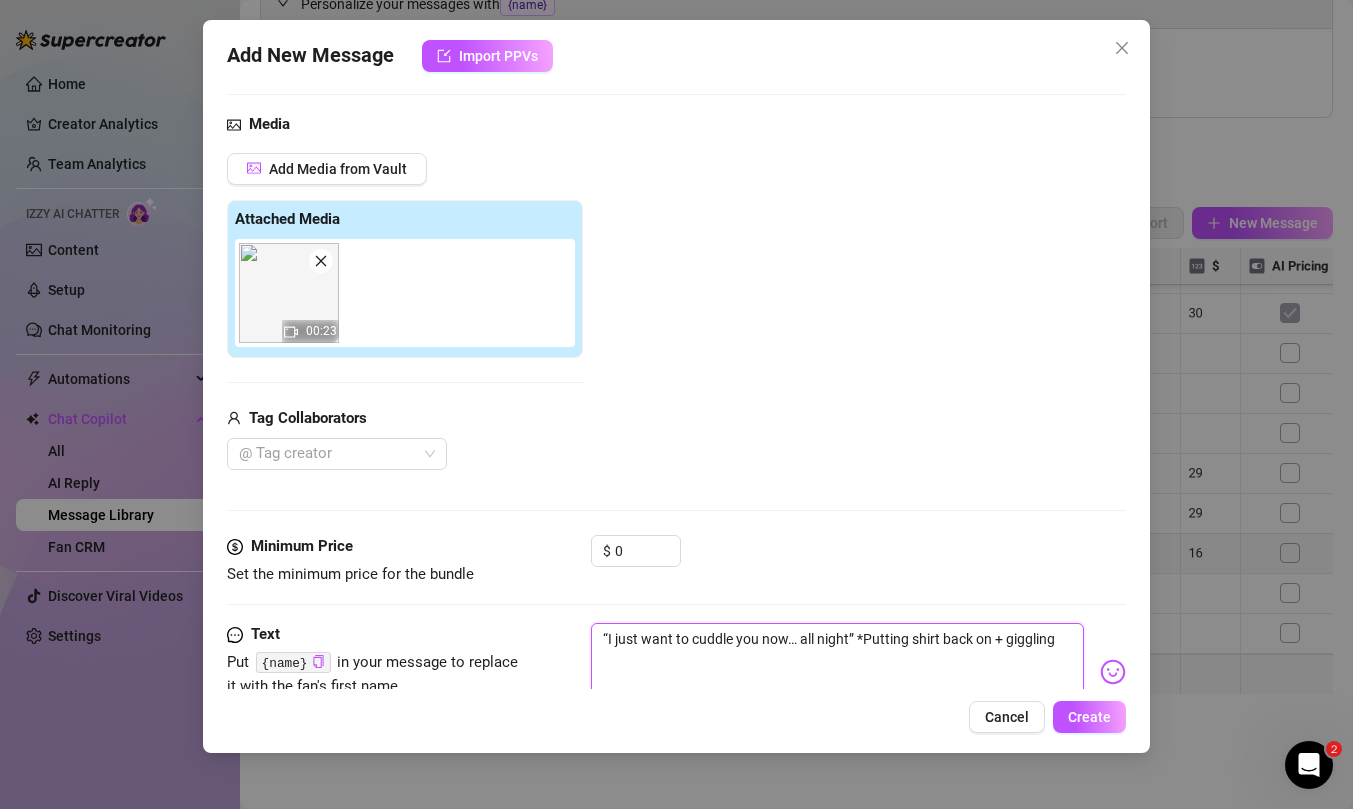 scroll, scrollTop: 347, scrollLeft: 0, axis: vertical 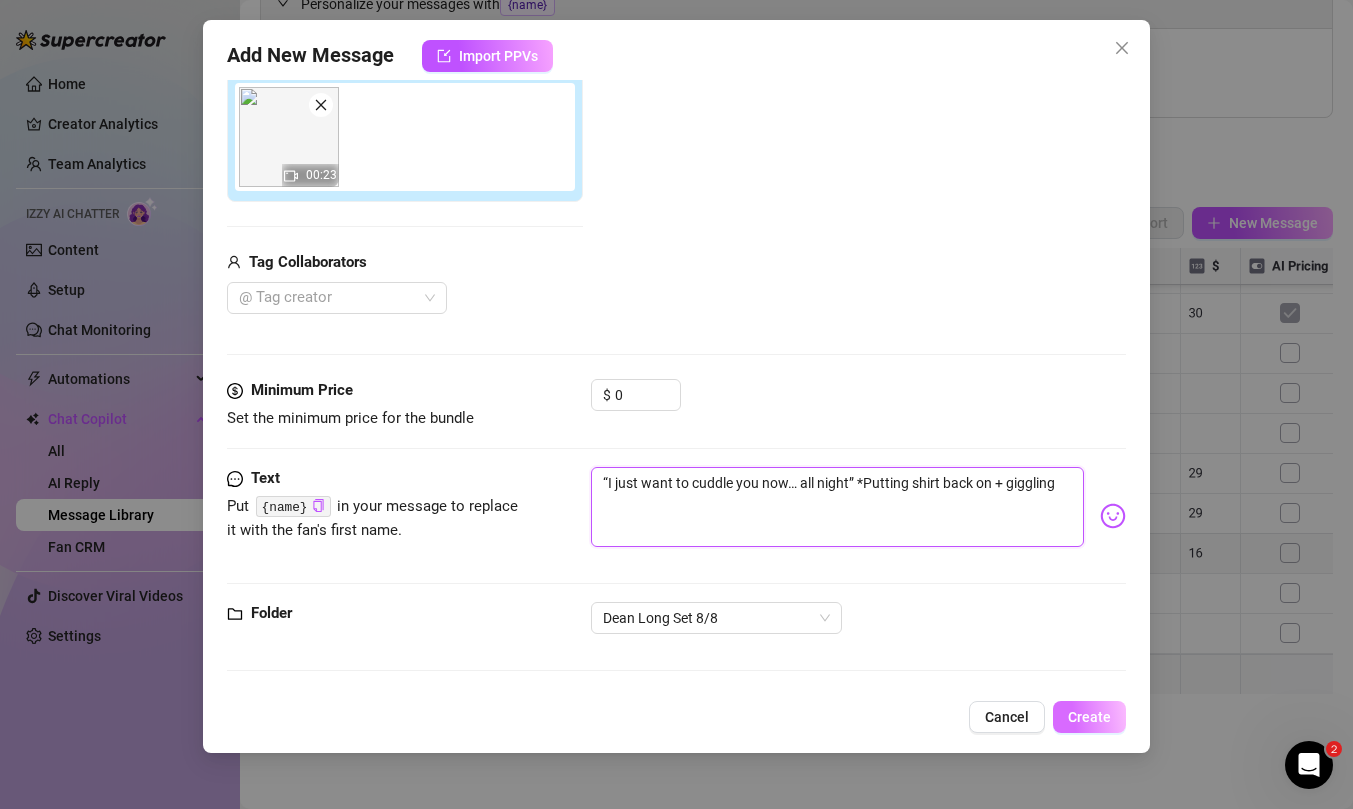 type on "“I just want to cuddle you now… all night” *Putting shirt back on + giggling" 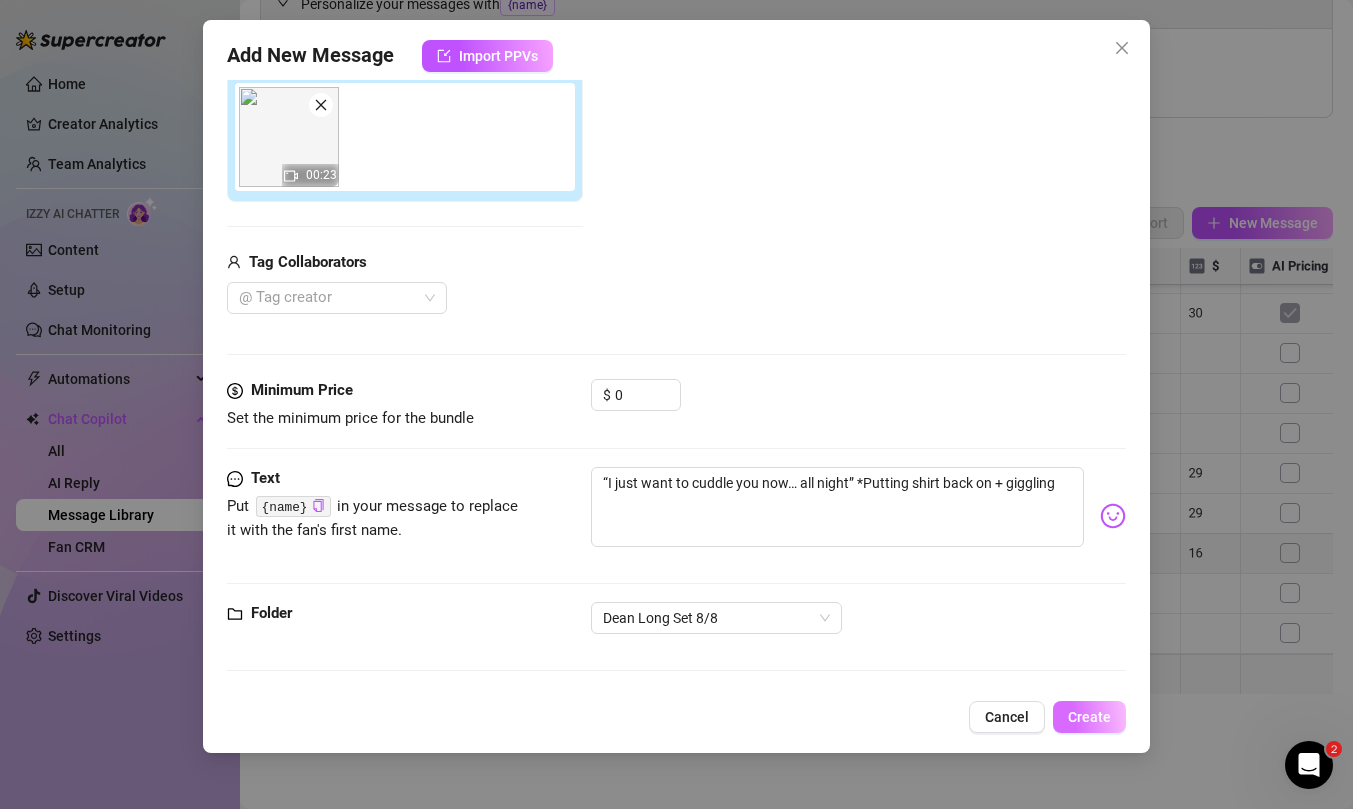 click on "Create" at bounding box center [1089, 717] 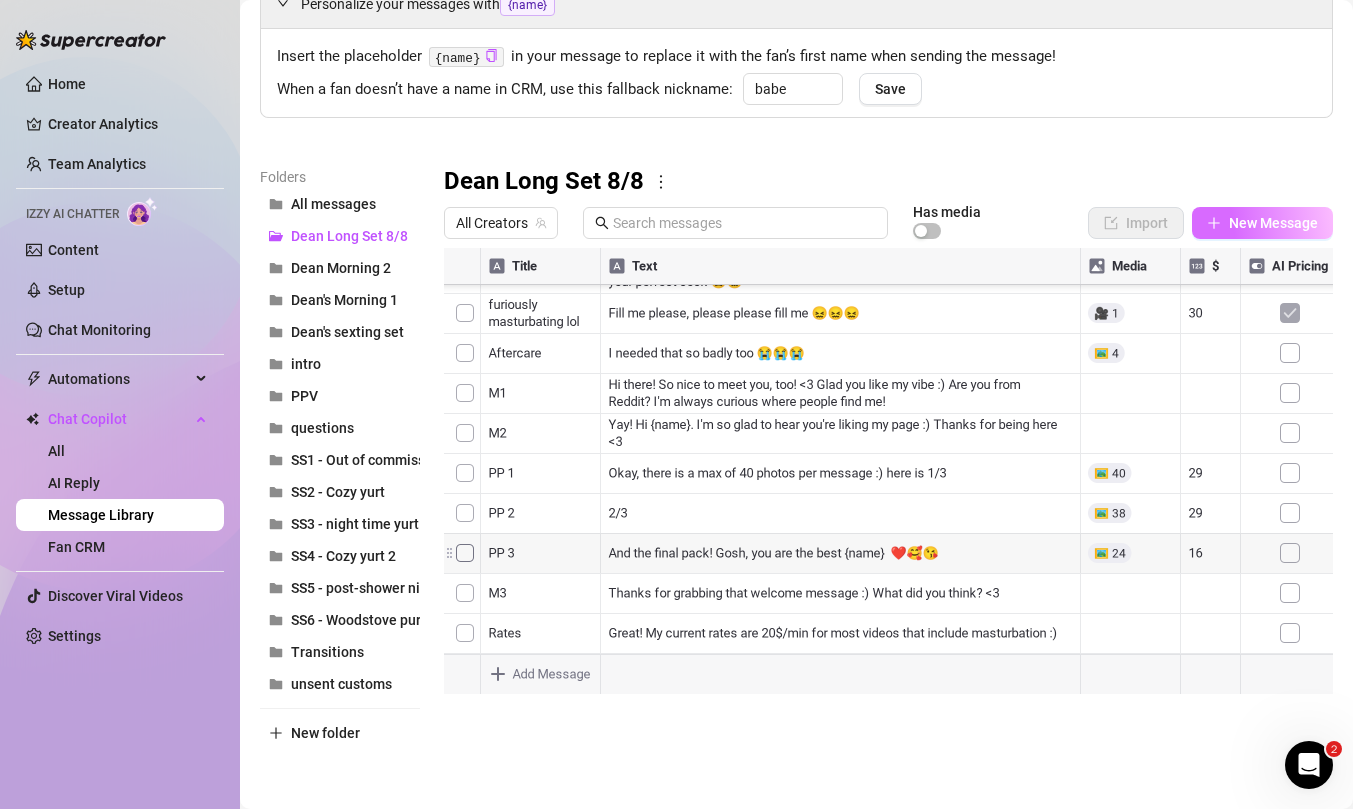 click on "New Message" at bounding box center (1273, 223) 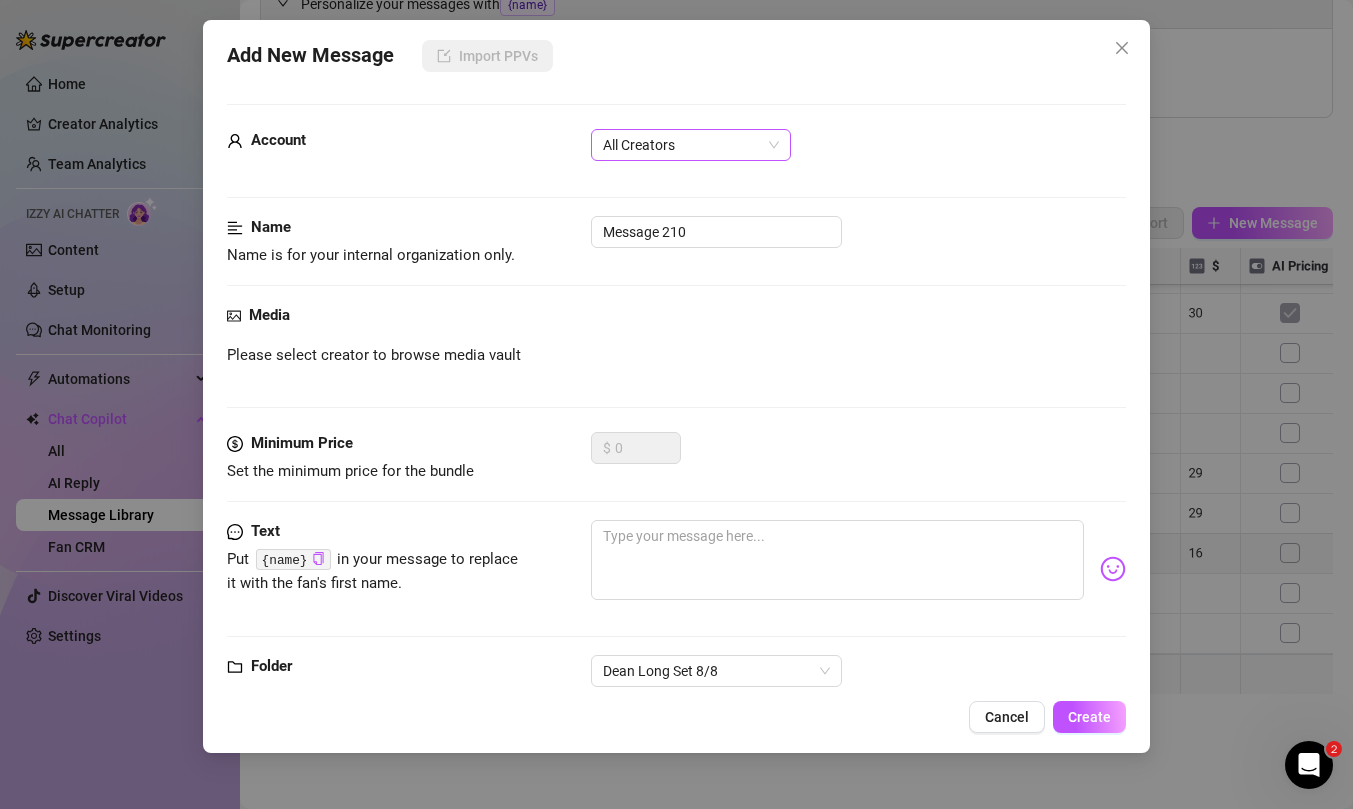 click on "All Creators" at bounding box center (691, 145) 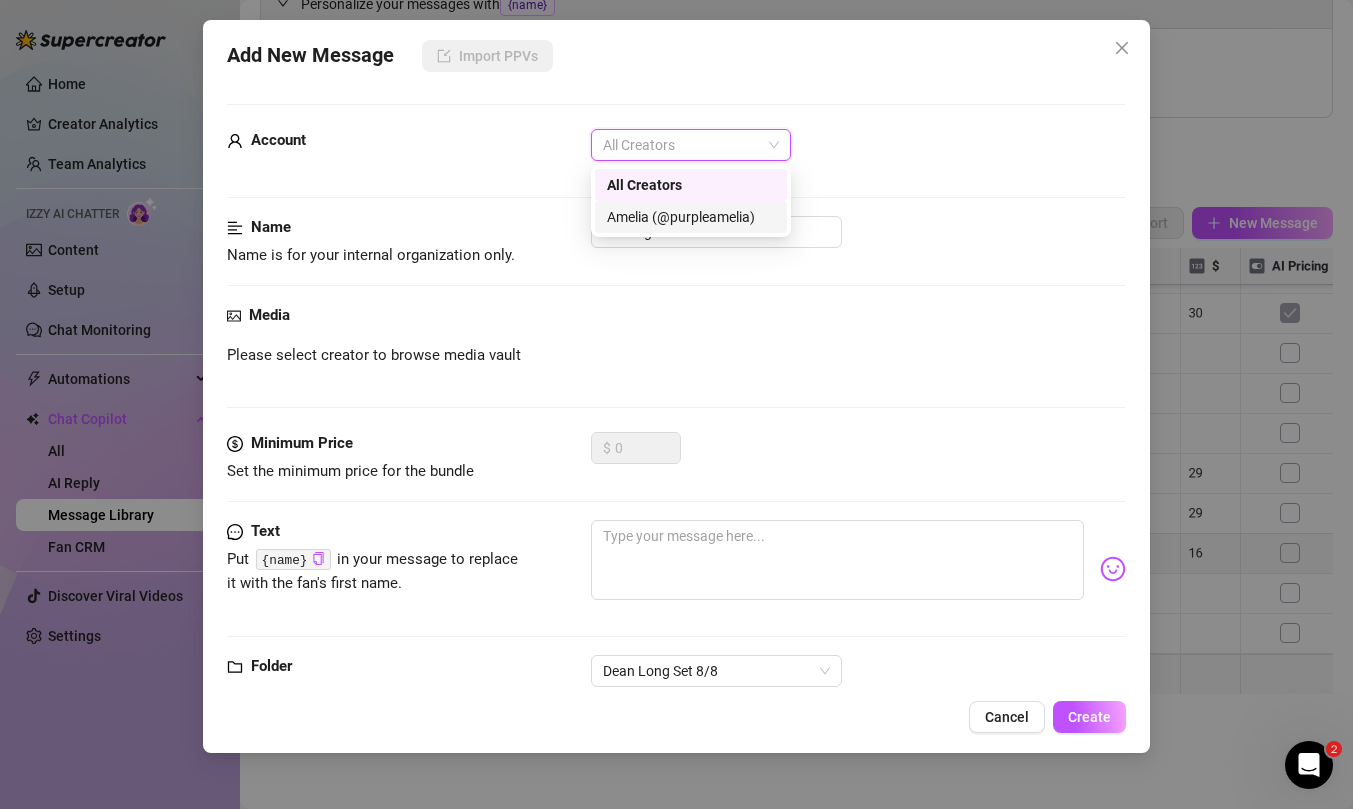click on "Amelia (@purpleamelia)" at bounding box center (691, 217) 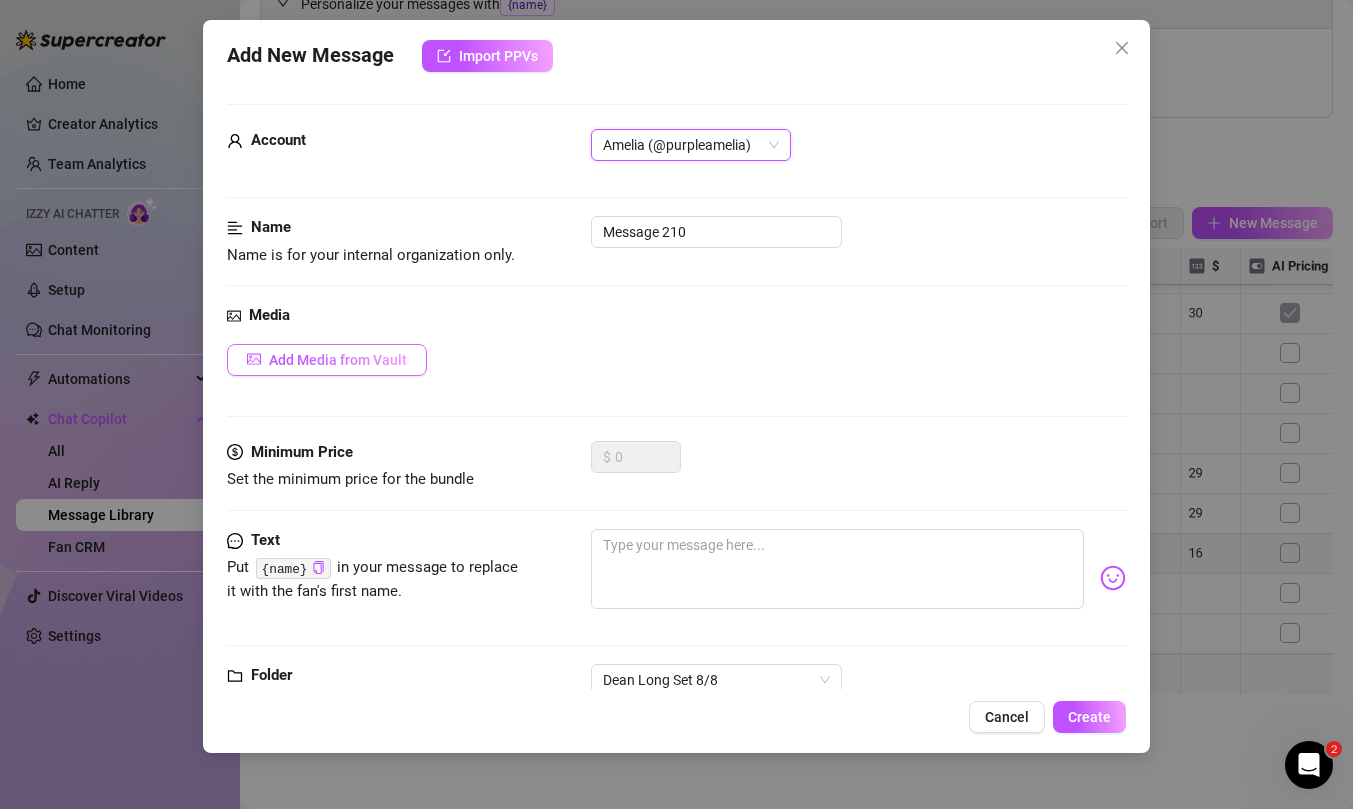 click on "Add Media from Vault" at bounding box center (338, 360) 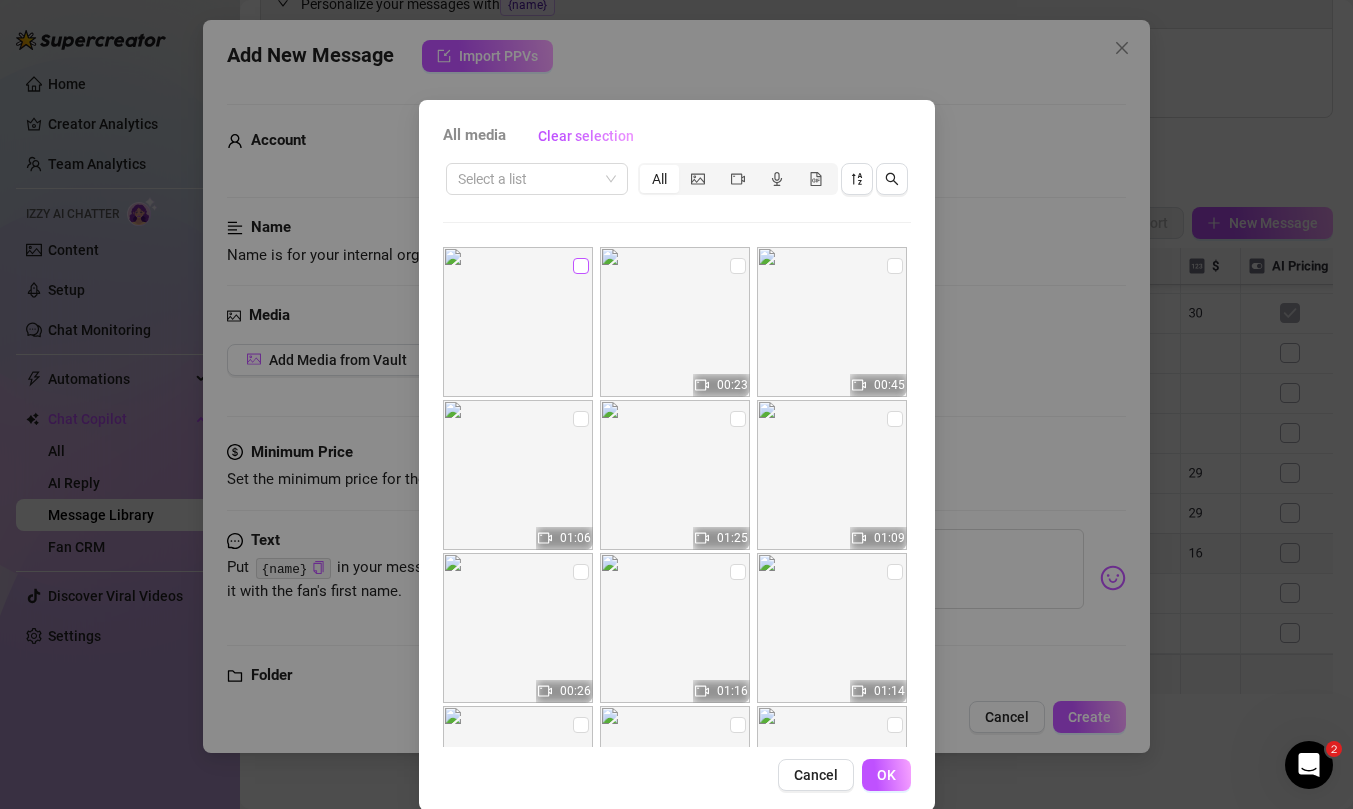 click at bounding box center (581, 266) 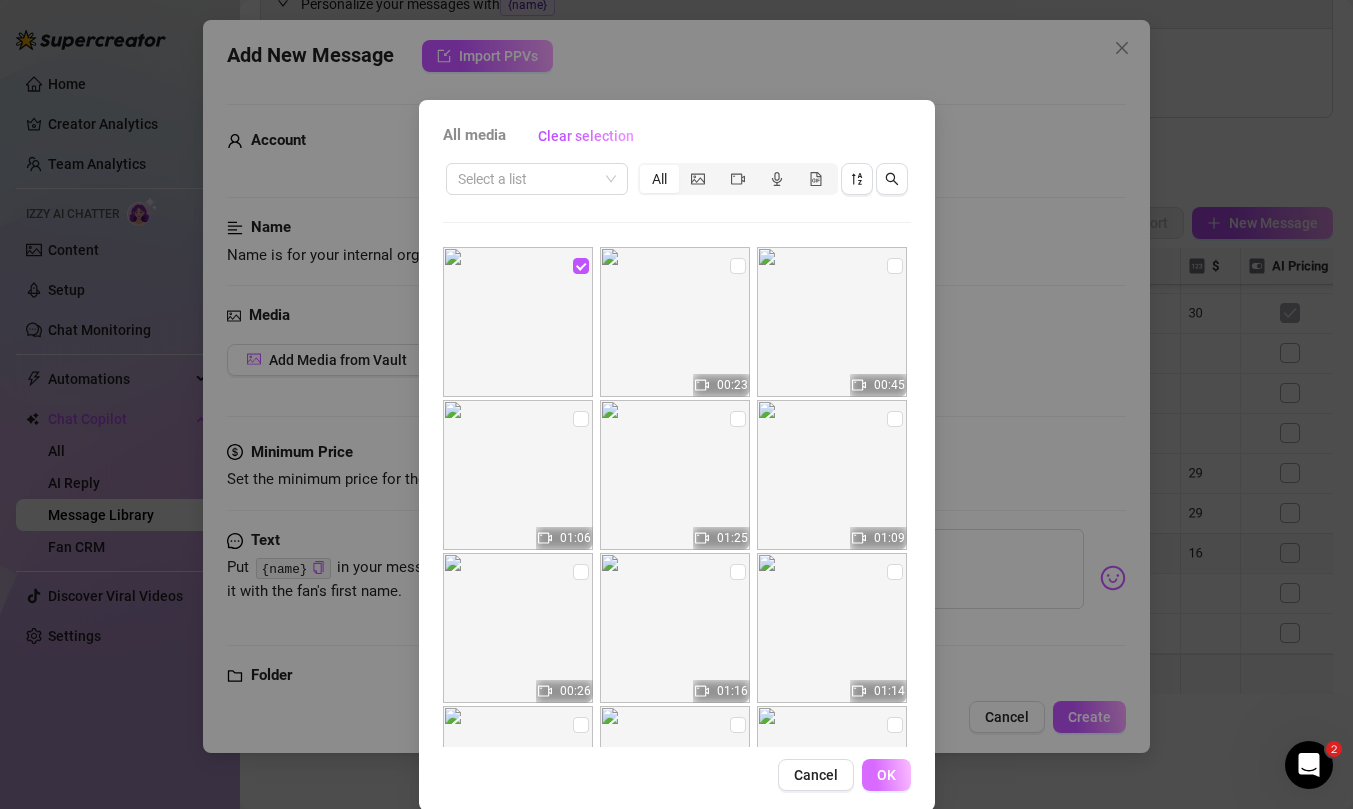 click on "OK" at bounding box center [886, 775] 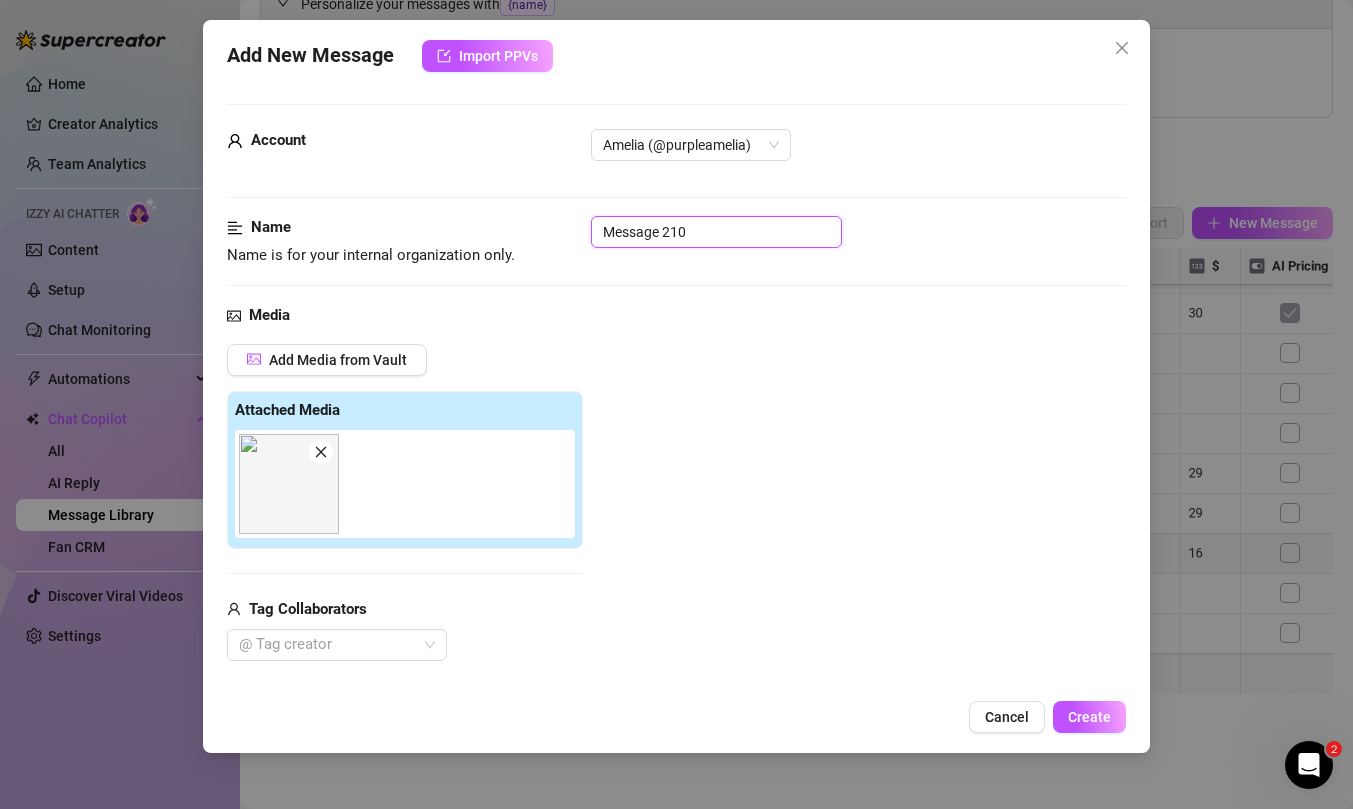 click on "Message 210" at bounding box center (716, 232) 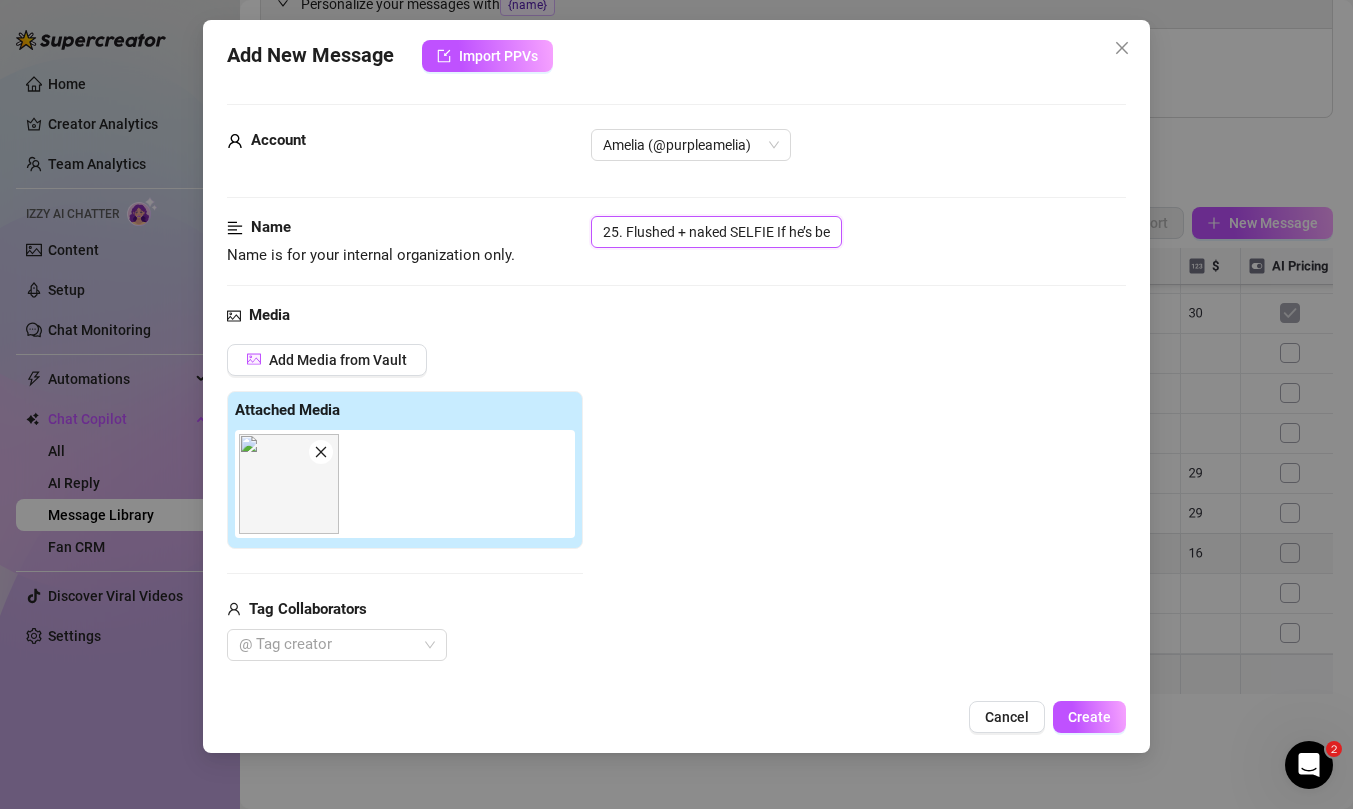 scroll, scrollTop: 0, scrollLeft: 67, axis: horizontal 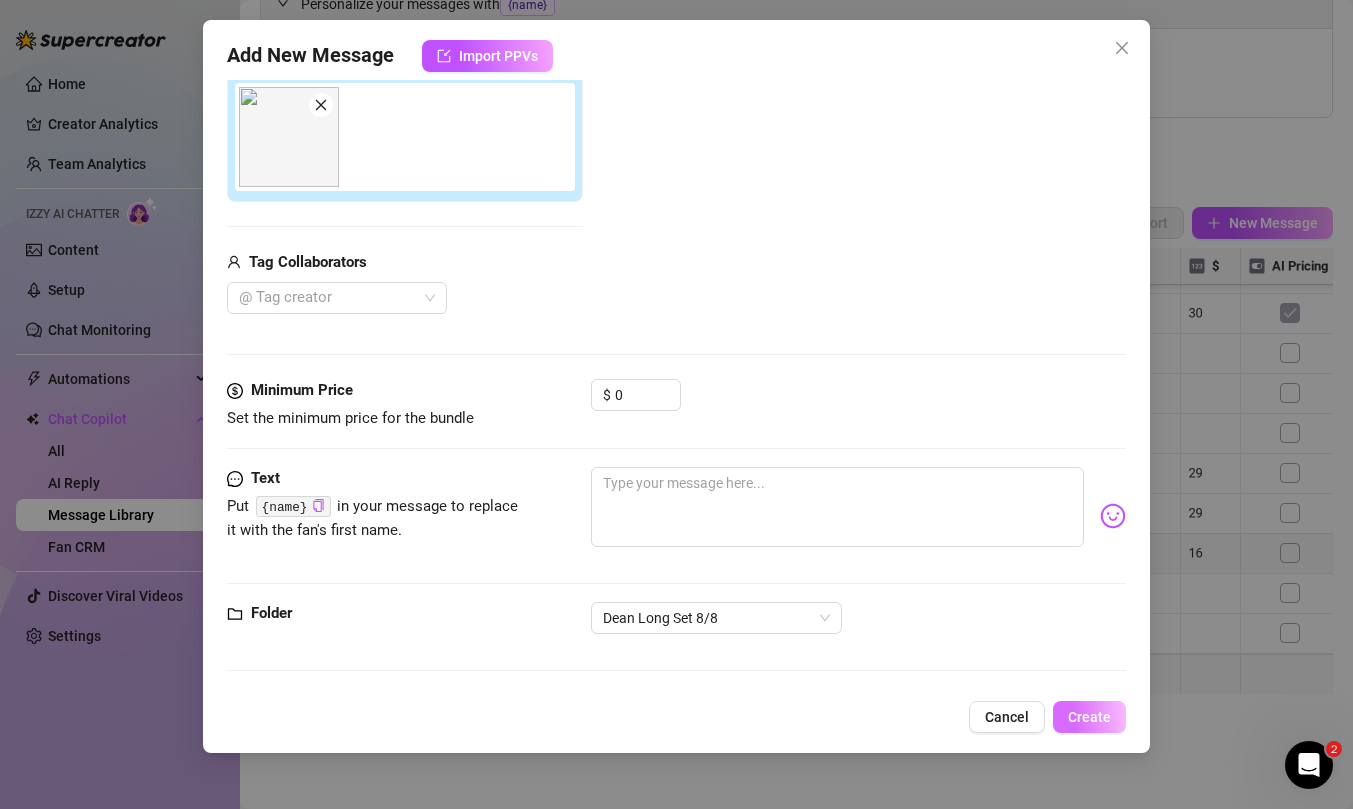 type on "25. Flushed + naked SELFIE If he’s been good ;)" 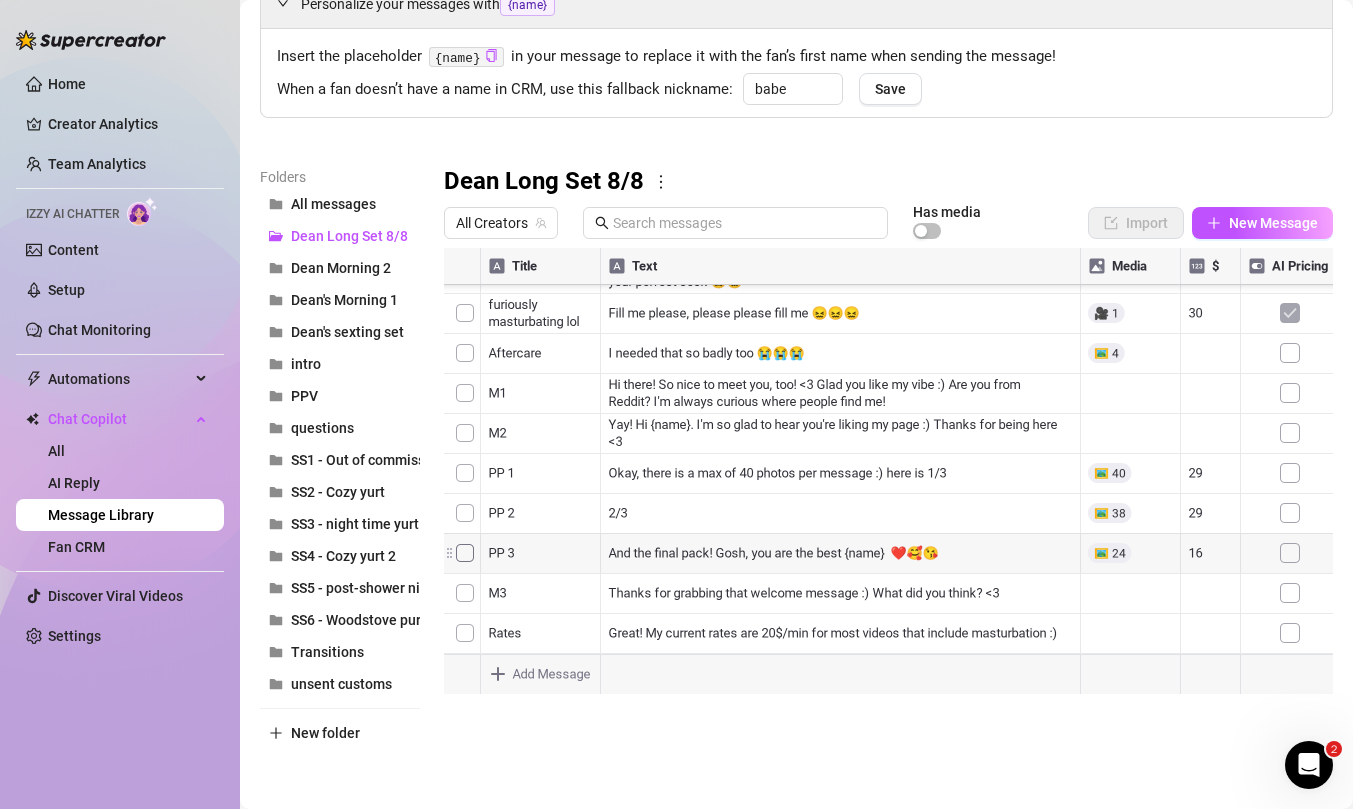 scroll, scrollTop: 680, scrollLeft: 0, axis: vertical 